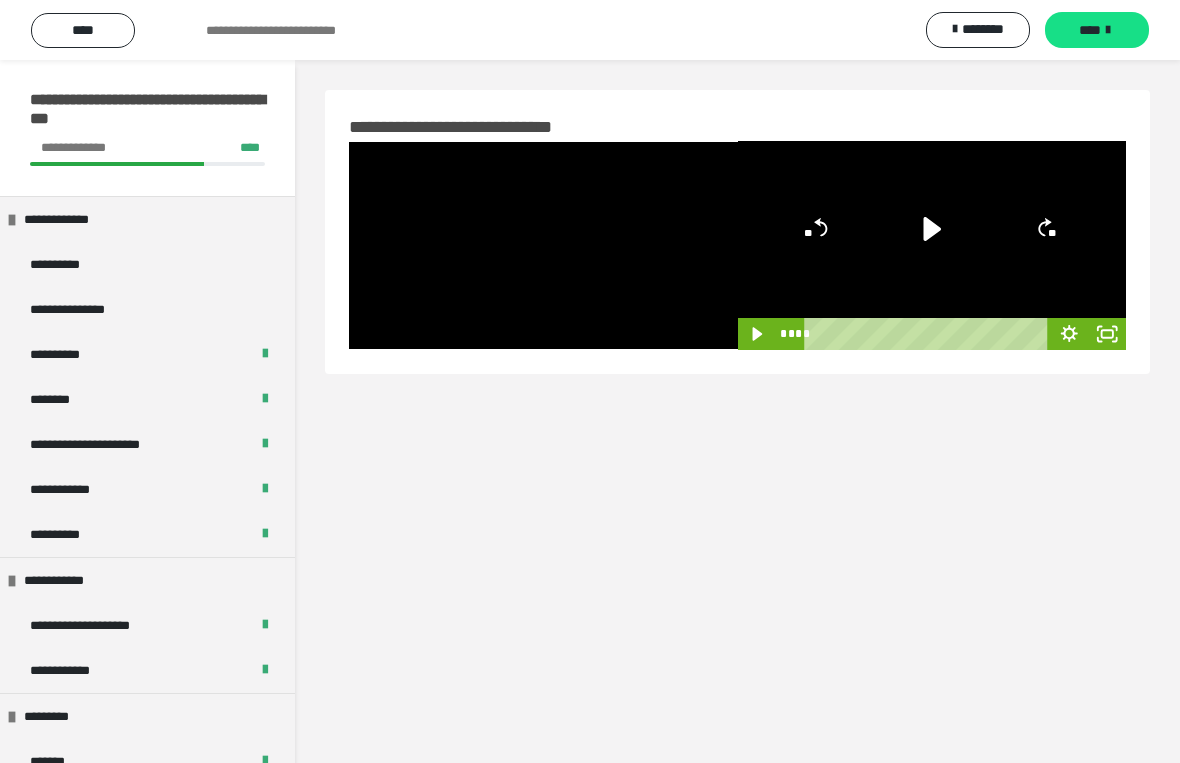 scroll, scrollTop: 24, scrollLeft: 0, axis: vertical 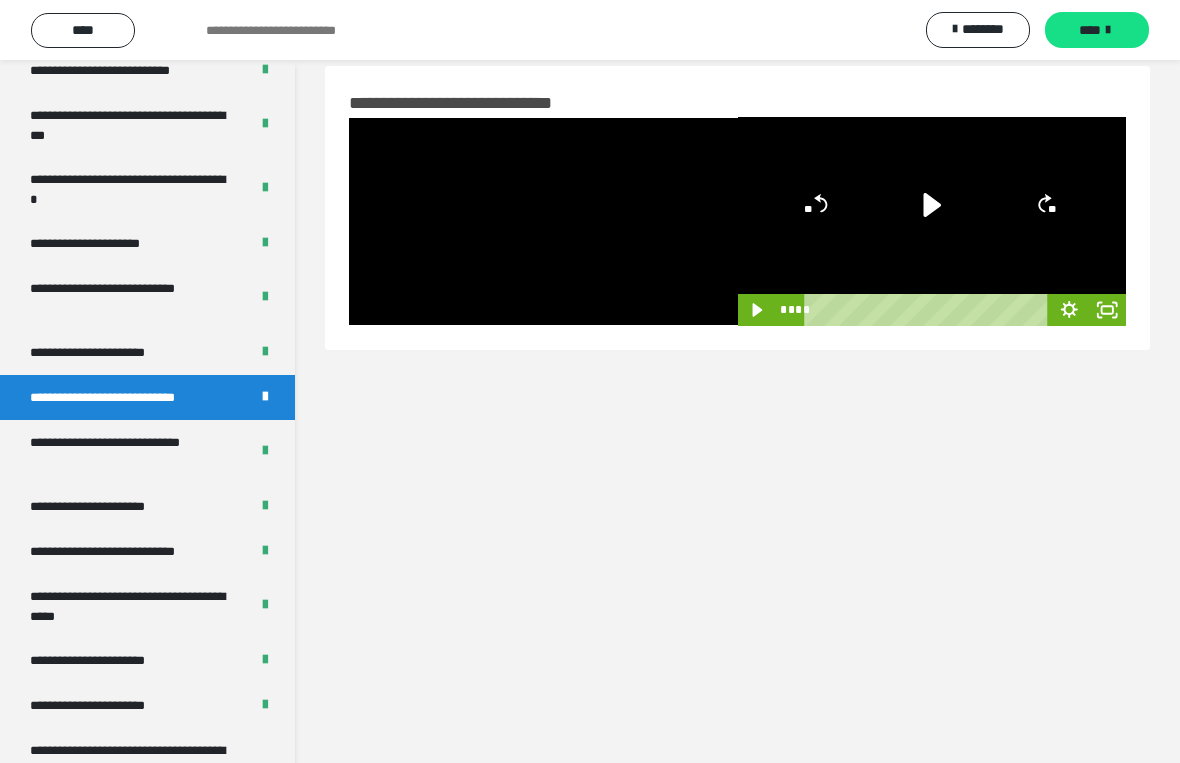 click at bounding box center (543, 221) 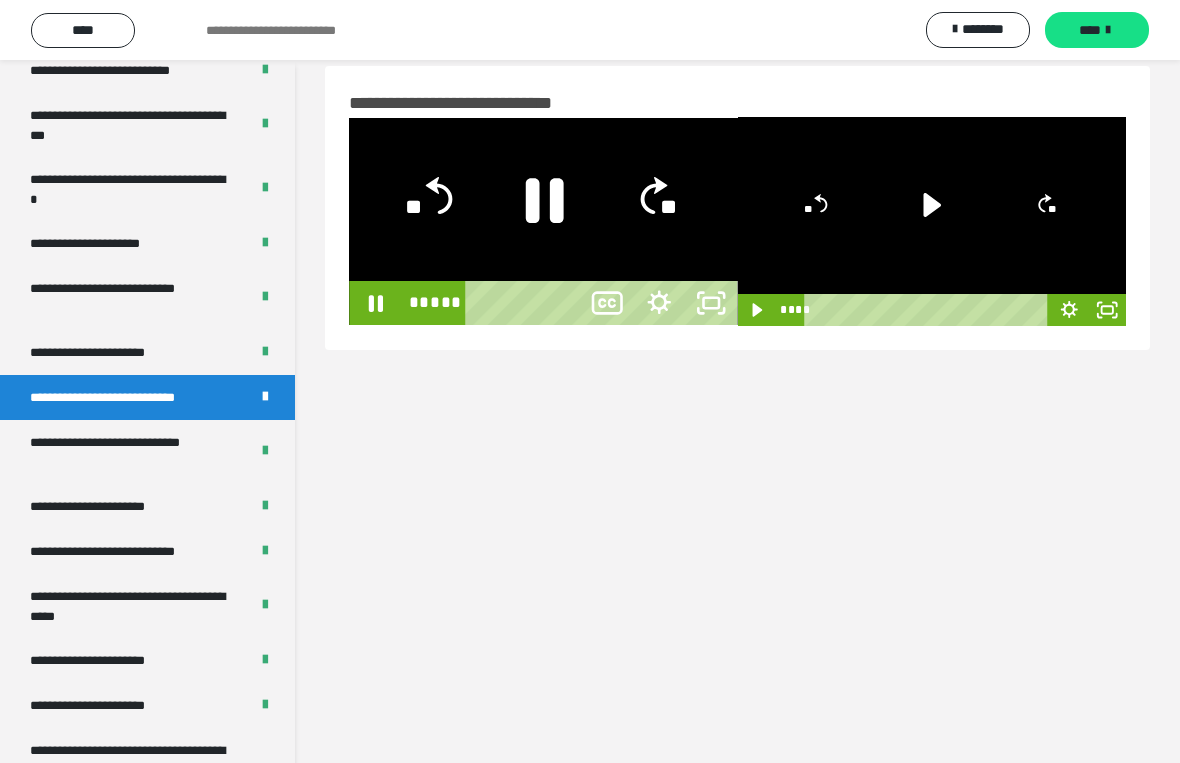 click 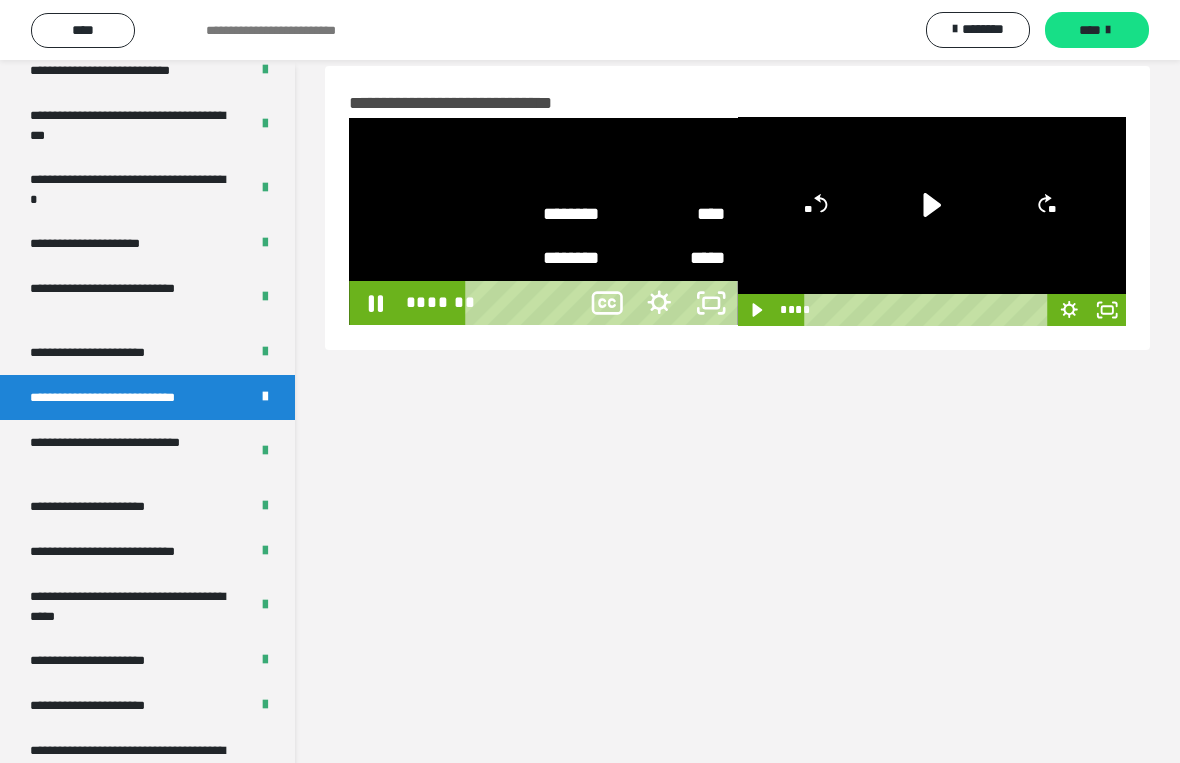 click at bounding box center (543, 221) 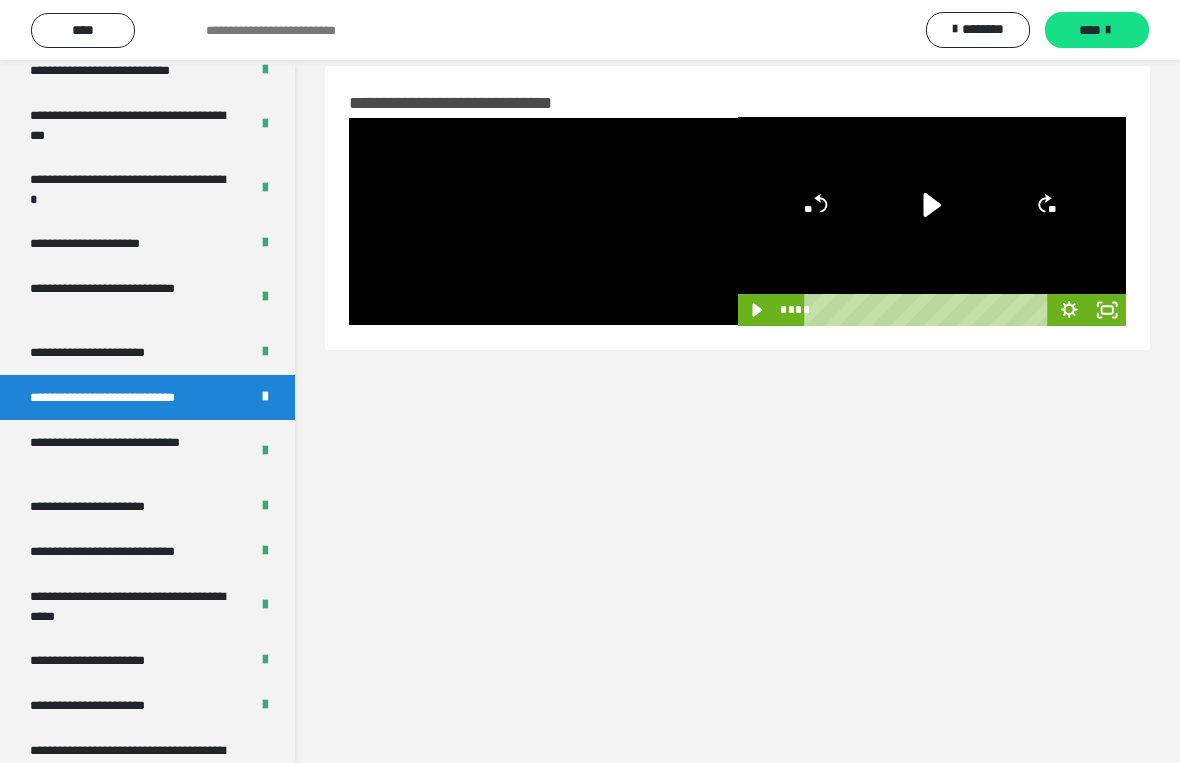 click at bounding box center (543, 221) 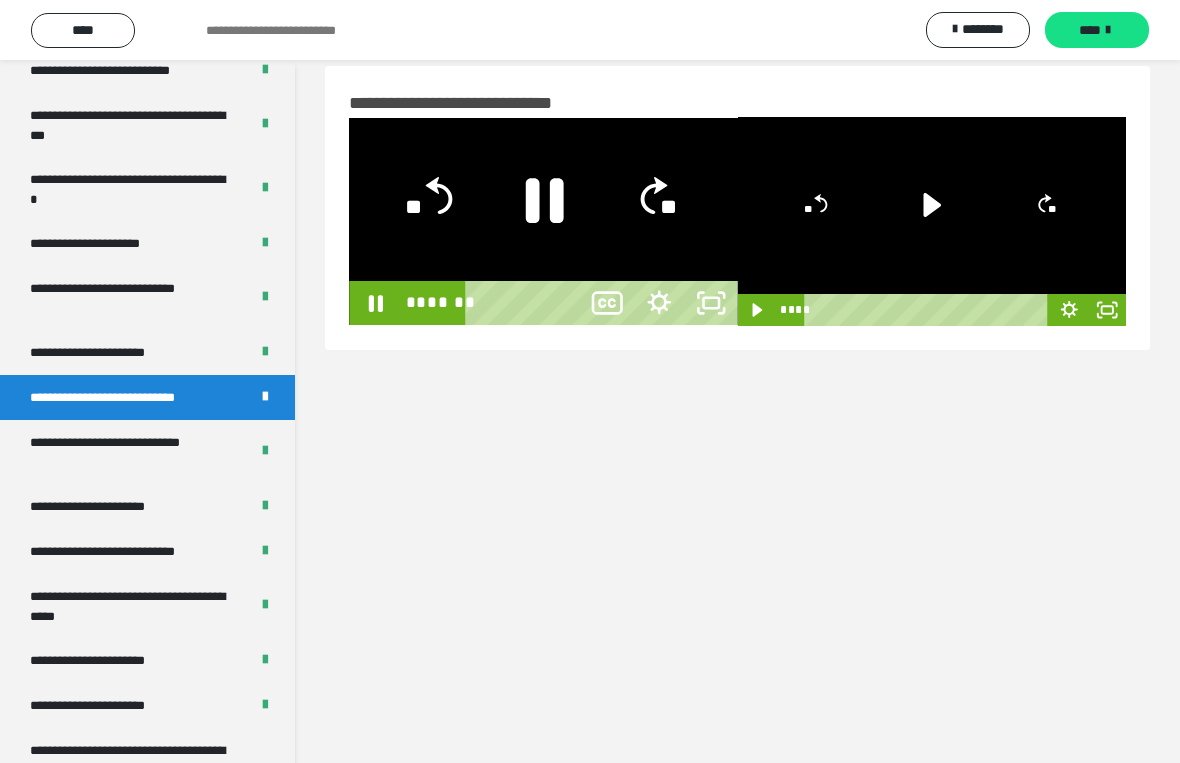click on "**" 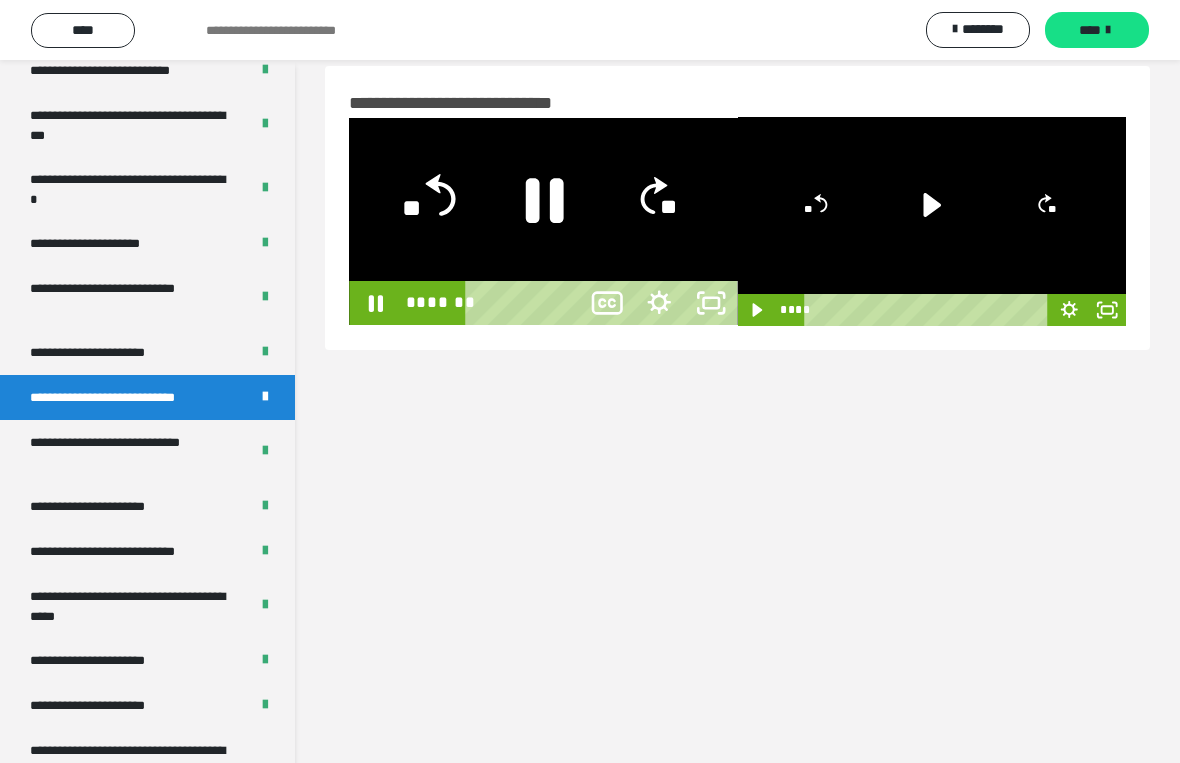 click on "**" 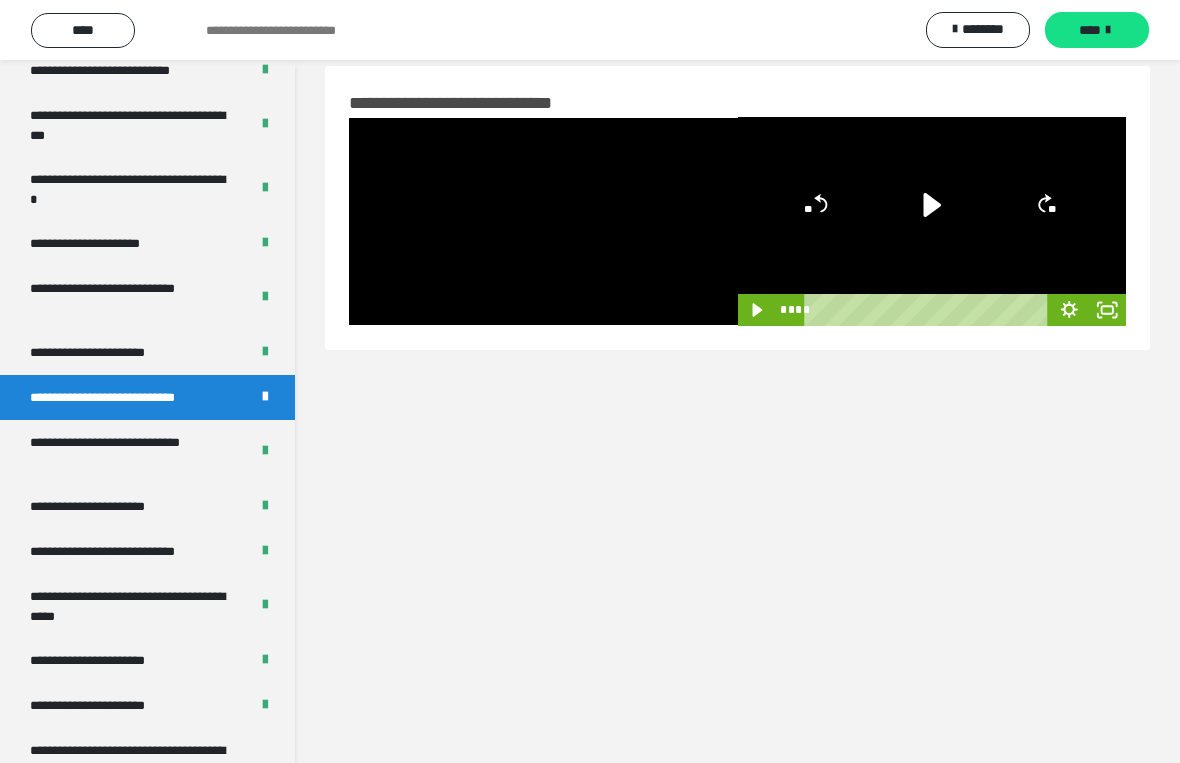 click at bounding box center (543, 221) 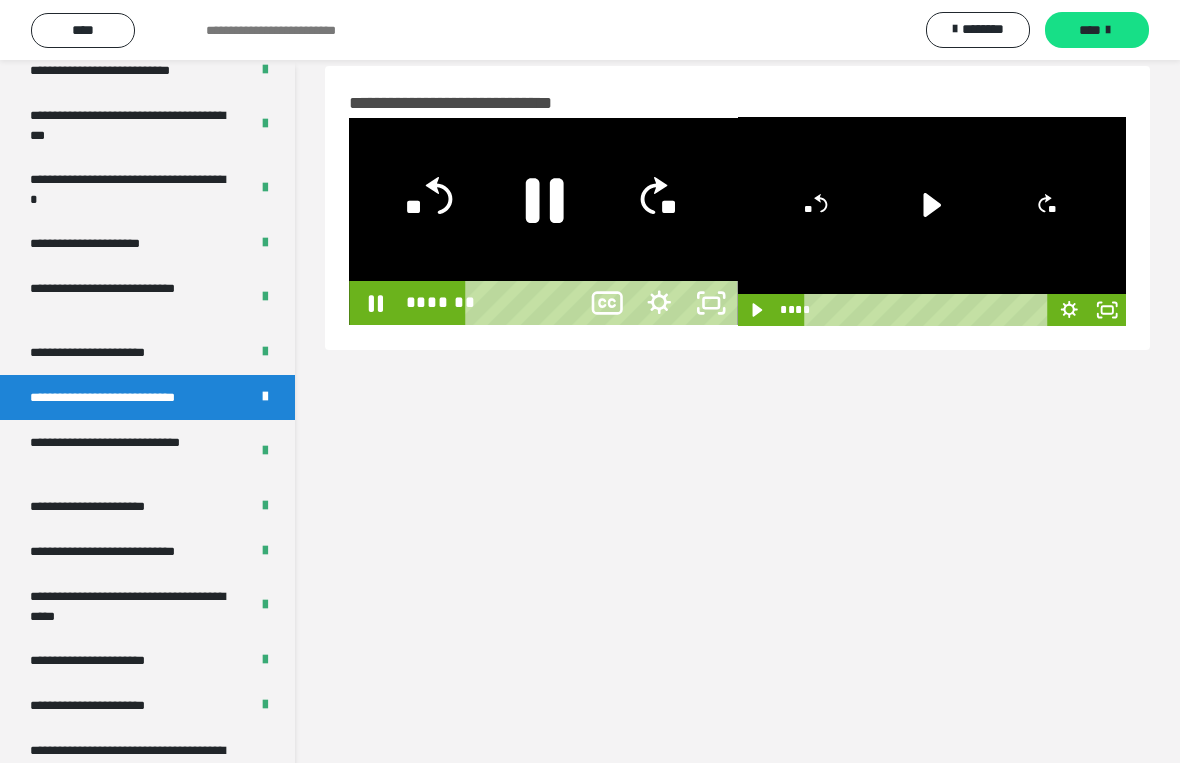 click on "**" 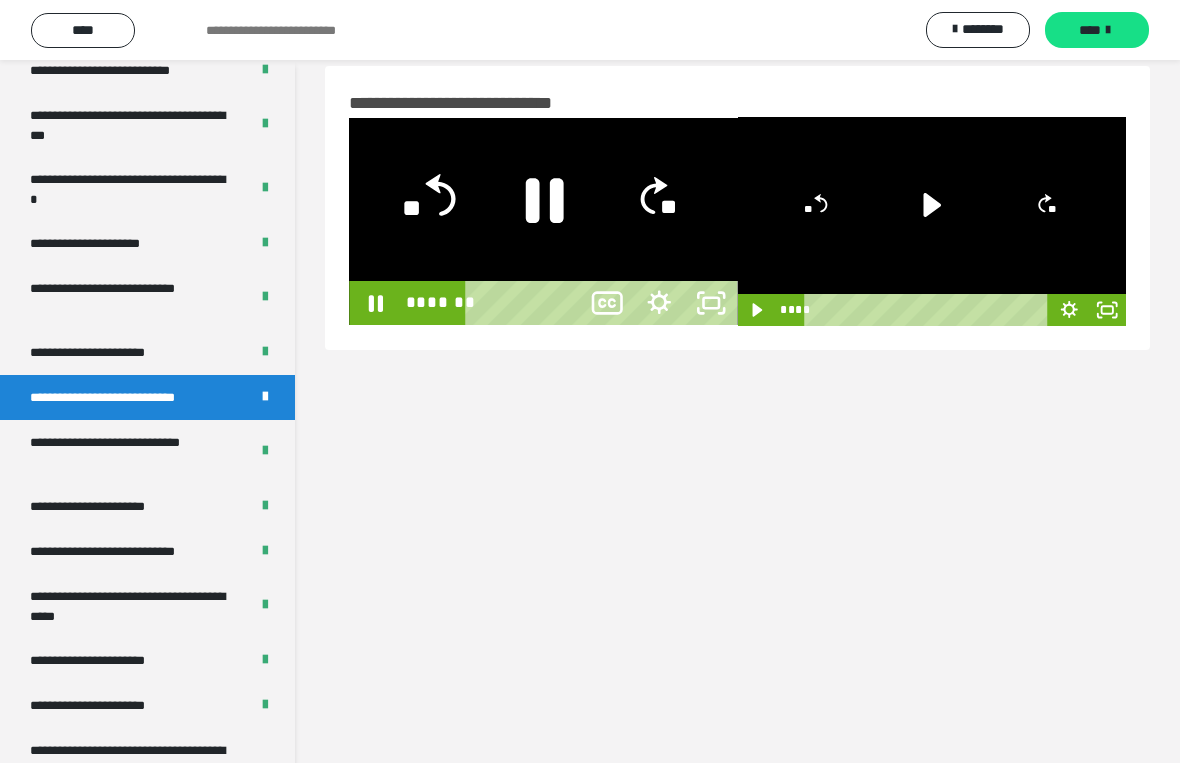 click on "**" 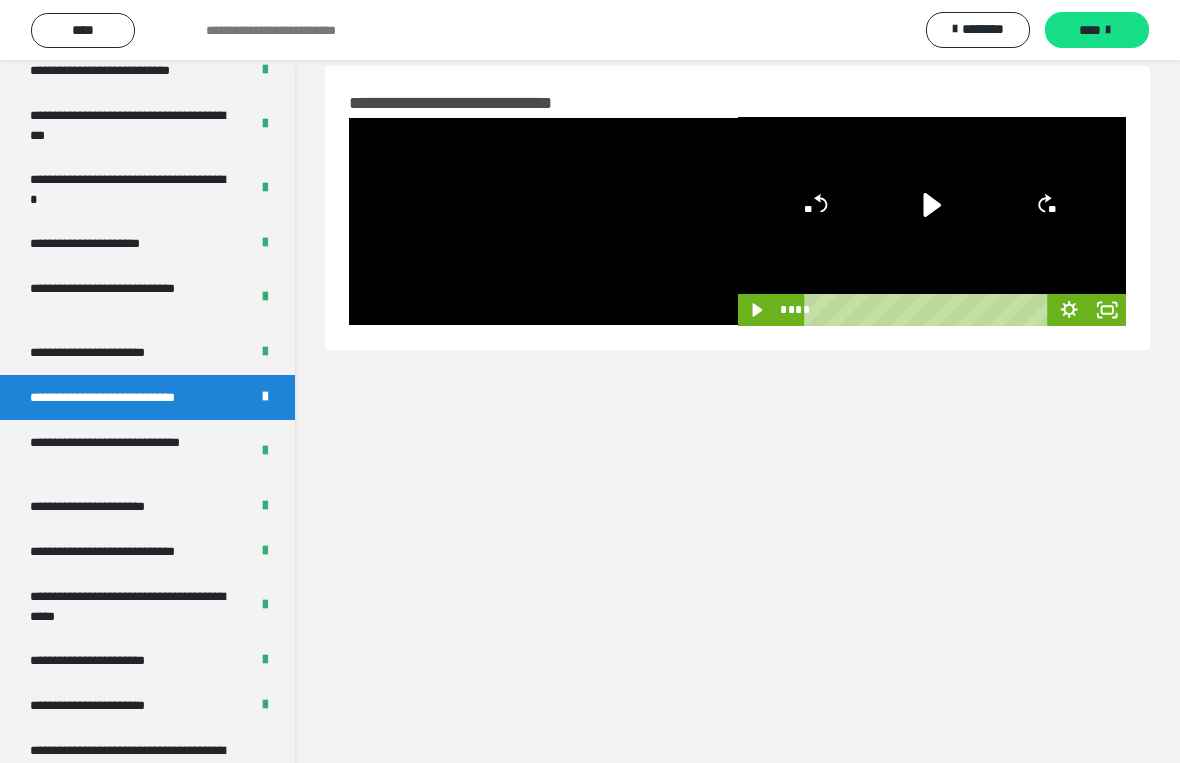 click at bounding box center (543, 221) 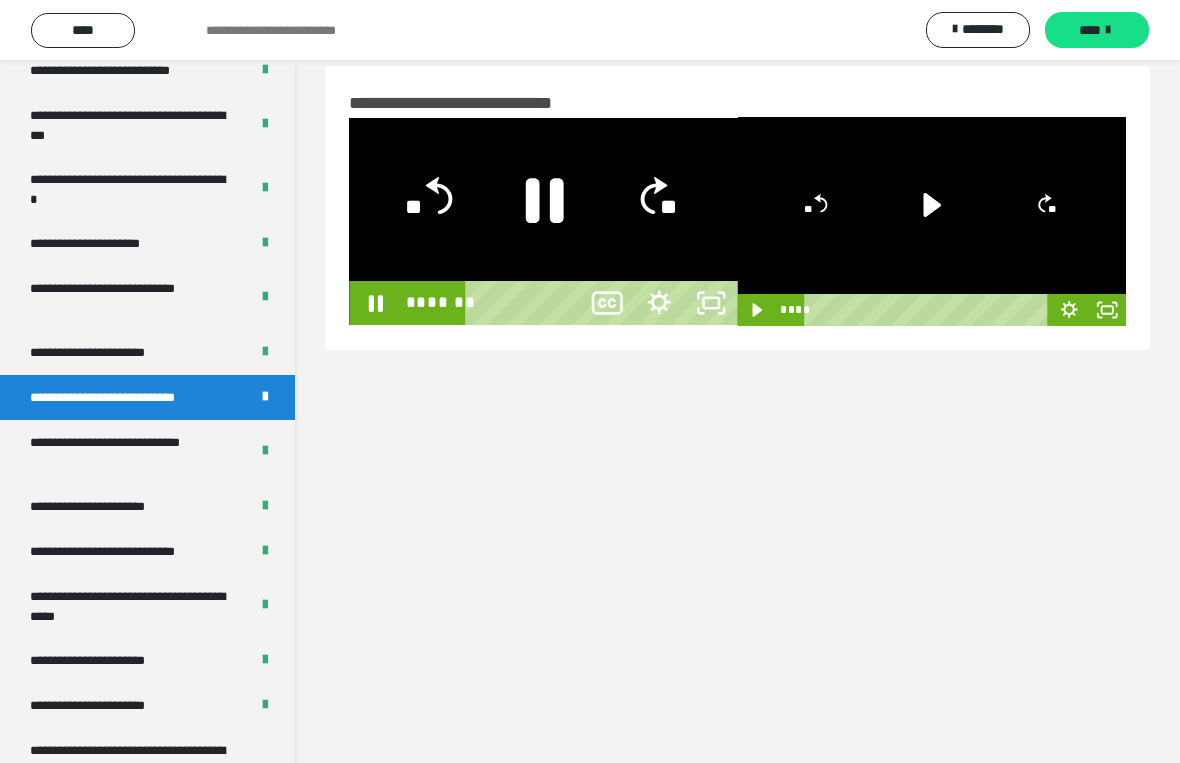 click on "**" 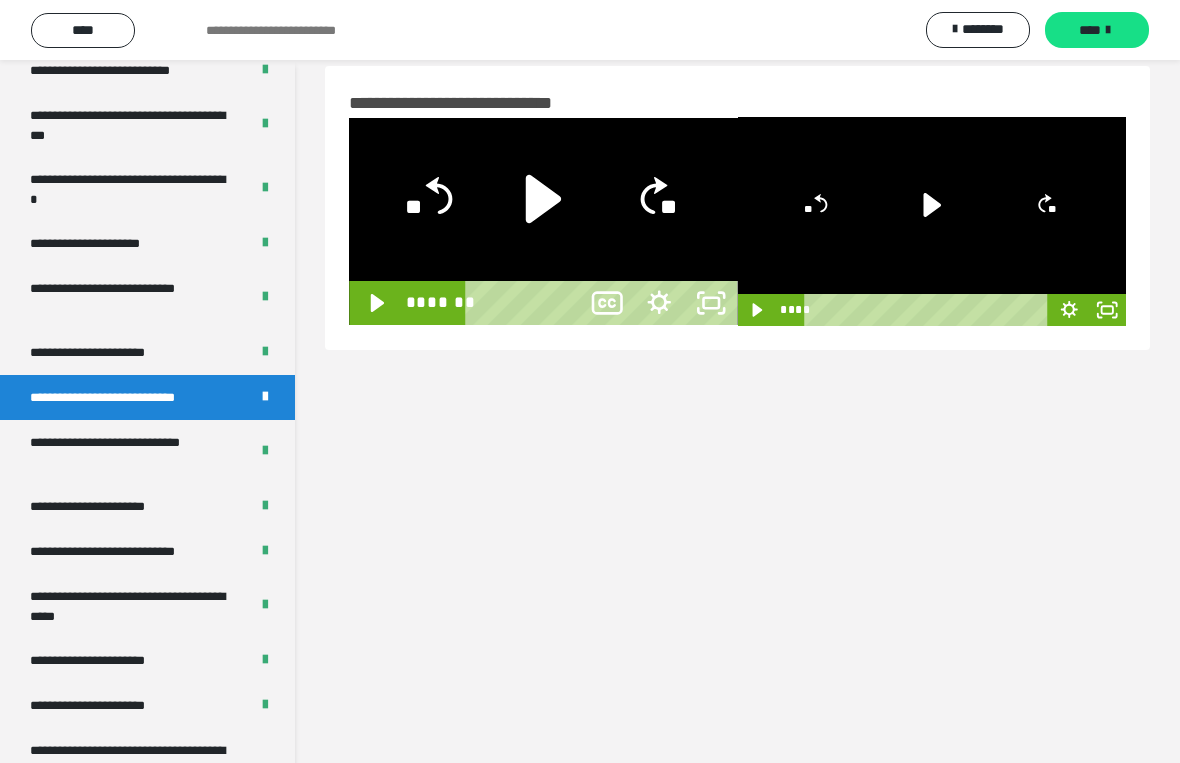 click 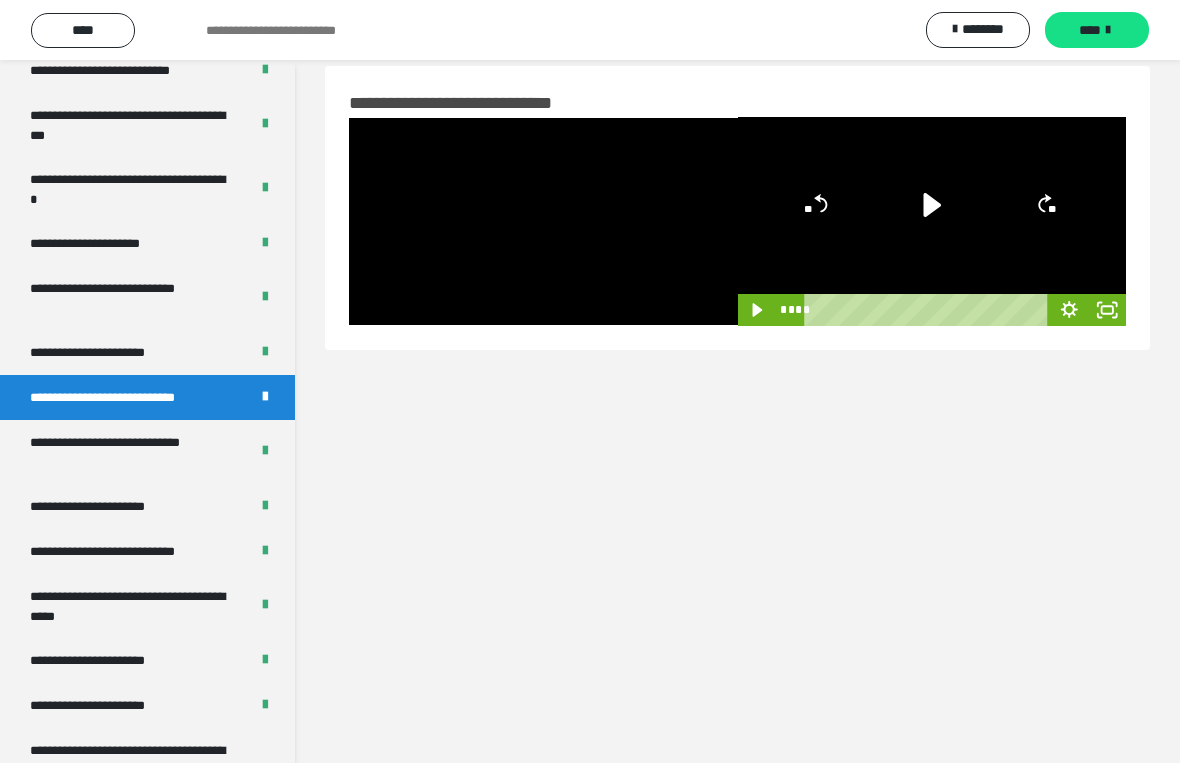 click at bounding box center (543, 221) 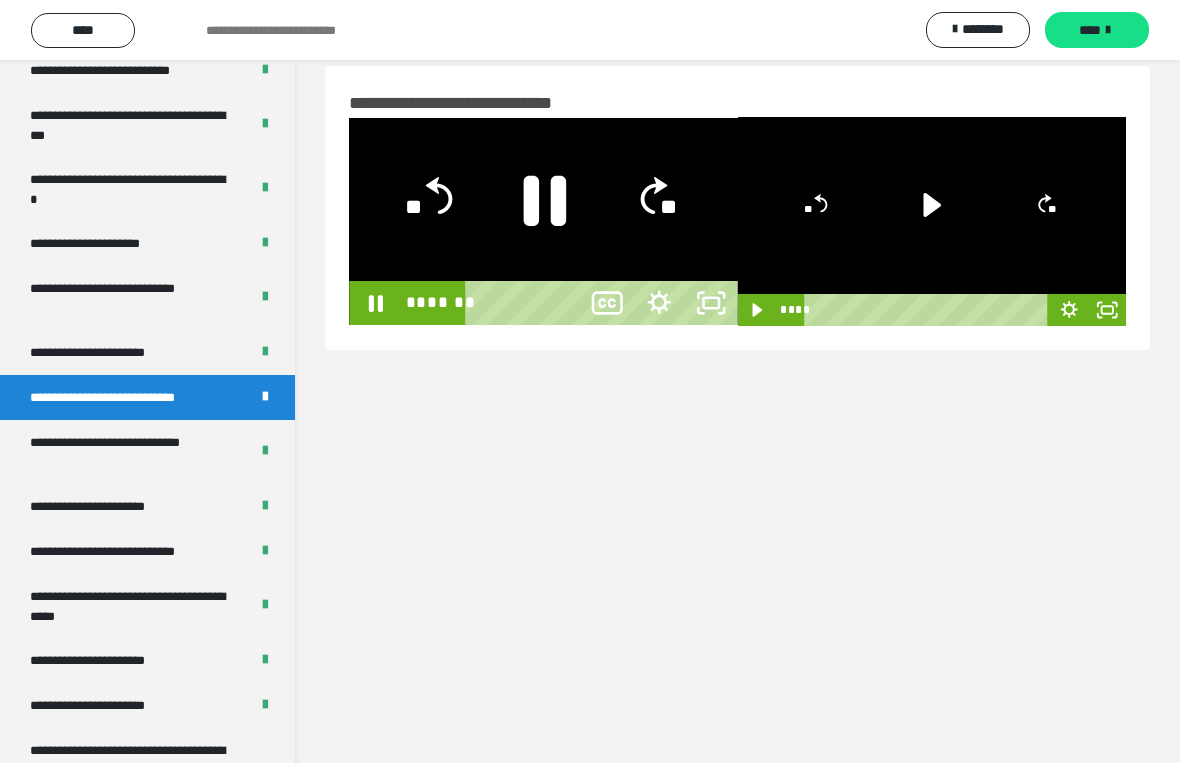 click 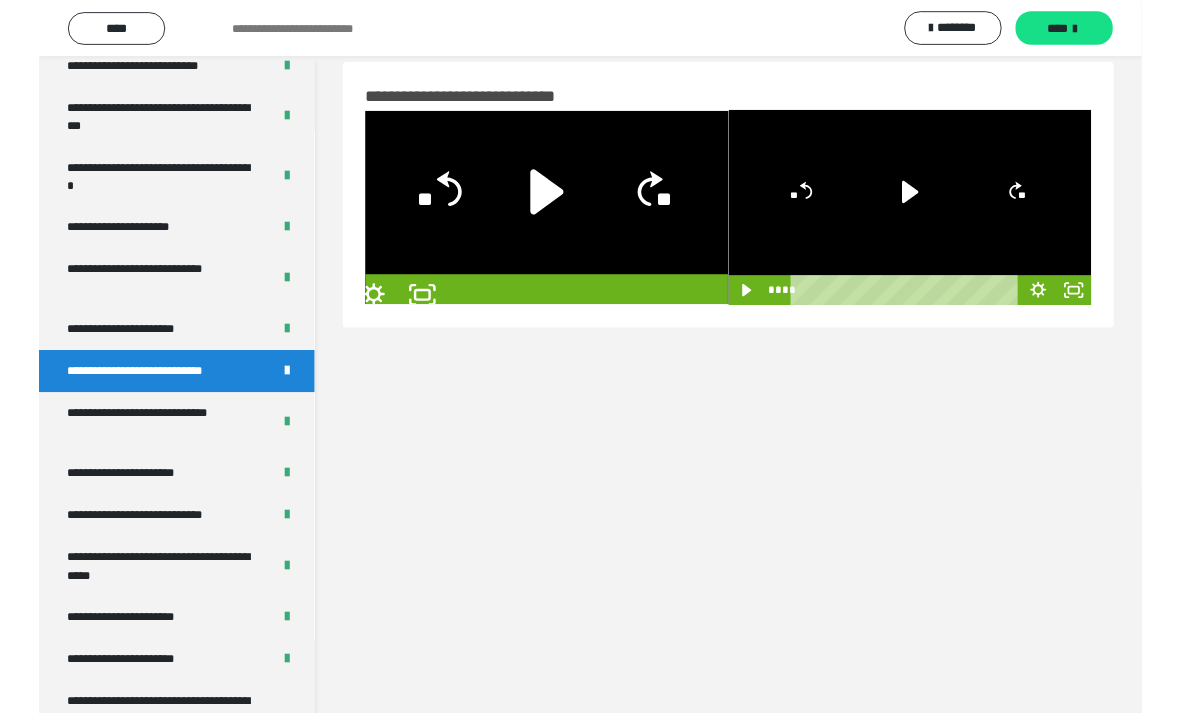 scroll, scrollTop: 0, scrollLeft: 0, axis: both 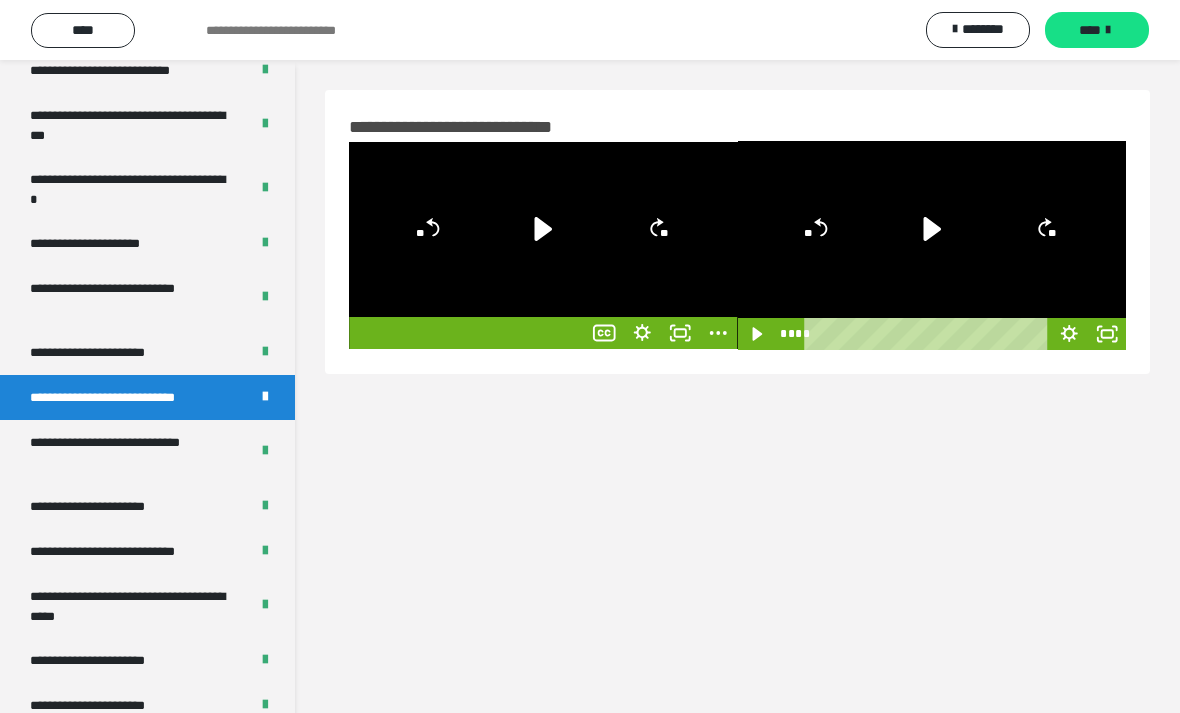 click on "**********" at bounding box center (131, 452) 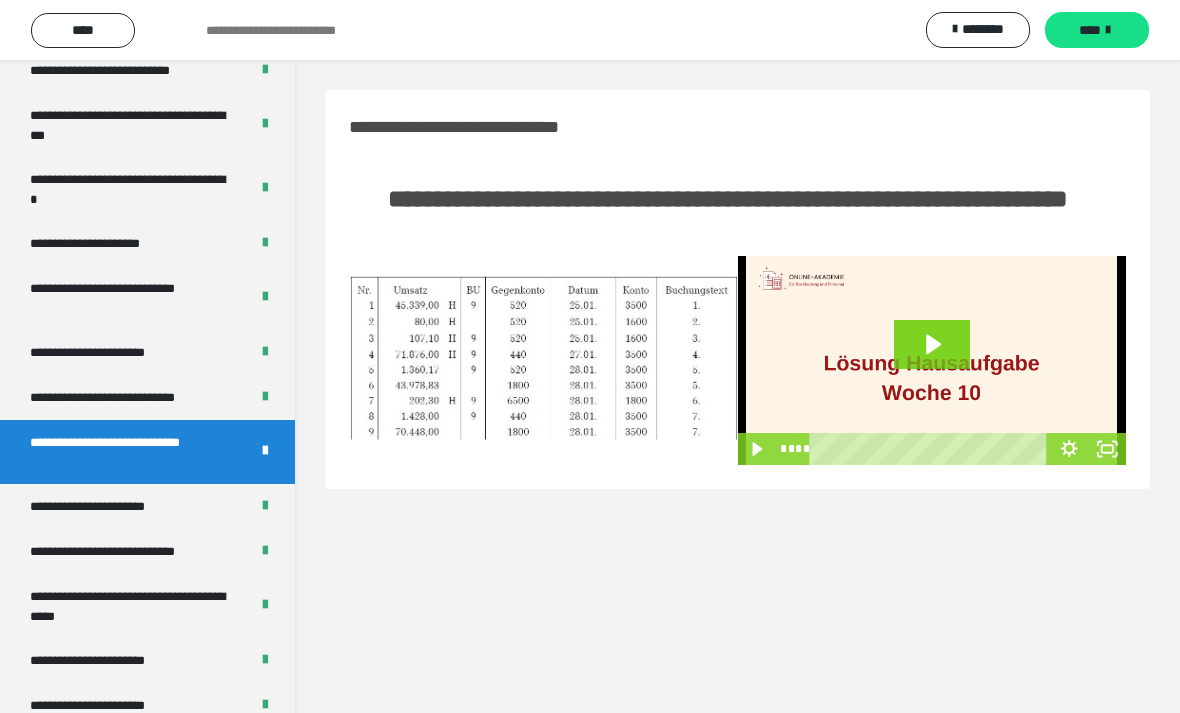 click 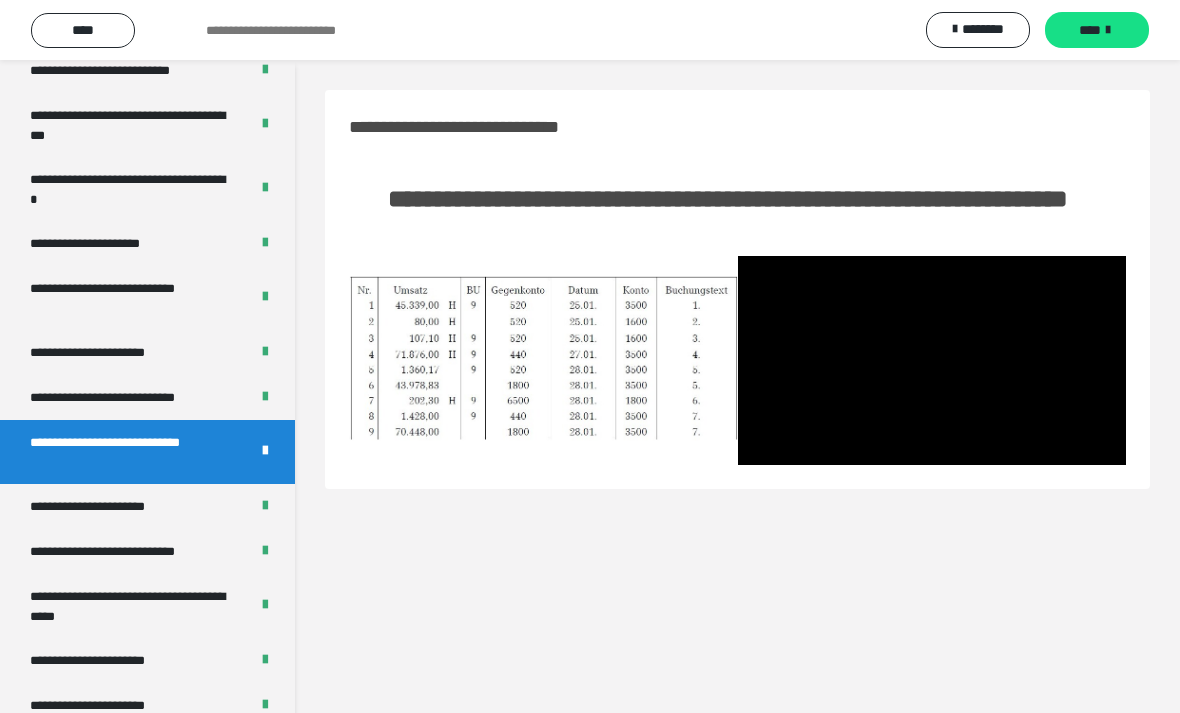 click at bounding box center (932, 360) 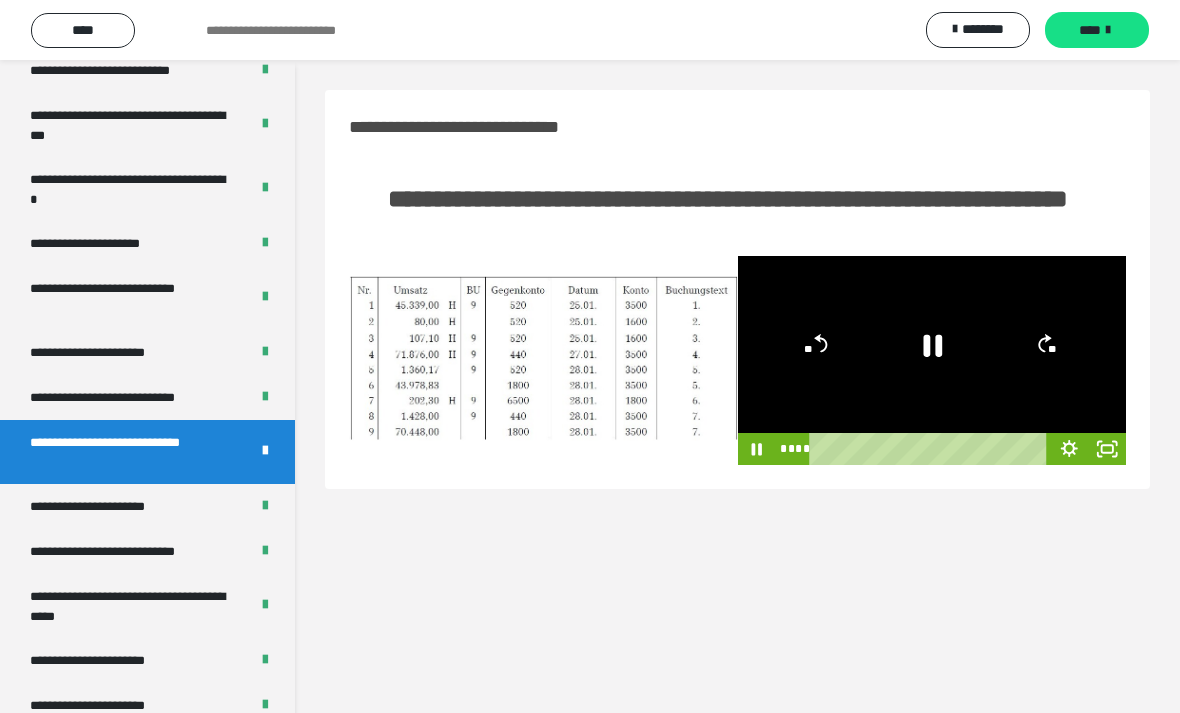 click 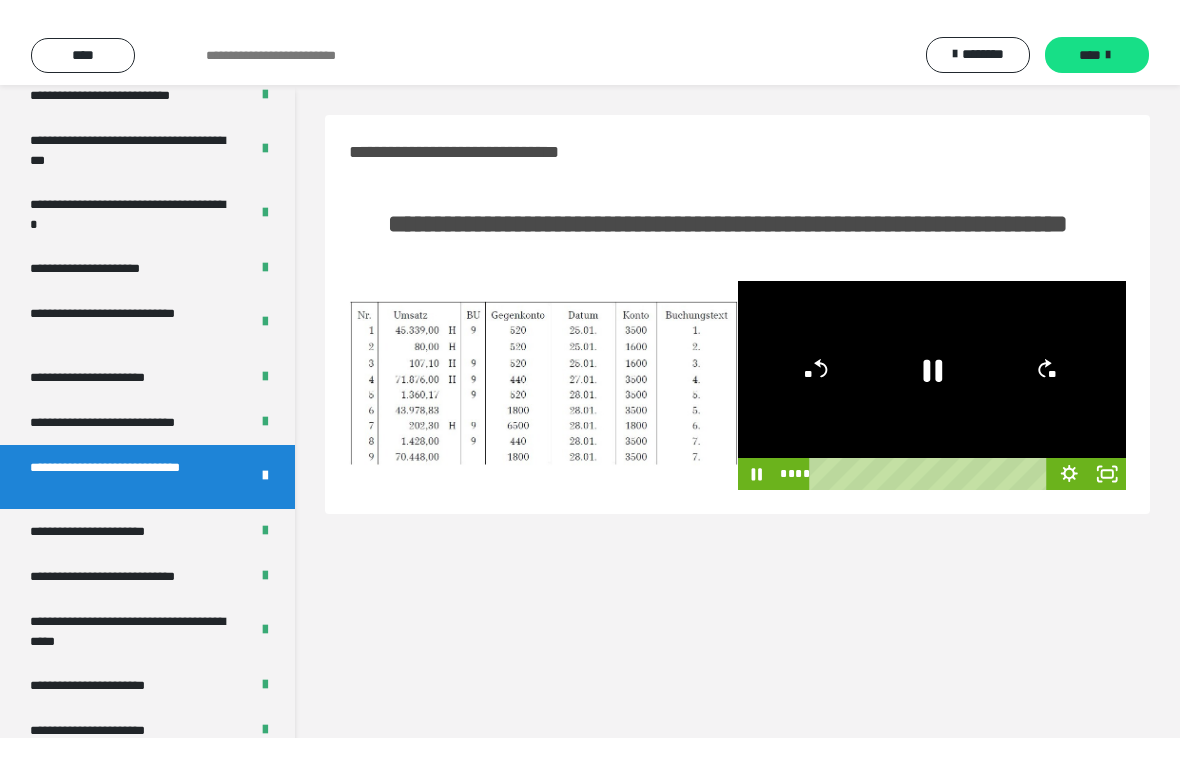 scroll, scrollTop: 24, scrollLeft: 0, axis: vertical 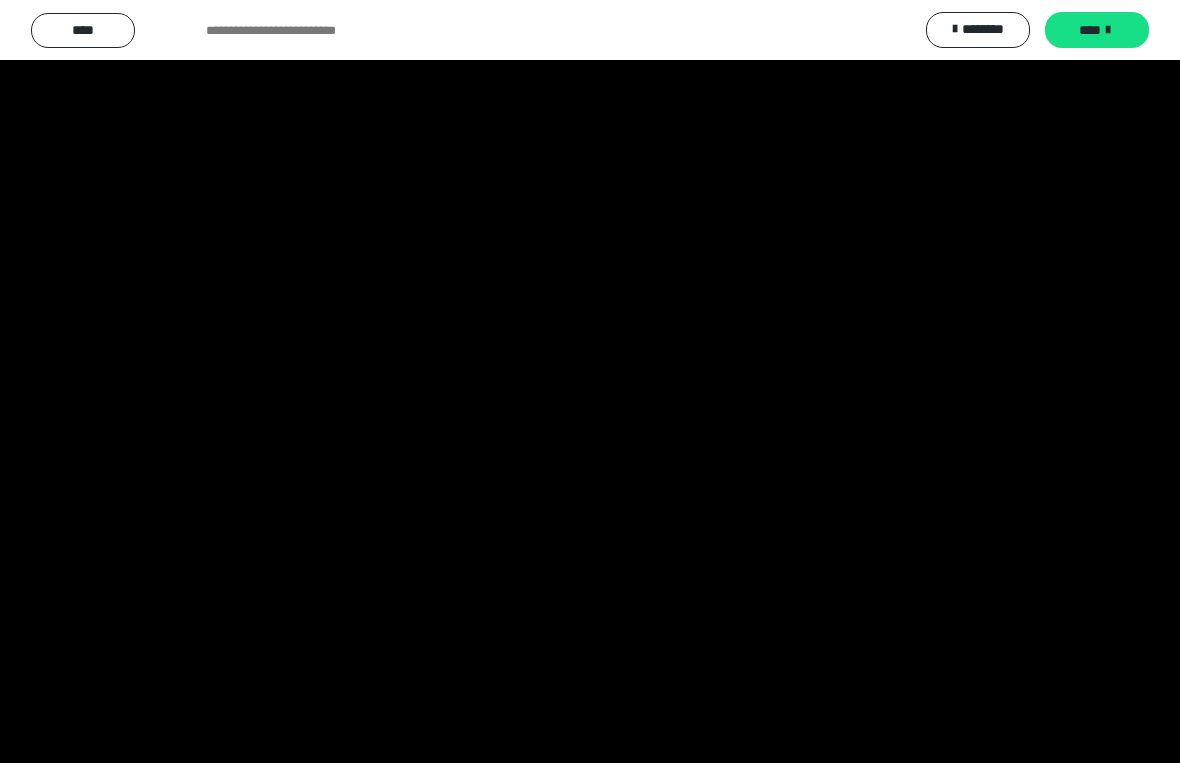click at bounding box center [590, 381] 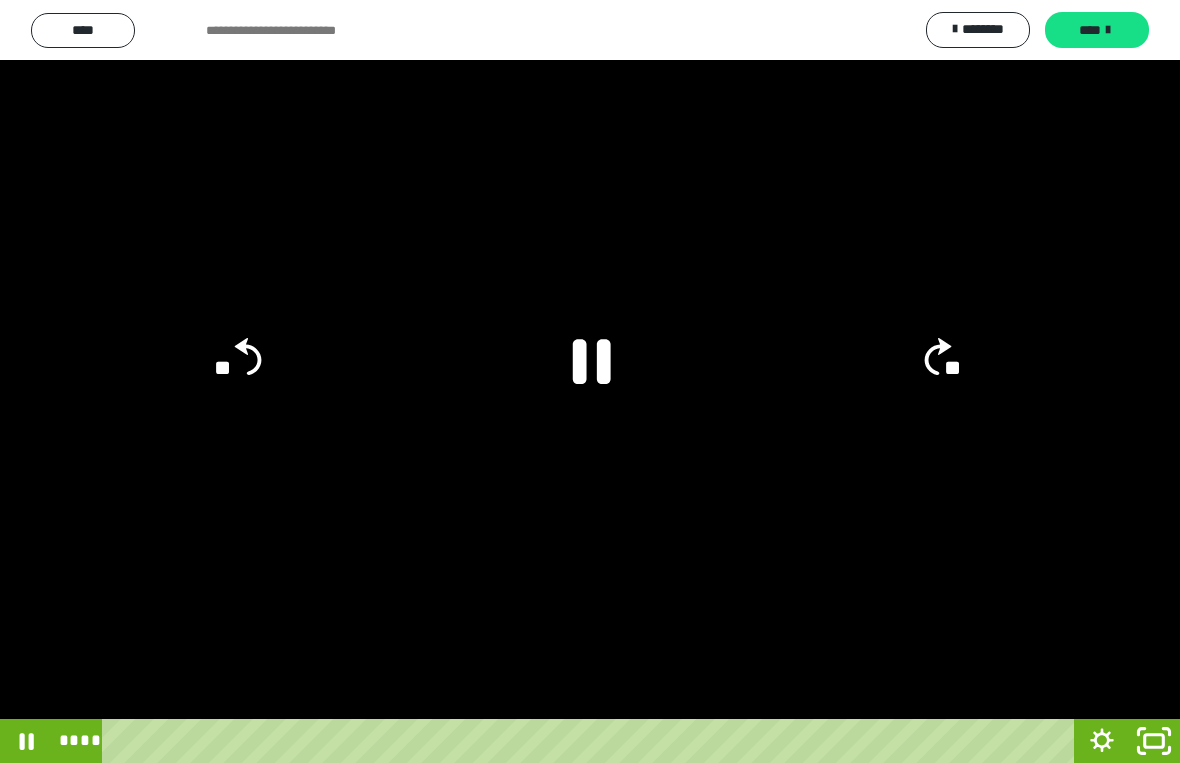 click 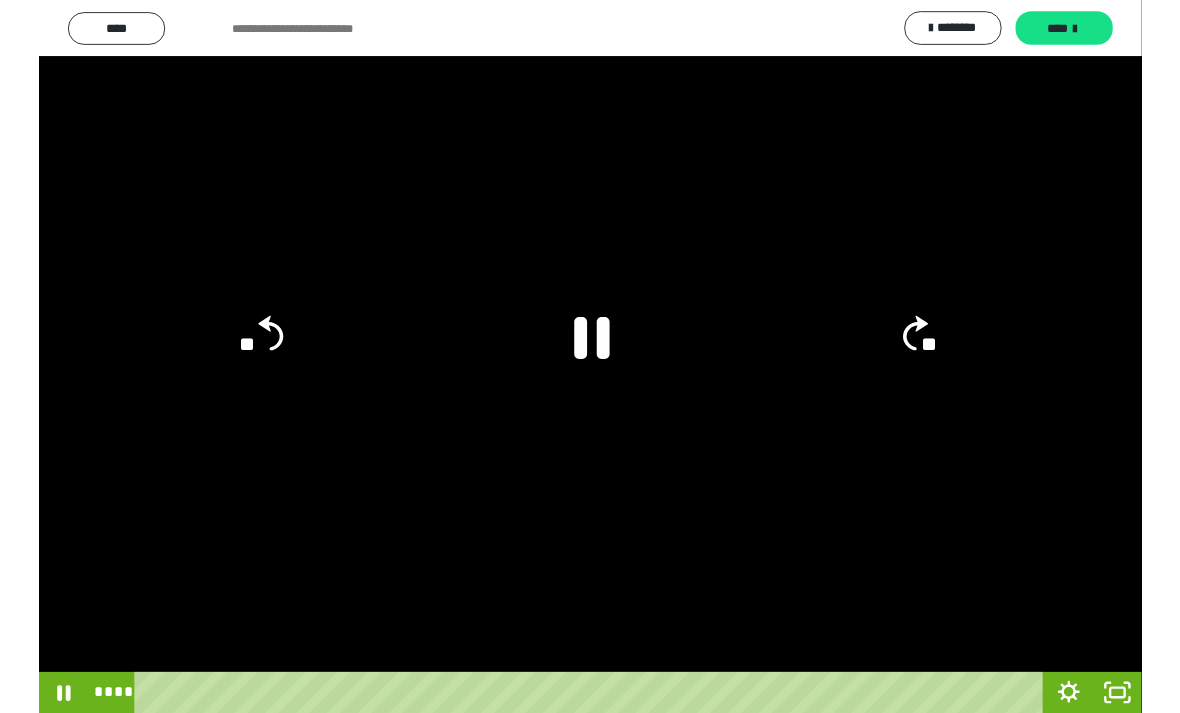 scroll, scrollTop: 0, scrollLeft: 0, axis: both 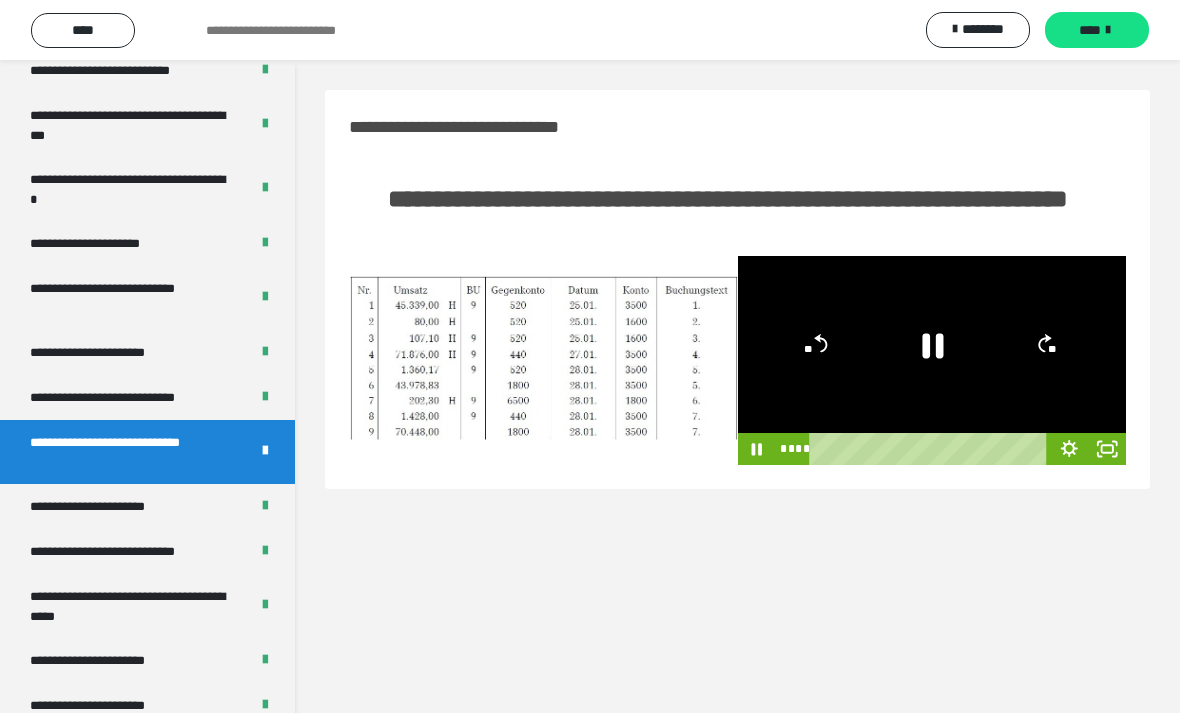 click 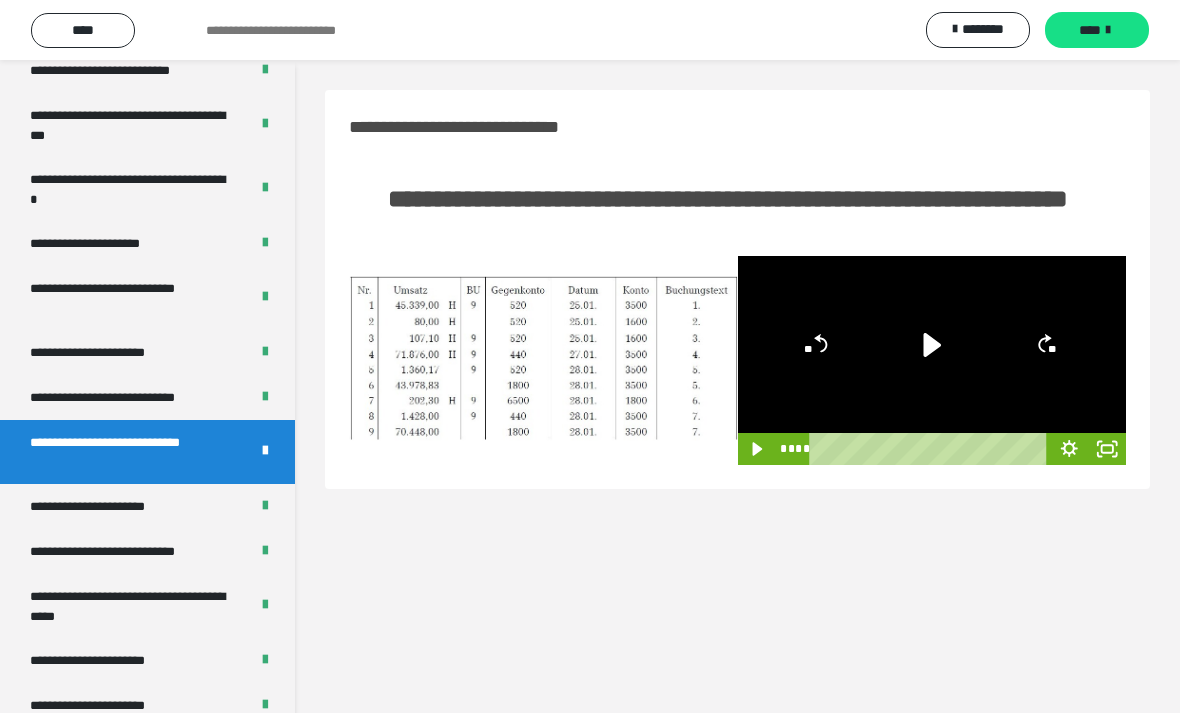click on "**********" at bounding box center (109, 506) 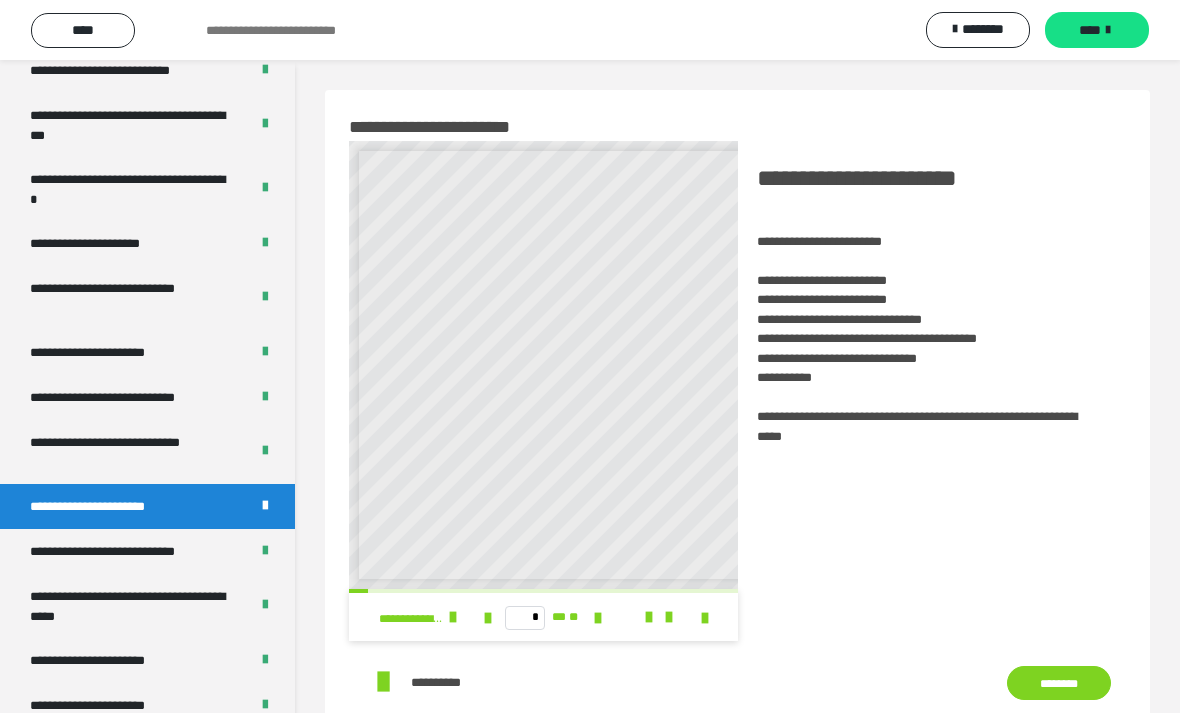 click on "**********" at bounding box center (129, 551) 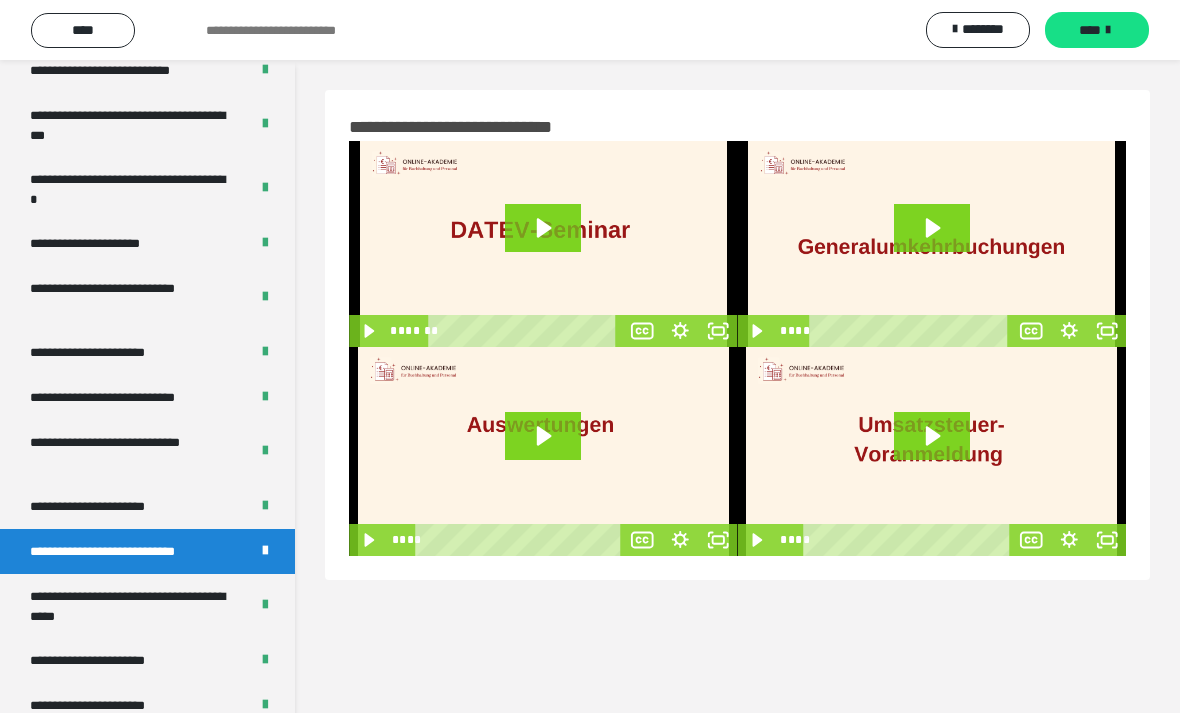 click 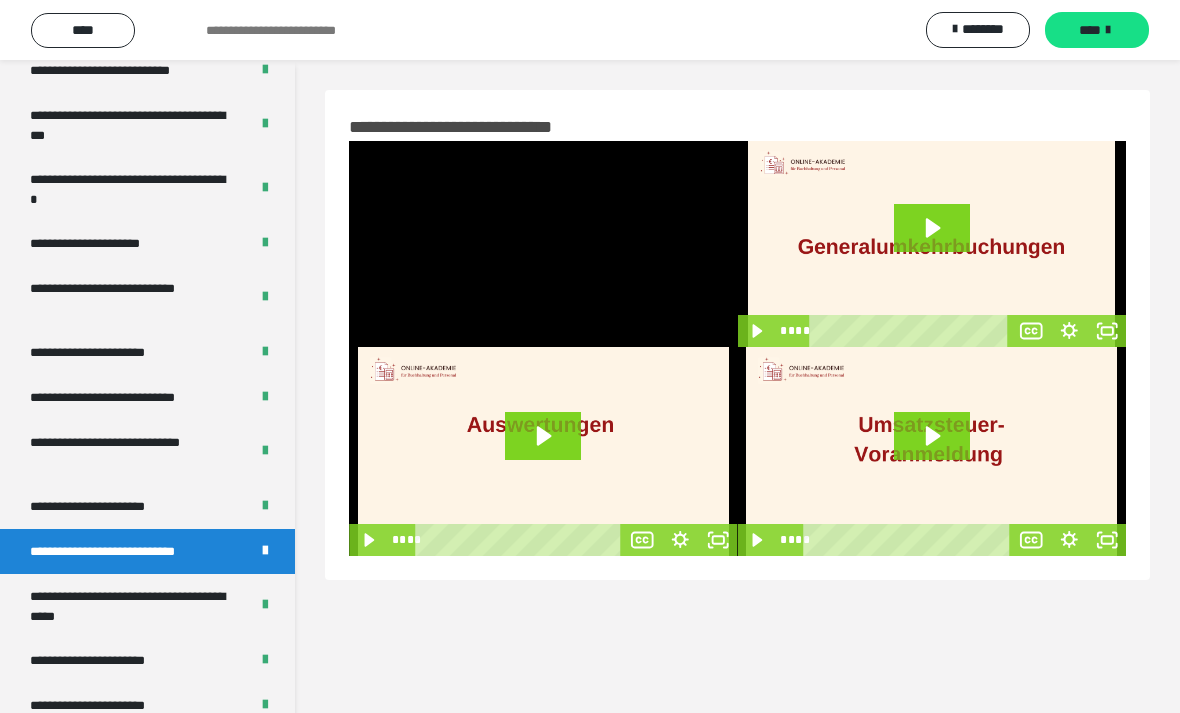 click at bounding box center (543, 244) 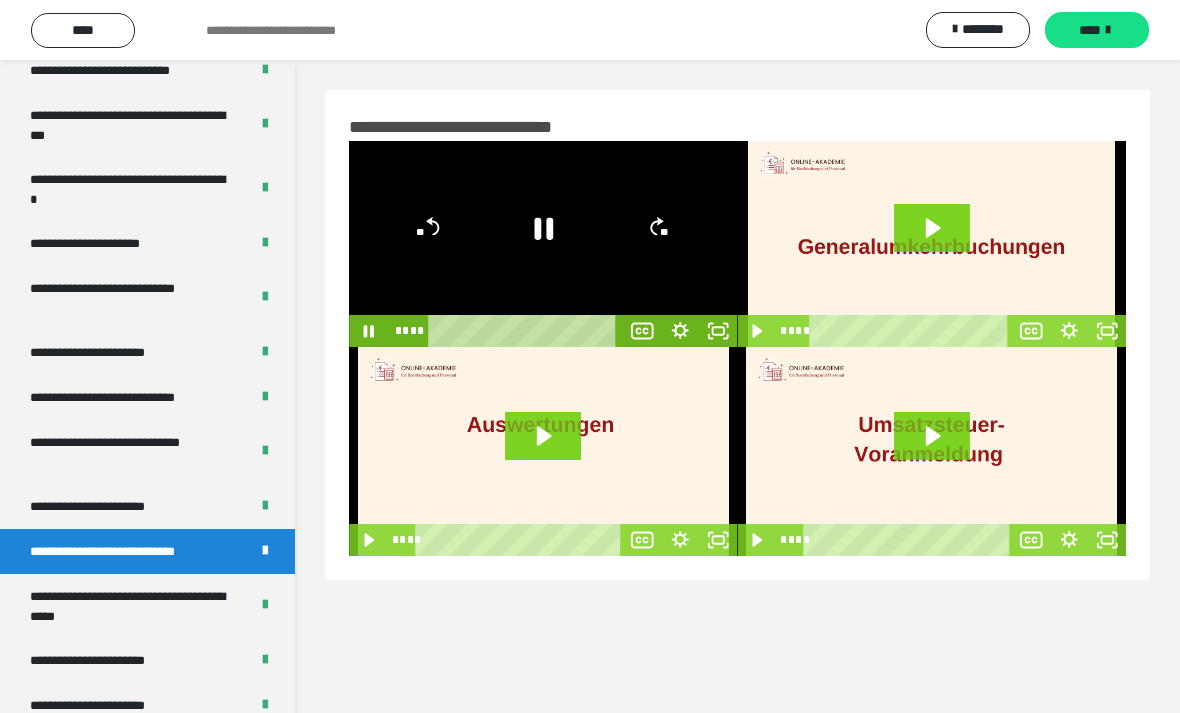 click 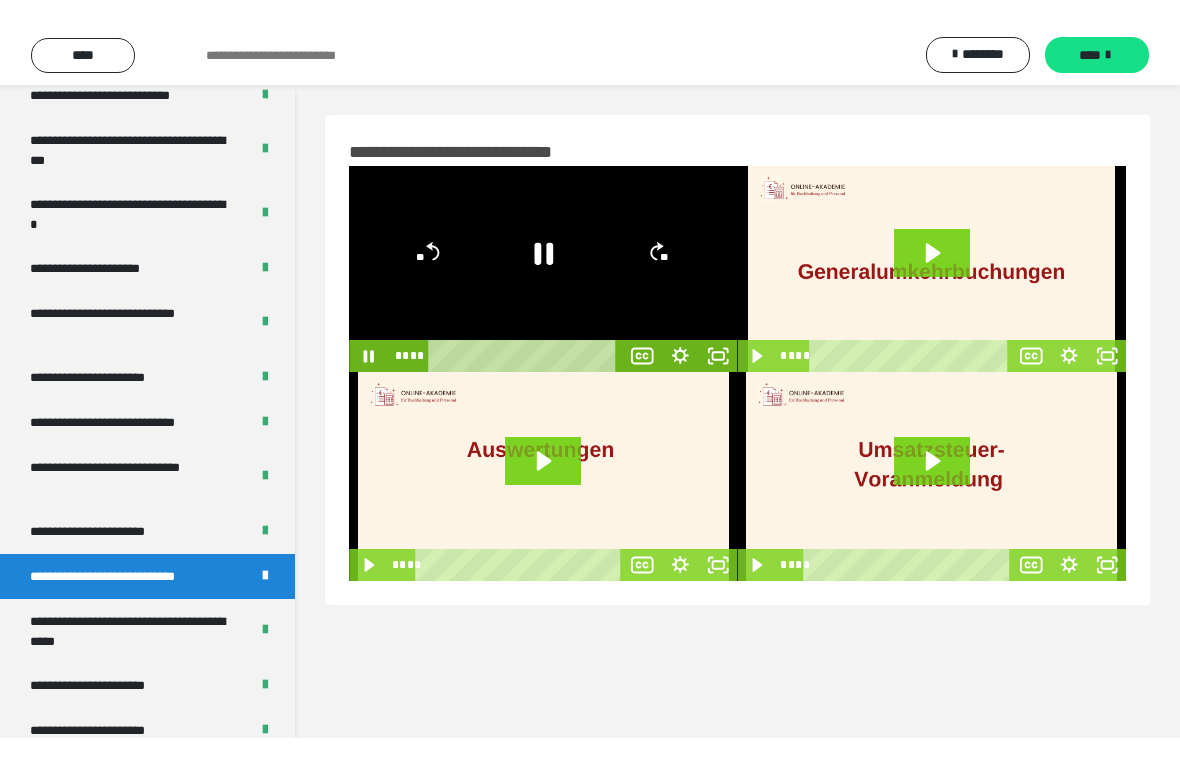 scroll, scrollTop: 24, scrollLeft: 0, axis: vertical 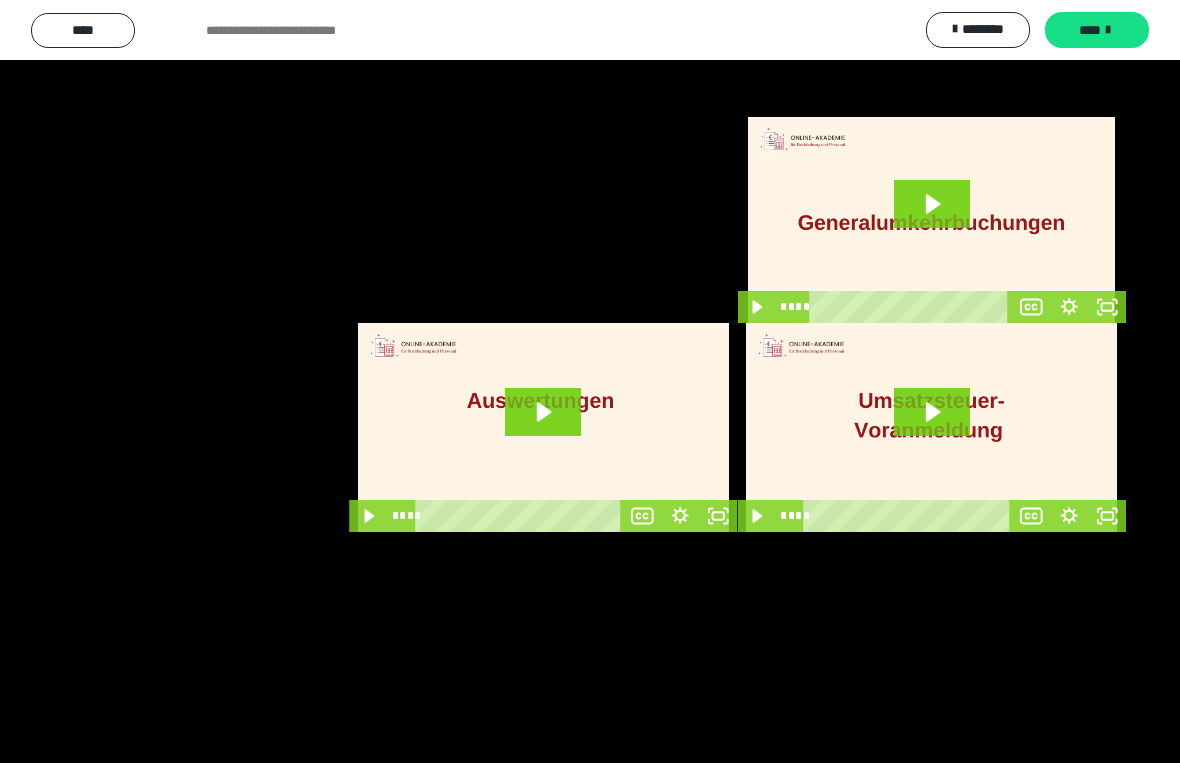 click at bounding box center [590, 381] 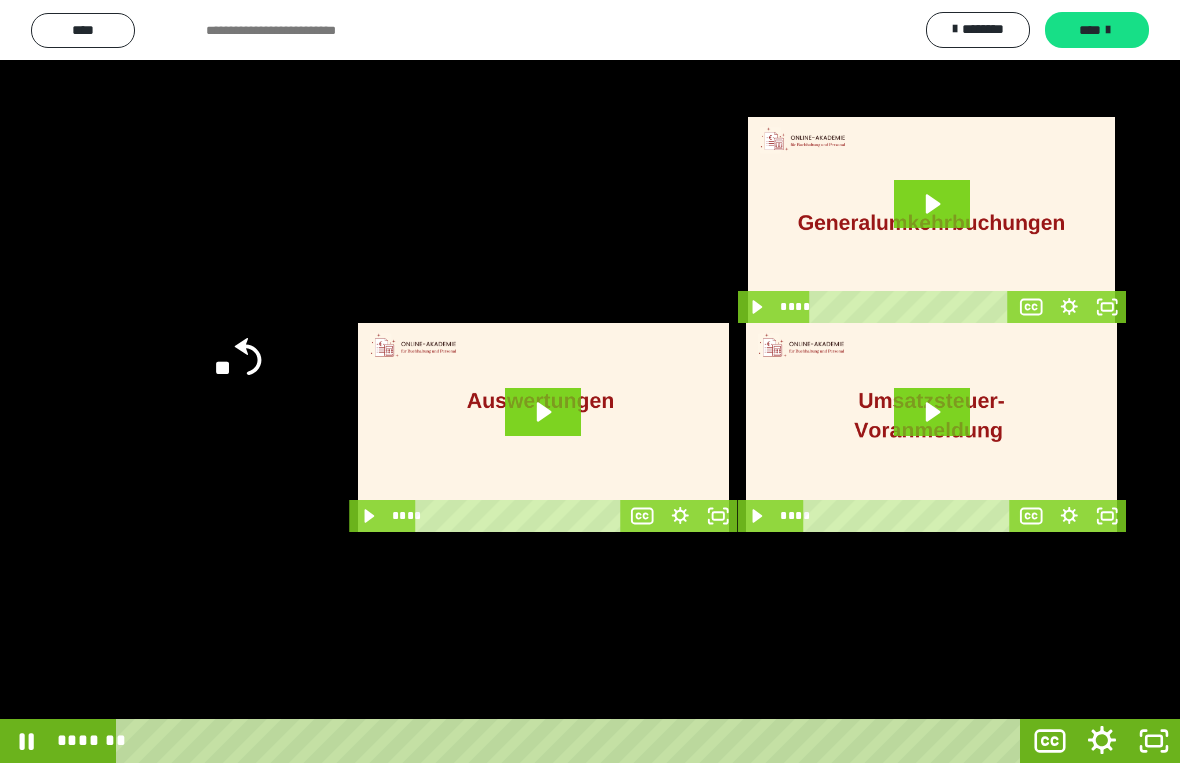 click 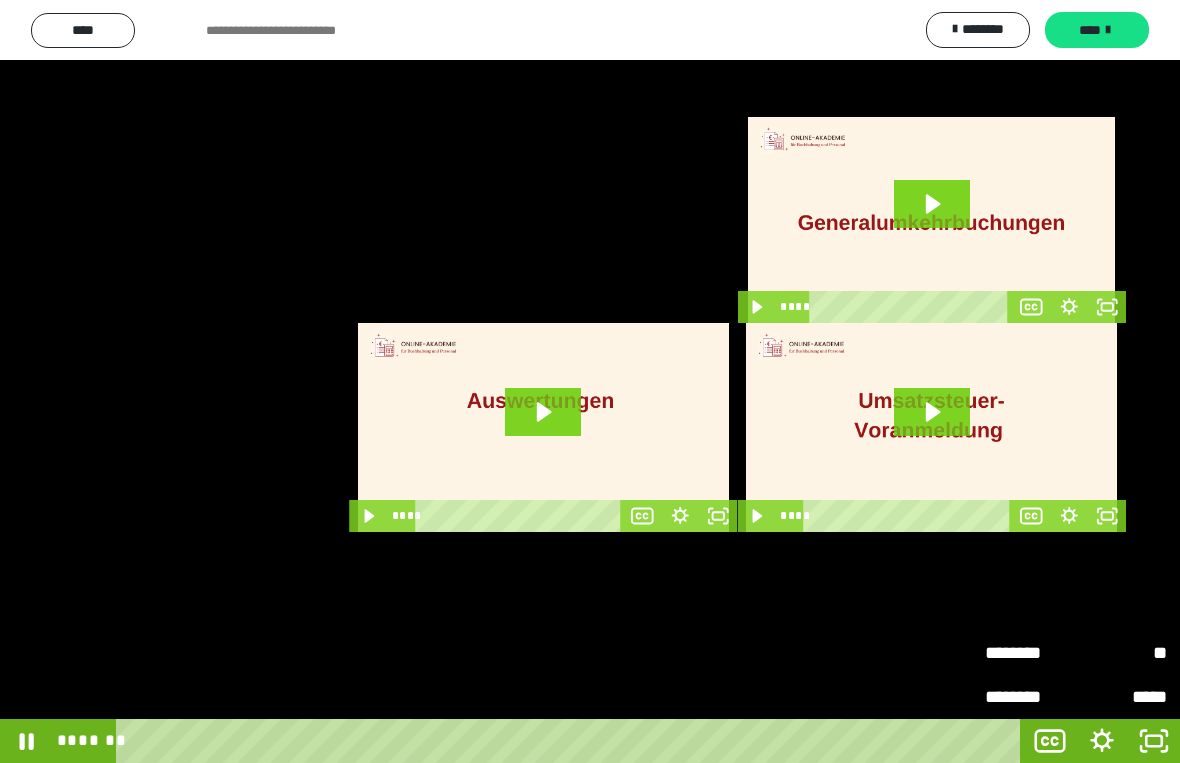 click on "********" at bounding box center (1030, 653) 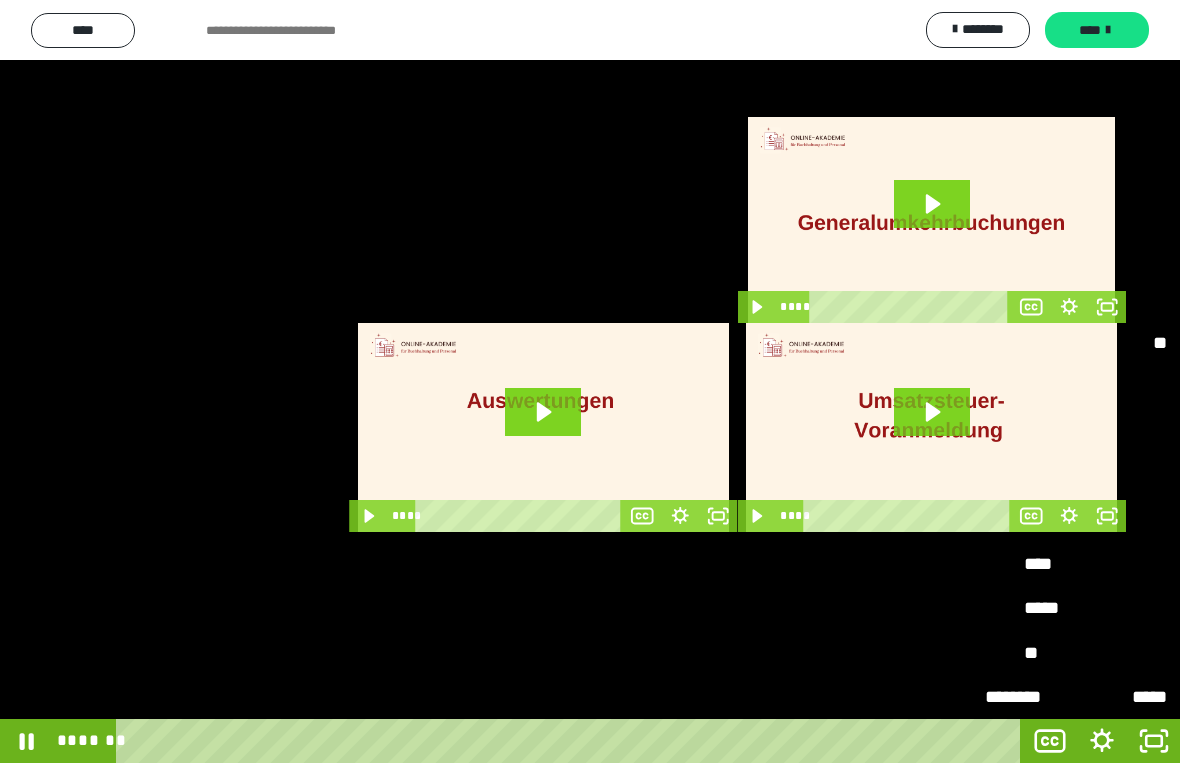 click on "****" at bounding box center [1076, 564] 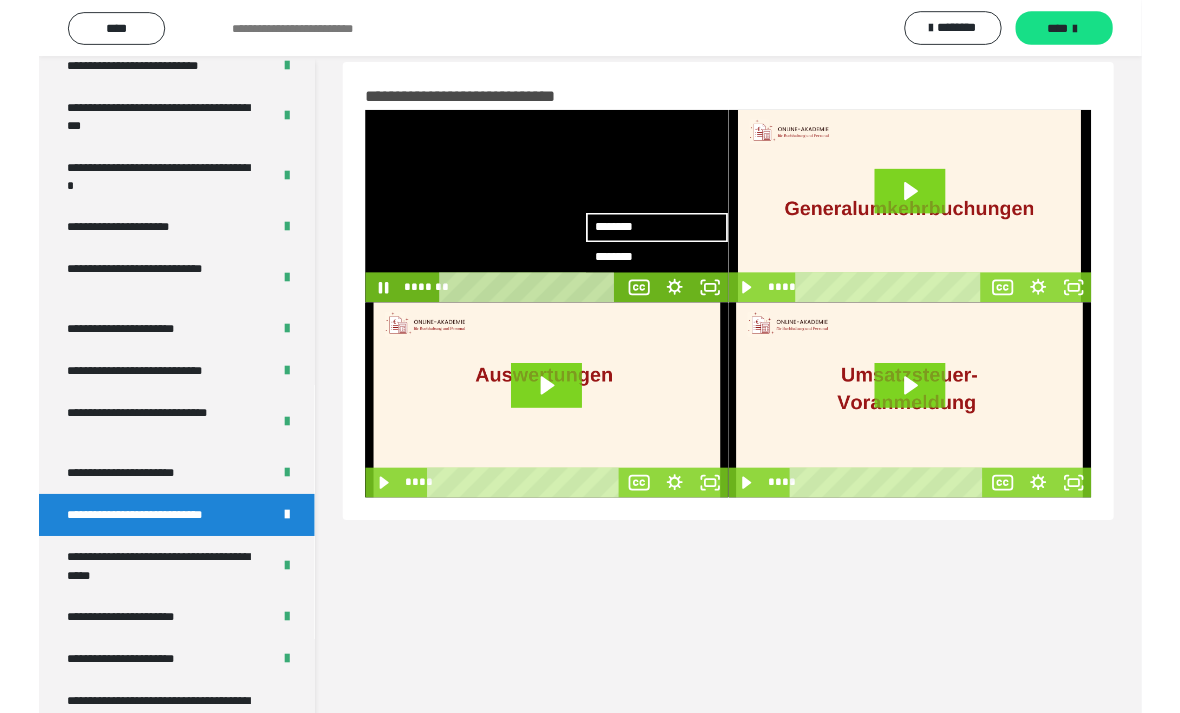 scroll, scrollTop: 0, scrollLeft: 0, axis: both 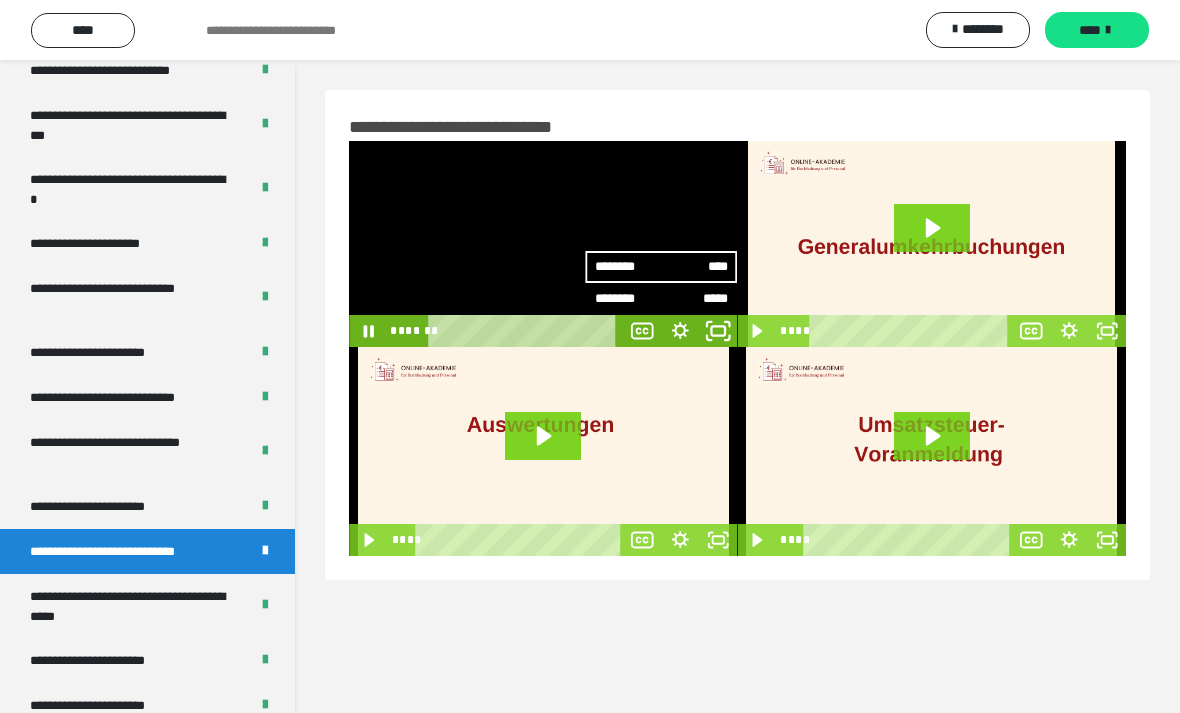 click 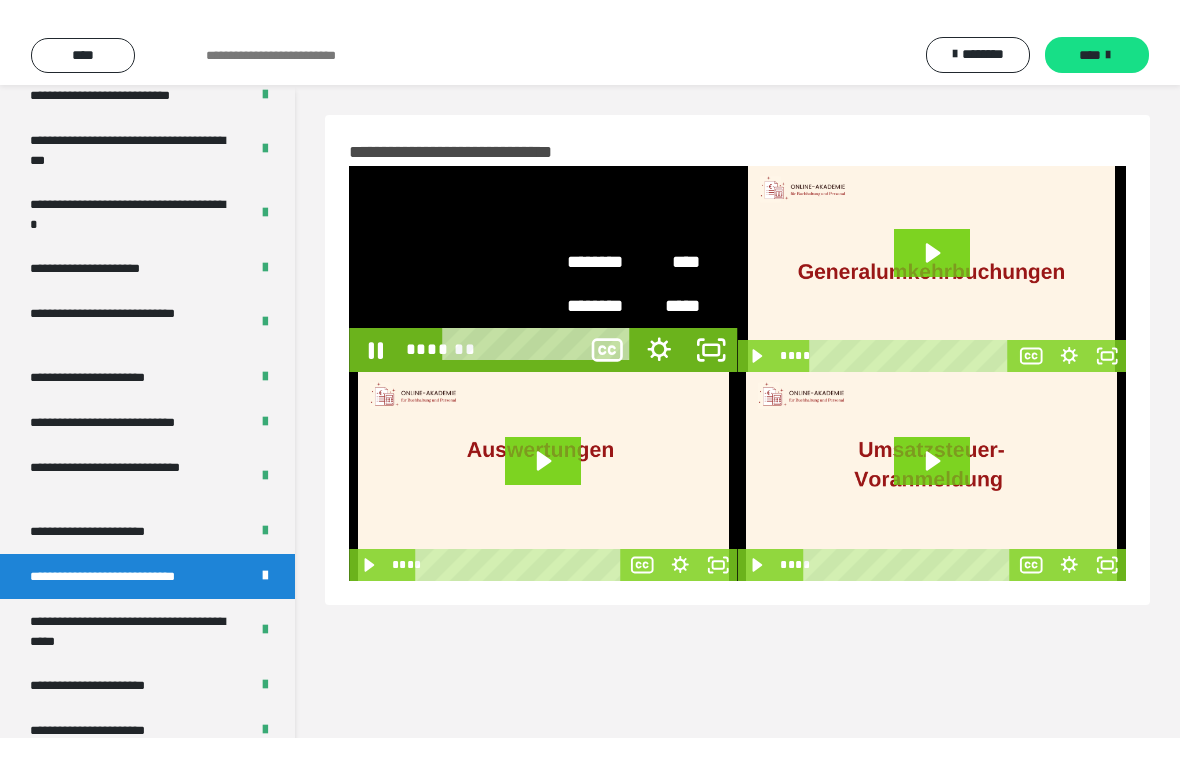 scroll, scrollTop: 24, scrollLeft: 0, axis: vertical 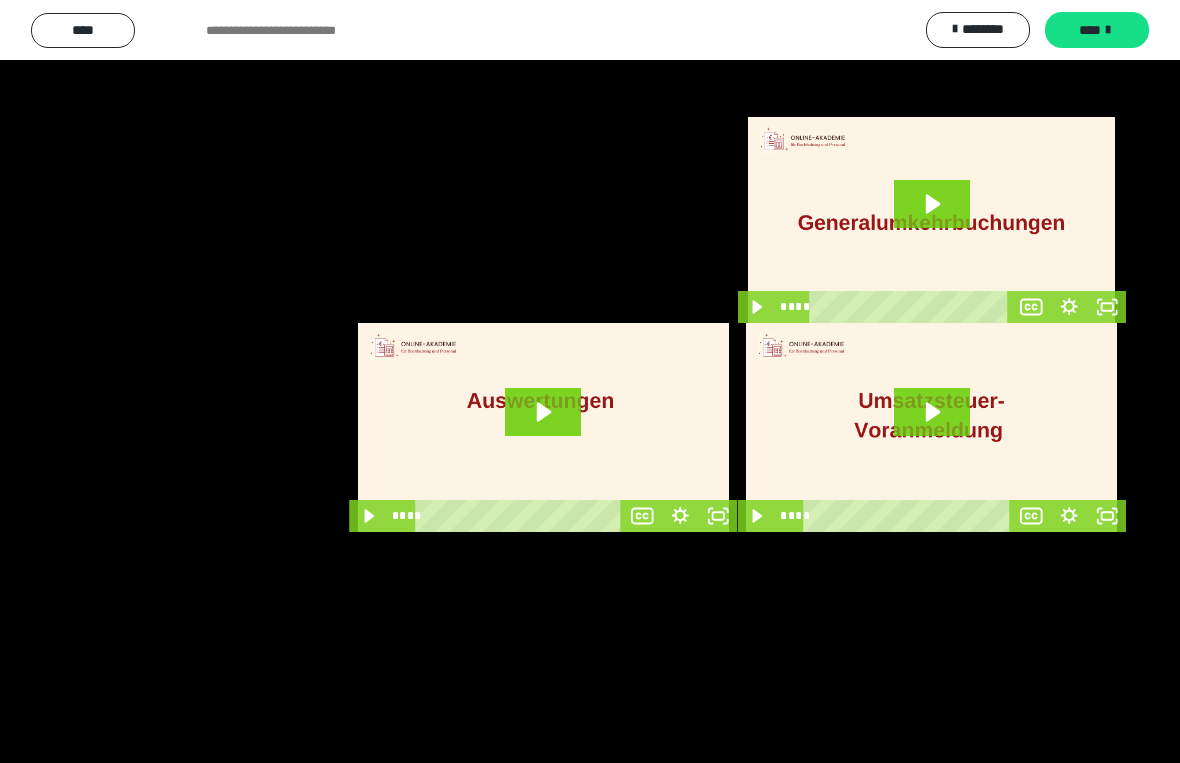click at bounding box center (590, 381) 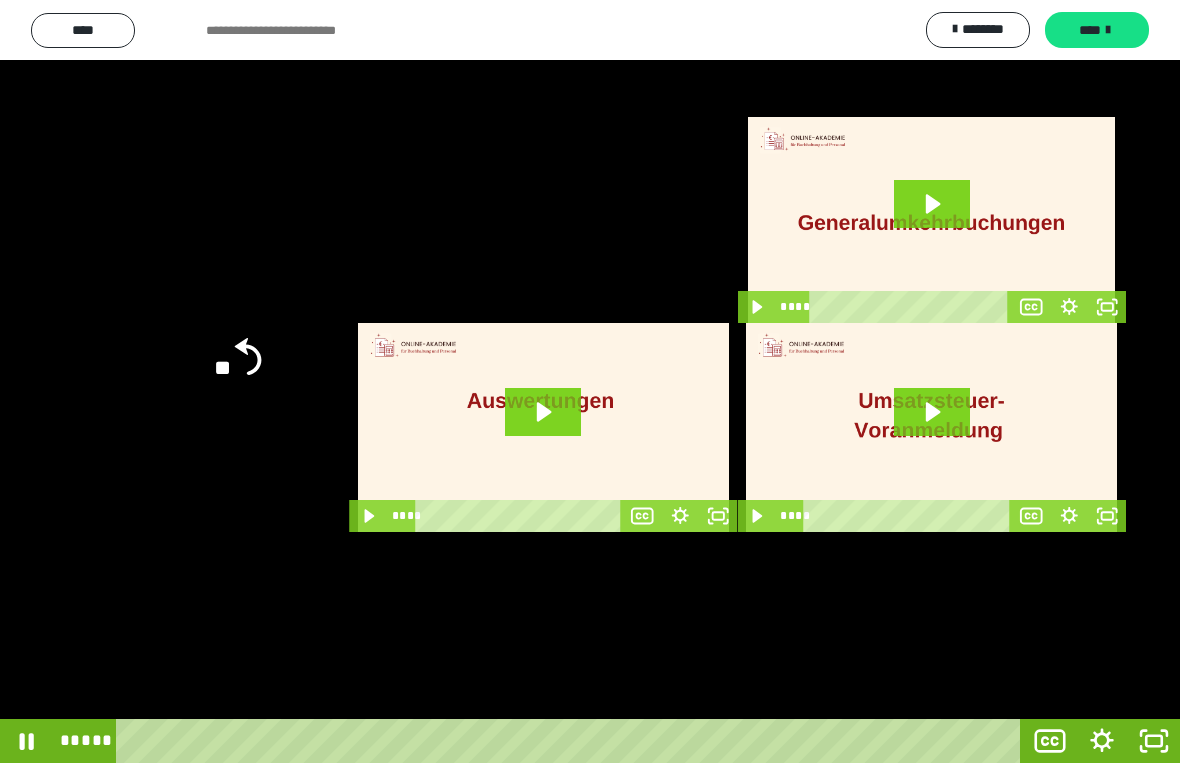 click 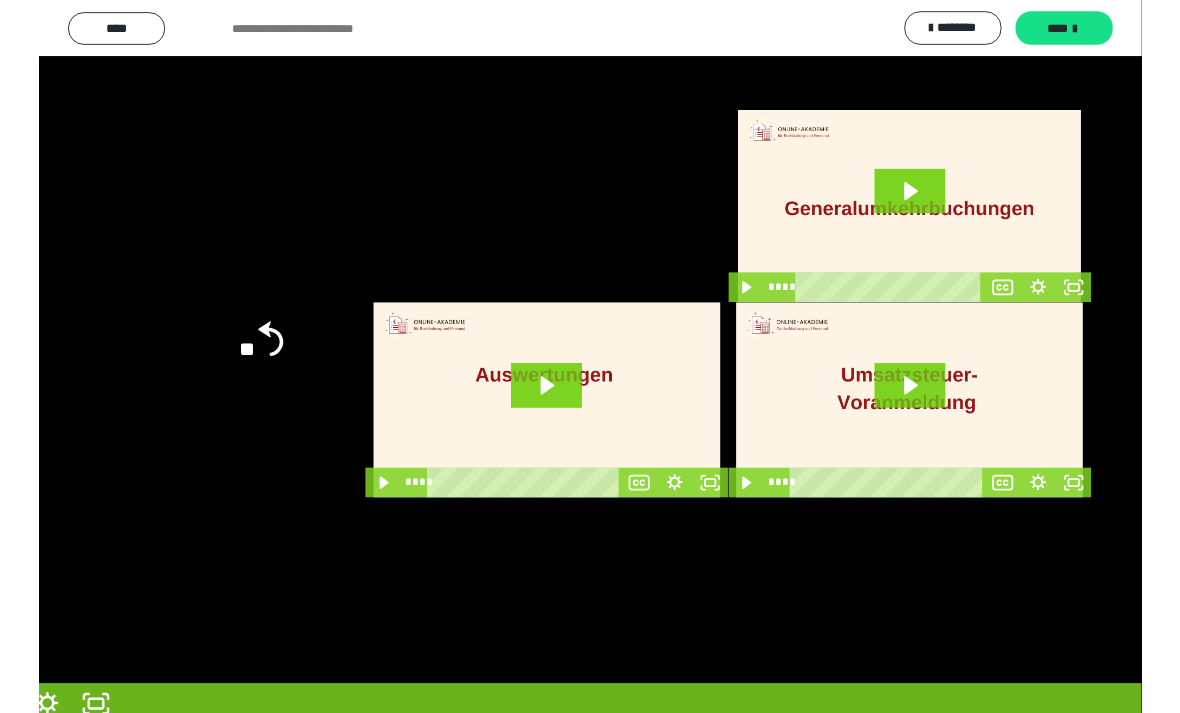 scroll, scrollTop: 0, scrollLeft: 0, axis: both 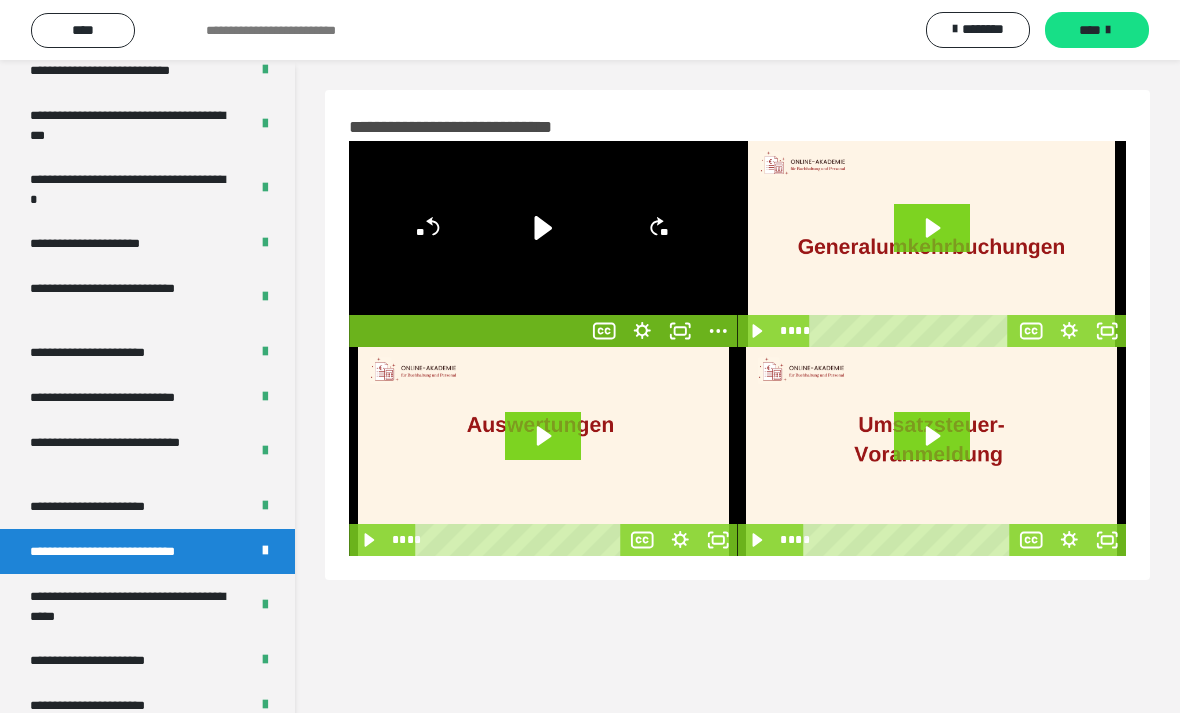 click 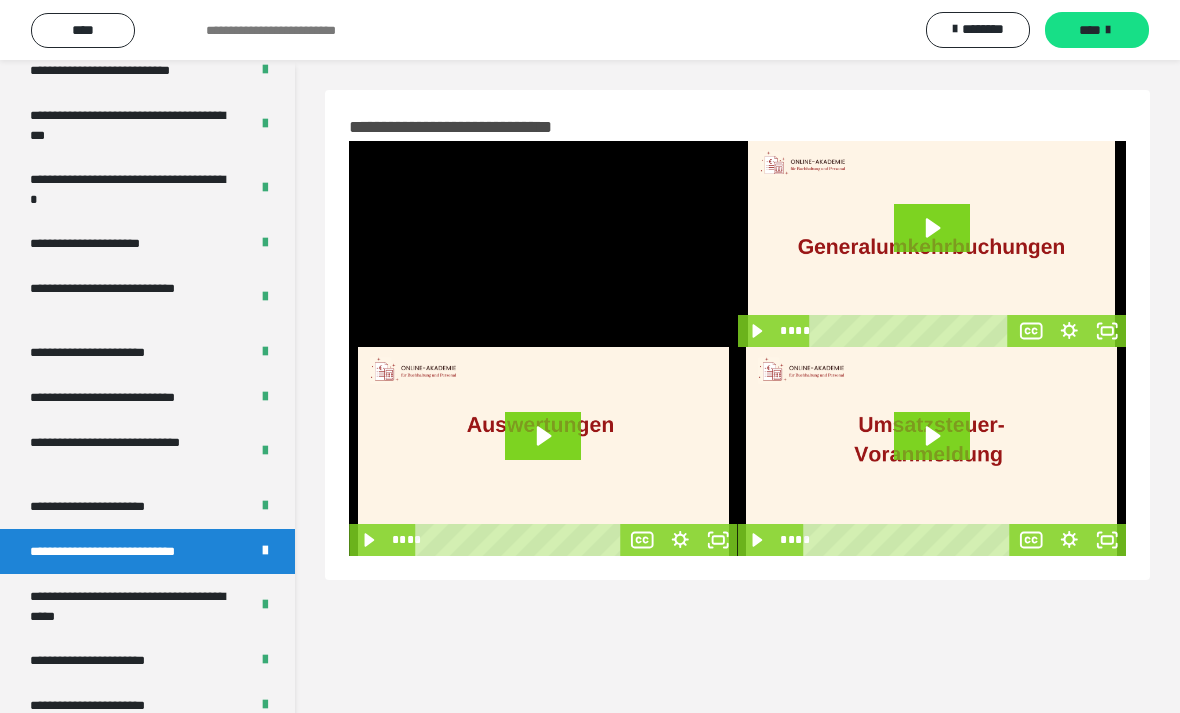 click at bounding box center (543, 244) 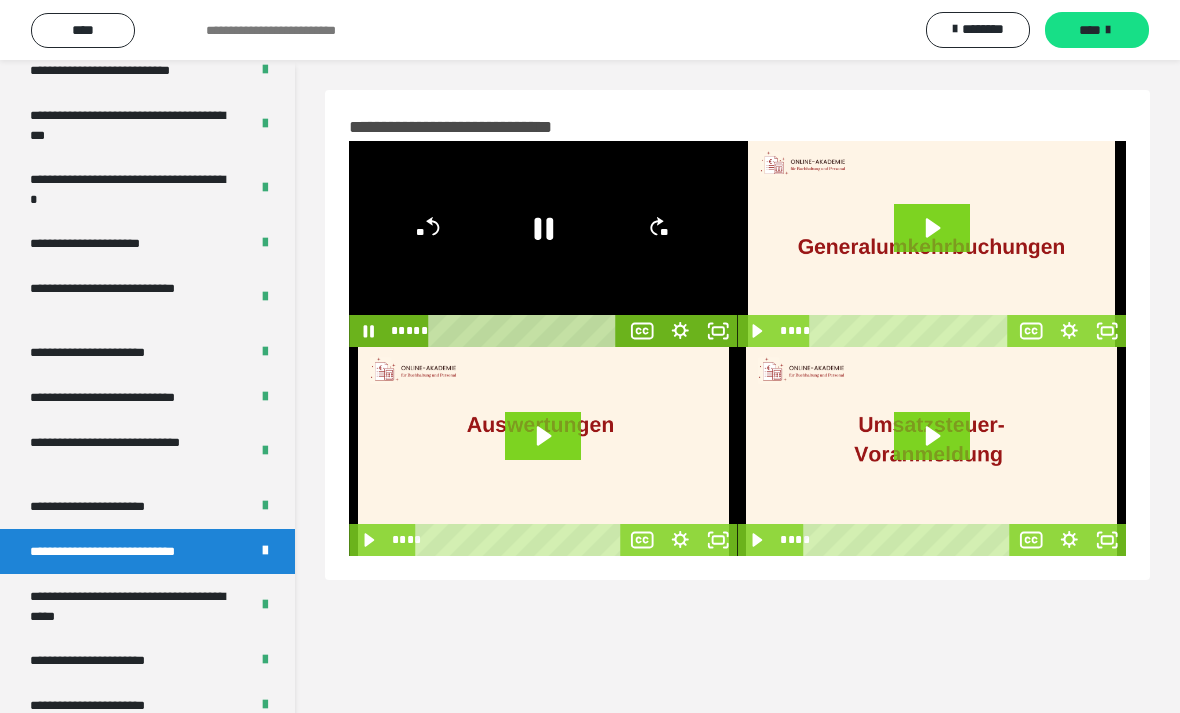 click 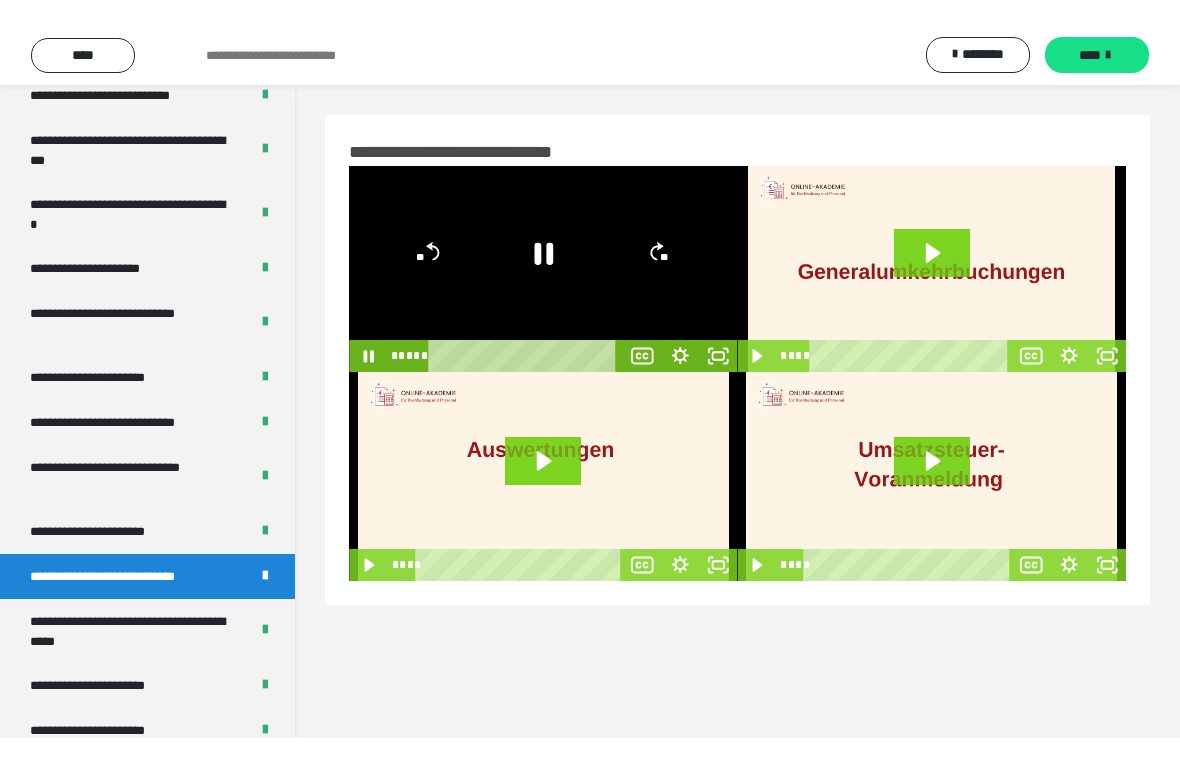 scroll, scrollTop: 24, scrollLeft: 0, axis: vertical 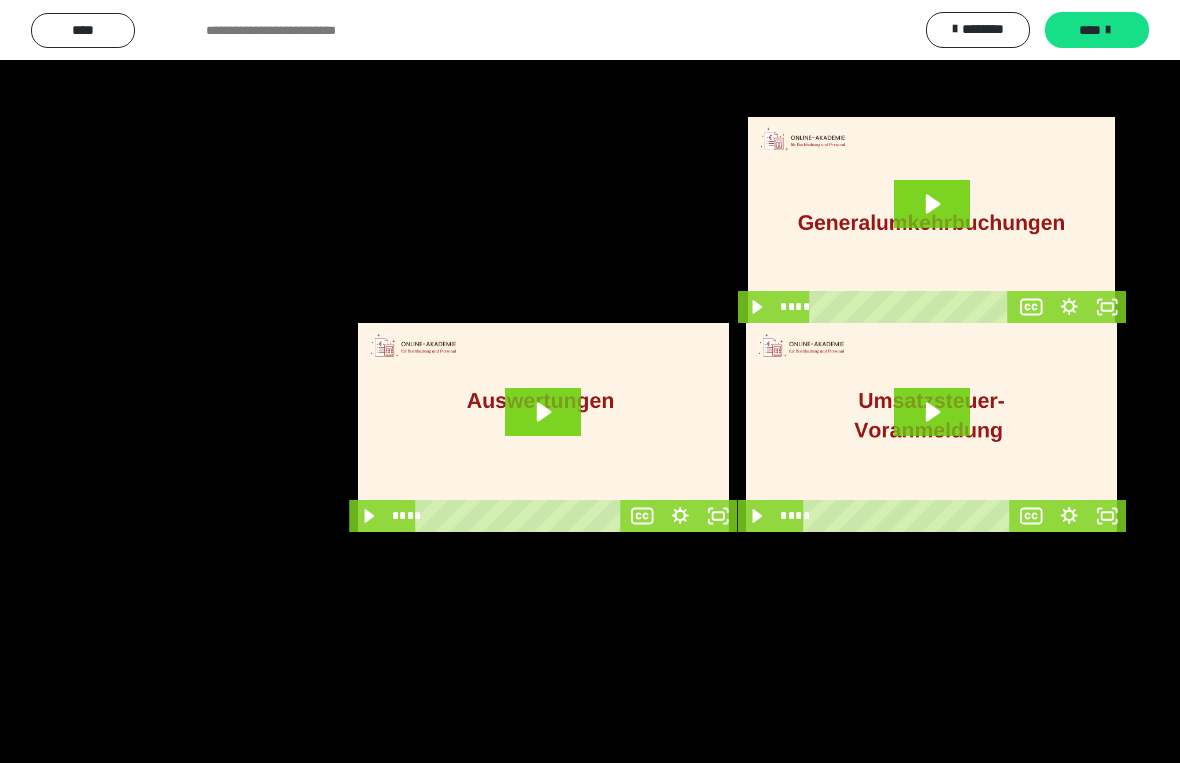 click at bounding box center [590, 381] 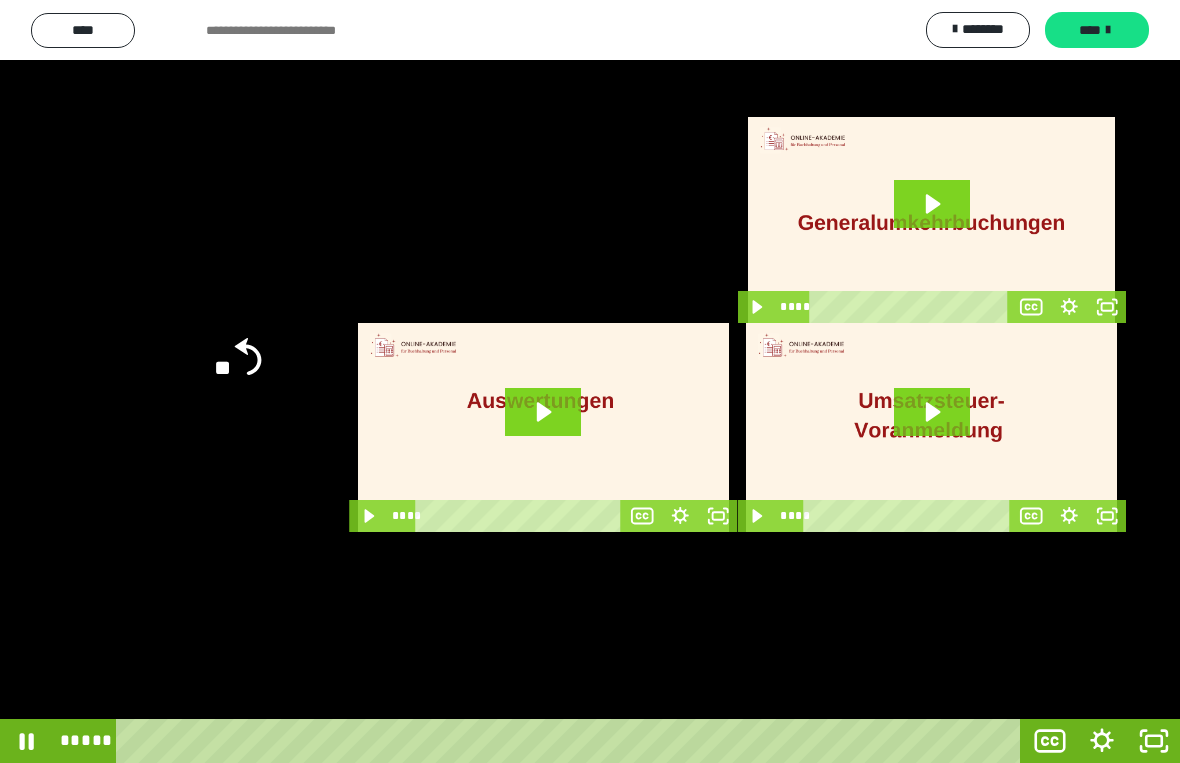 click 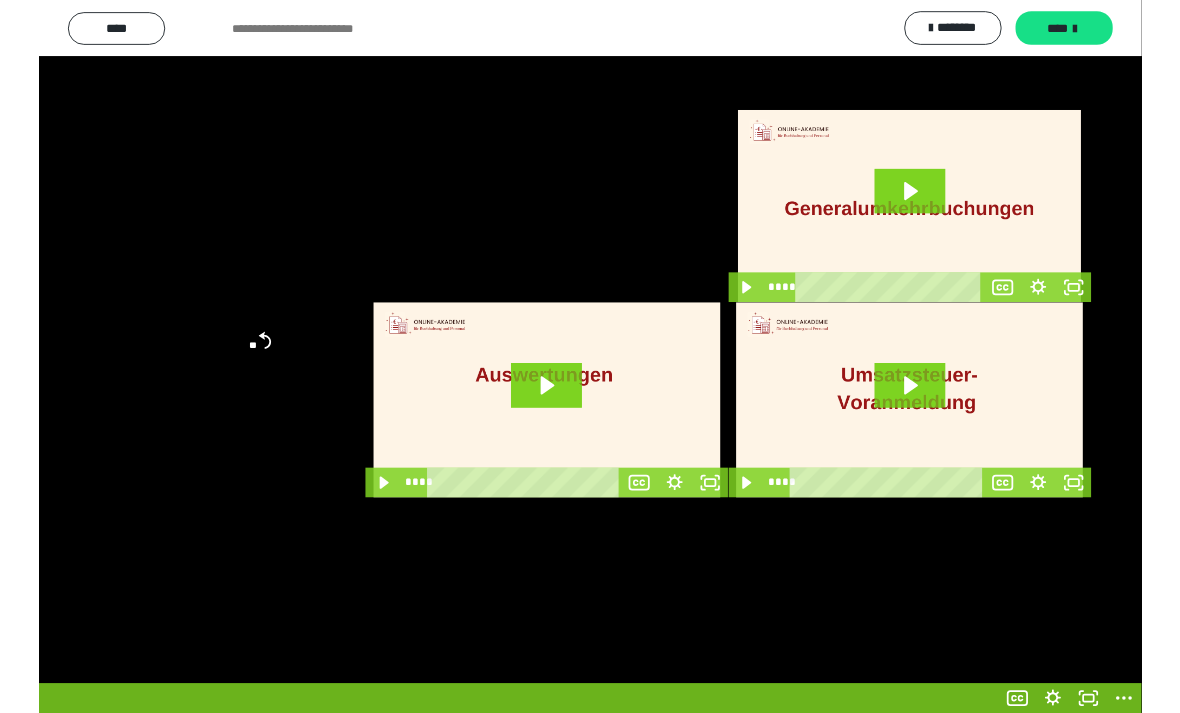 scroll, scrollTop: 0, scrollLeft: 0, axis: both 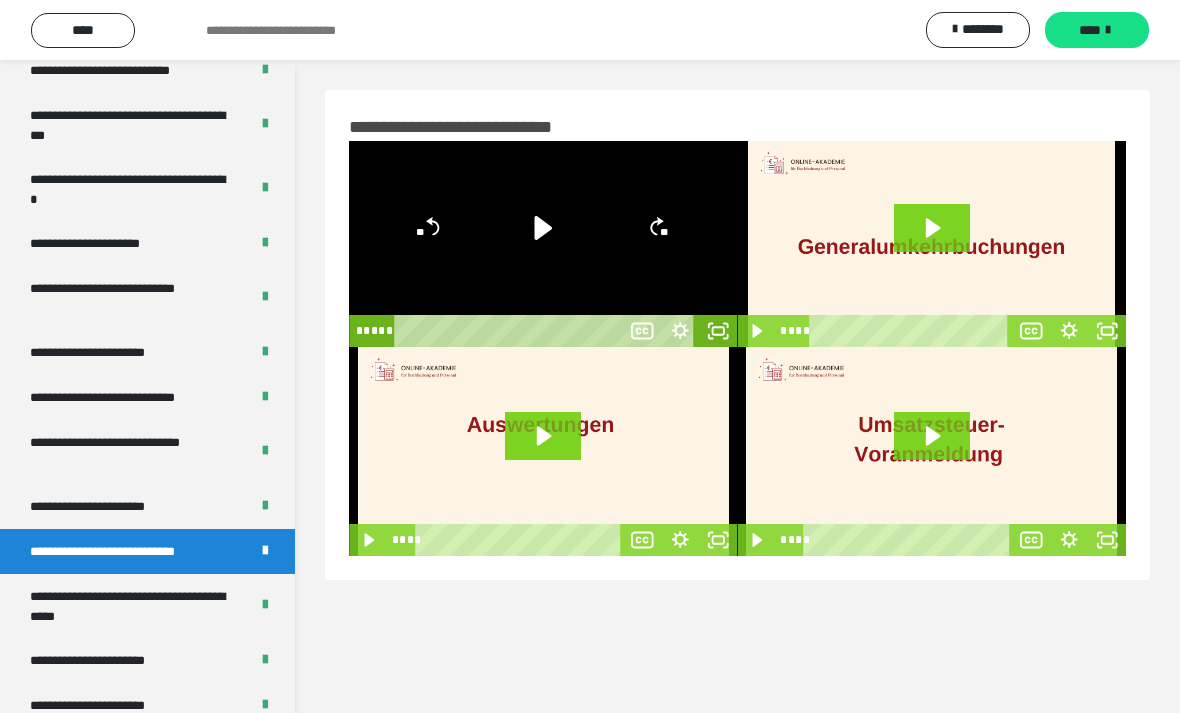 click on "**********" at bounding box center (131, 397) 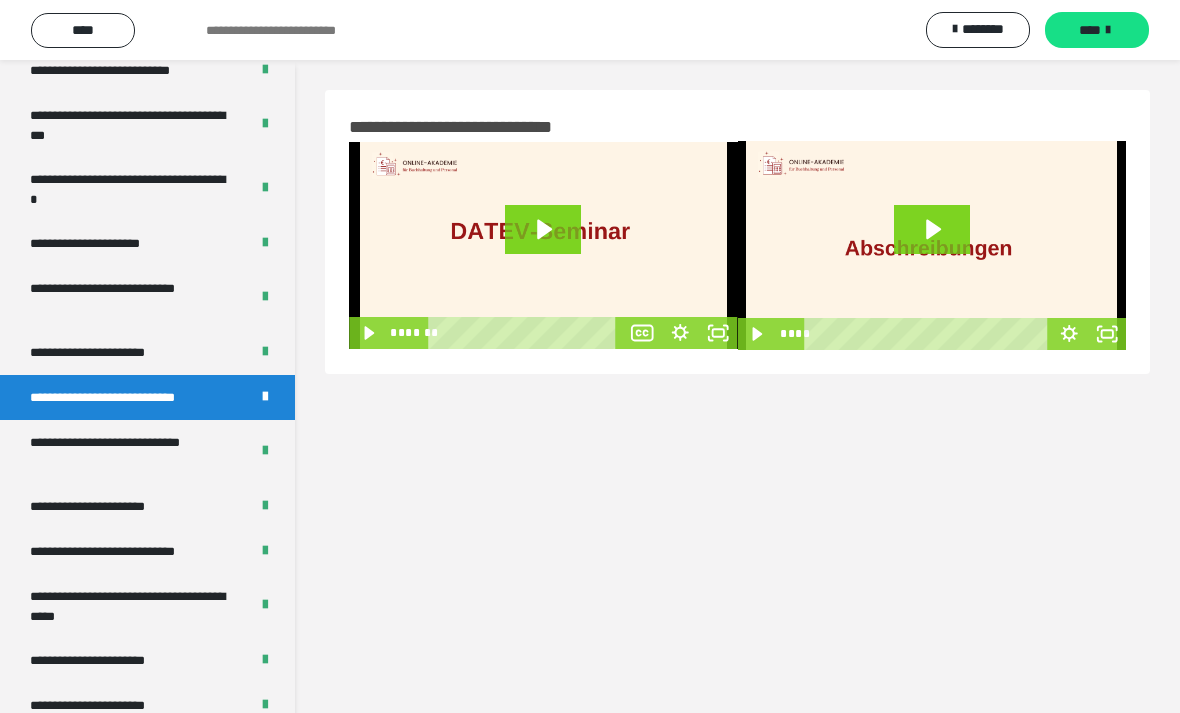click 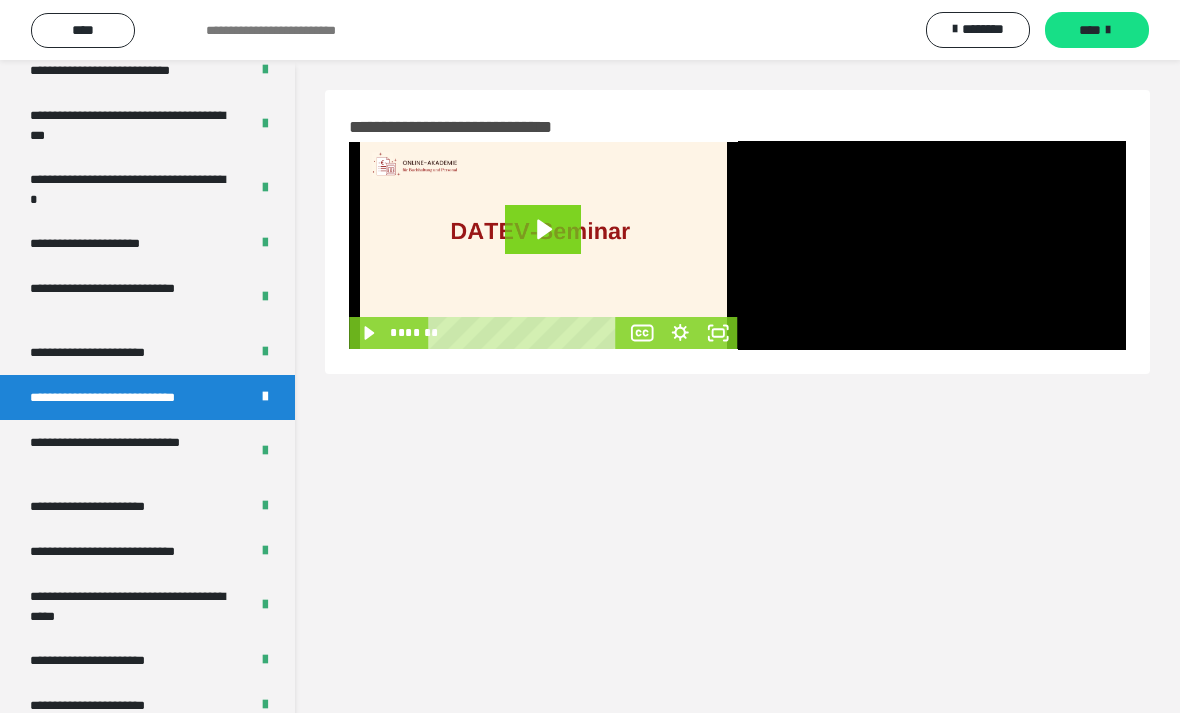 click at bounding box center (932, 245) 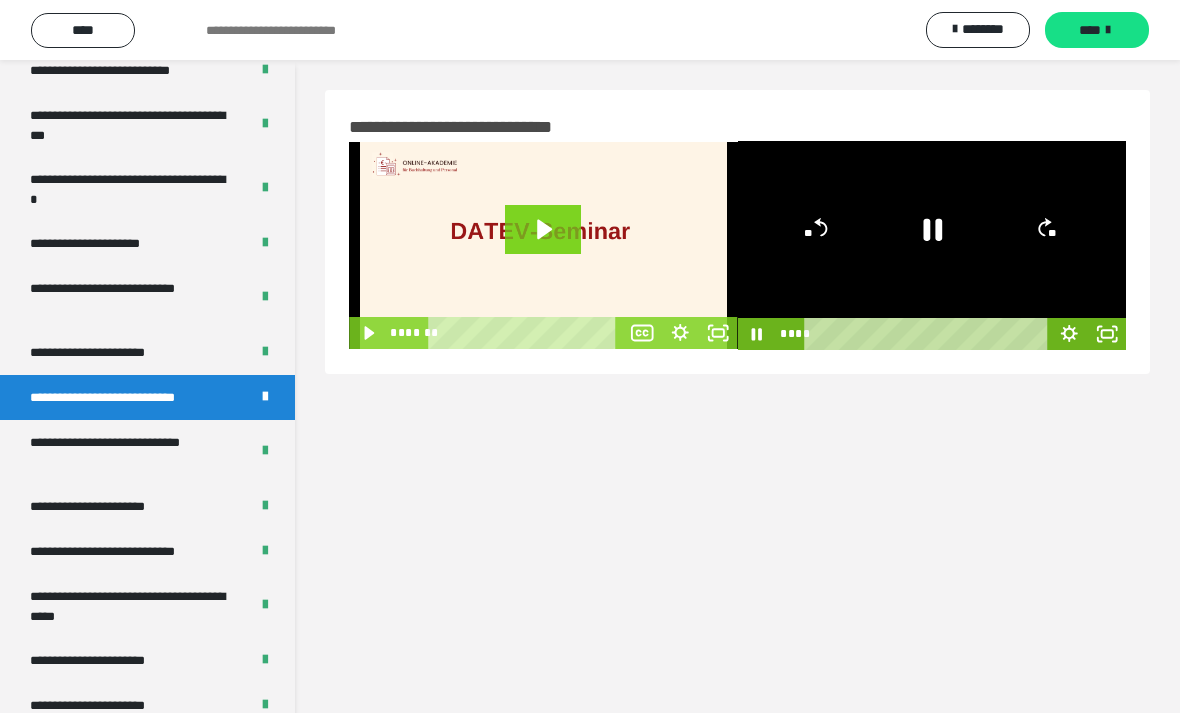 click 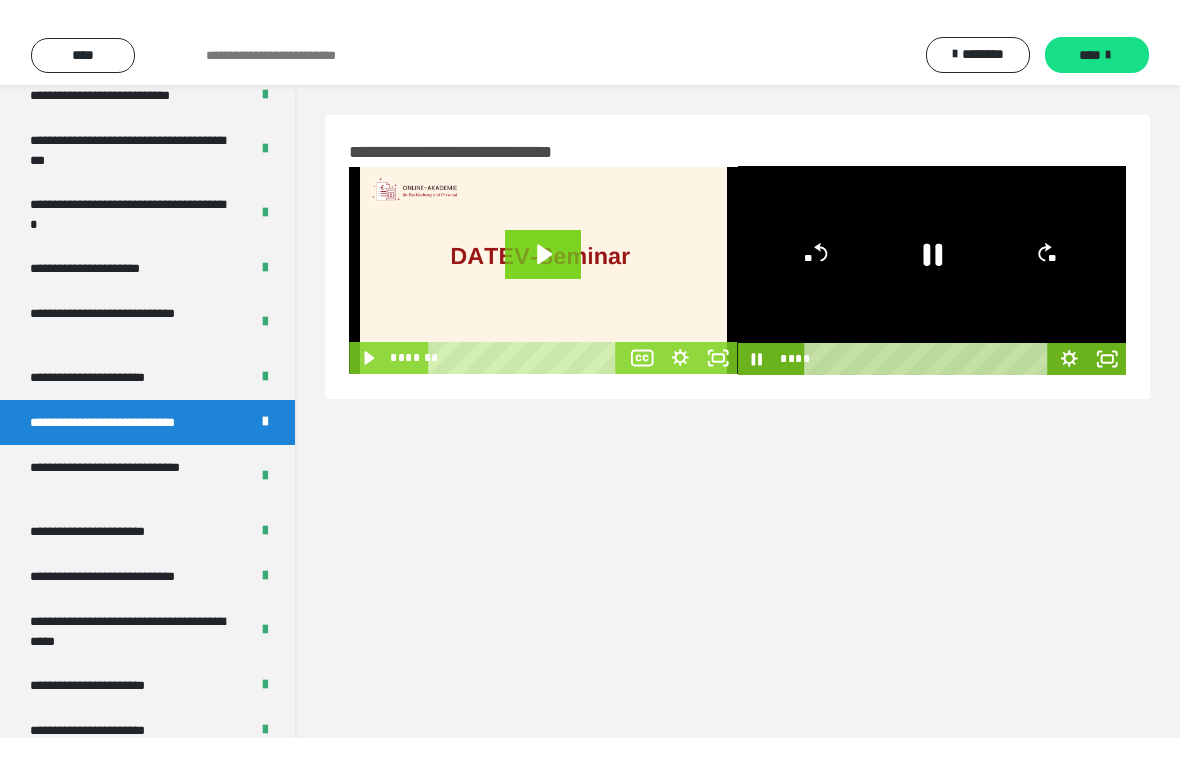 scroll, scrollTop: 24, scrollLeft: 0, axis: vertical 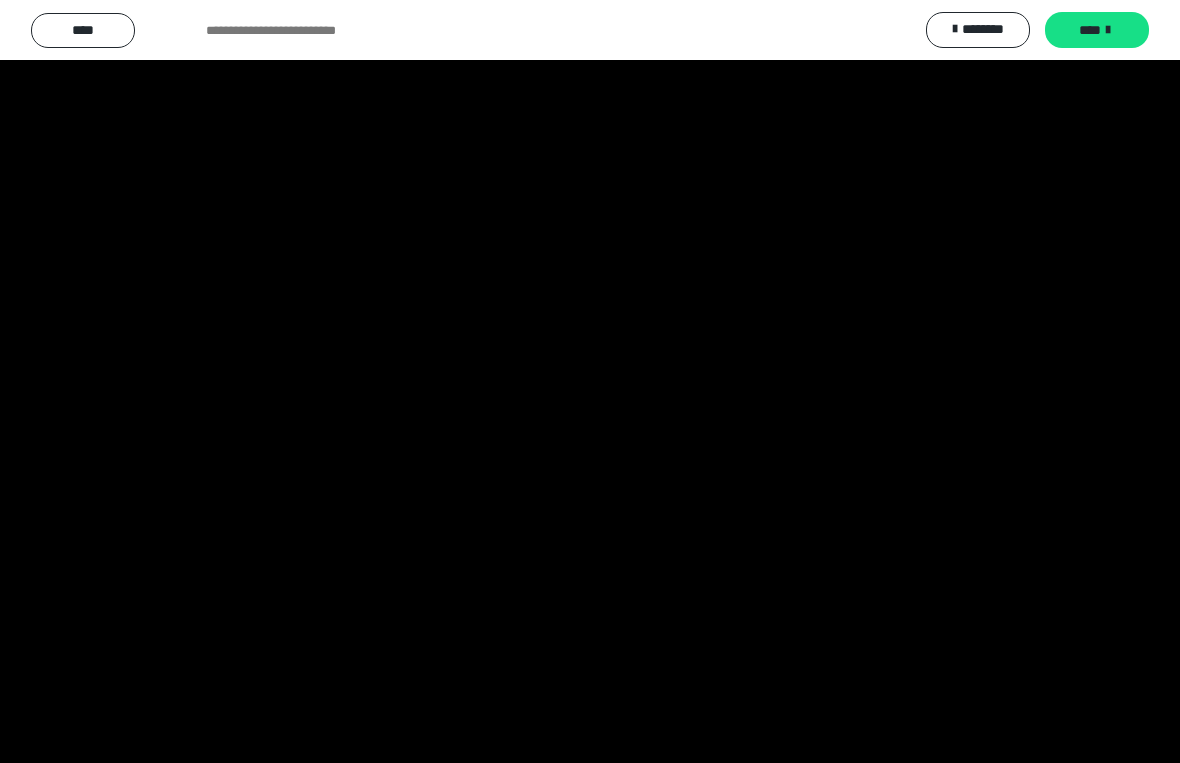 click at bounding box center [590, 381] 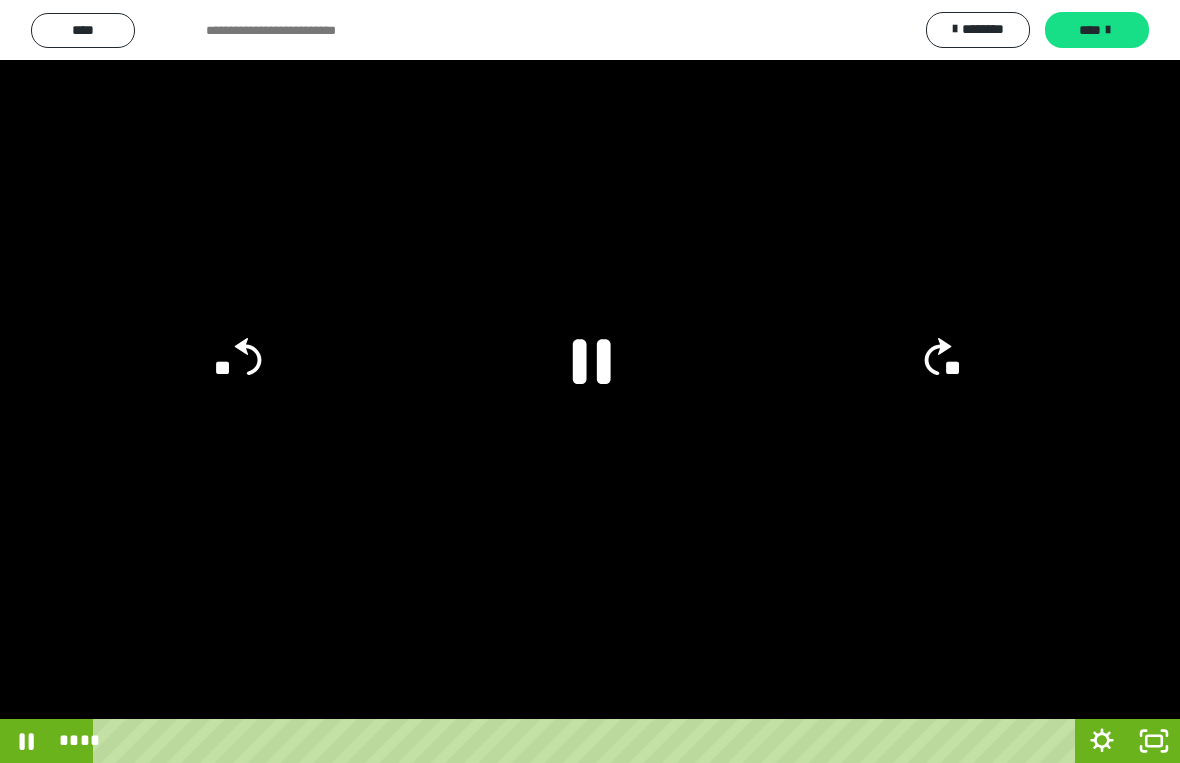 click 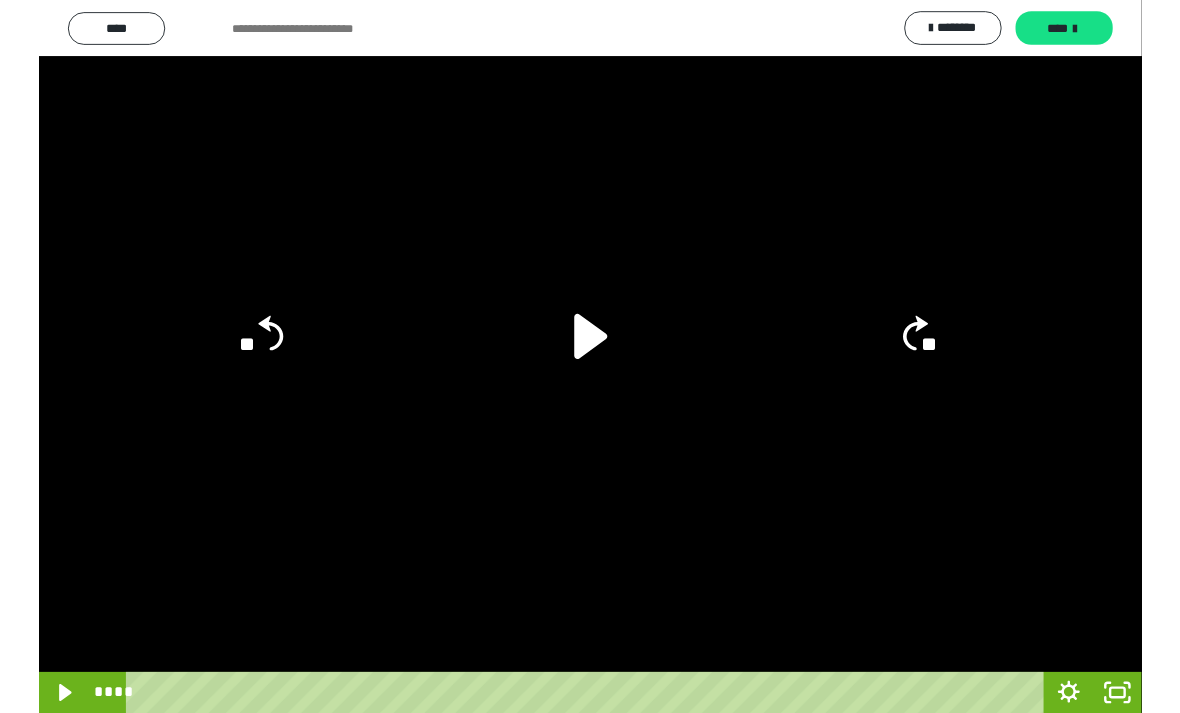 scroll, scrollTop: 0, scrollLeft: 0, axis: both 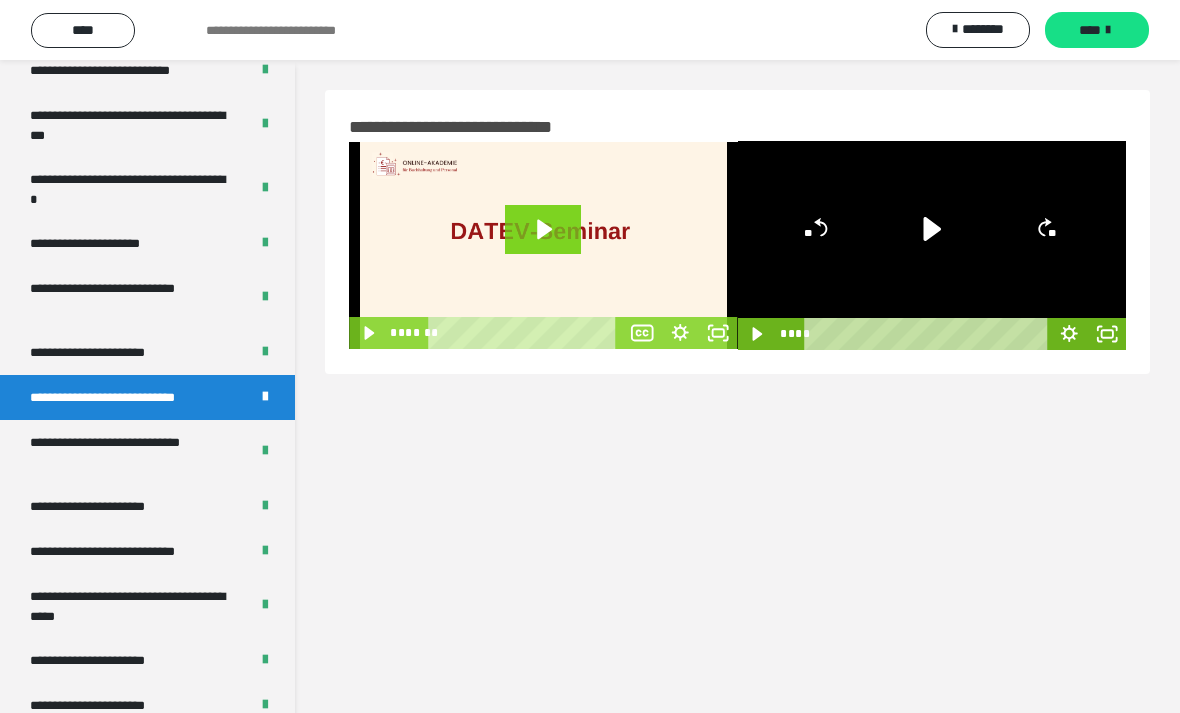 click 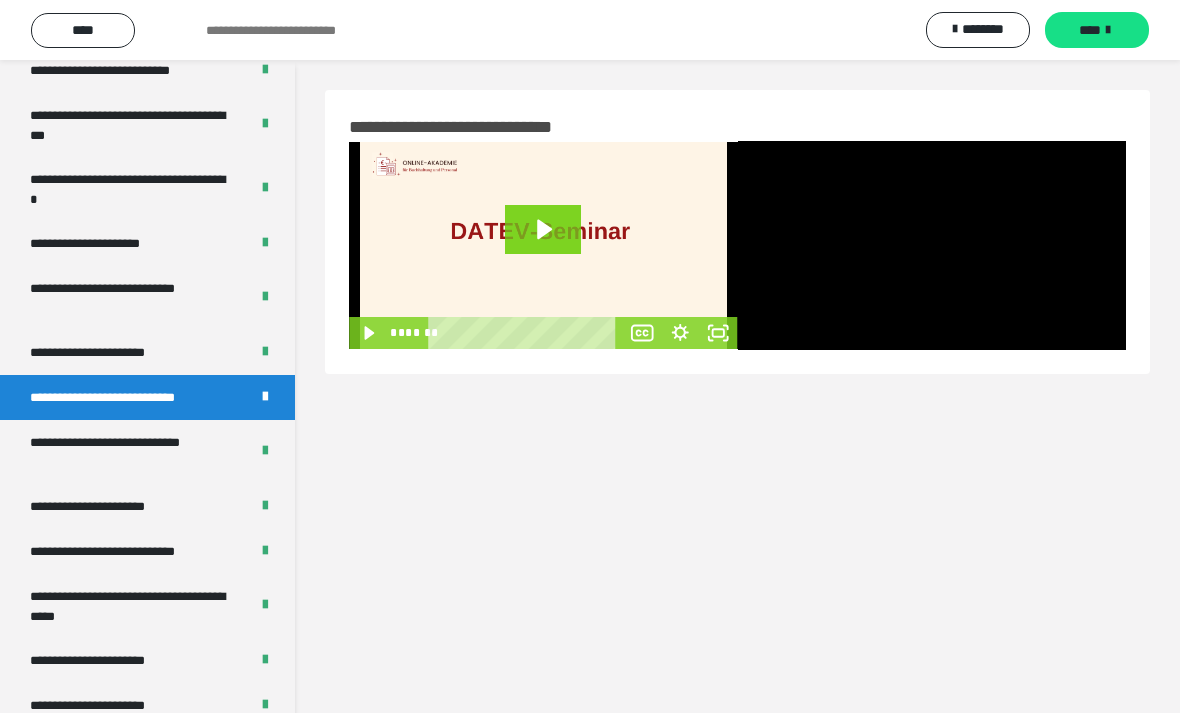 click at bounding box center [932, 245] 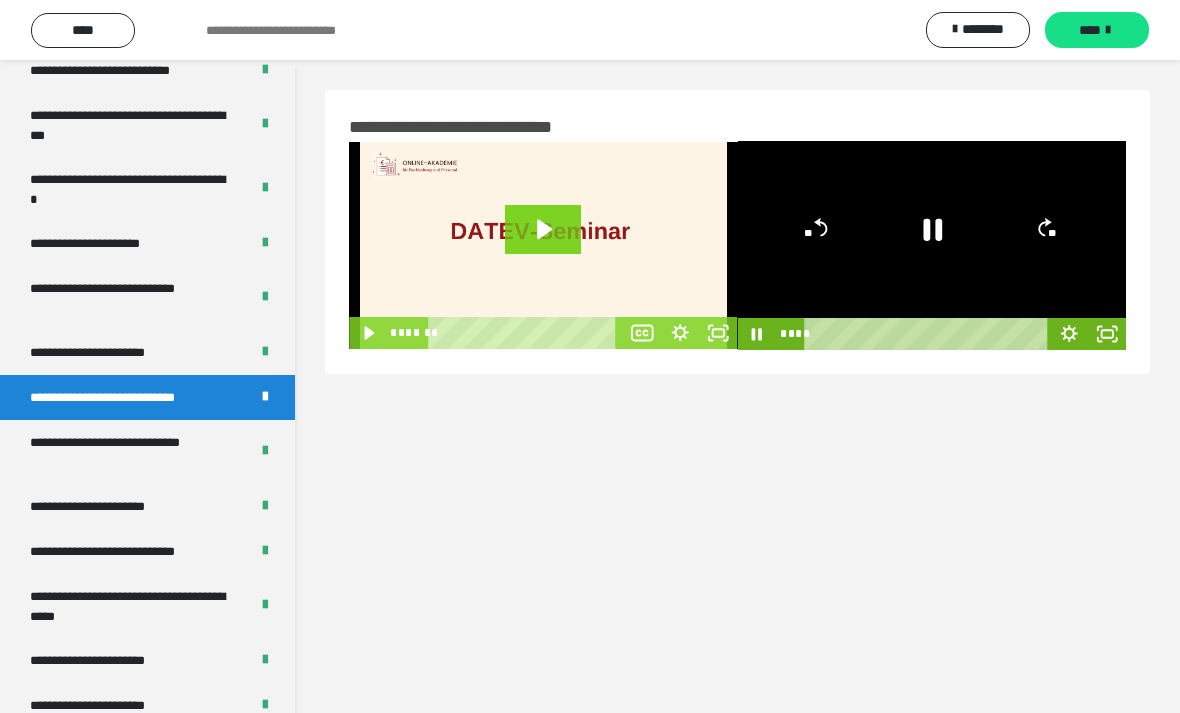 click 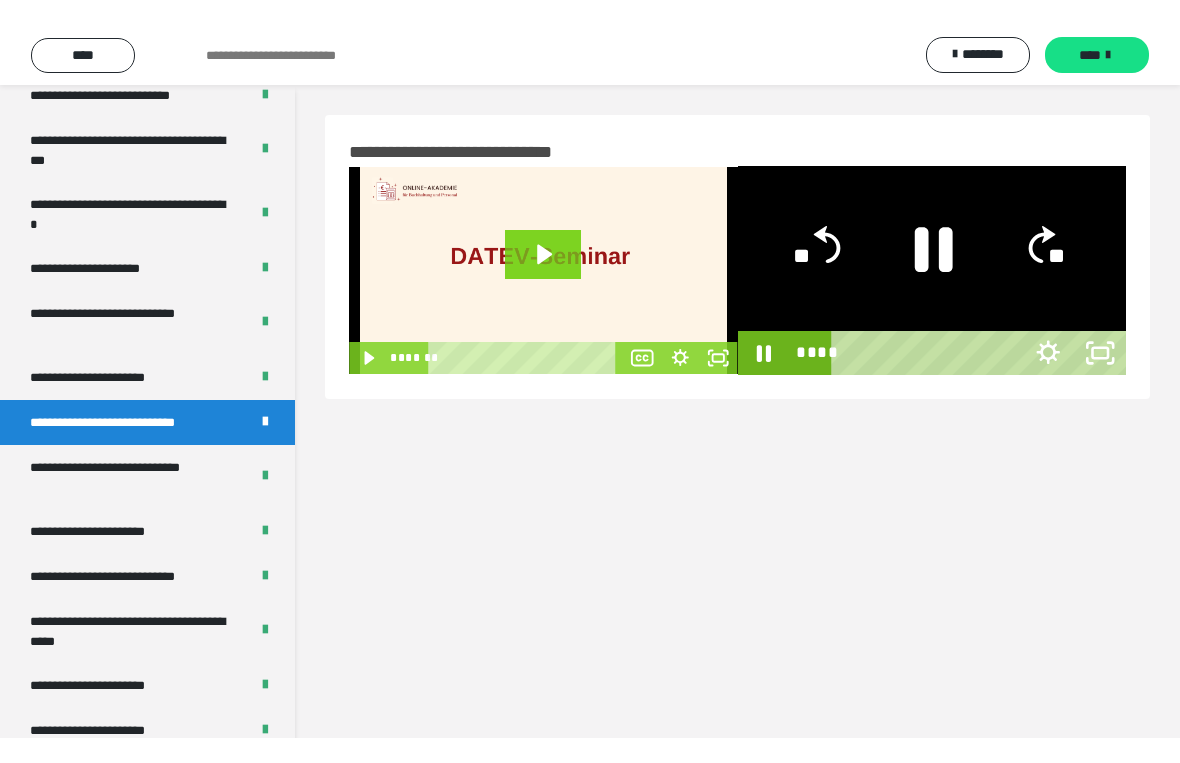 scroll, scrollTop: 24, scrollLeft: 0, axis: vertical 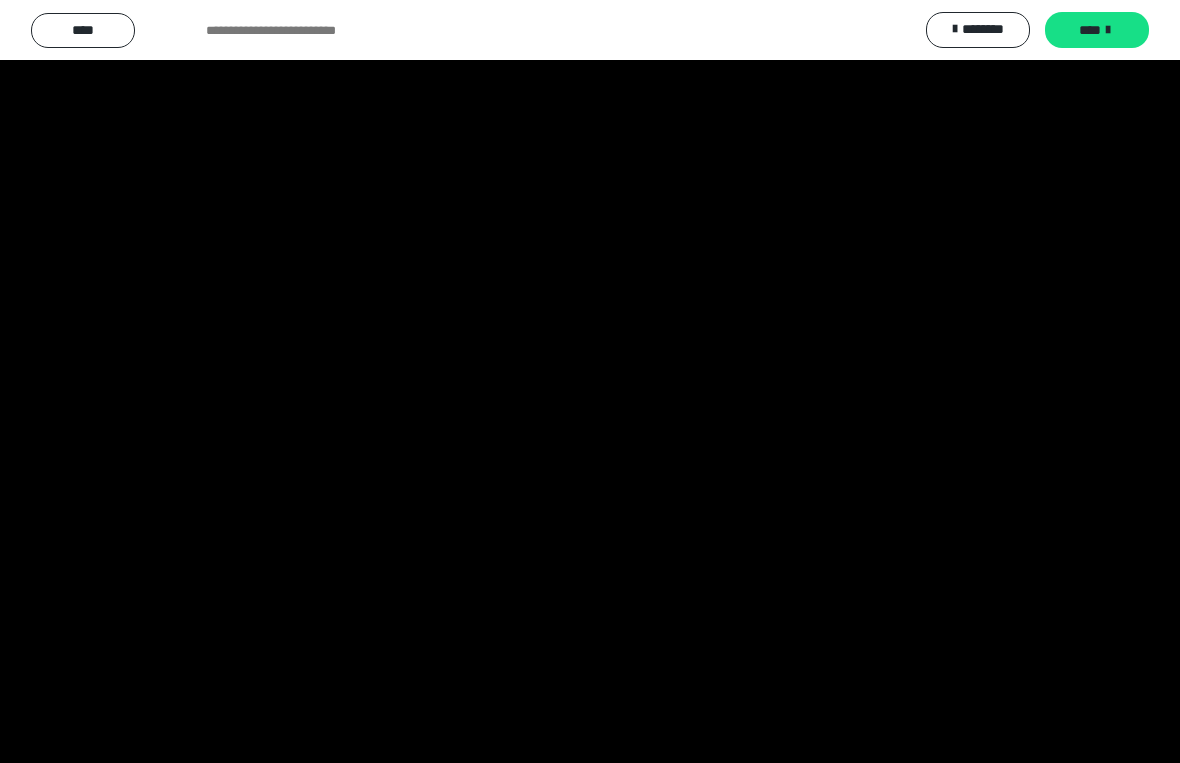 click at bounding box center (590, 381) 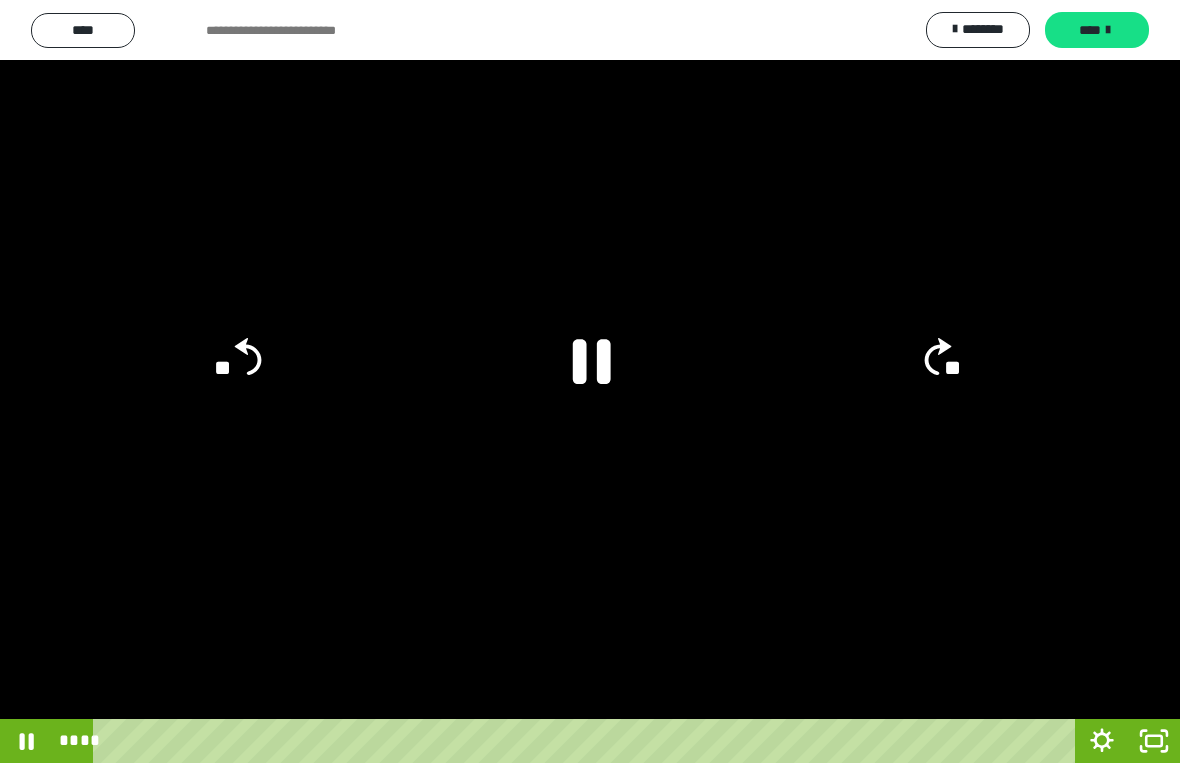click 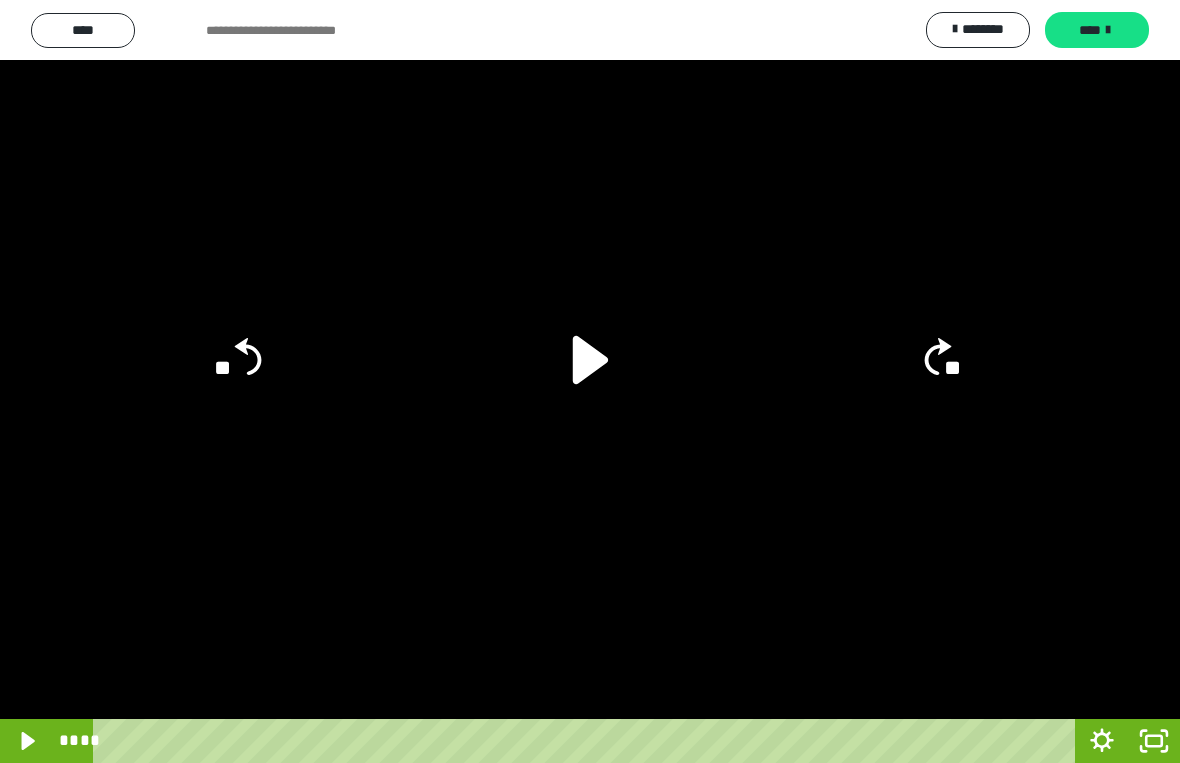 click 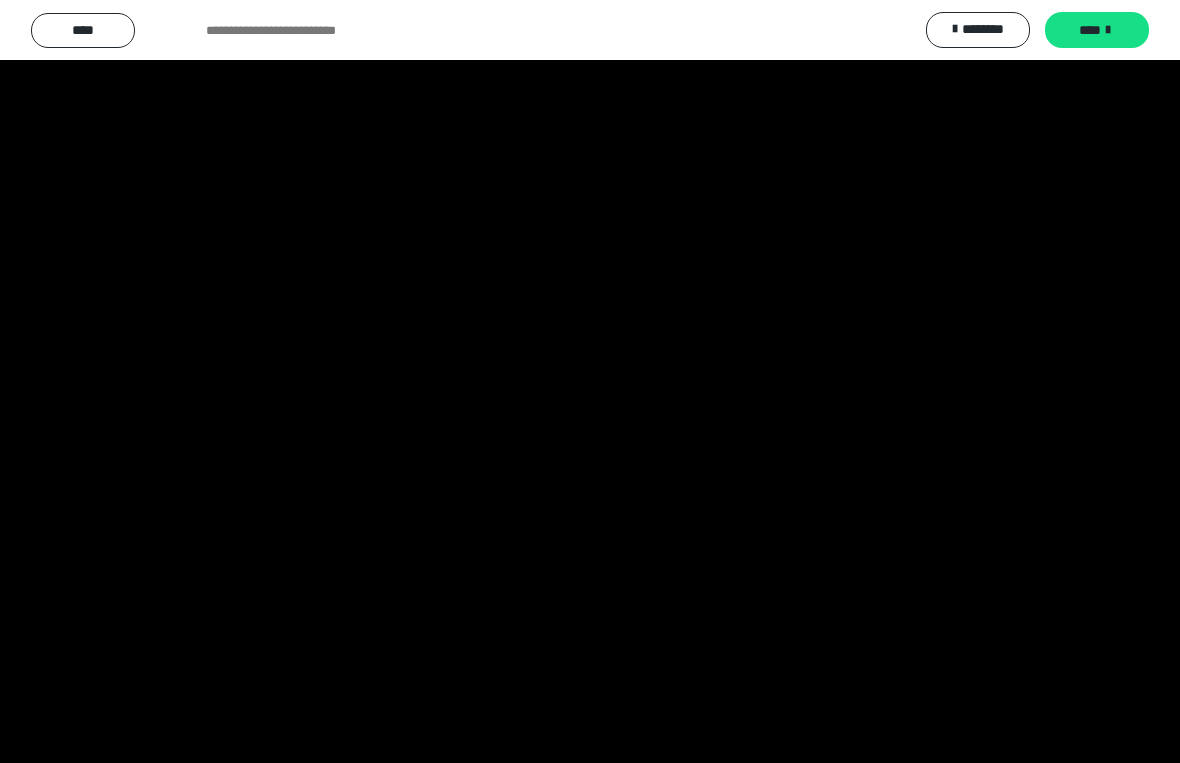 click at bounding box center (590, 381) 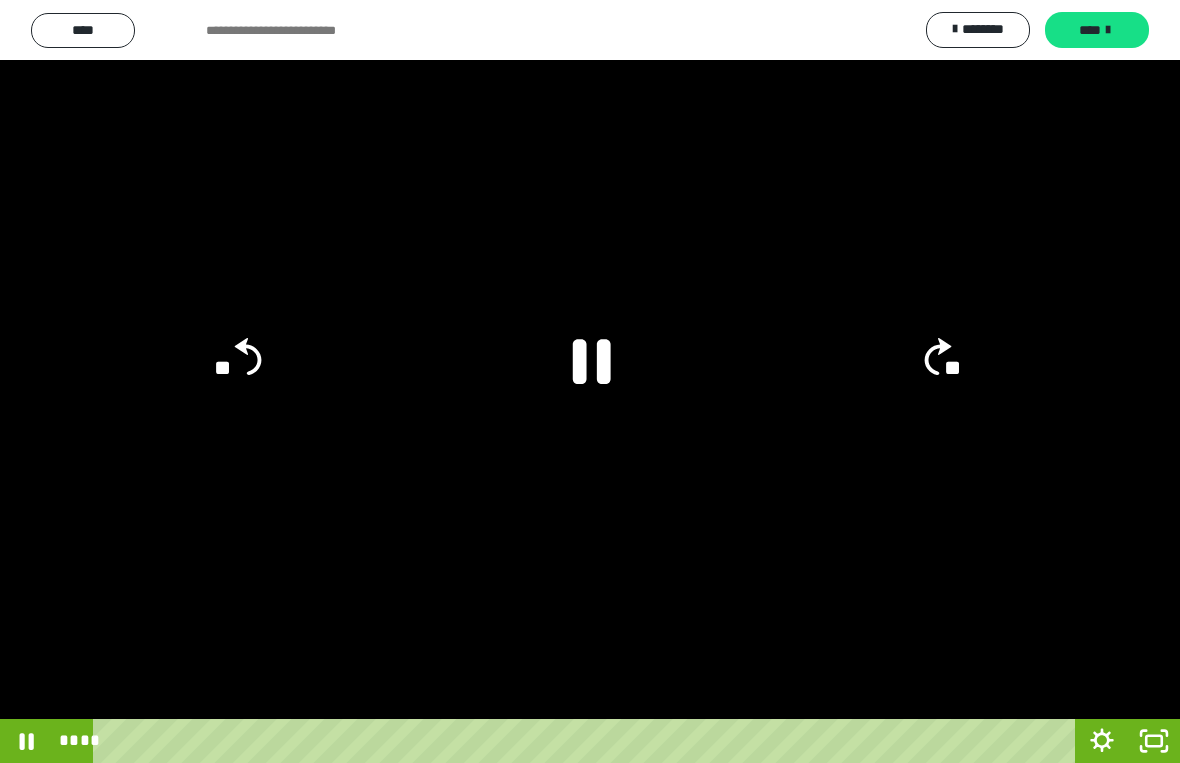 click on "**" 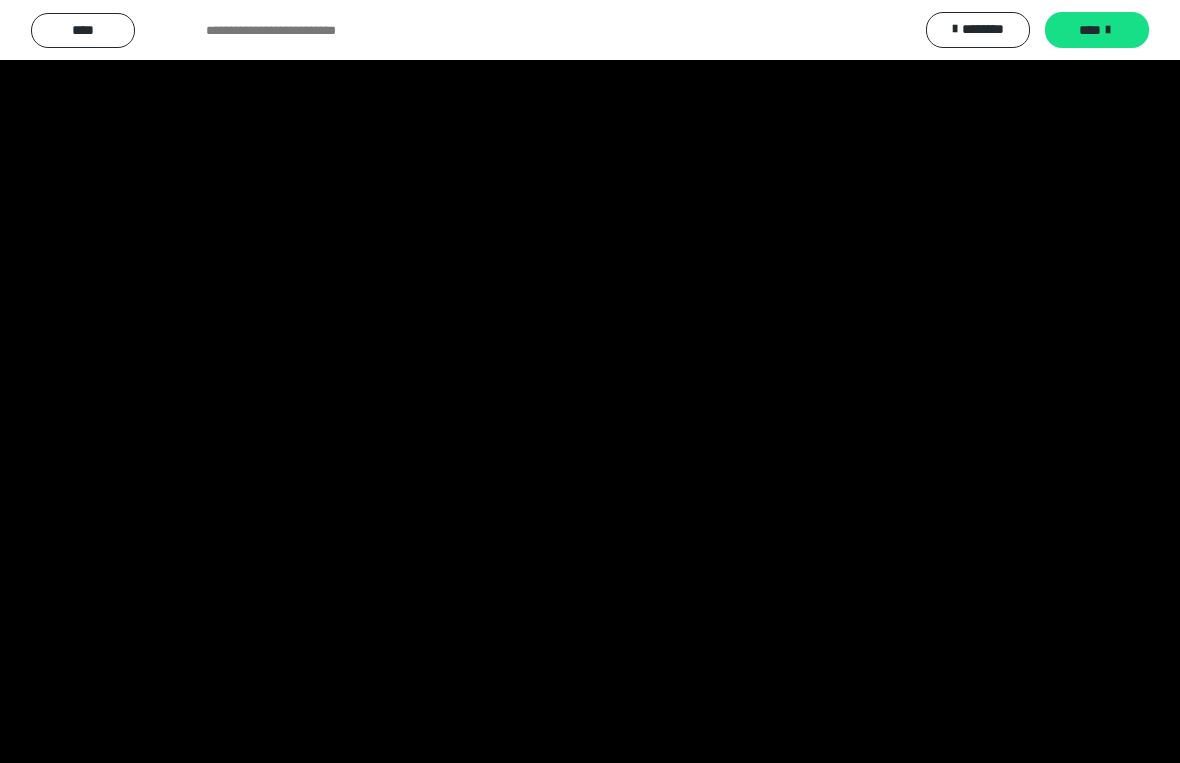 click at bounding box center [590, 381] 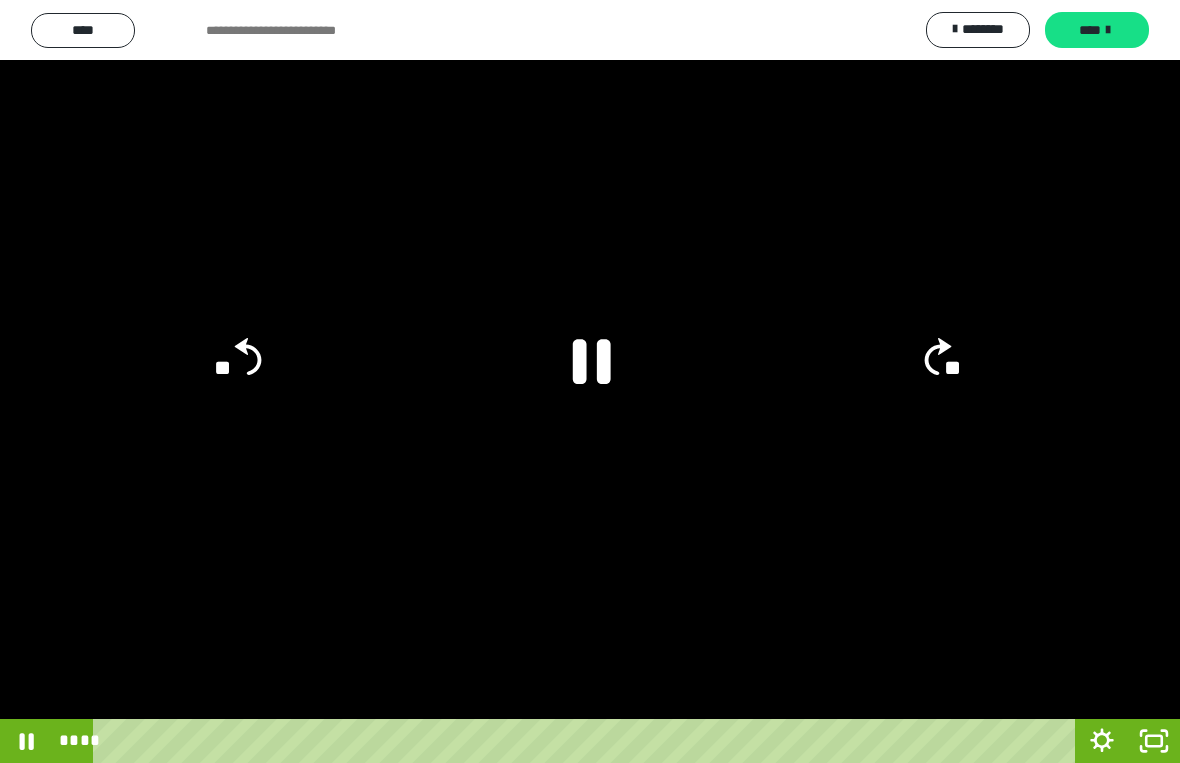 click 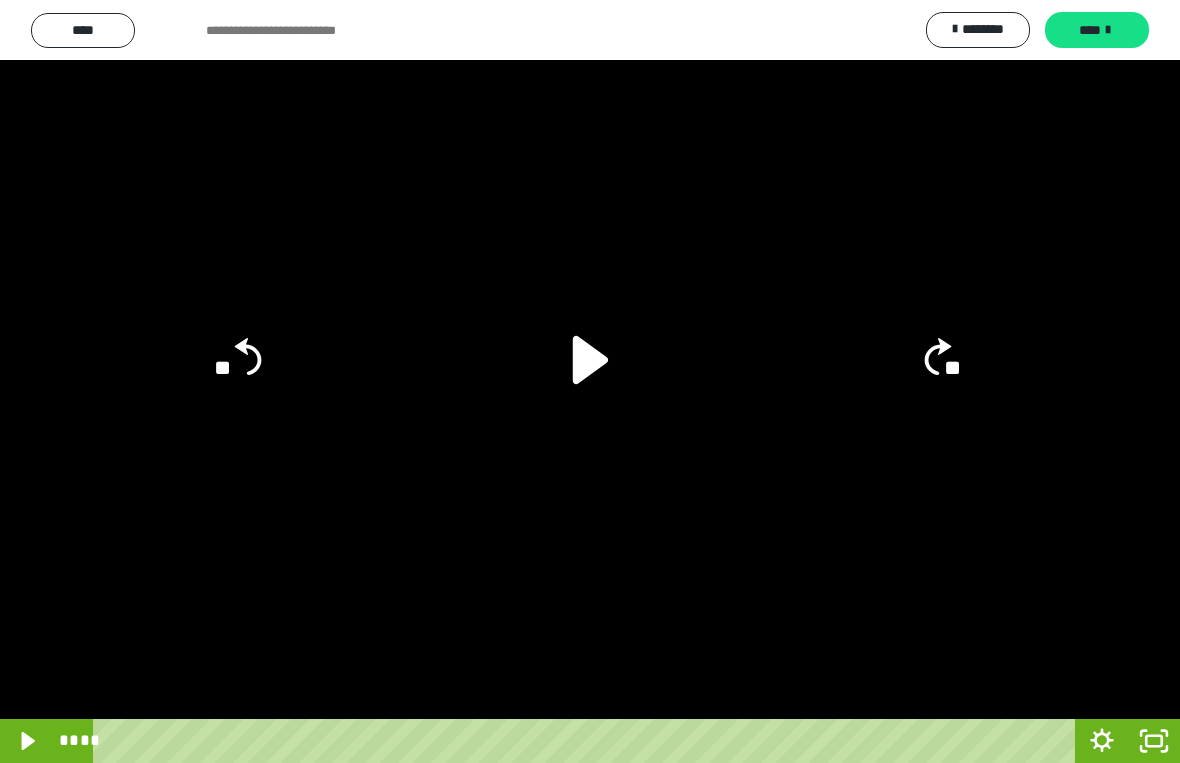 click 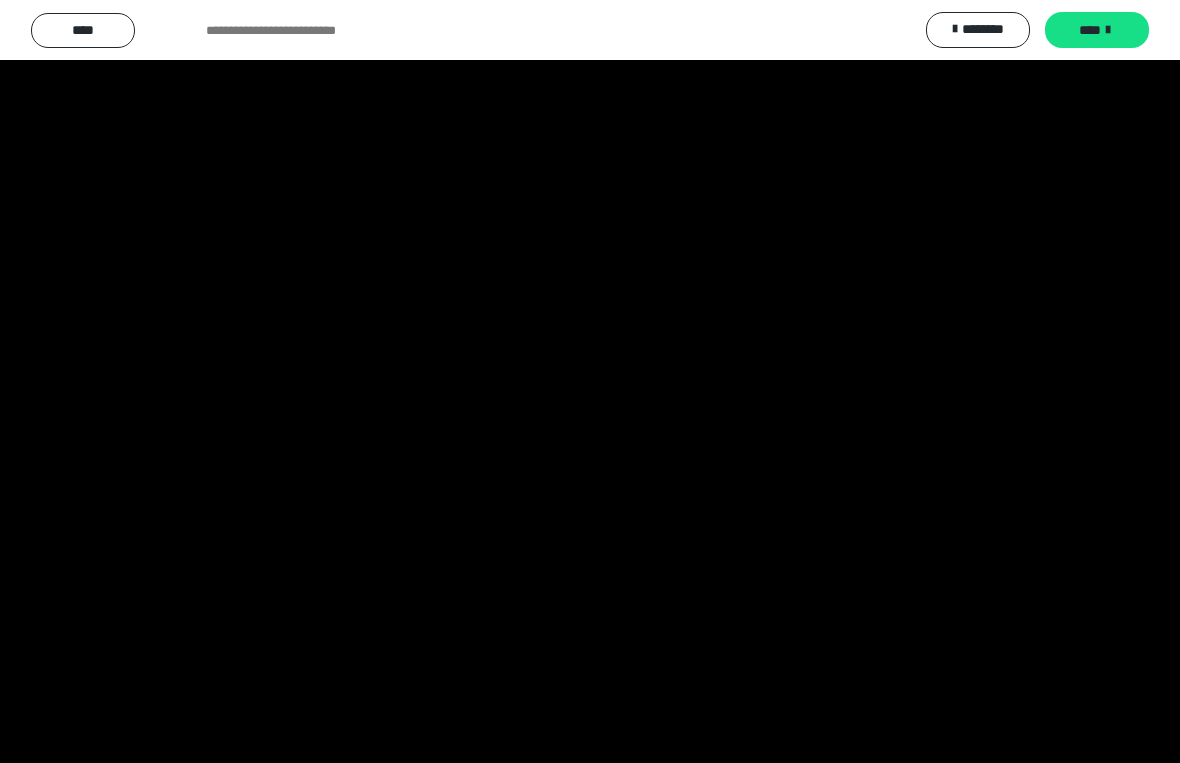 click at bounding box center (590, 381) 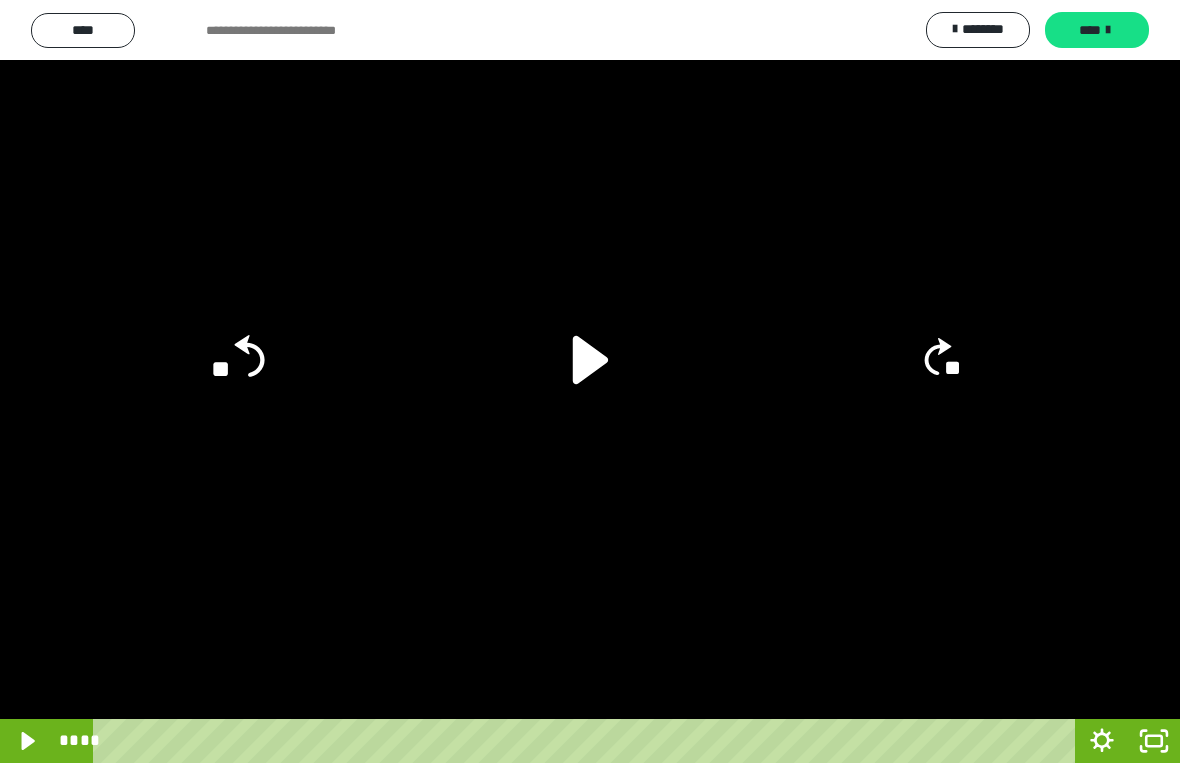 click on "**" 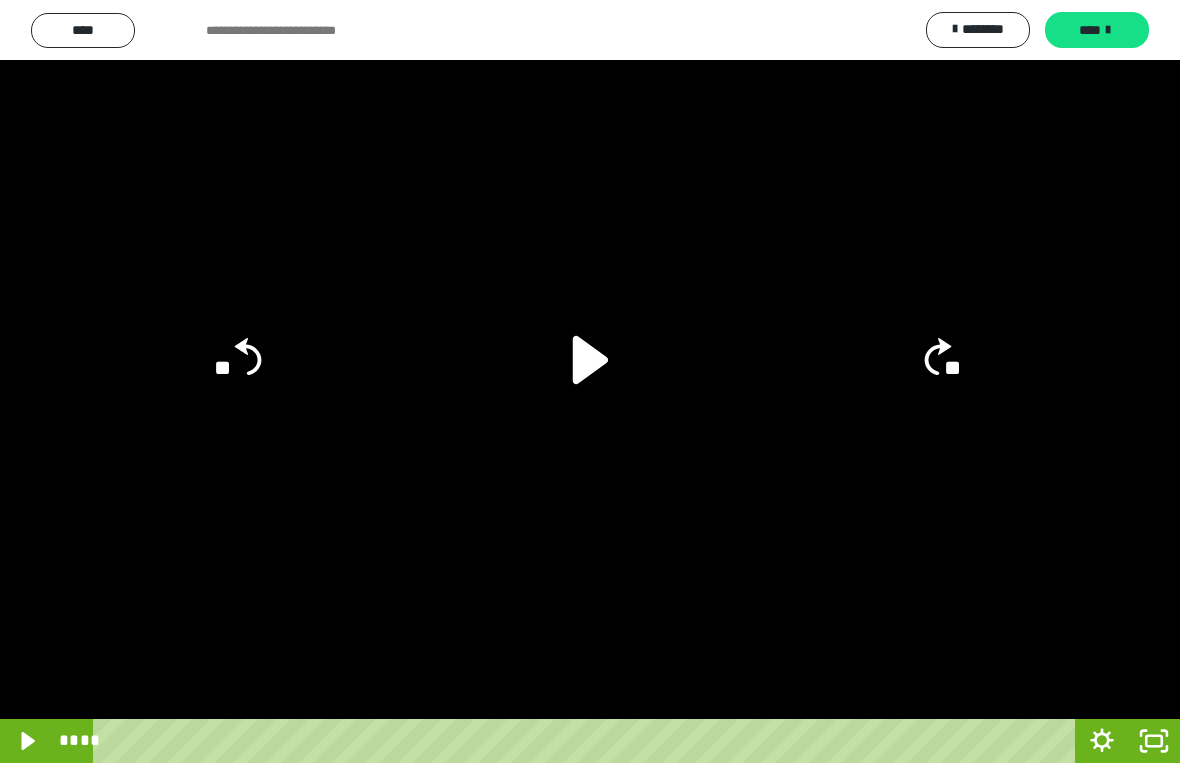 click on "**" 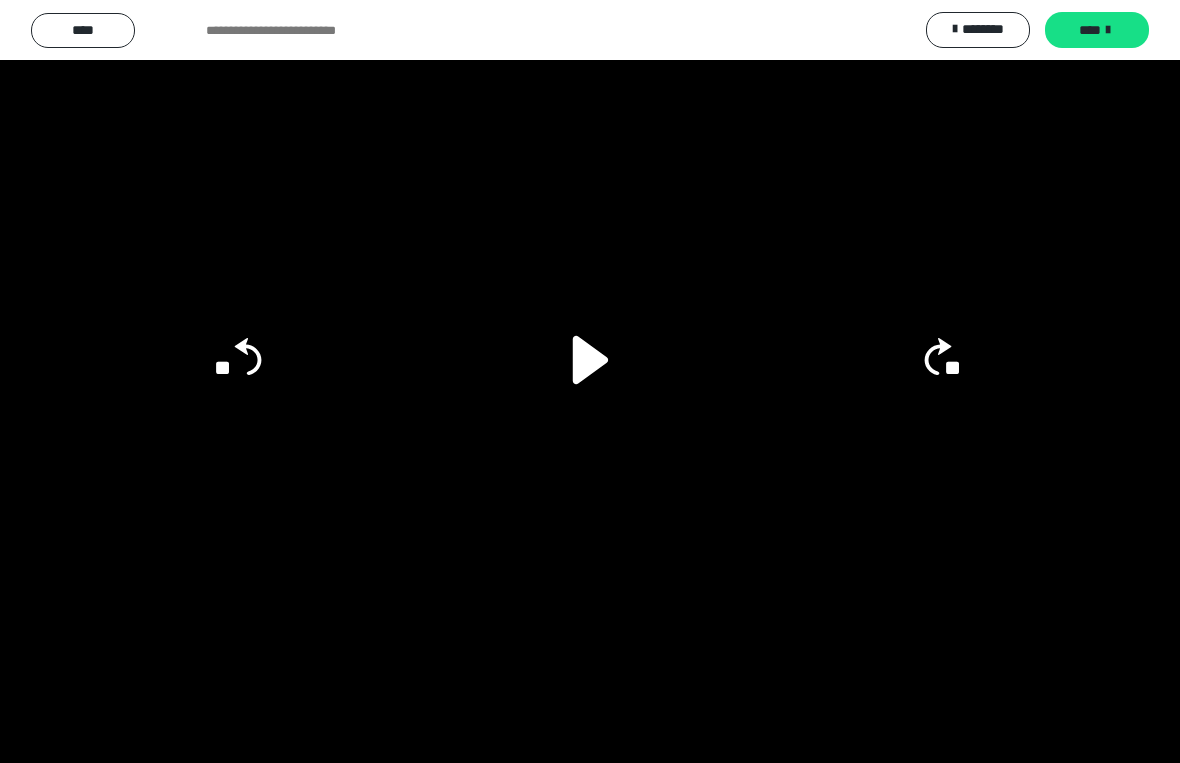 click at bounding box center (590, 381) 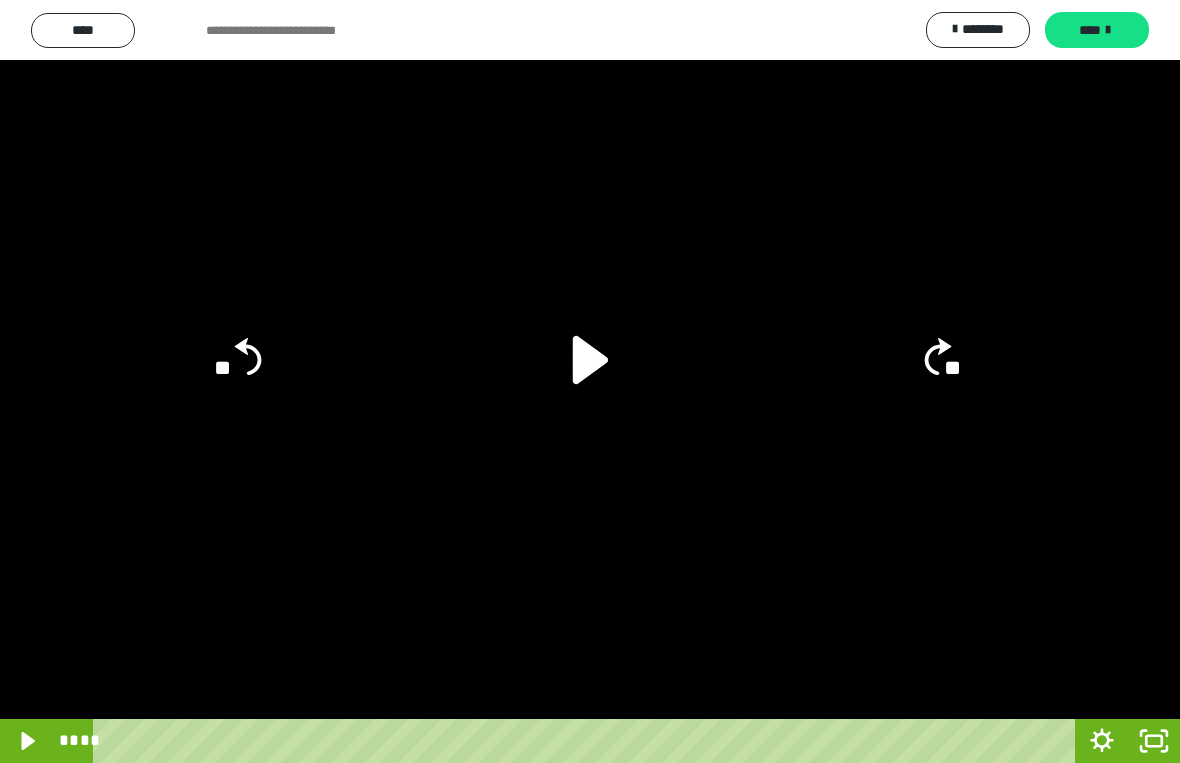 click 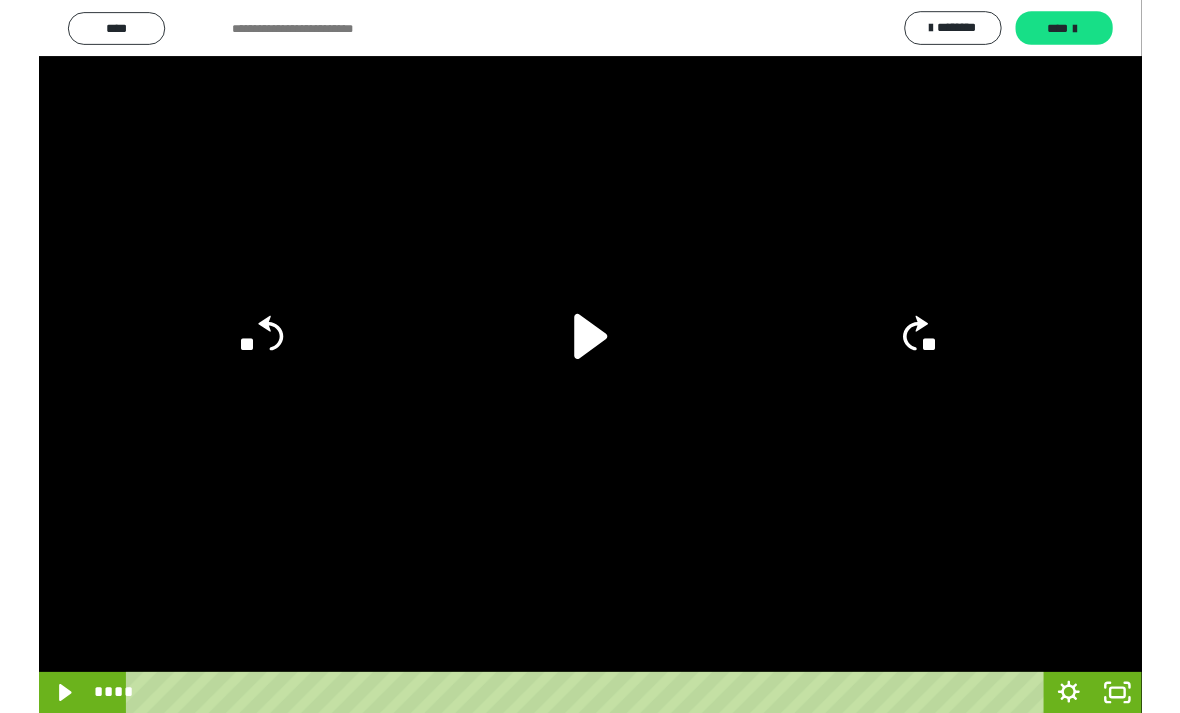 scroll, scrollTop: 0, scrollLeft: 0, axis: both 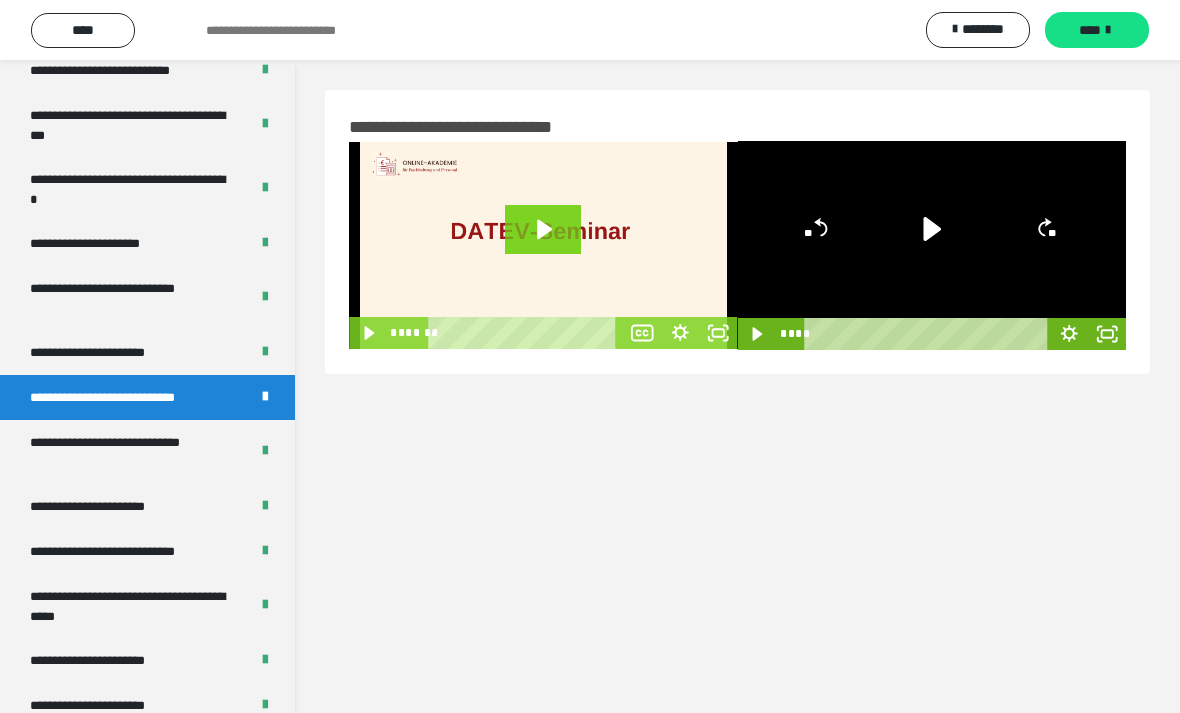 click on "**********" at bounding box center [129, 551] 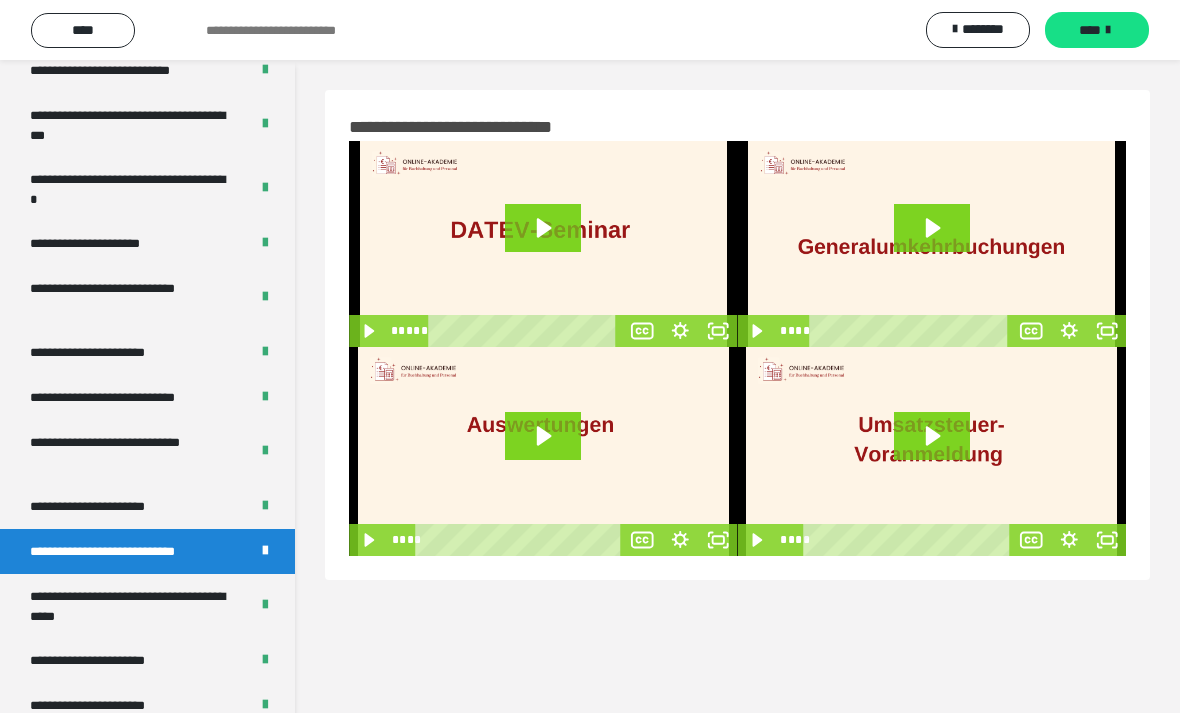 click 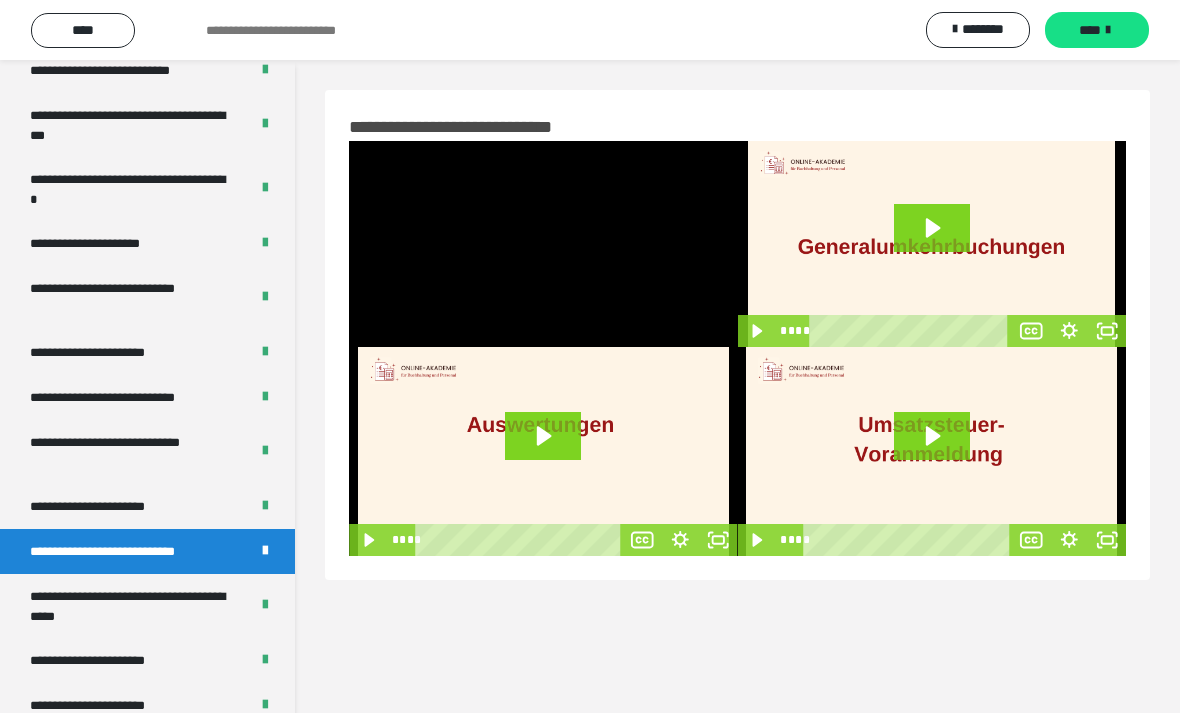 click at bounding box center (543, 244) 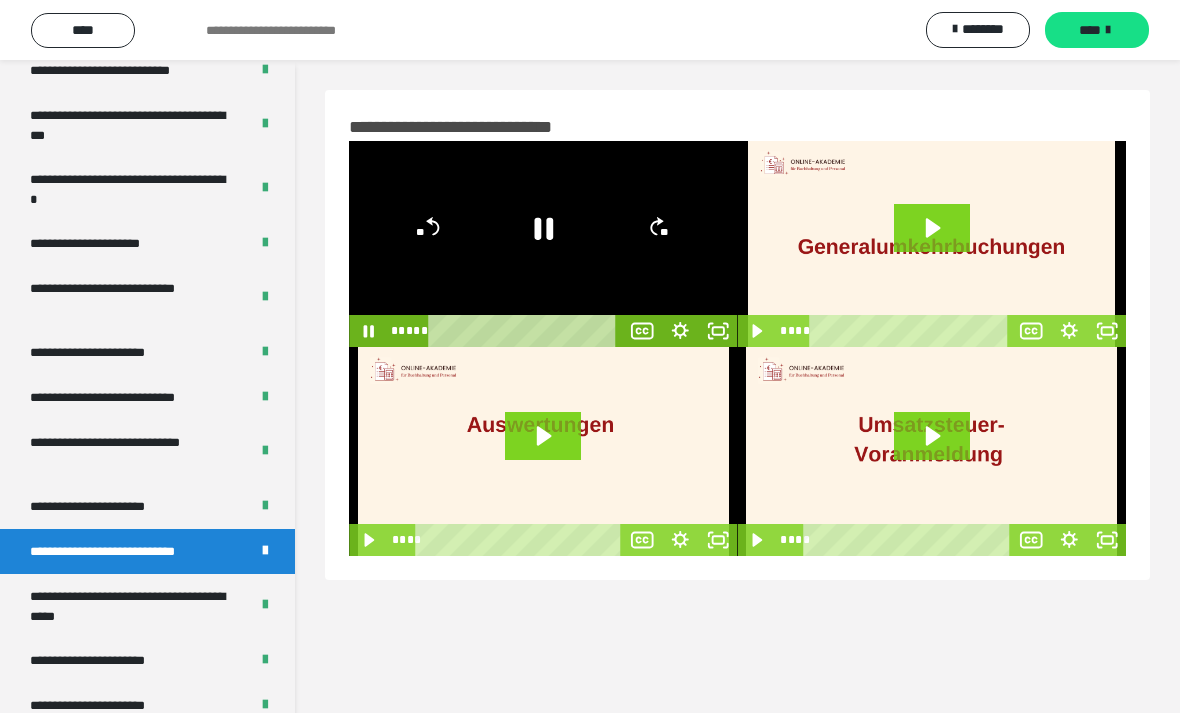 click 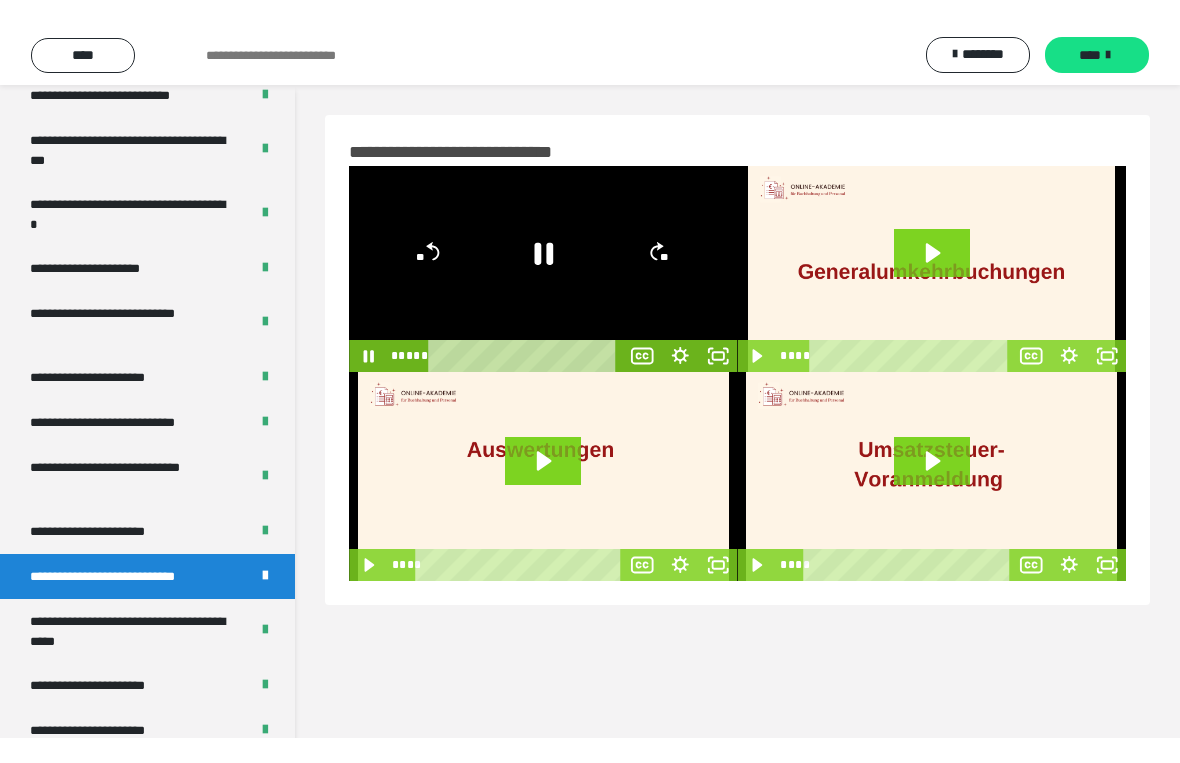 scroll, scrollTop: 24, scrollLeft: 0, axis: vertical 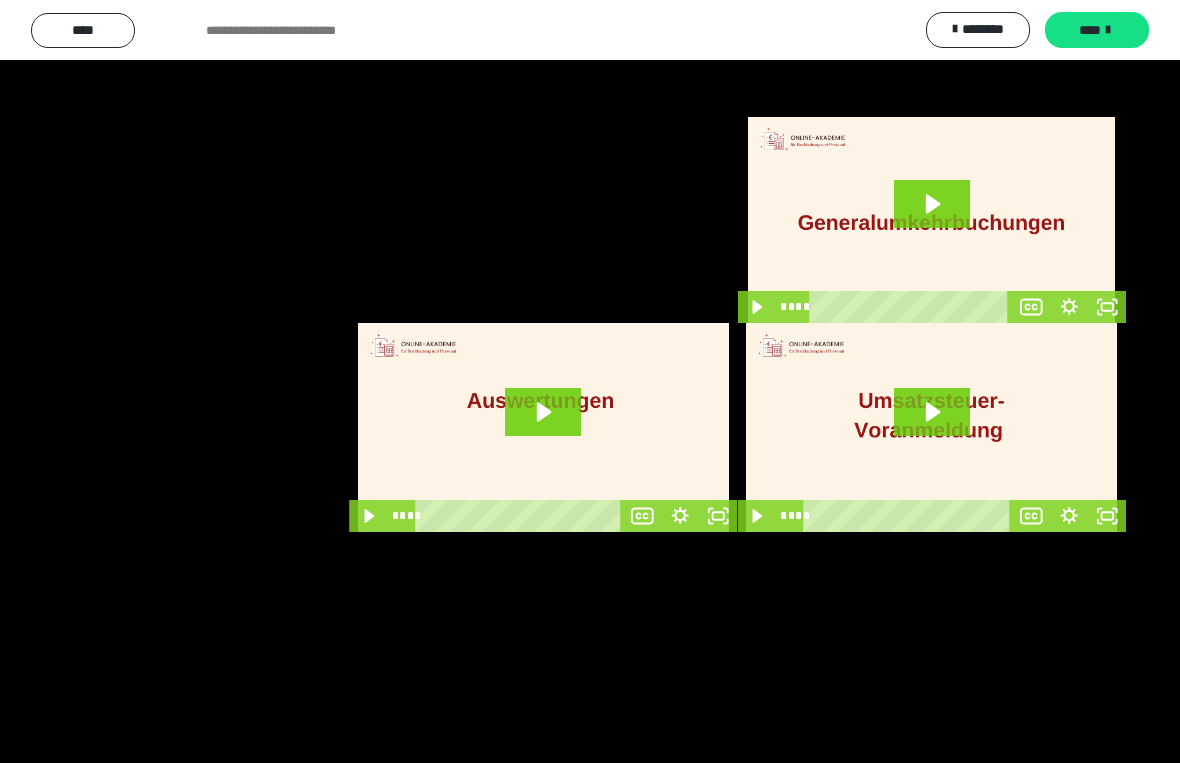 click at bounding box center (590, 381) 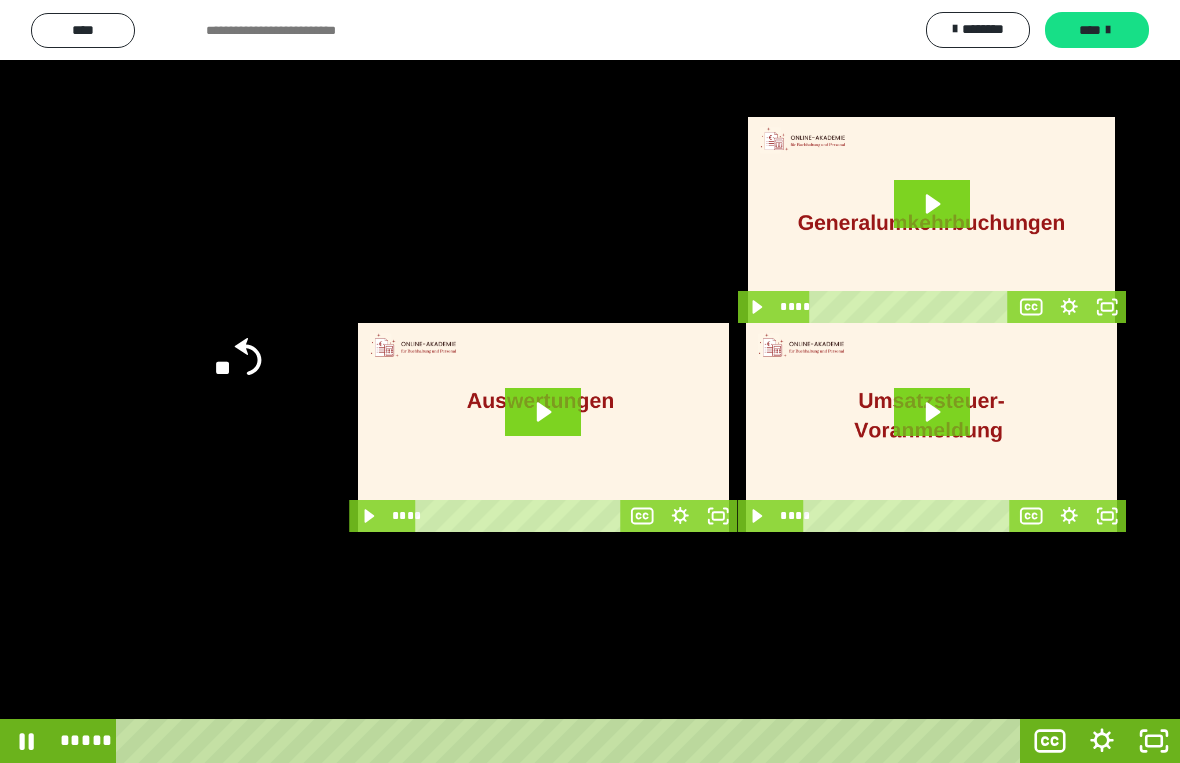click 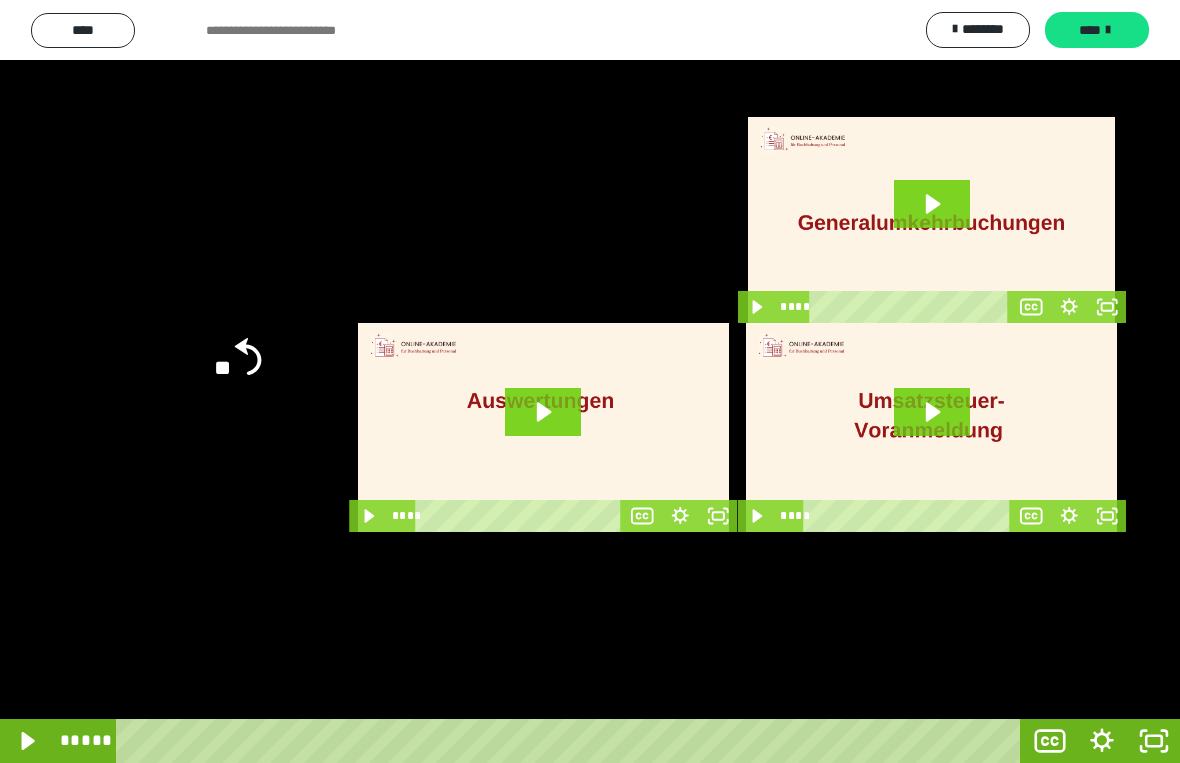 click 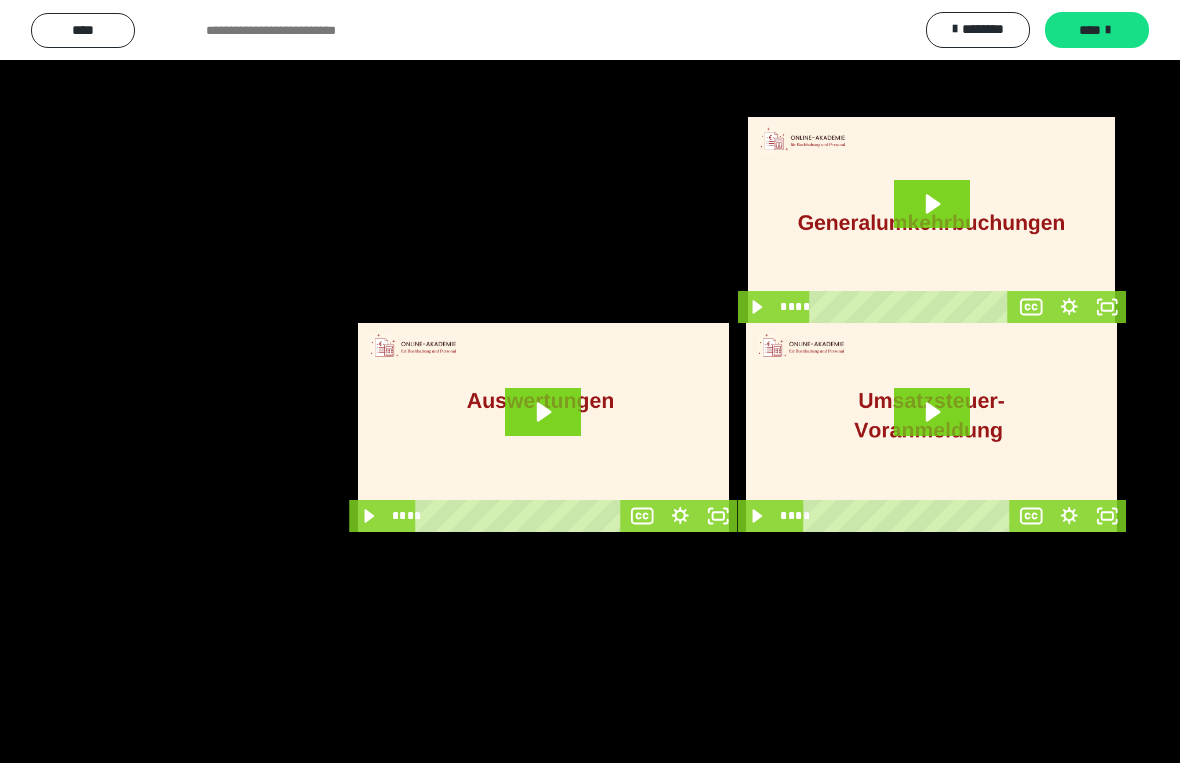 click at bounding box center (590, 381) 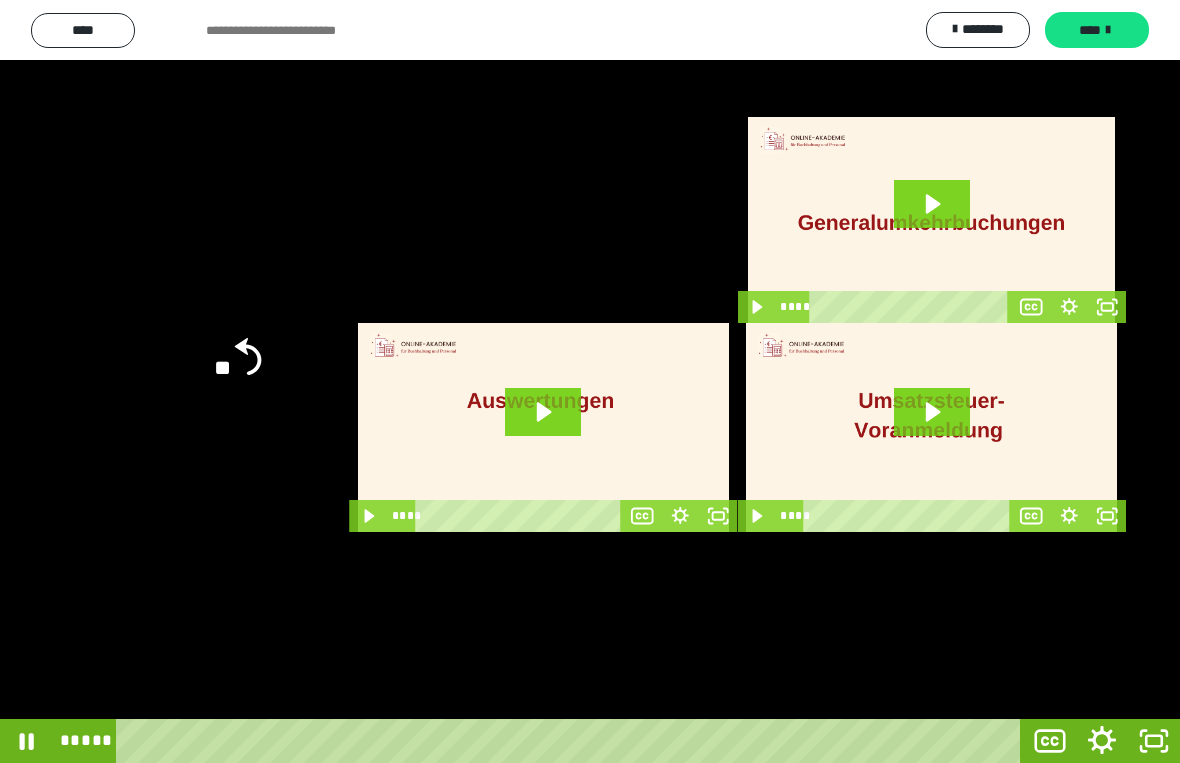 click 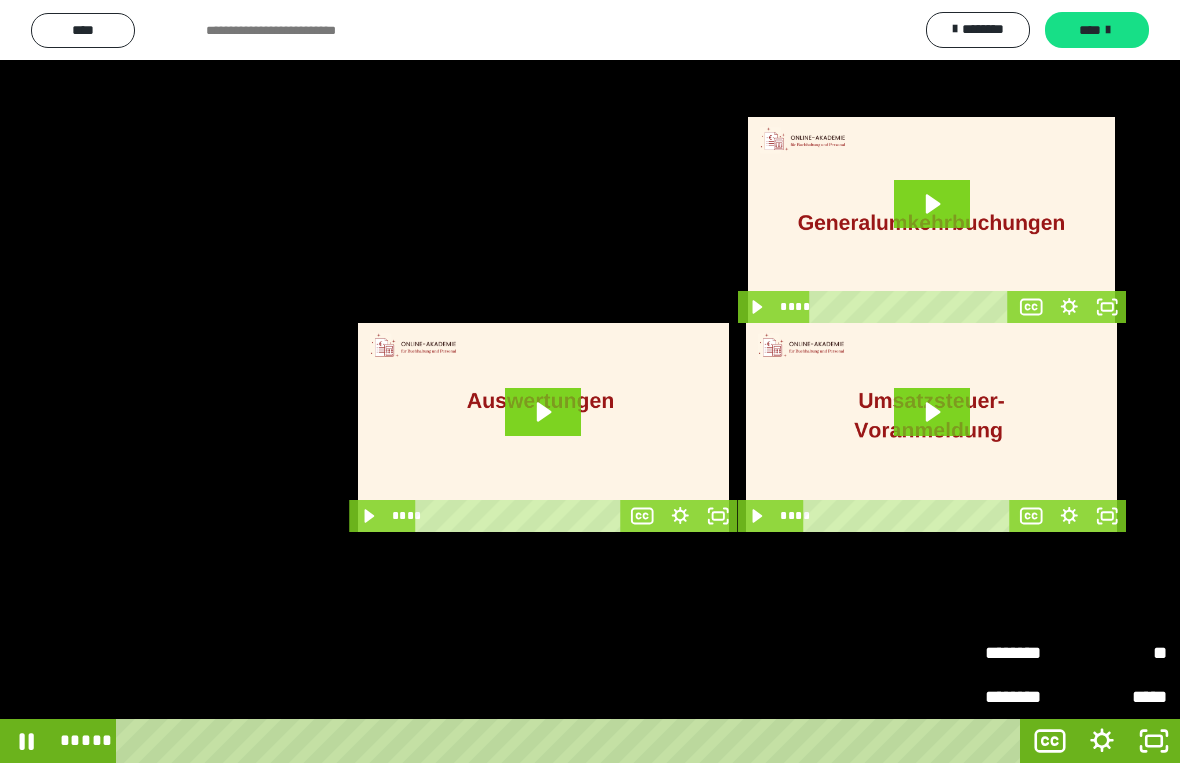 click on "********" at bounding box center (1030, 653) 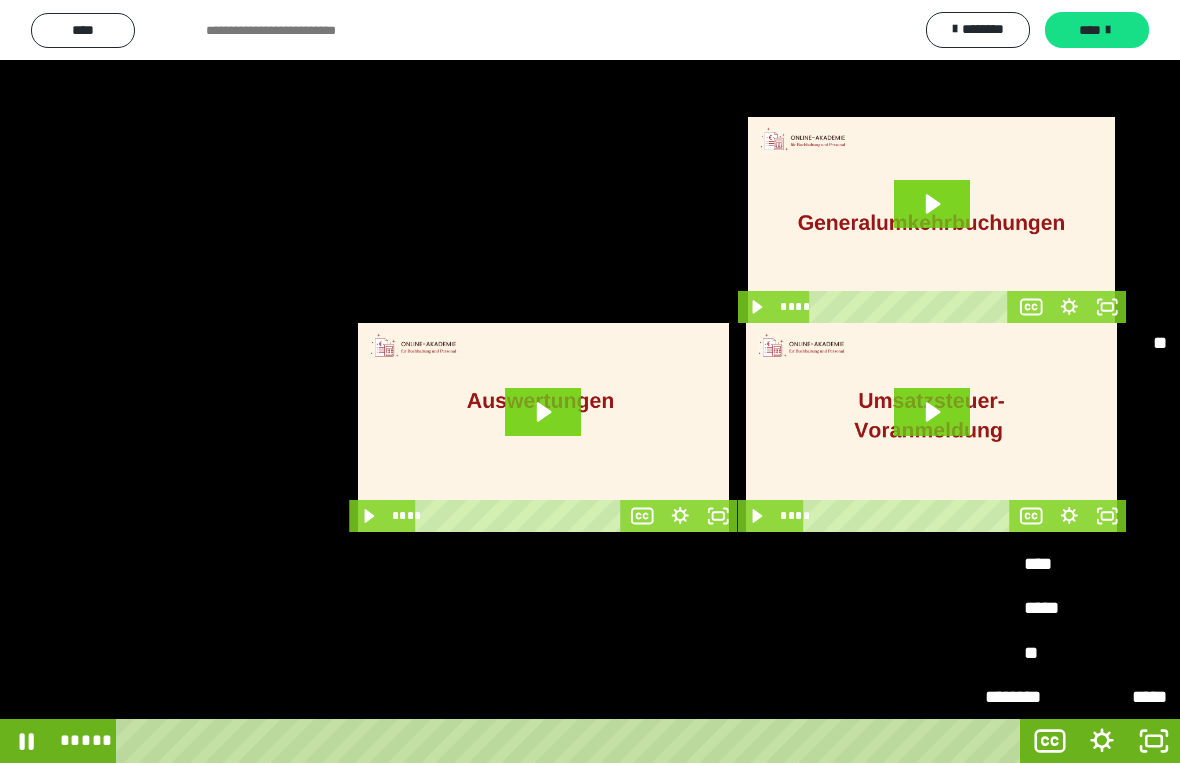 click on "****" at bounding box center [1076, 564] 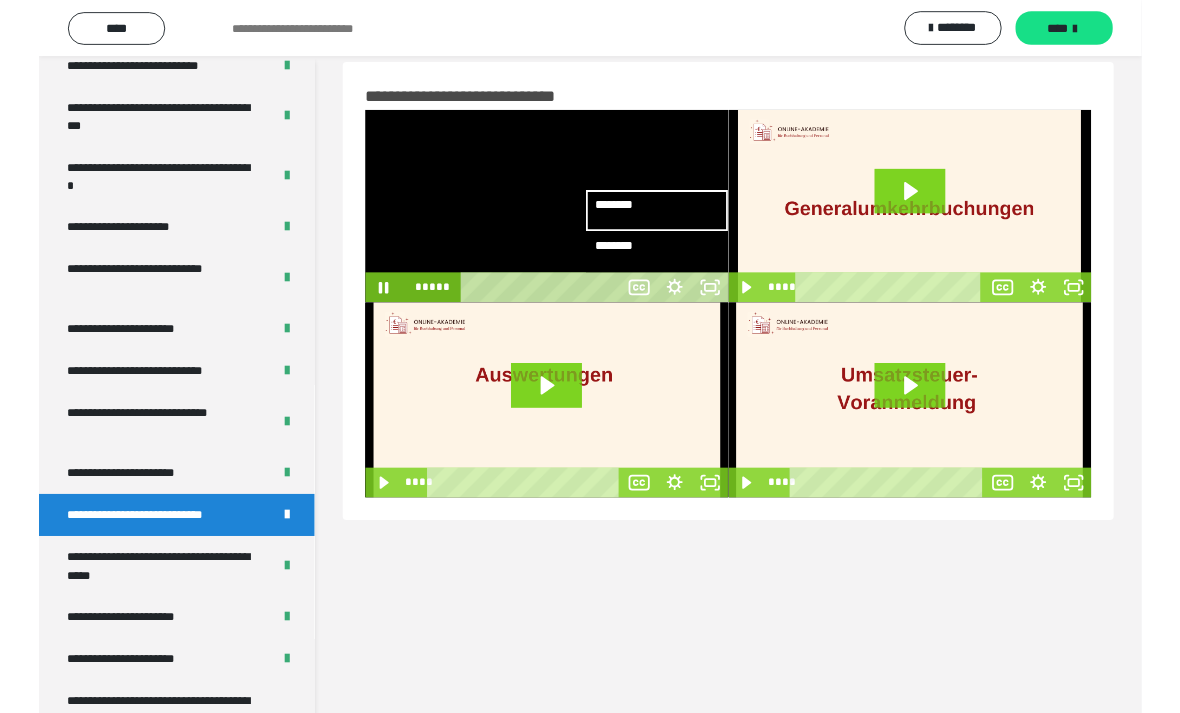 scroll, scrollTop: 0, scrollLeft: 0, axis: both 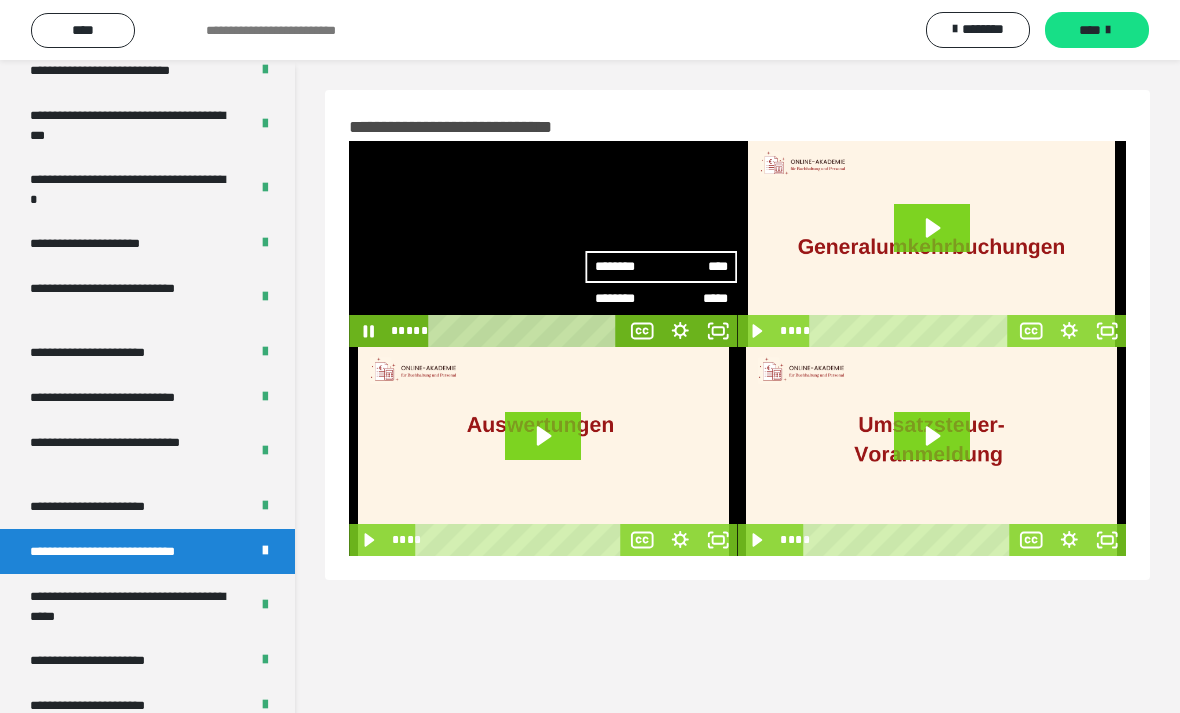 click 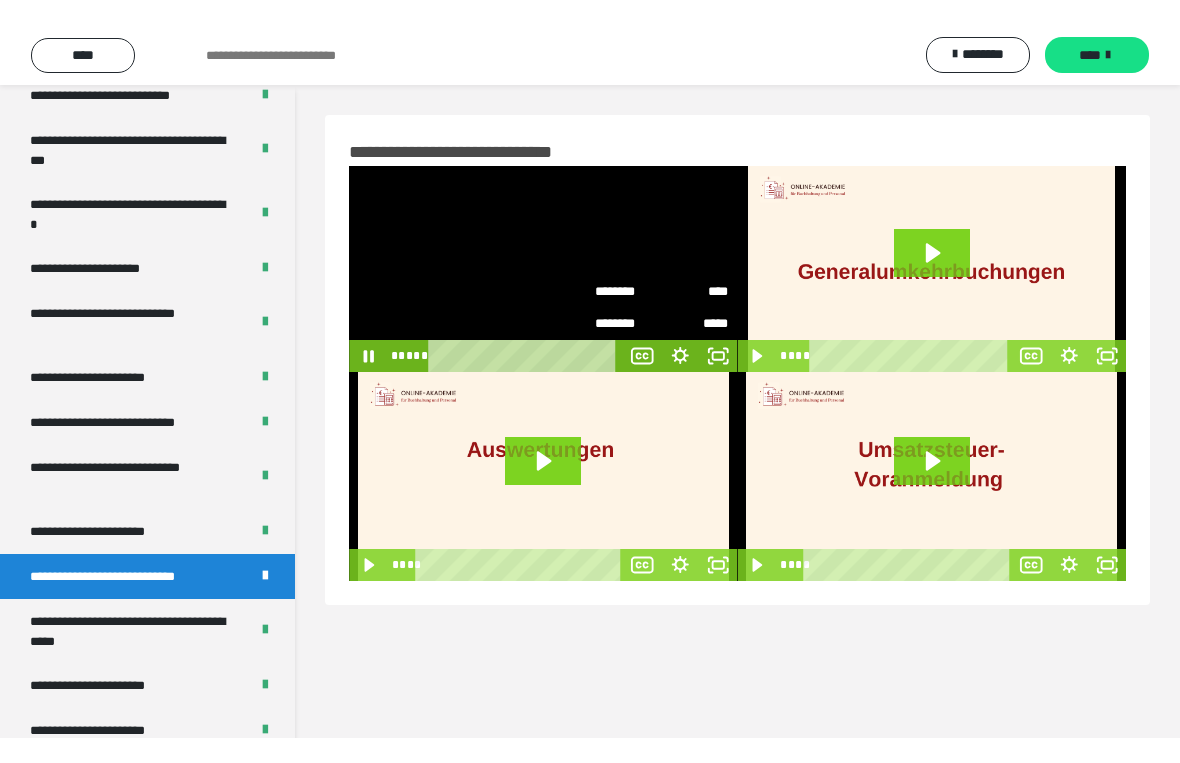 scroll, scrollTop: 24, scrollLeft: 0, axis: vertical 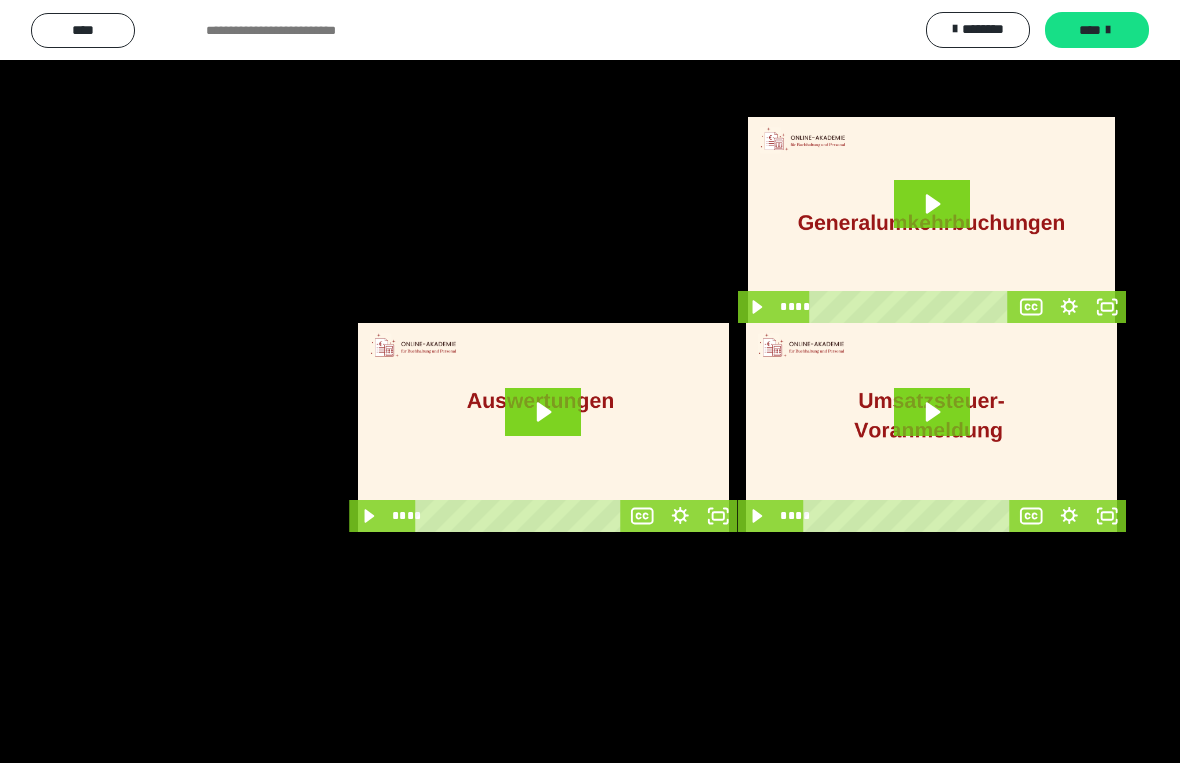 click at bounding box center [590, 381] 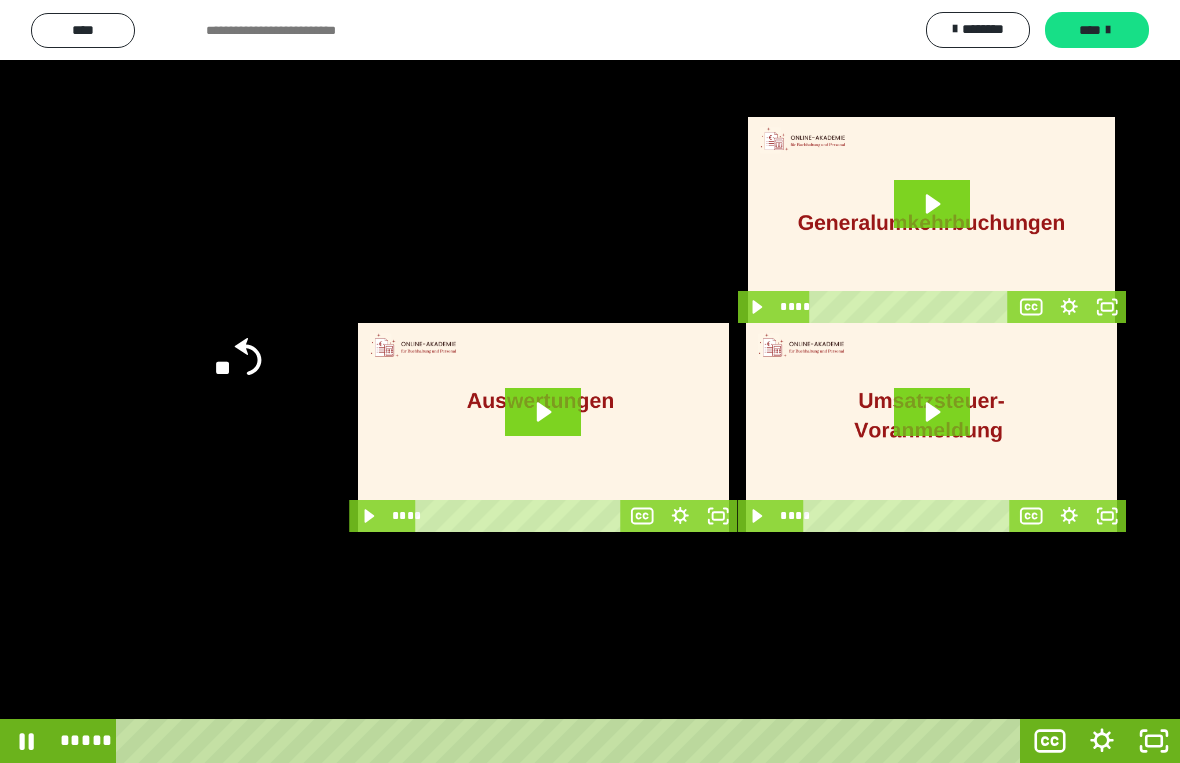 click at bounding box center (590, 381) 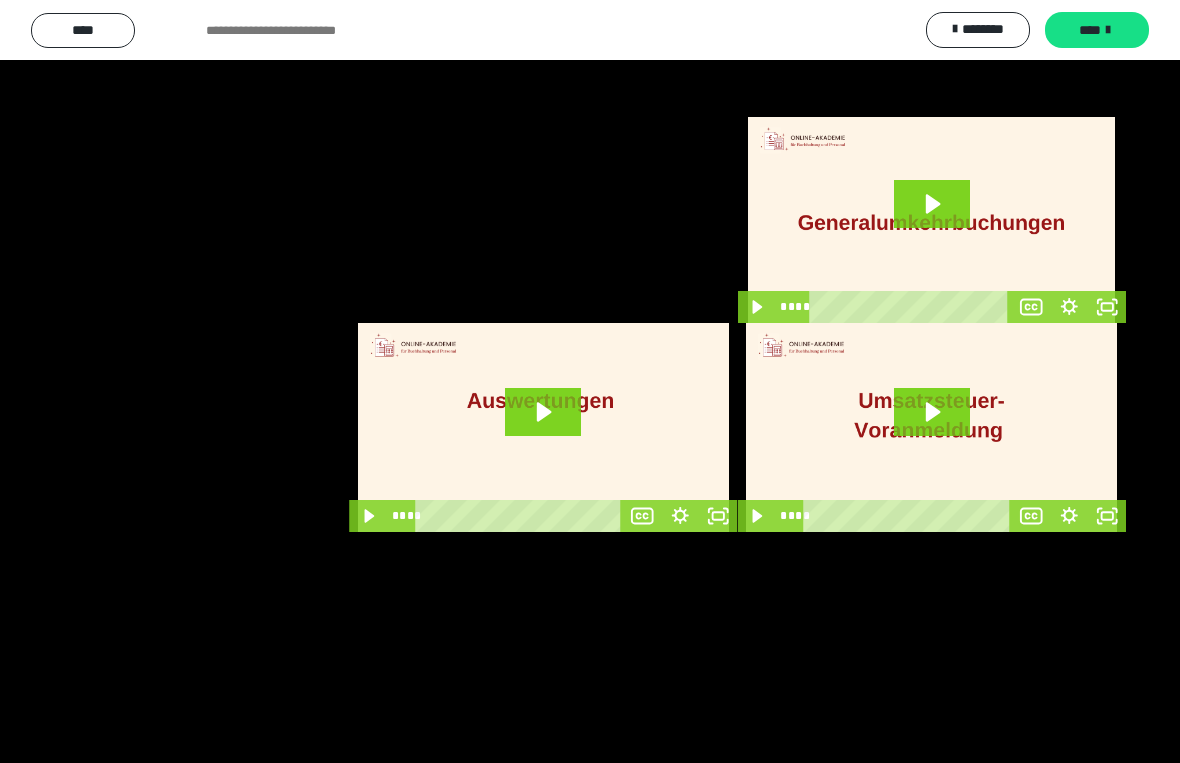 click at bounding box center [590, 381] 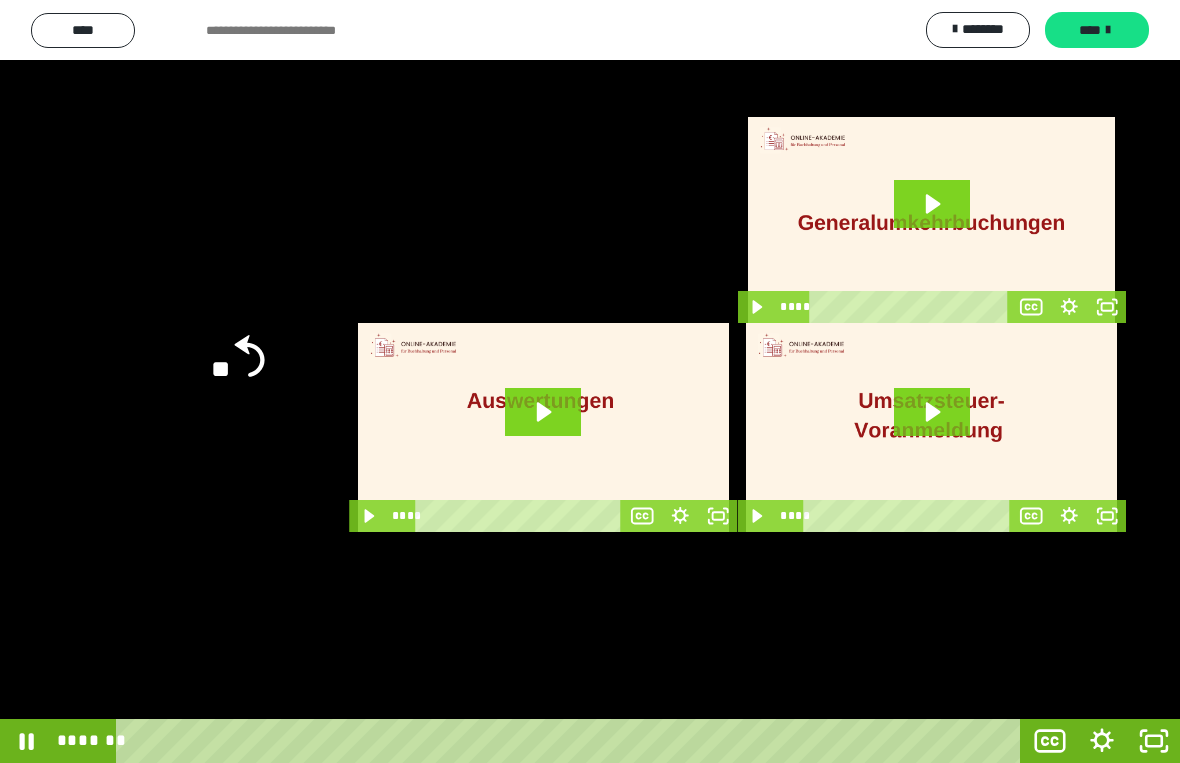 click on "**" 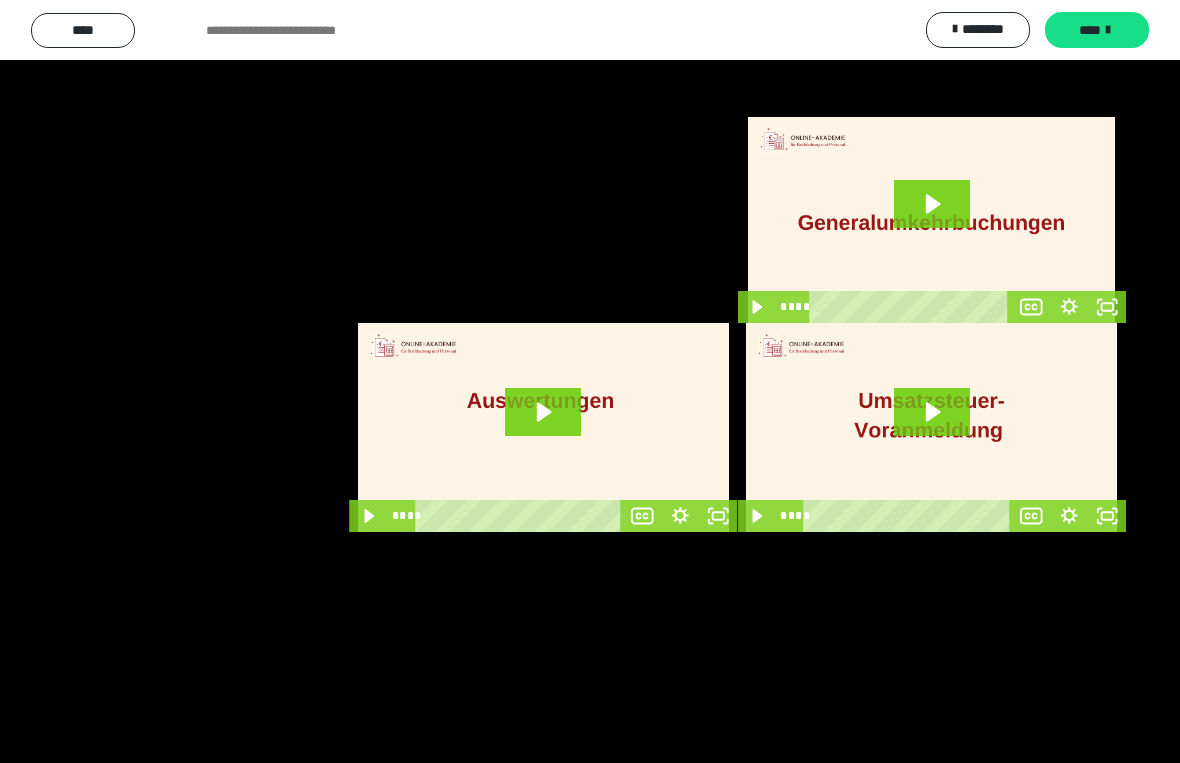 click at bounding box center (590, 381) 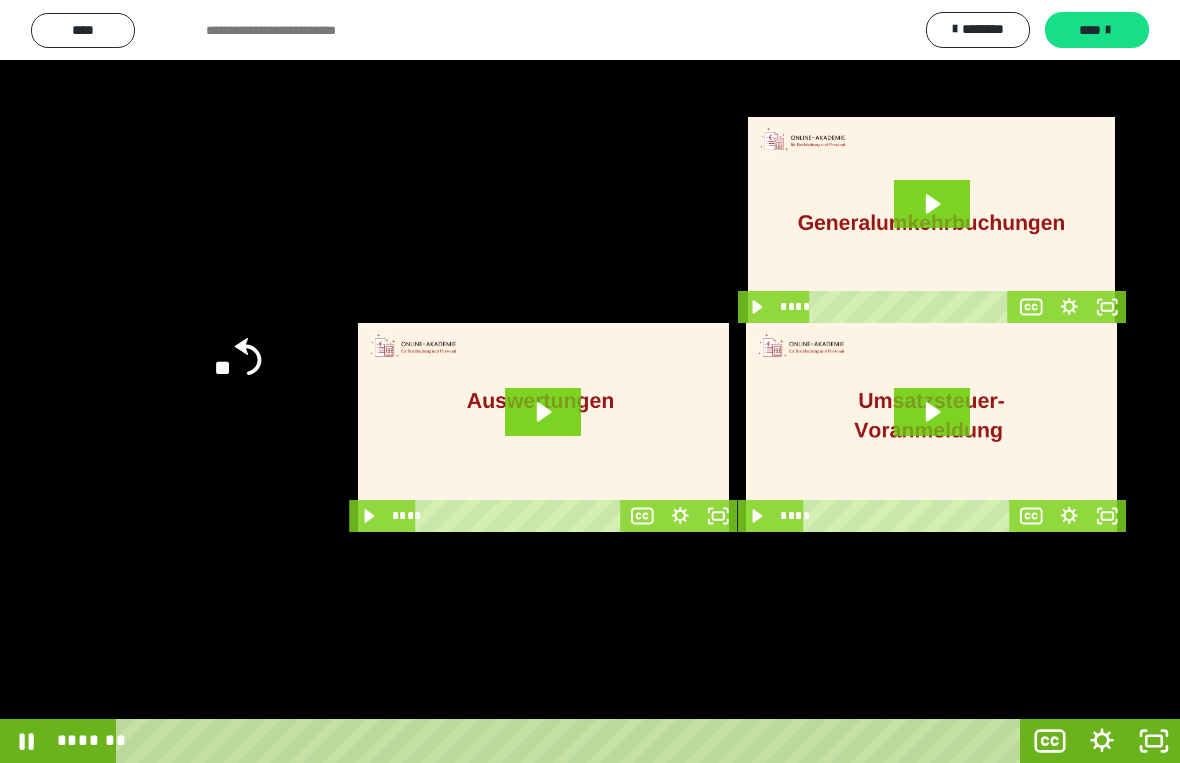 click 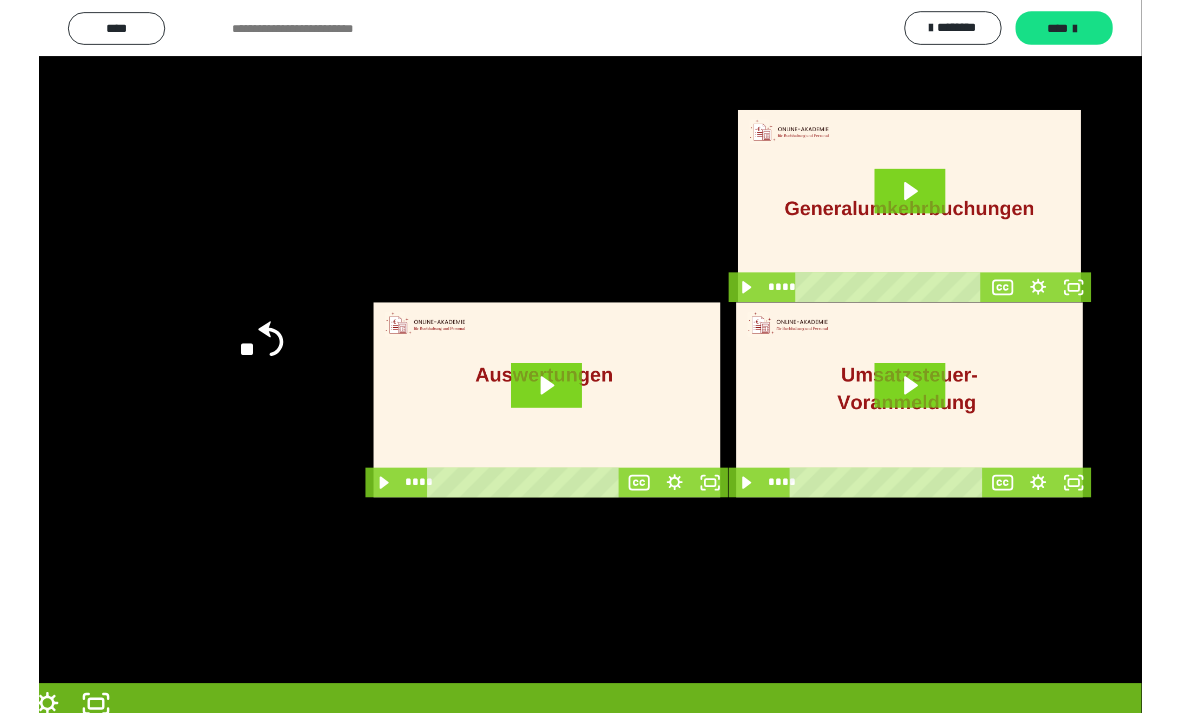 scroll, scrollTop: 0, scrollLeft: 0, axis: both 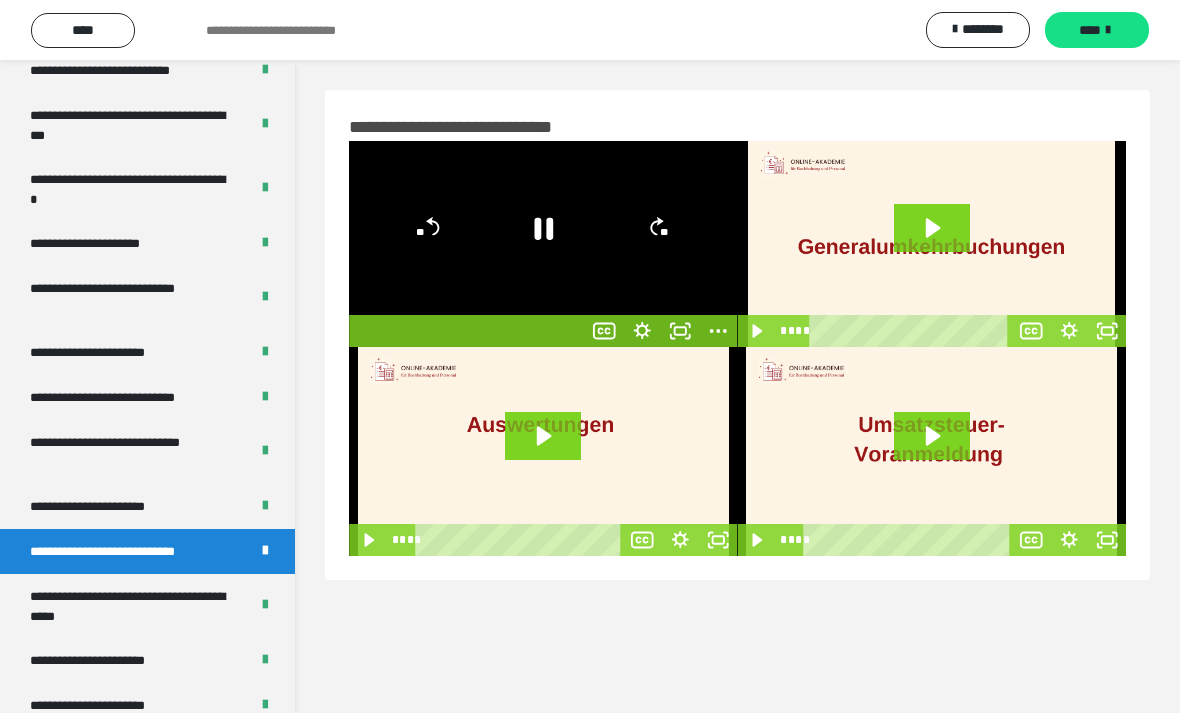 click 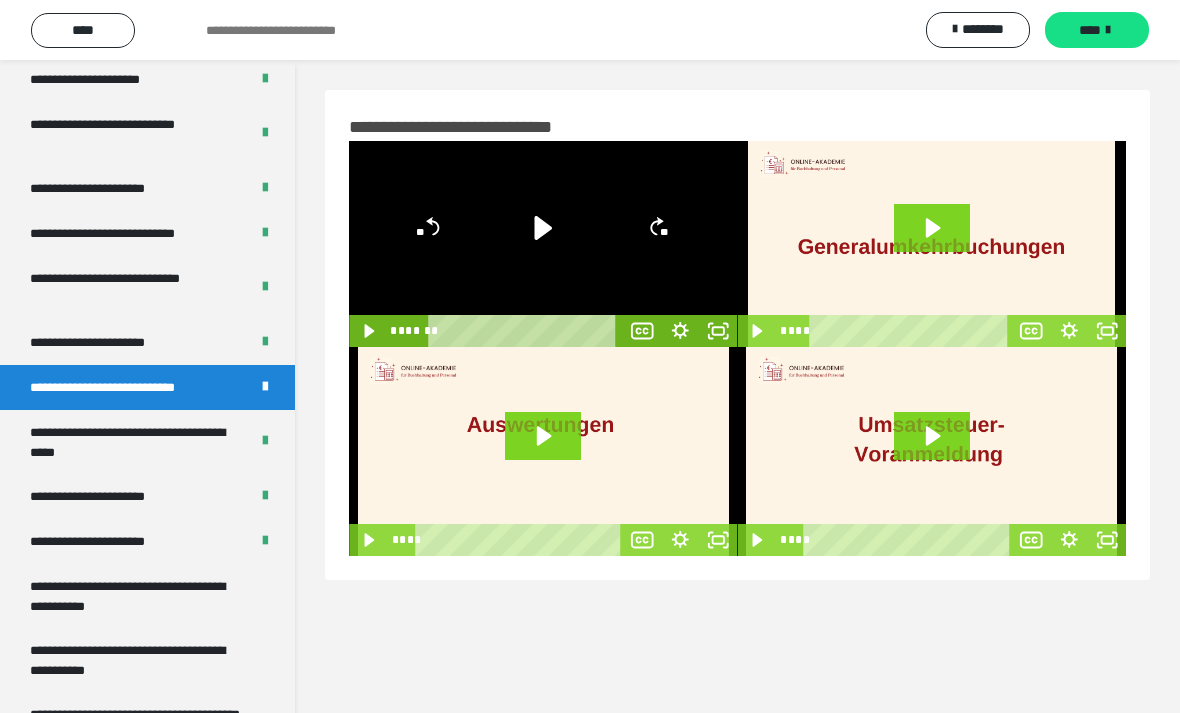 scroll, scrollTop: 3619, scrollLeft: 0, axis: vertical 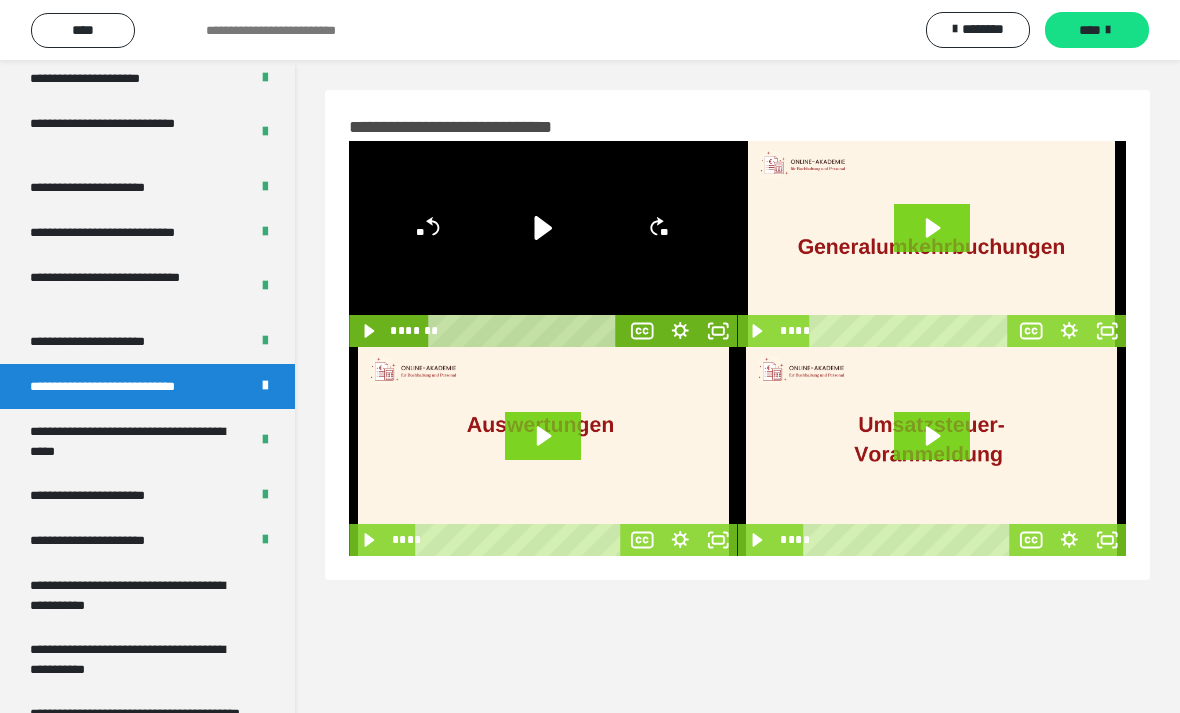 click on "**********" at bounding box center (131, 441) 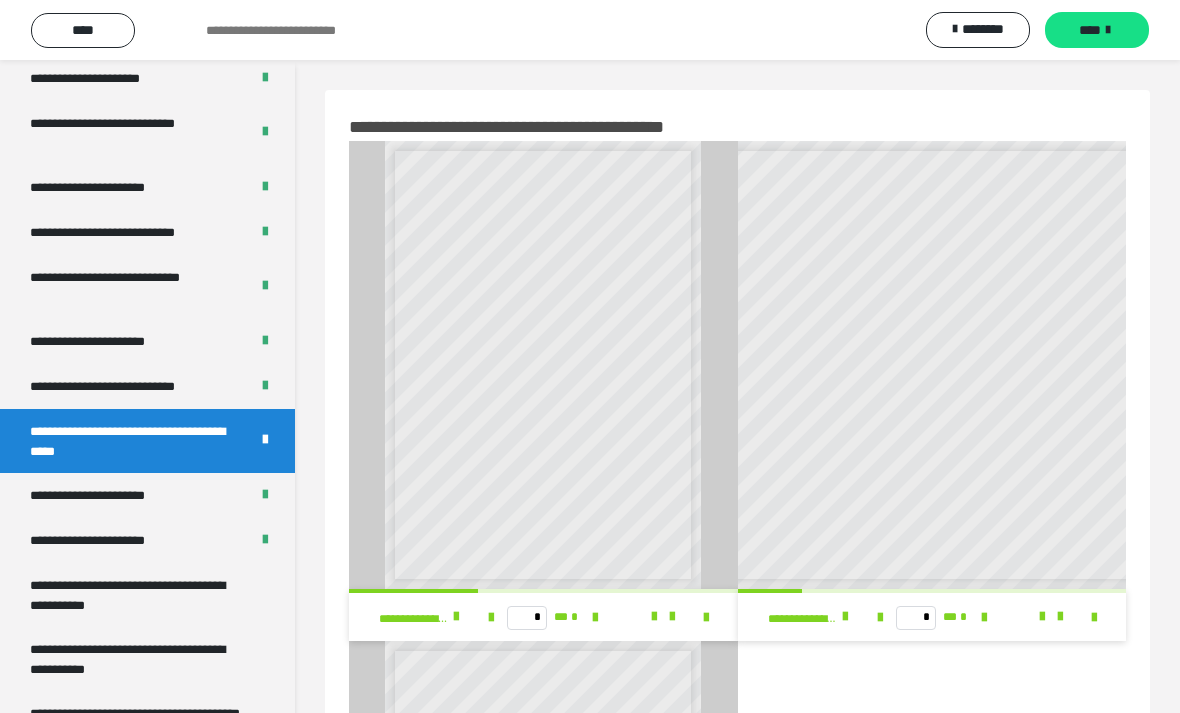 scroll, scrollTop: 0, scrollLeft: 148, axis: horizontal 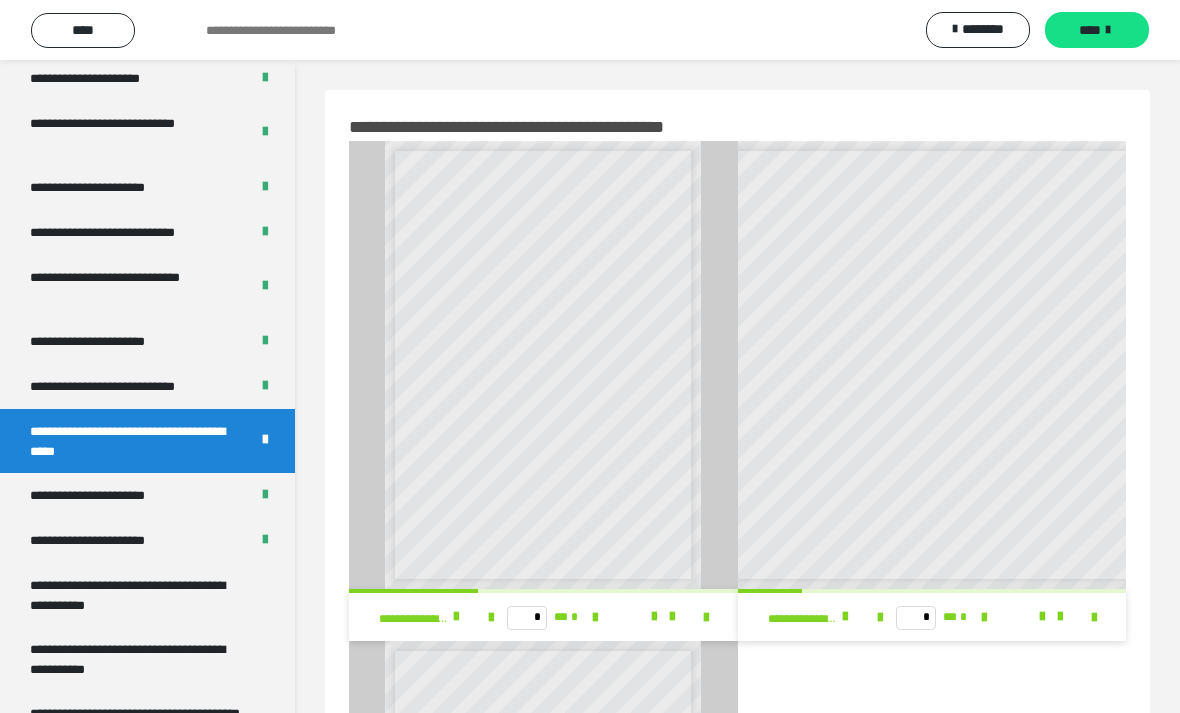 click on "**********" at bounding box center [110, 495] 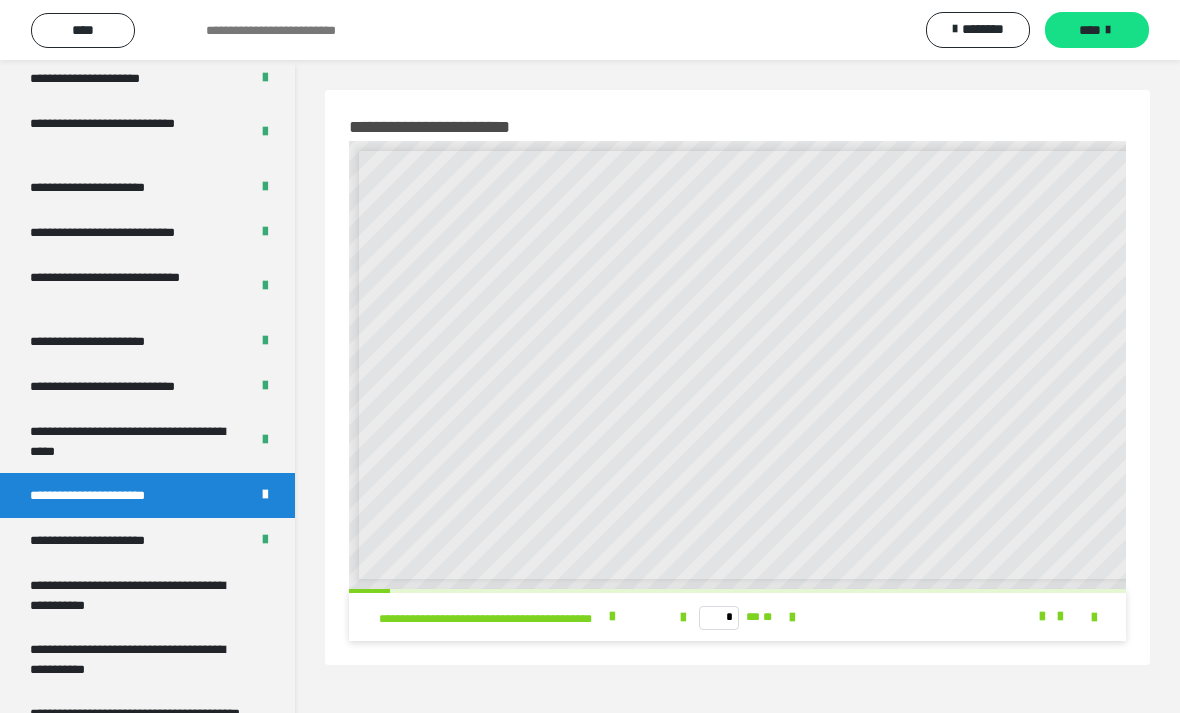 click on "**********" at bounding box center [131, 441] 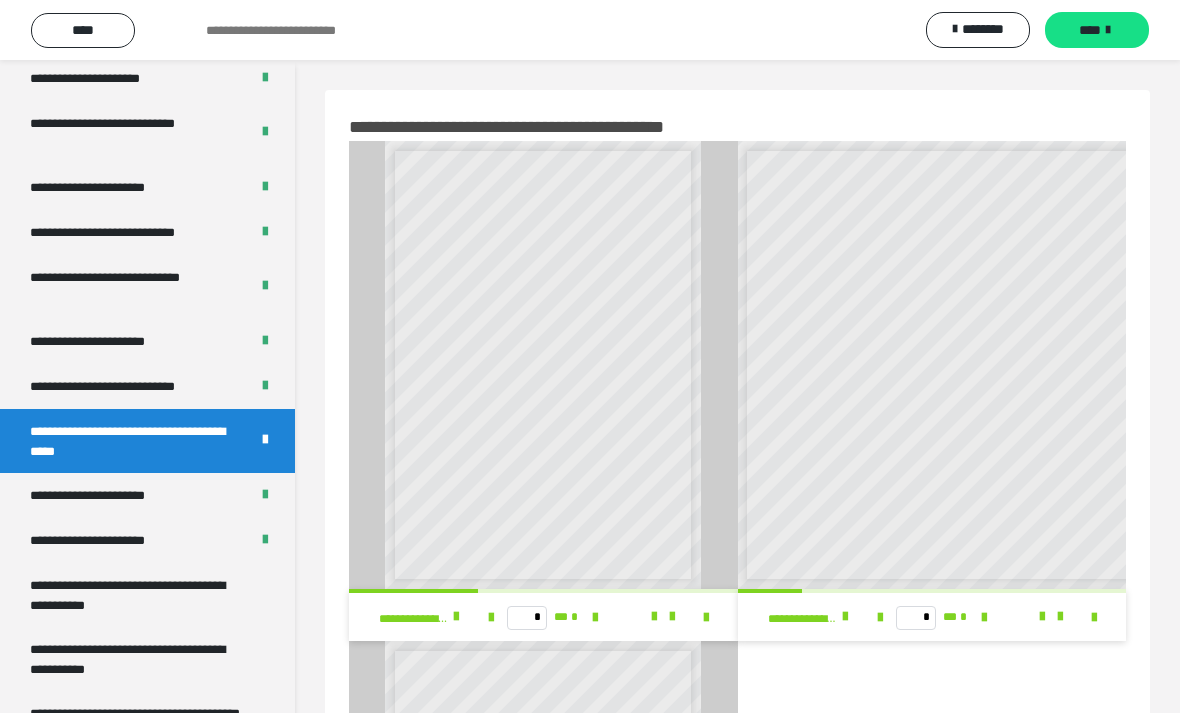 click on "**********" at bounding box center (129, 386) 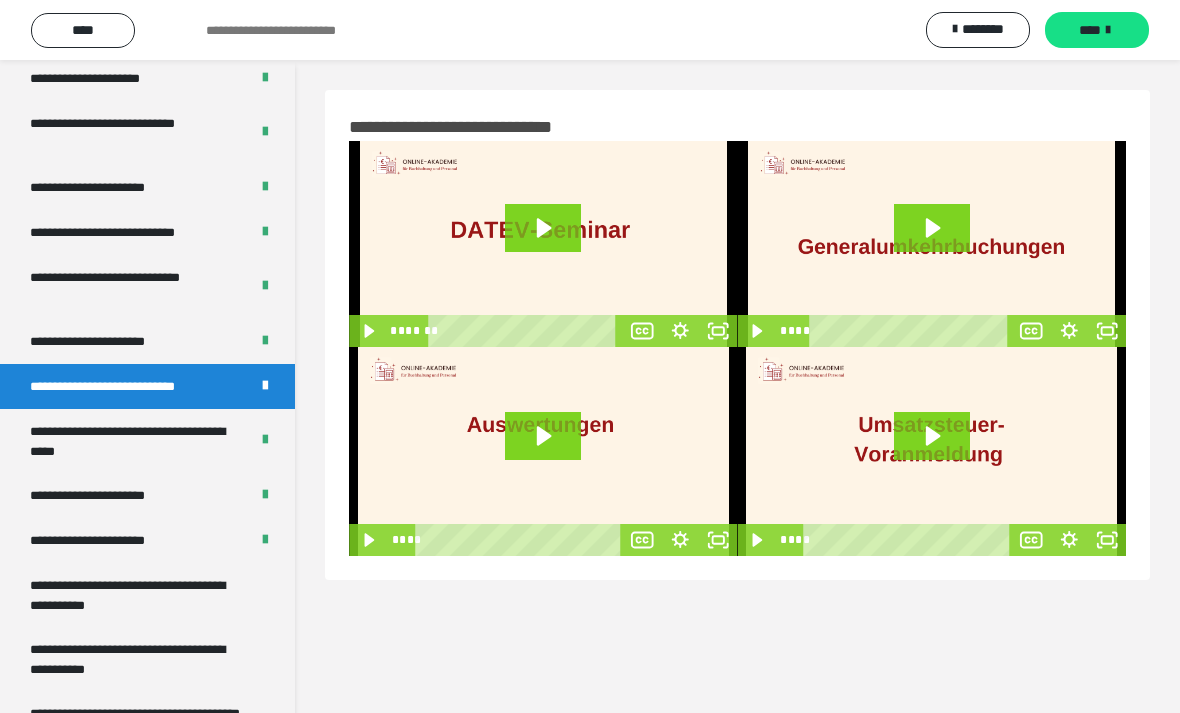 click 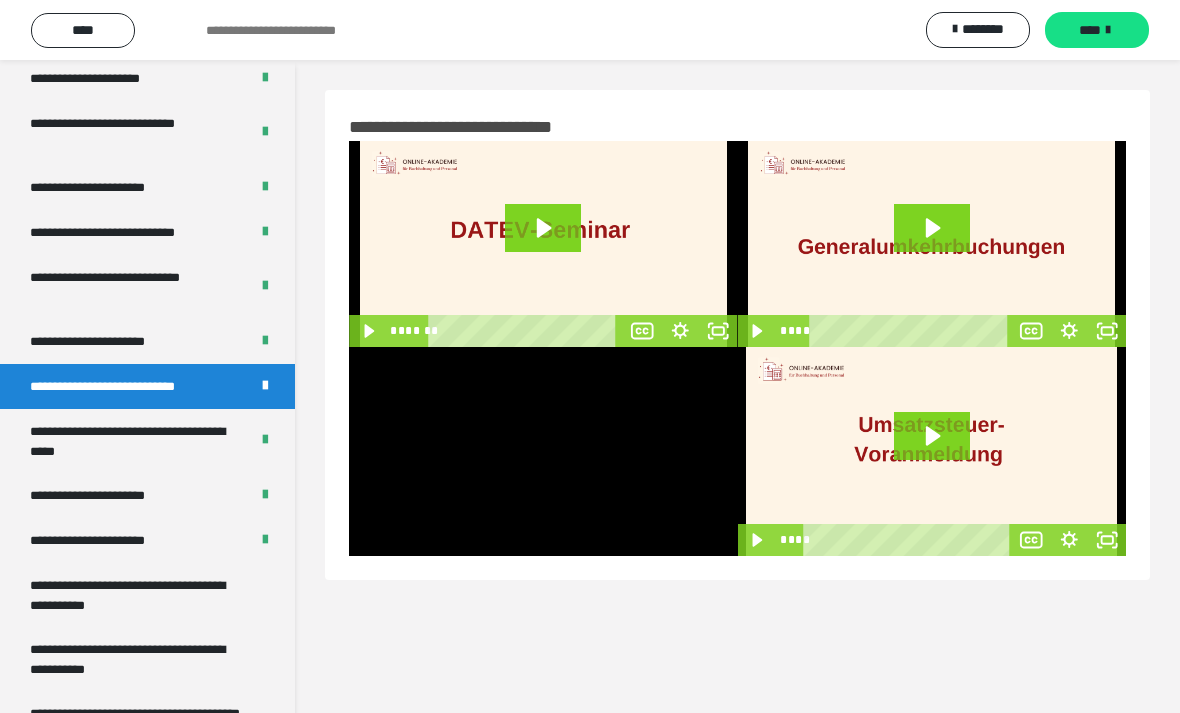 click at bounding box center (543, 451) 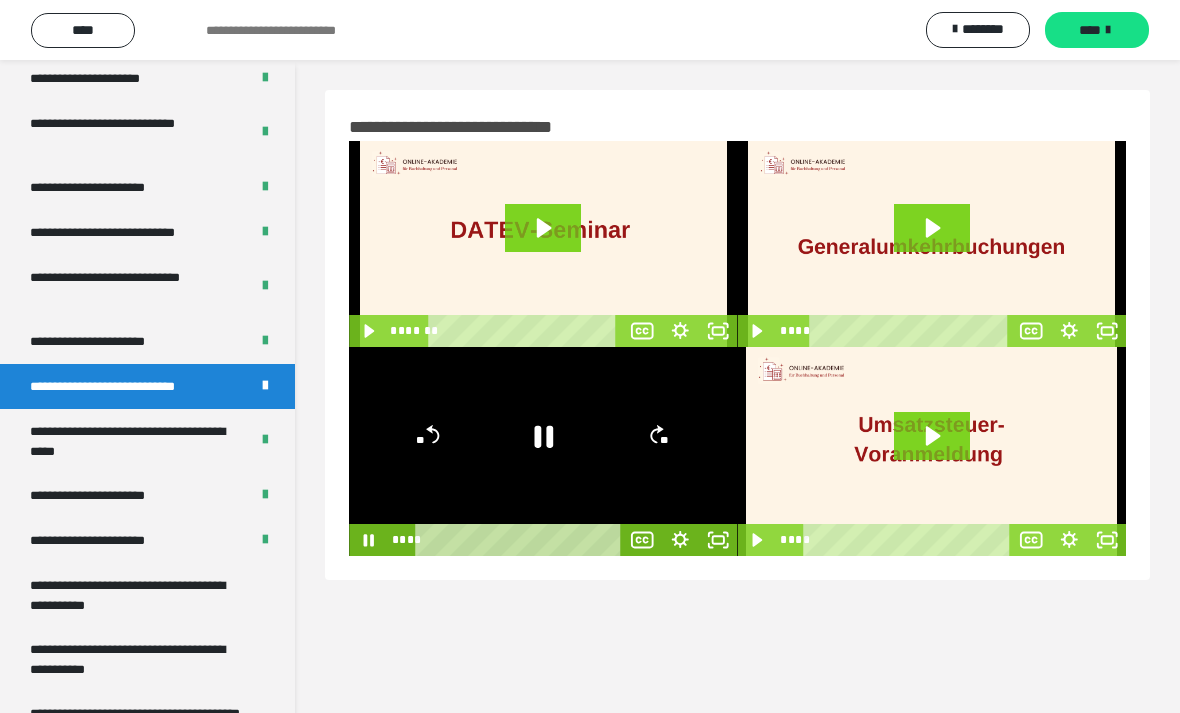 click 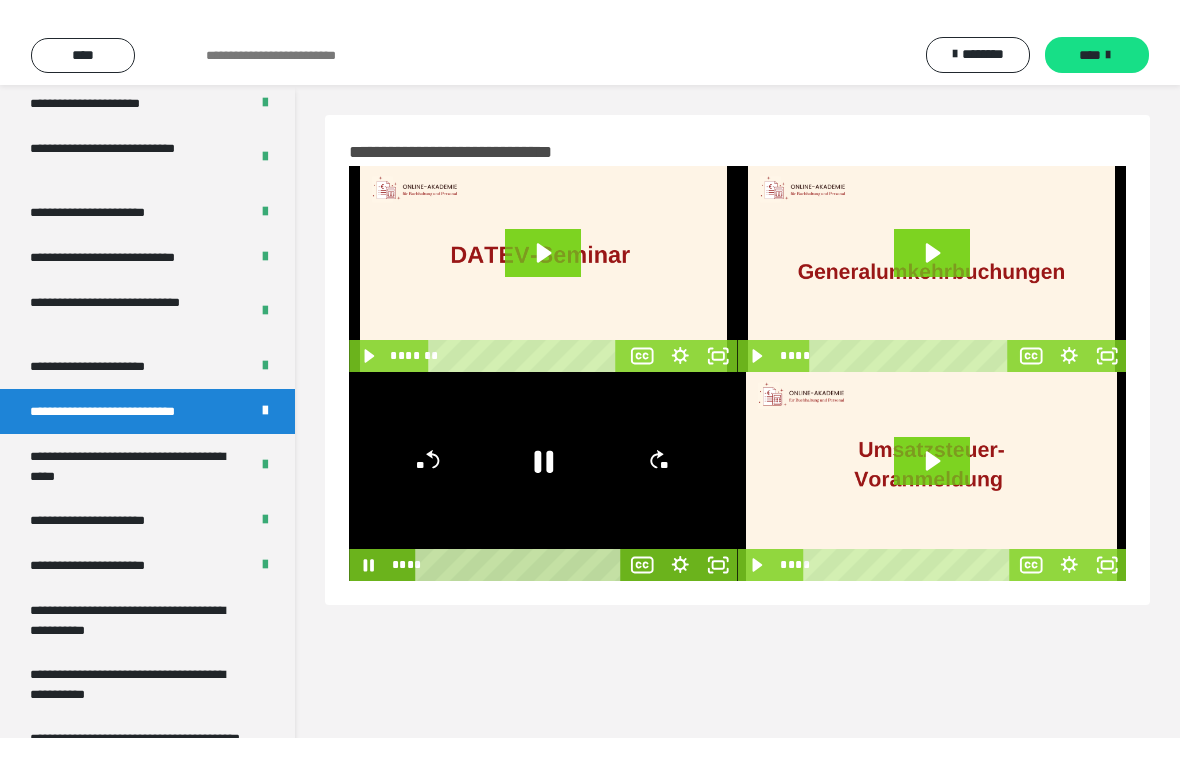 scroll, scrollTop: 24, scrollLeft: 0, axis: vertical 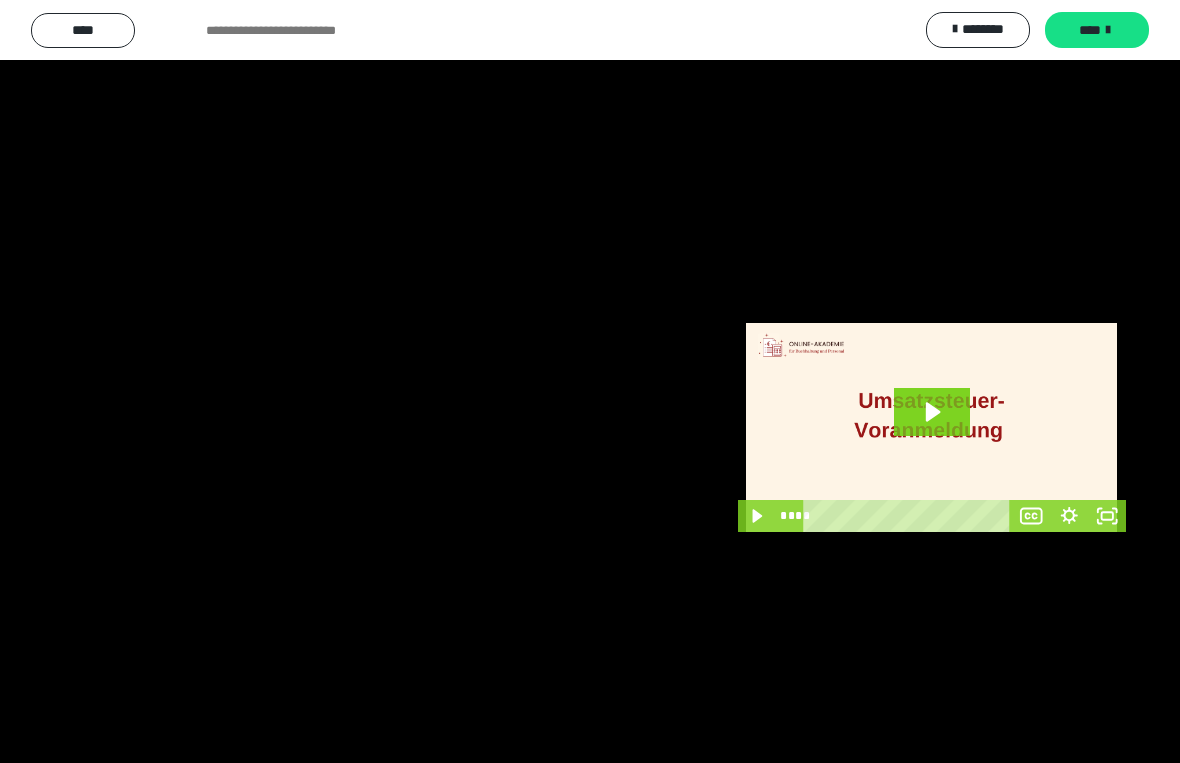 click at bounding box center (590, 381) 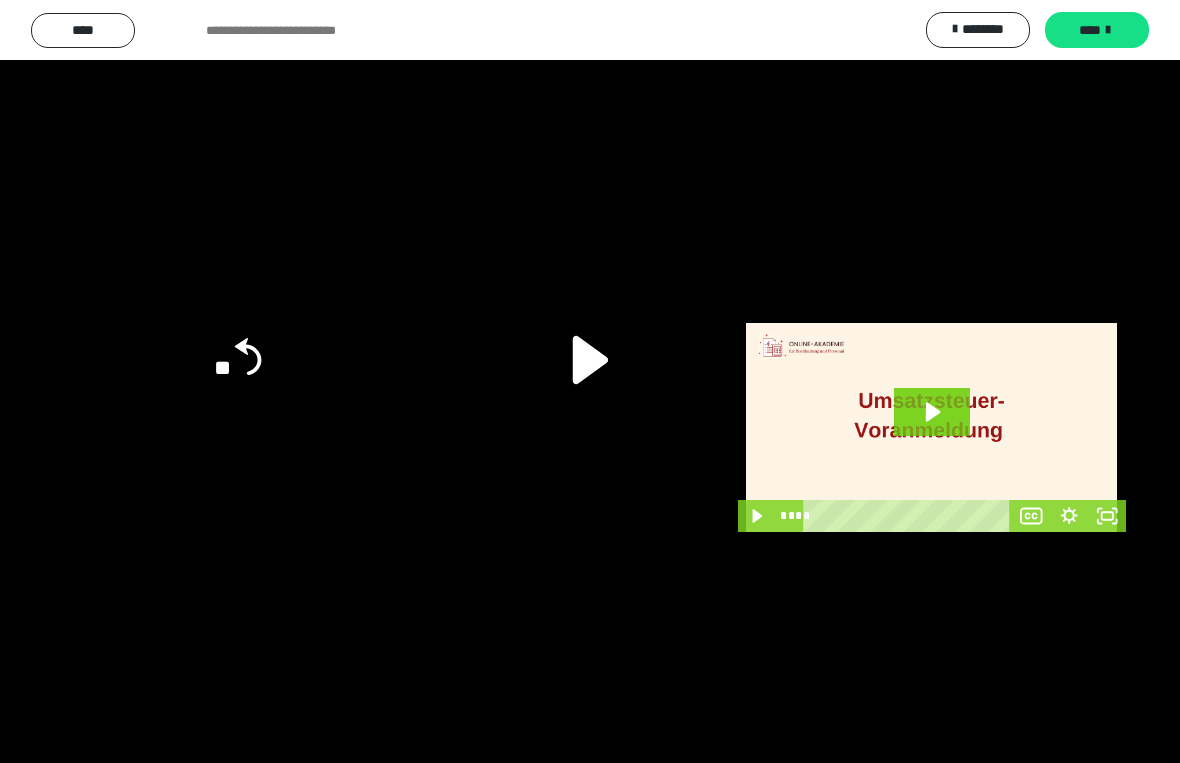 click at bounding box center (590, 381) 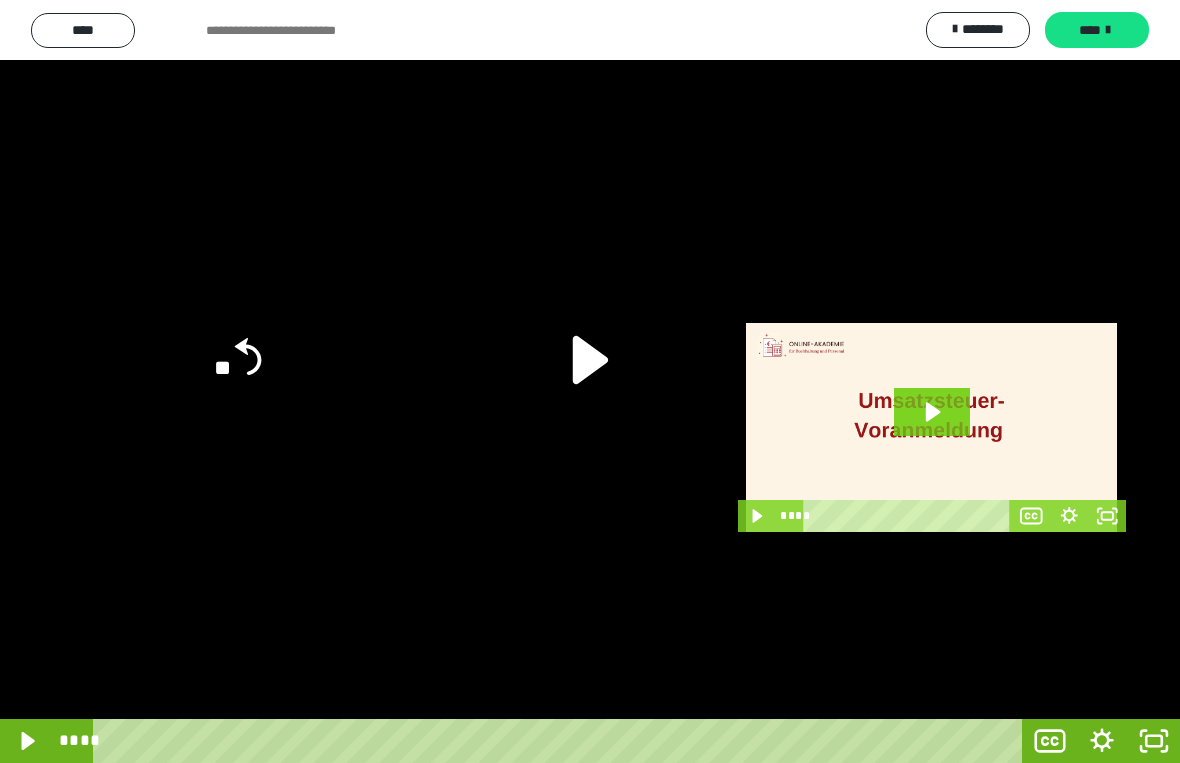 click 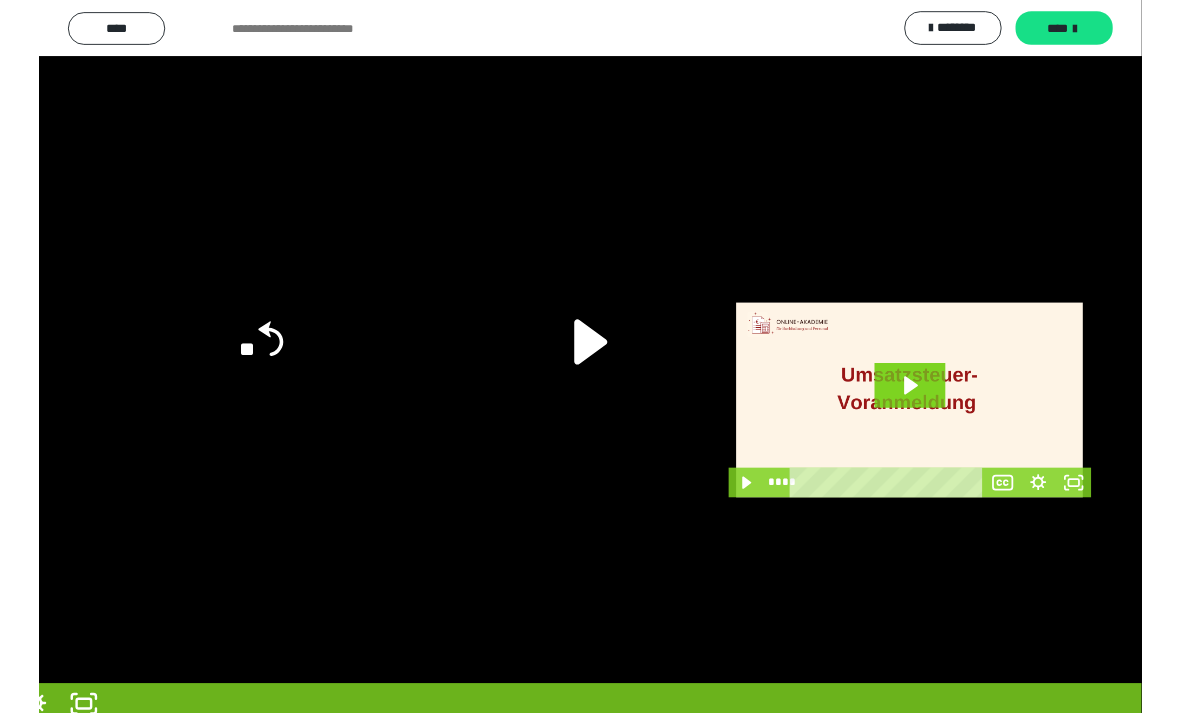 scroll, scrollTop: 0, scrollLeft: 0, axis: both 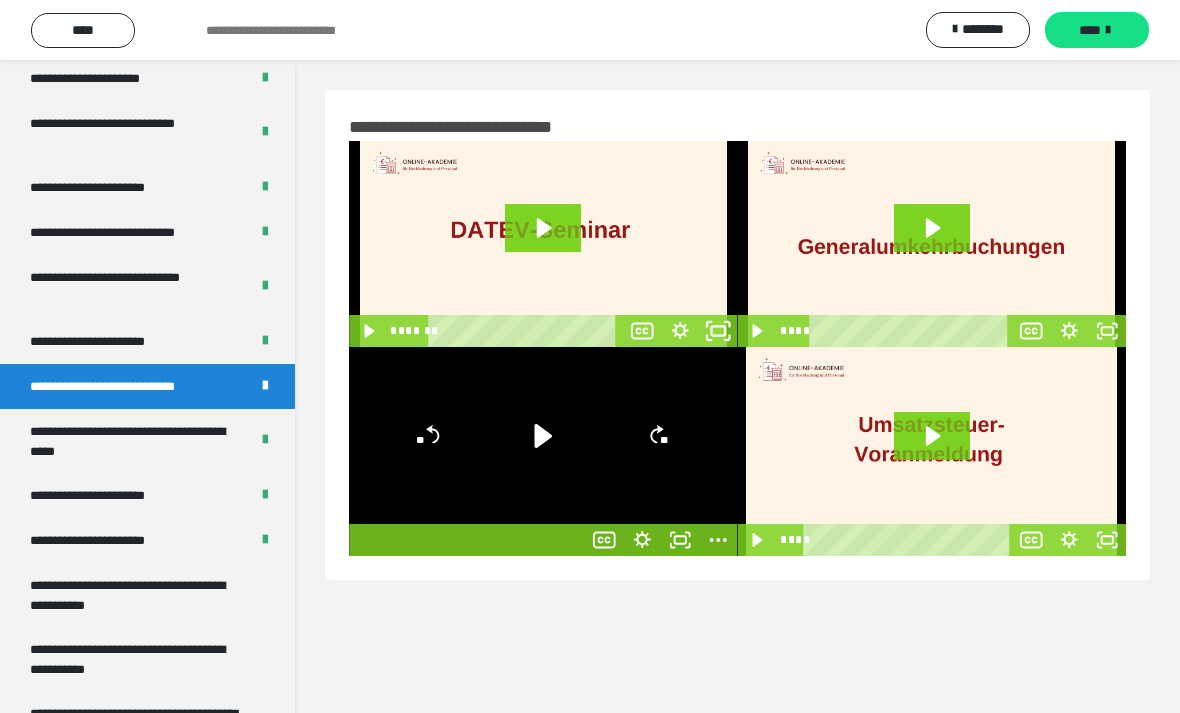 click 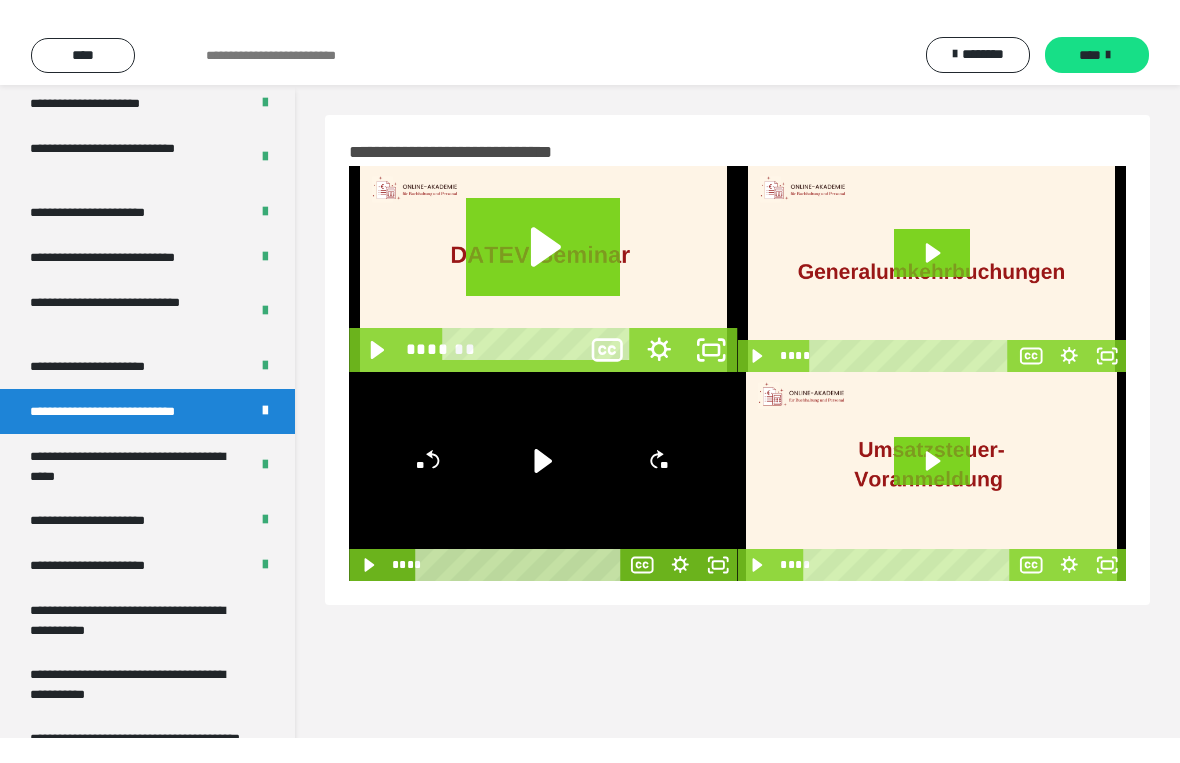 scroll, scrollTop: 24, scrollLeft: 0, axis: vertical 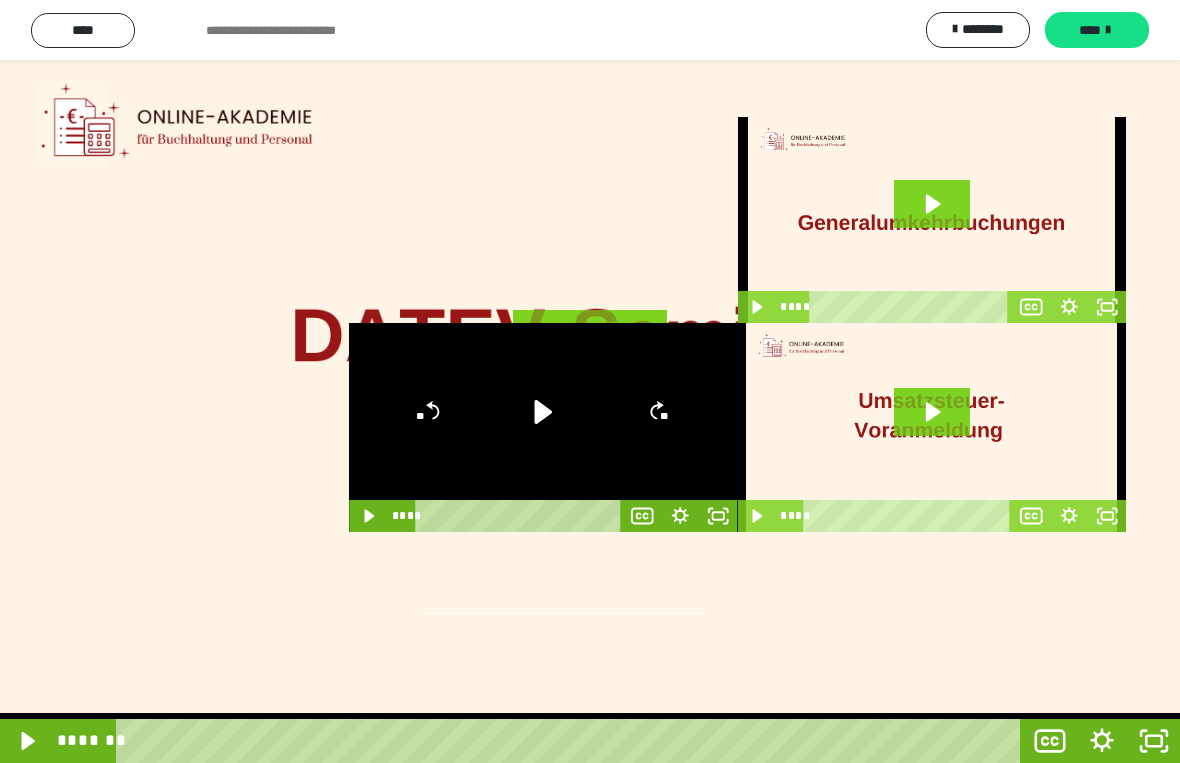 click 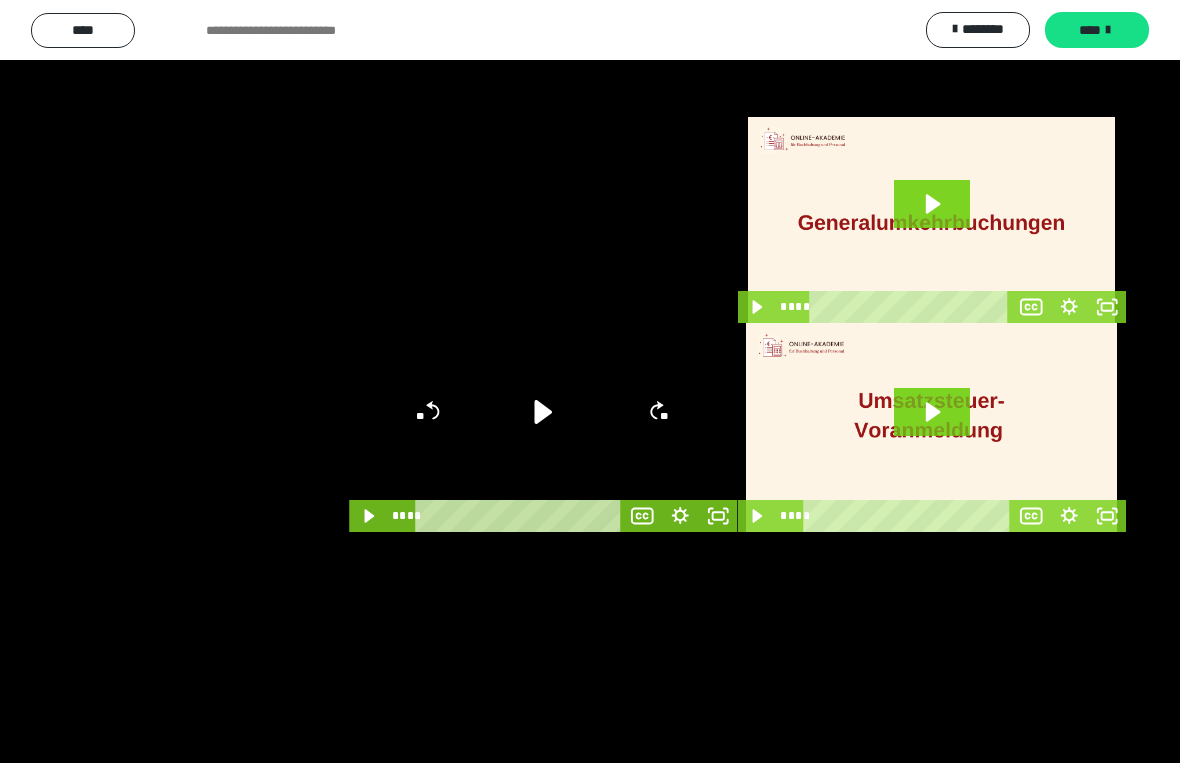click at bounding box center (590, 381) 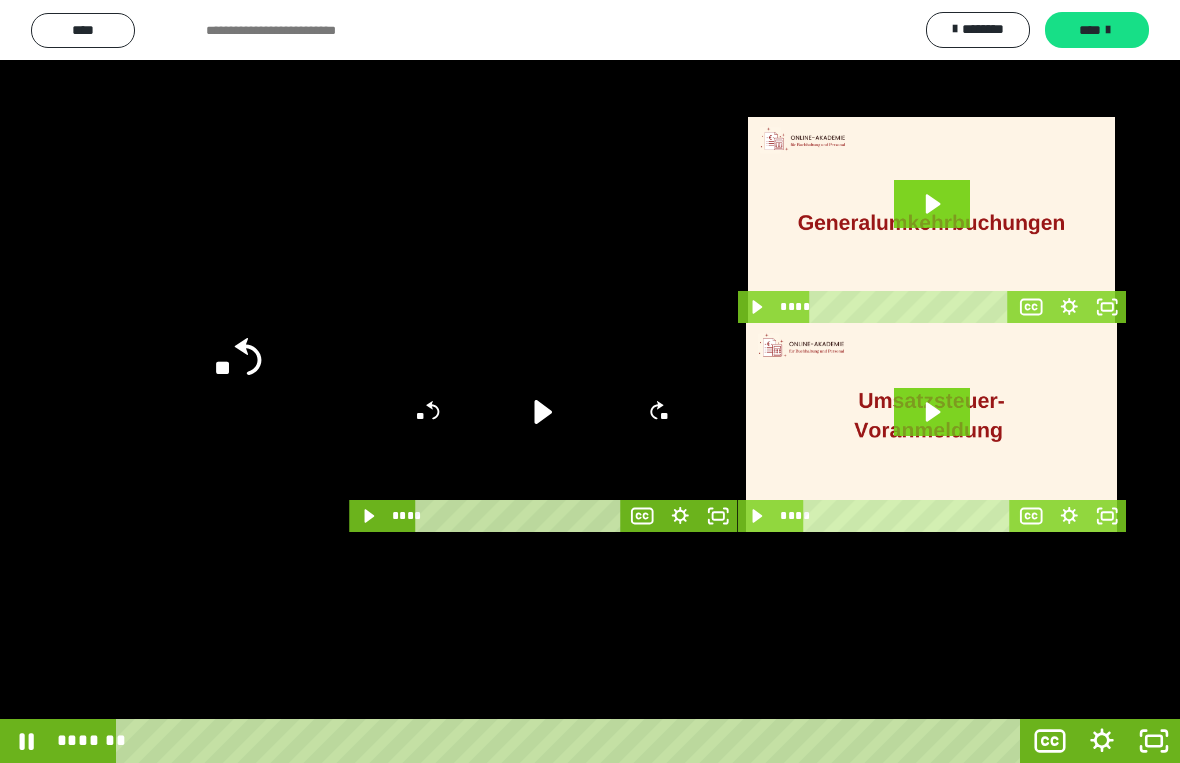 click on "**" 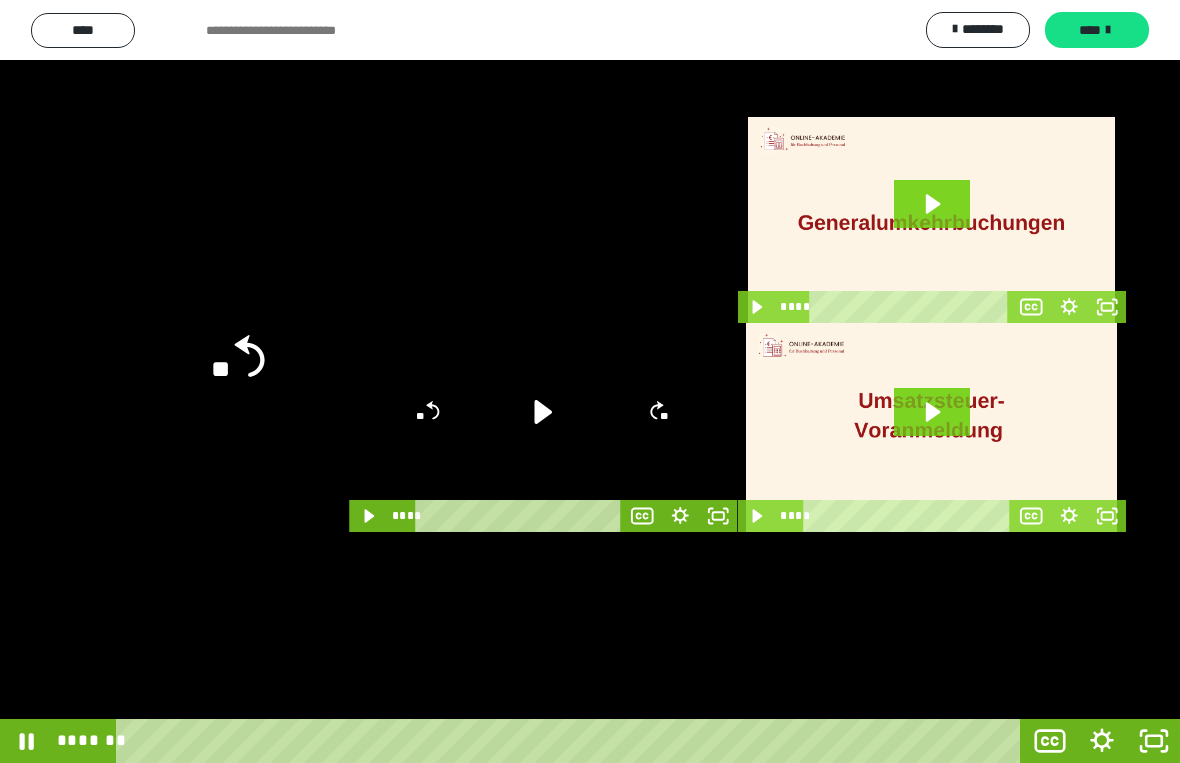 click on "**" 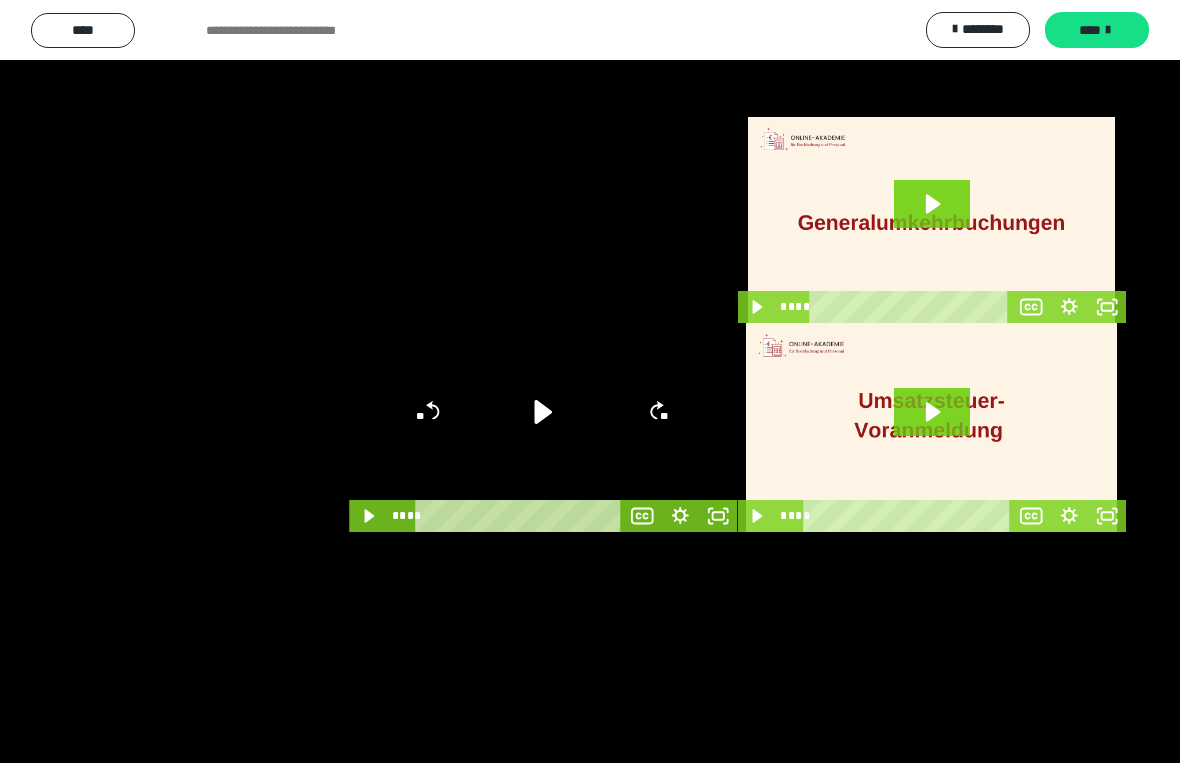 click at bounding box center [590, 381] 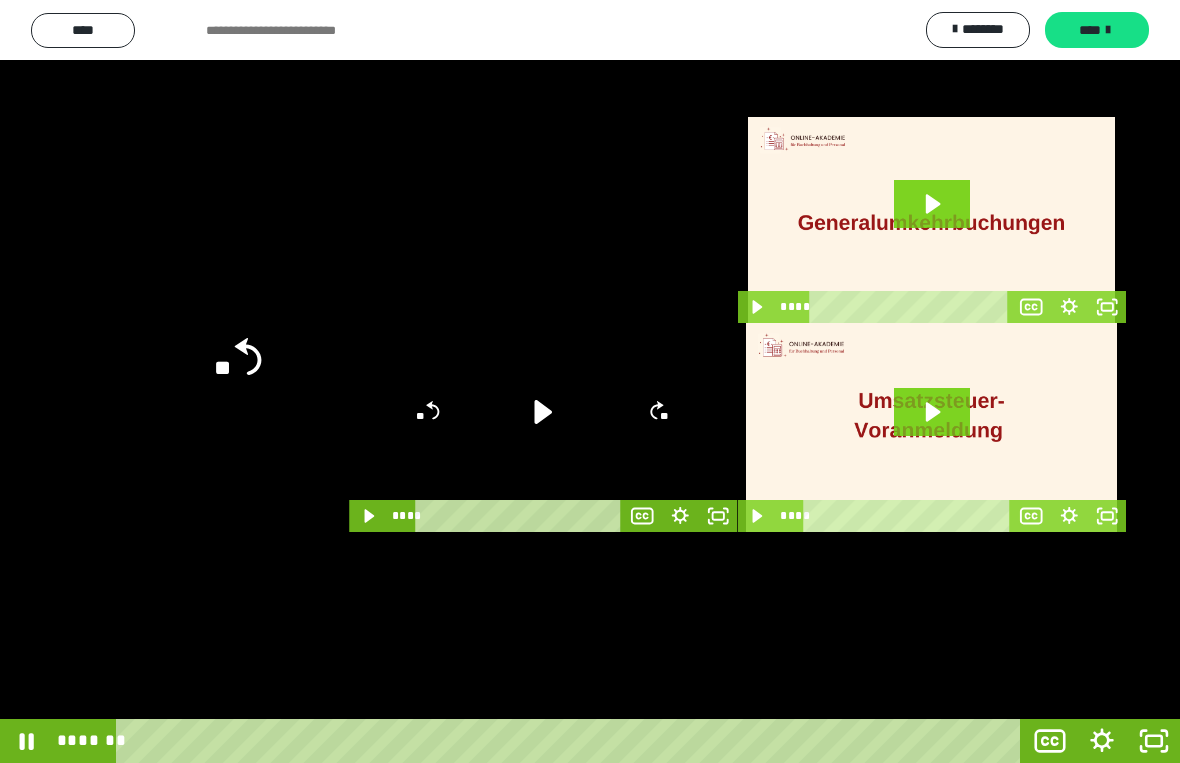 click on "**" 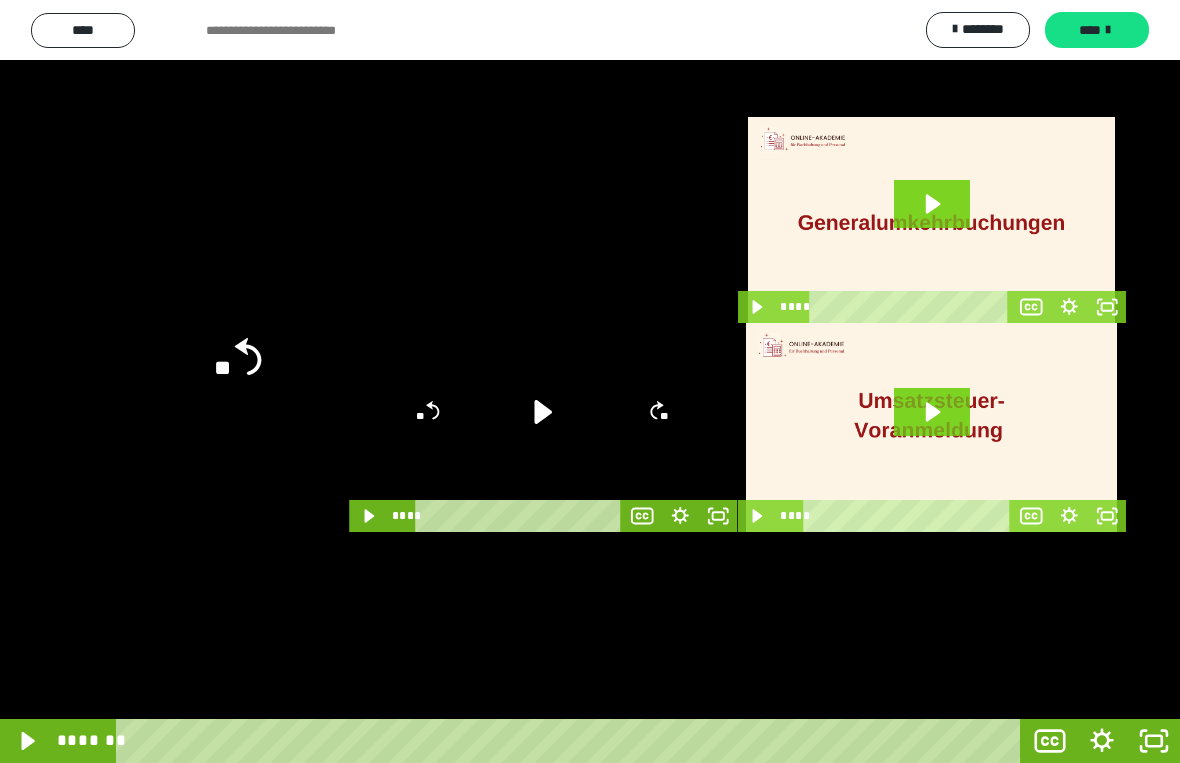 click 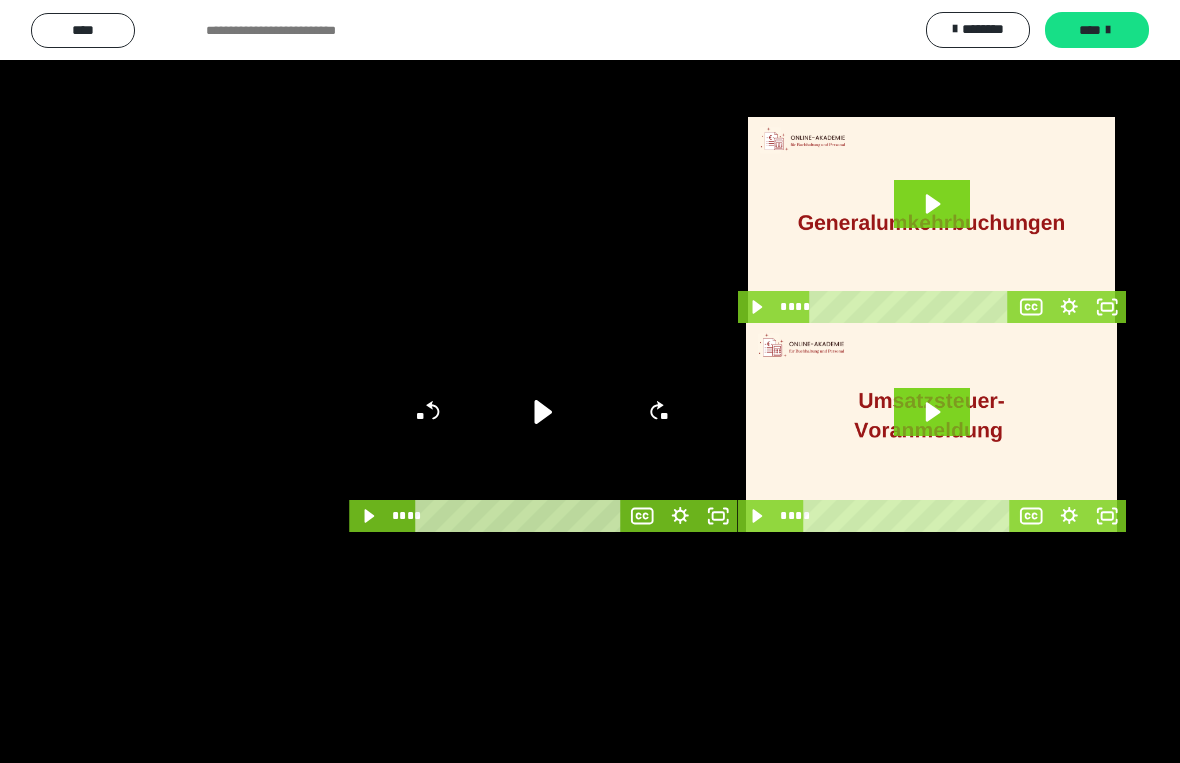 click at bounding box center (590, 381) 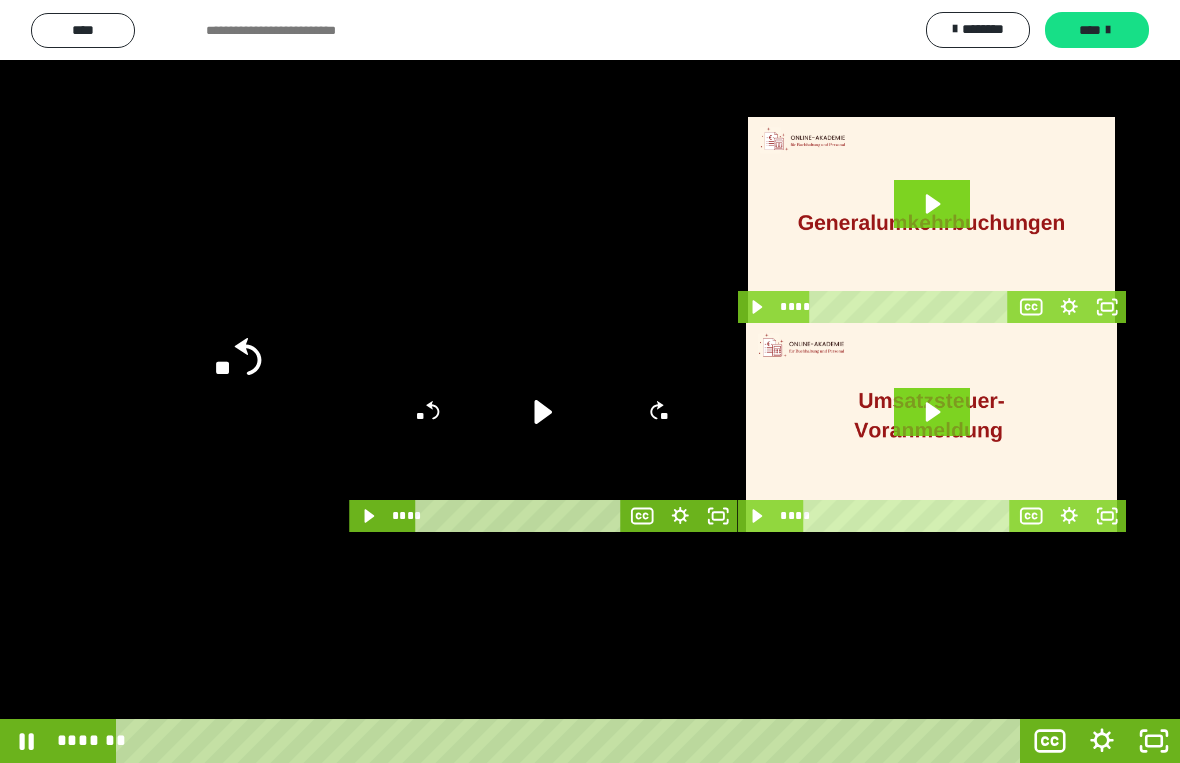 click 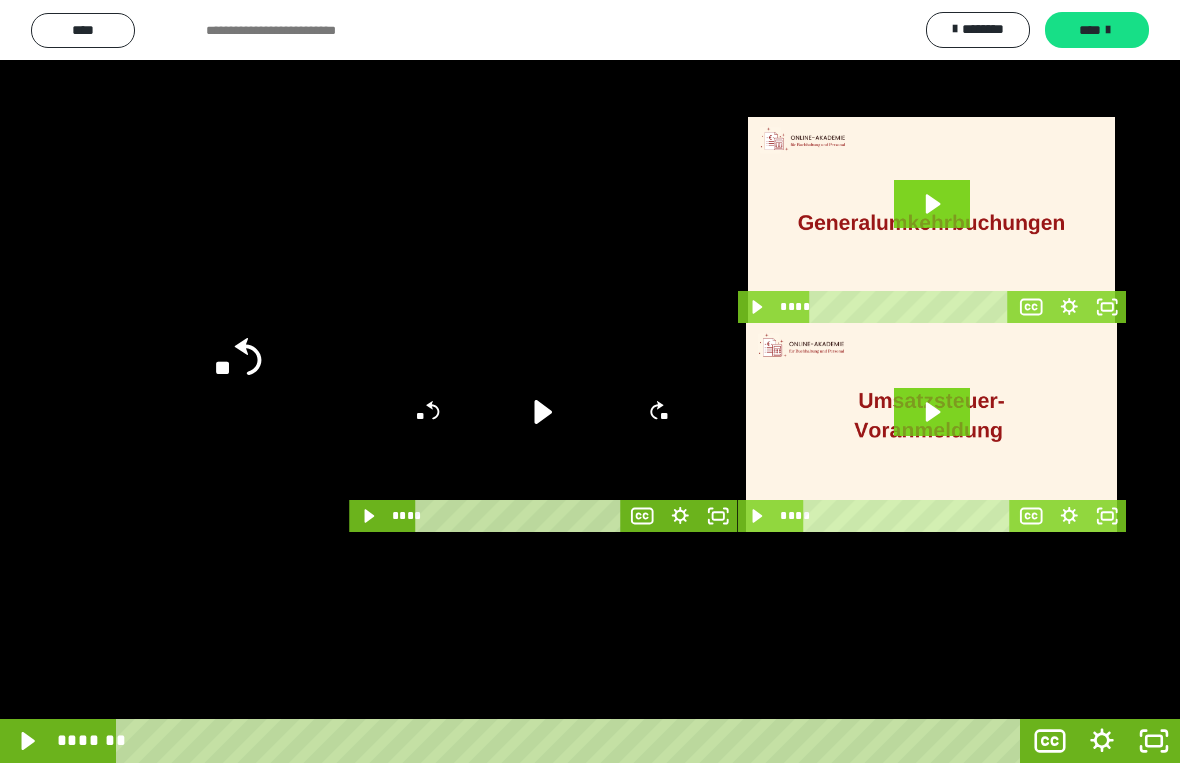 click 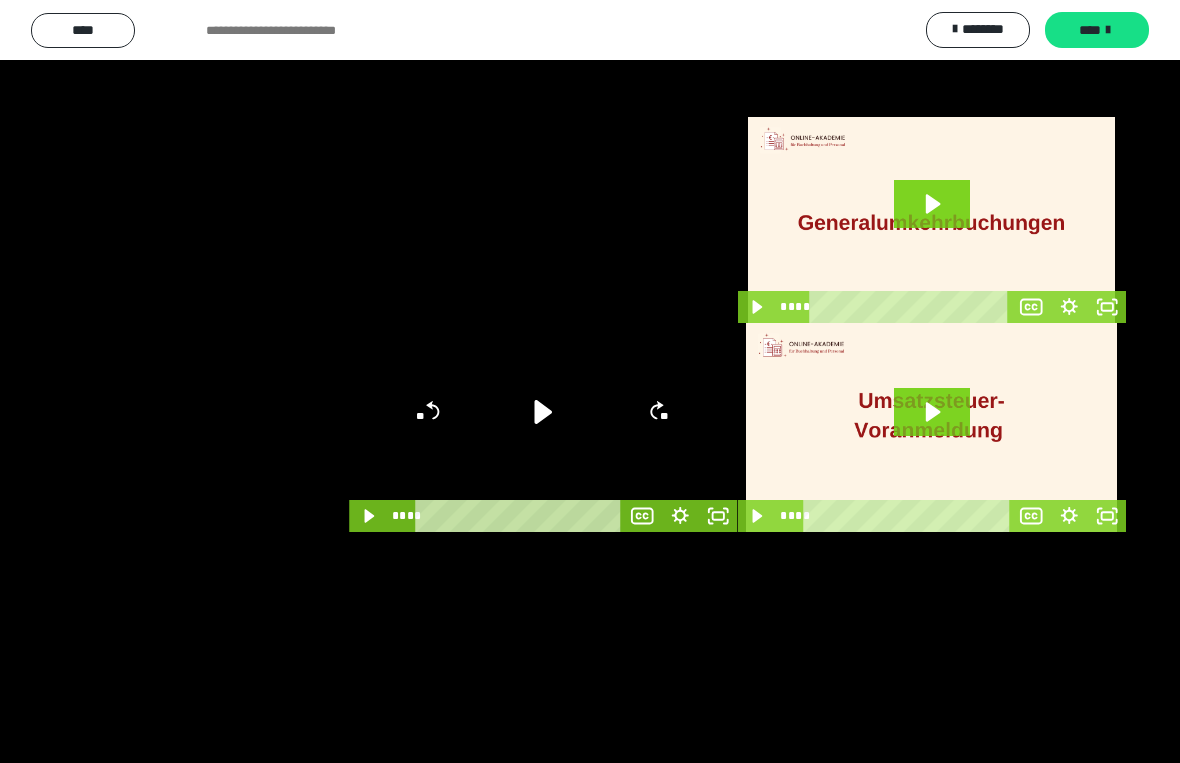 click at bounding box center [590, 381] 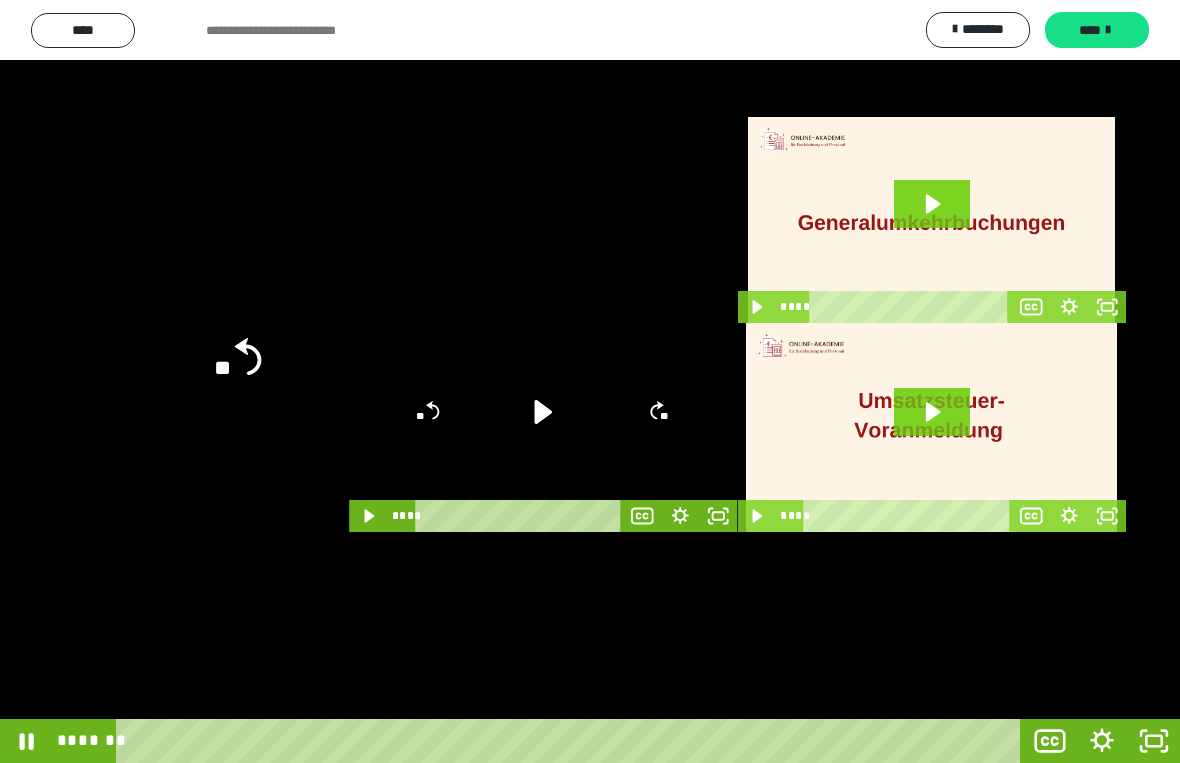 click 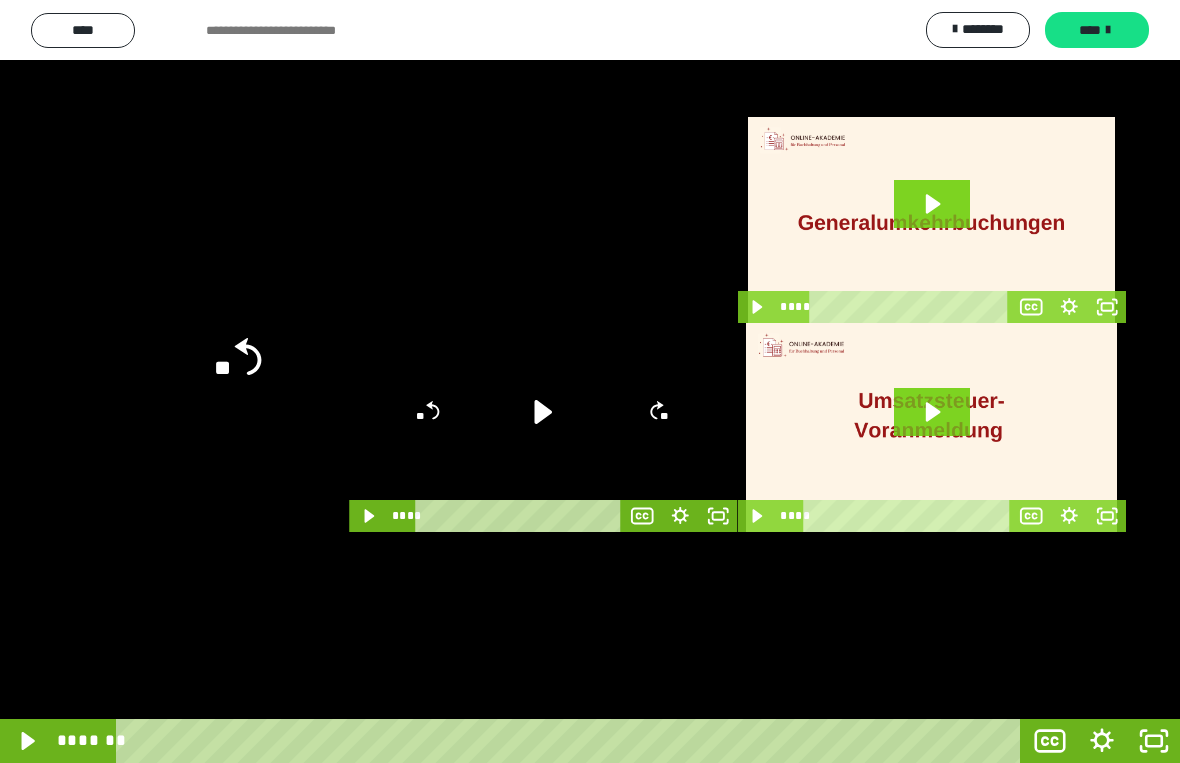 click on "**" 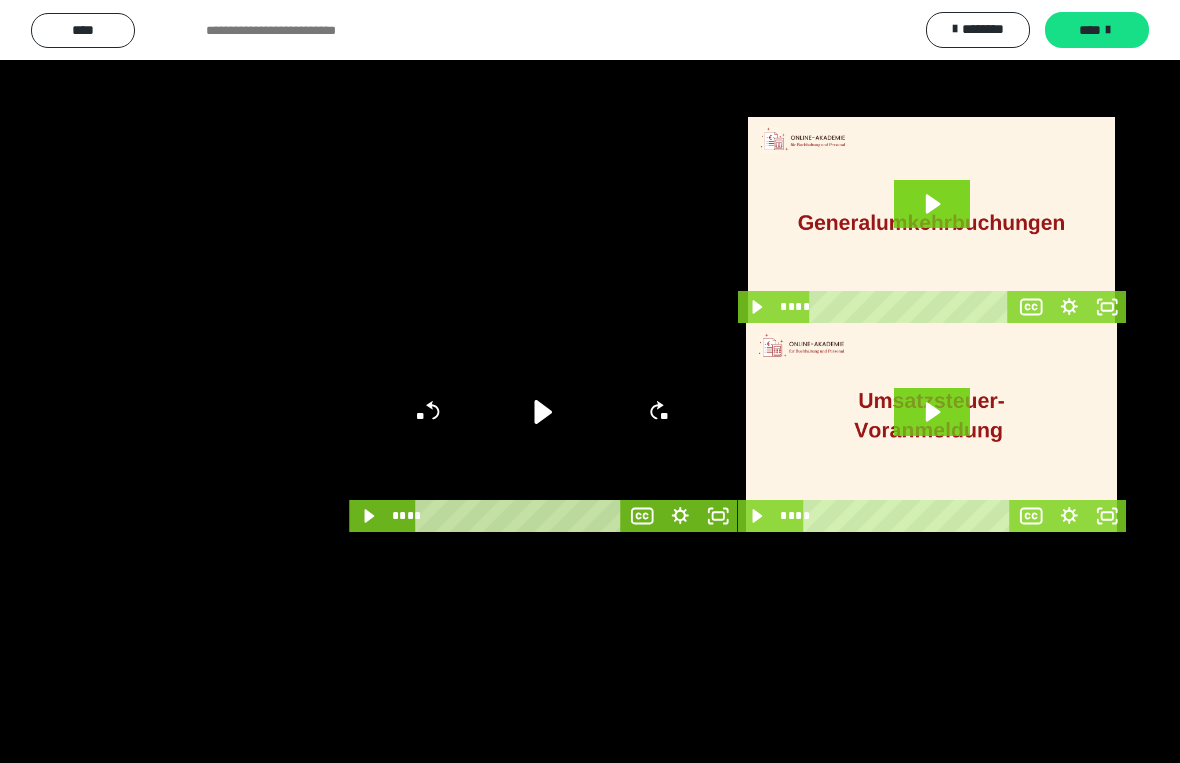 click at bounding box center [590, 381] 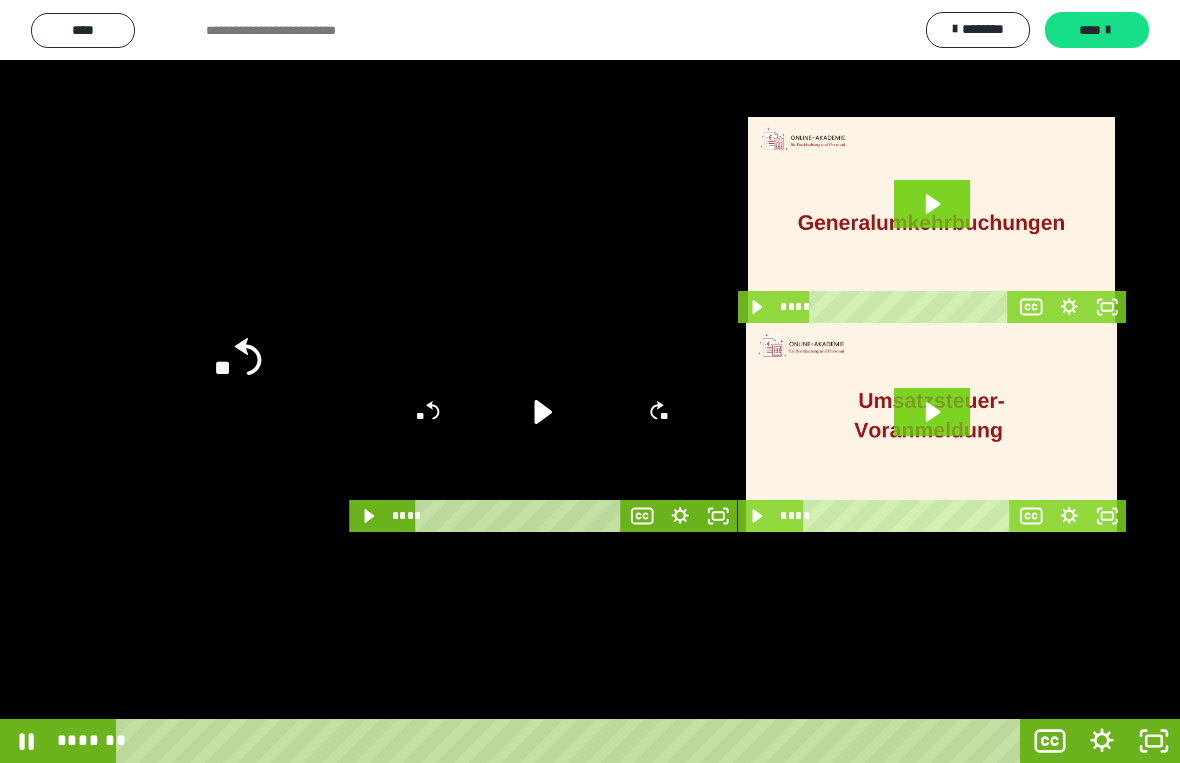 click 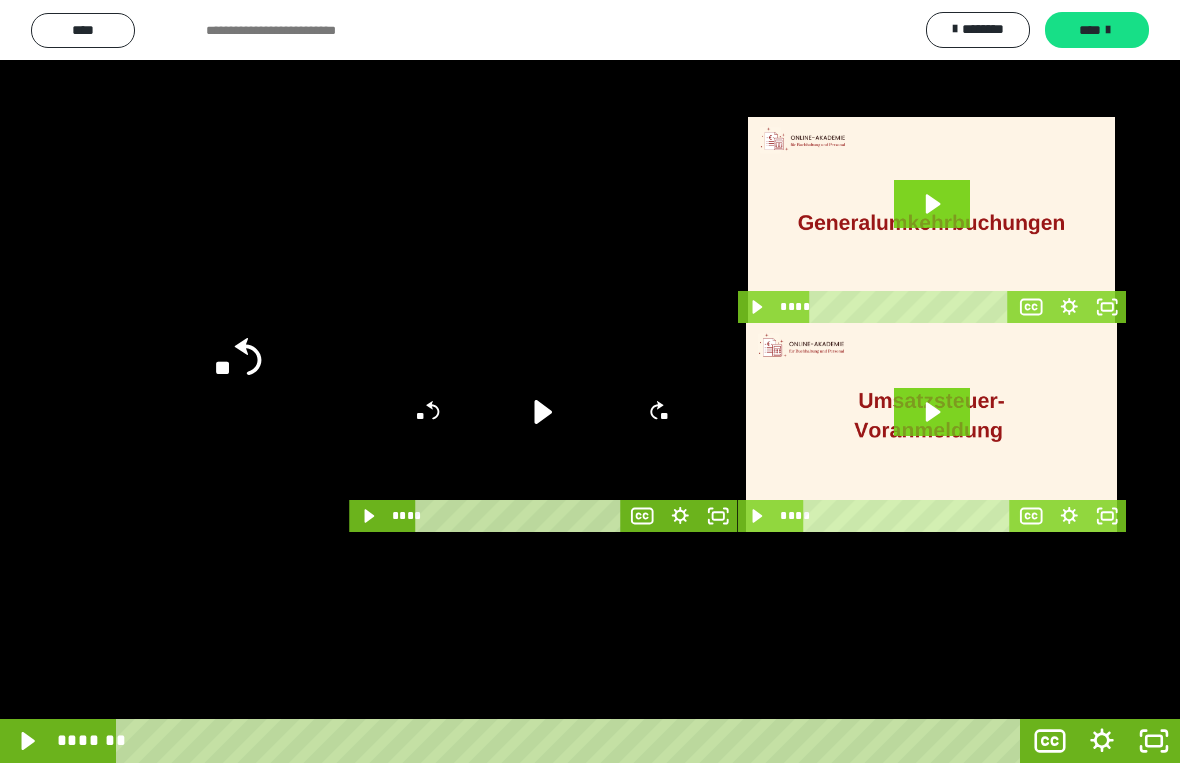 click 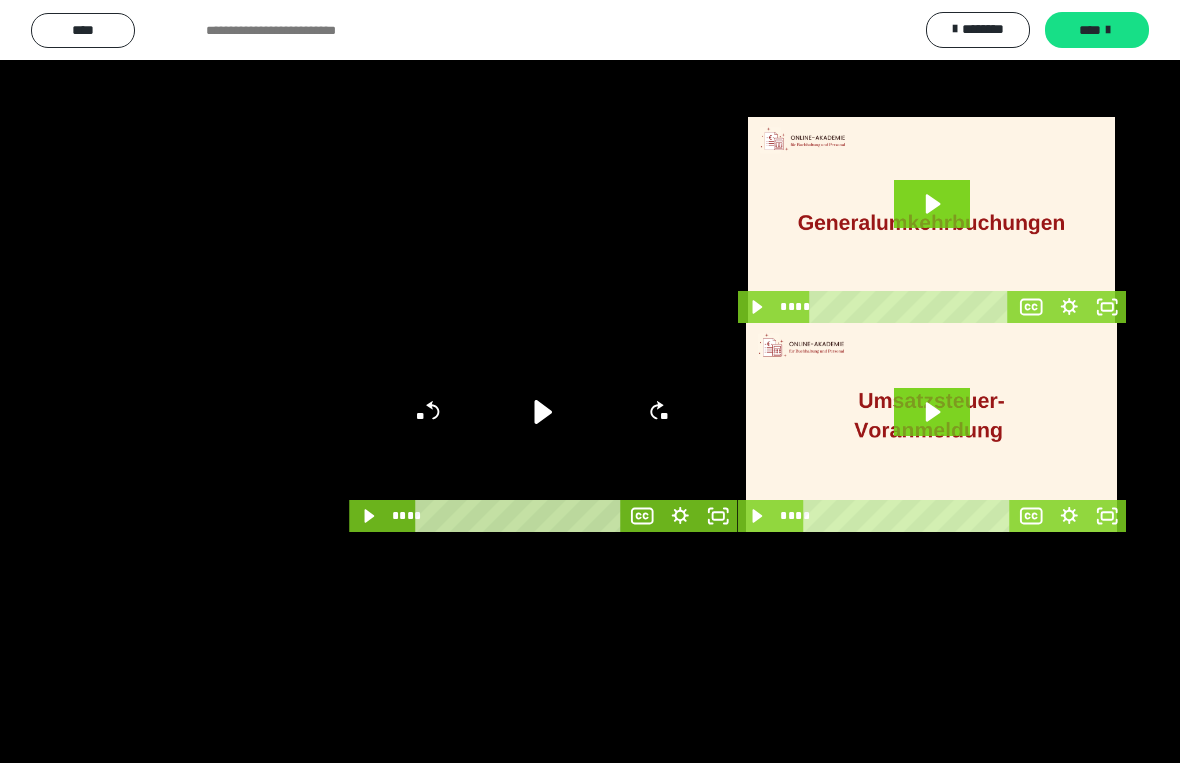 click at bounding box center [590, 381] 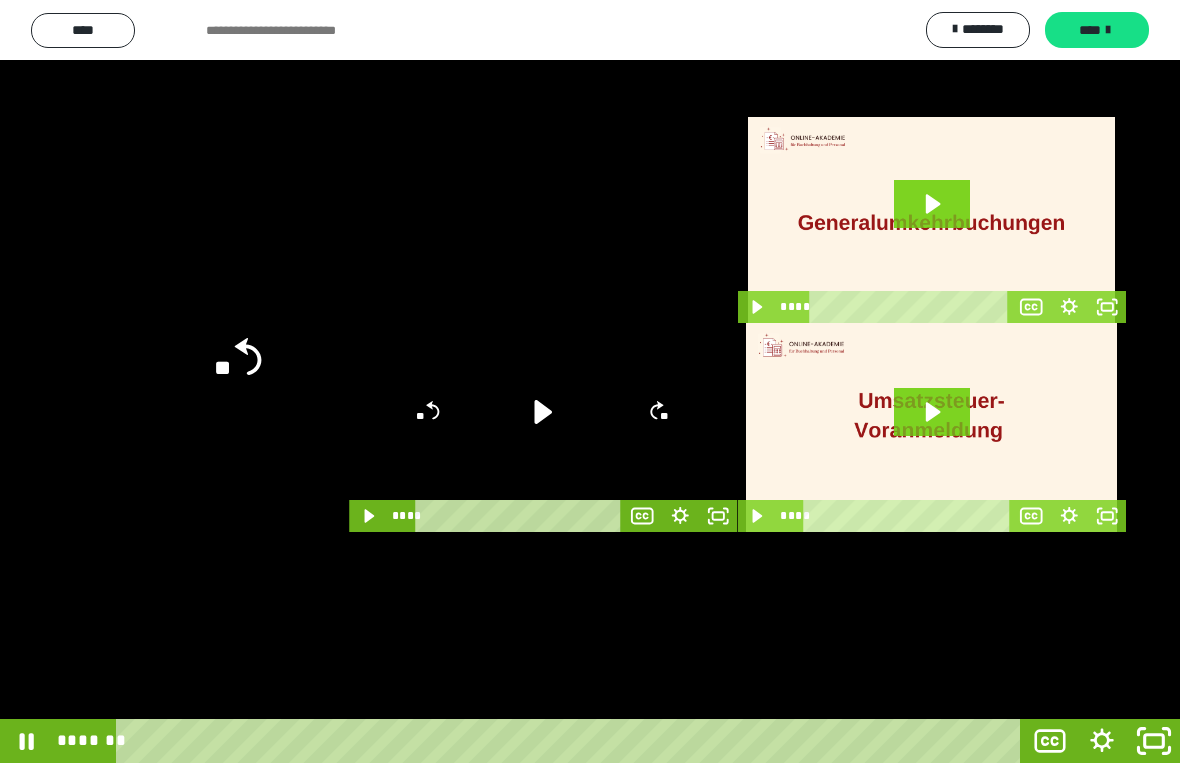 click 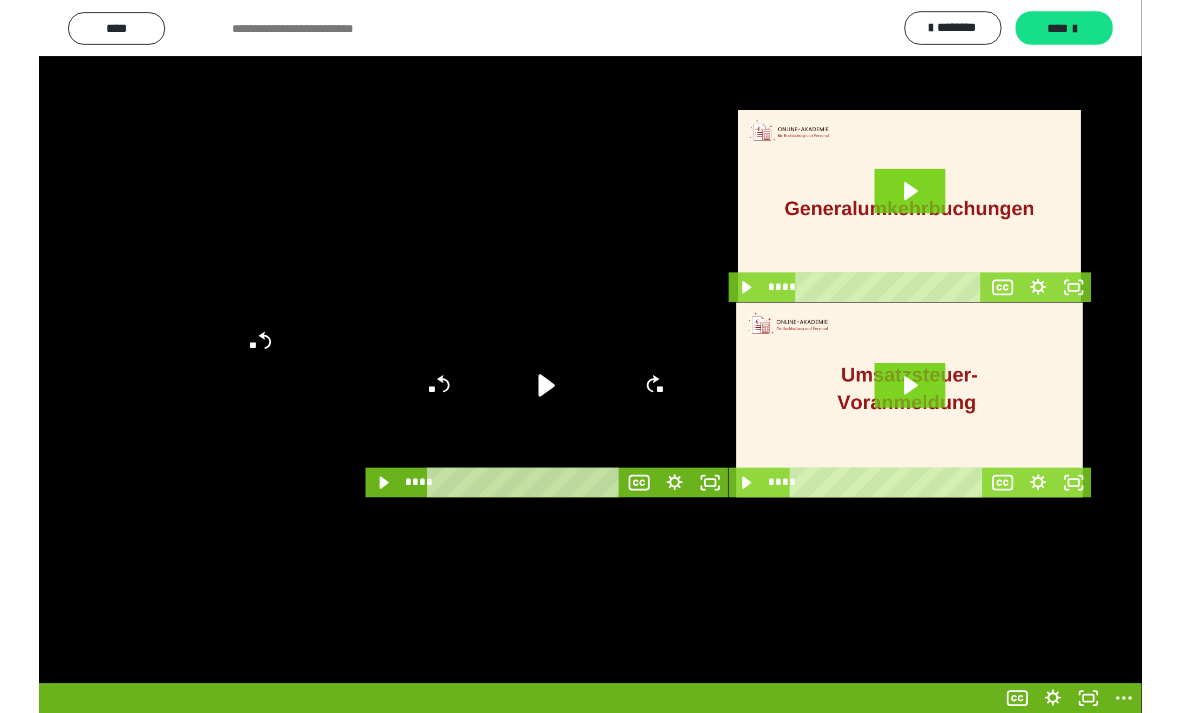 scroll, scrollTop: 0, scrollLeft: 0, axis: both 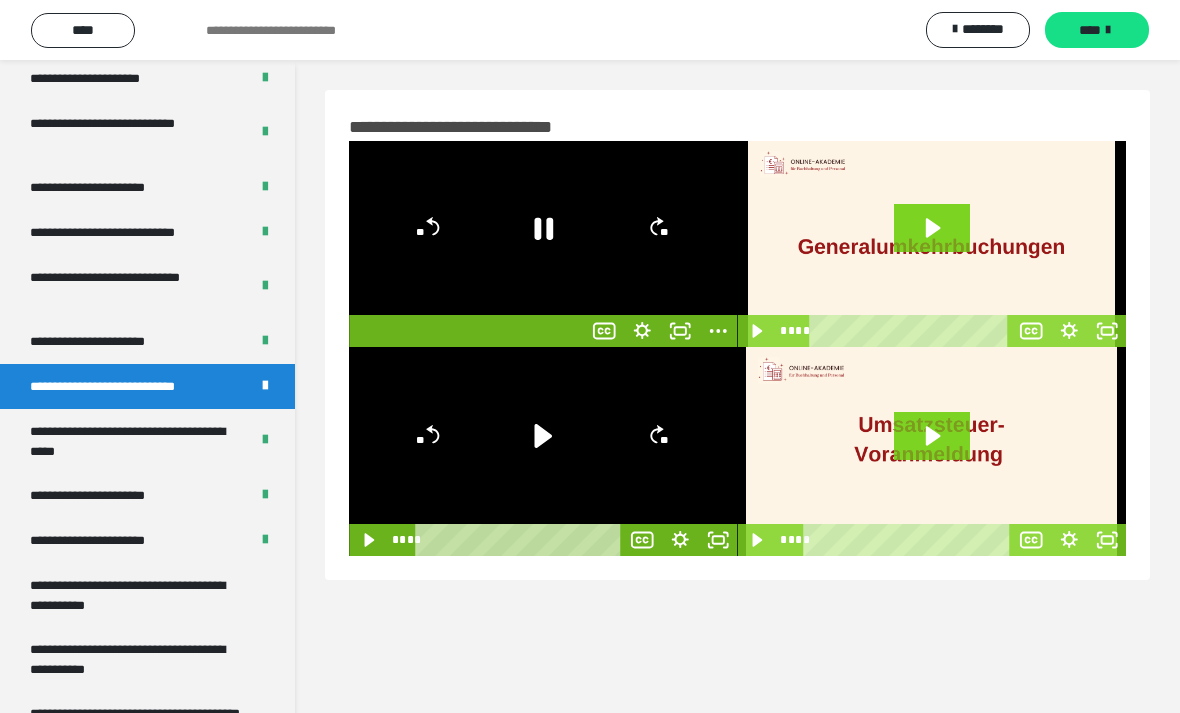 click at bounding box center (543, 244) 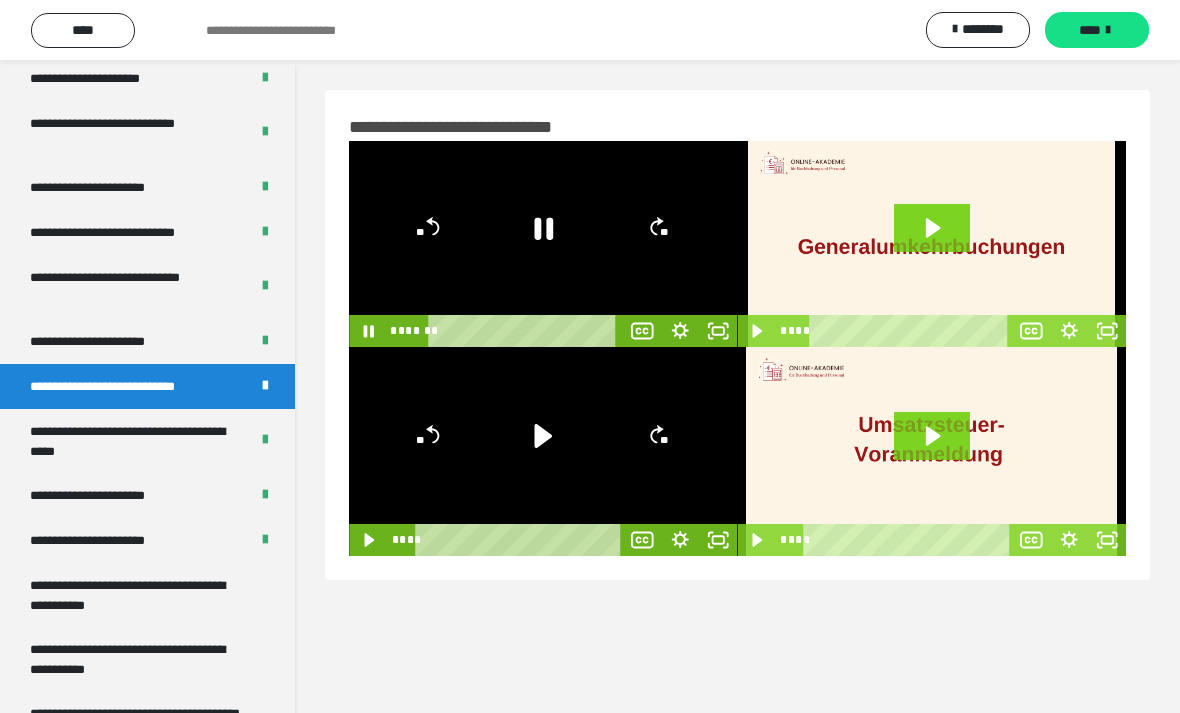 click 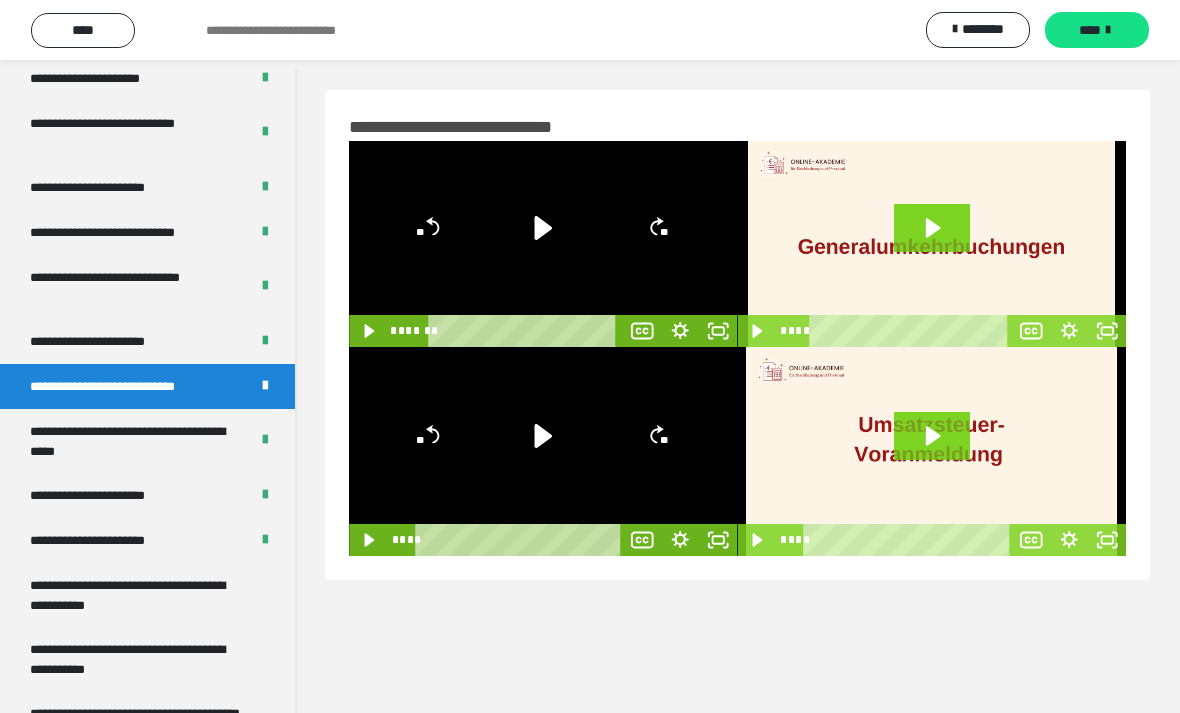 click on "**********" at bounding box center [131, 441] 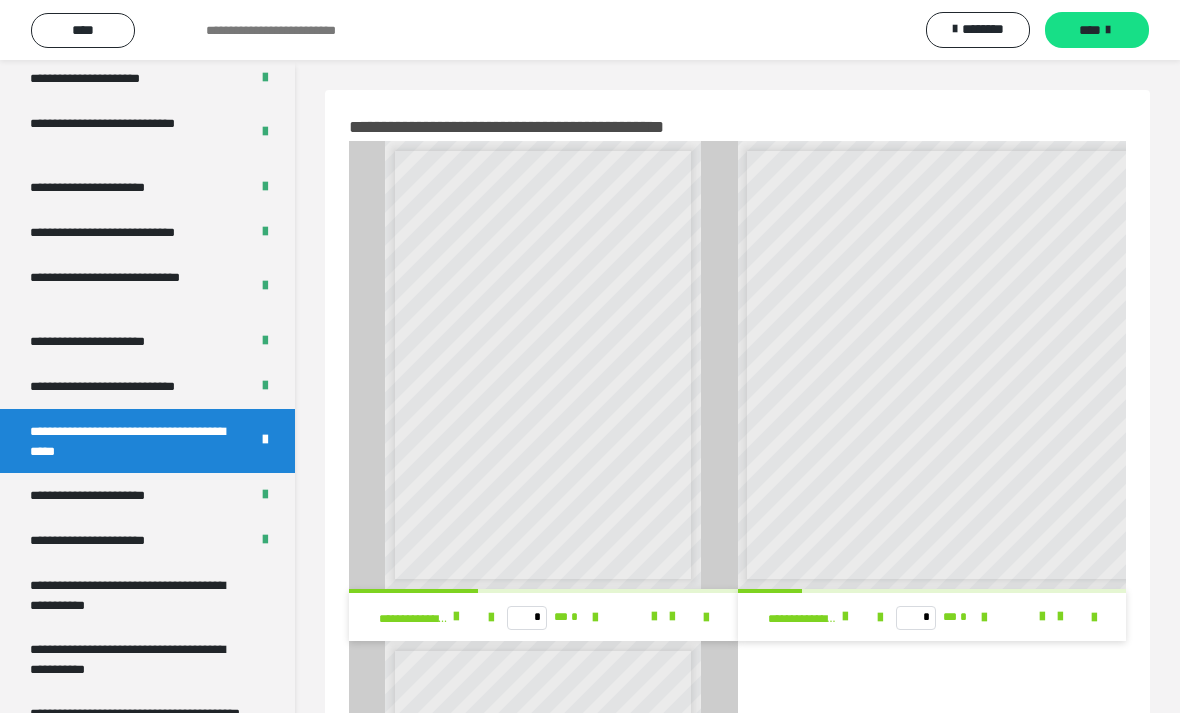 click on "**********" at bounding box center [129, 386] 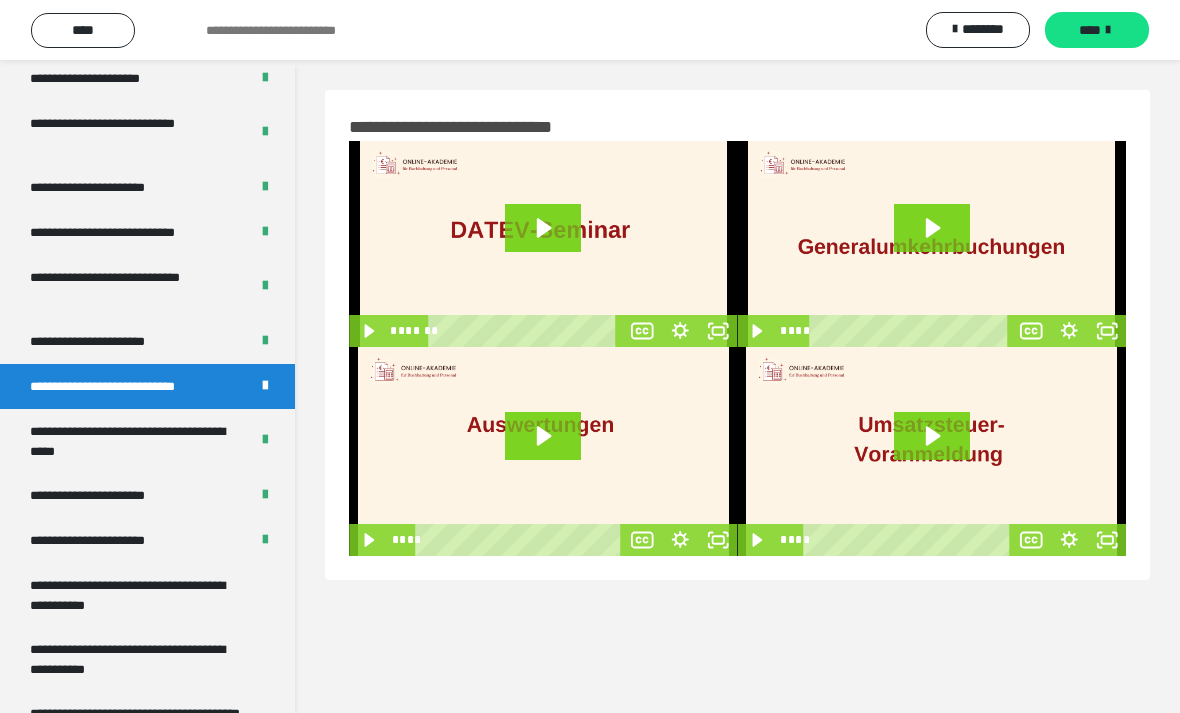 click 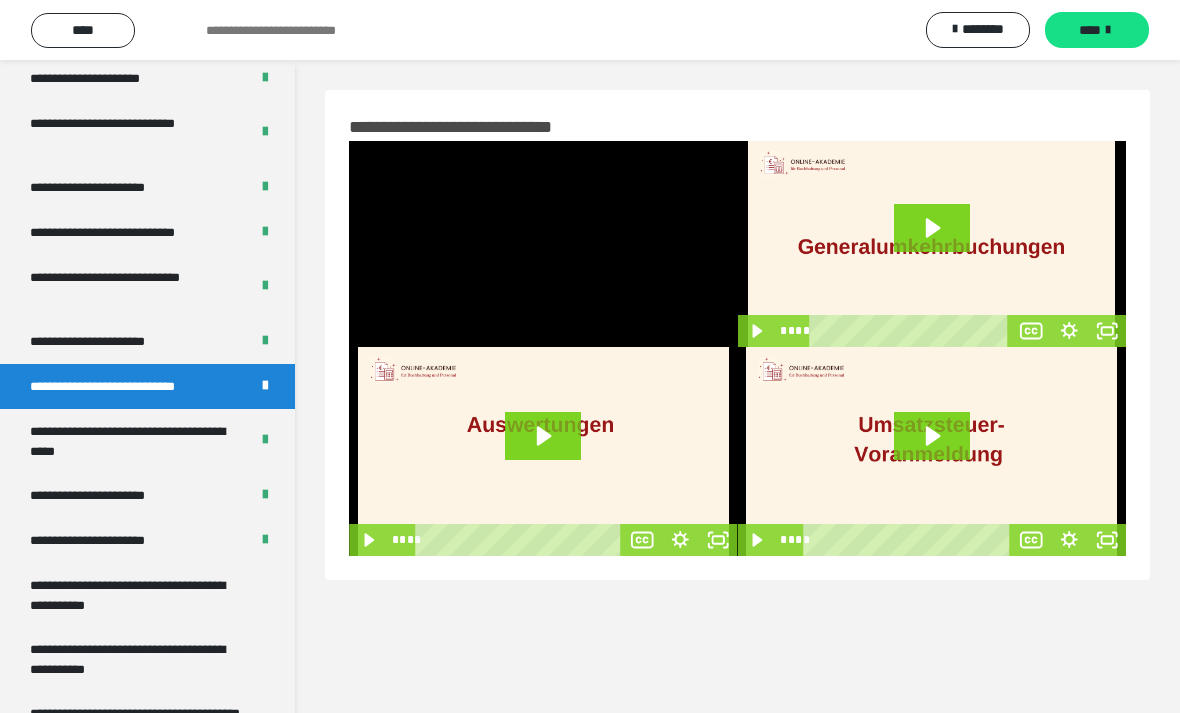 click at bounding box center (543, 244) 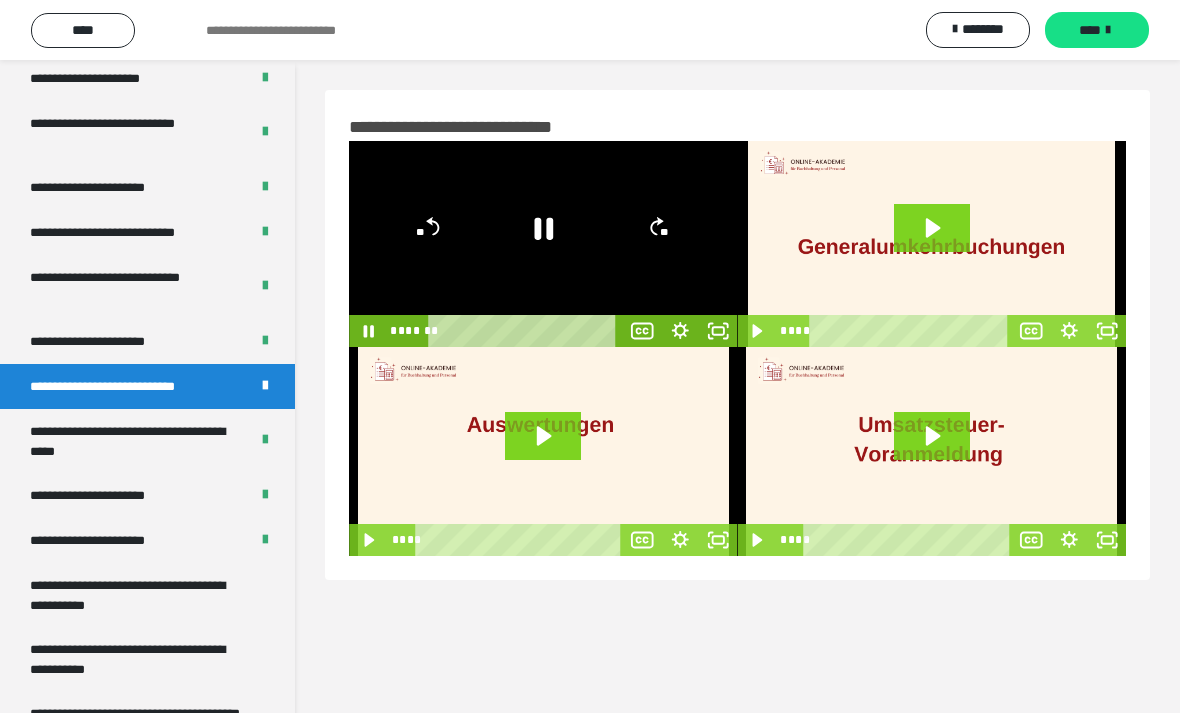 click 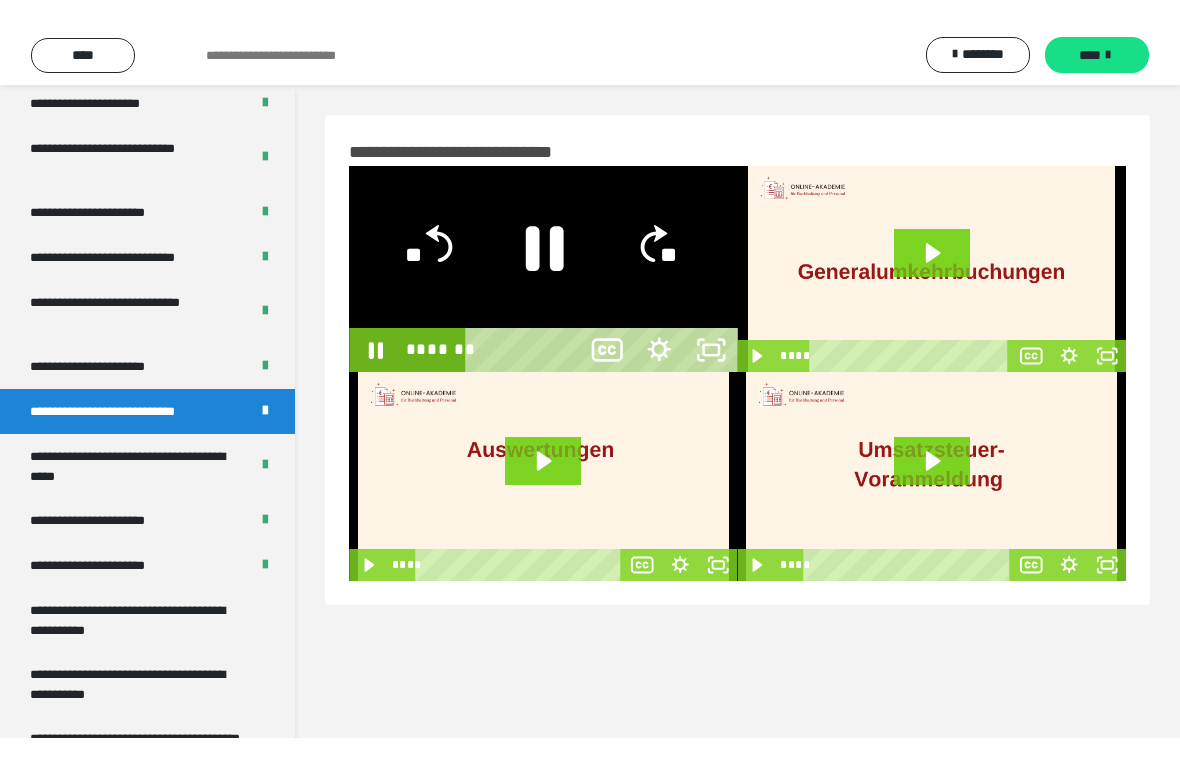 scroll, scrollTop: 24, scrollLeft: 0, axis: vertical 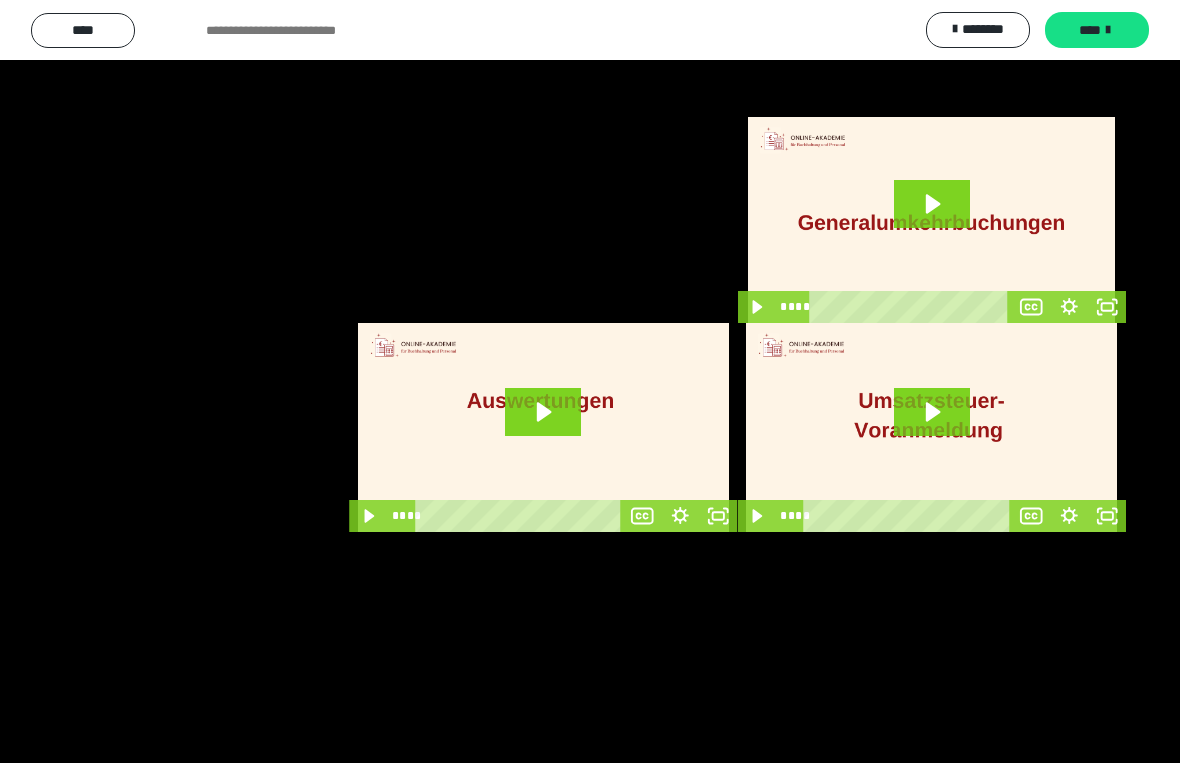 click at bounding box center [590, 381] 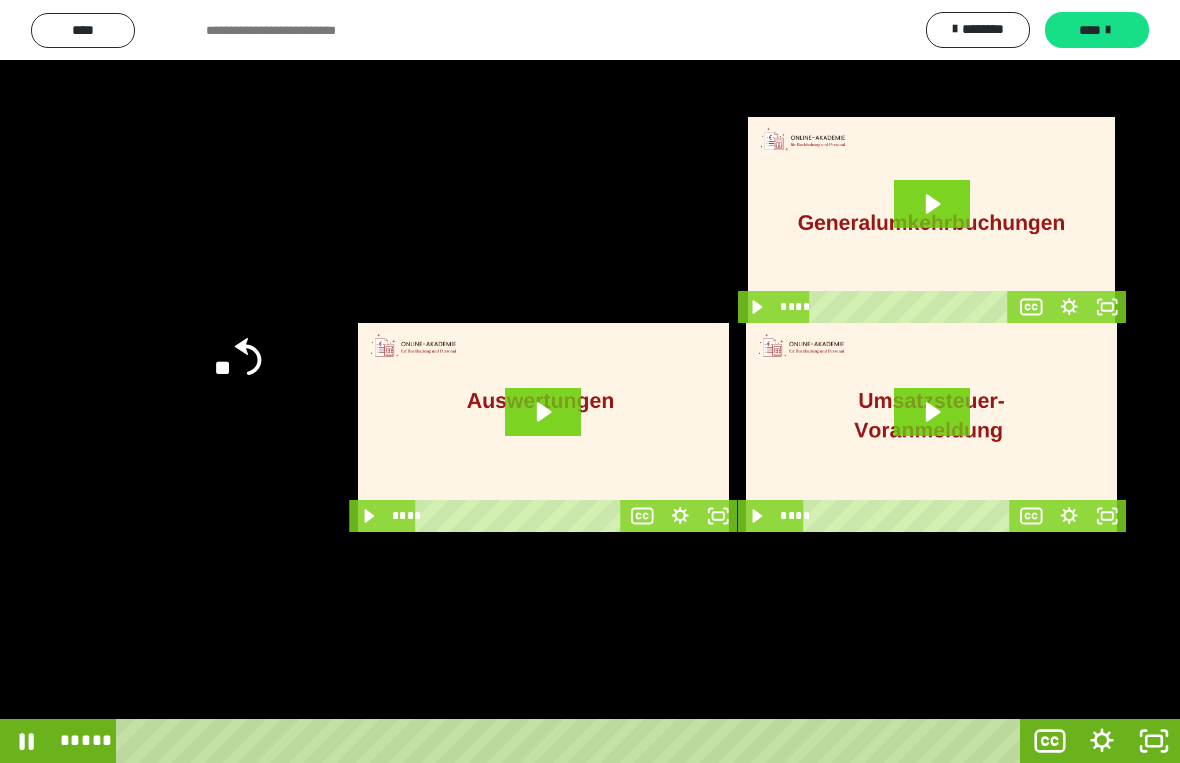 click 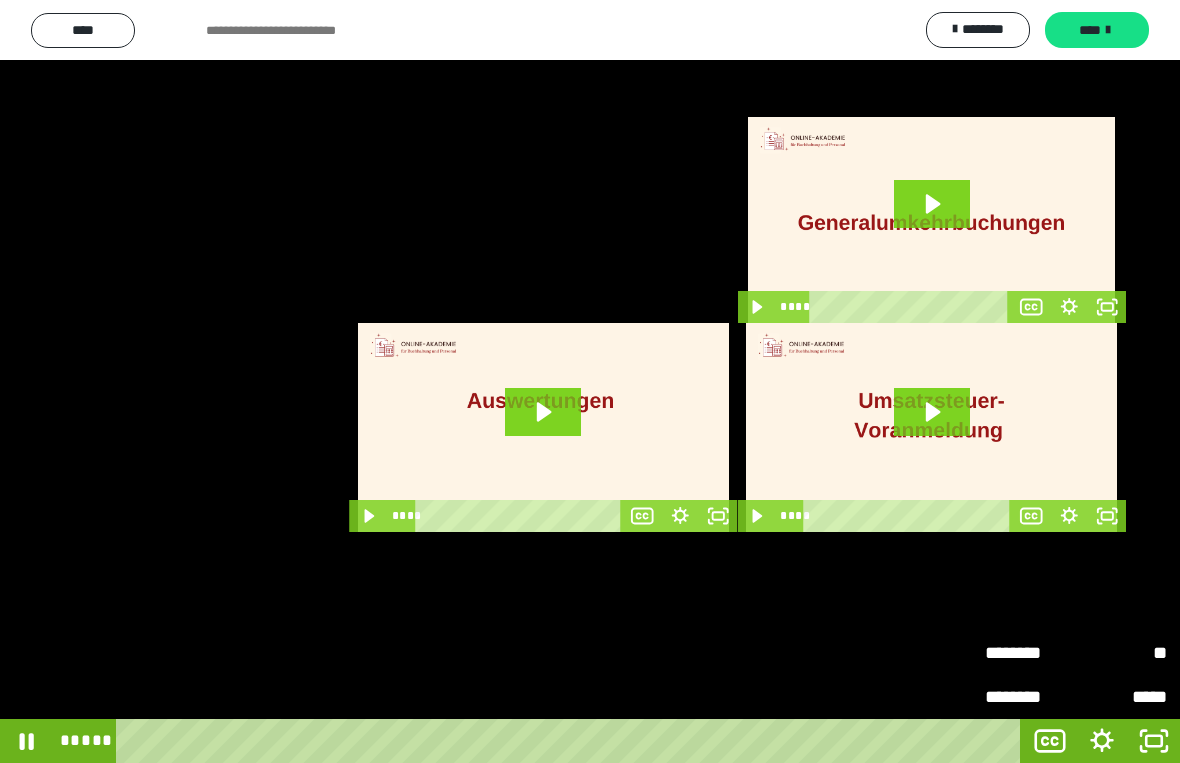 click on "********" at bounding box center (1030, 653) 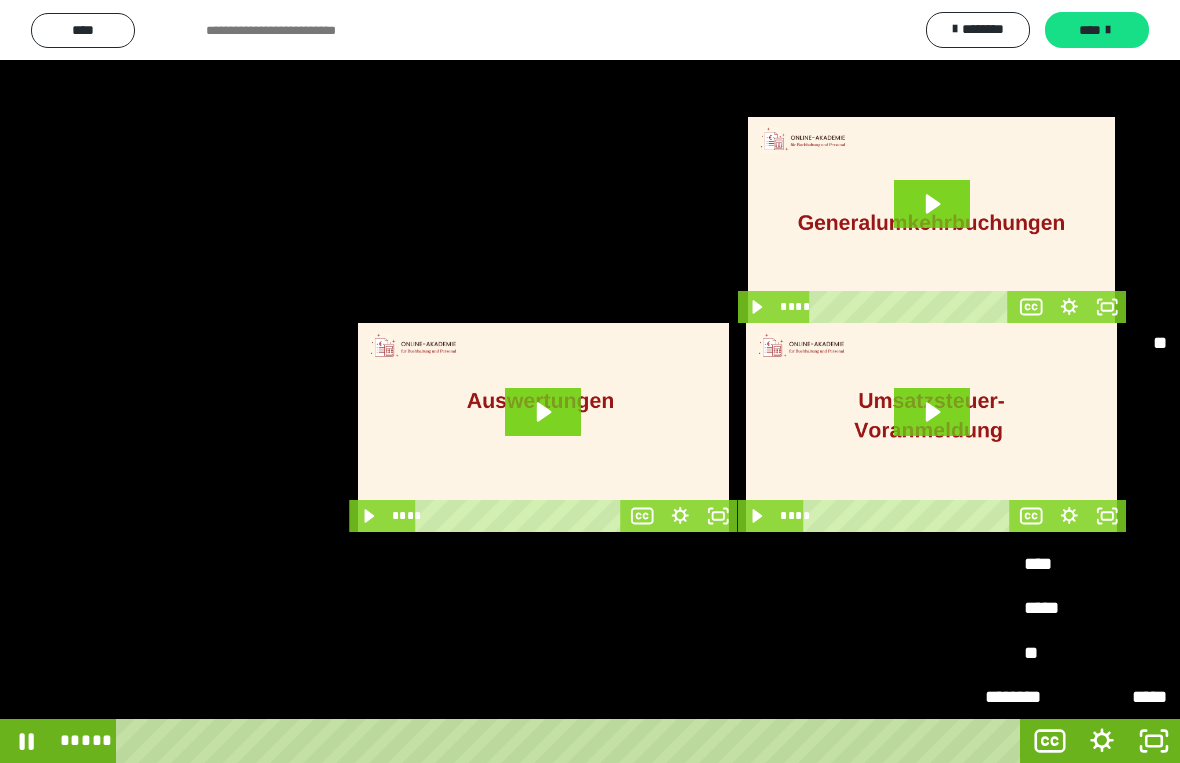 click on "****" at bounding box center (1076, 564) 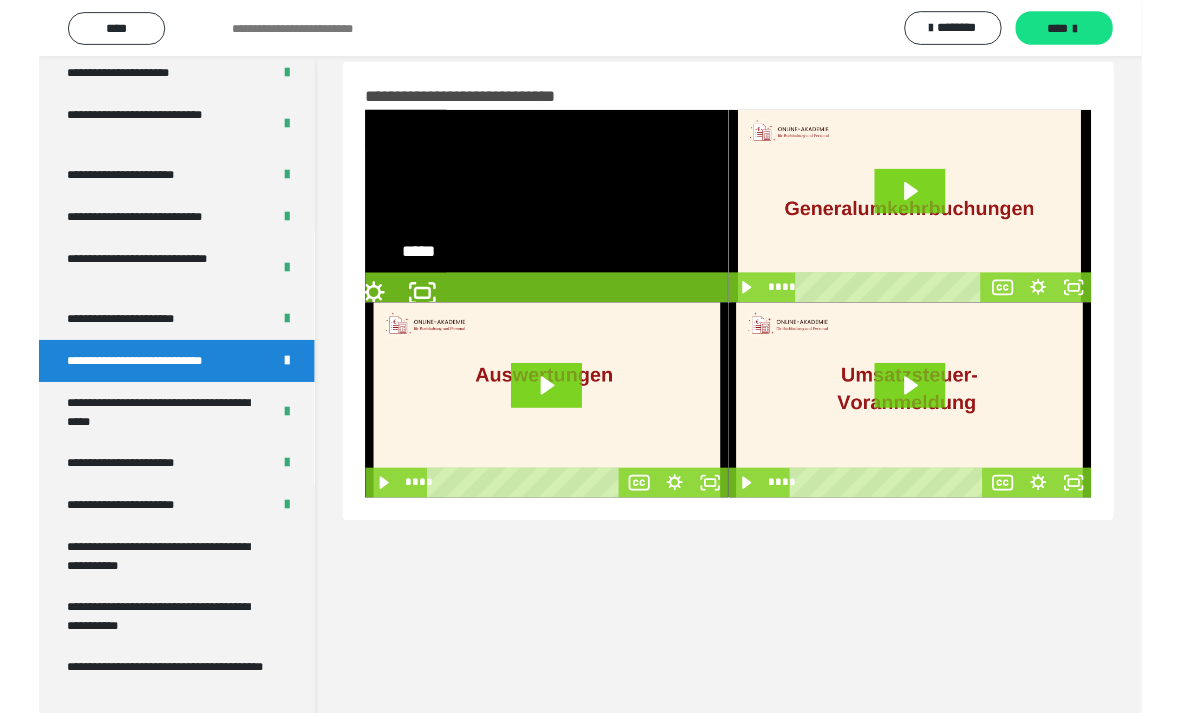 scroll, scrollTop: 0, scrollLeft: 0, axis: both 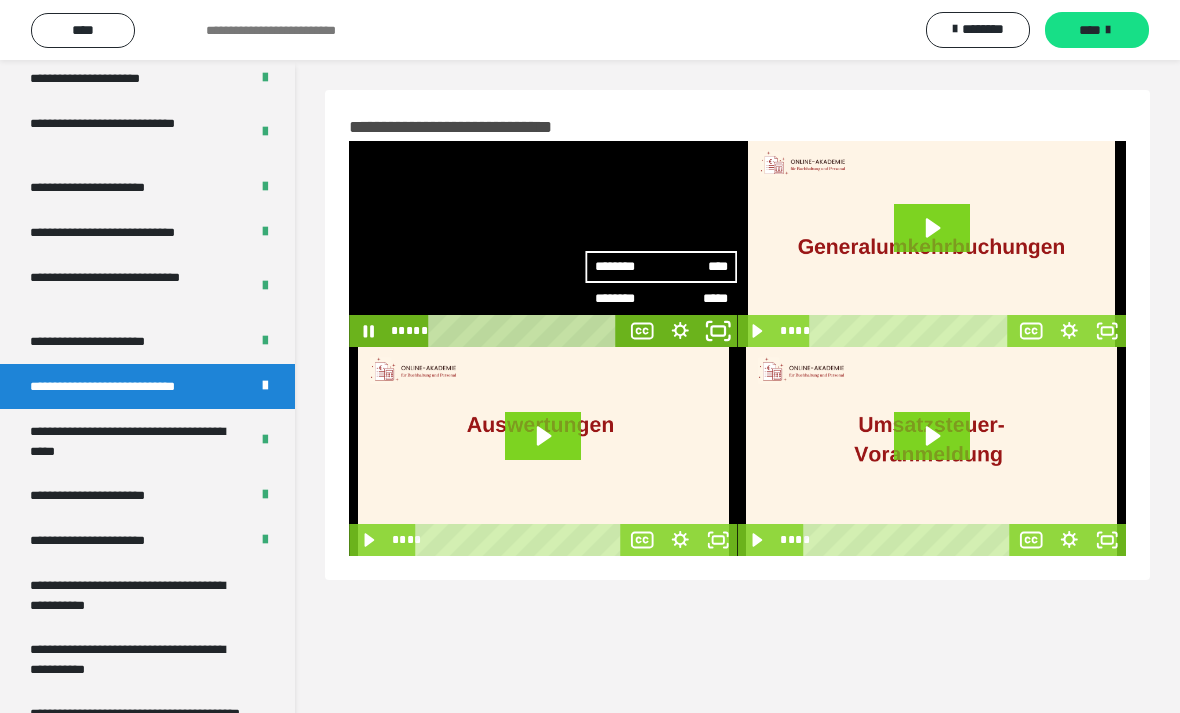 click 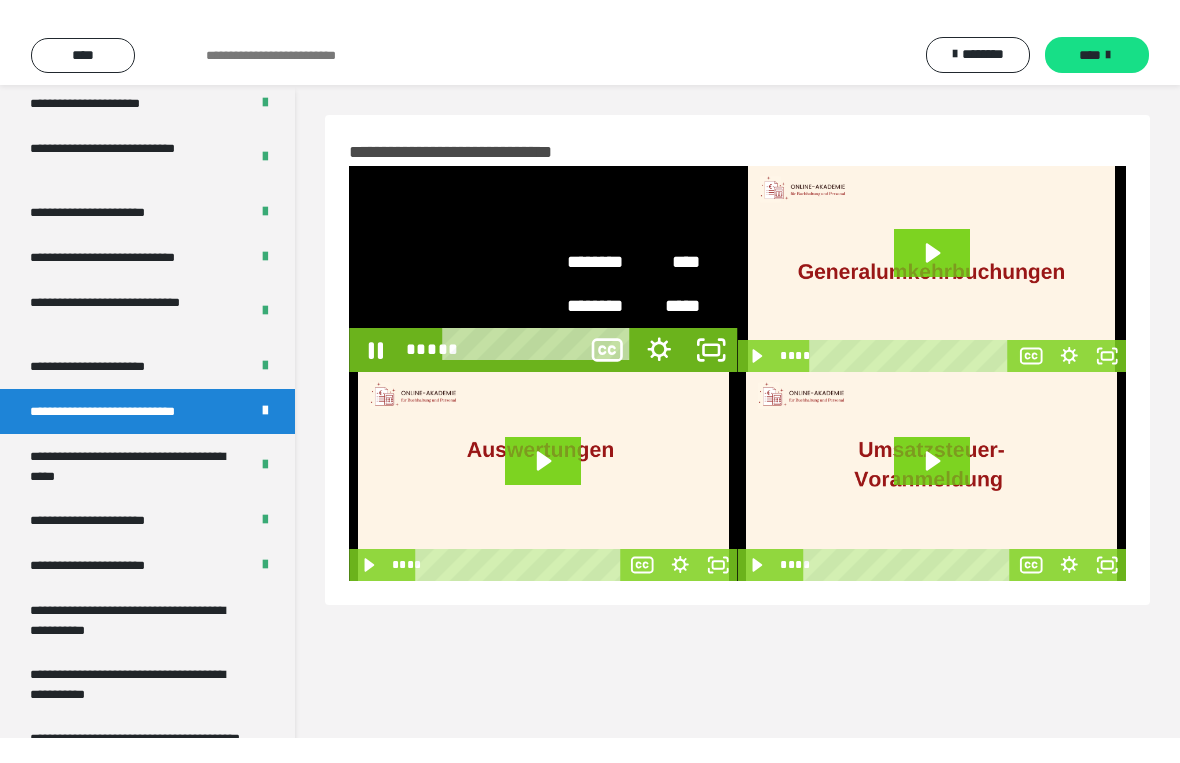 scroll, scrollTop: 24, scrollLeft: 0, axis: vertical 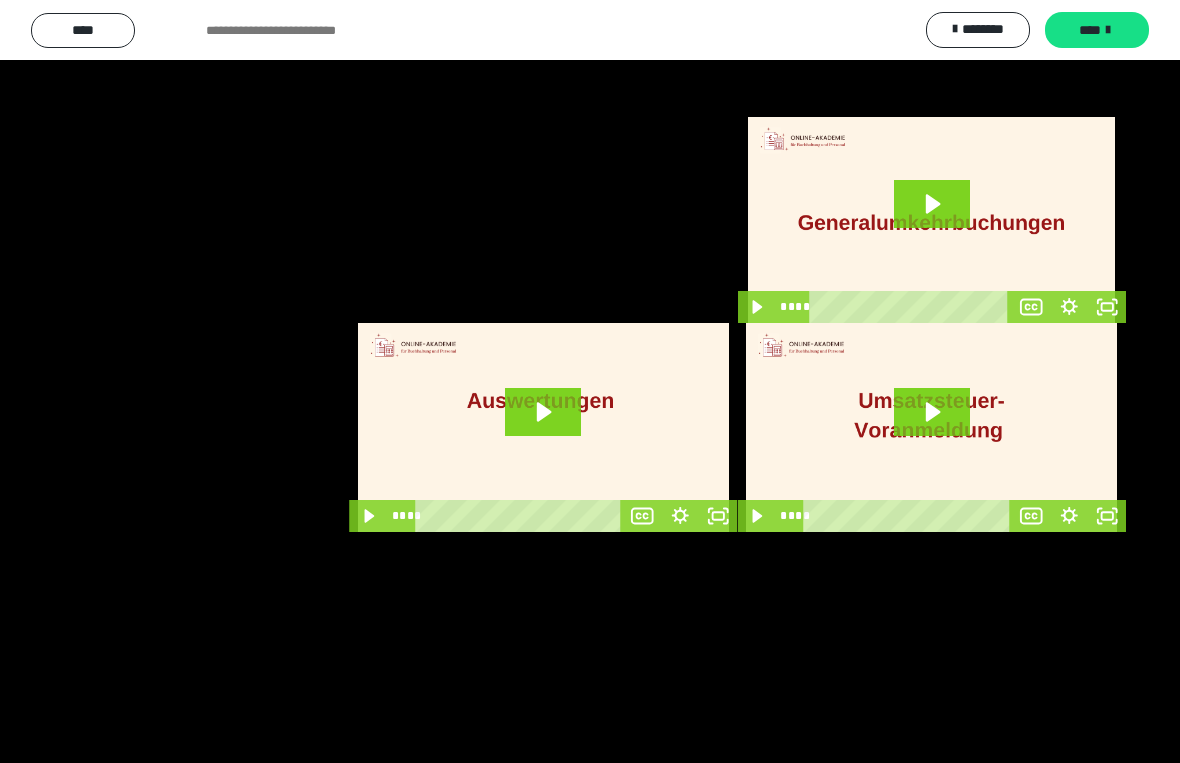 click at bounding box center [590, 381] 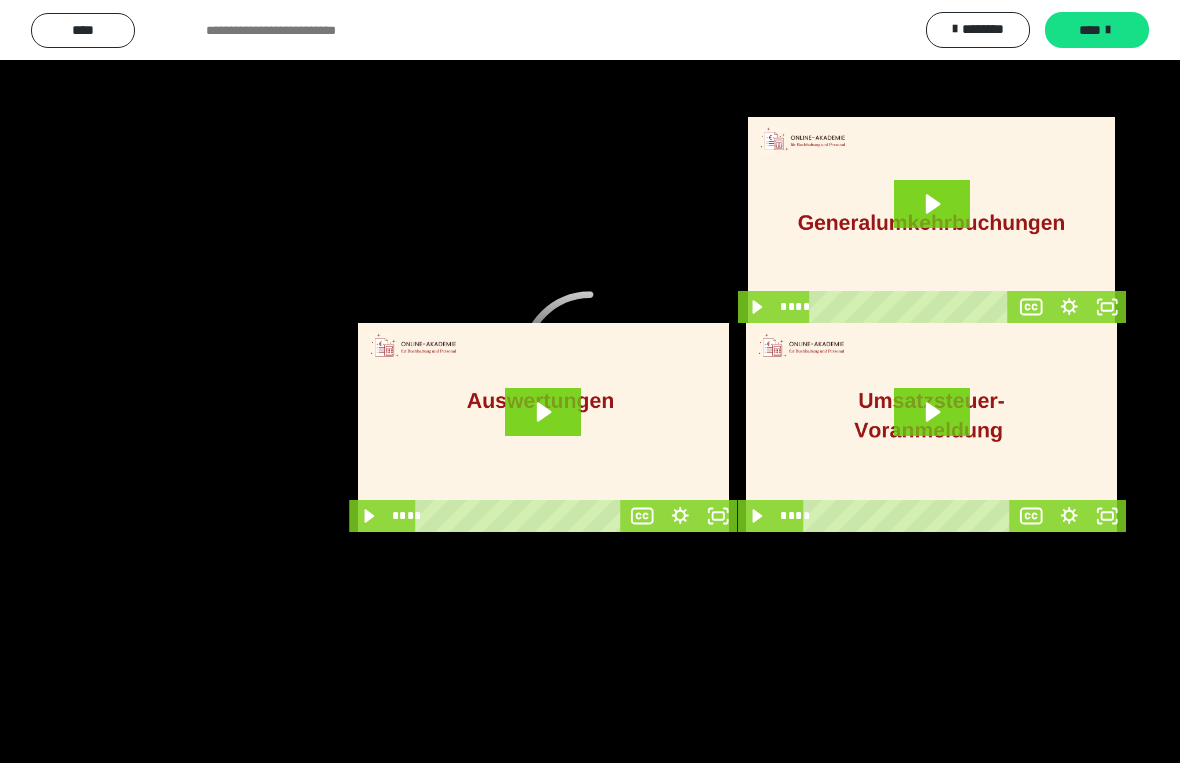 click at bounding box center (590, 381) 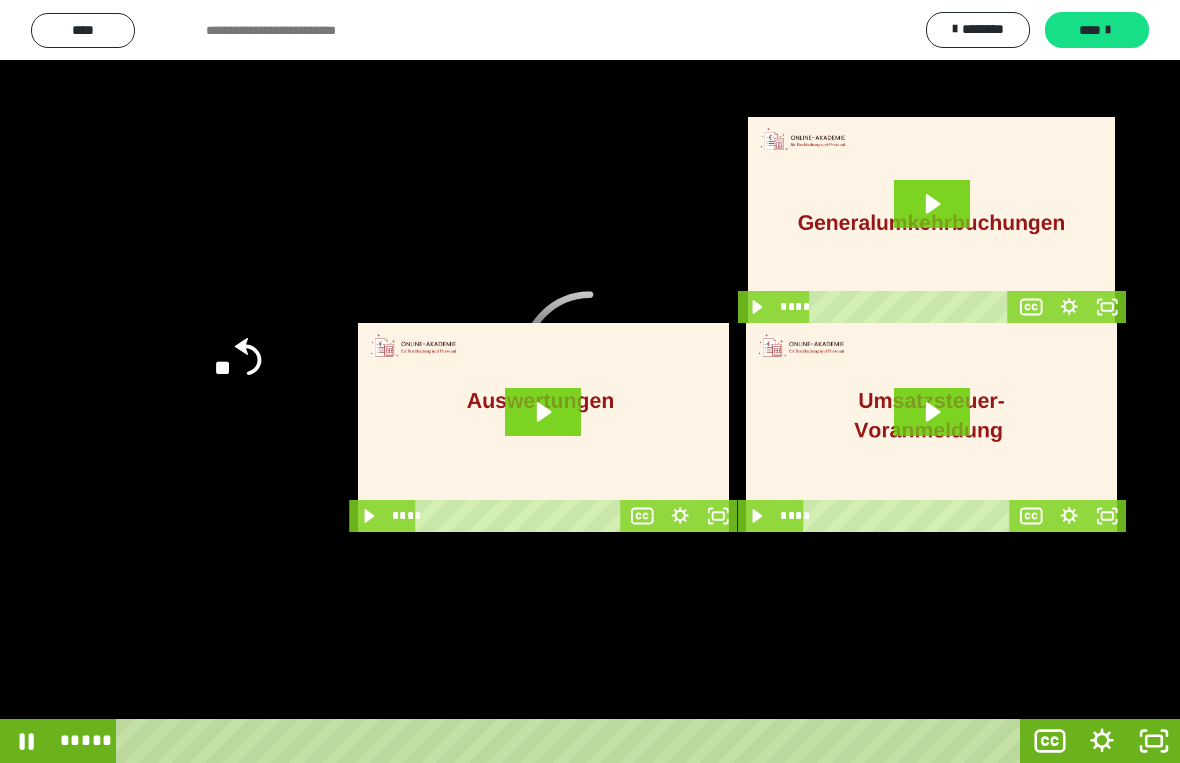 click 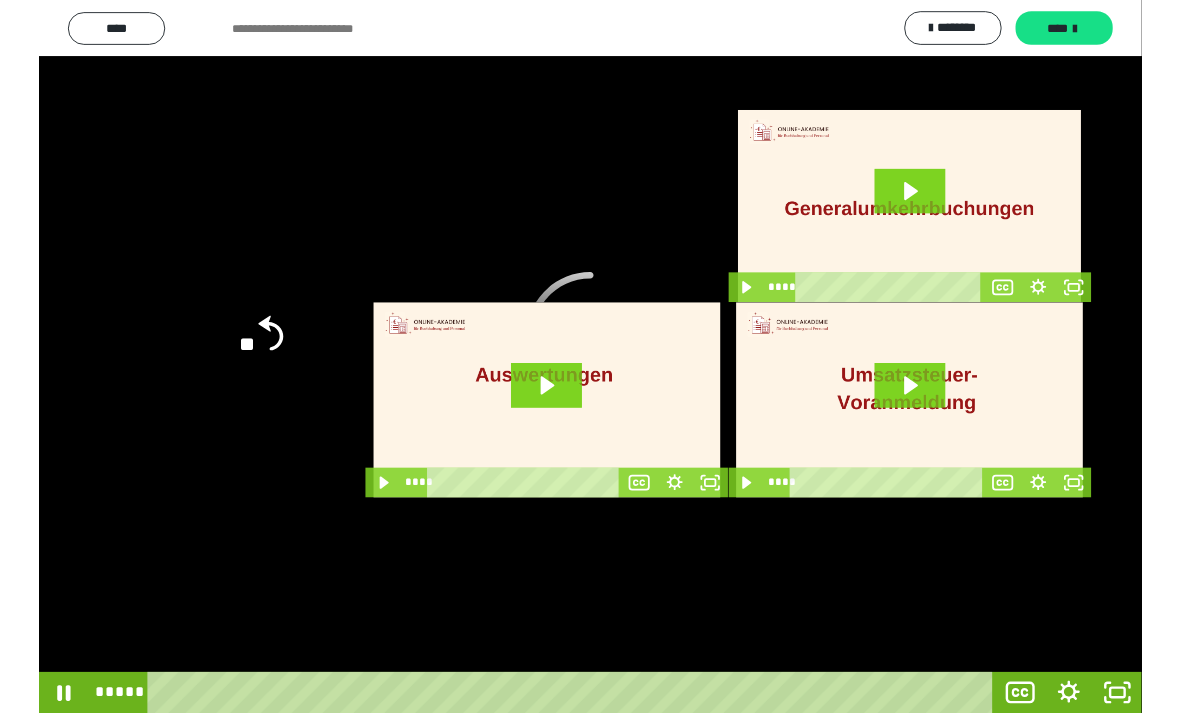 scroll, scrollTop: 0, scrollLeft: 0, axis: both 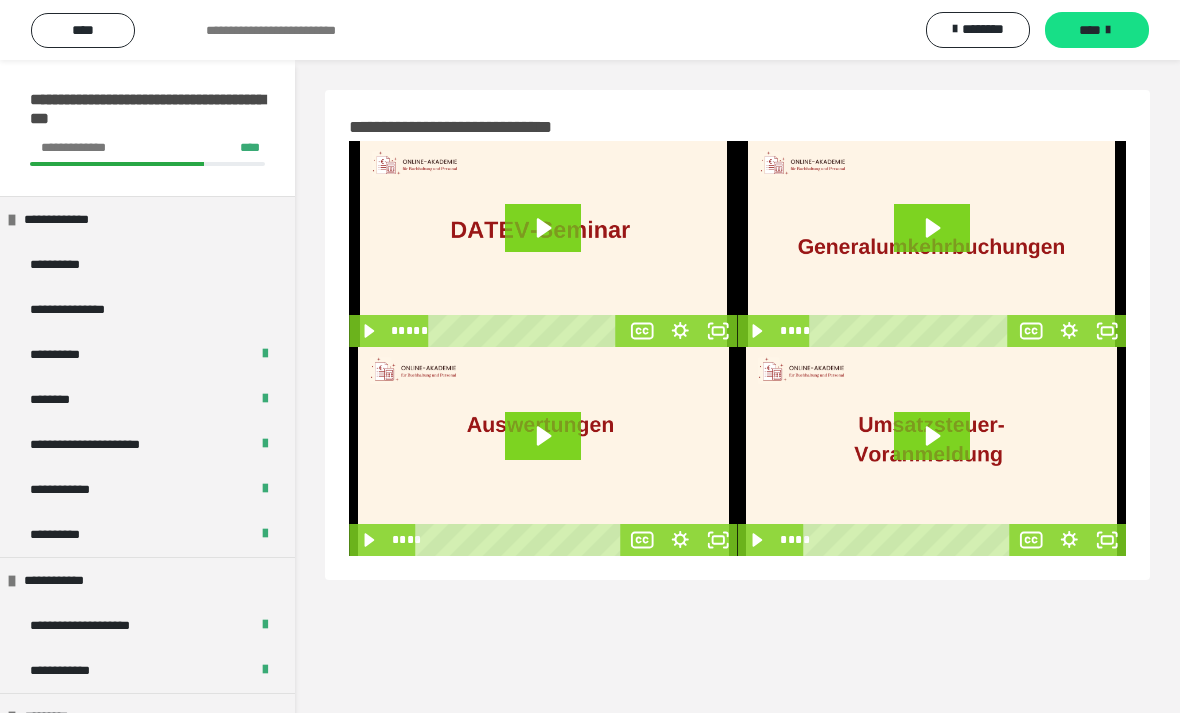 click 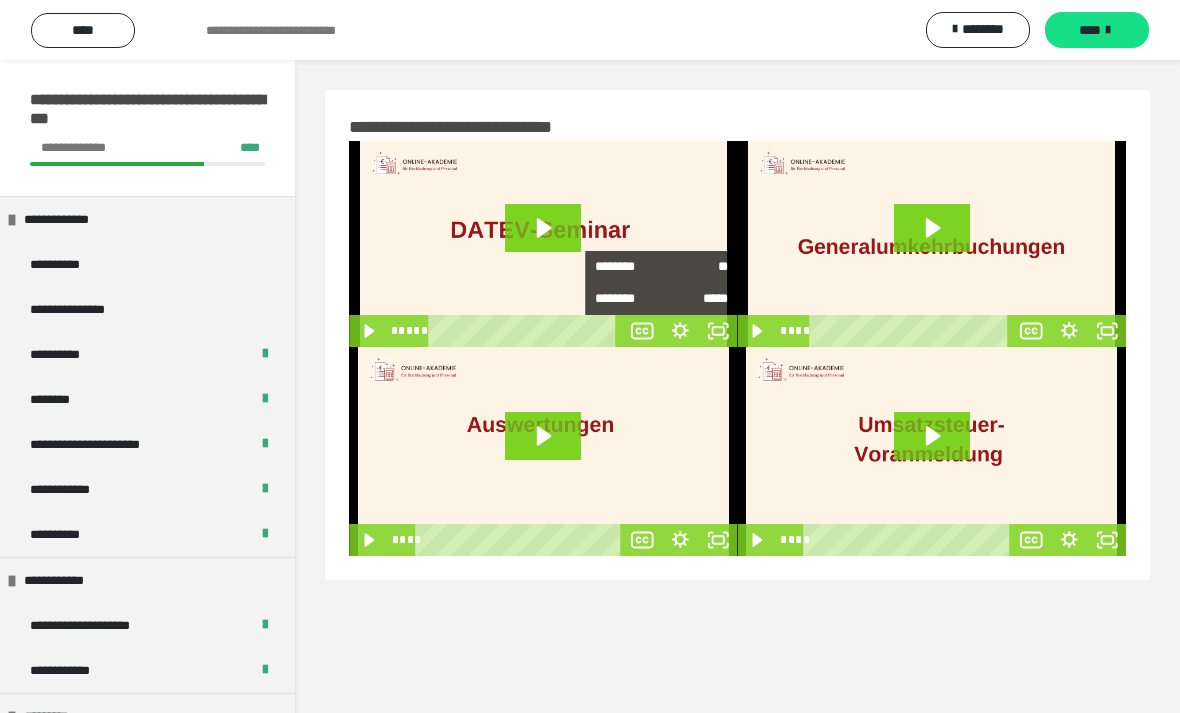 click on "**" at bounding box center (695, 267) 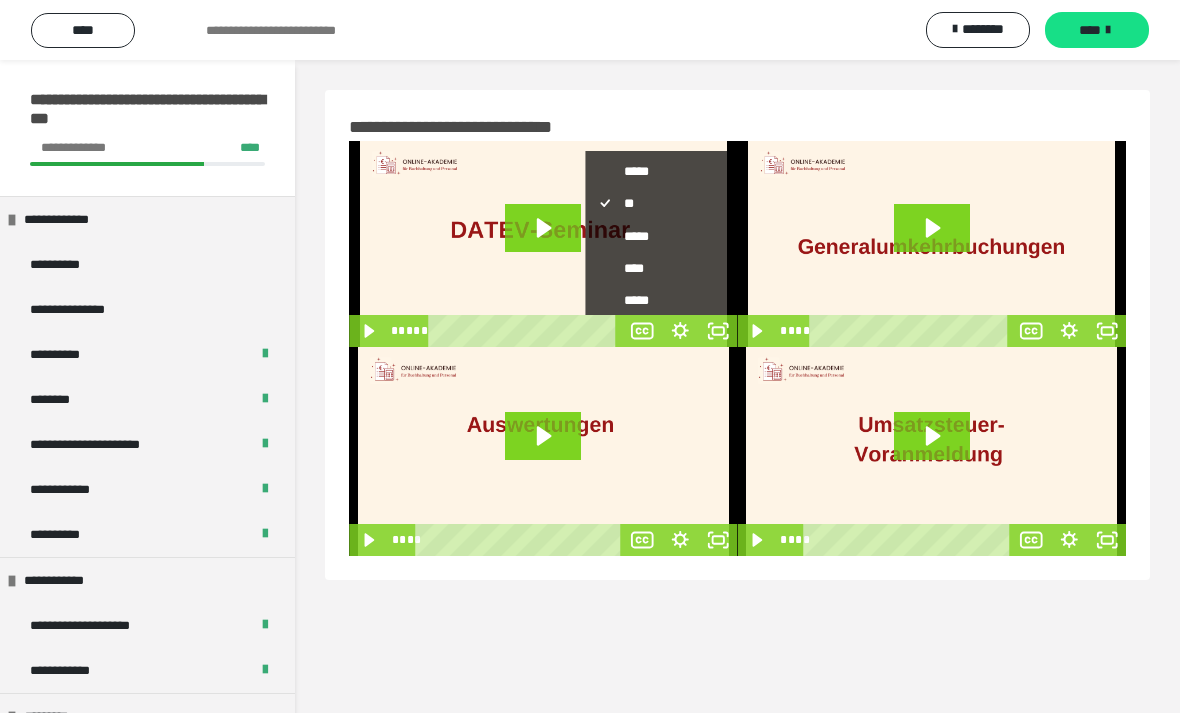 scroll, scrollTop: 63, scrollLeft: 0, axis: vertical 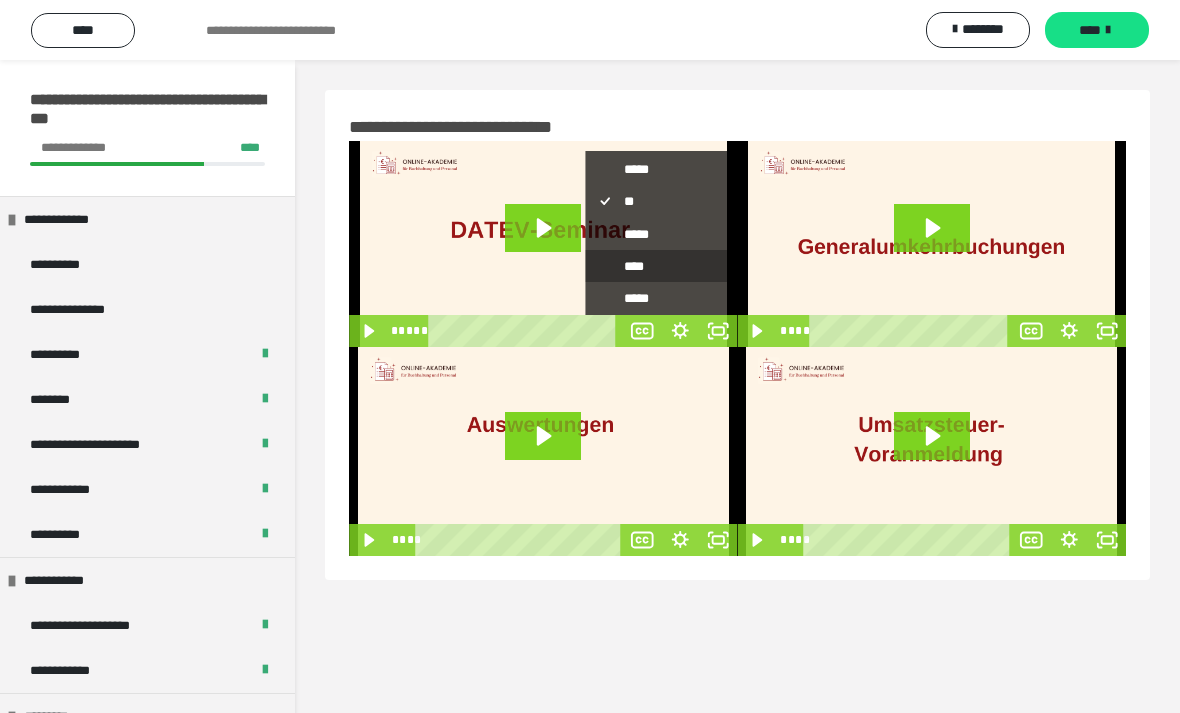 click on "****" at bounding box center (662, 266) 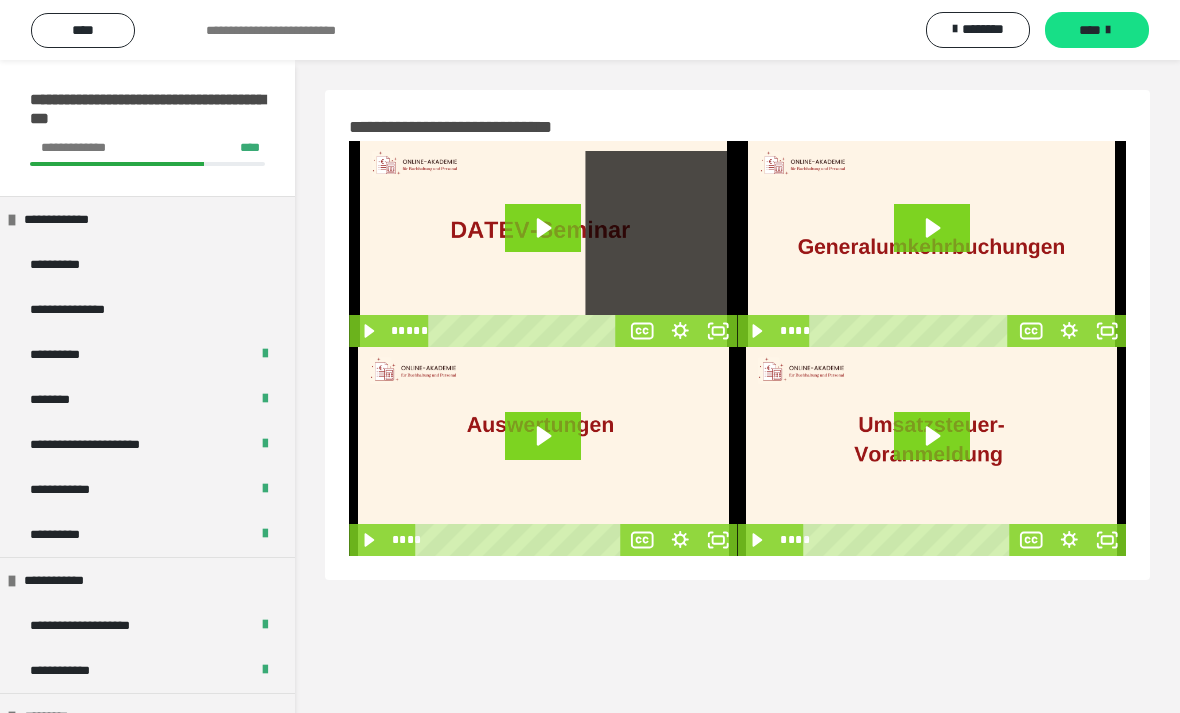 scroll, scrollTop: 0, scrollLeft: 0, axis: both 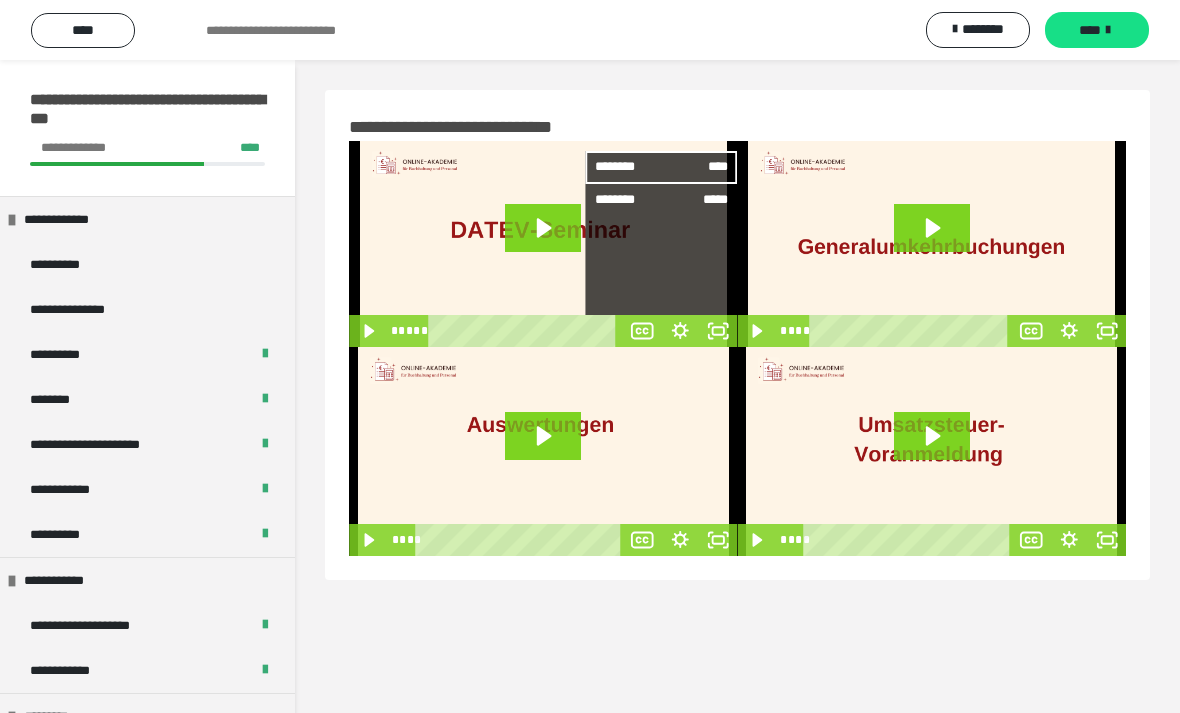 click 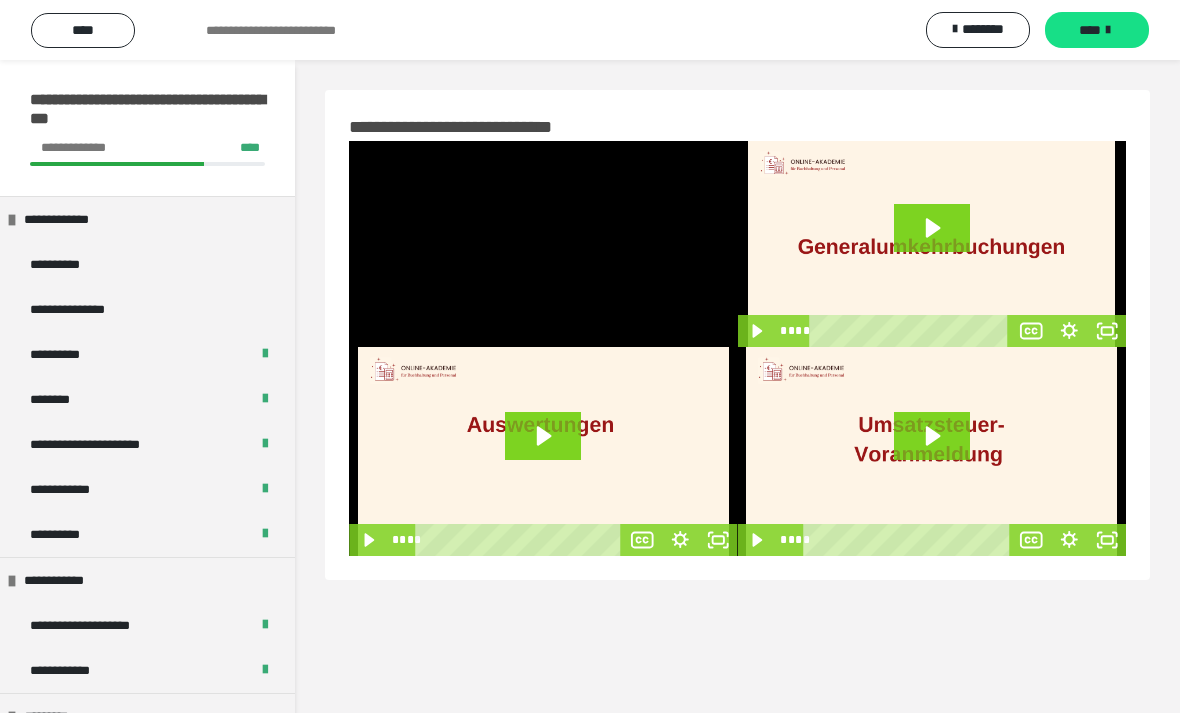 click at bounding box center (543, 244) 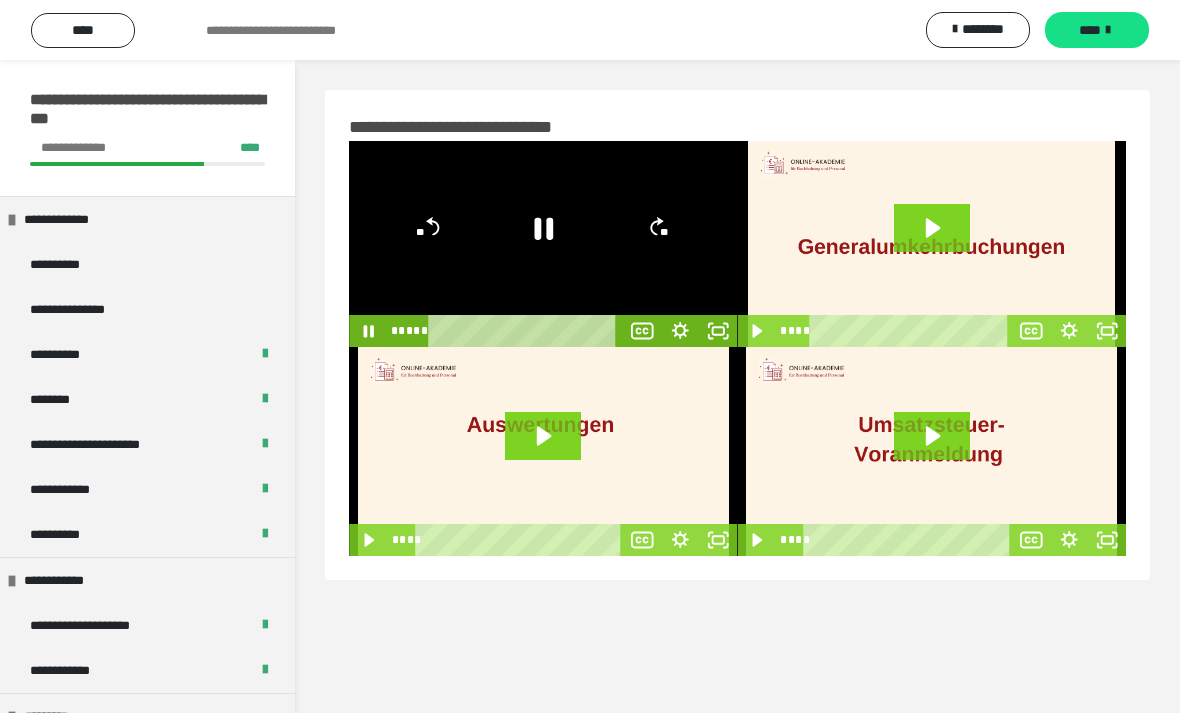 click 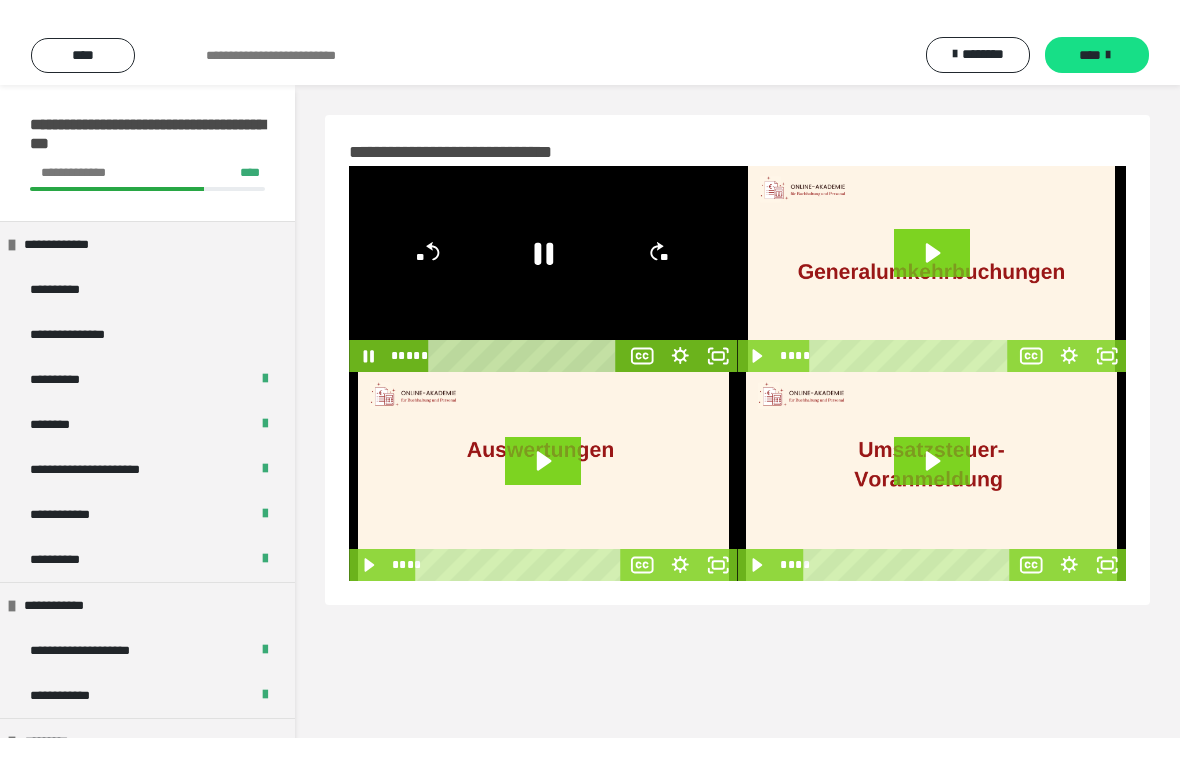 scroll, scrollTop: 24, scrollLeft: 0, axis: vertical 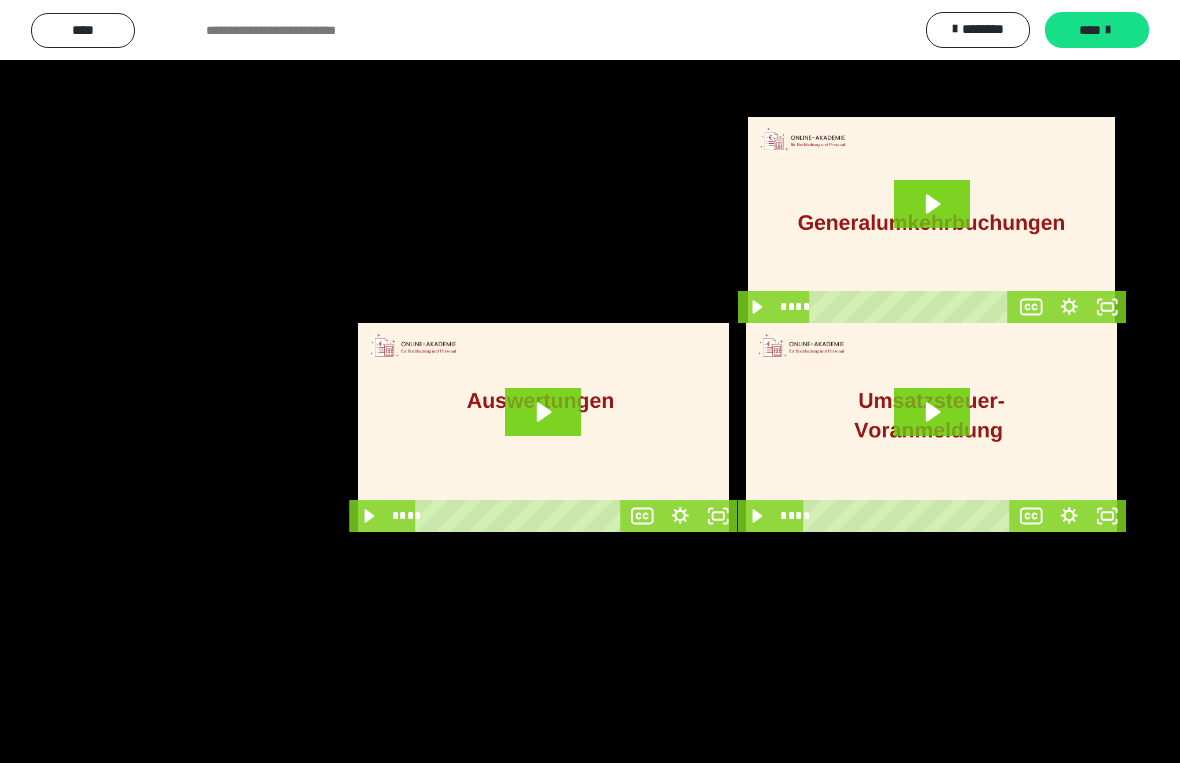 click at bounding box center [590, 381] 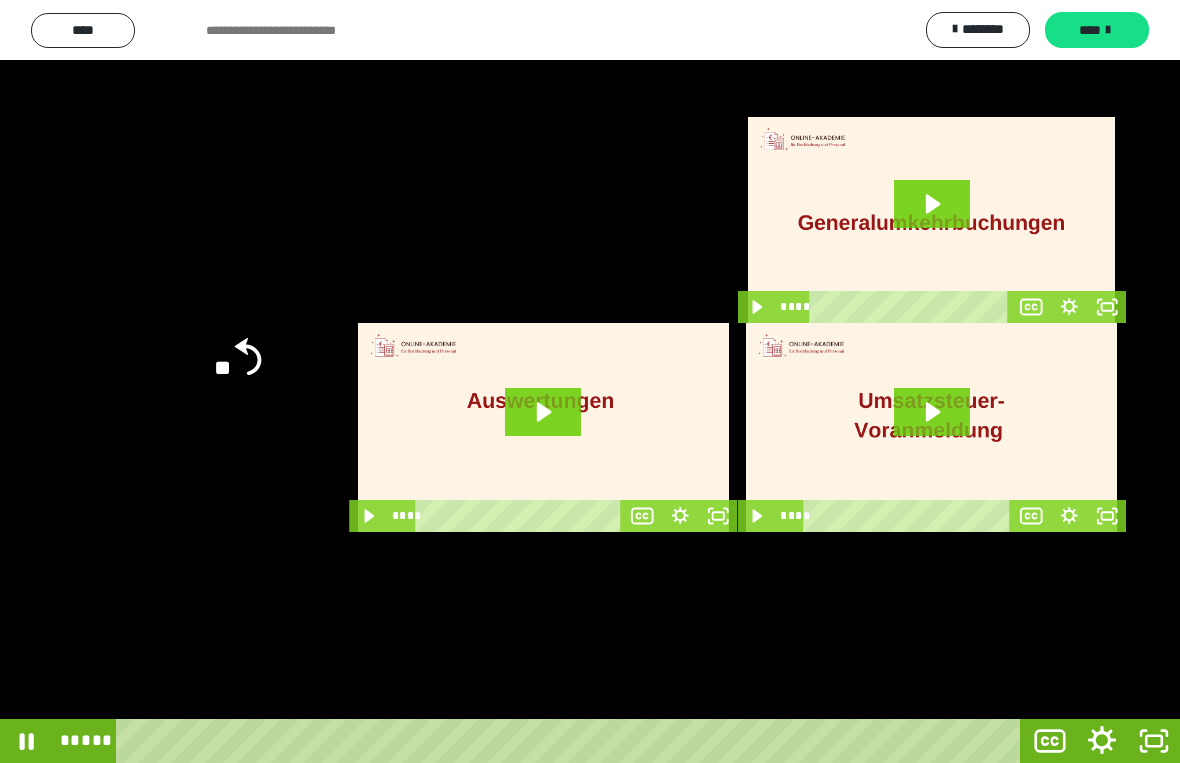 click 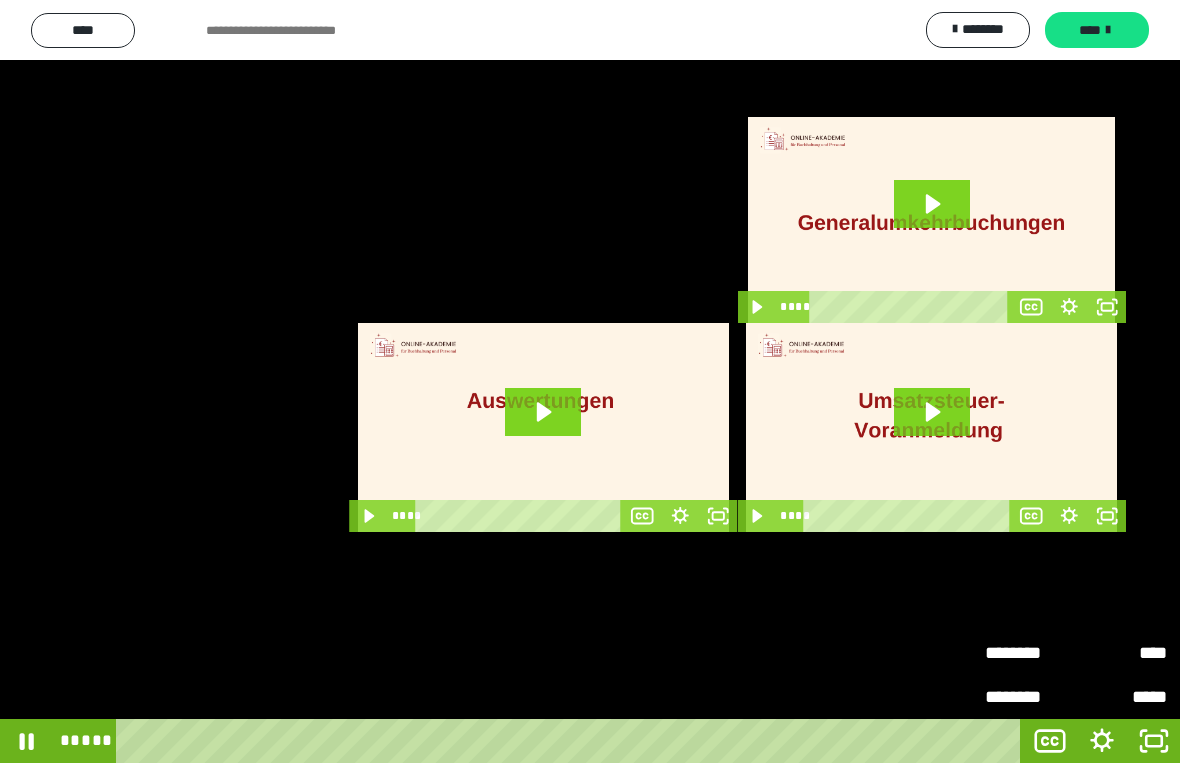 click at bounding box center [590, 381] 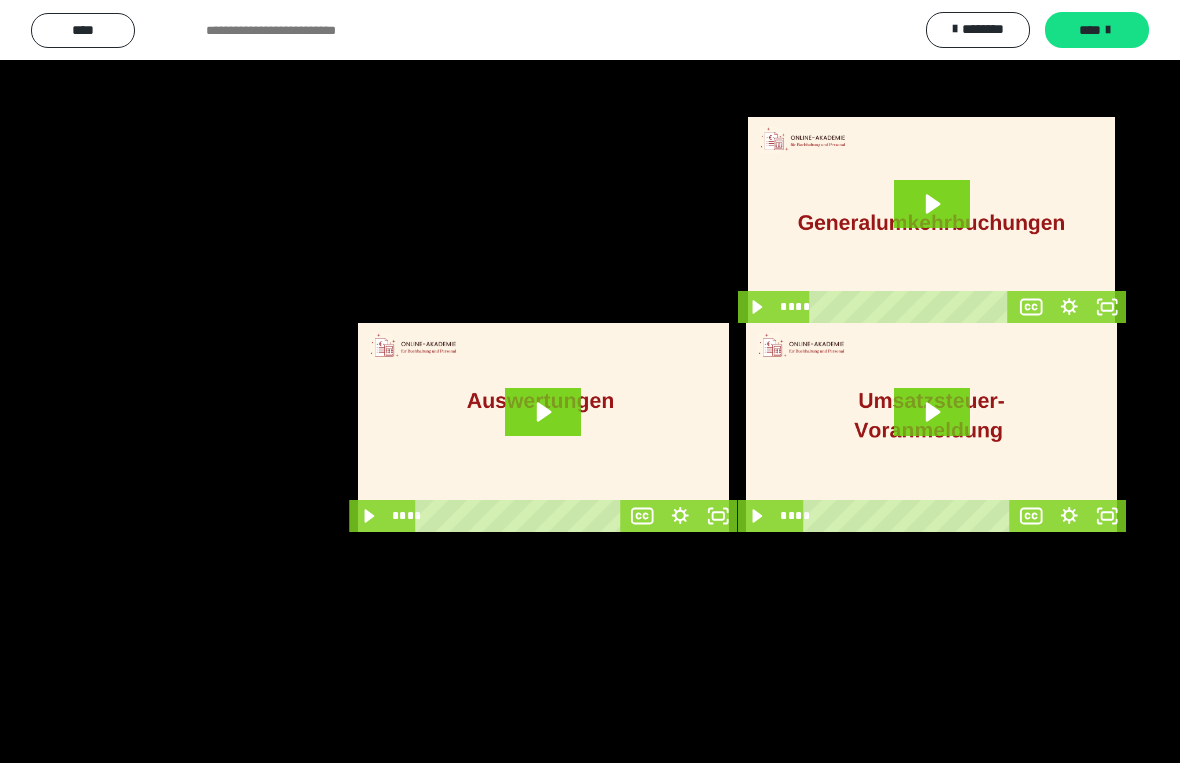 click at bounding box center [590, 381] 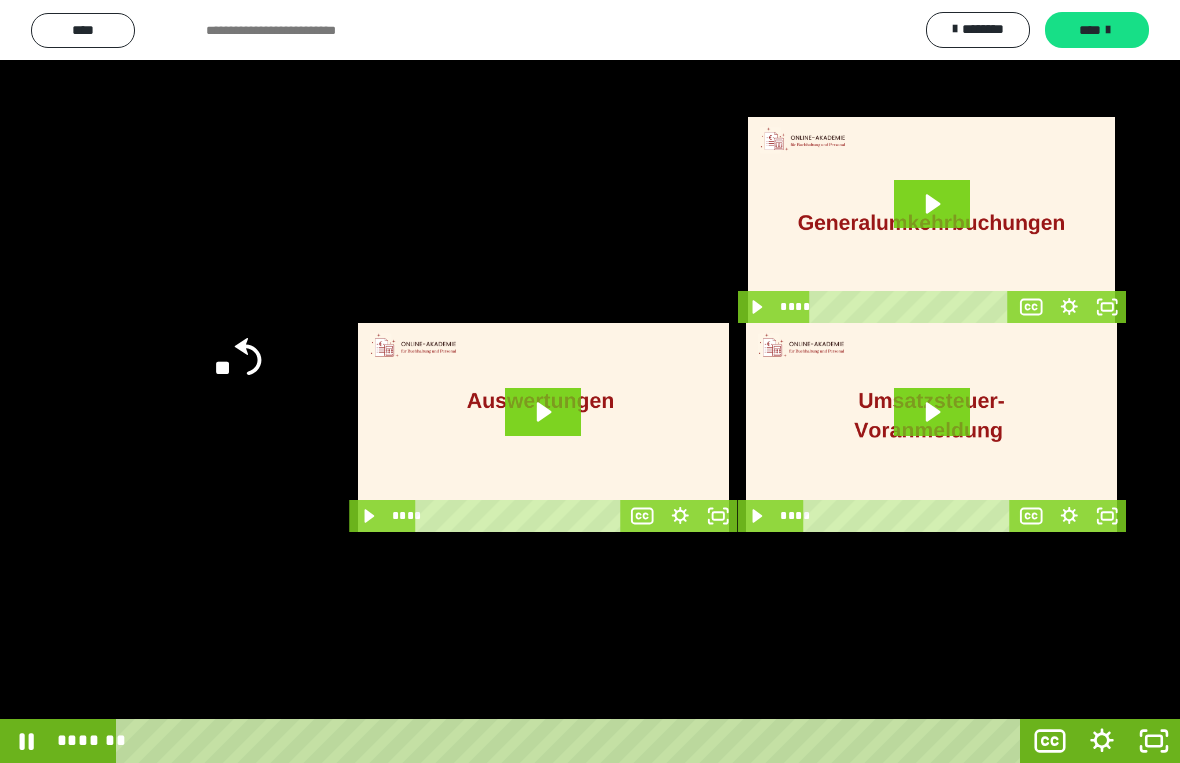 click 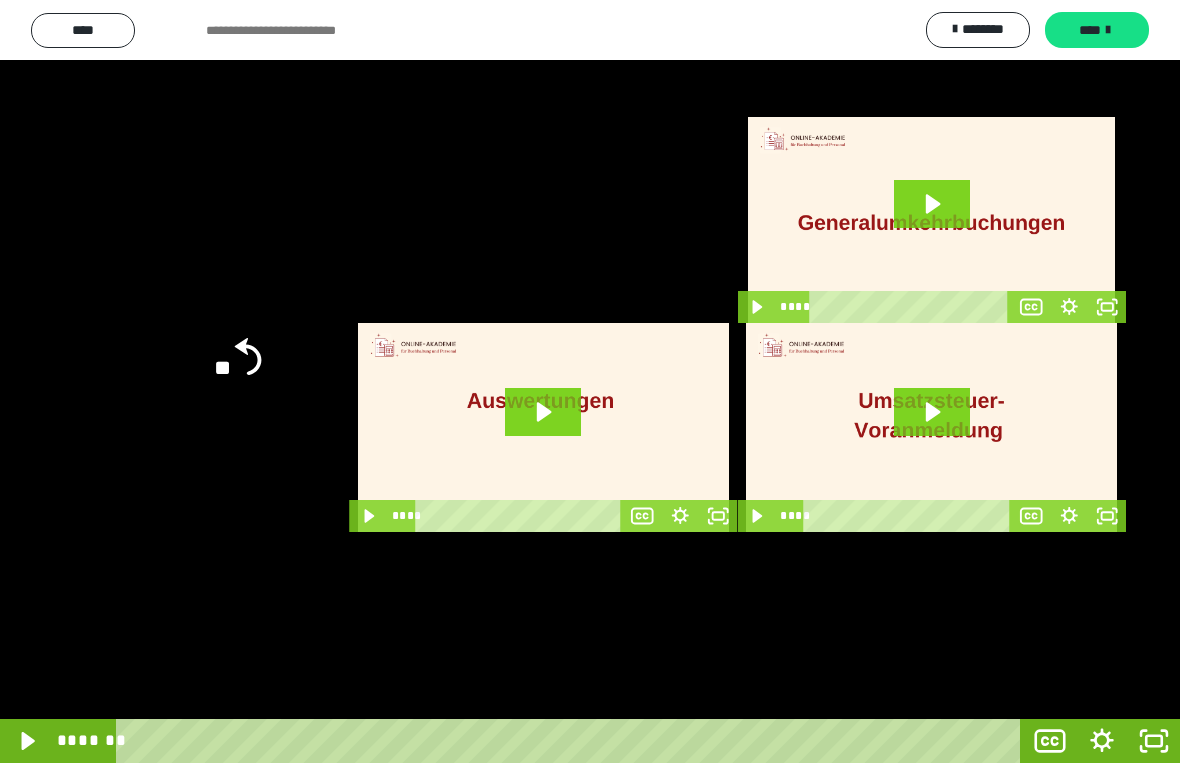 click 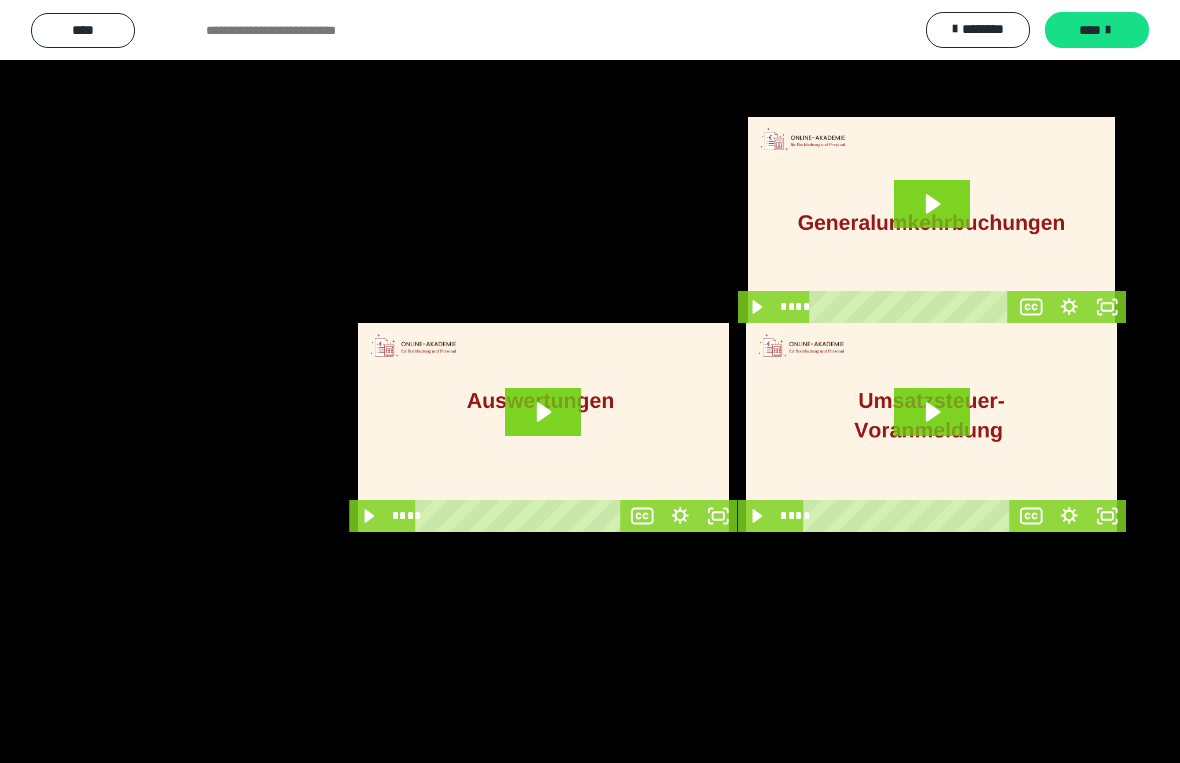 click at bounding box center [590, 381] 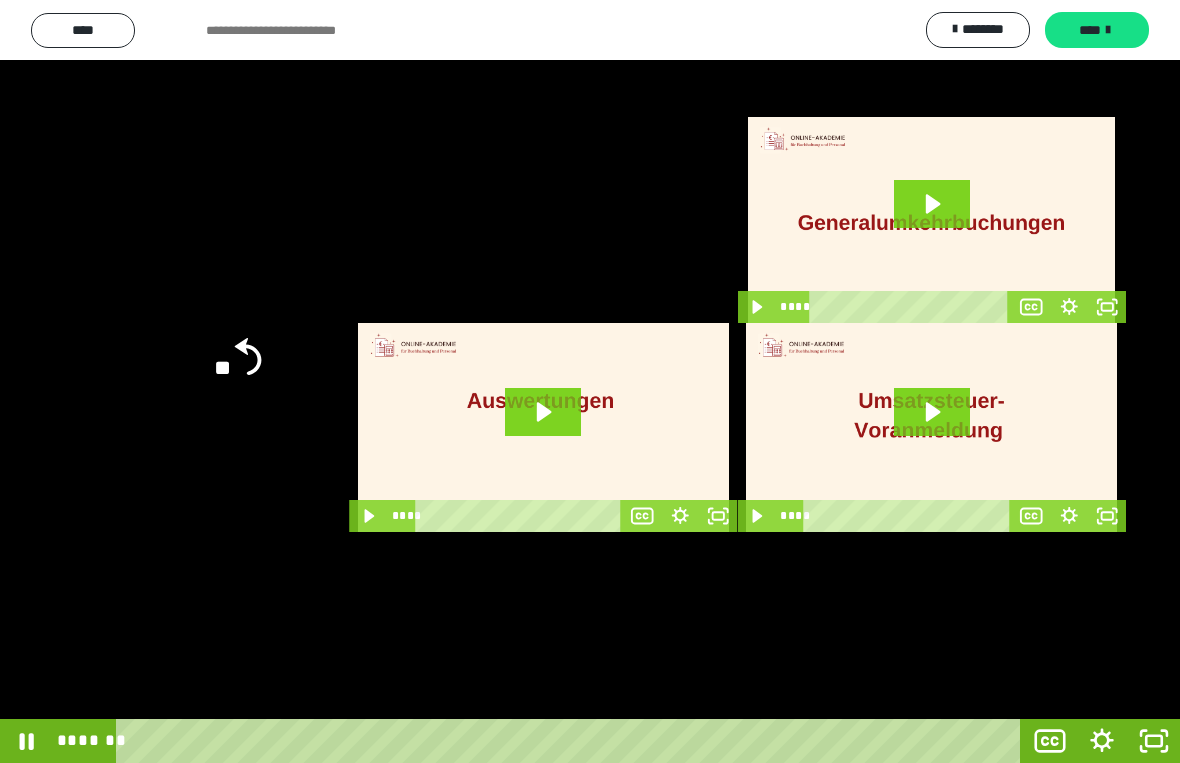 click on "**" 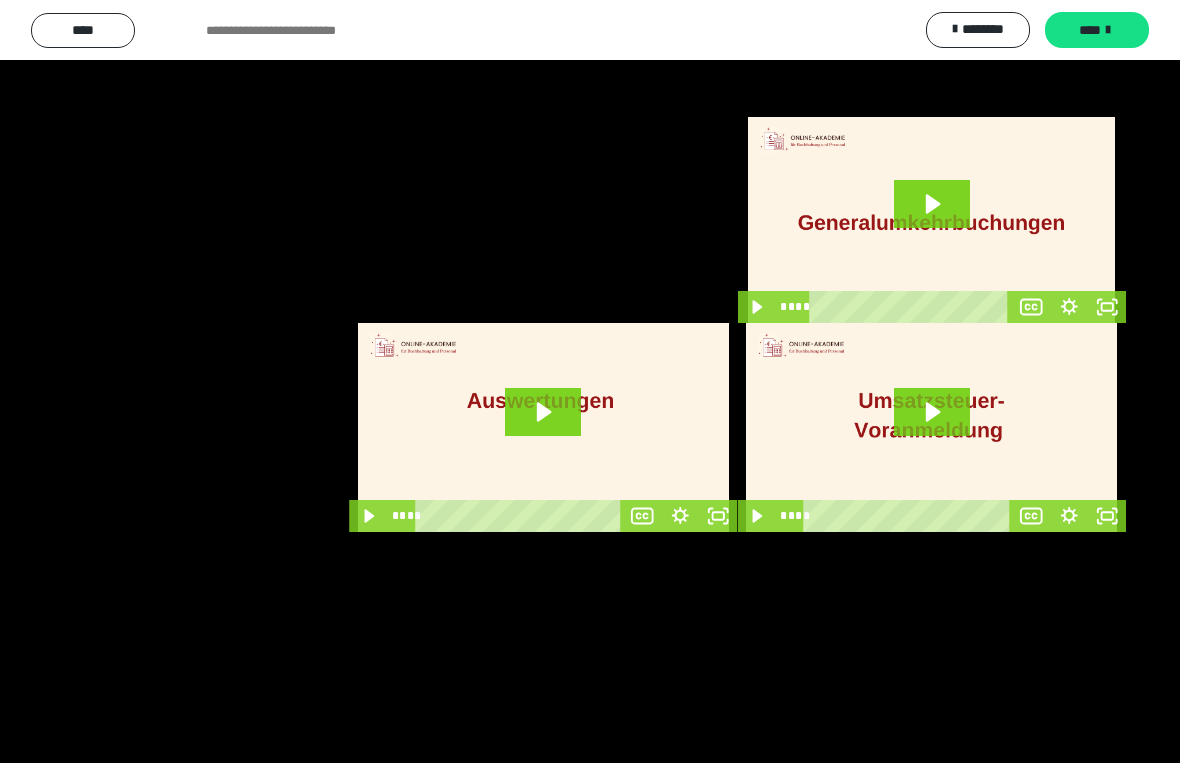 click at bounding box center [590, 381] 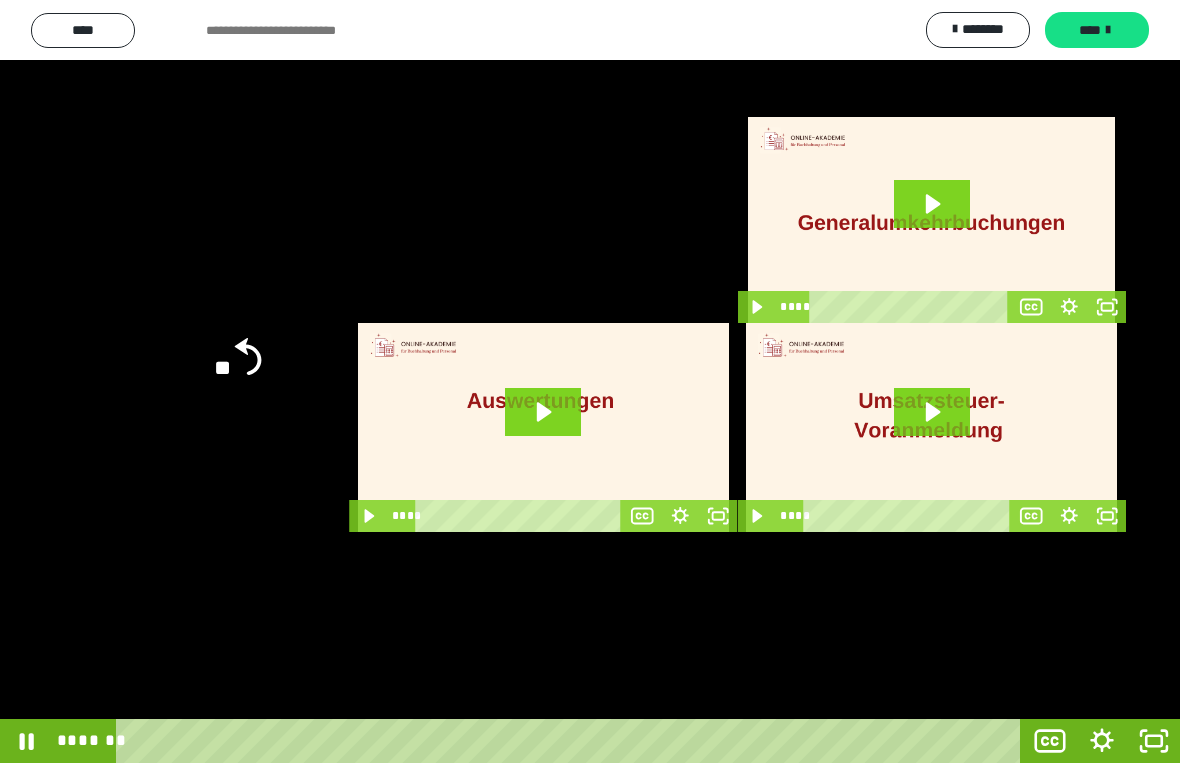 click 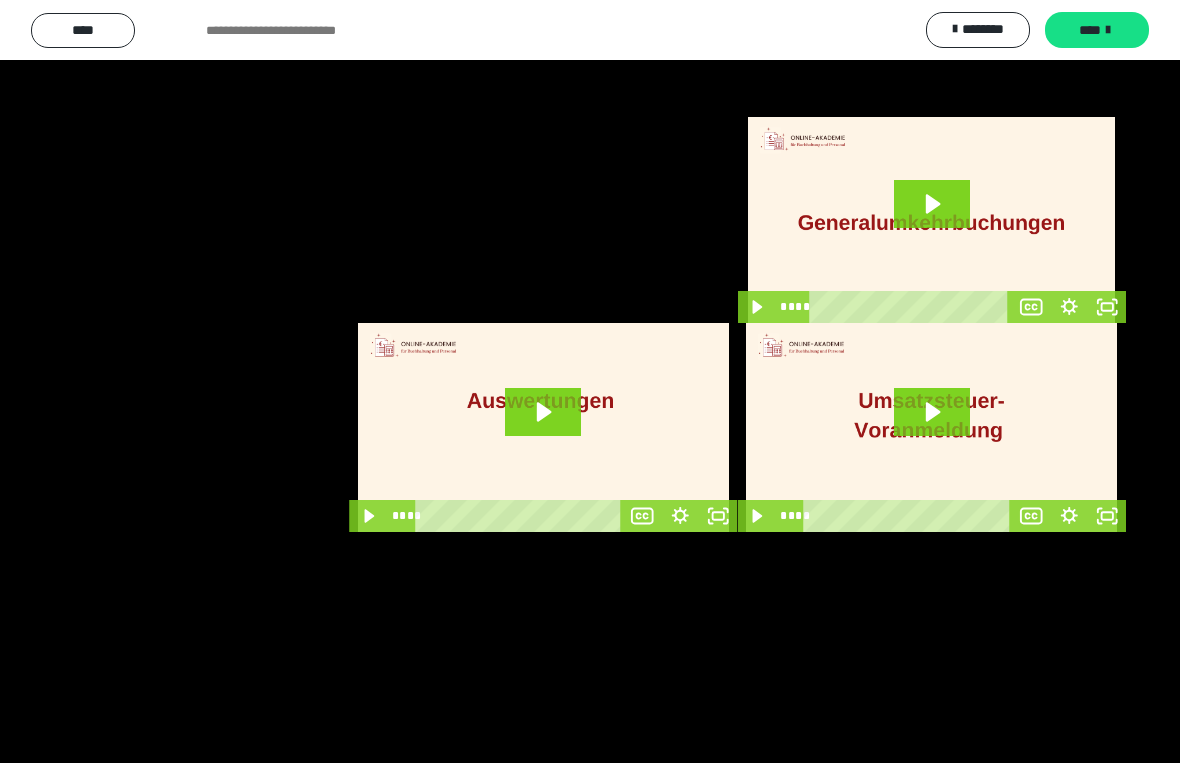 click 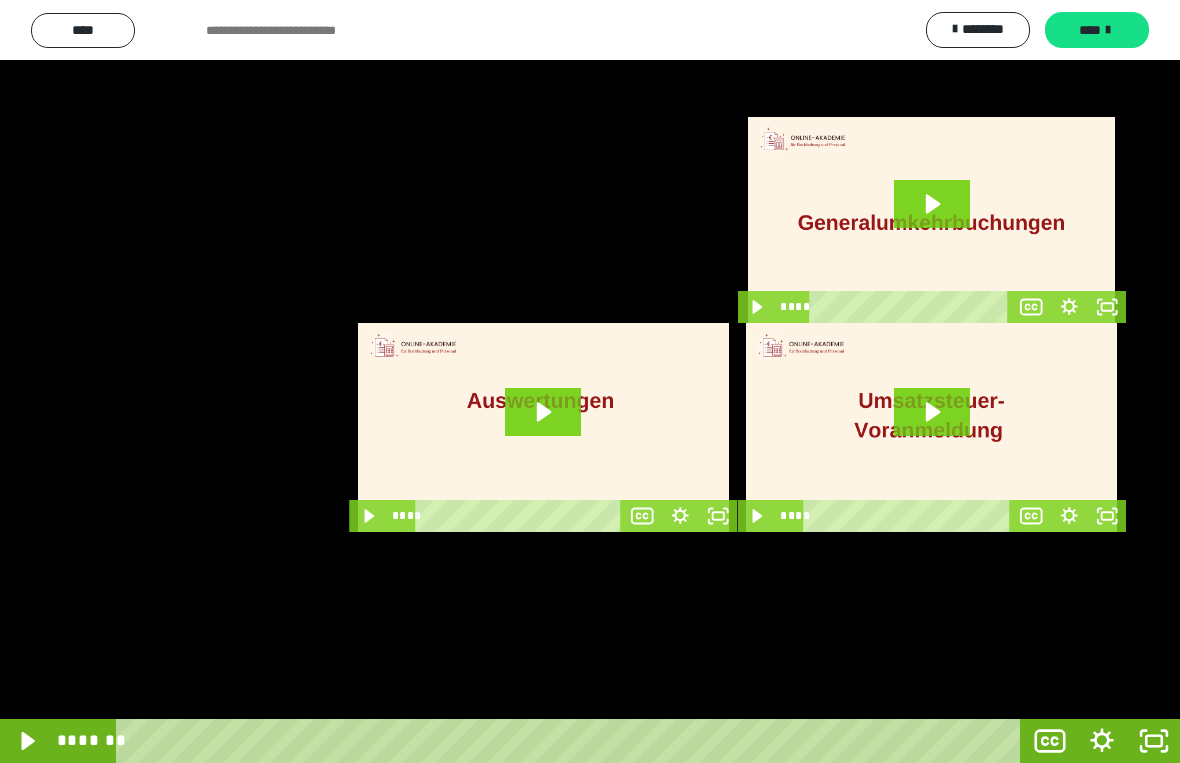click at bounding box center [590, 381] 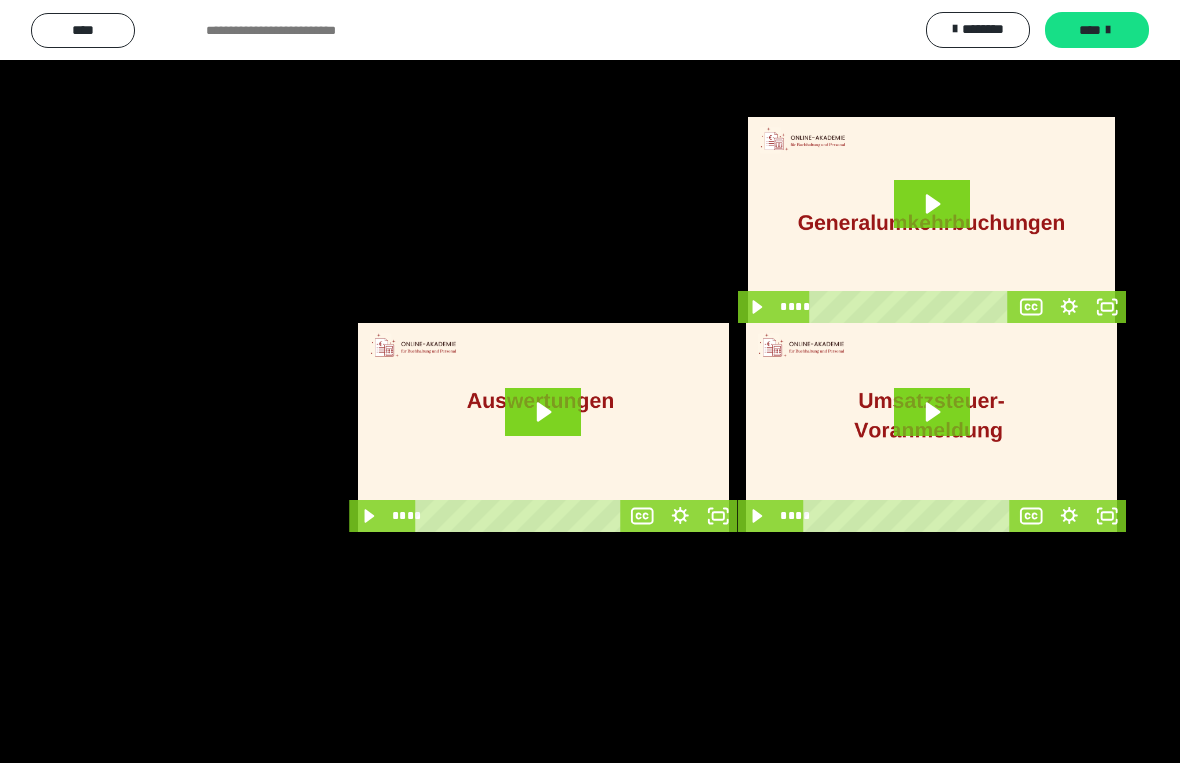 click at bounding box center (590, 381) 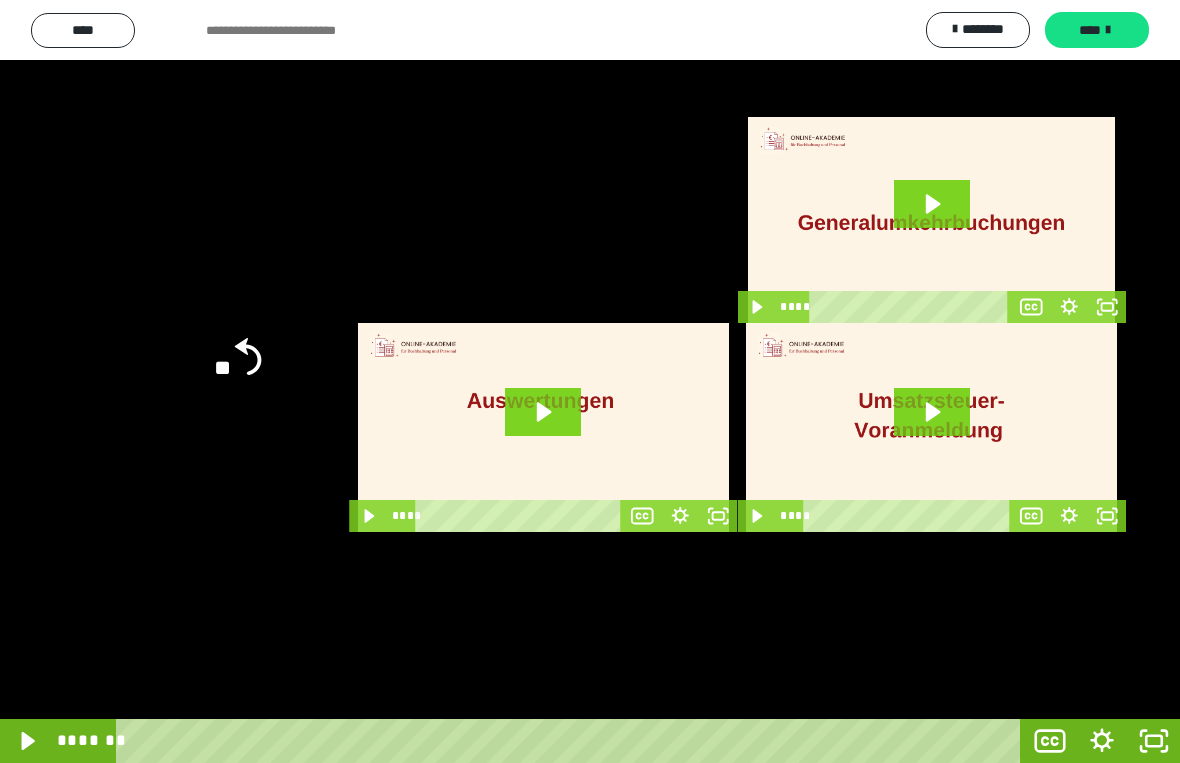 click on "**" 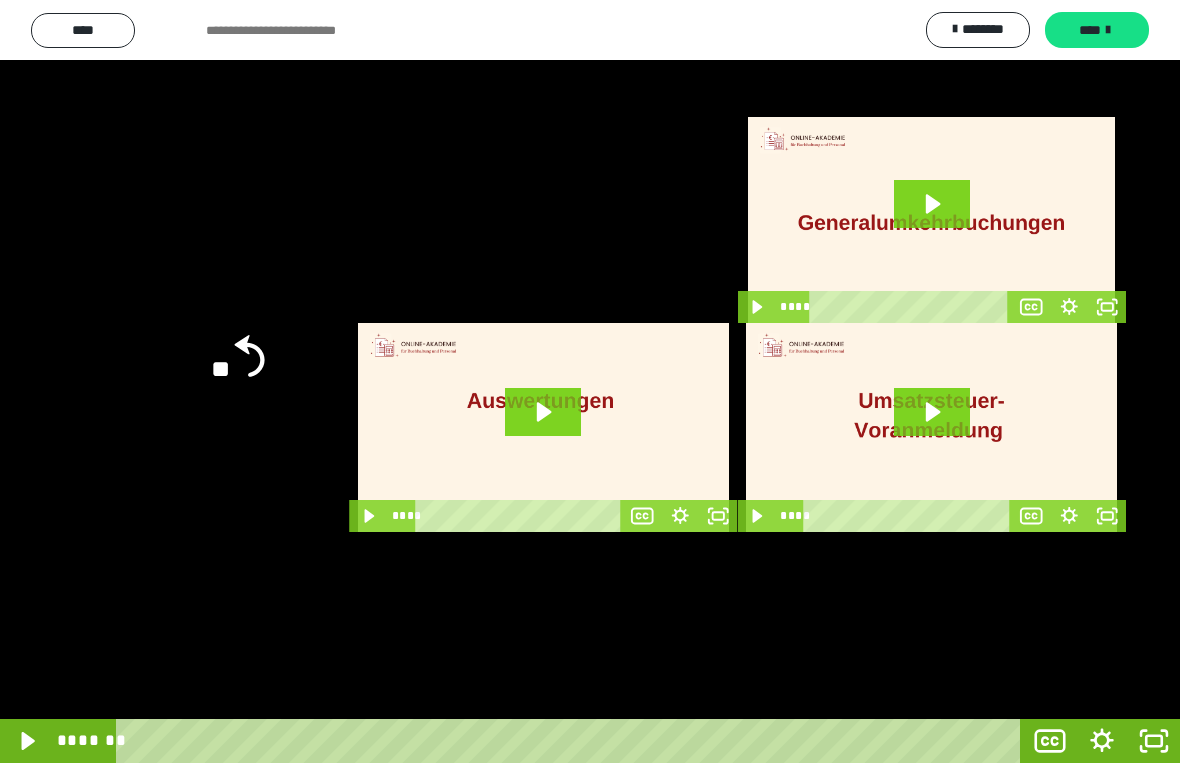 click 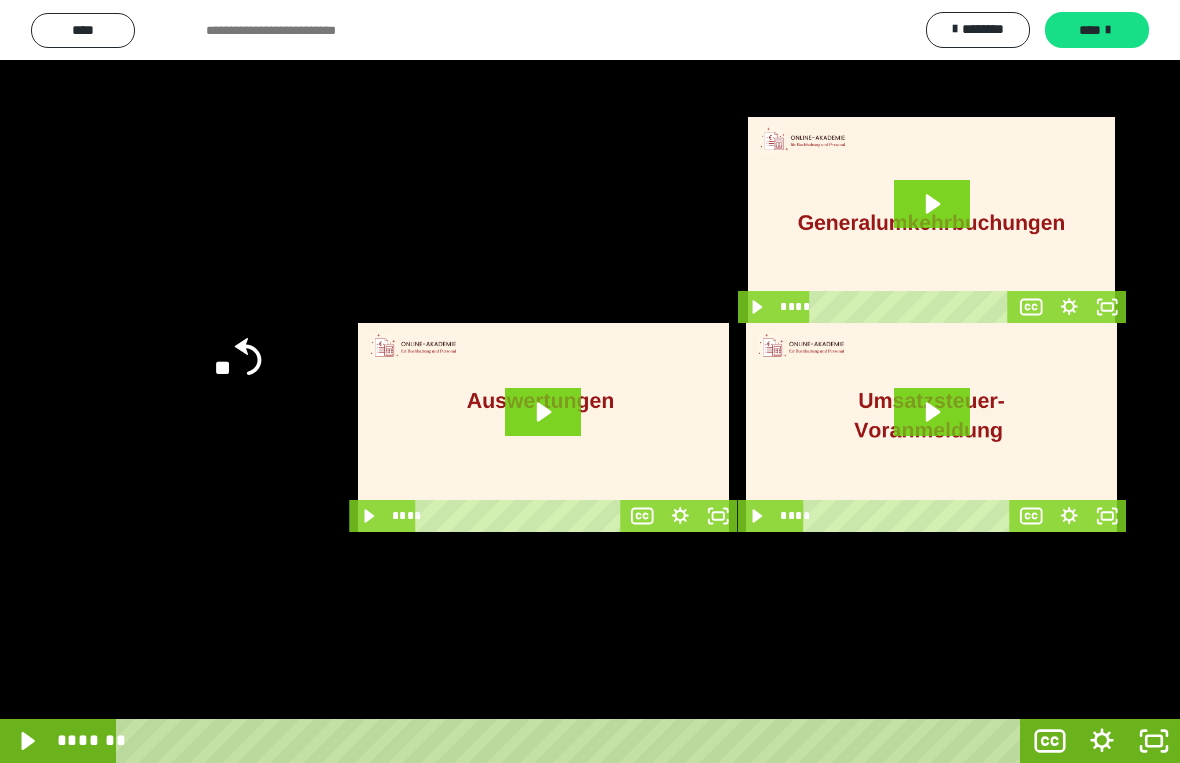click 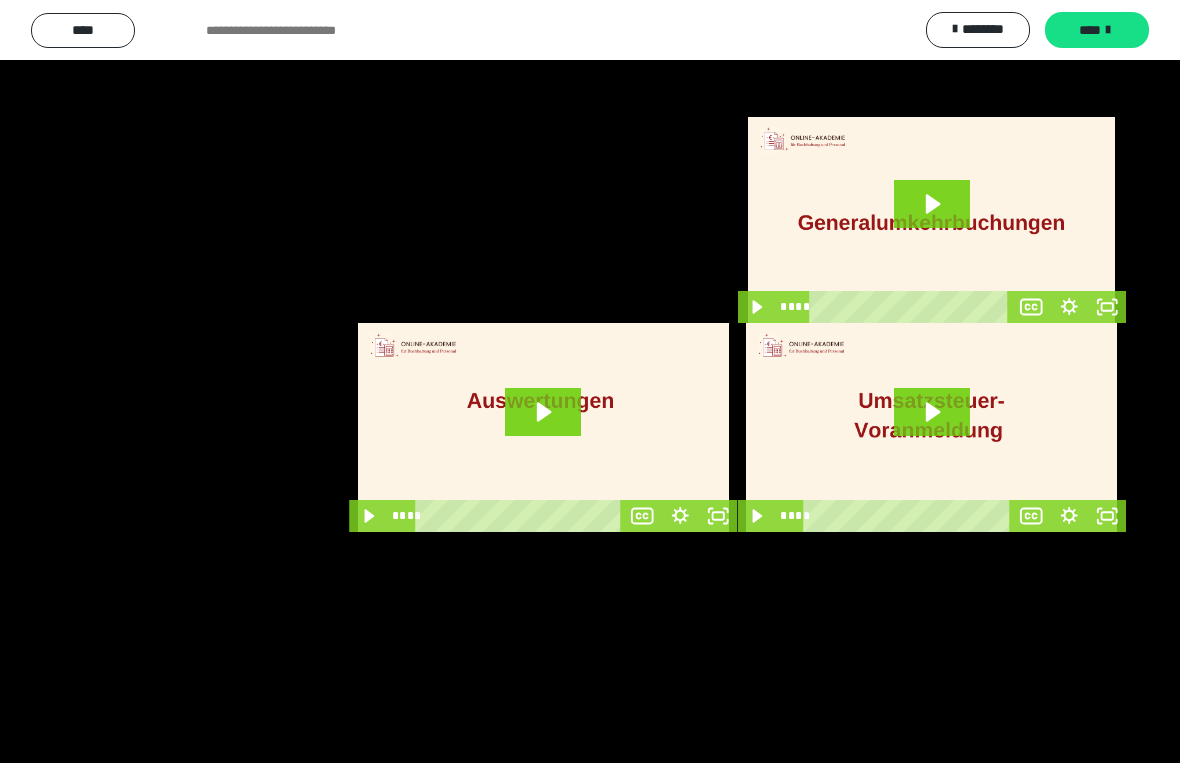 click at bounding box center (590, 381) 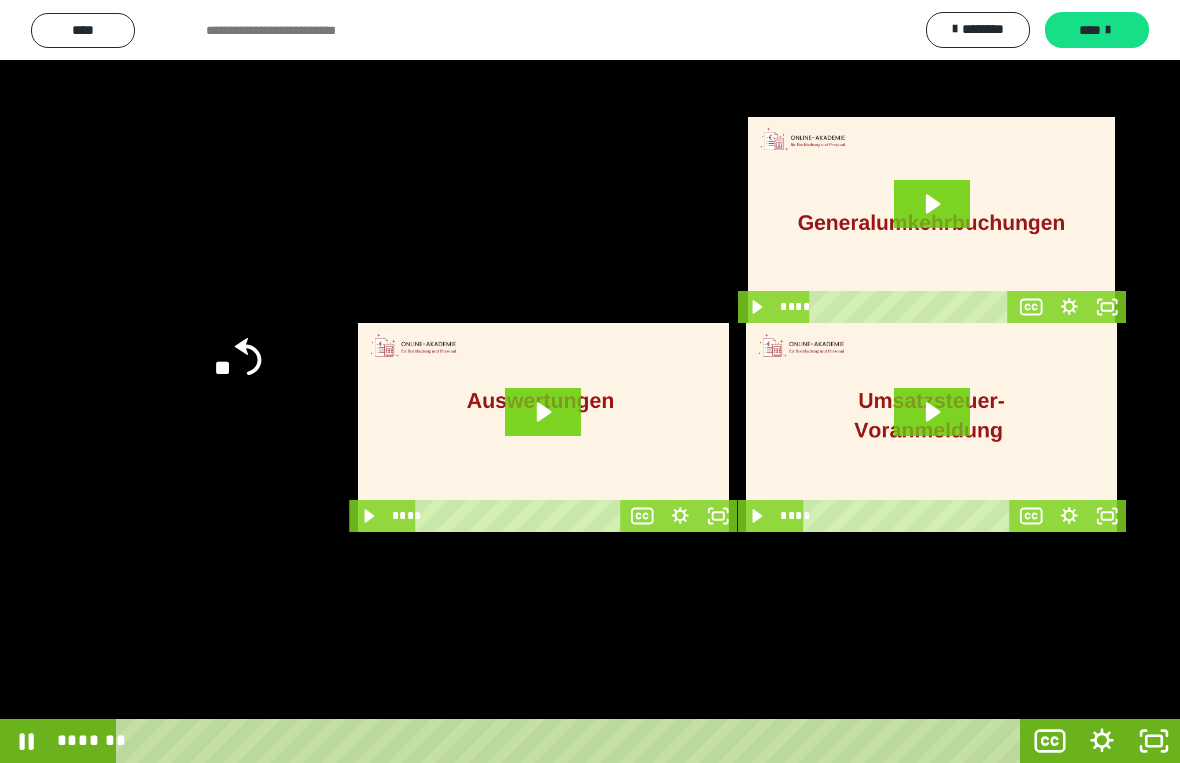 click 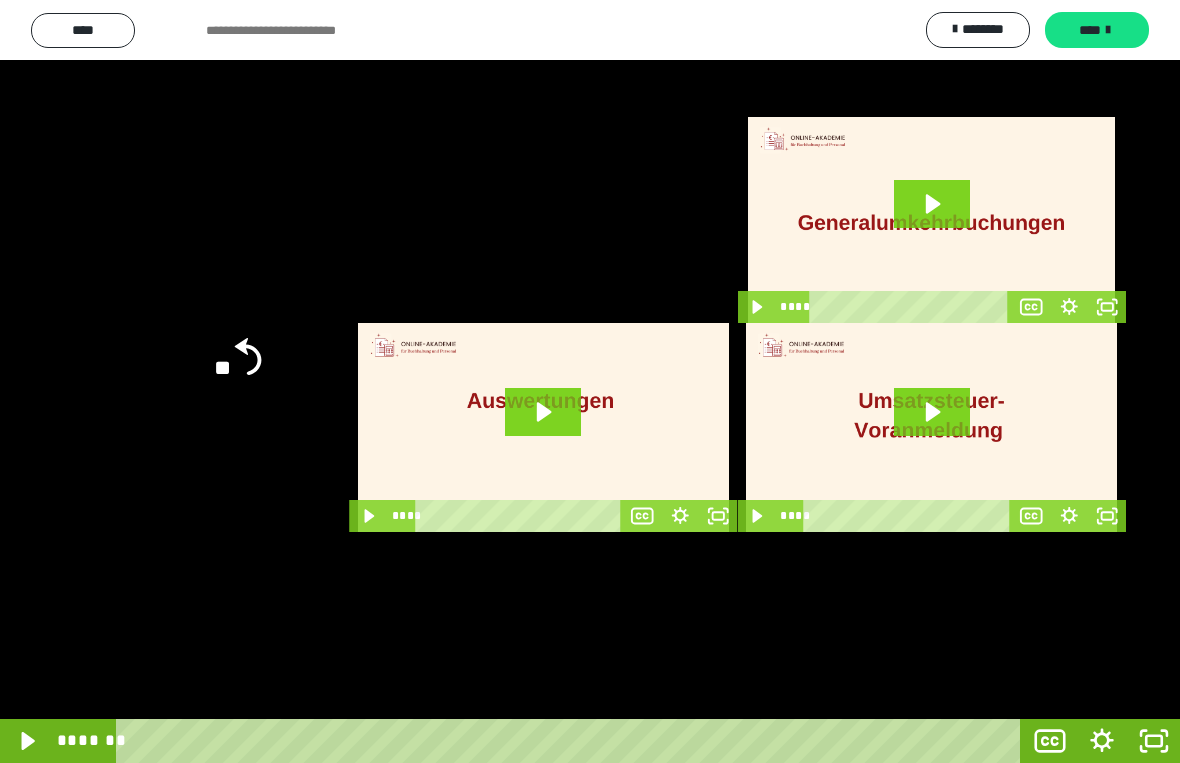 click 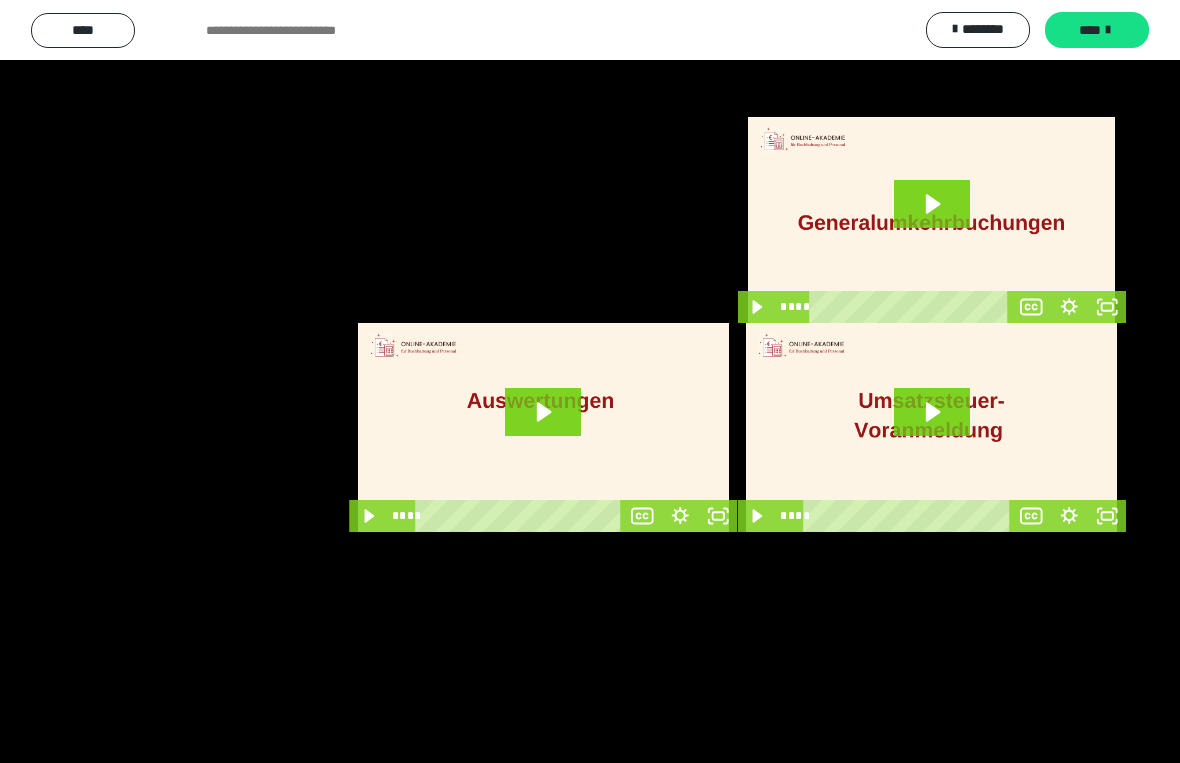 click at bounding box center (590, 381) 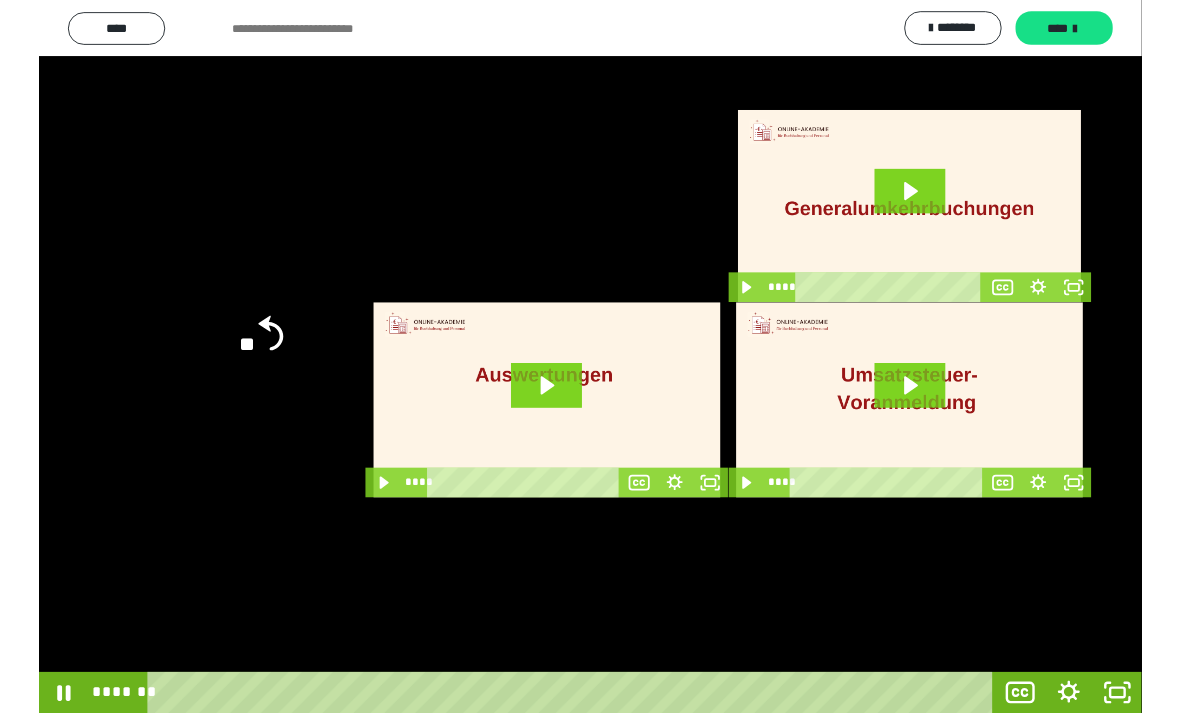 scroll, scrollTop: 0, scrollLeft: 0, axis: both 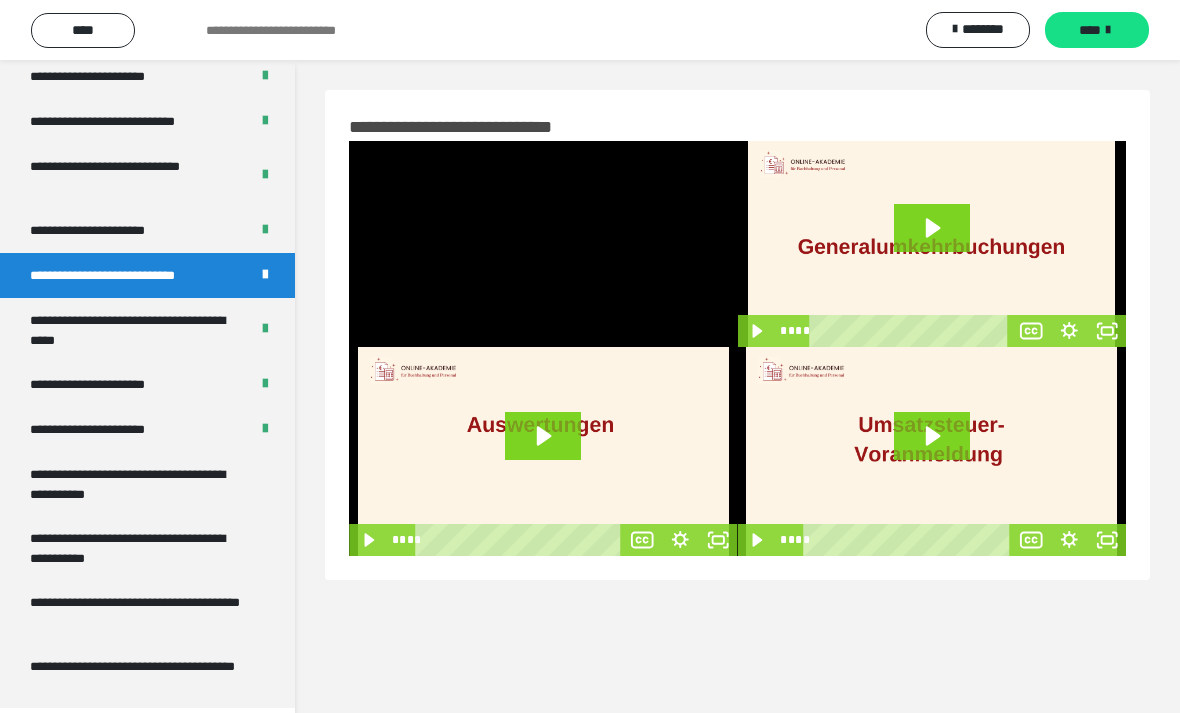 click on "**********" at bounding box center [110, 384] 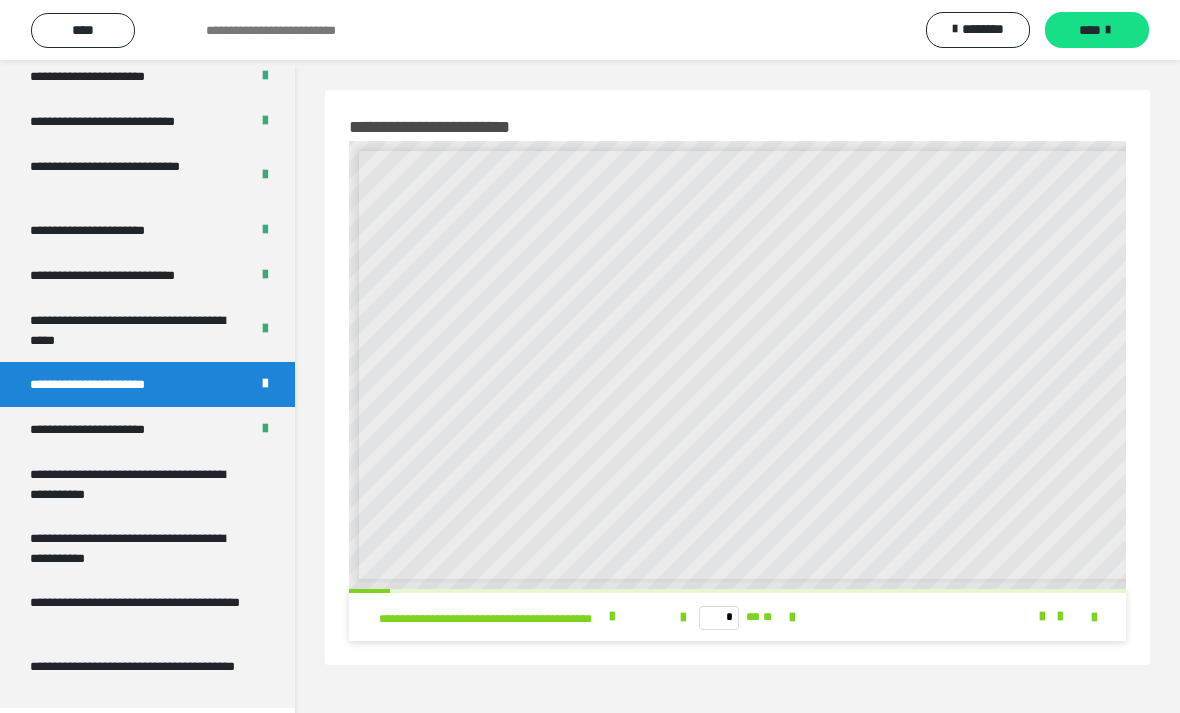 click on "**********" at bounding box center [111, 429] 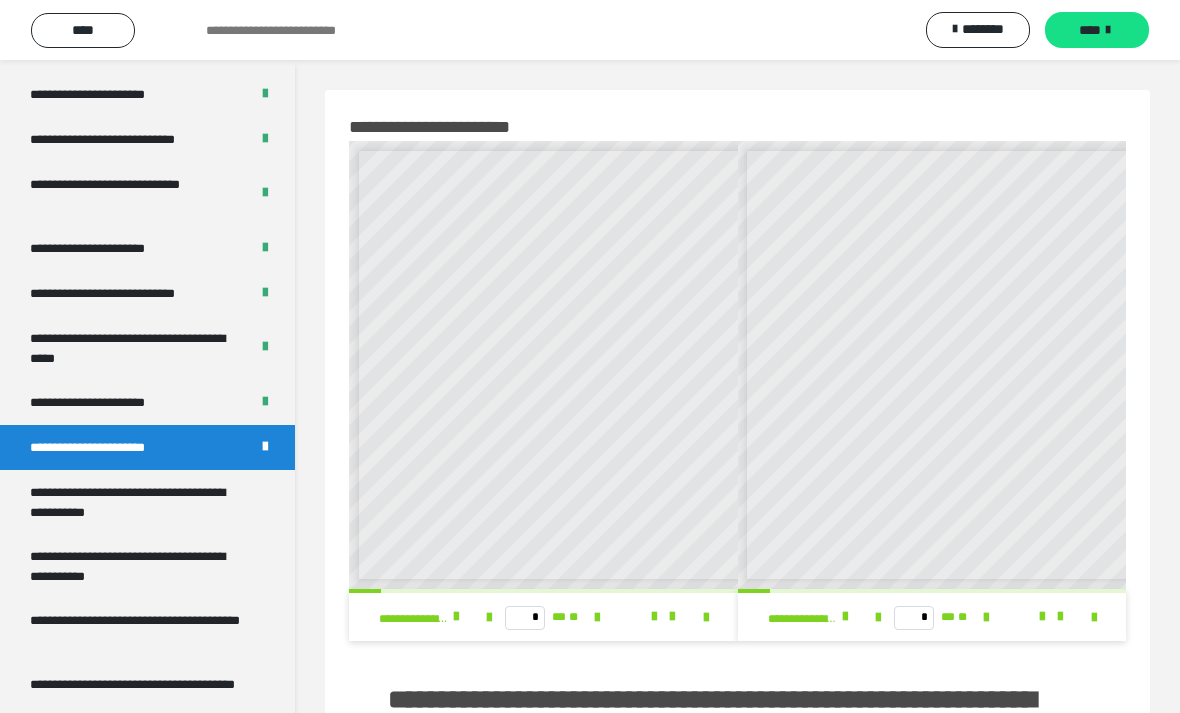 scroll, scrollTop: 17, scrollLeft: 0, axis: vertical 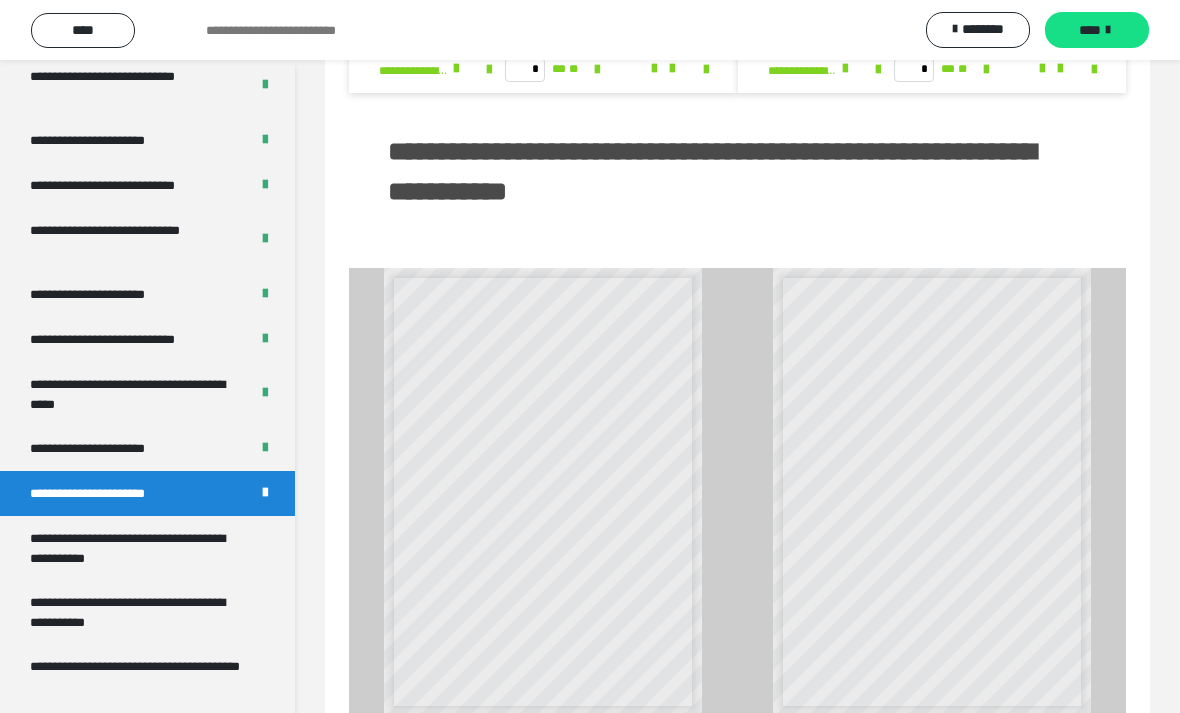 click on "**********" at bounding box center [444, 744] 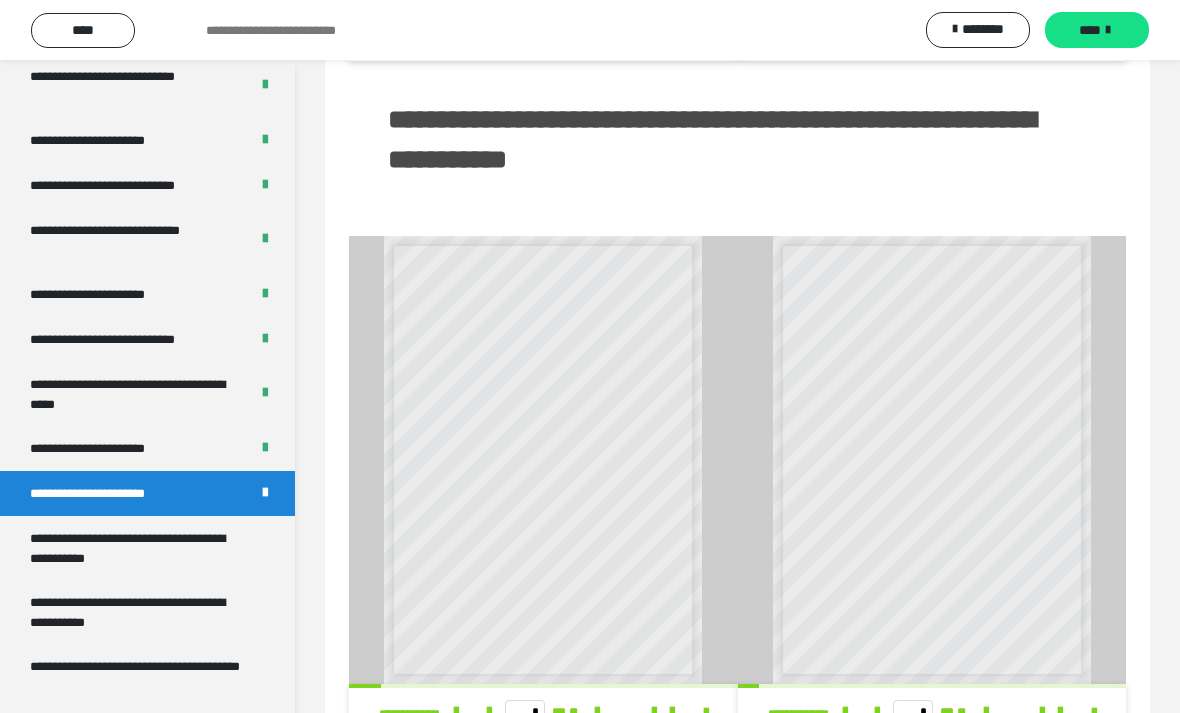 click on "**********" at bounding box center [139, 548] 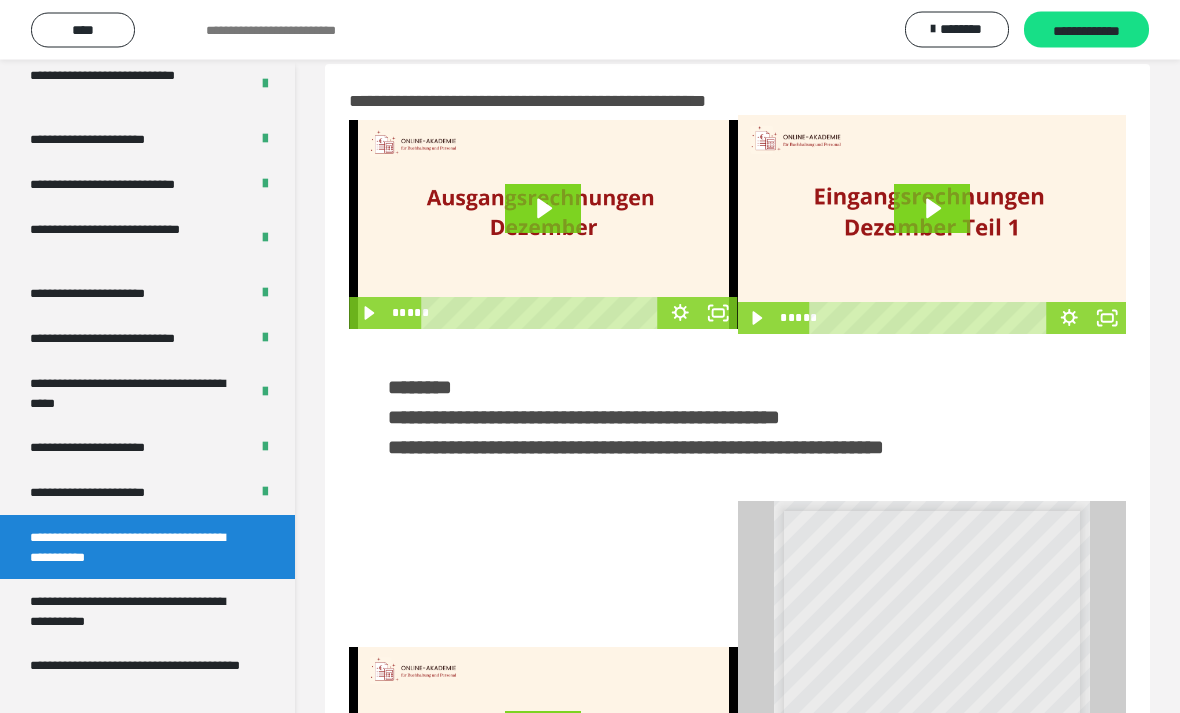 scroll, scrollTop: 0, scrollLeft: 0, axis: both 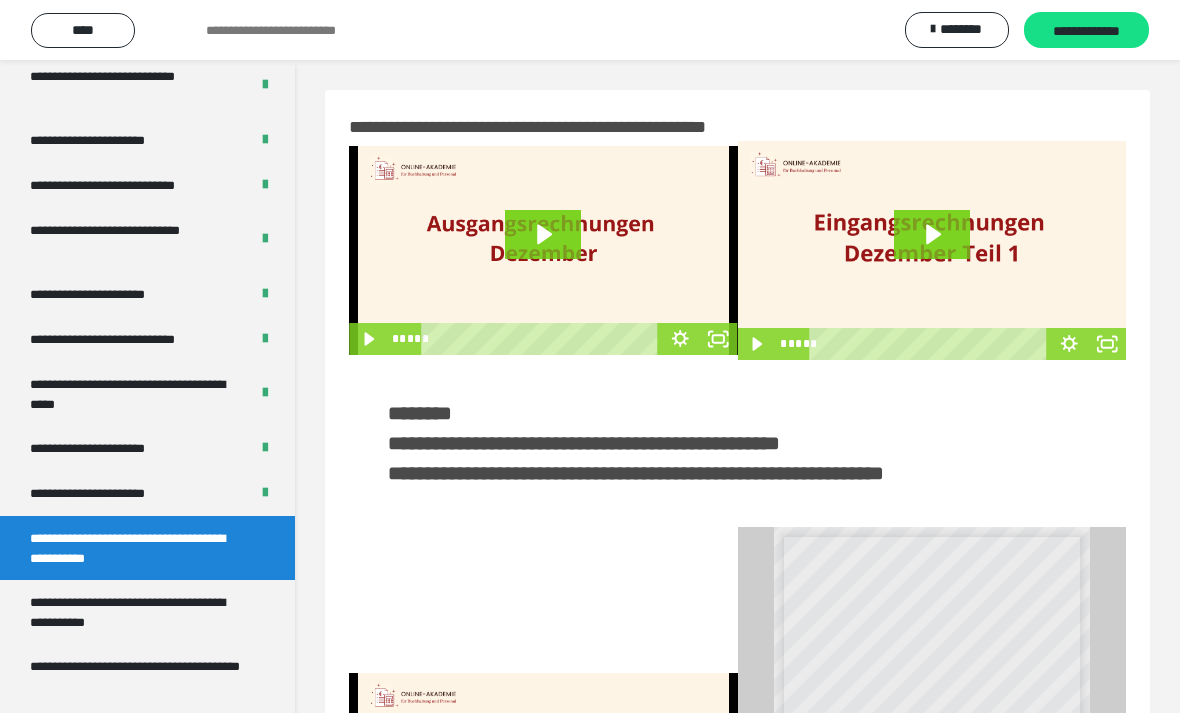 click 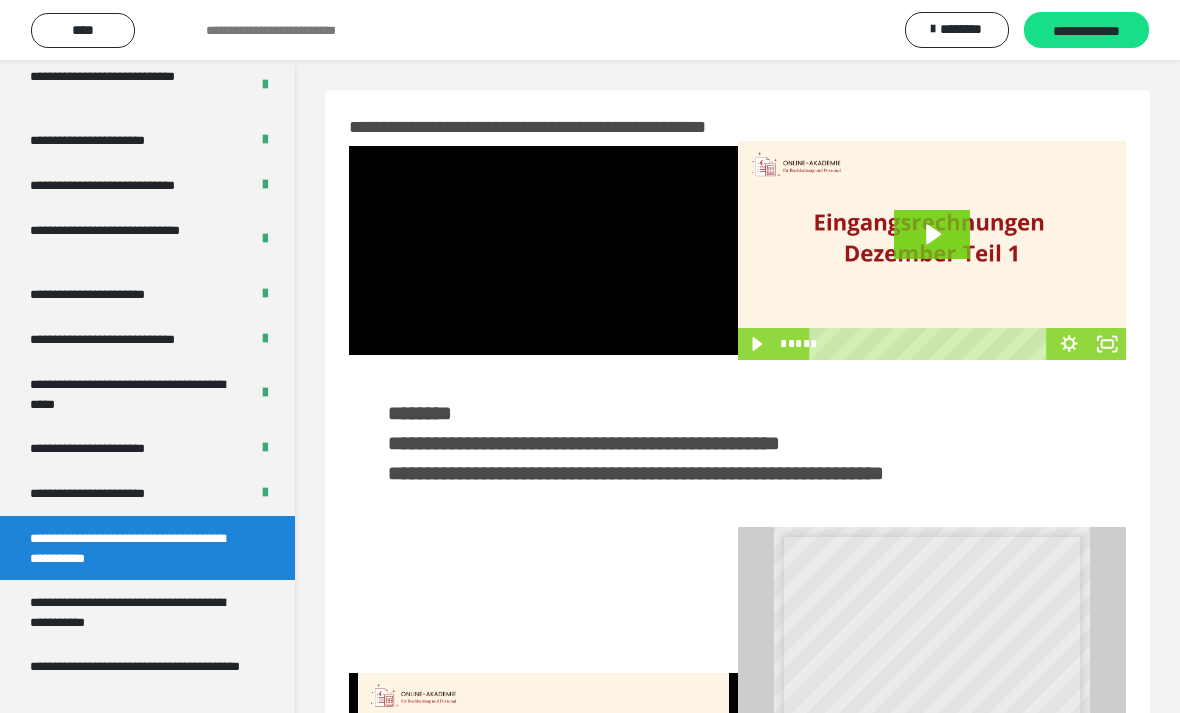 click at bounding box center (543, 250) 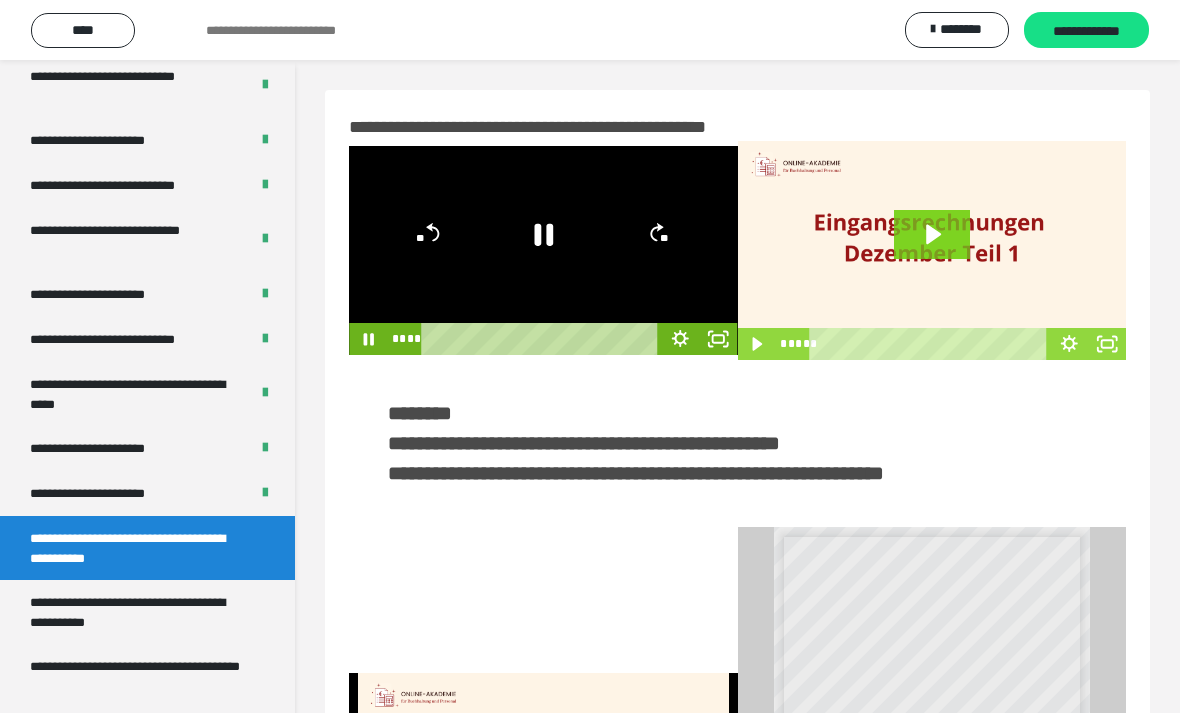 click 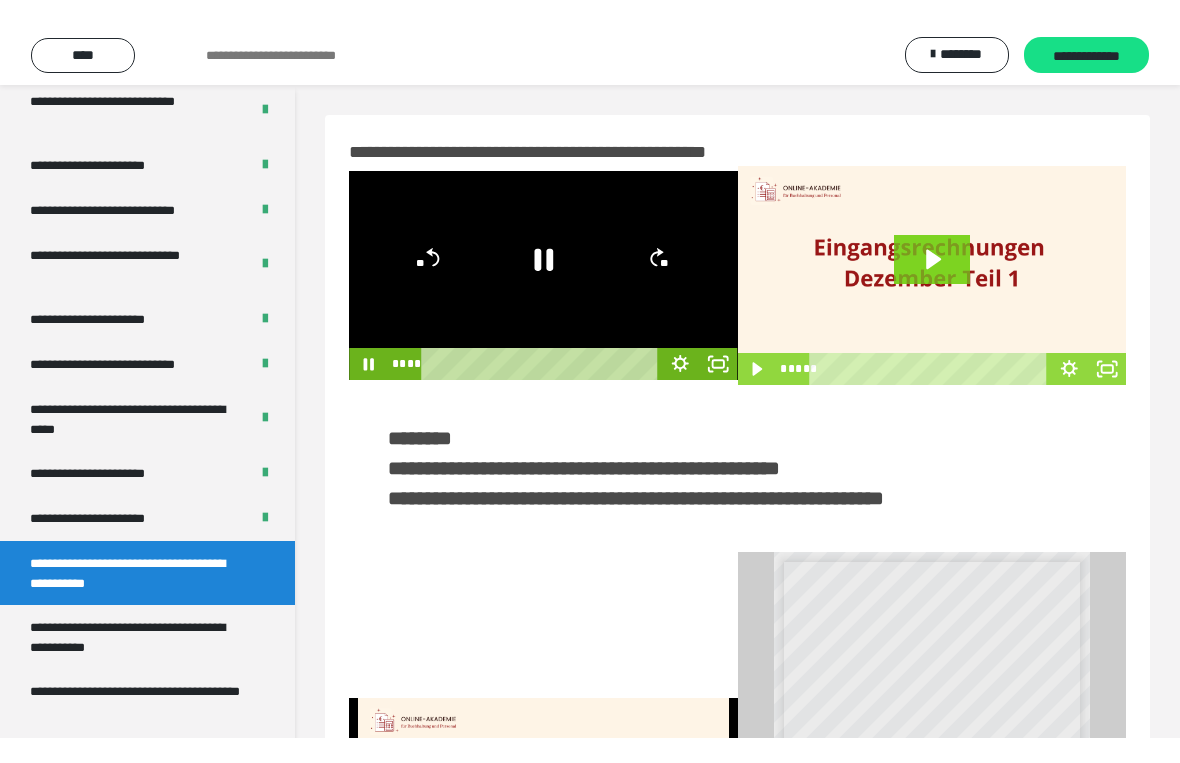 scroll, scrollTop: 24, scrollLeft: 0, axis: vertical 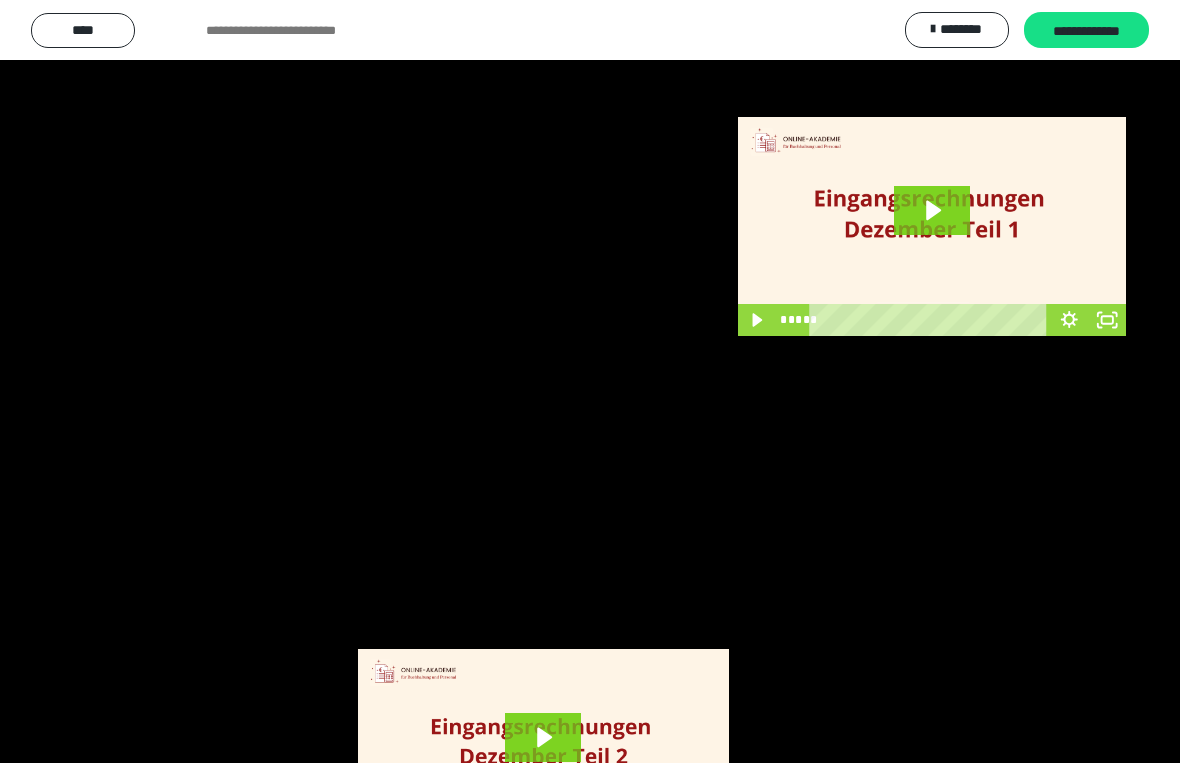click at bounding box center [590, 381] 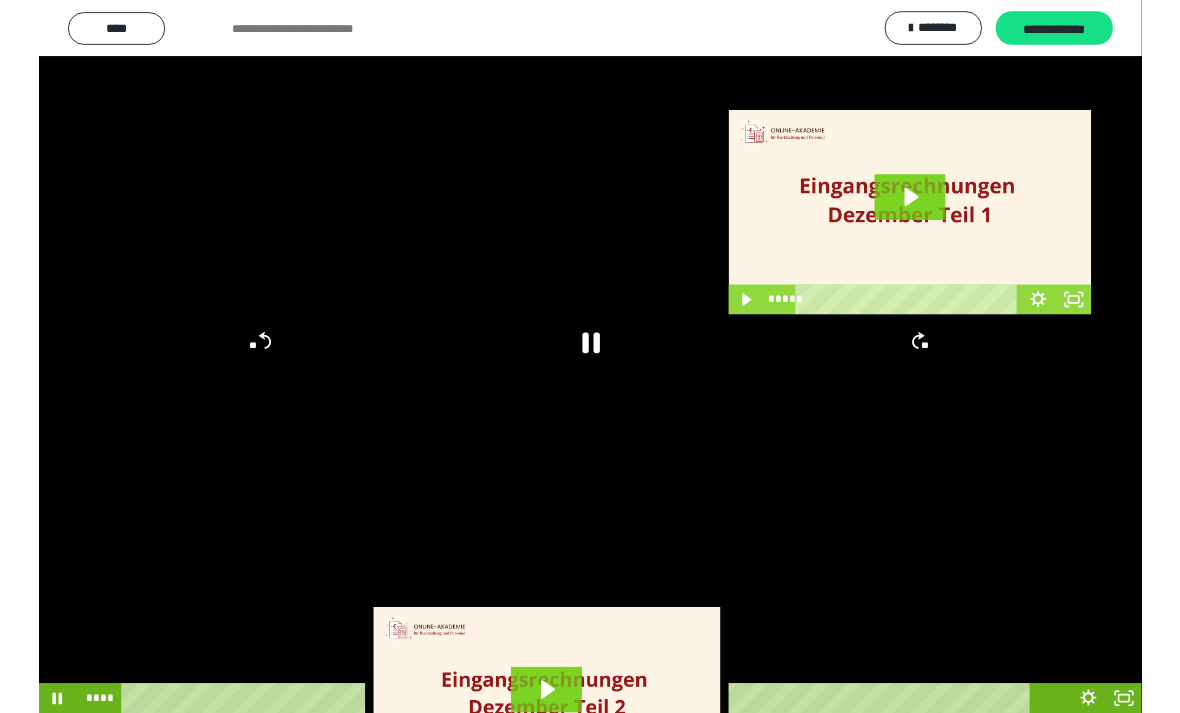 scroll, scrollTop: 0, scrollLeft: 0, axis: both 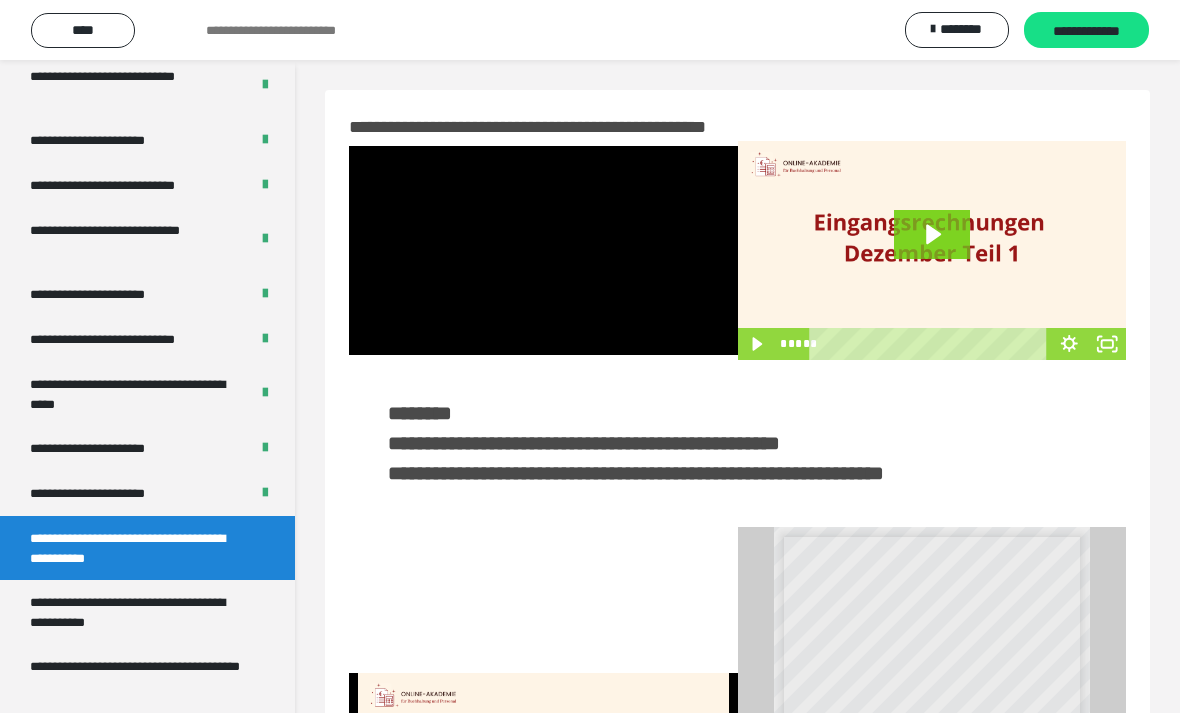 click on "**********" at bounding box center [111, 493] 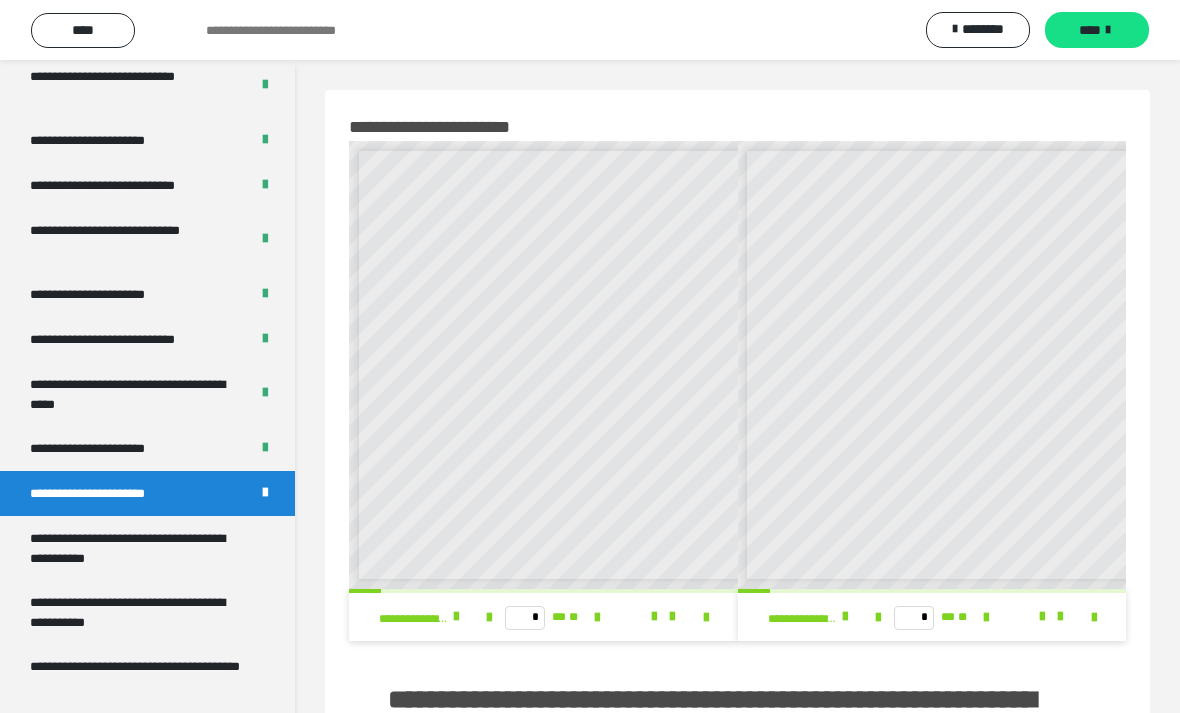 click on "**********" at bounding box center (110, 448) 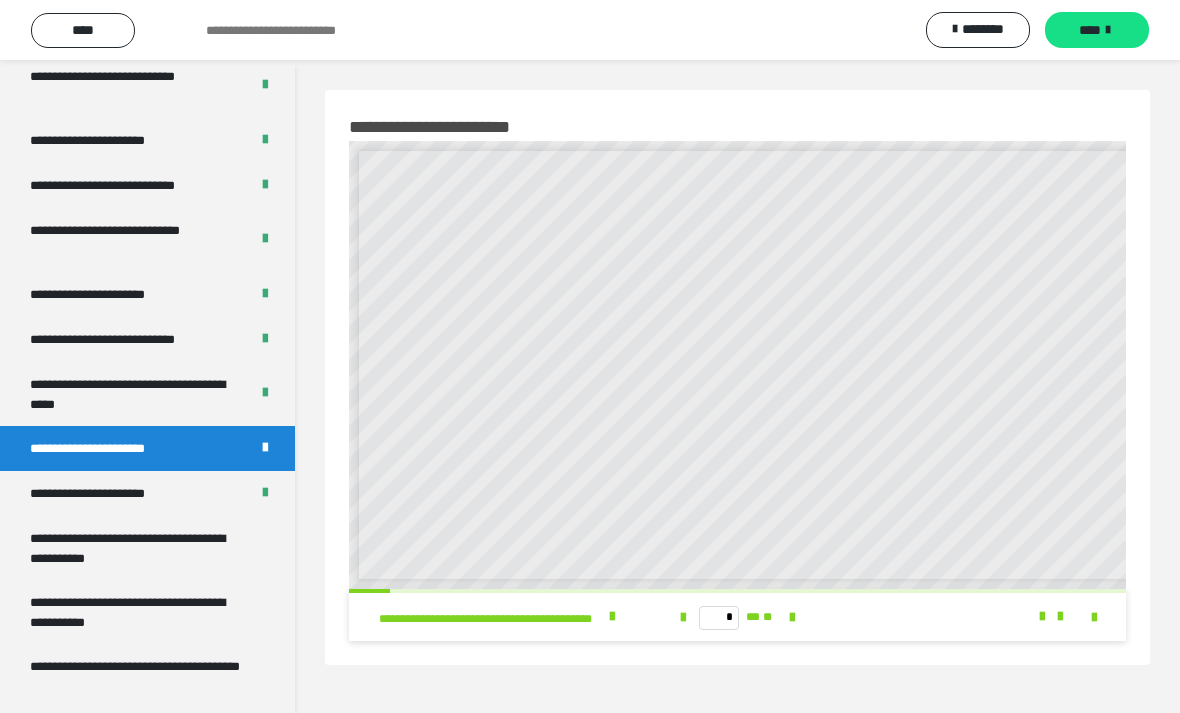 click on "**********" at bounding box center [111, 493] 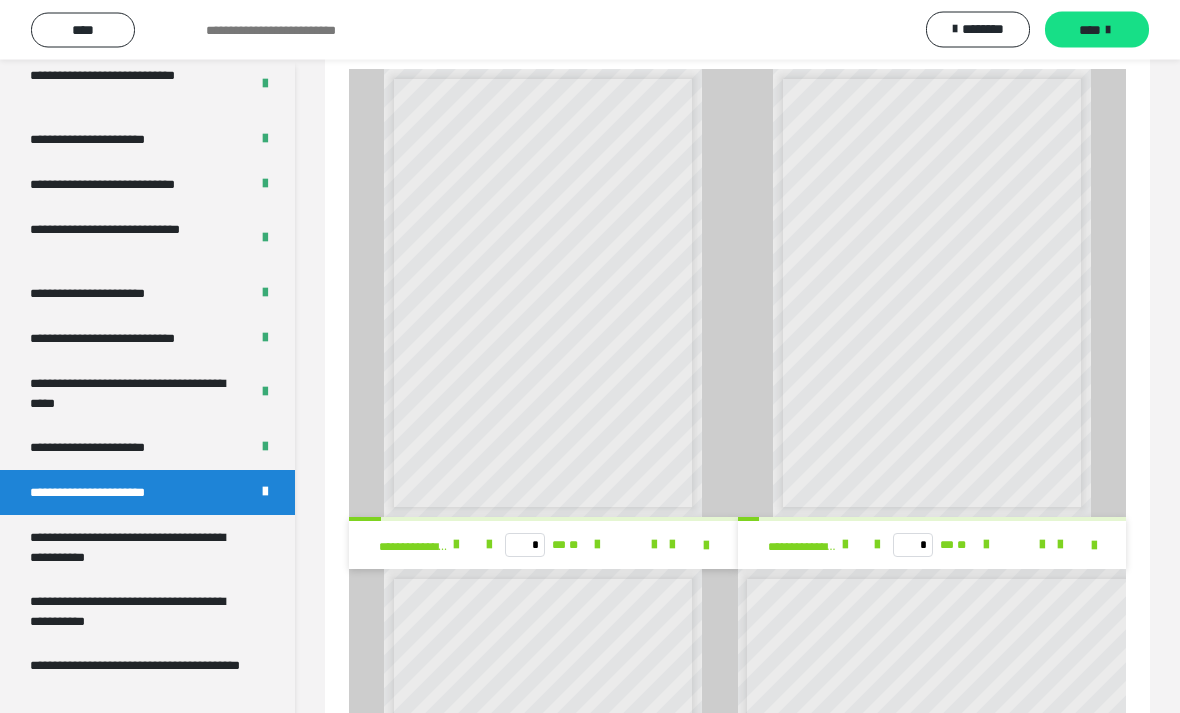 scroll, scrollTop: 747, scrollLeft: 0, axis: vertical 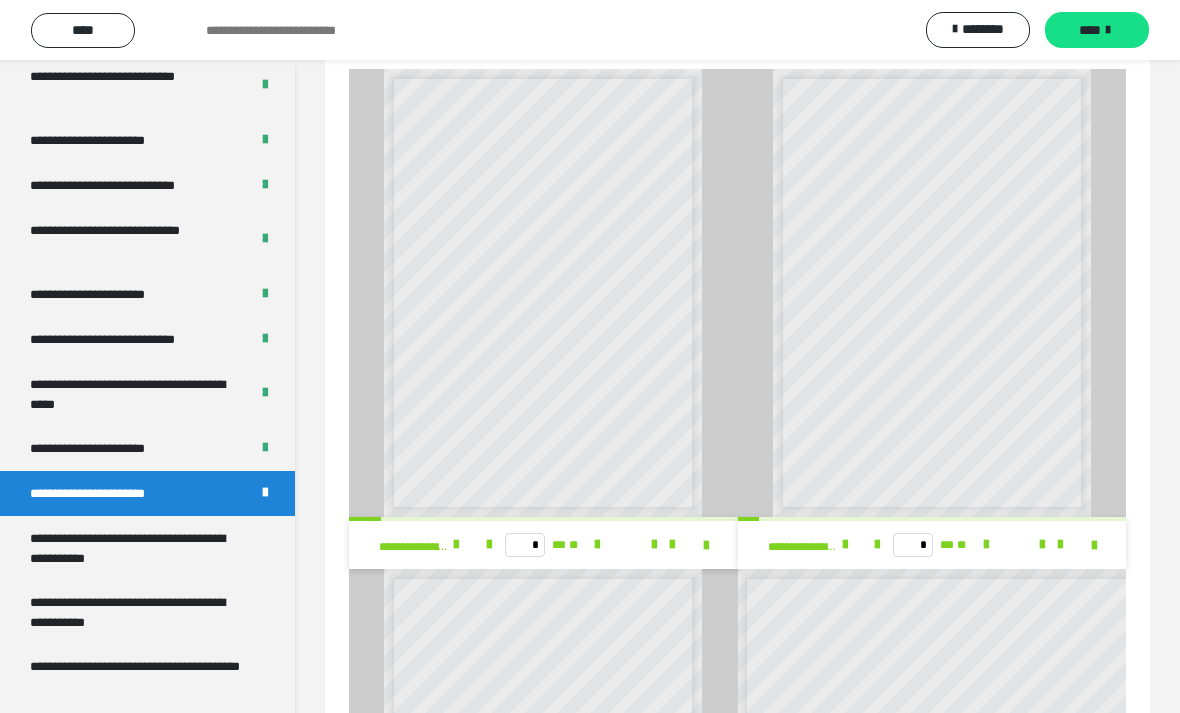 click at bounding box center (456, 545) 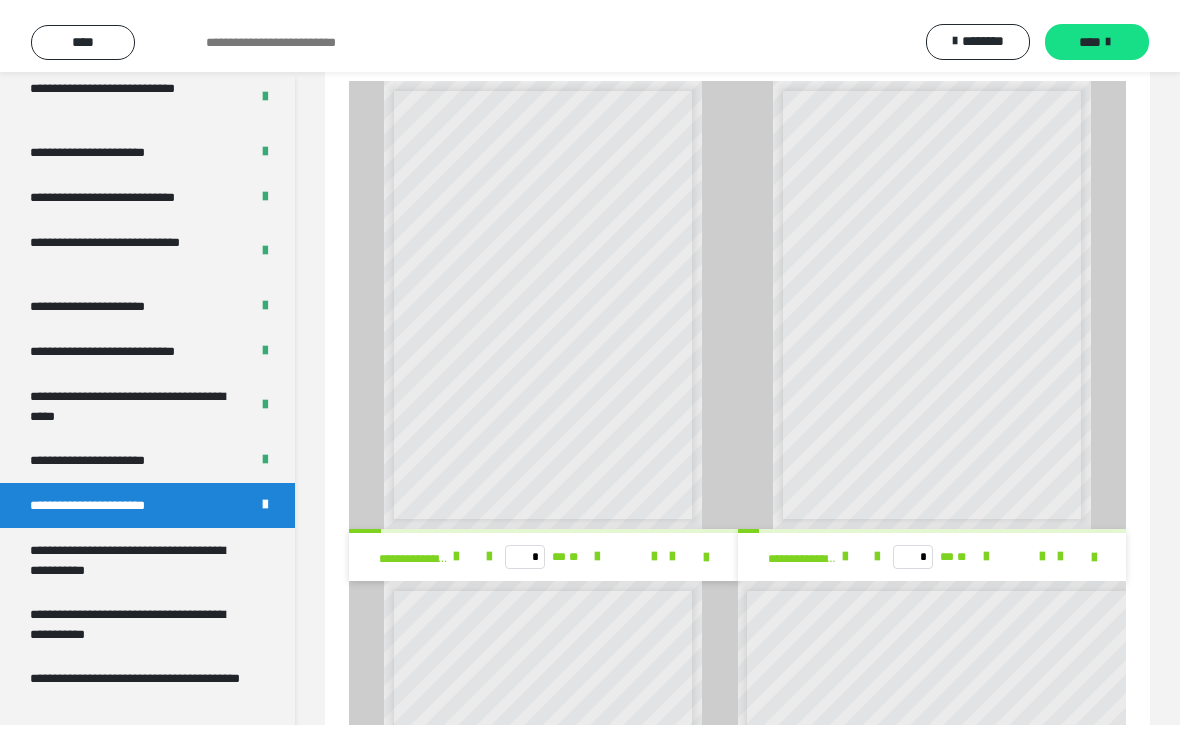 scroll, scrollTop: 768, scrollLeft: 0, axis: vertical 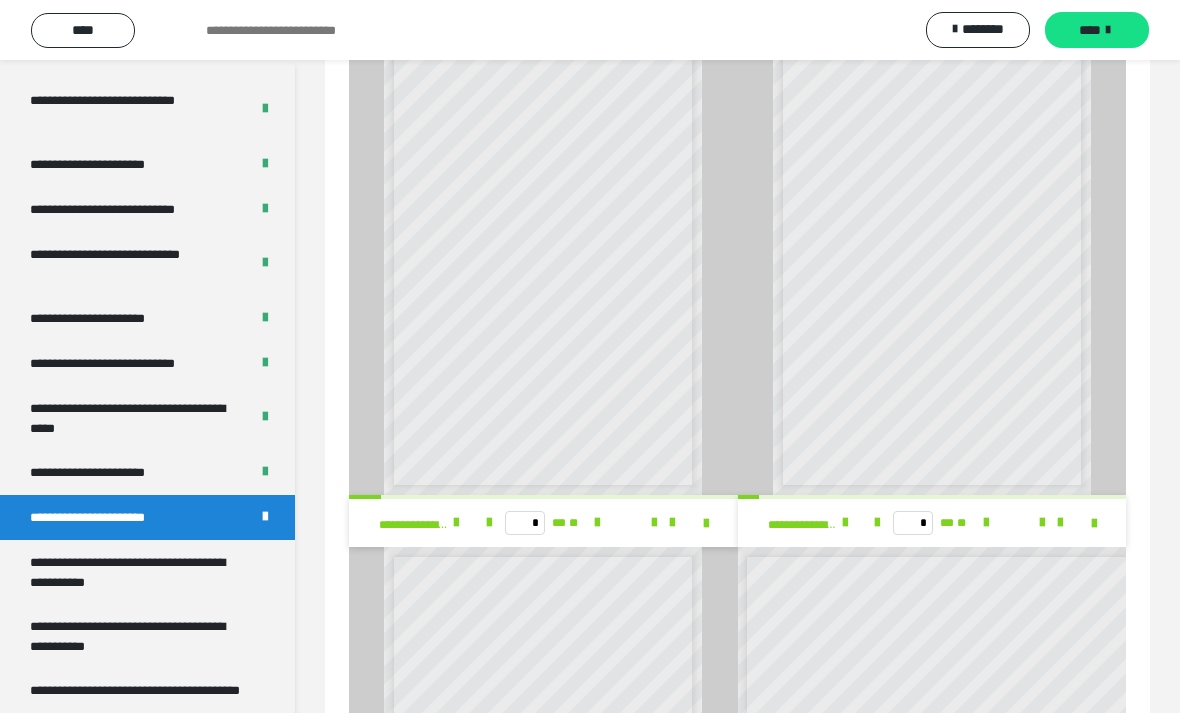 click on "**********" at bounding box center [413, 525] 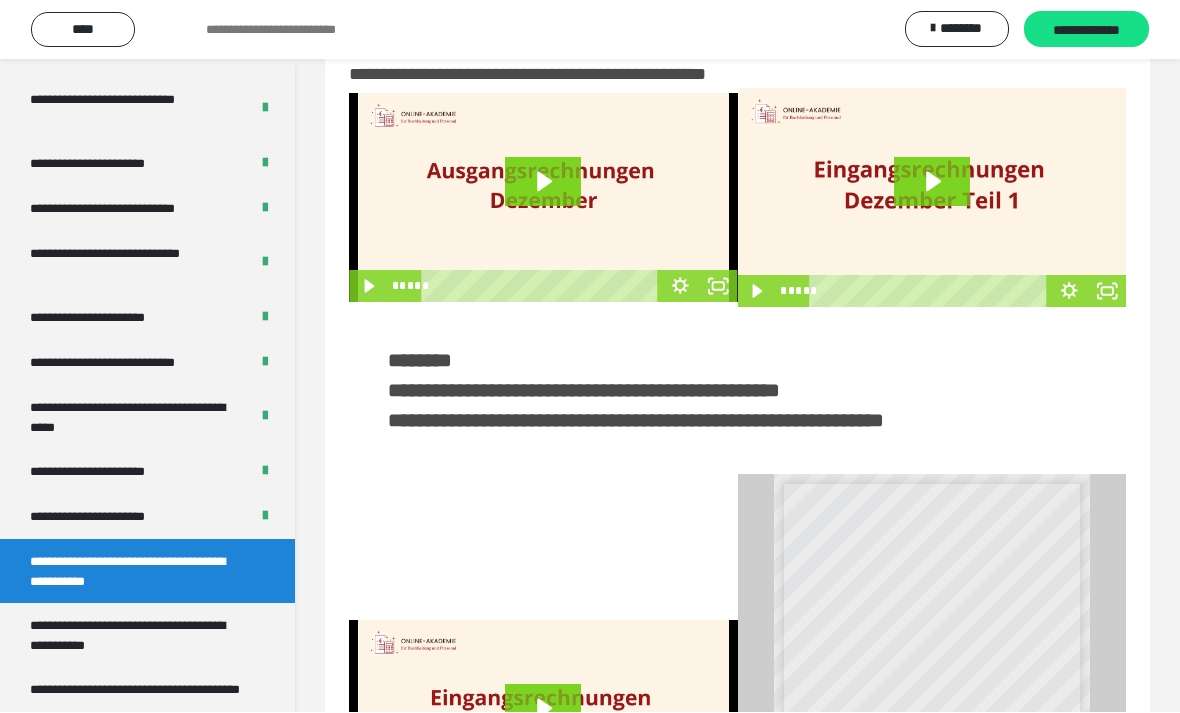 scroll, scrollTop: 53, scrollLeft: 0, axis: vertical 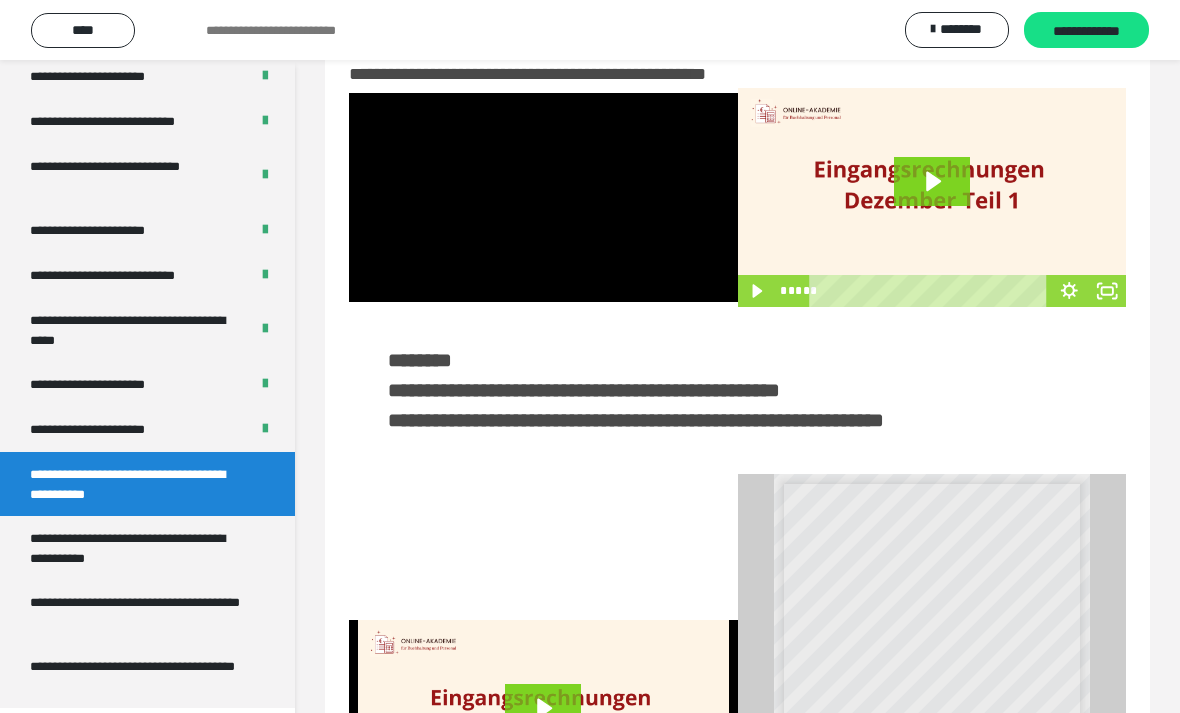 click on "**********" at bounding box center (139, 548) 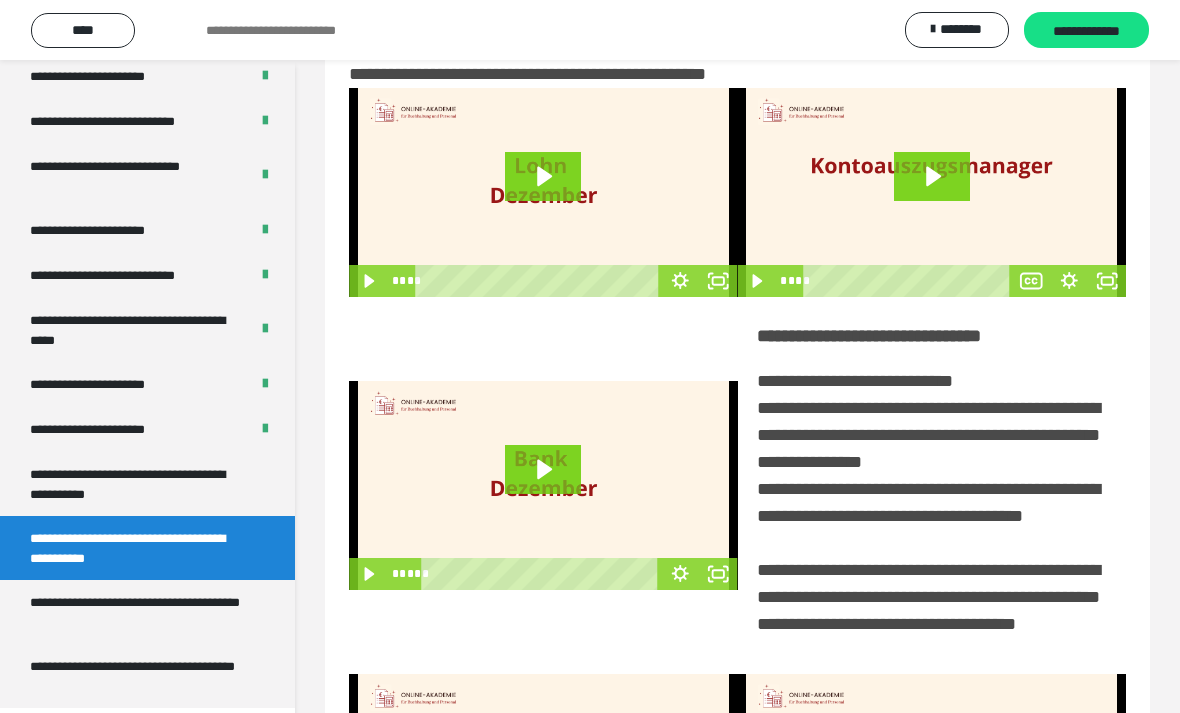 scroll, scrollTop: 0, scrollLeft: 0, axis: both 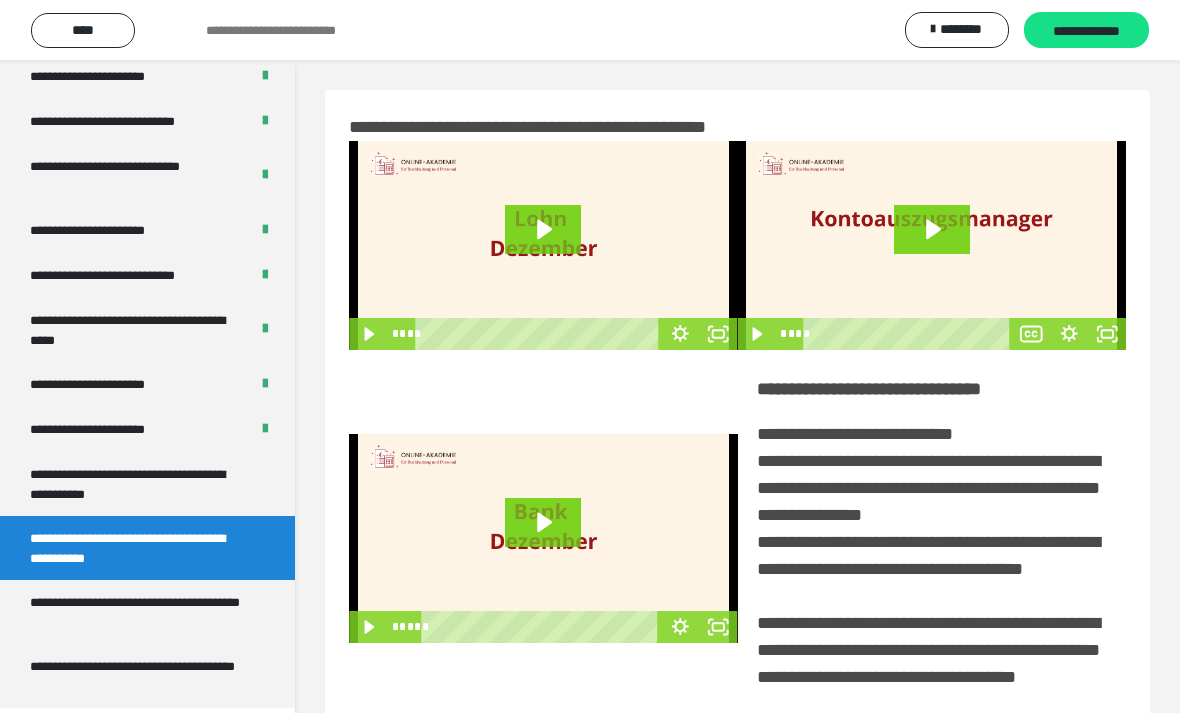 click on "**********" at bounding box center (139, 484) 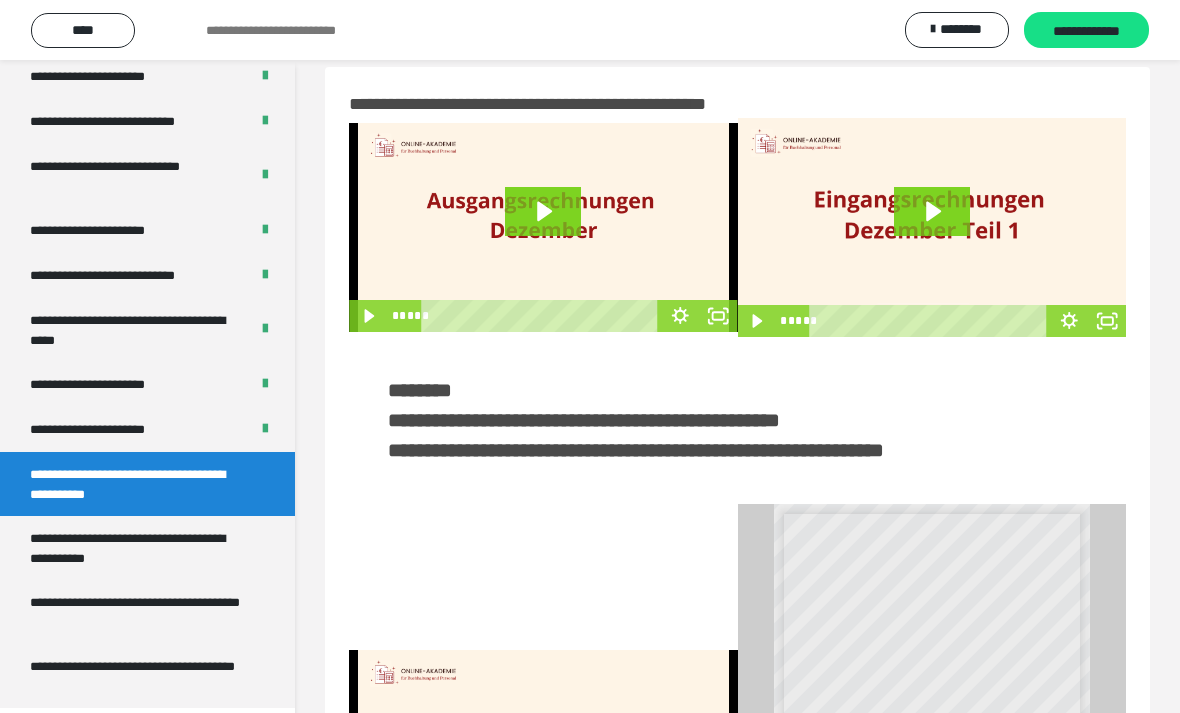 scroll, scrollTop: 138, scrollLeft: 0, axis: vertical 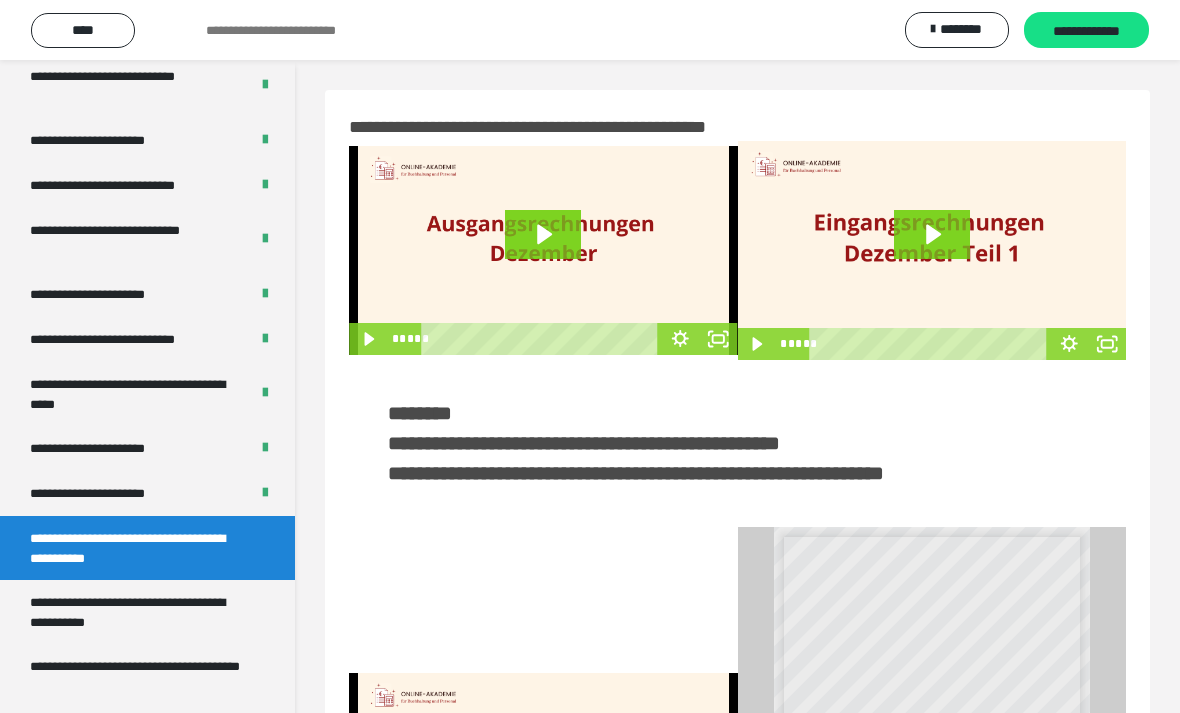 click 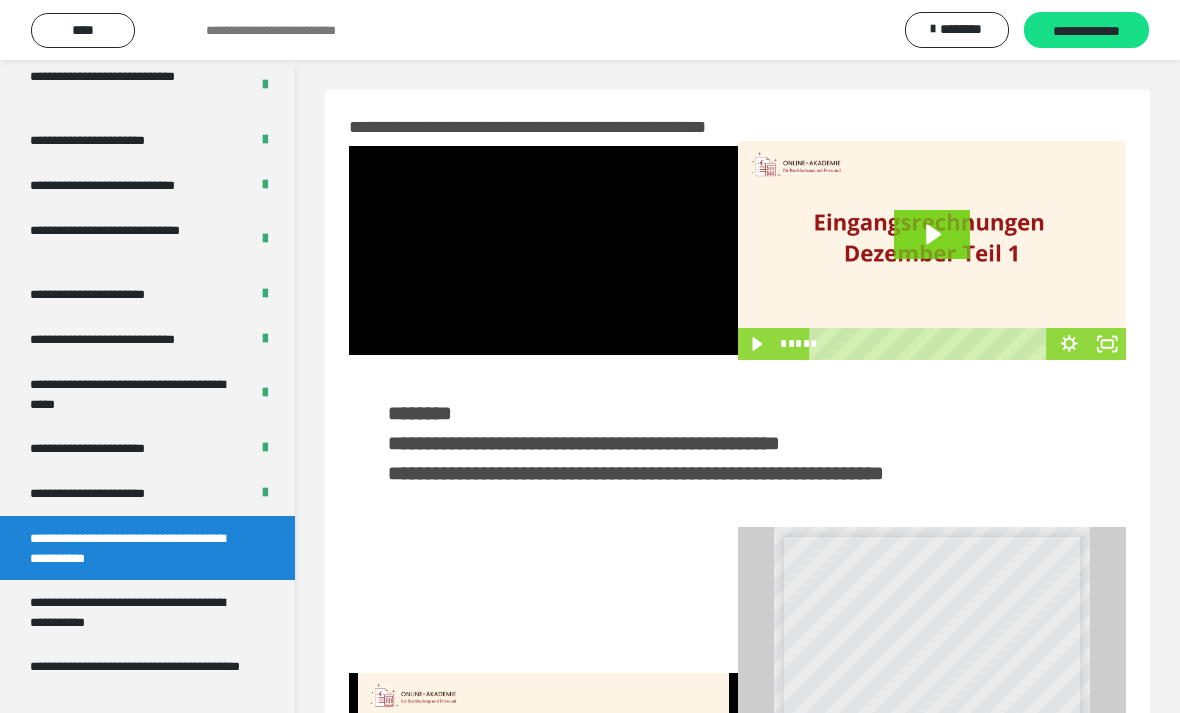 click at bounding box center (543, 250) 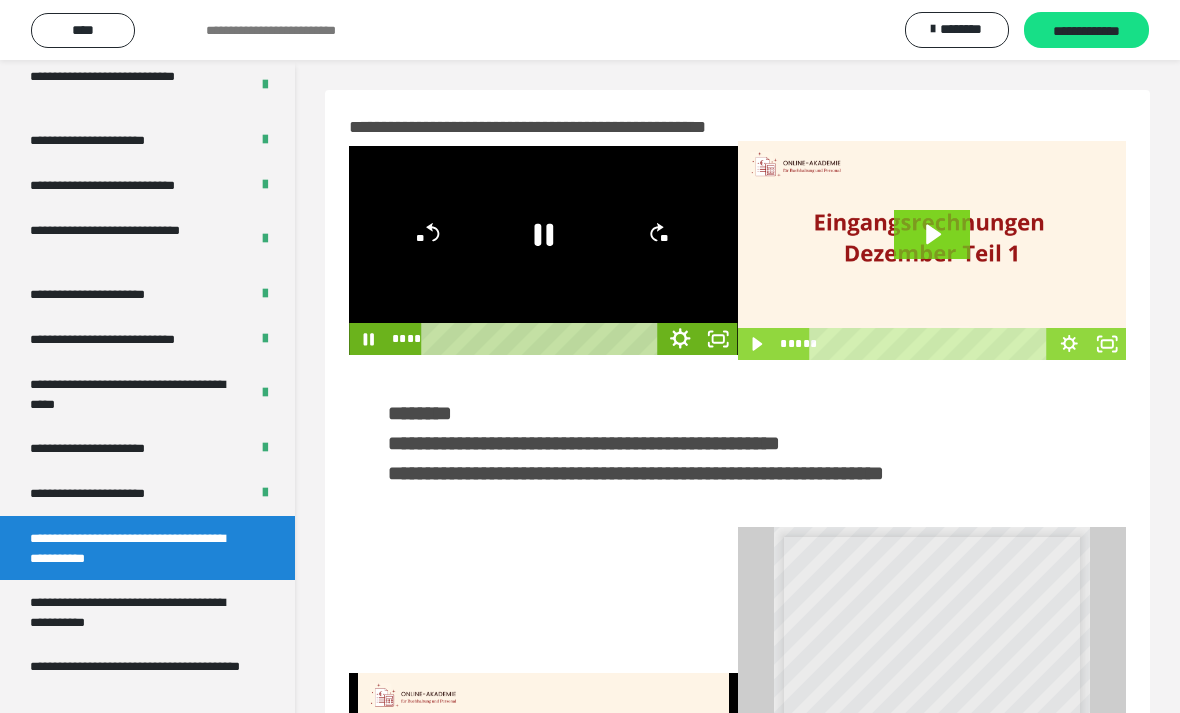 click 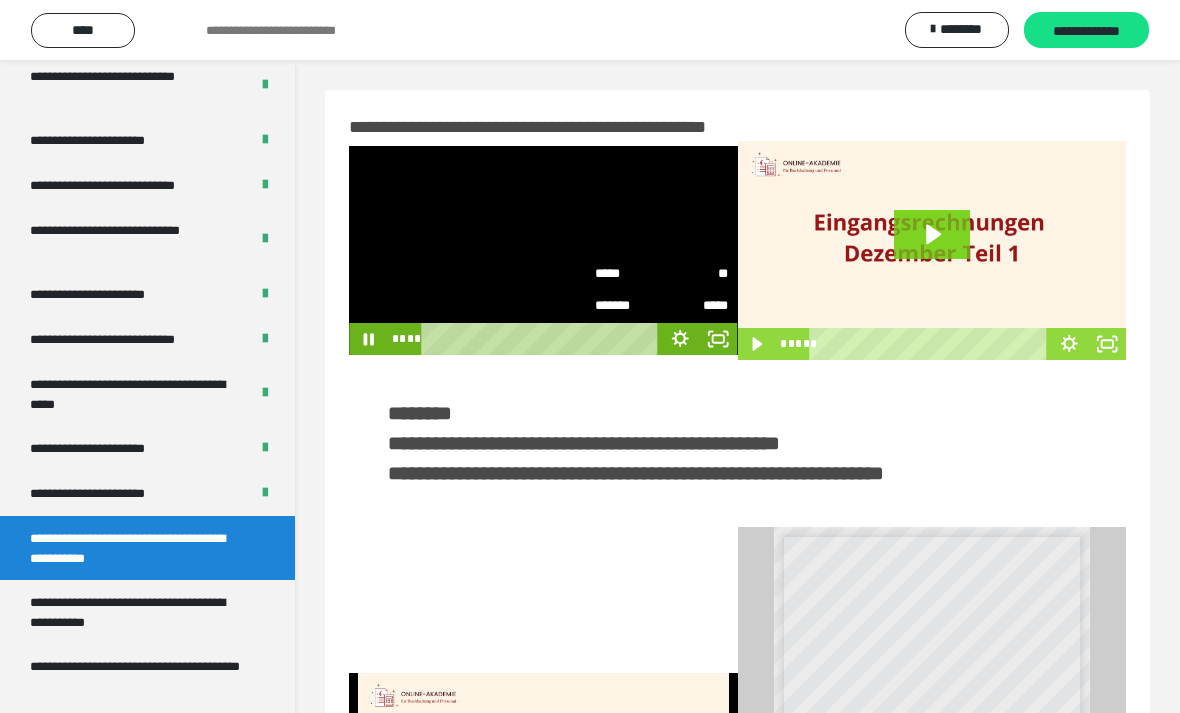 click on "*****" at bounding box center (628, 274) 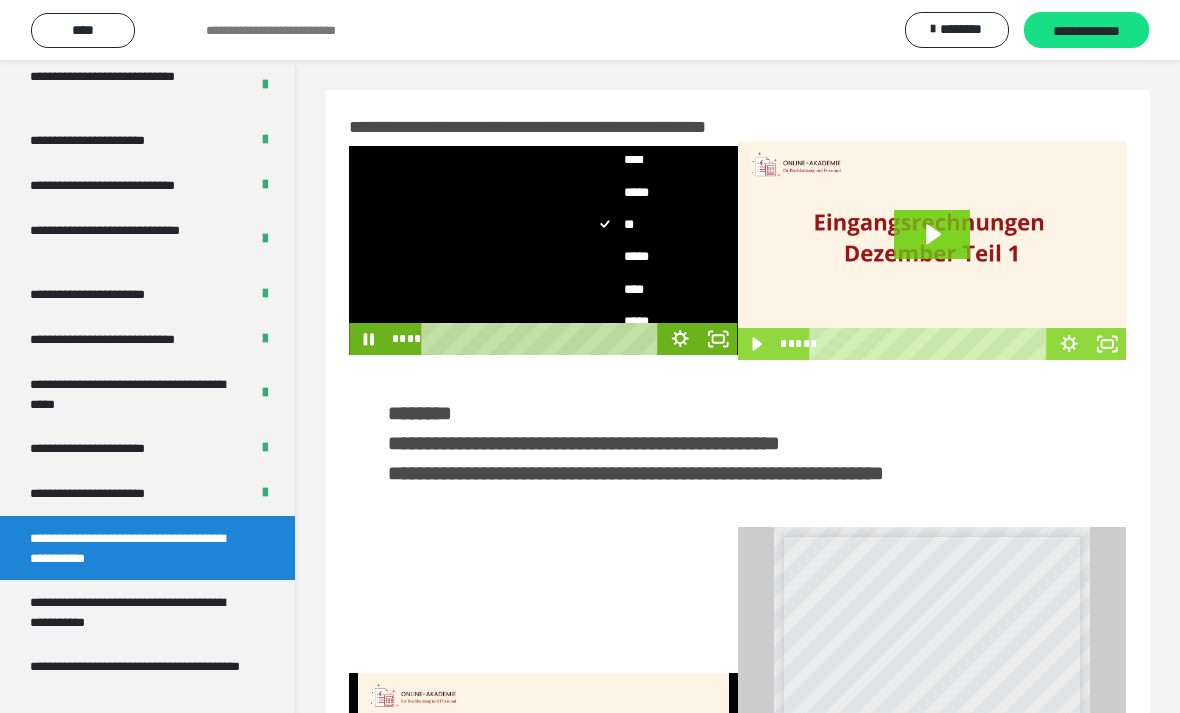 scroll, scrollTop: 48, scrollLeft: 0, axis: vertical 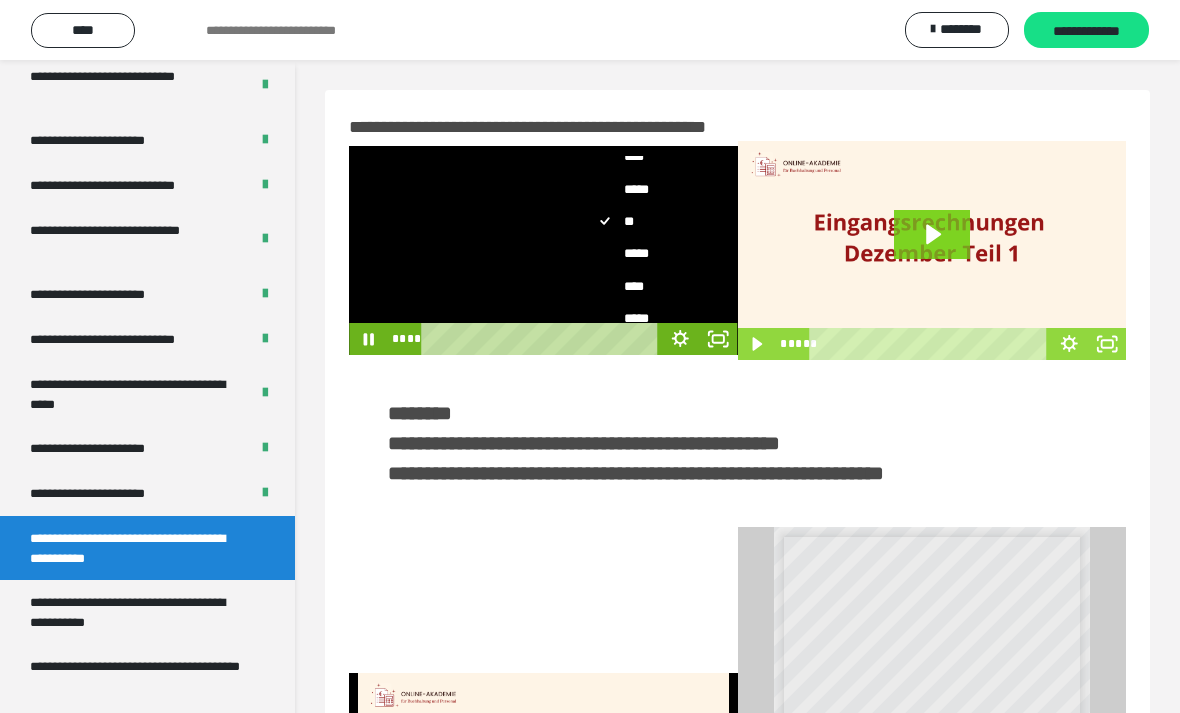click on "****" at bounding box center [662, 286] 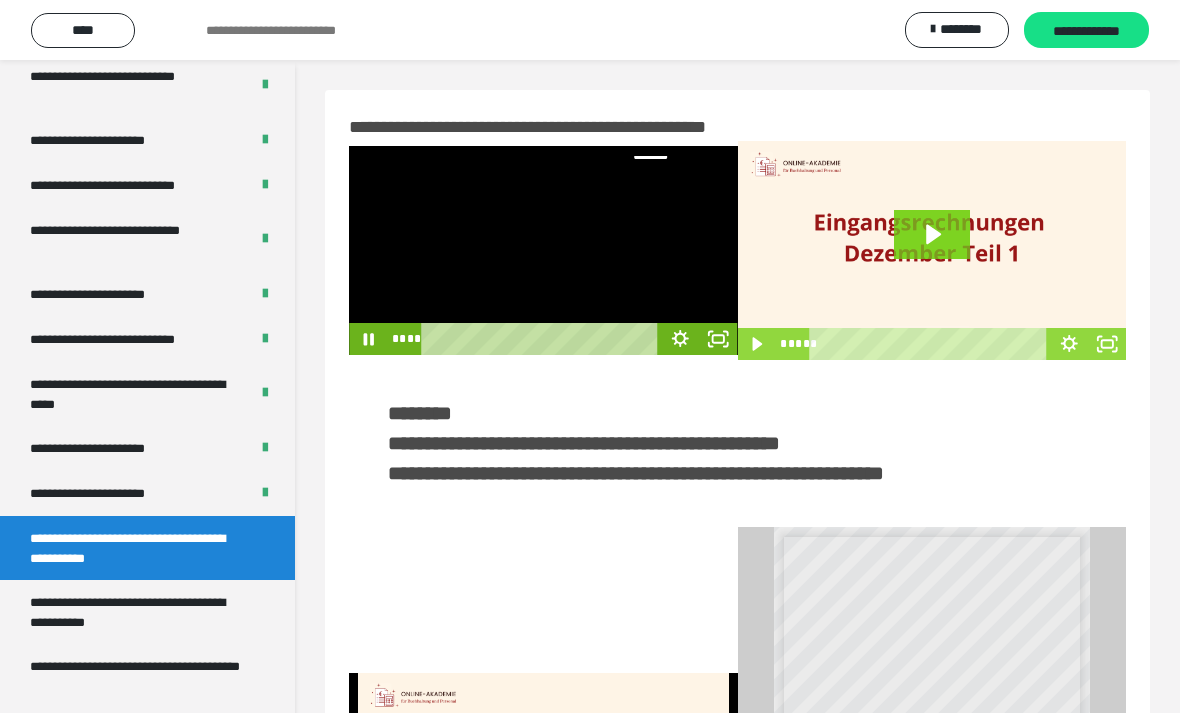 scroll, scrollTop: 0, scrollLeft: 0, axis: both 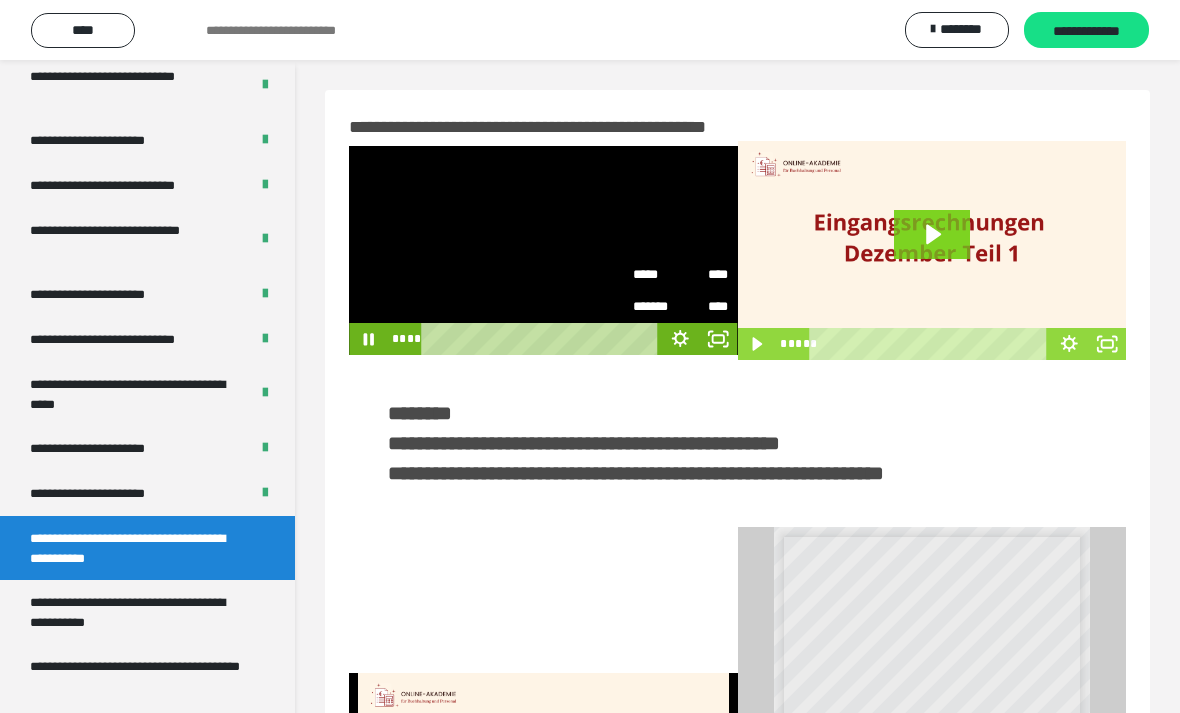 click at bounding box center [543, 250] 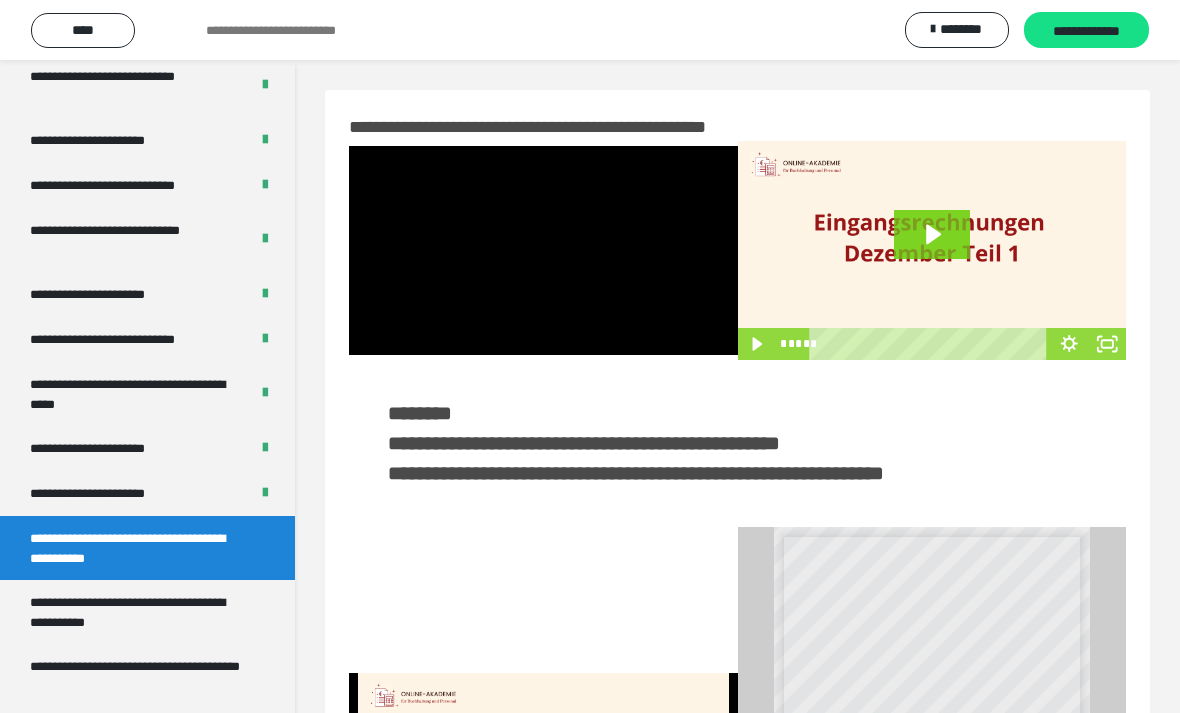 click at bounding box center (543, 250) 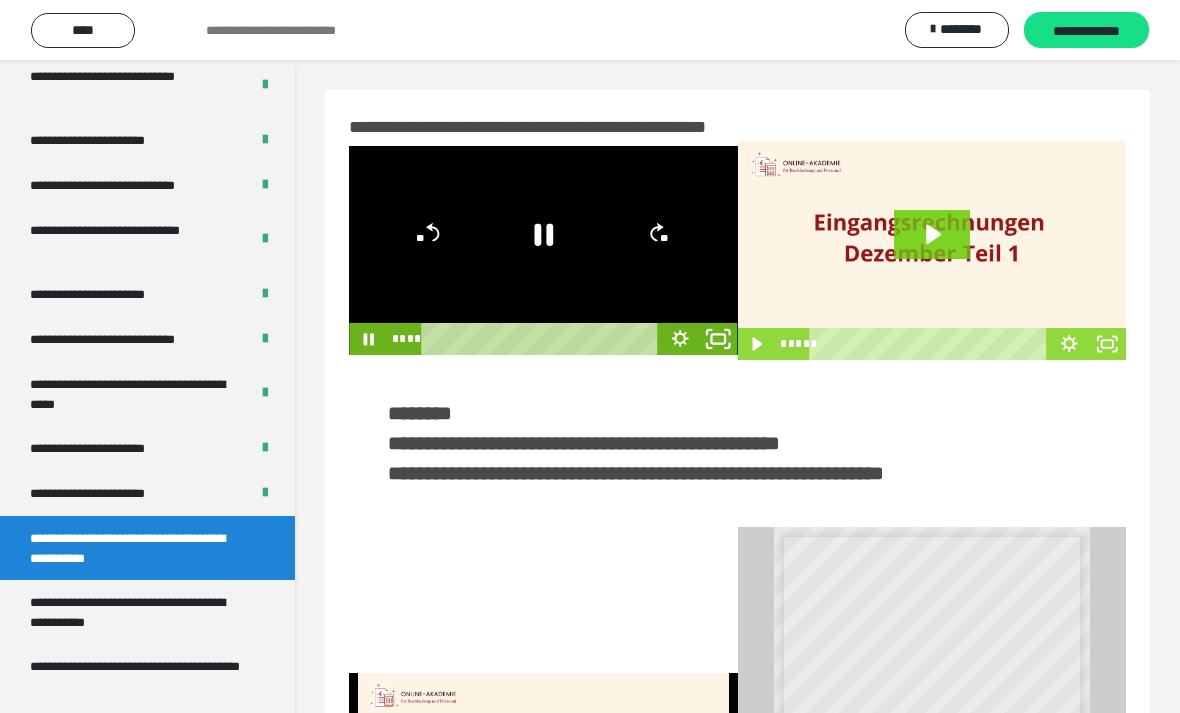 click 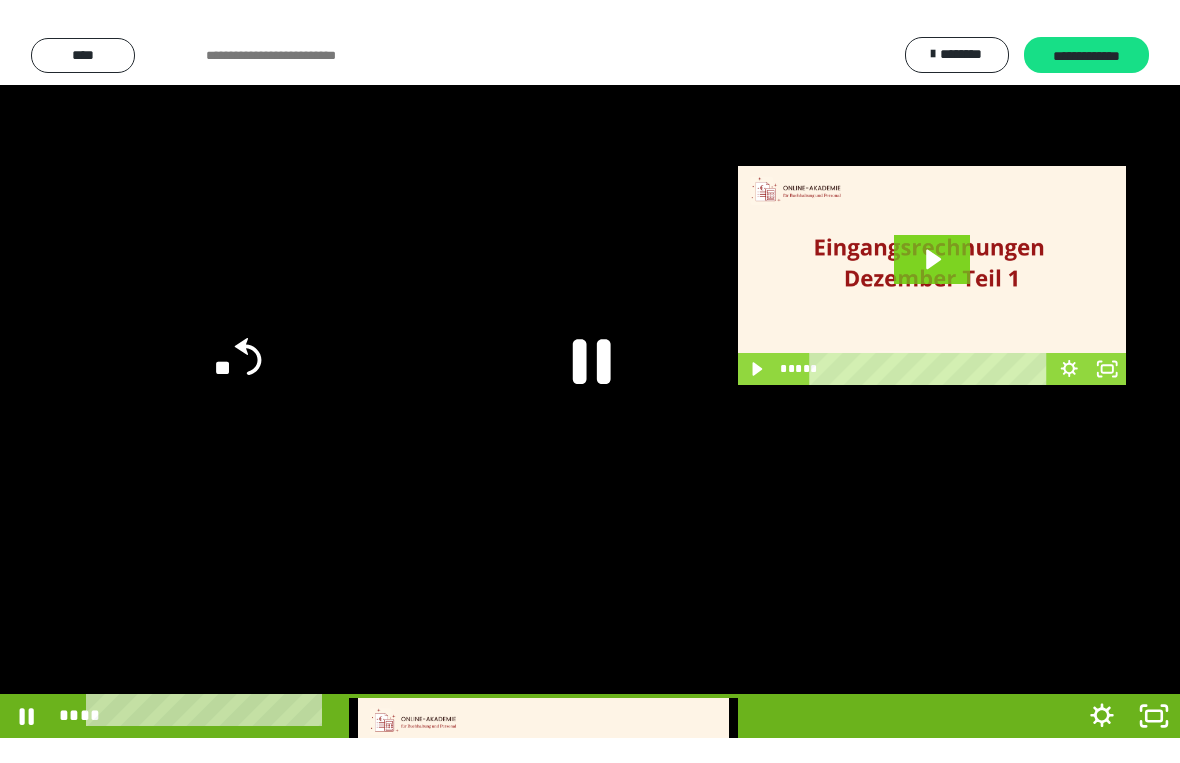 scroll, scrollTop: 24, scrollLeft: 0, axis: vertical 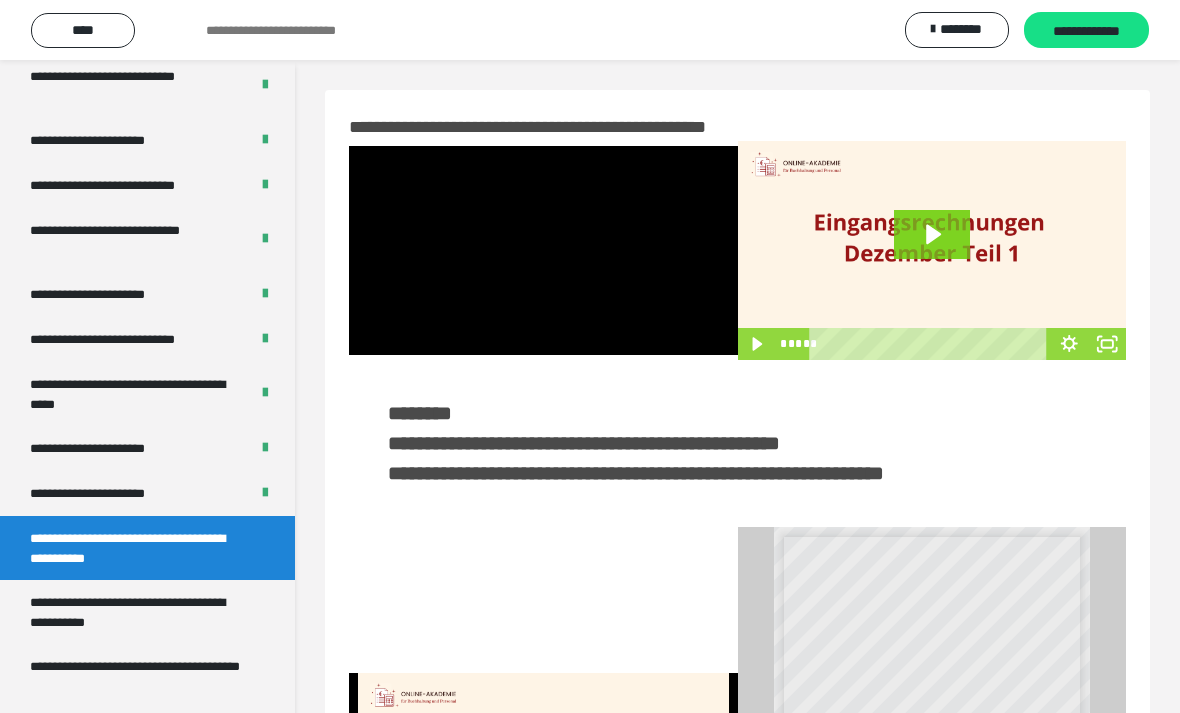click on "**********" at bounding box center (111, 493) 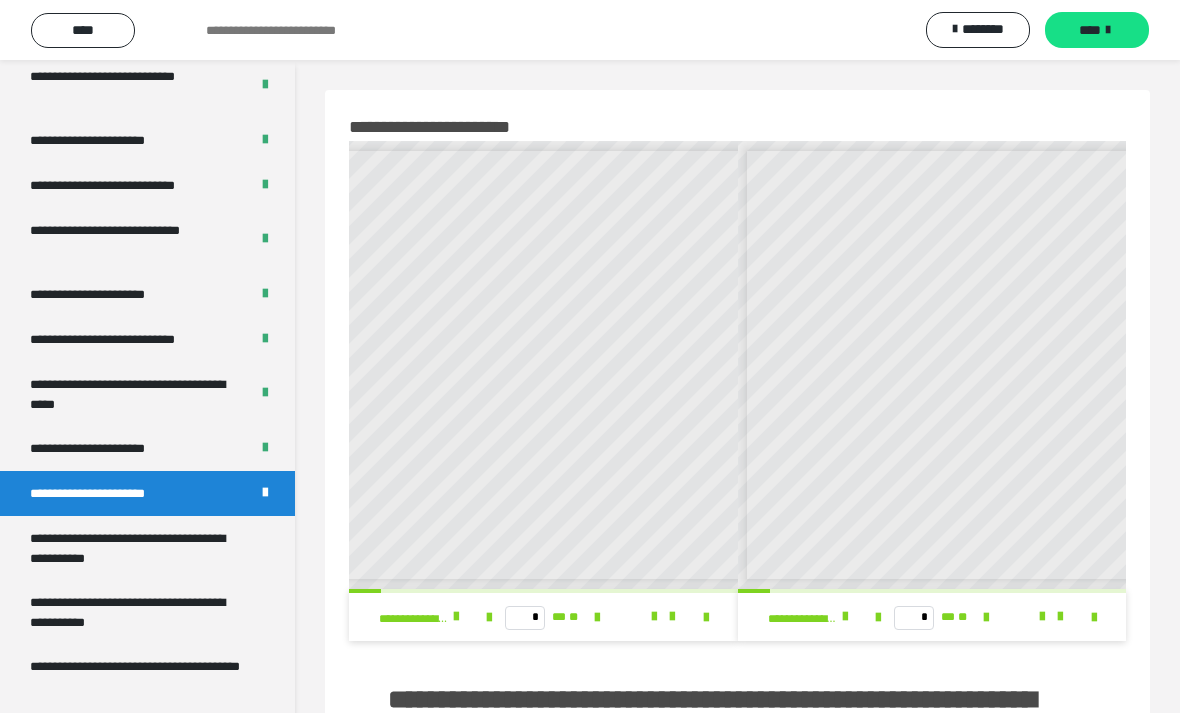scroll, scrollTop: 0, scrollLeft: 44, axis: horizontal 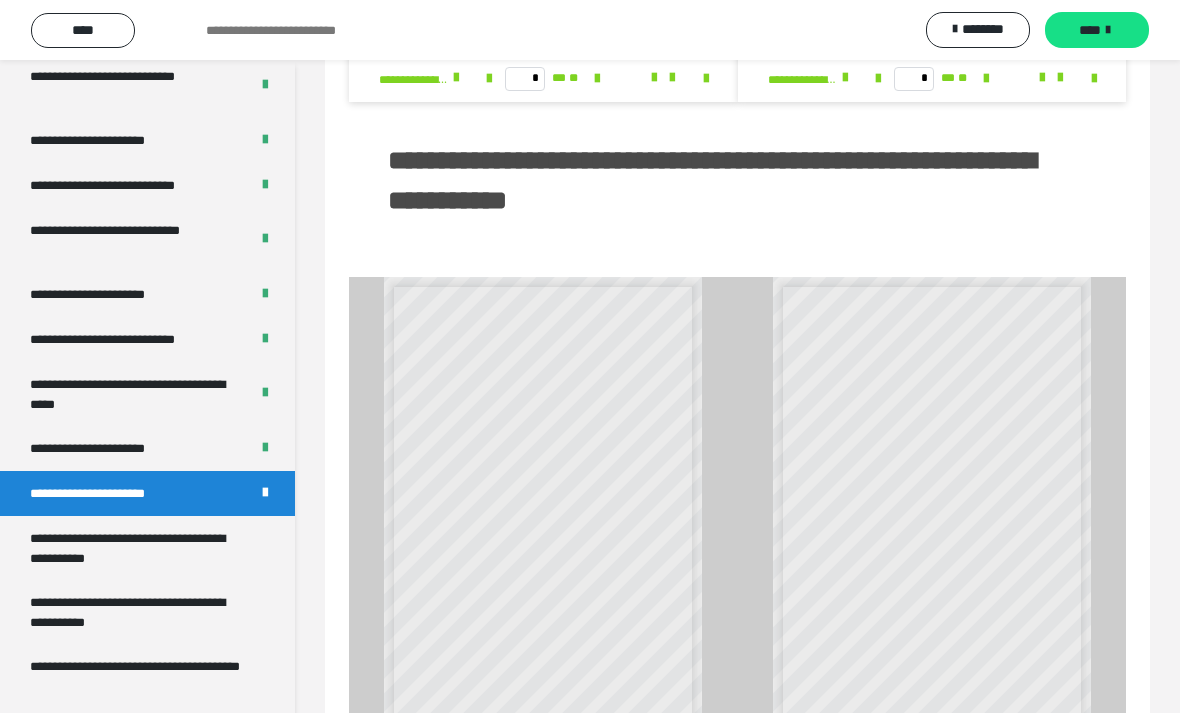 click at bounding box center (456, 753) 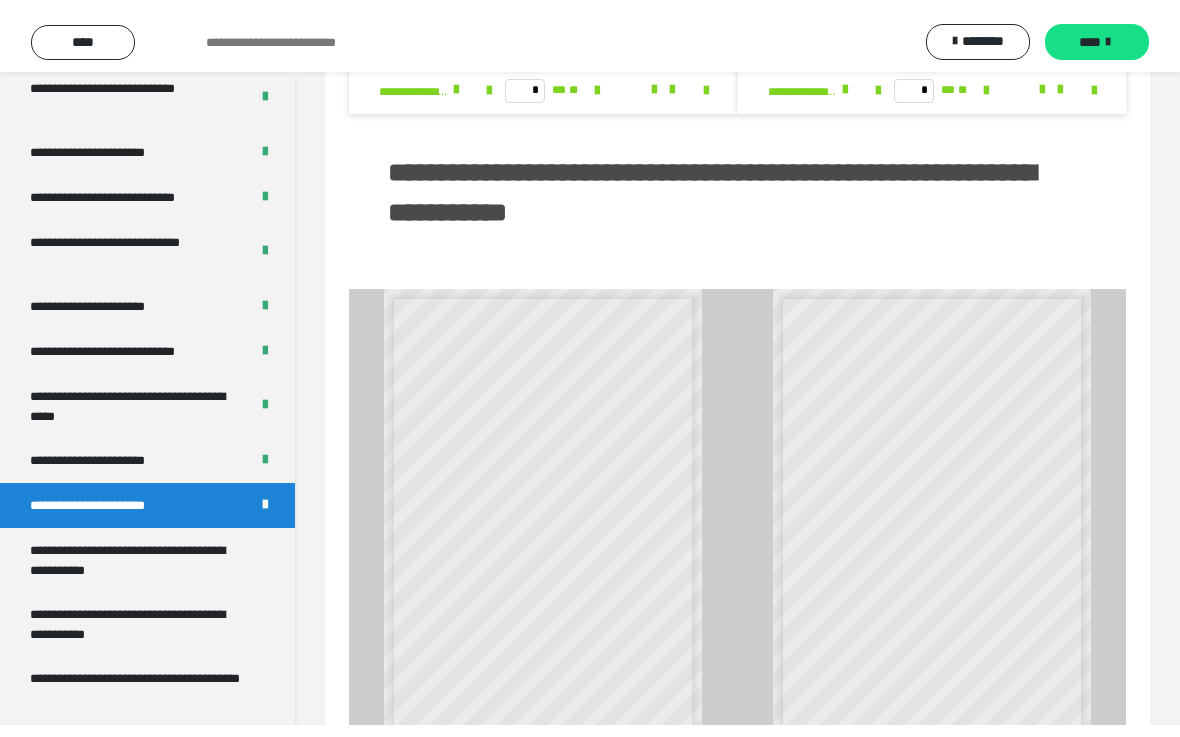 scroll, scrollTop: 539, scrollLeft: 0, axis: vertical 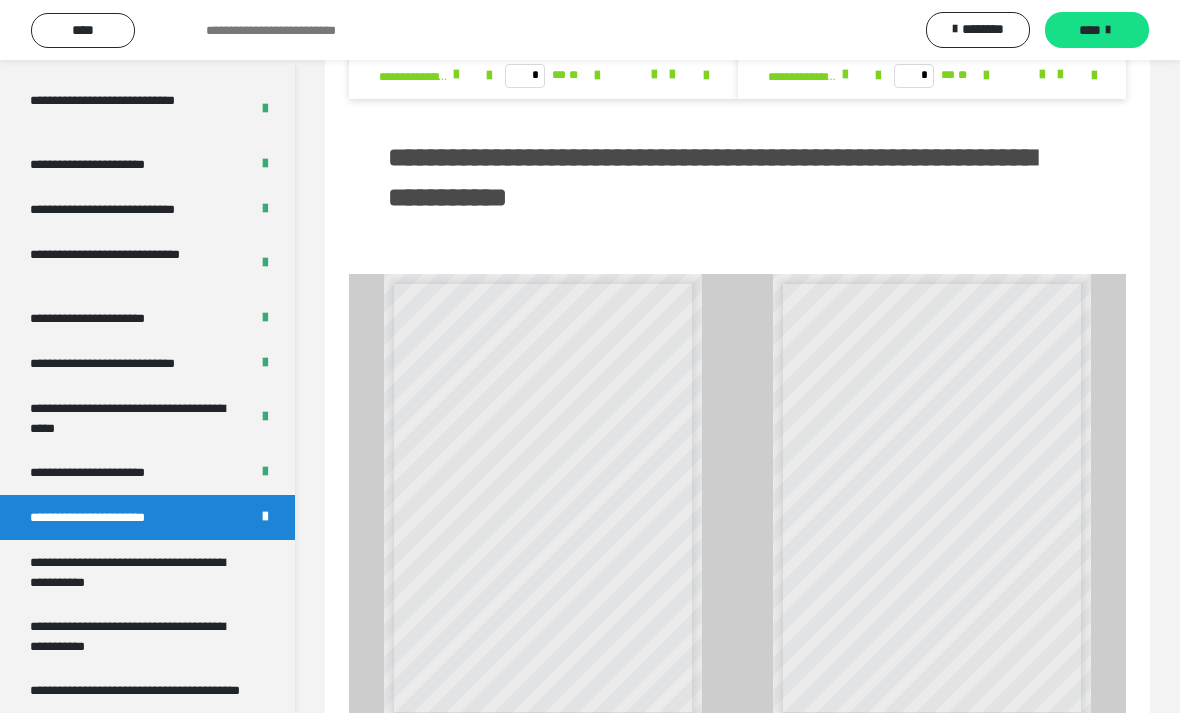 click on "**********" at bounding box center [139, 572] 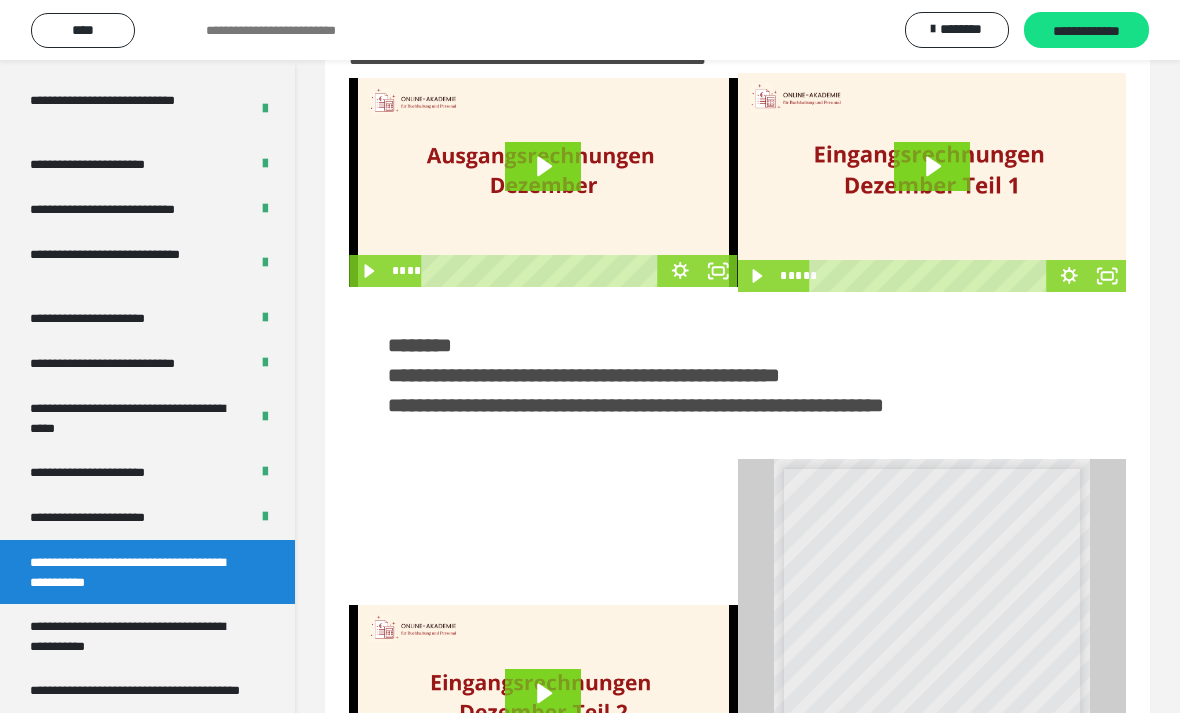 scroll, scrollTop: 62, scrollLeft: 0, axis: vertical 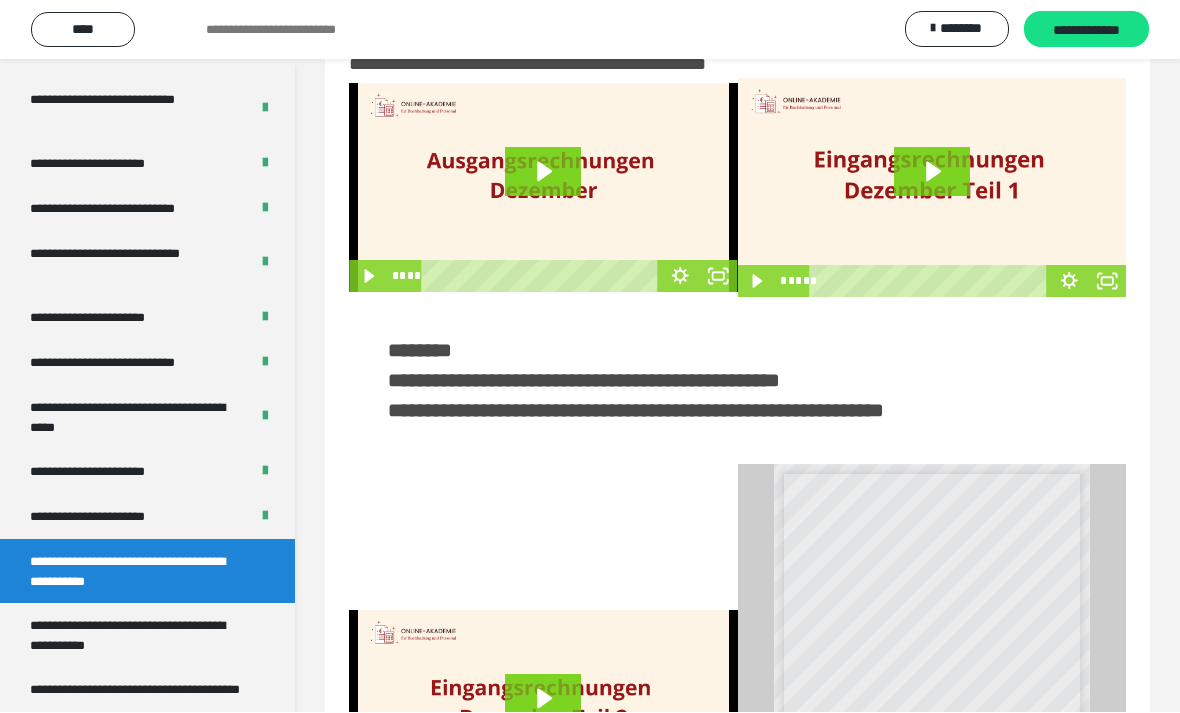 click 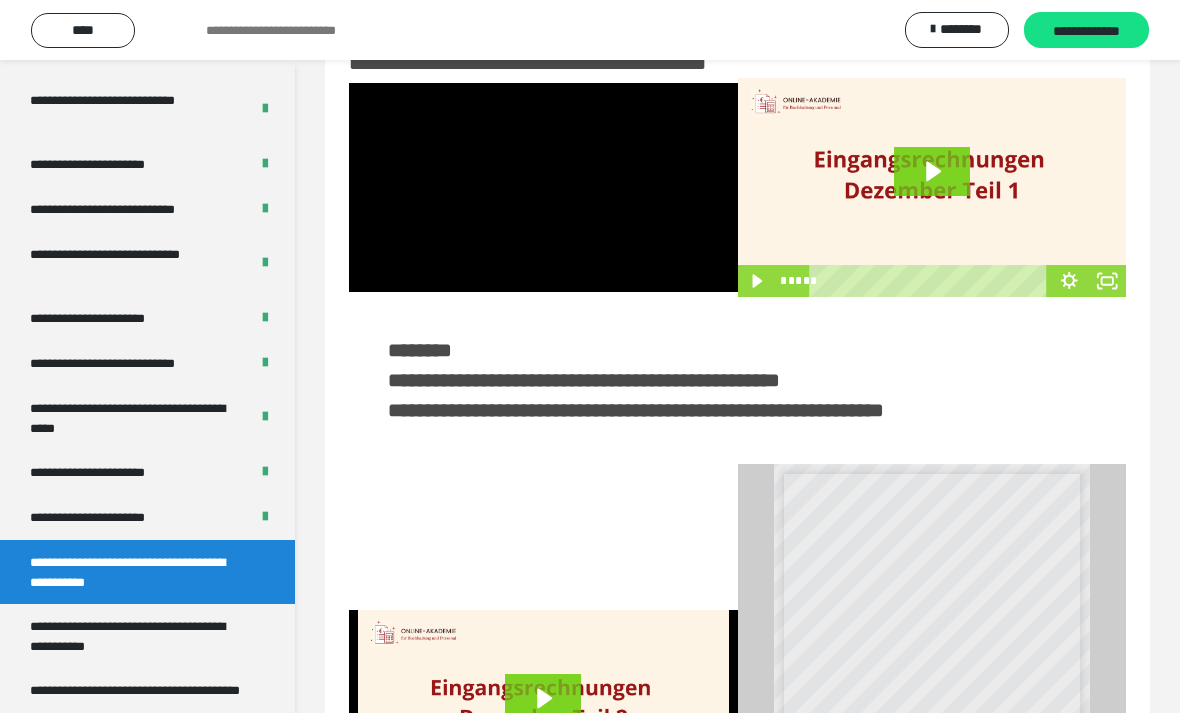 click at bounding box center [543, 187] 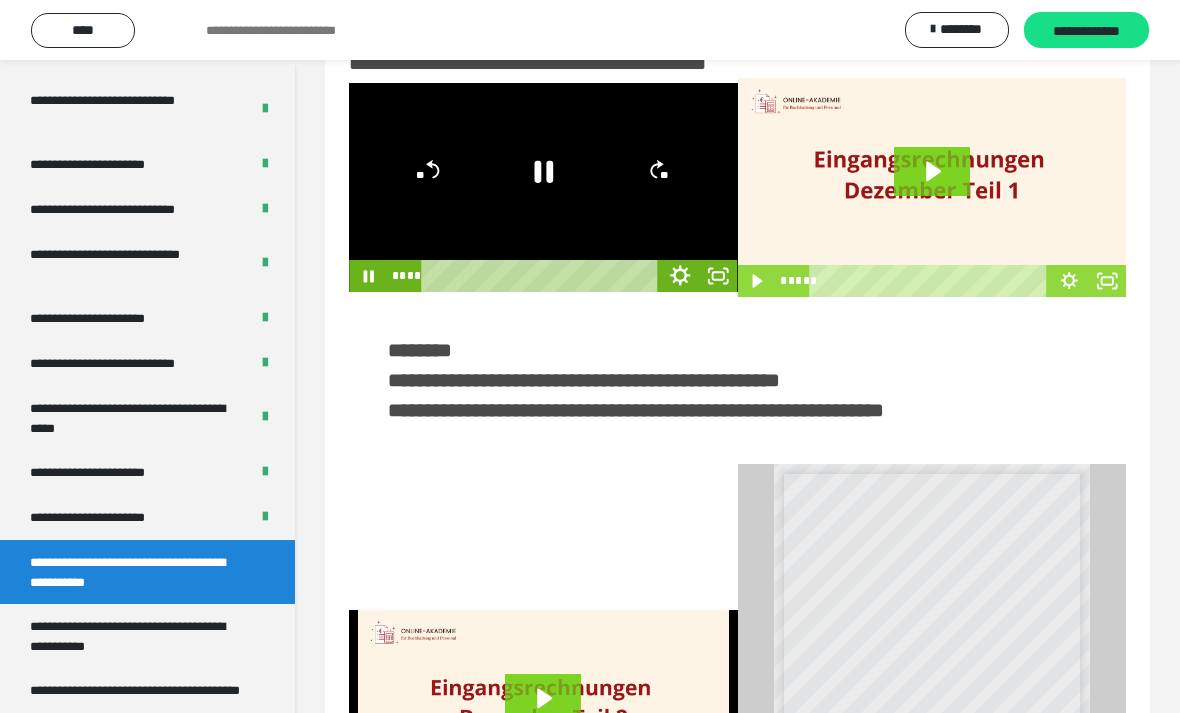 click 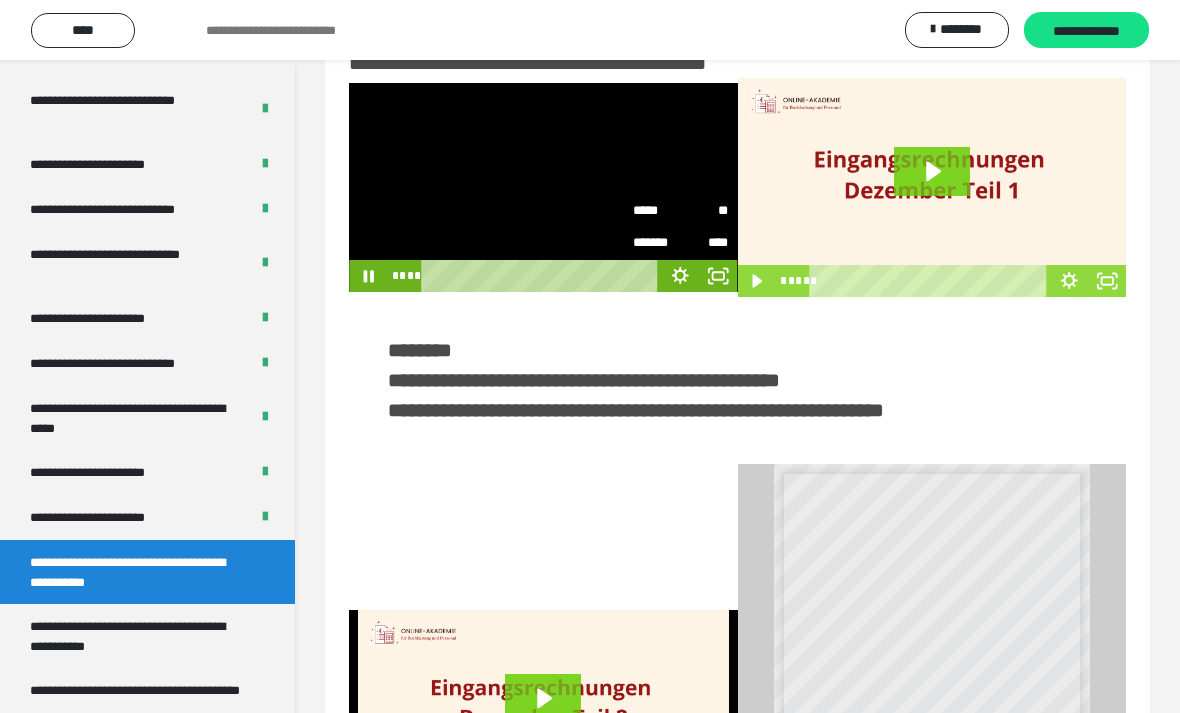 click on "*****" at bounding box center [657, 211] 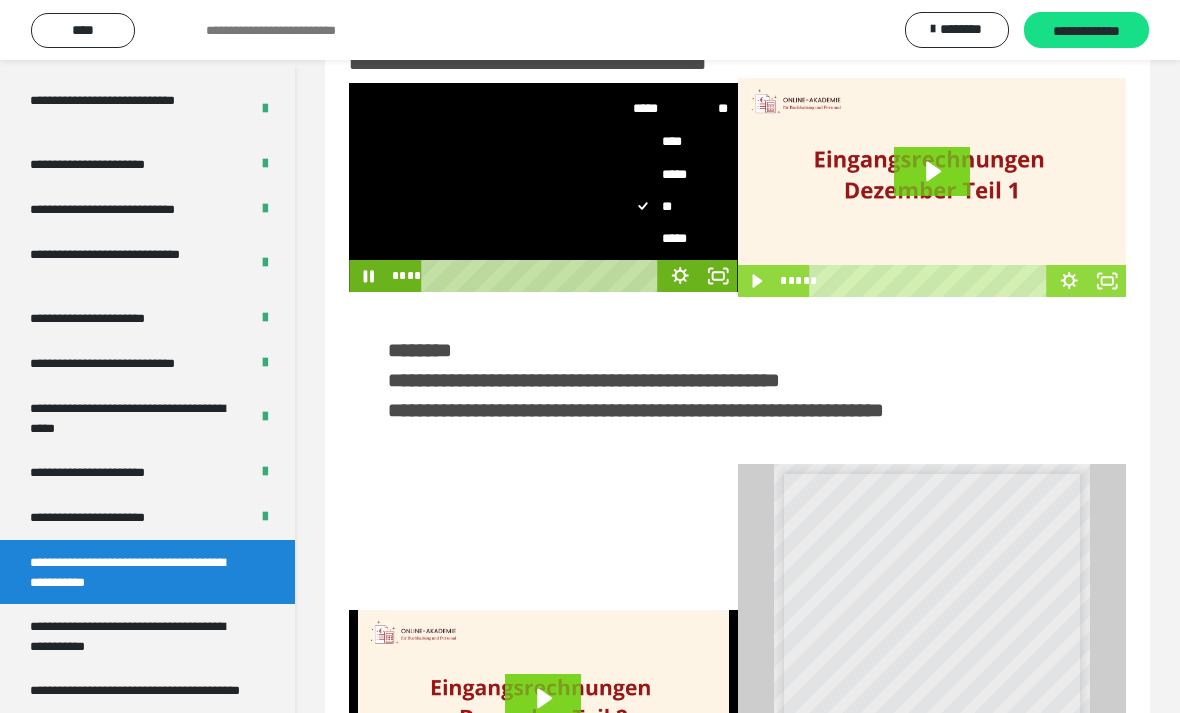 click on "*****" at bounding box center (681, 238) 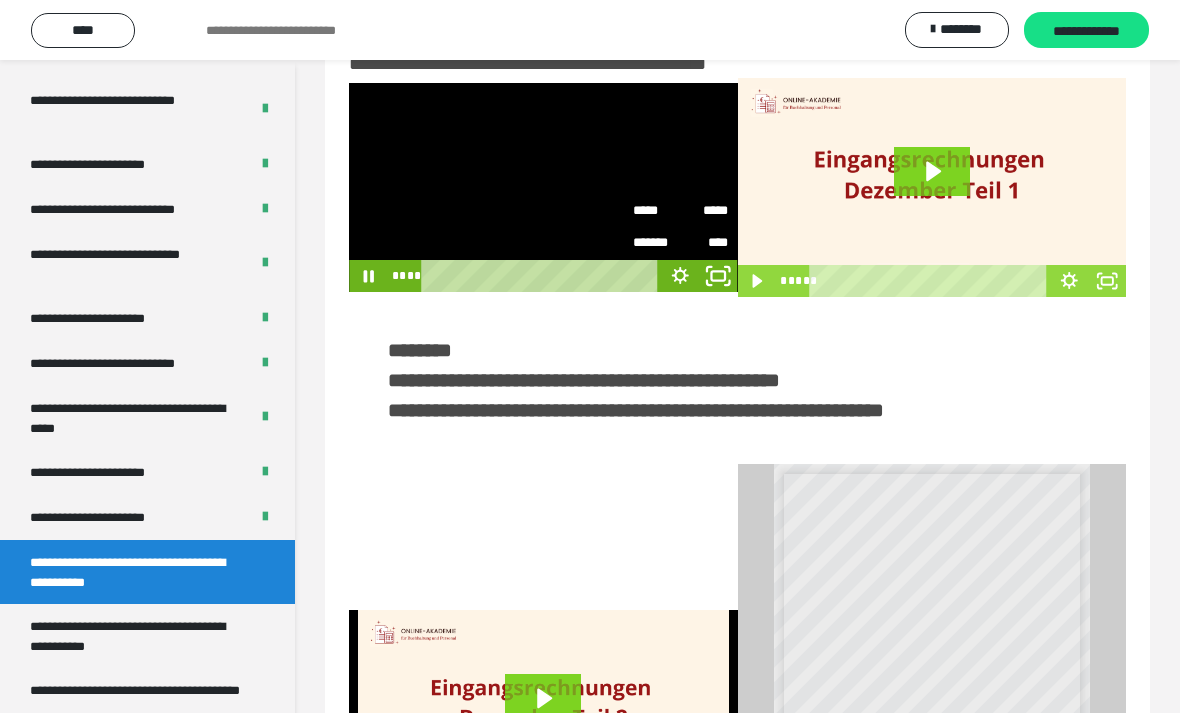 click 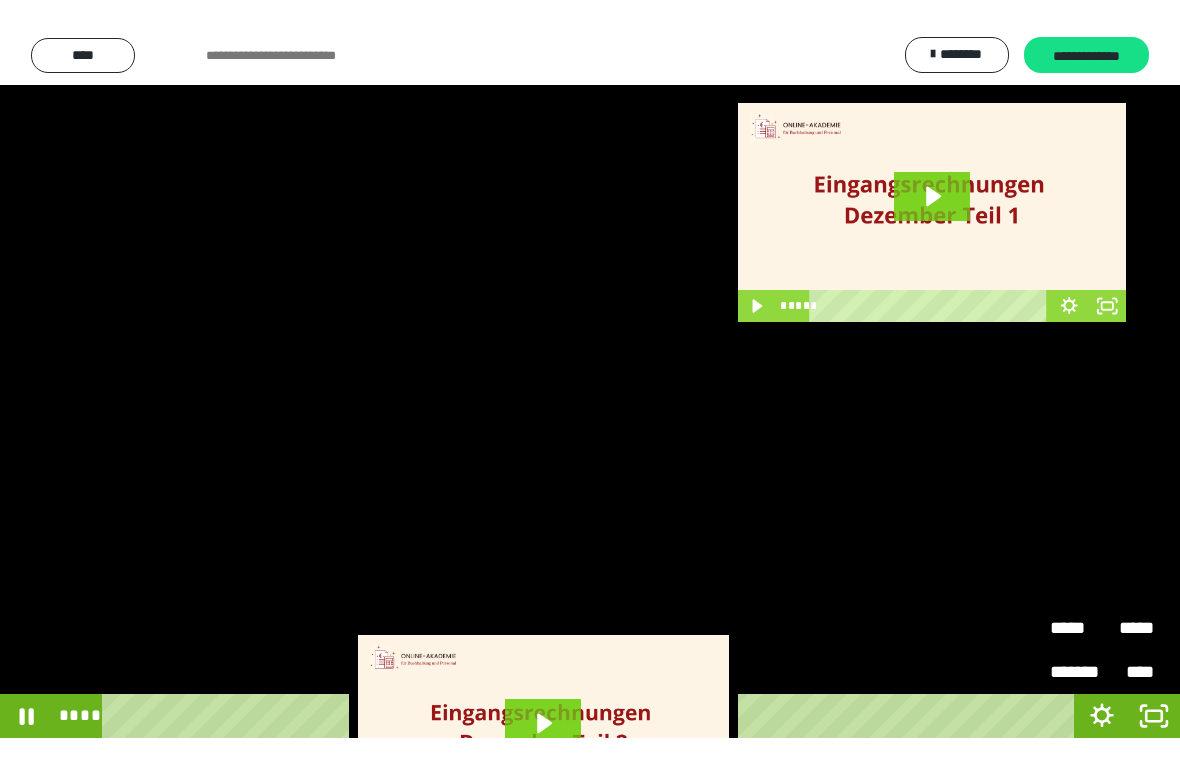 scroll, scrollTop: 24, scrollLeft: 0, axis: vertical 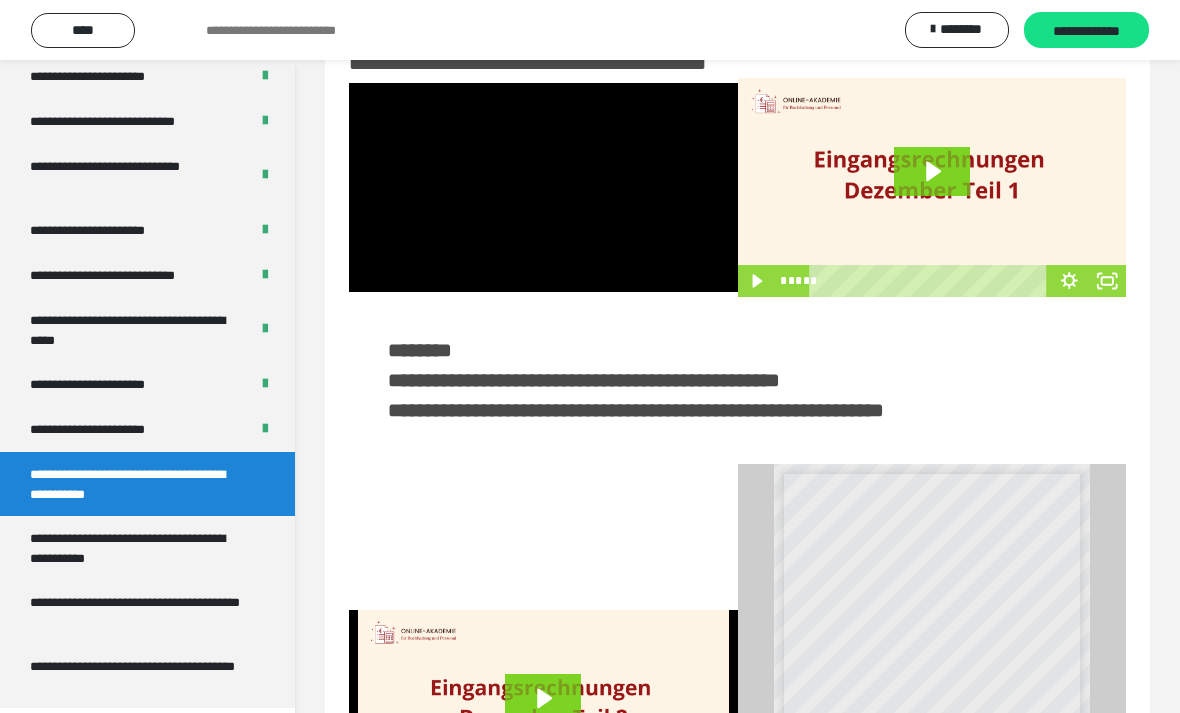 click on "**********" at bounding box center (139, 548) 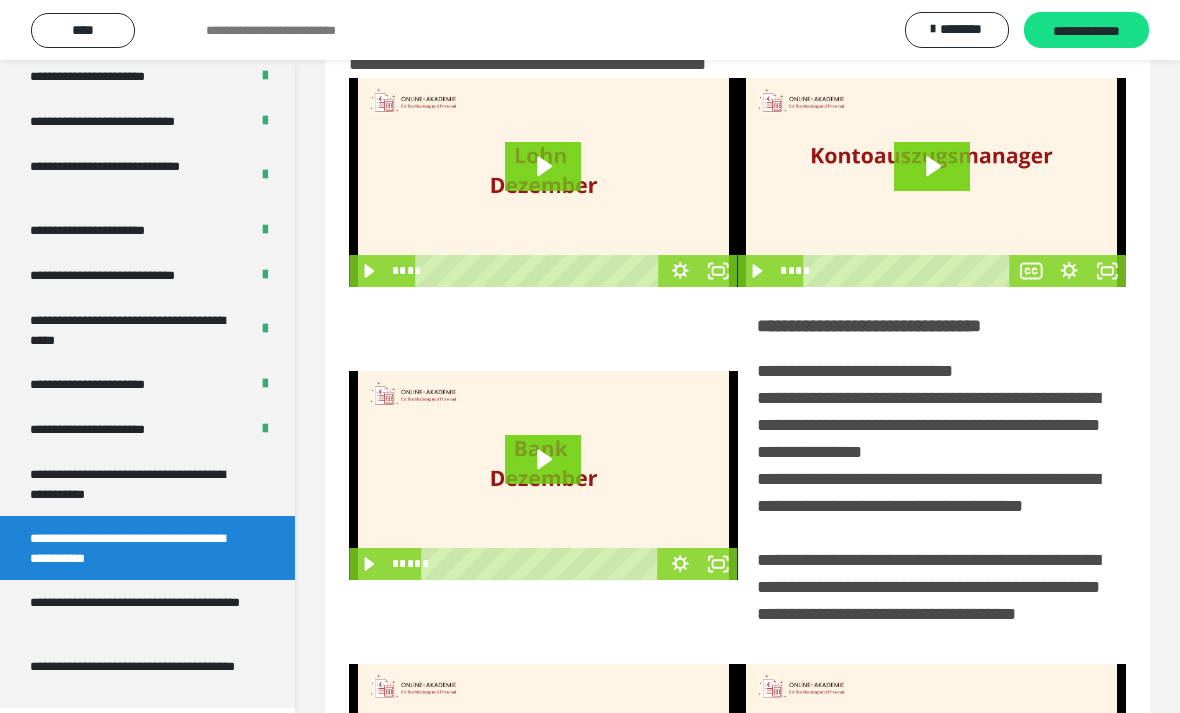 click on "**********" at bounding box center [111, 429] 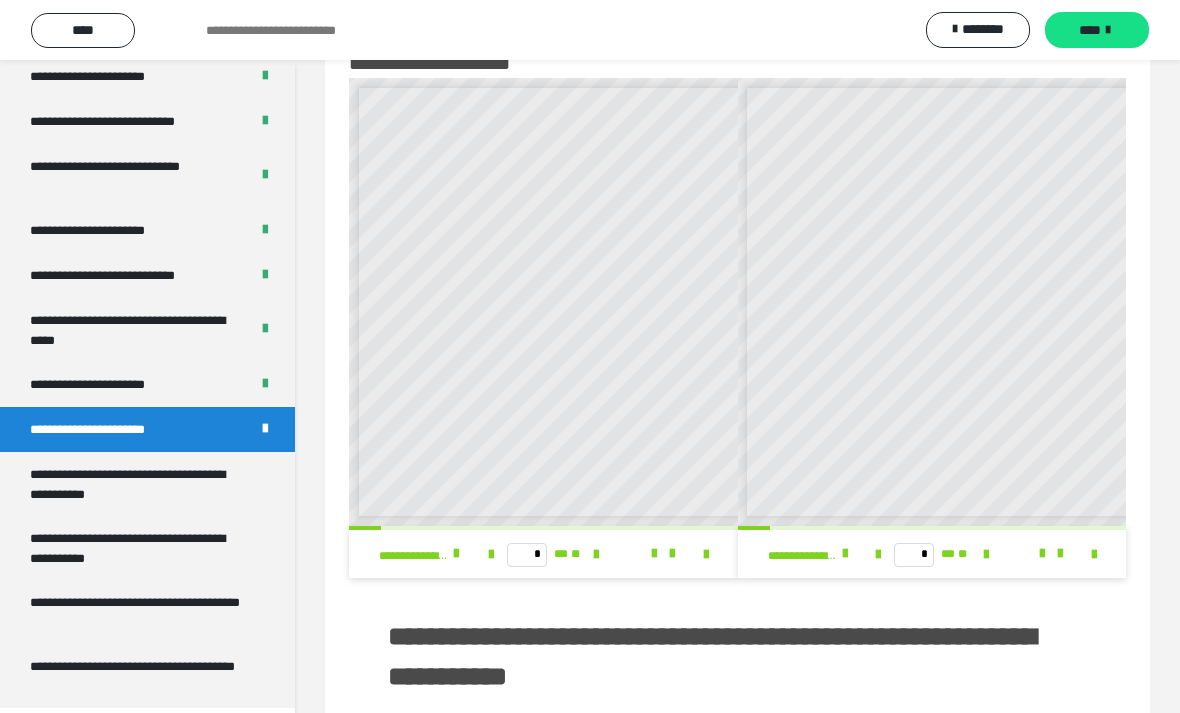 scroll, scrollTop: 294, scrollLeft: 0, axis: vertical 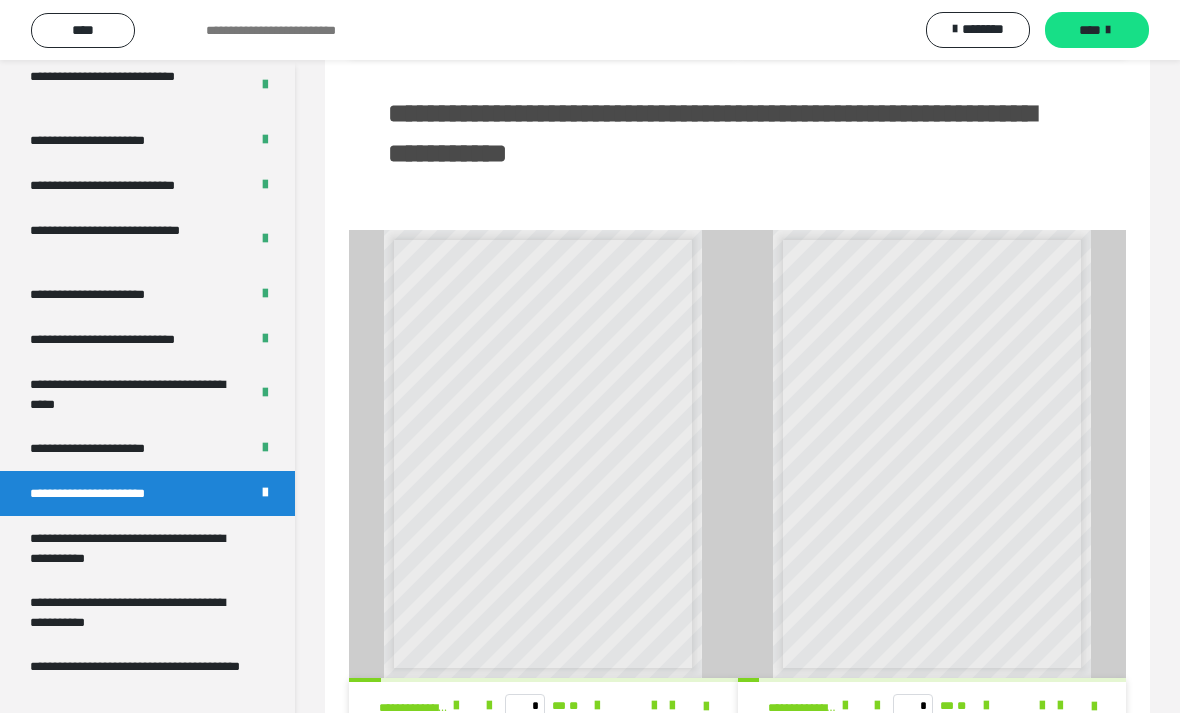click at bounding box center (456, 706) 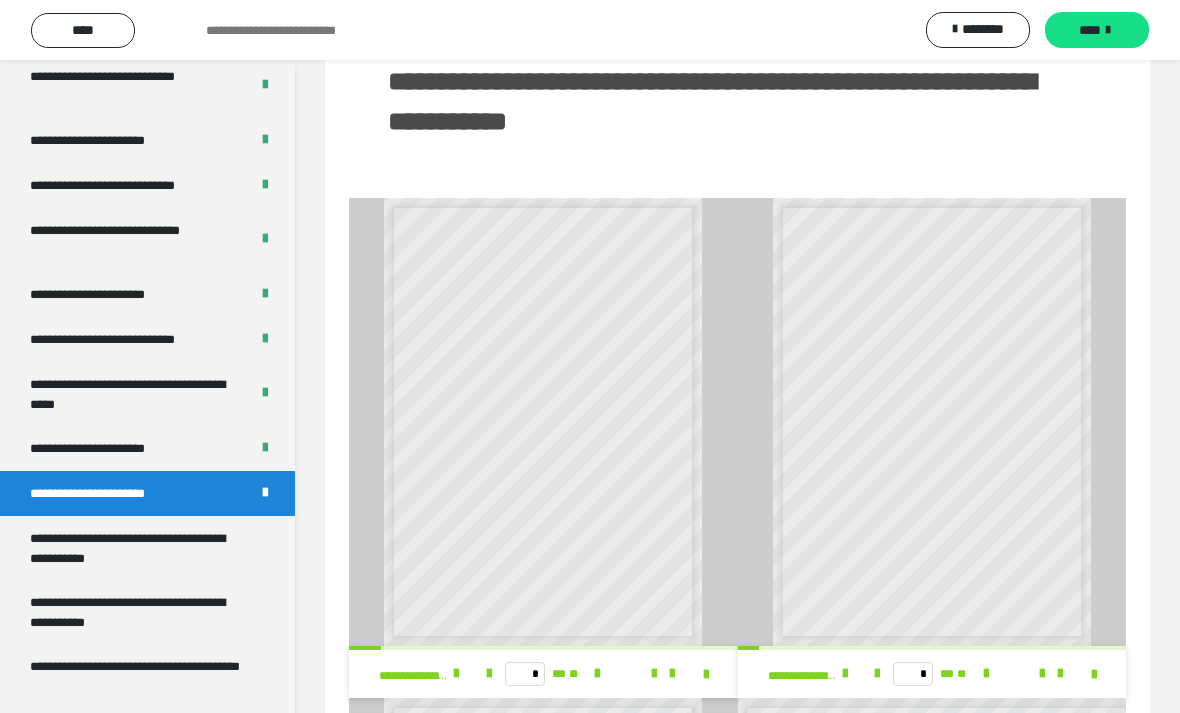 click on "**********" at bounding box center [139, 548] 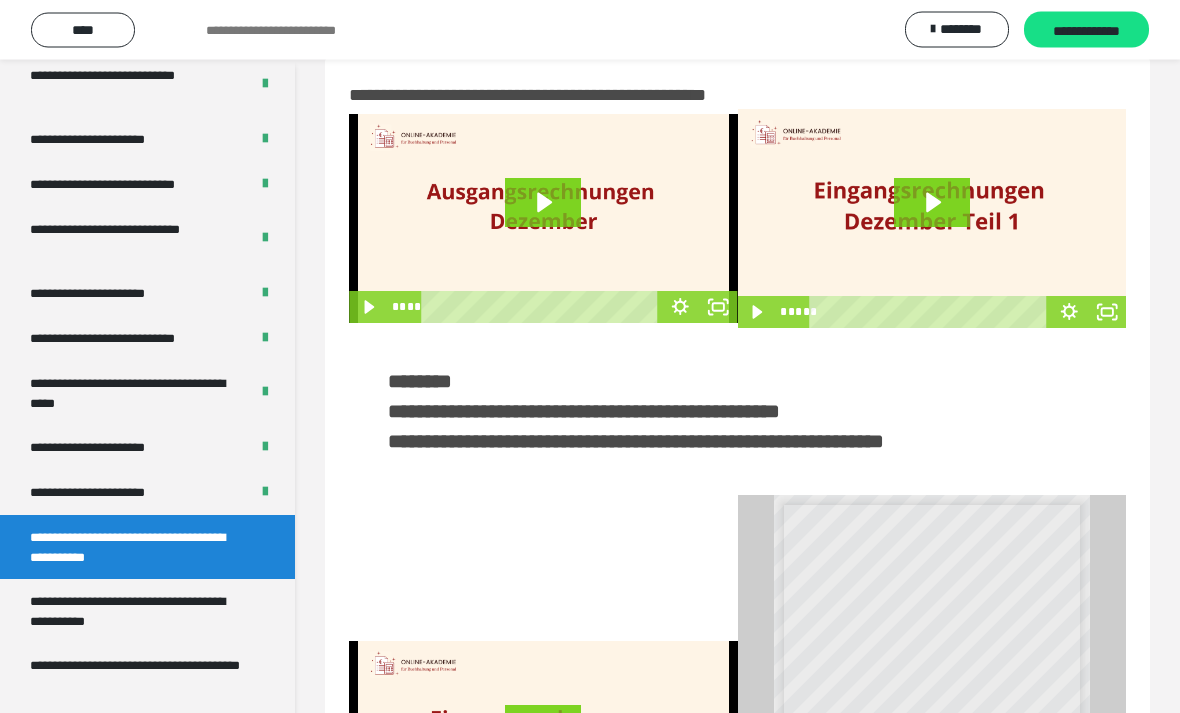 scroll, scrollTop: 29, scrollLeft: 0, axis: vertical 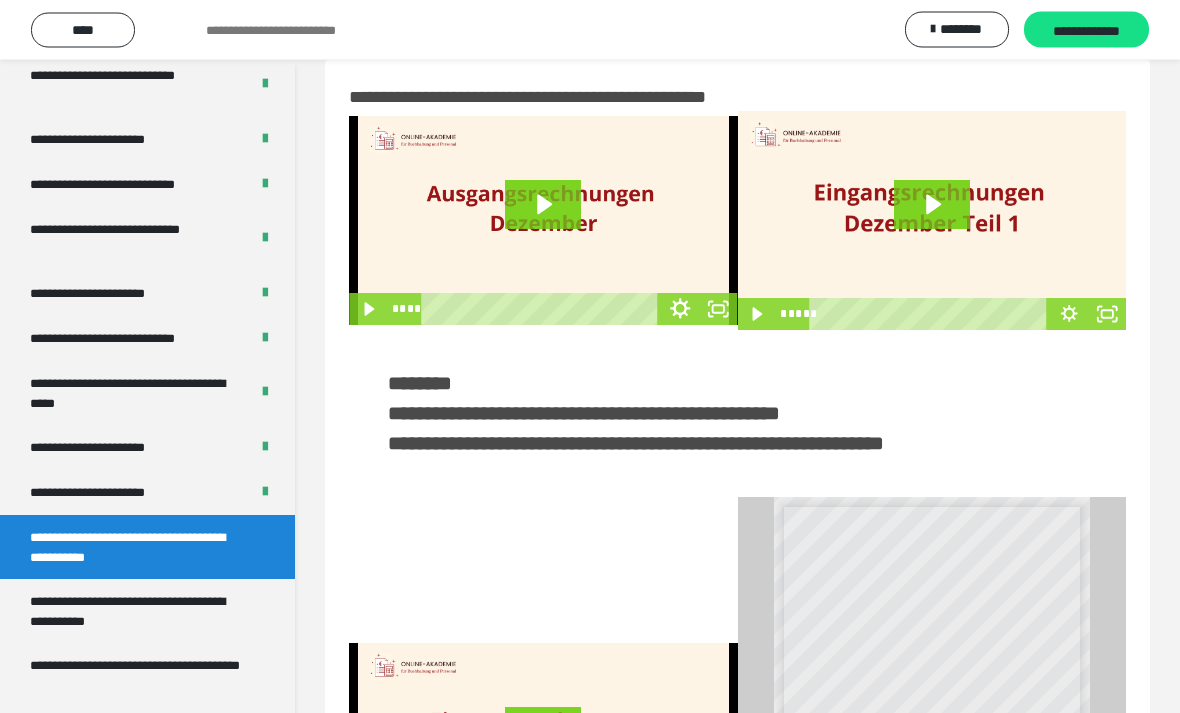 click 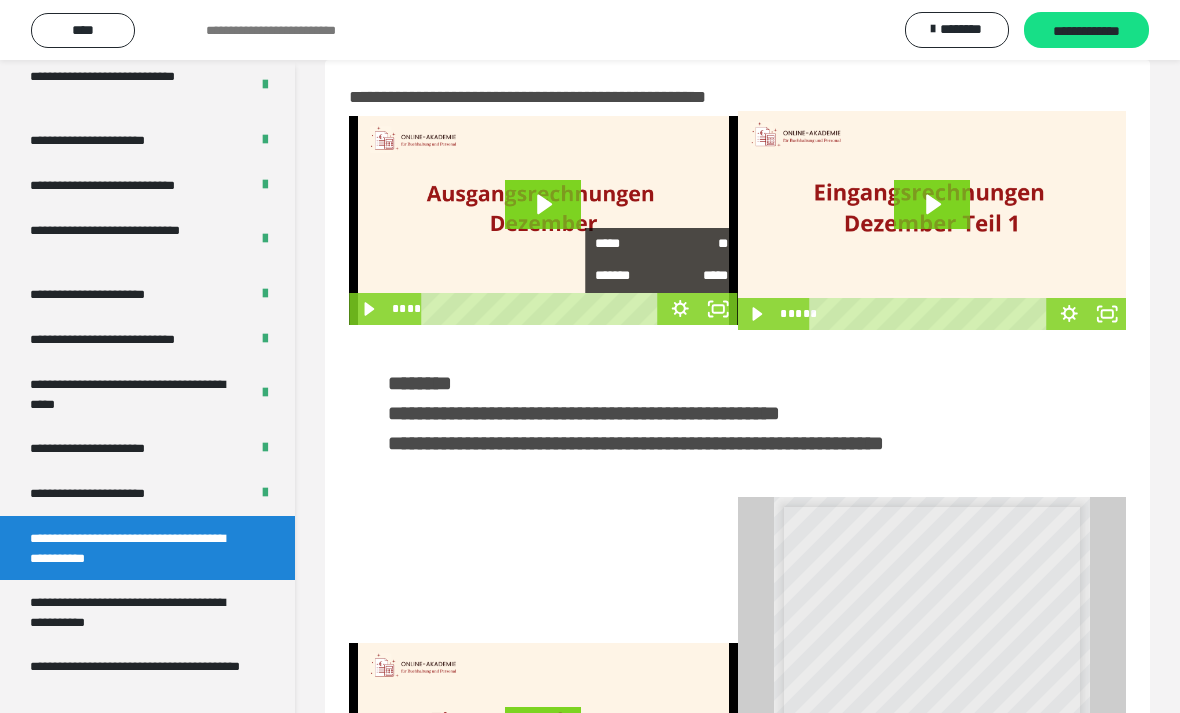 click on "*****" at bounding box center [628, 244] 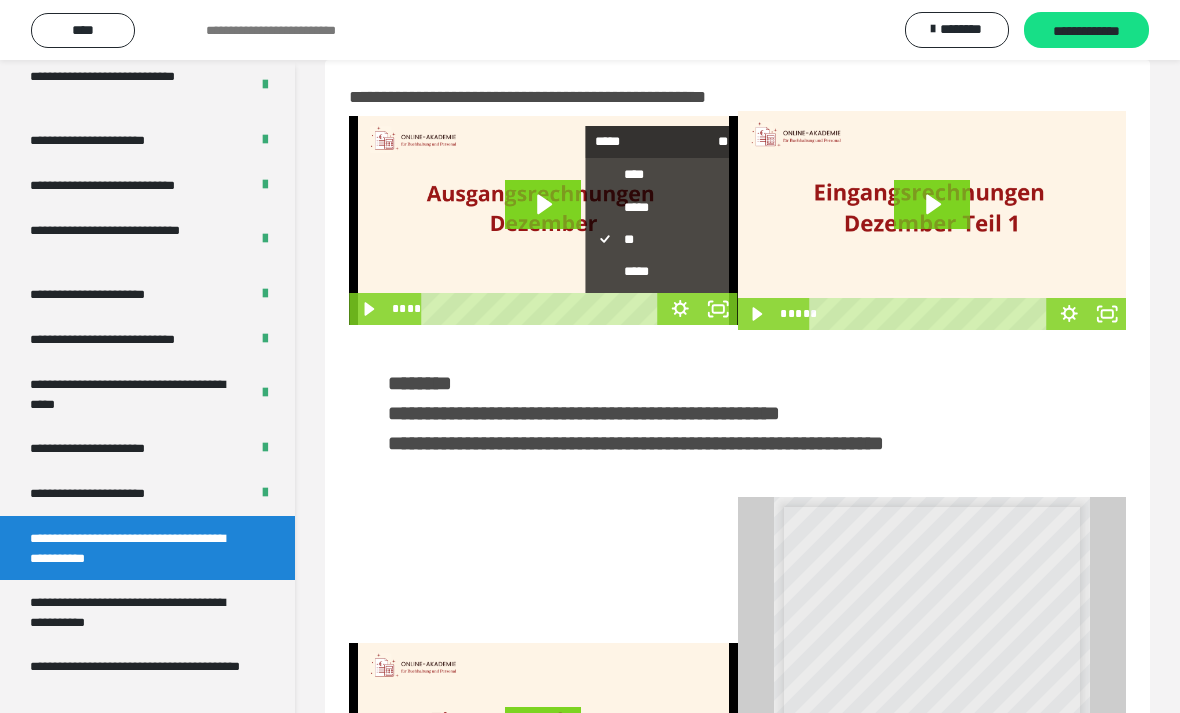 click on "*****" at bounding box center [662, 271] 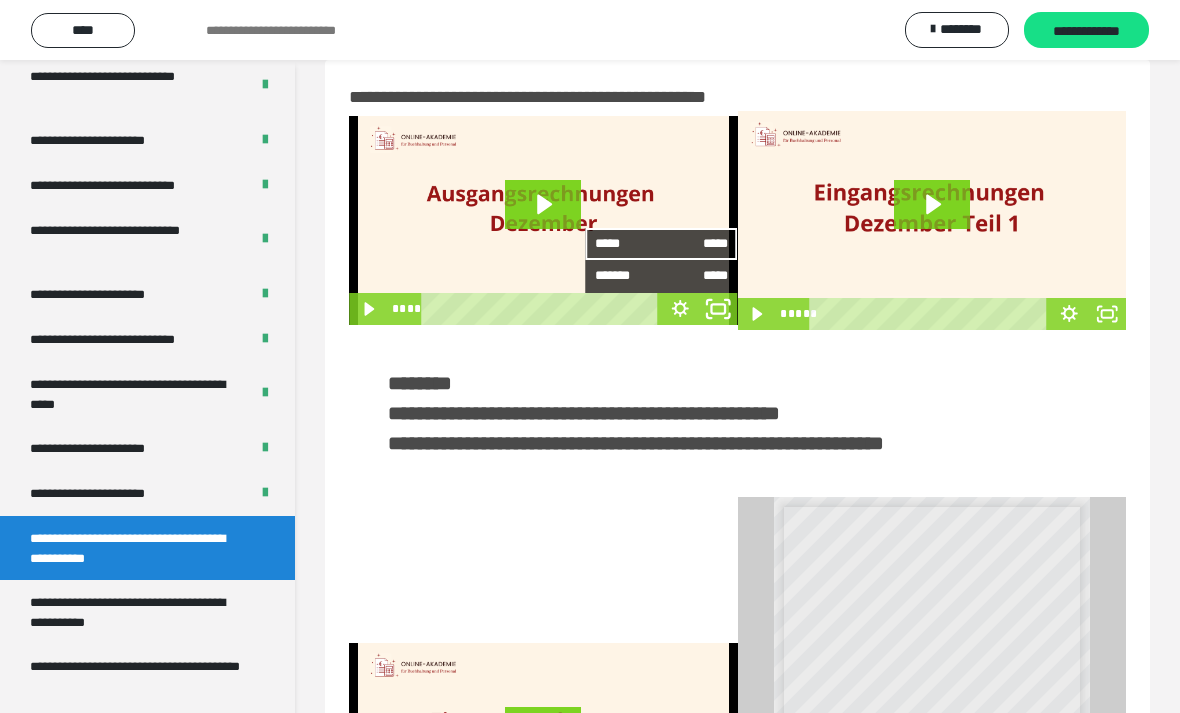 click 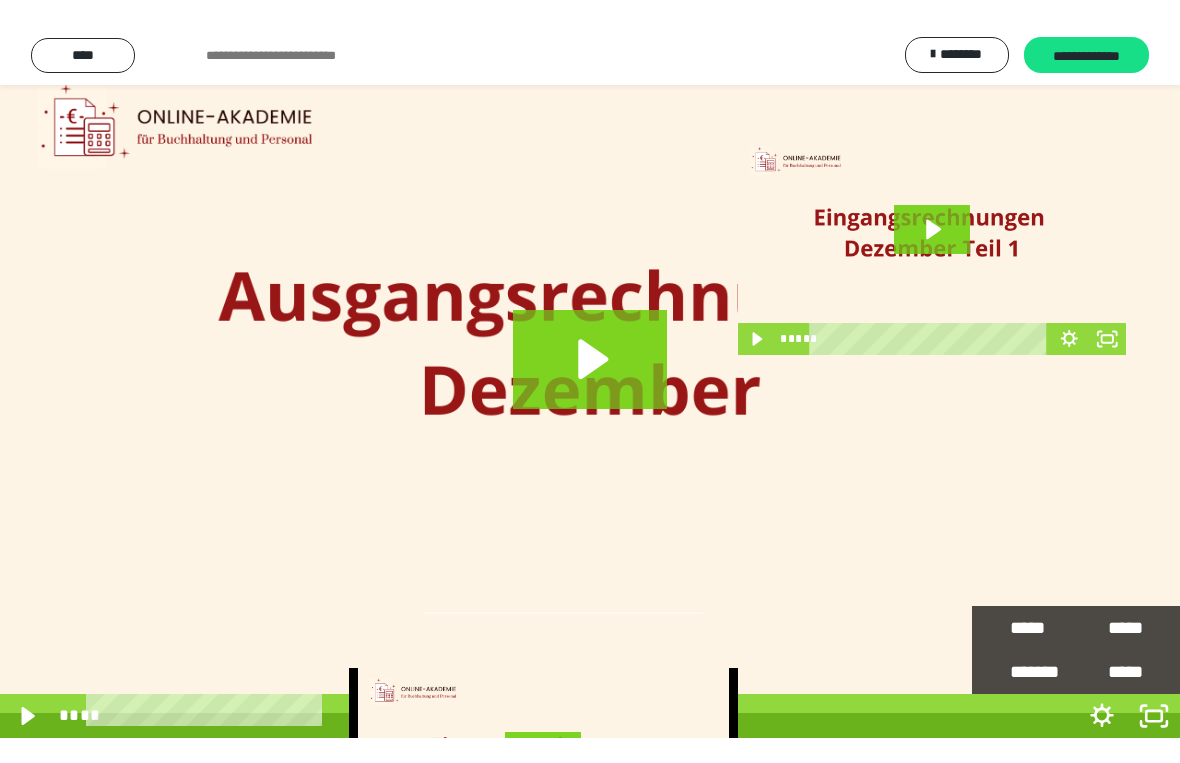 scroll, scrollTop: 24, scrollLeft: 0, axis: vertical 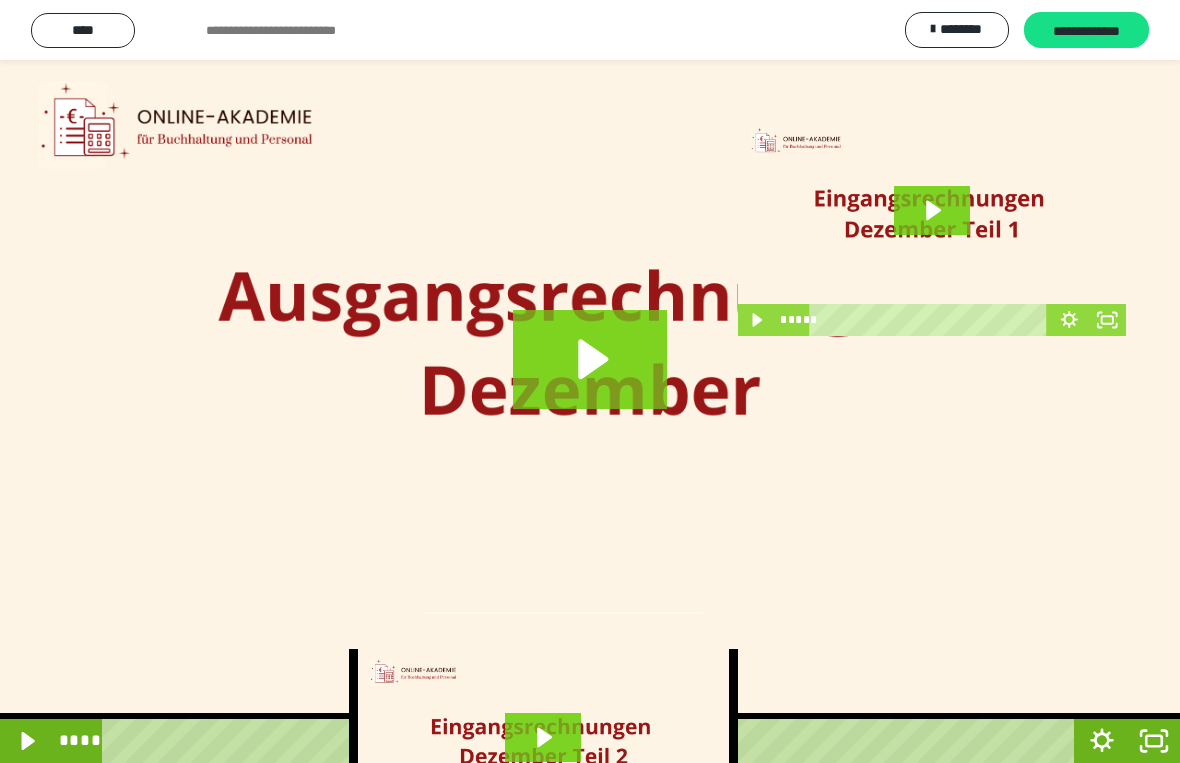 click 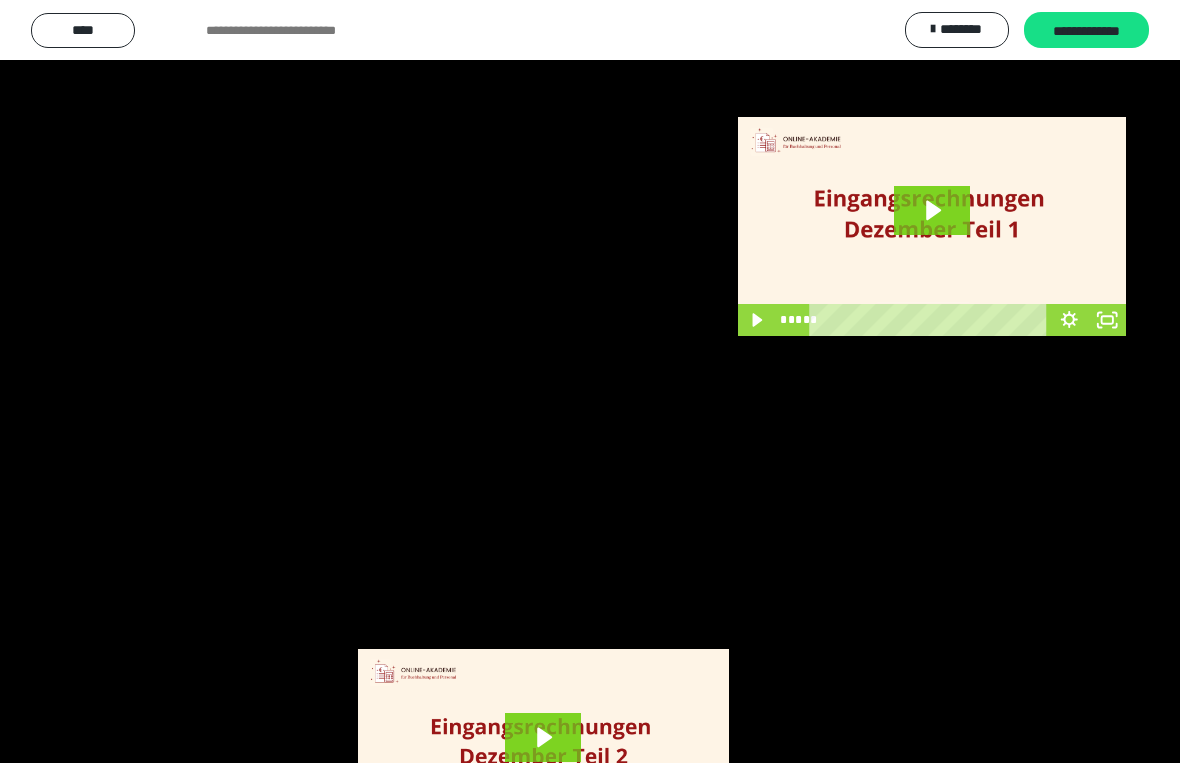 click at bounding box center (590, 381) 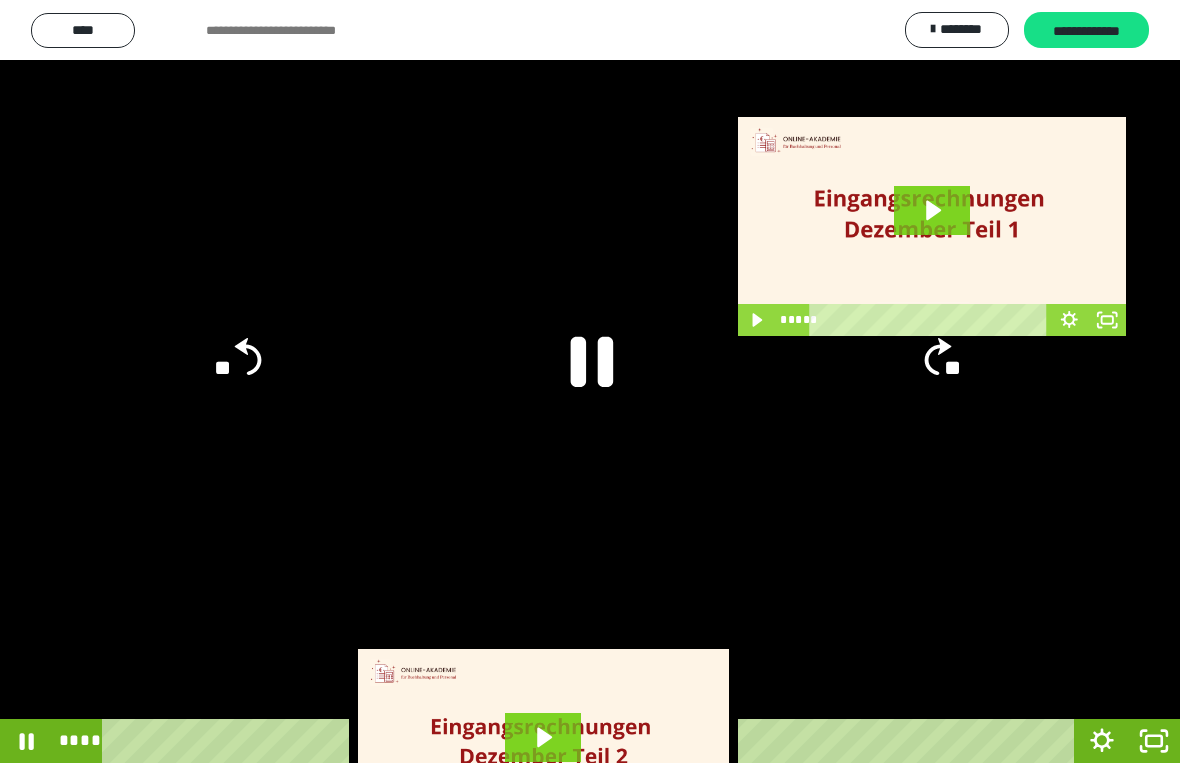 click 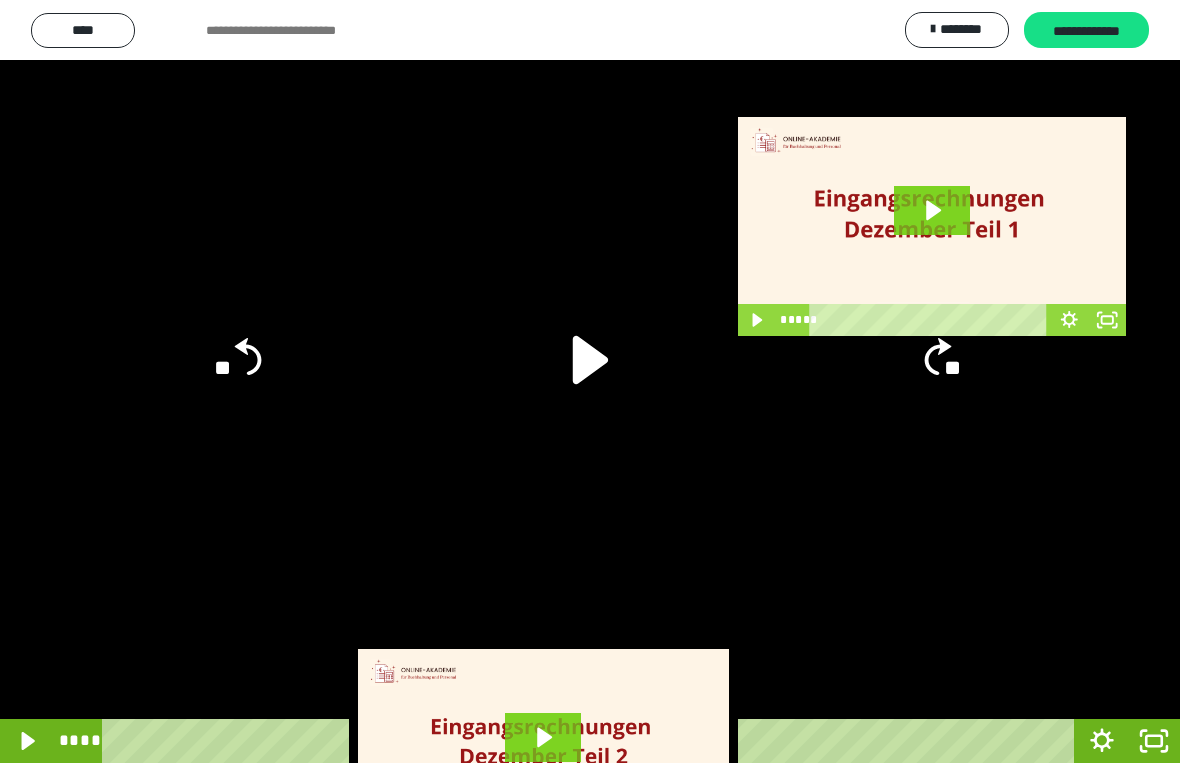 click 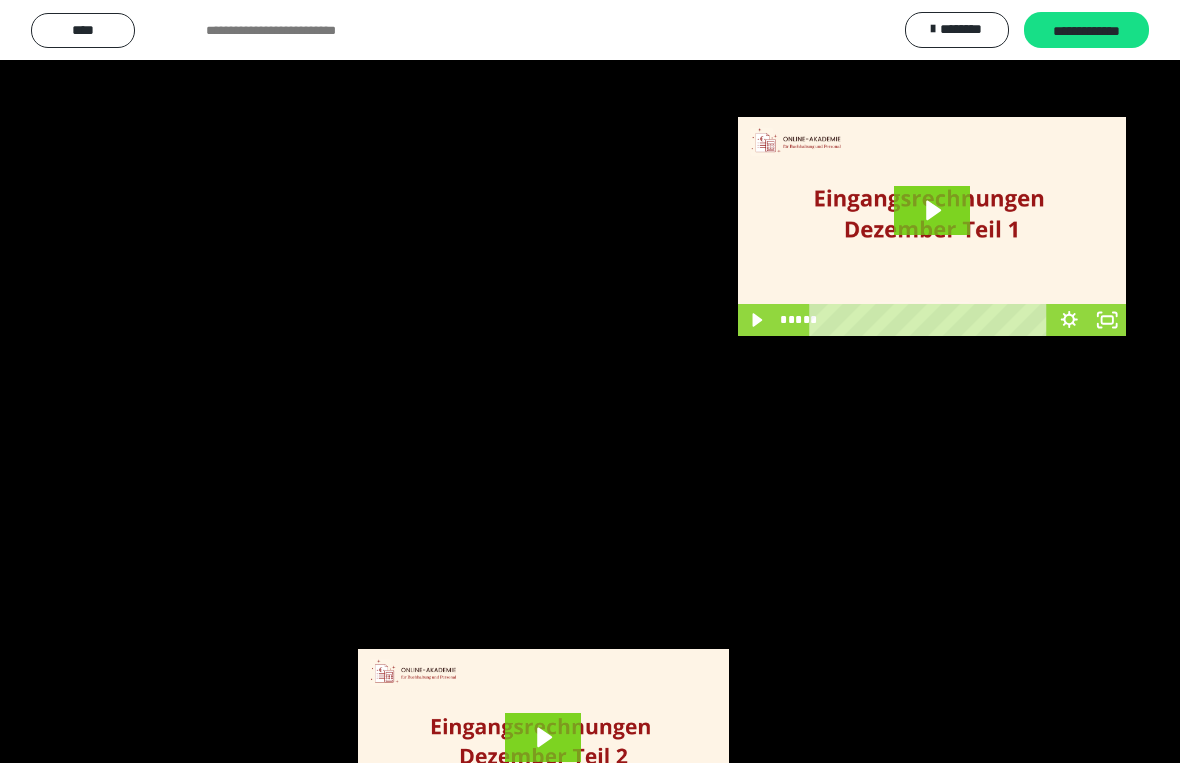 click at bounding box center [590, 381] 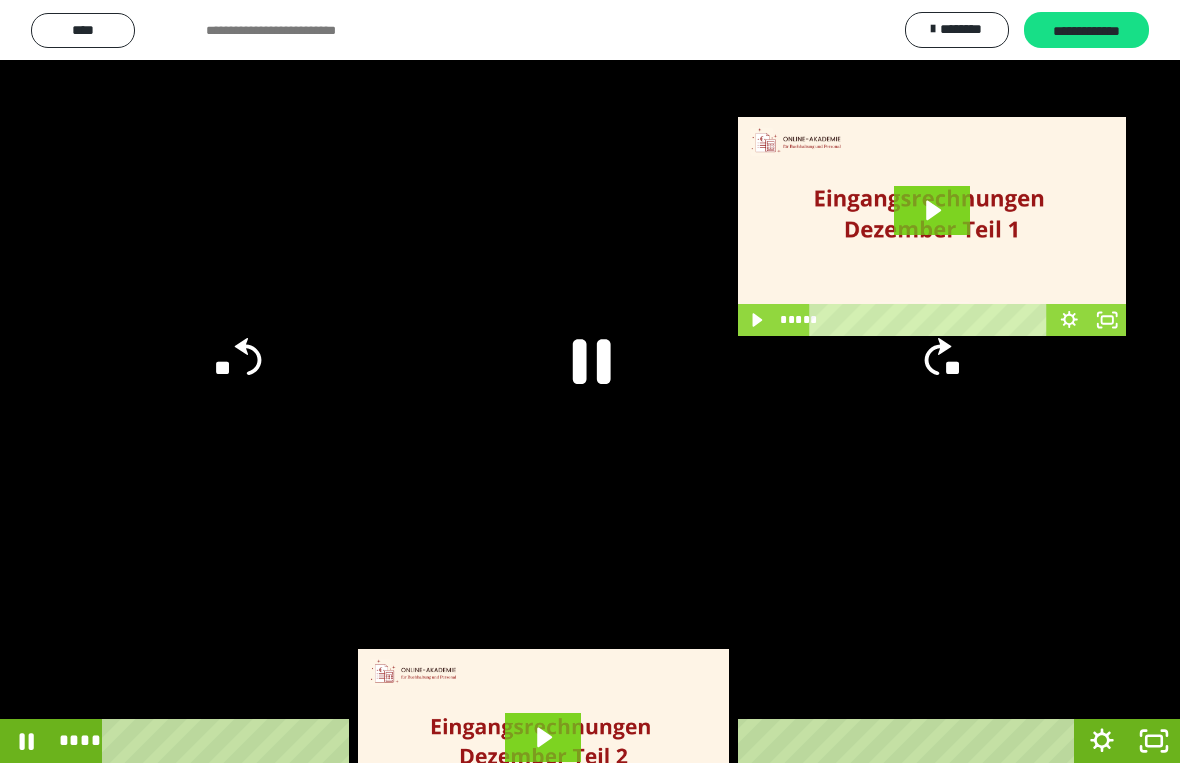 click on "**" 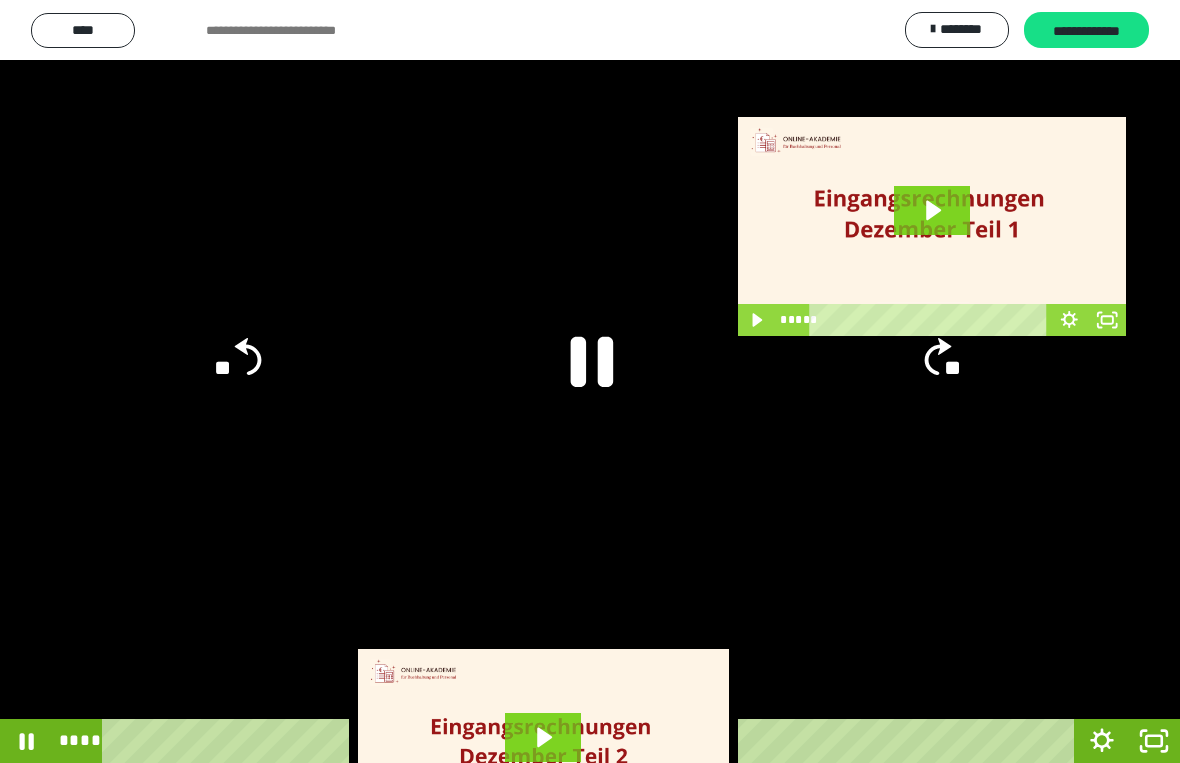 click 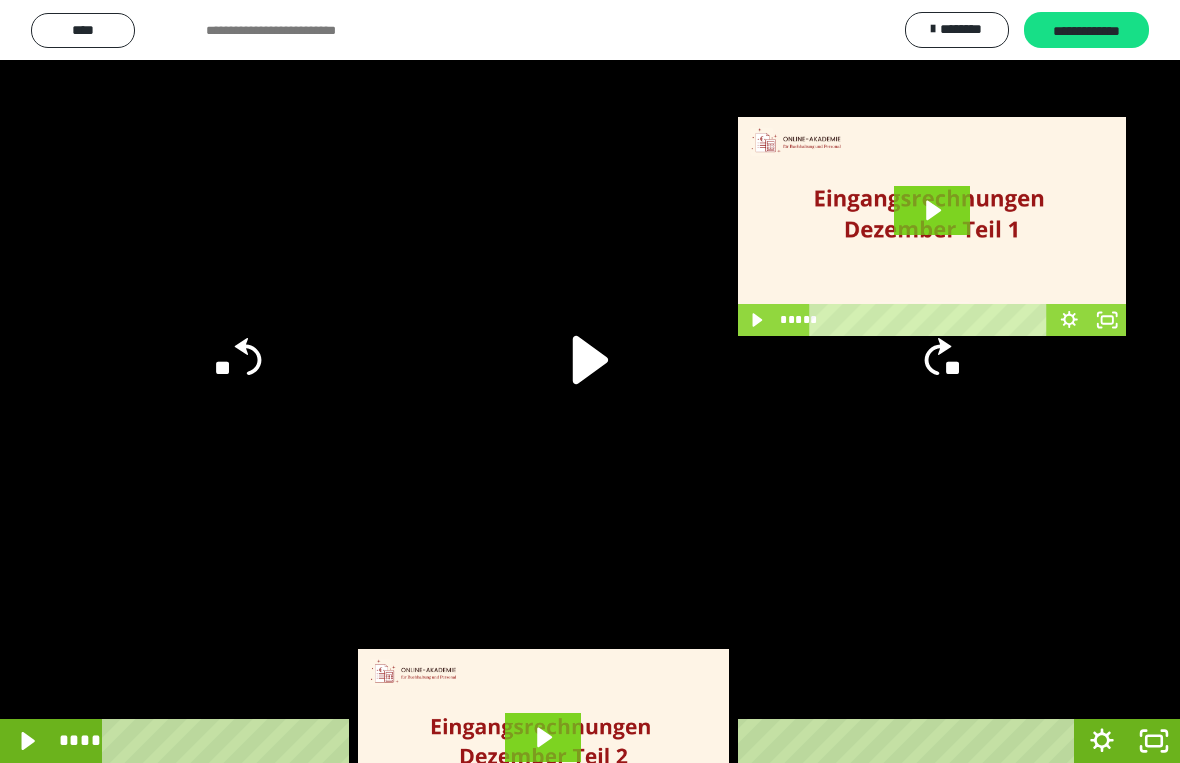 click 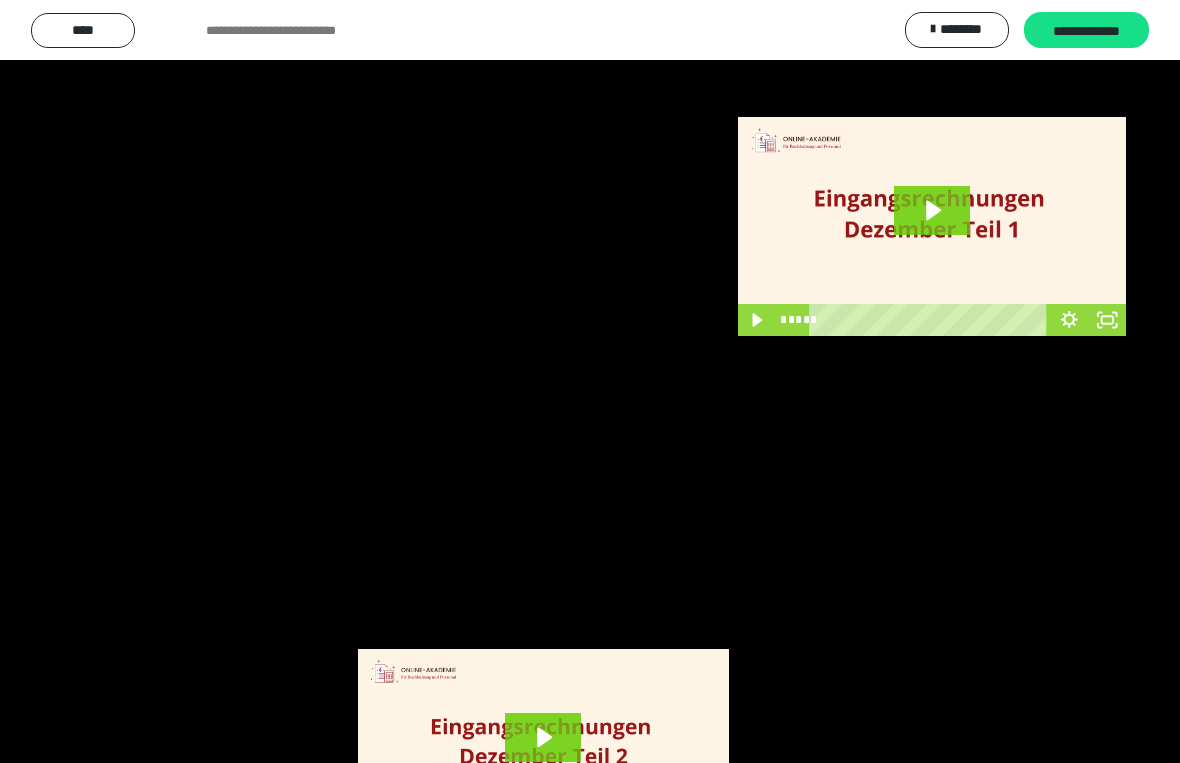 click at bounding box center [590, 381] 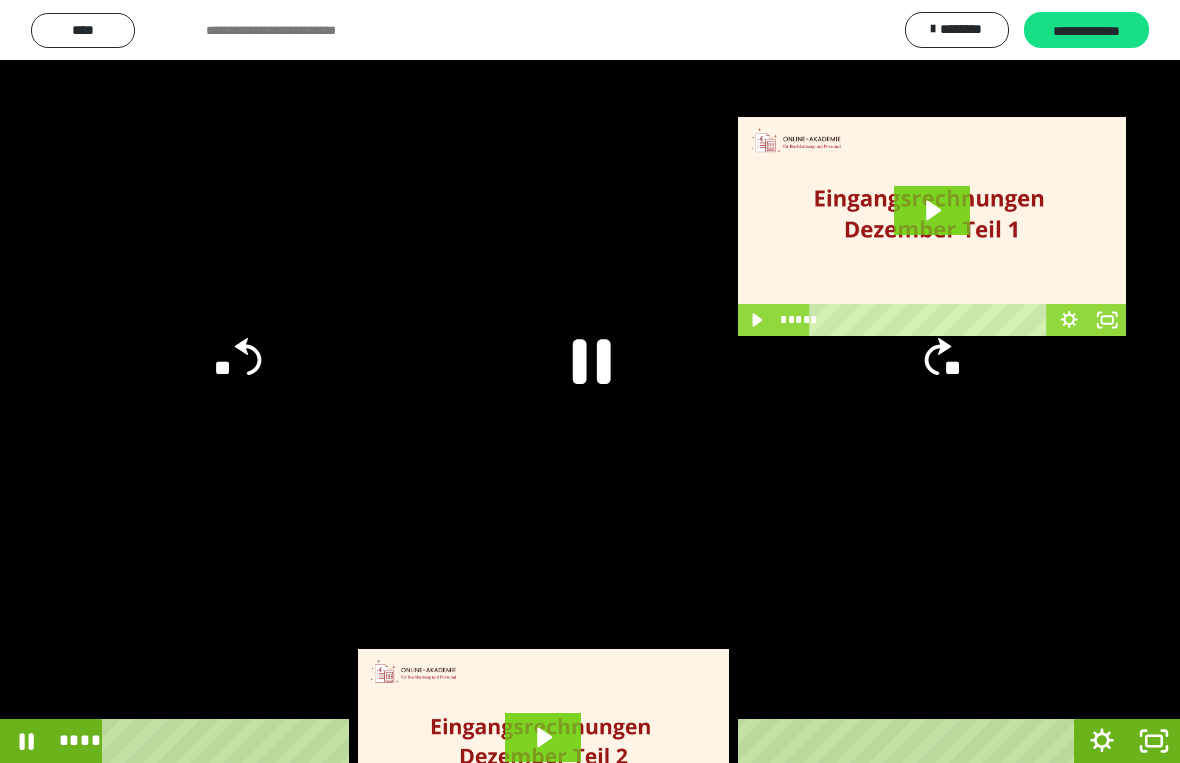 click 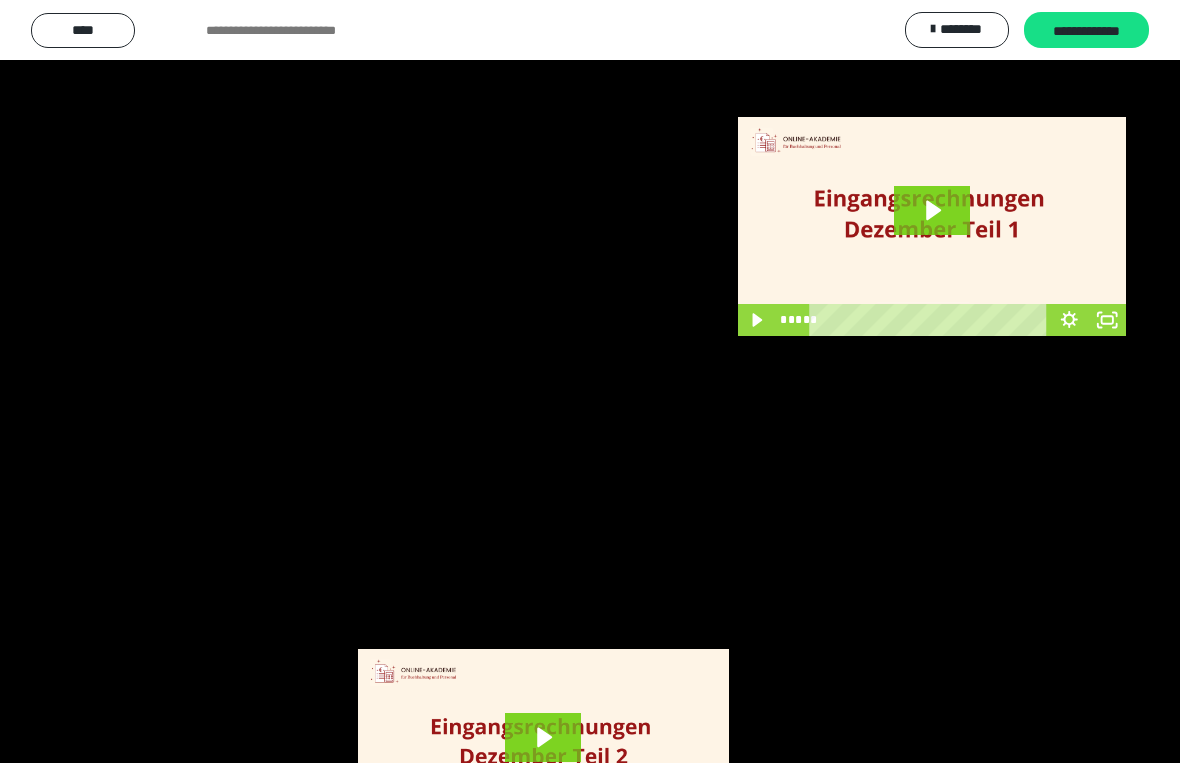 click at bounding box center [590, 381] 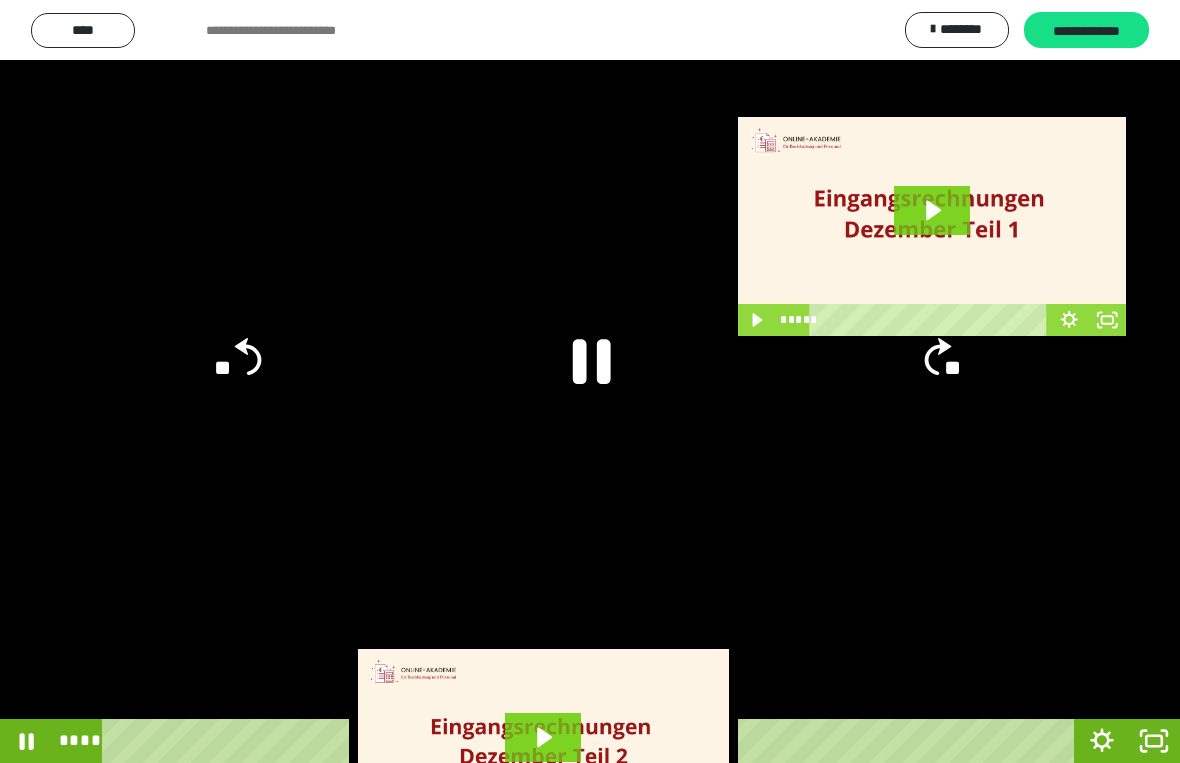 click 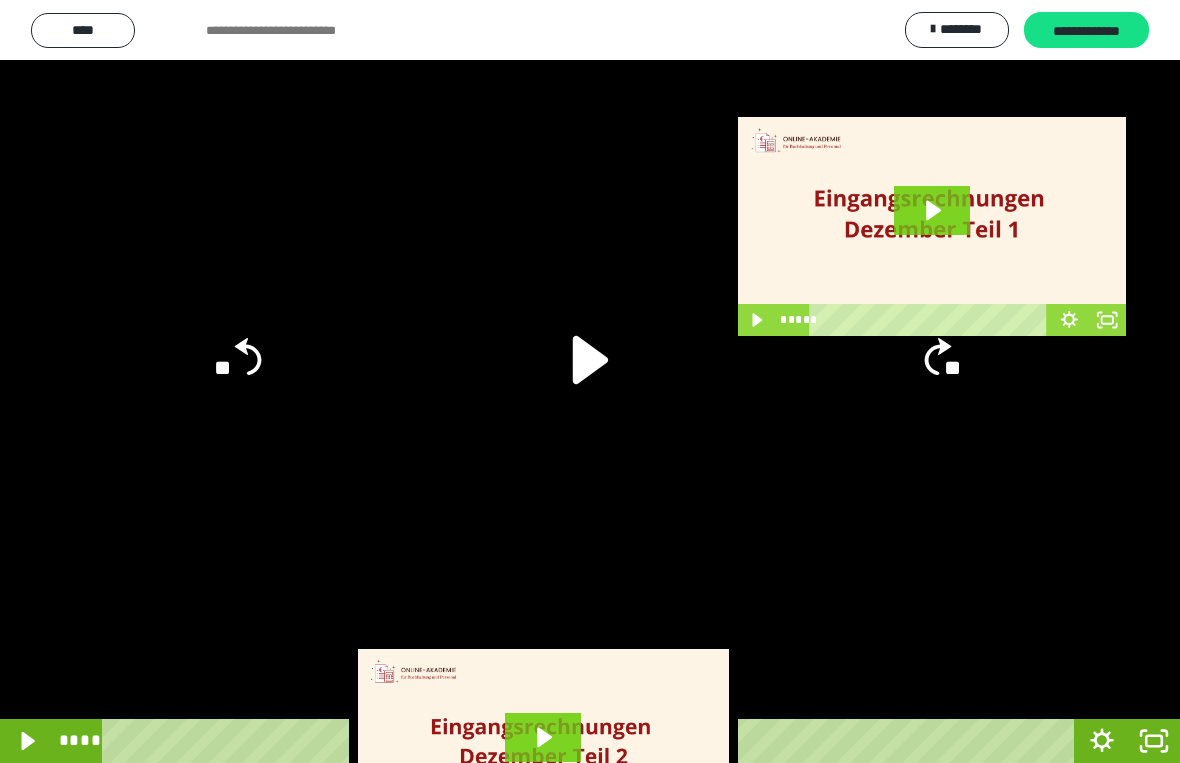 click on "**" 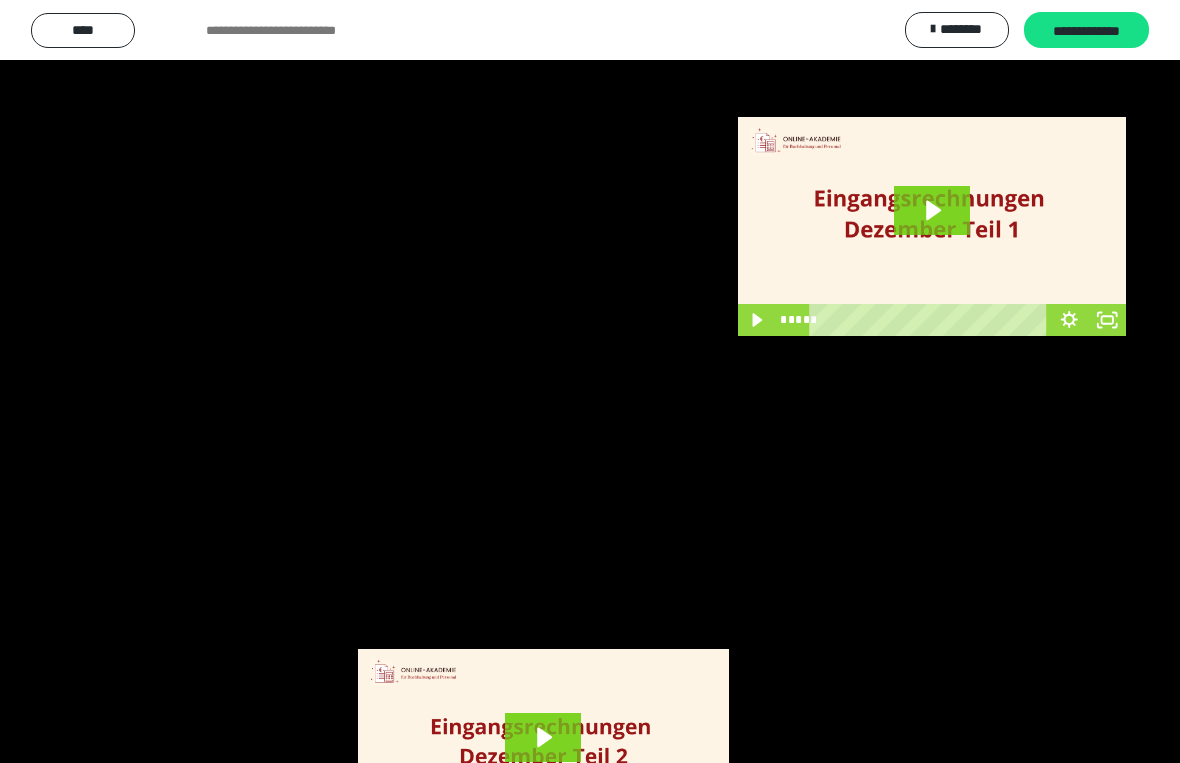click at bounding box center [590, 381] 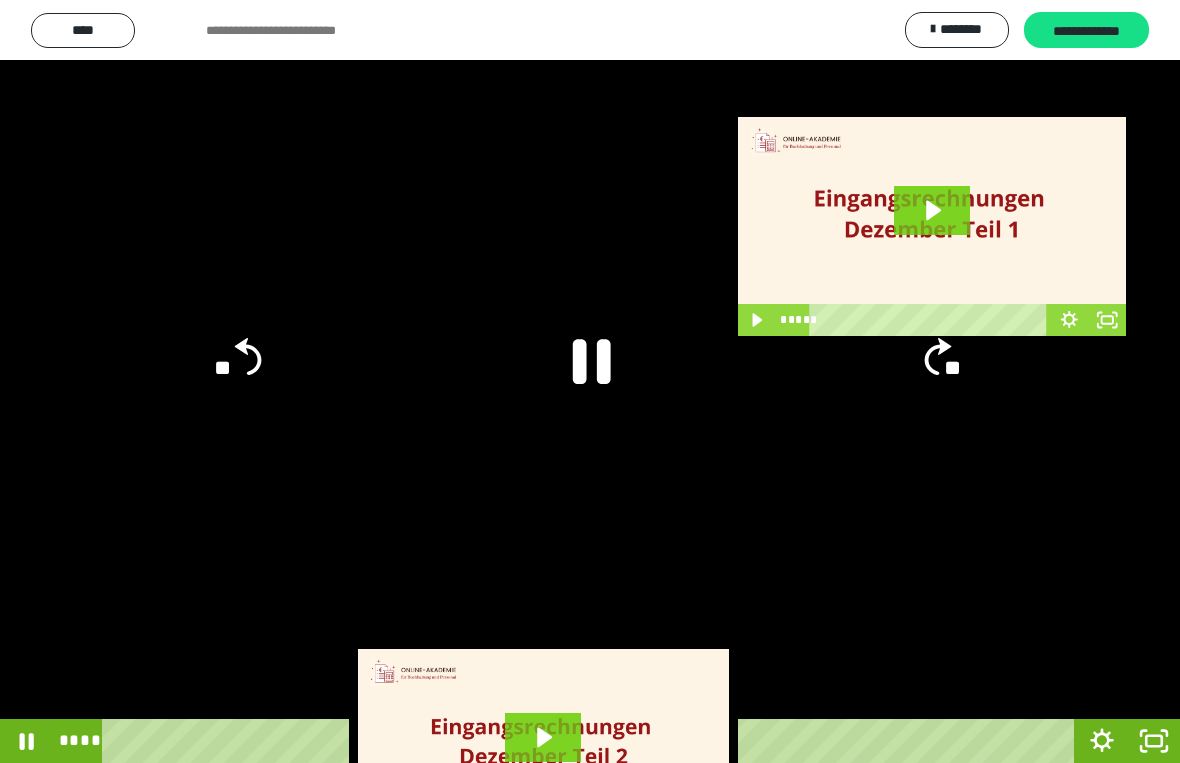 click 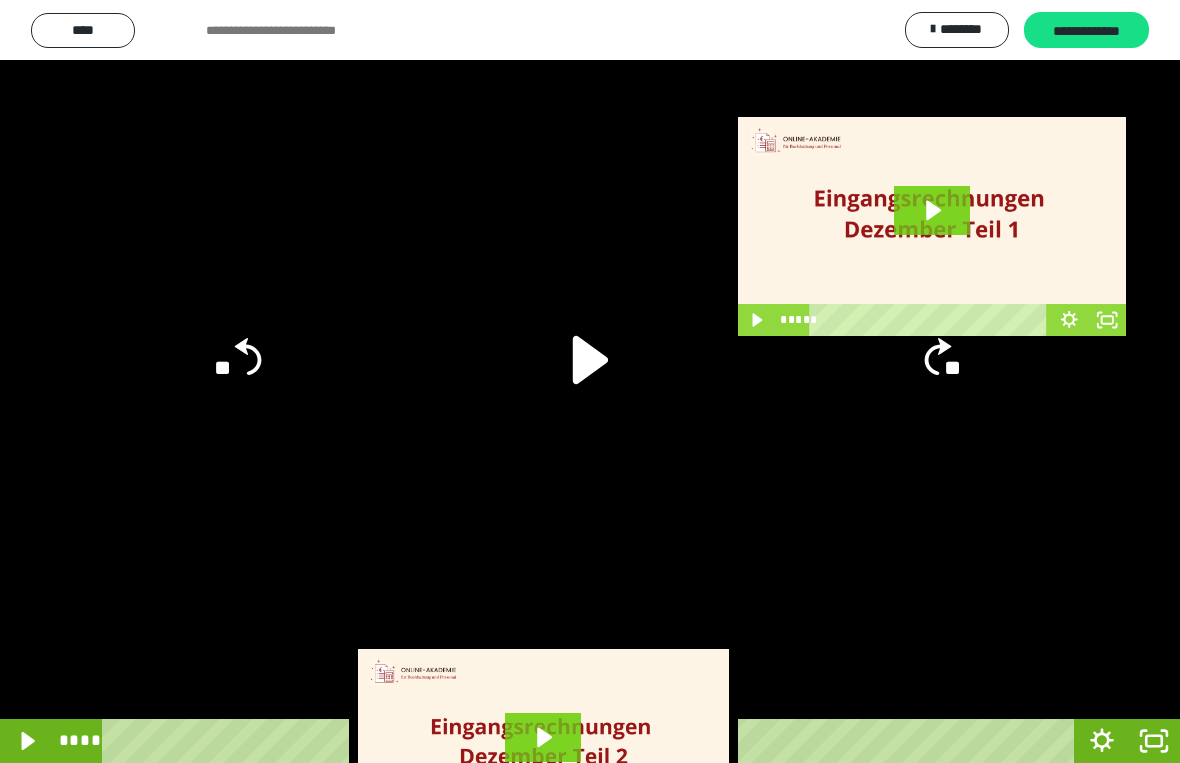 click 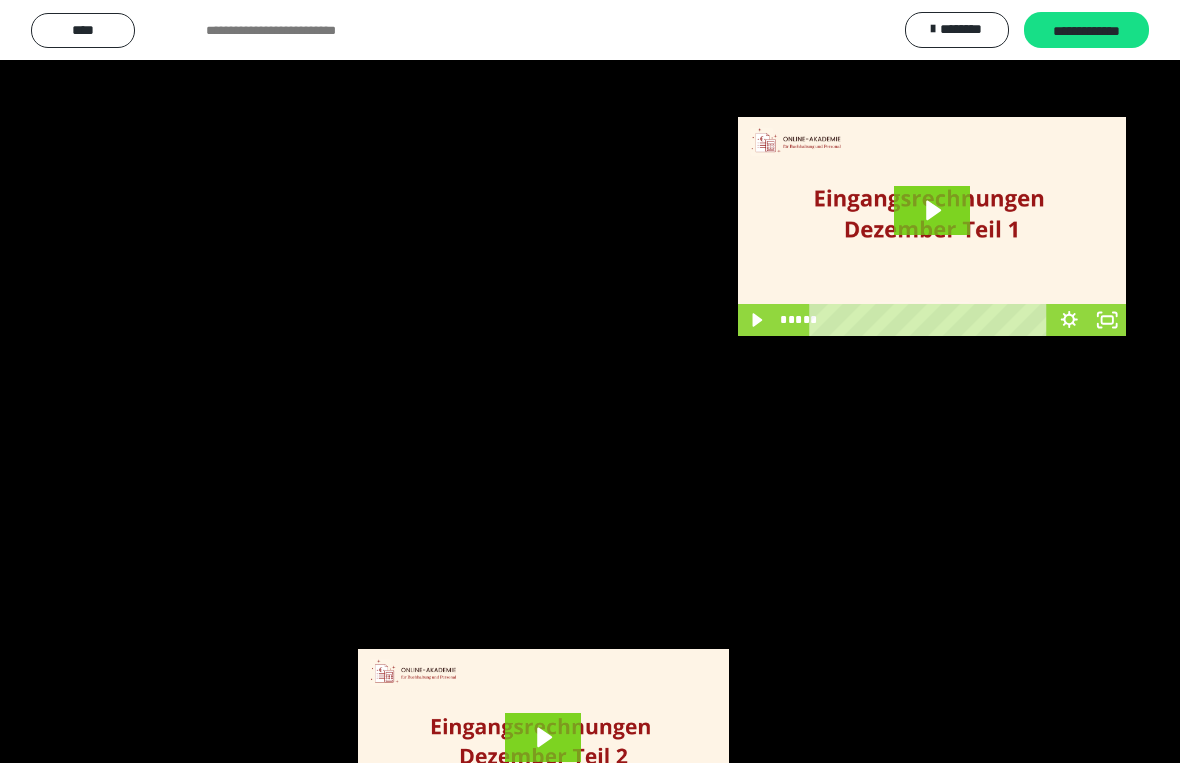 click at bounding box center (590, 381) 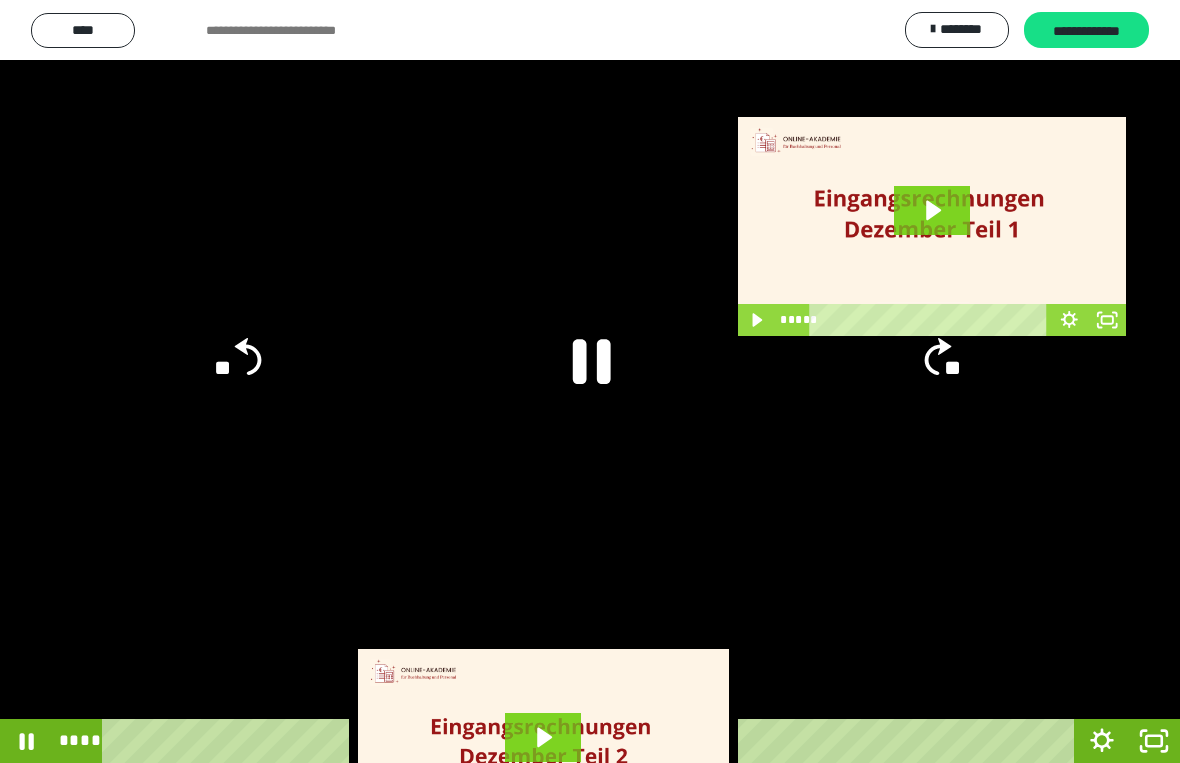 click 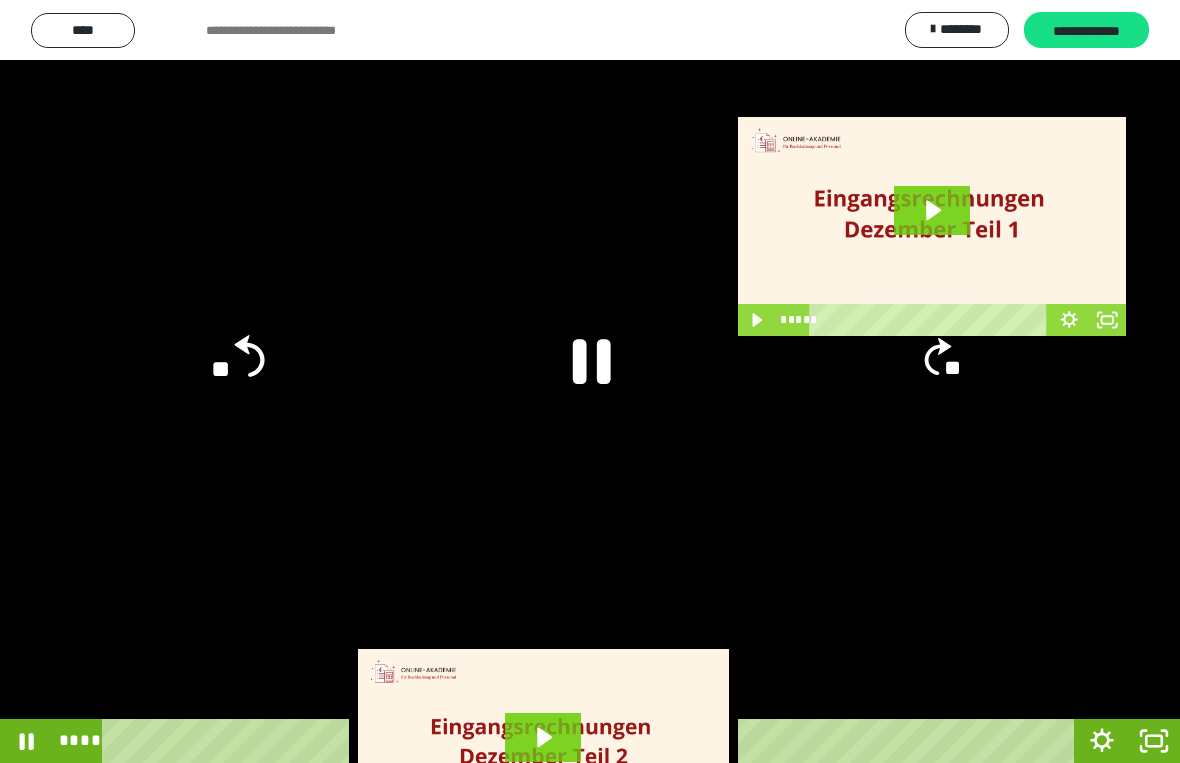 click on "**" 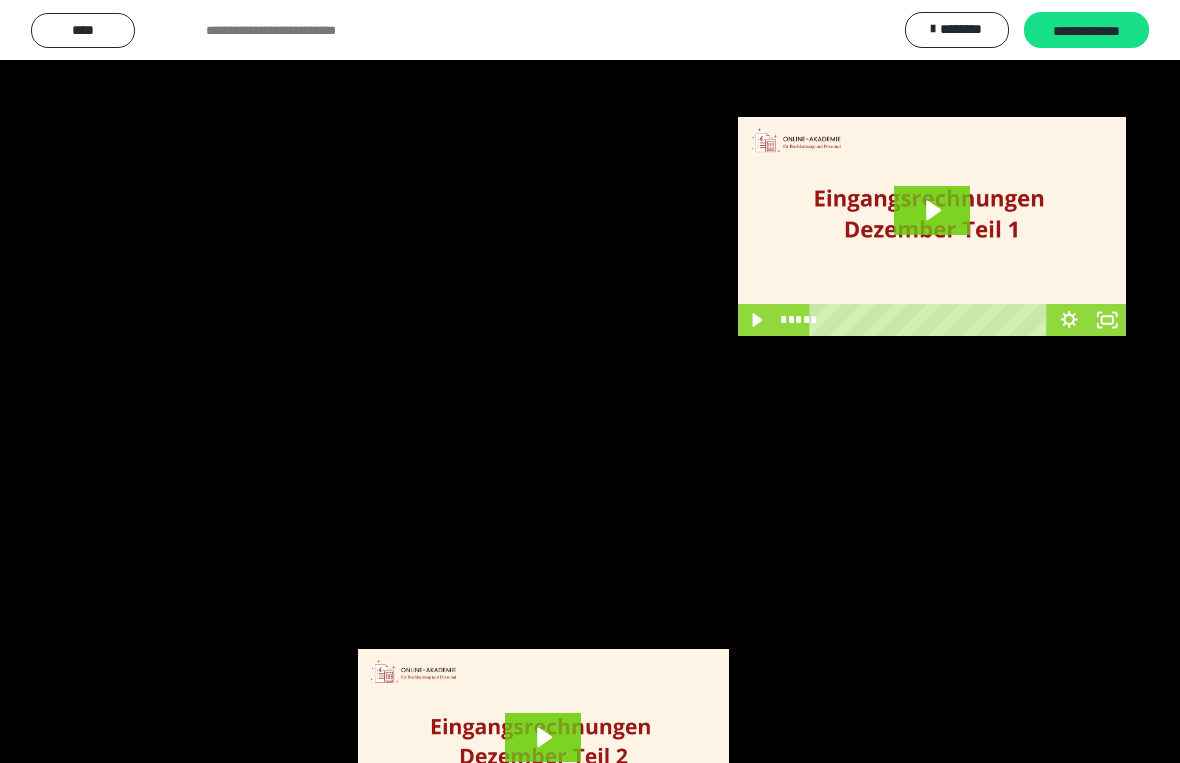 click at bounding box center (590, 381) 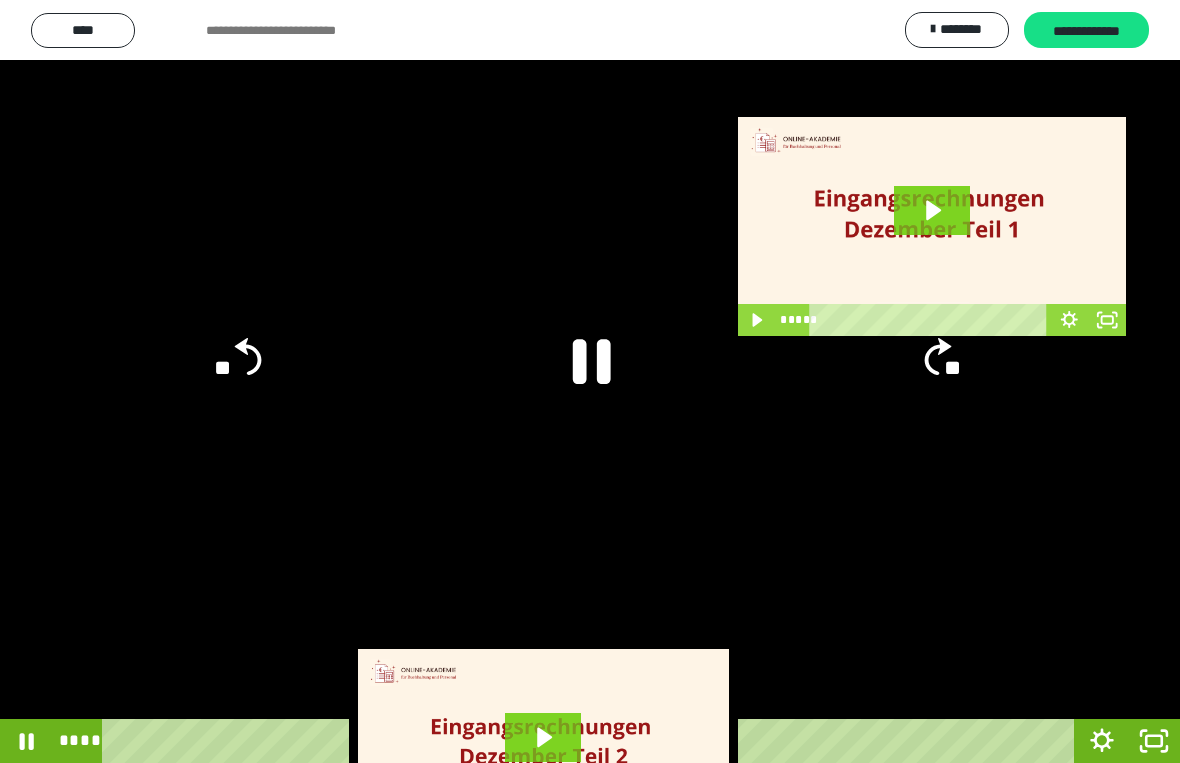 click 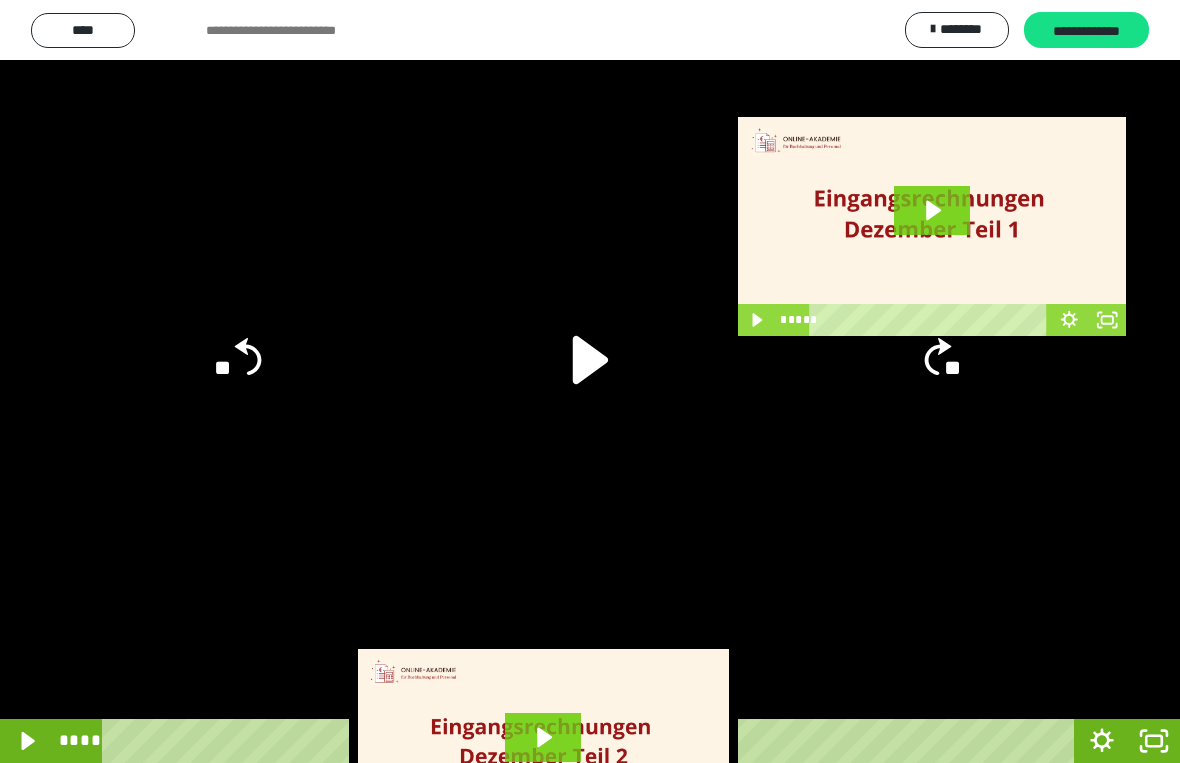 click on "**" 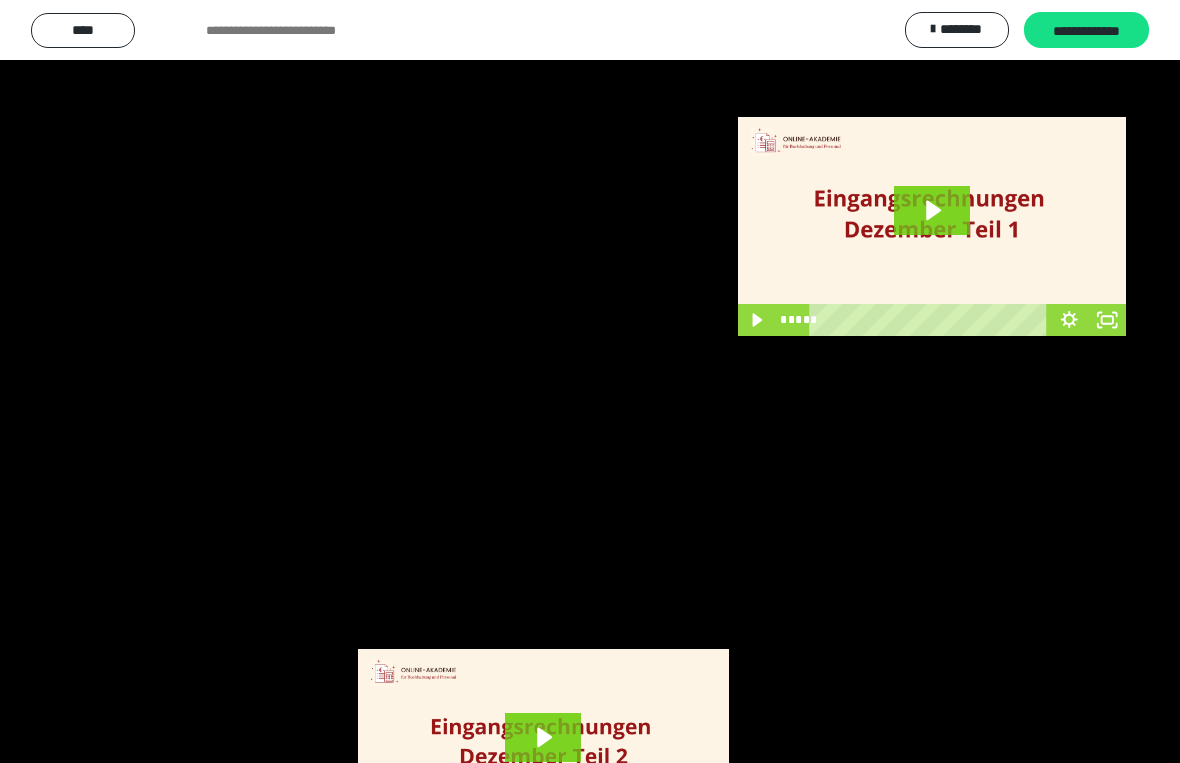 click at bounding box center [590, 381] 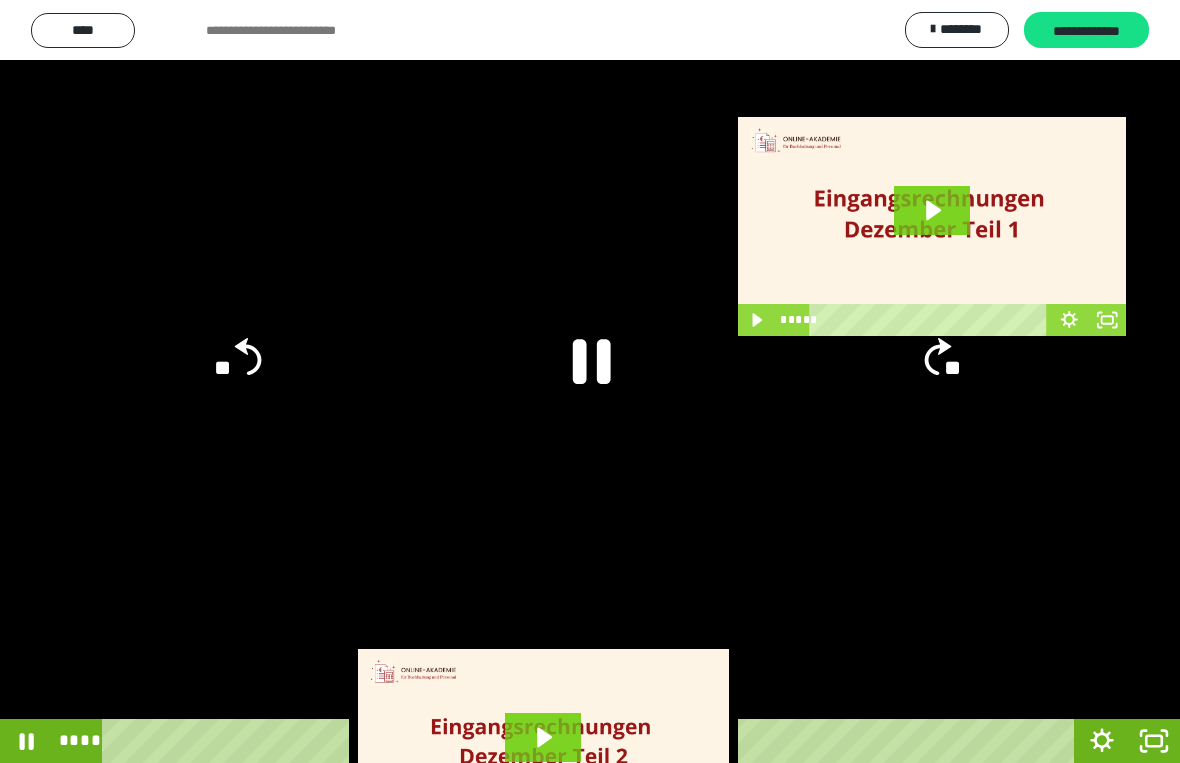 click 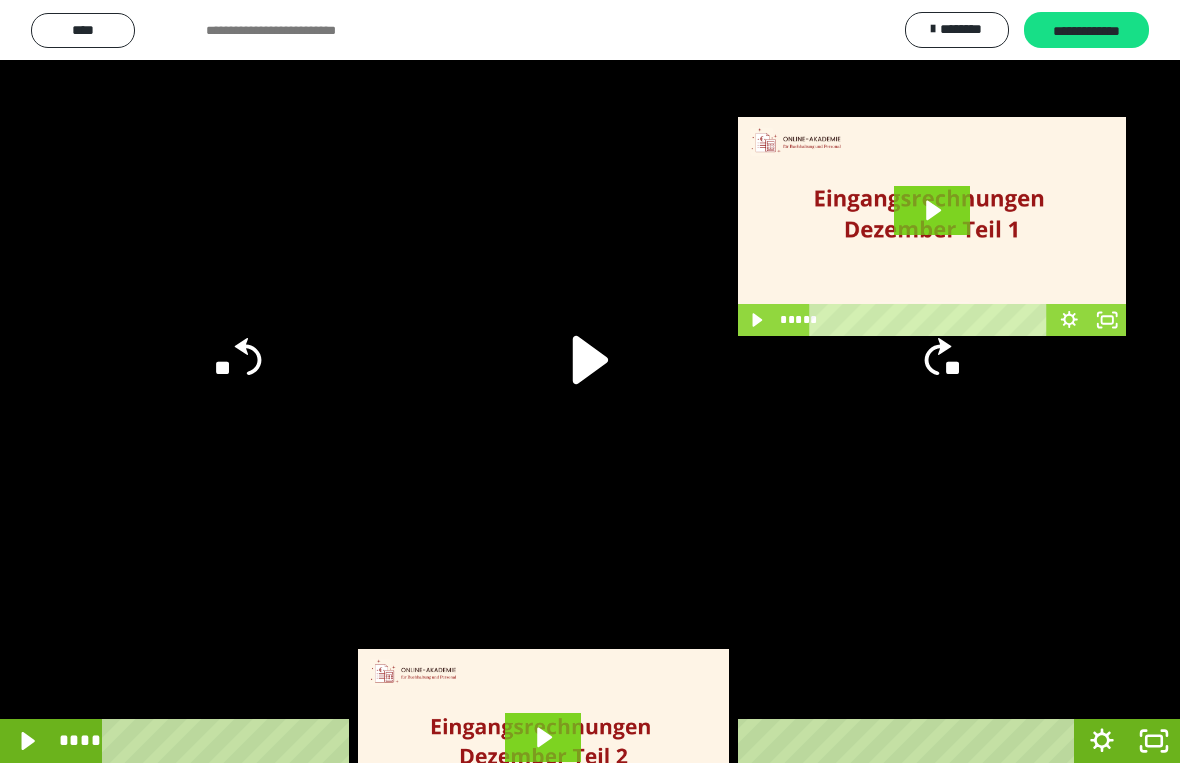 click 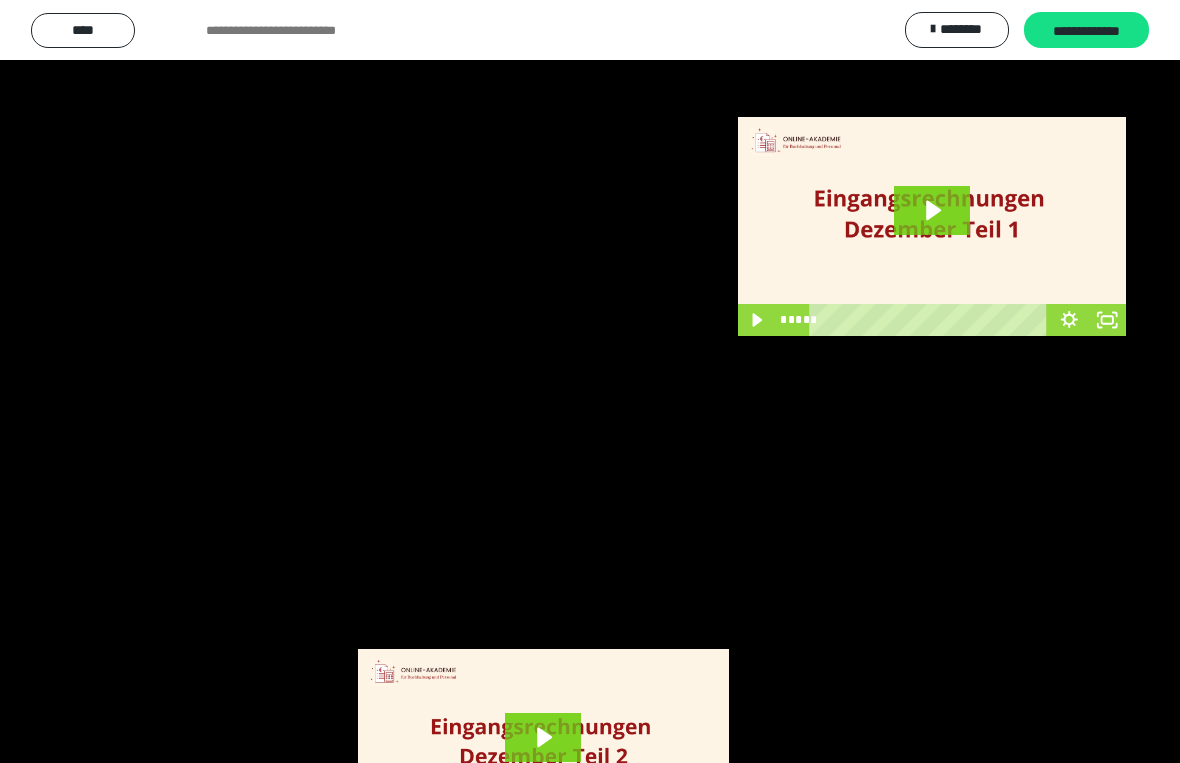 click at bounding box center [590, 381] 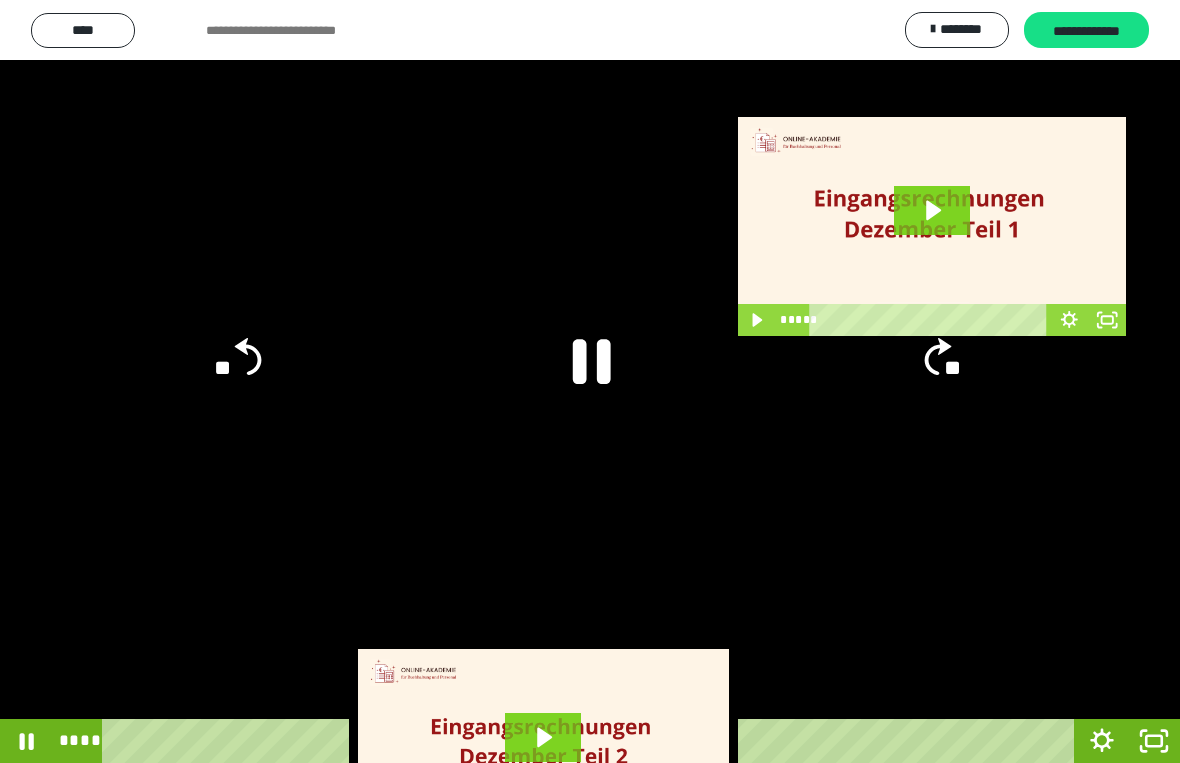 click 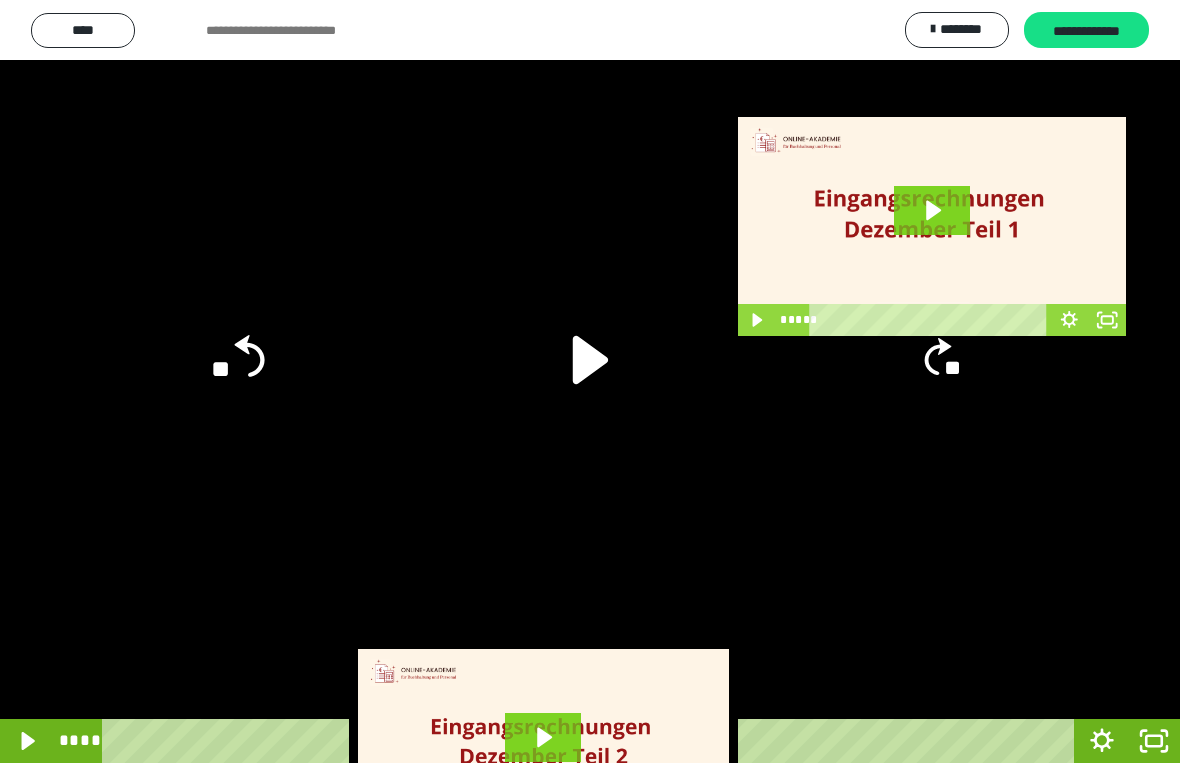 click on "**" 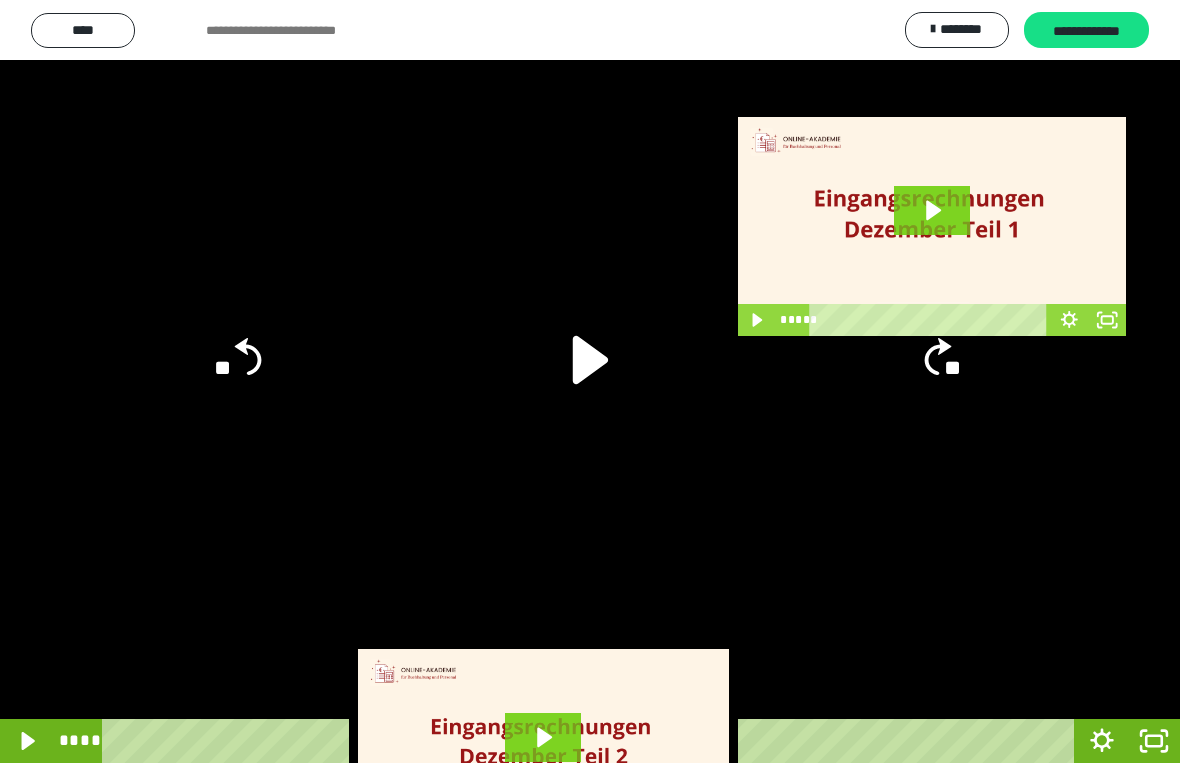 click 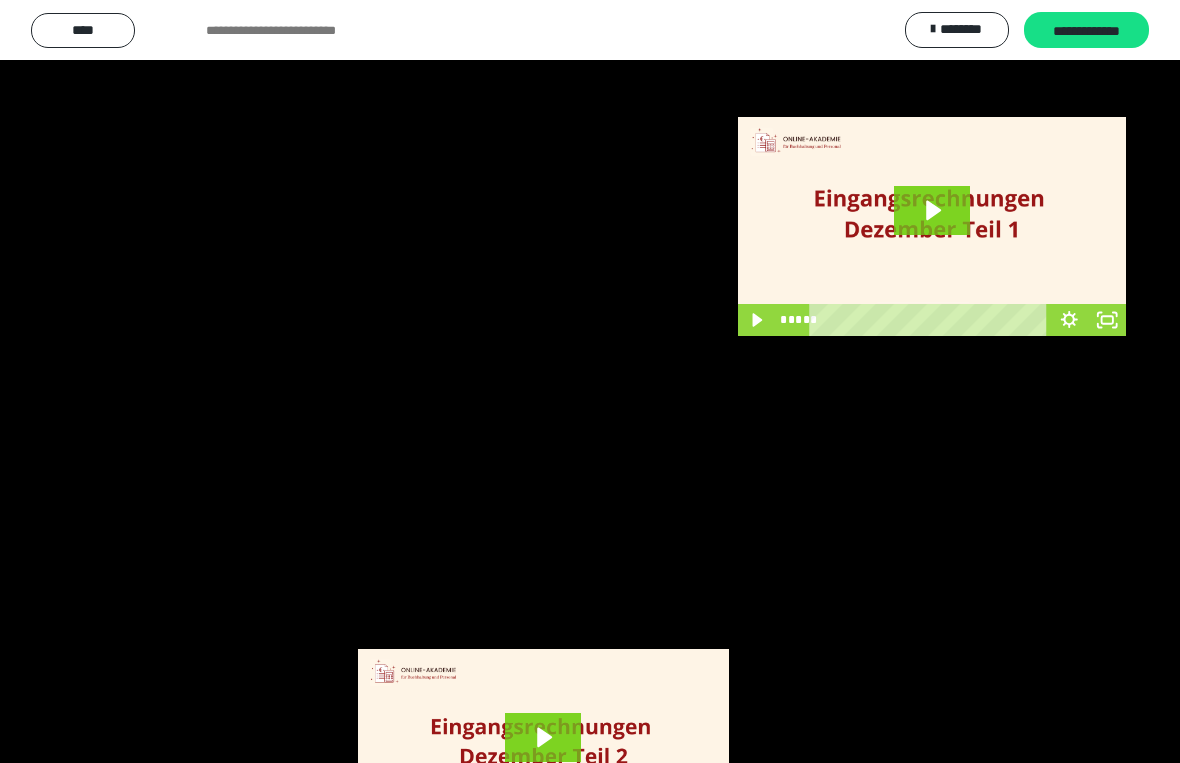 click at bounding box center (590, 381) 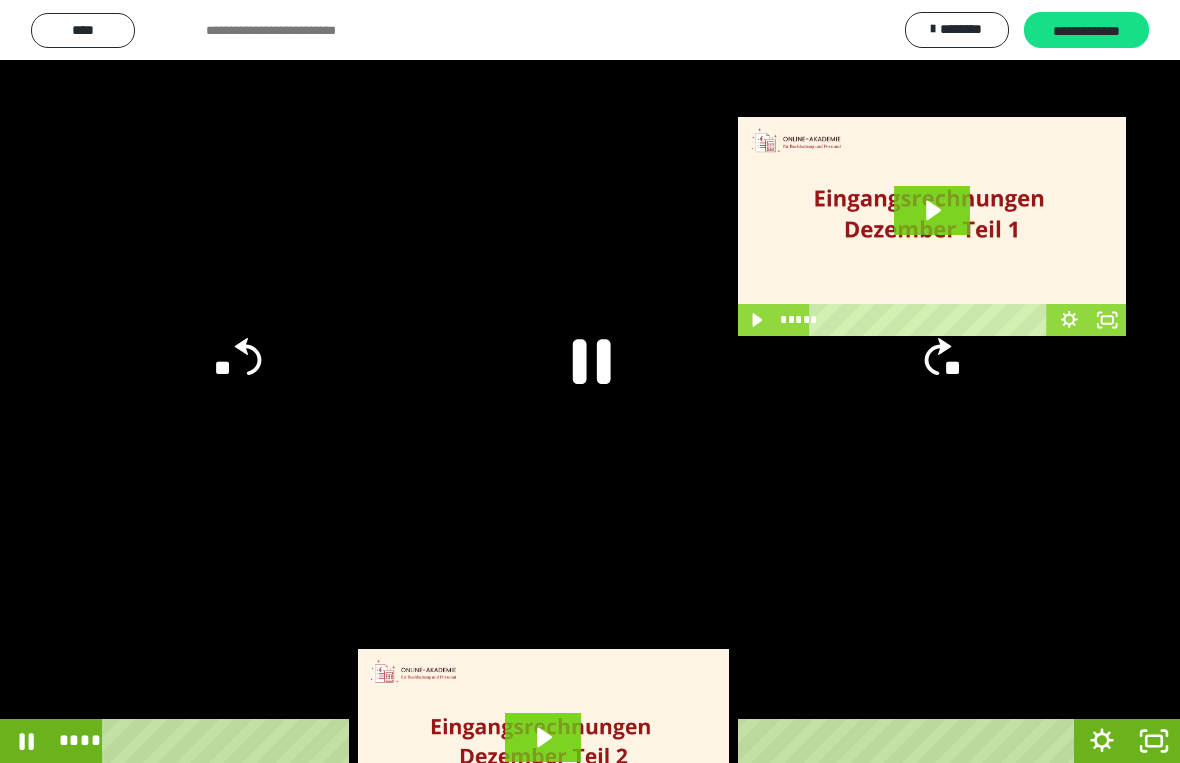 click 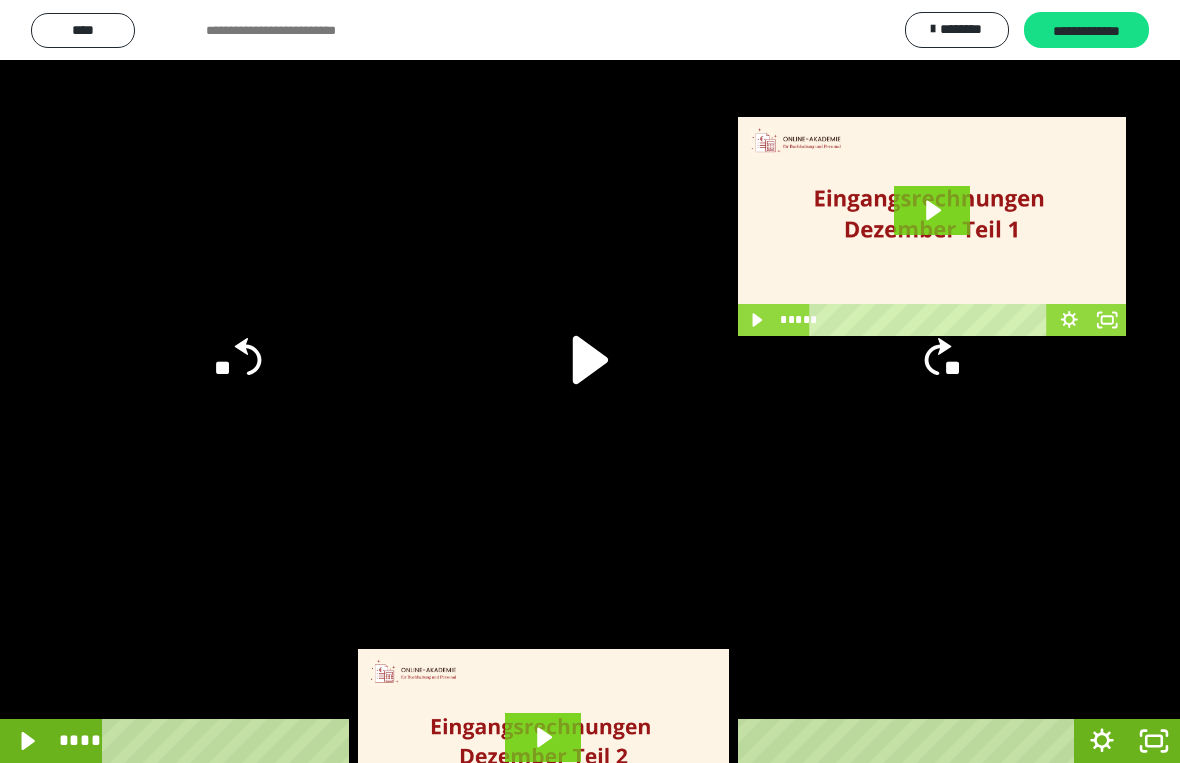 click 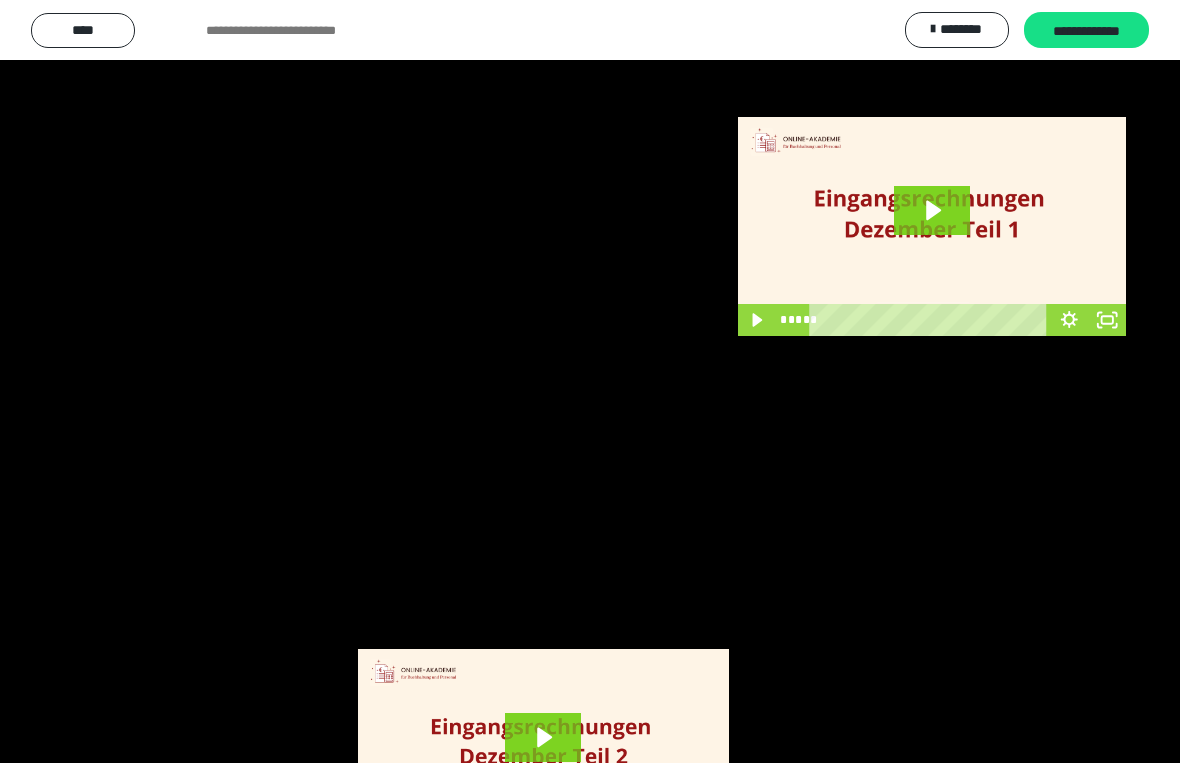 click at bounding box center [590, 381] 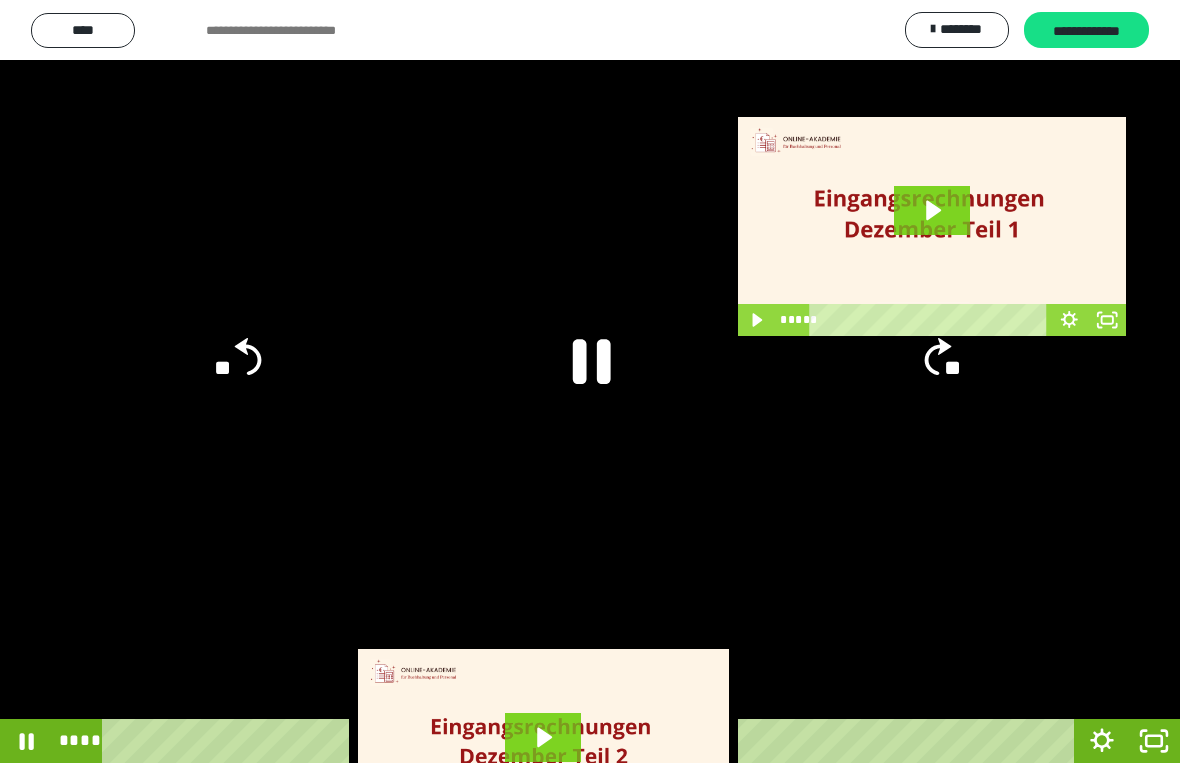 click 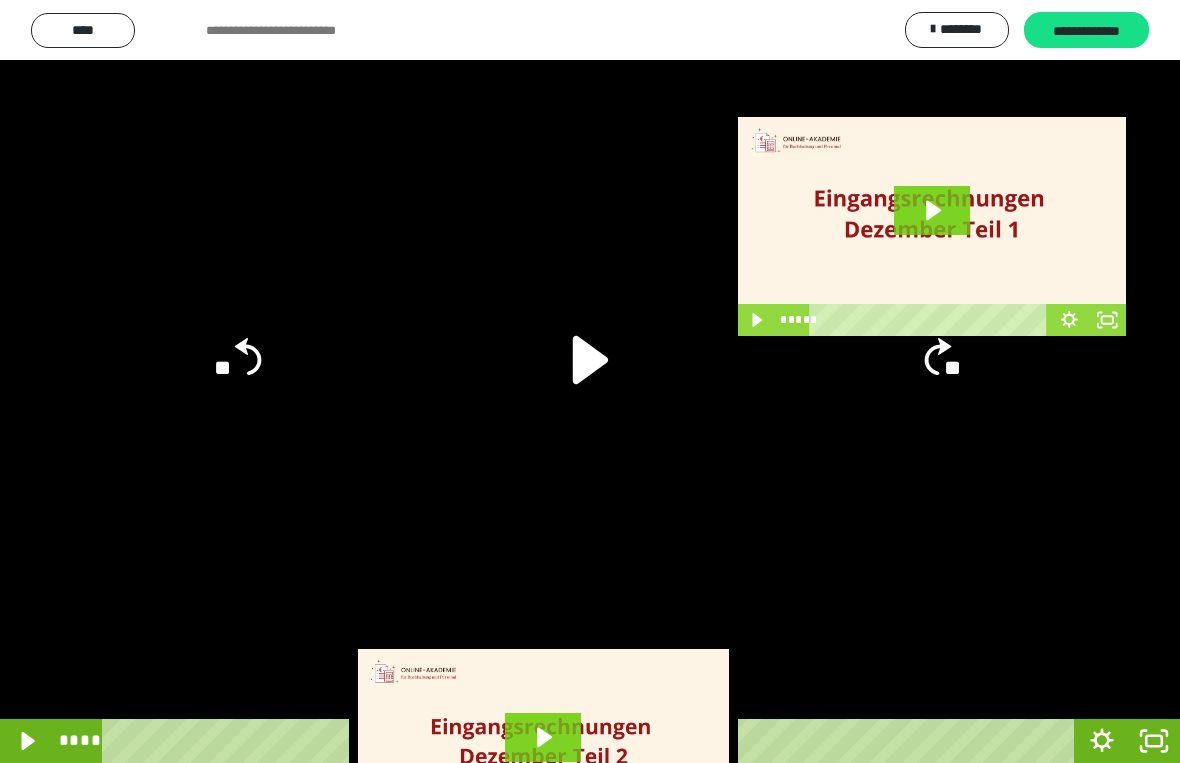 click 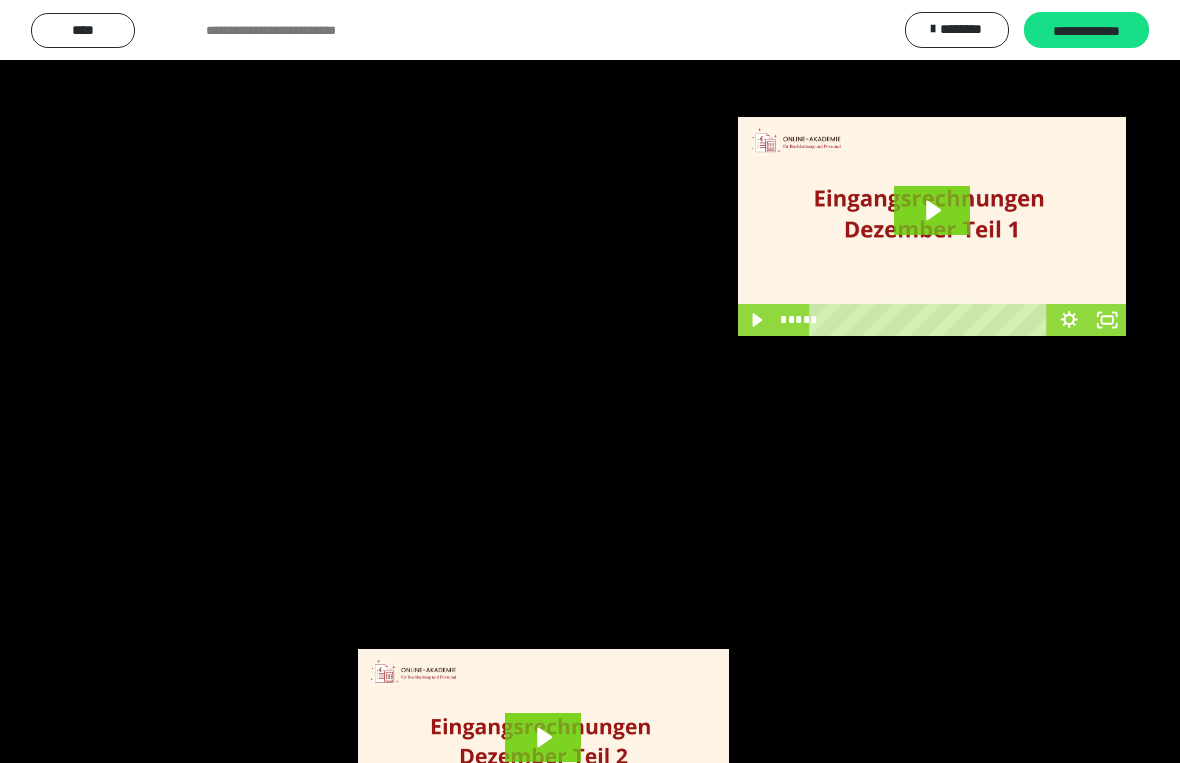 click at bounding box center (590, 381) 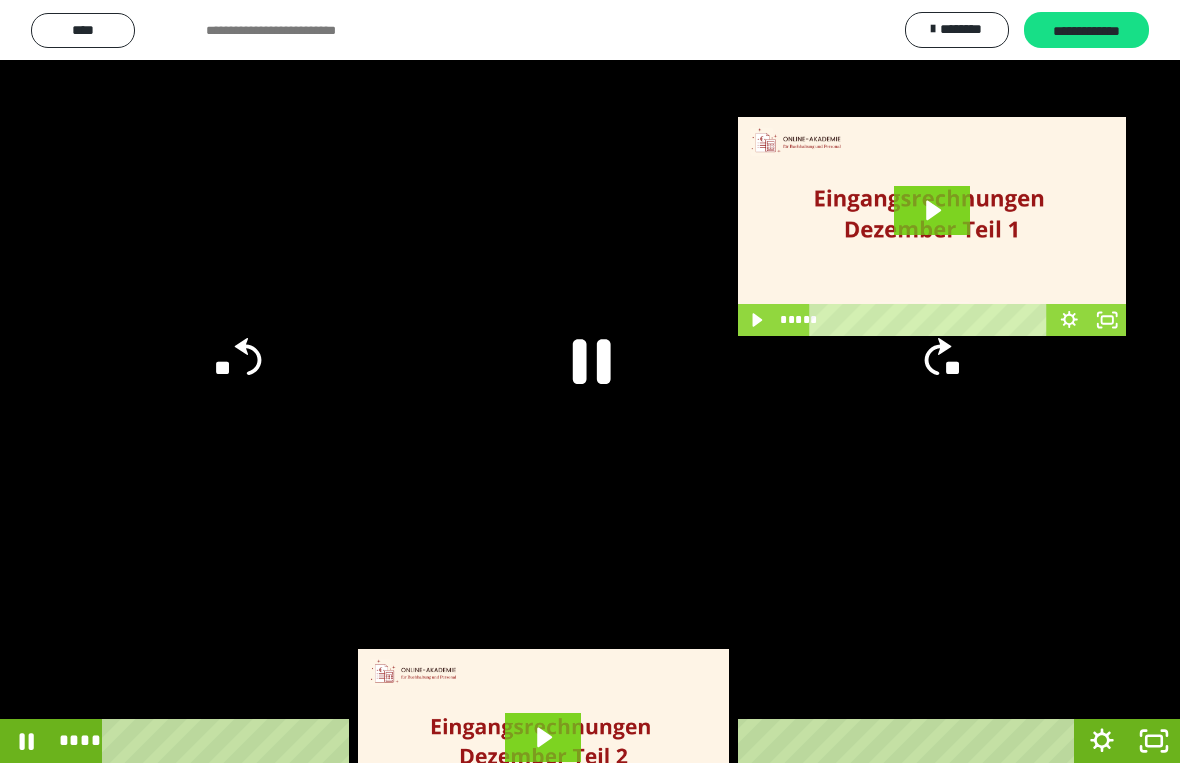 click 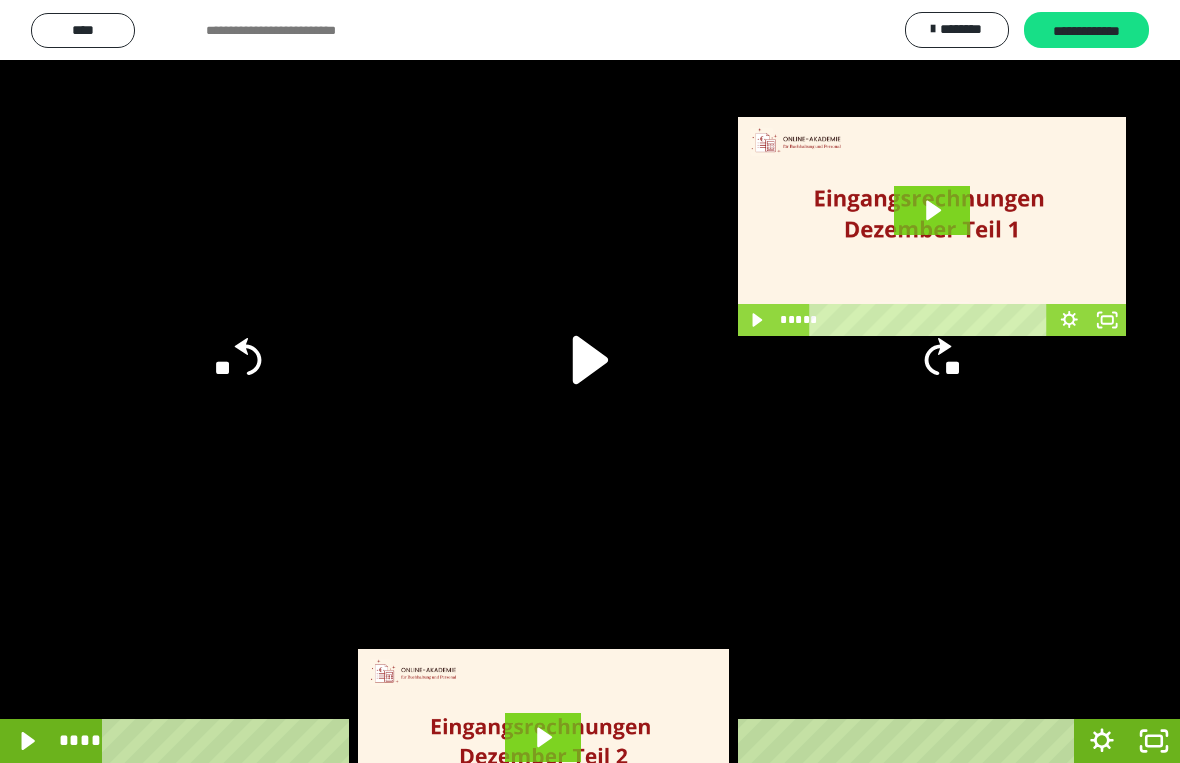 click 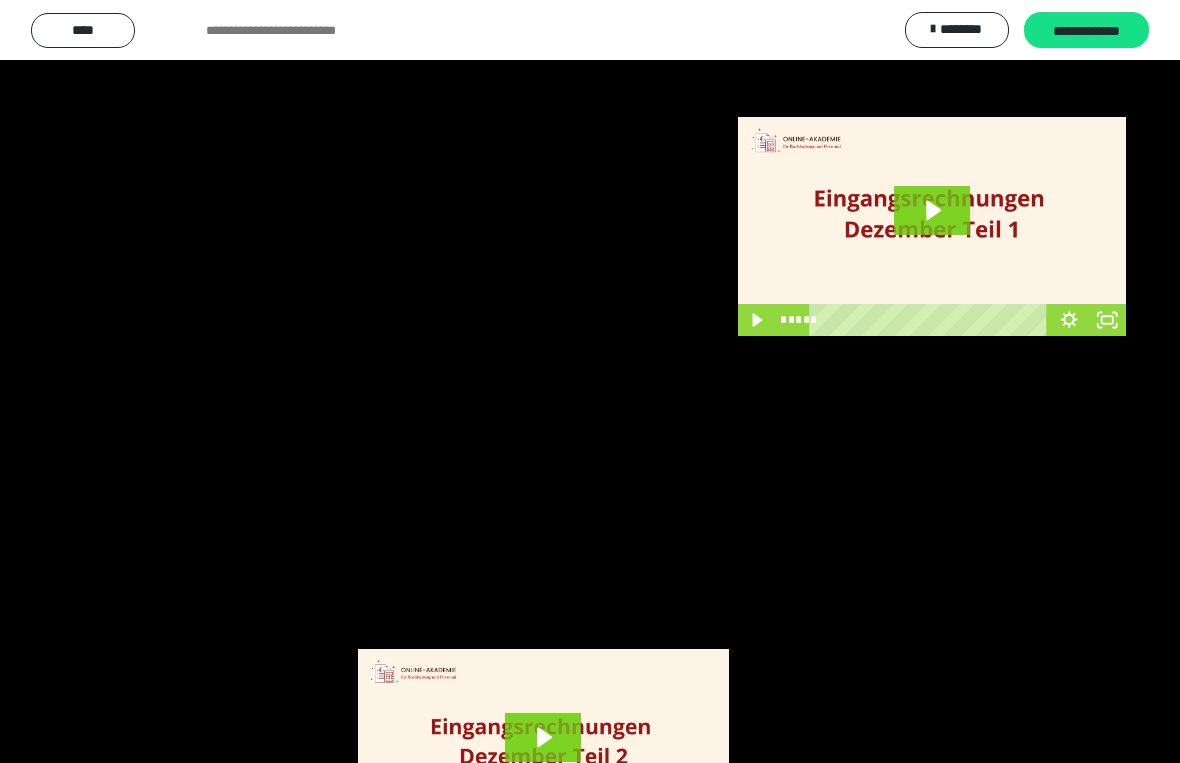 click at bounding box center (590, 381) 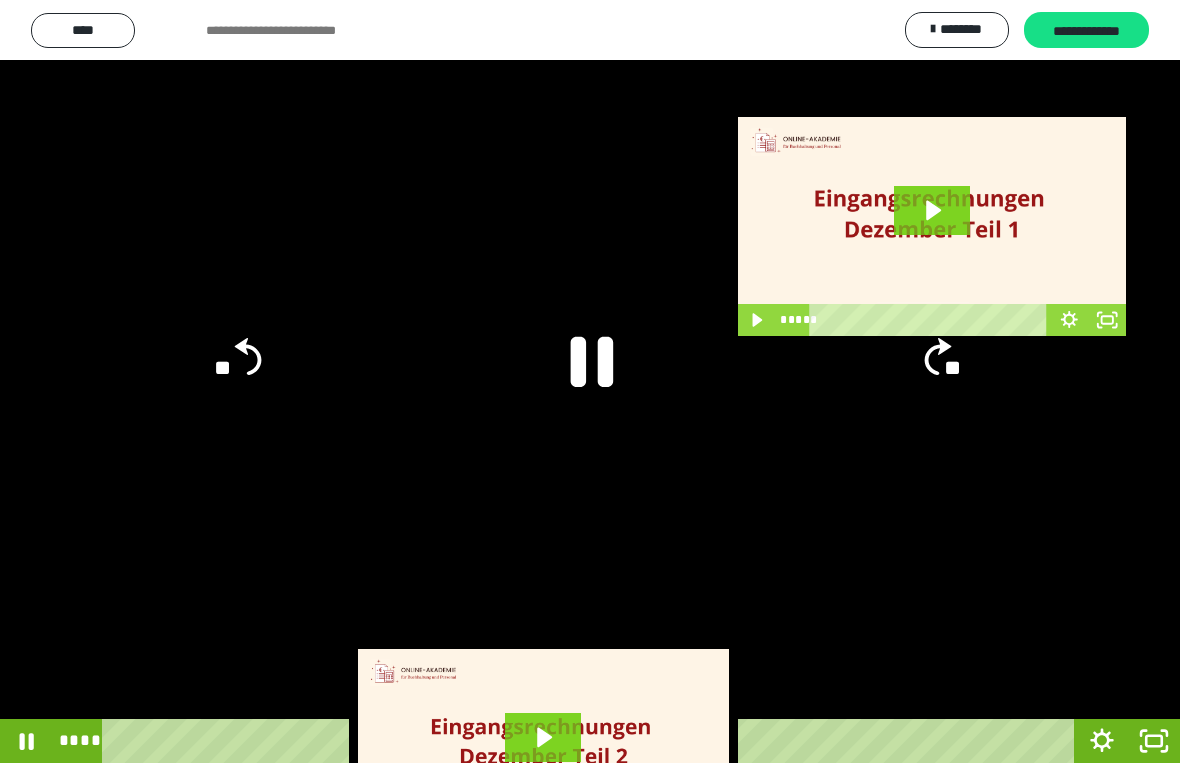 click 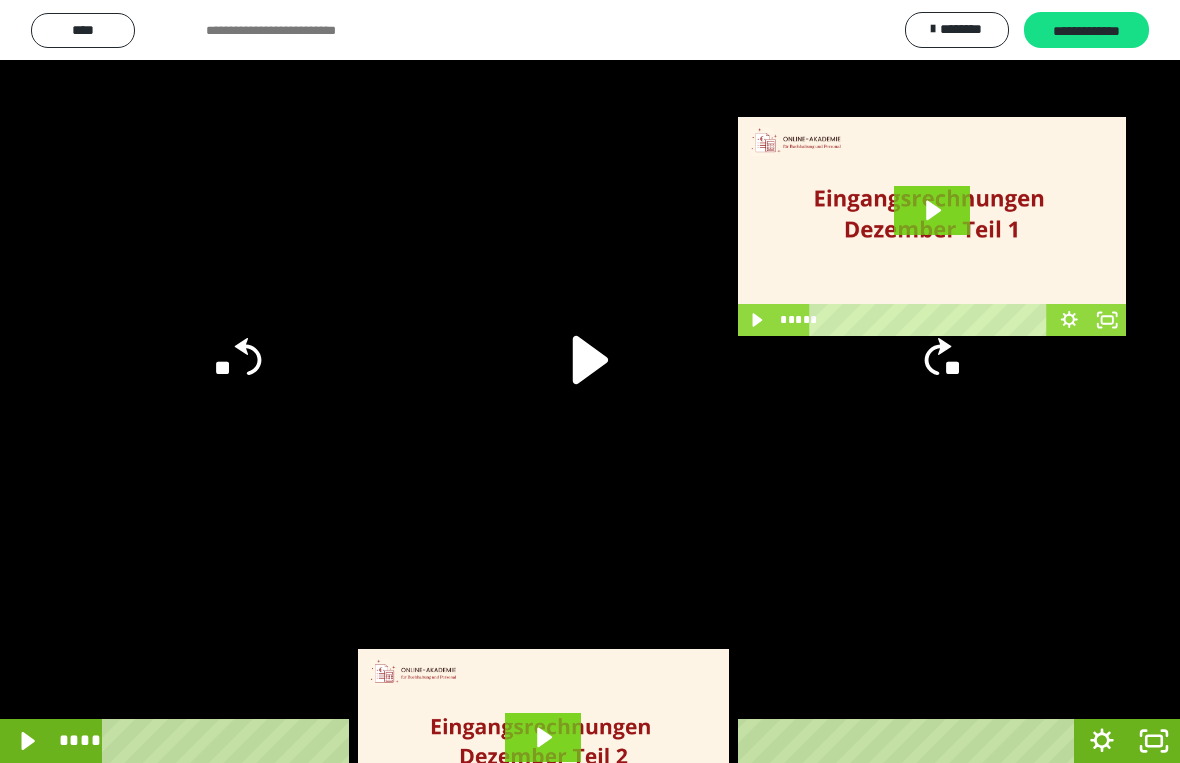 click 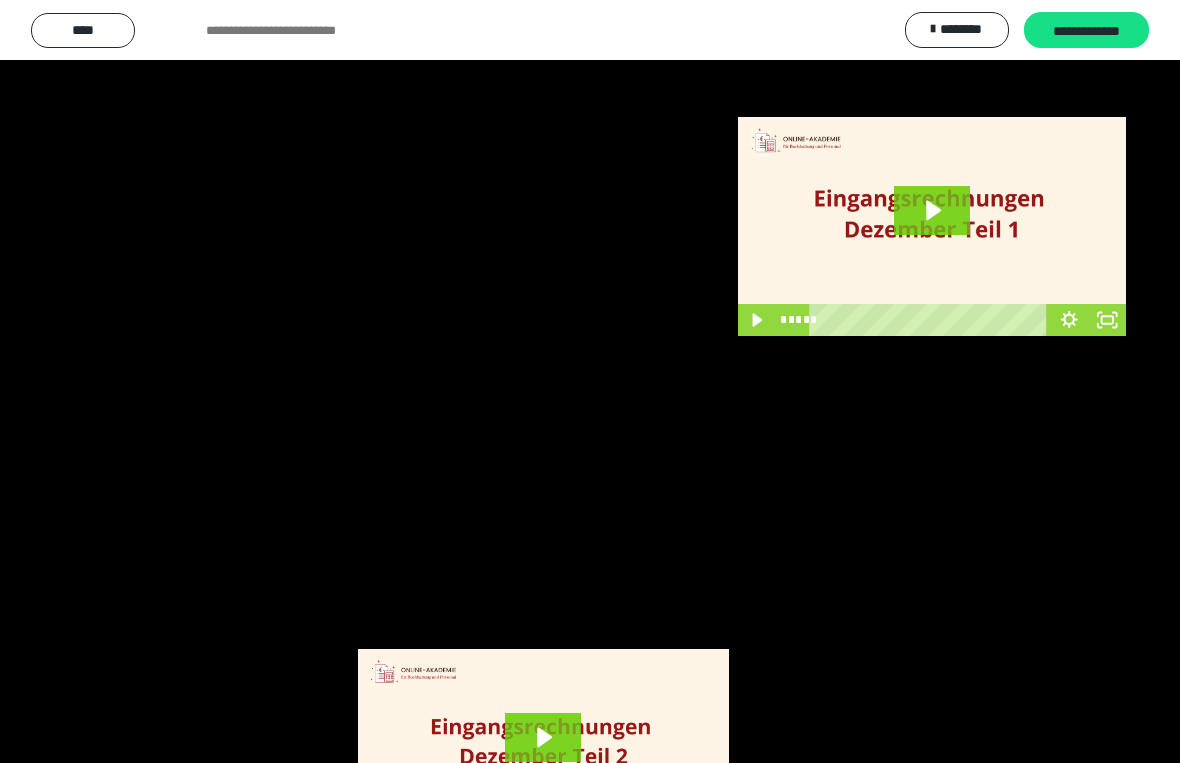 click at bounding box center (590, 381) 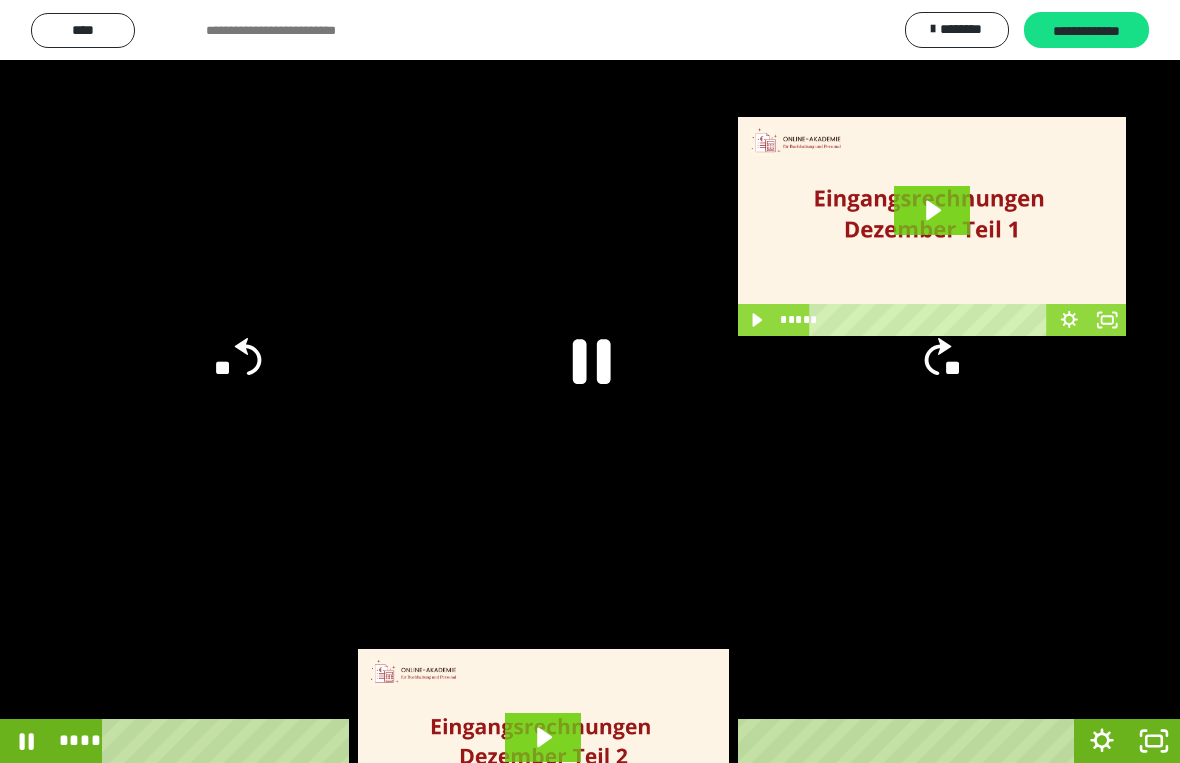 click 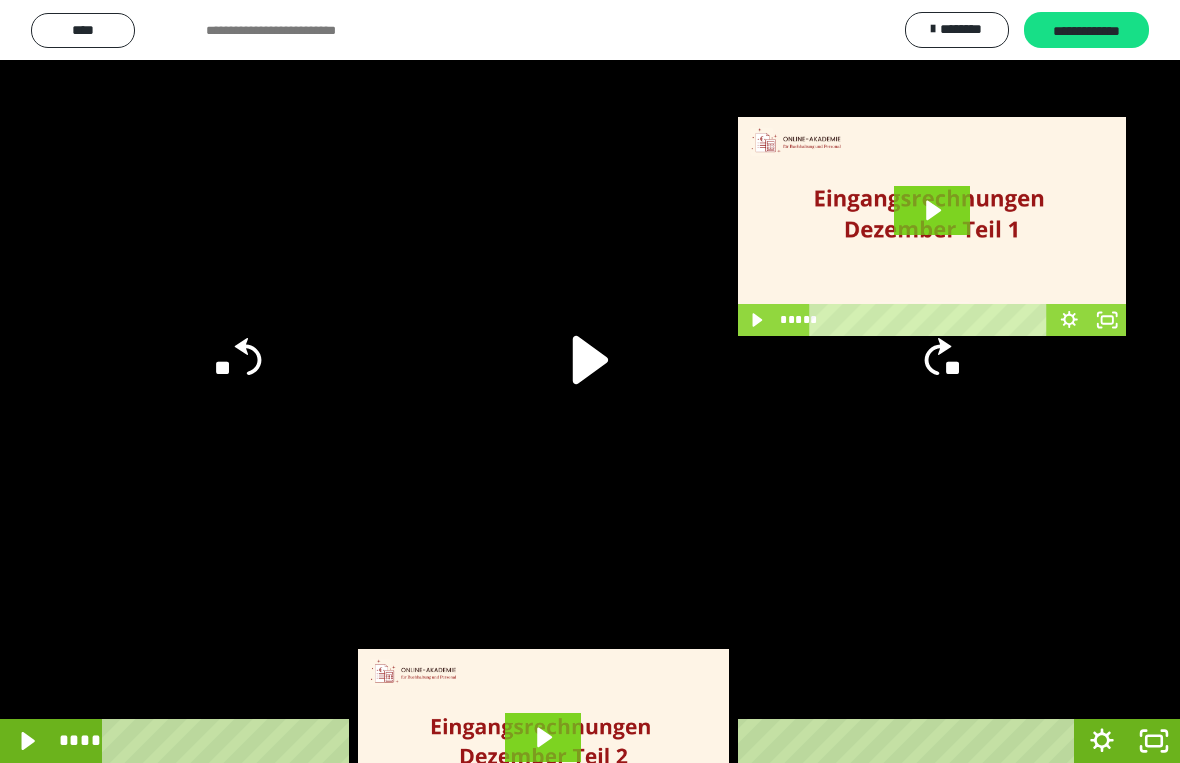 click 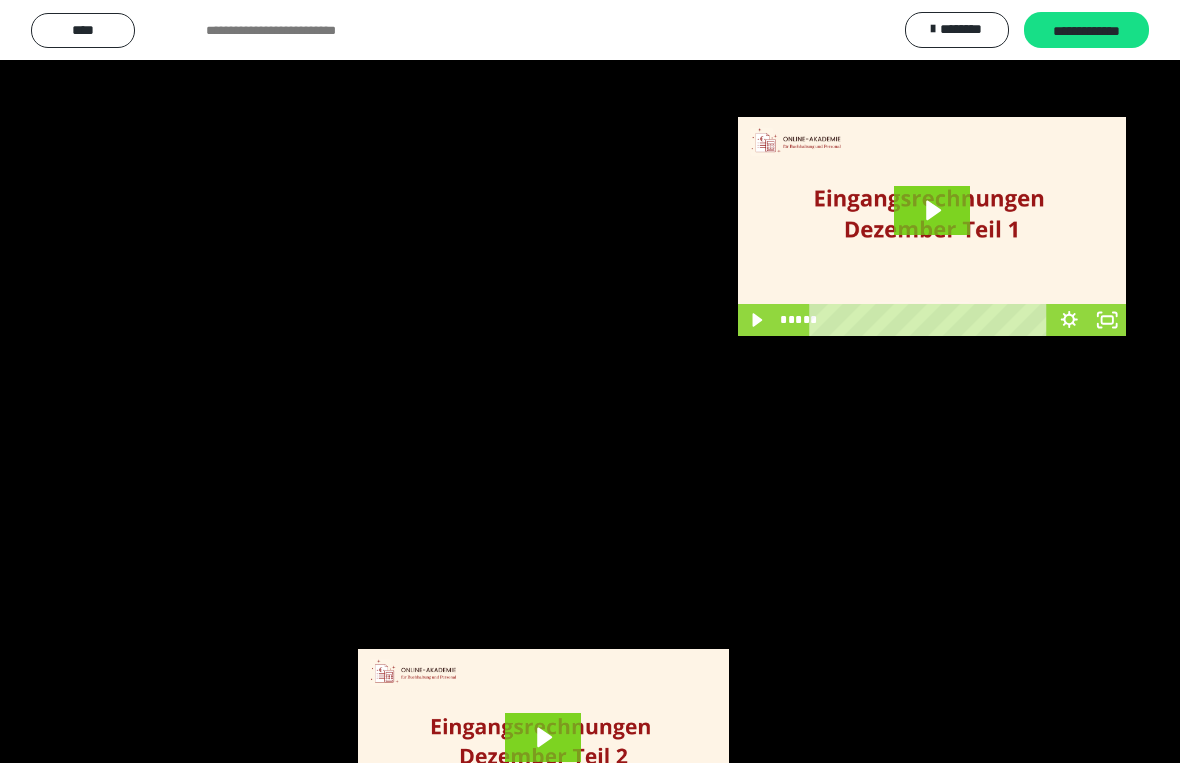 click at bounding box center [590, 381] 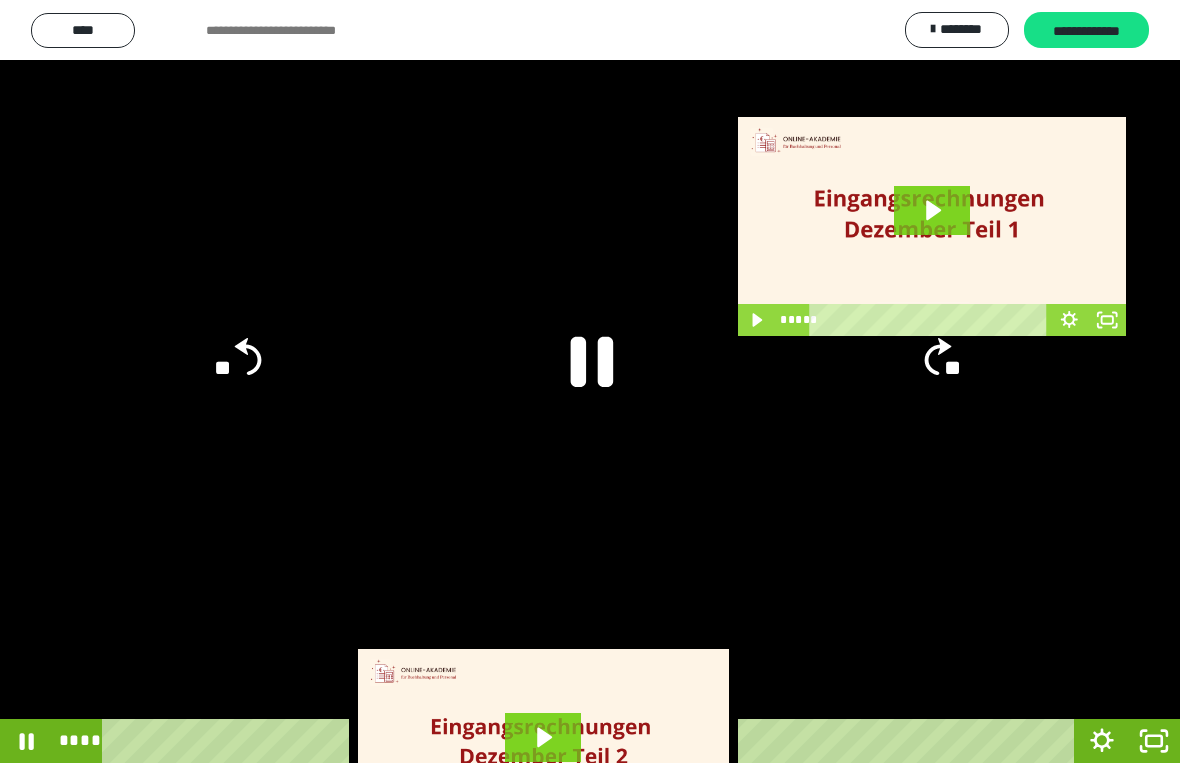 click 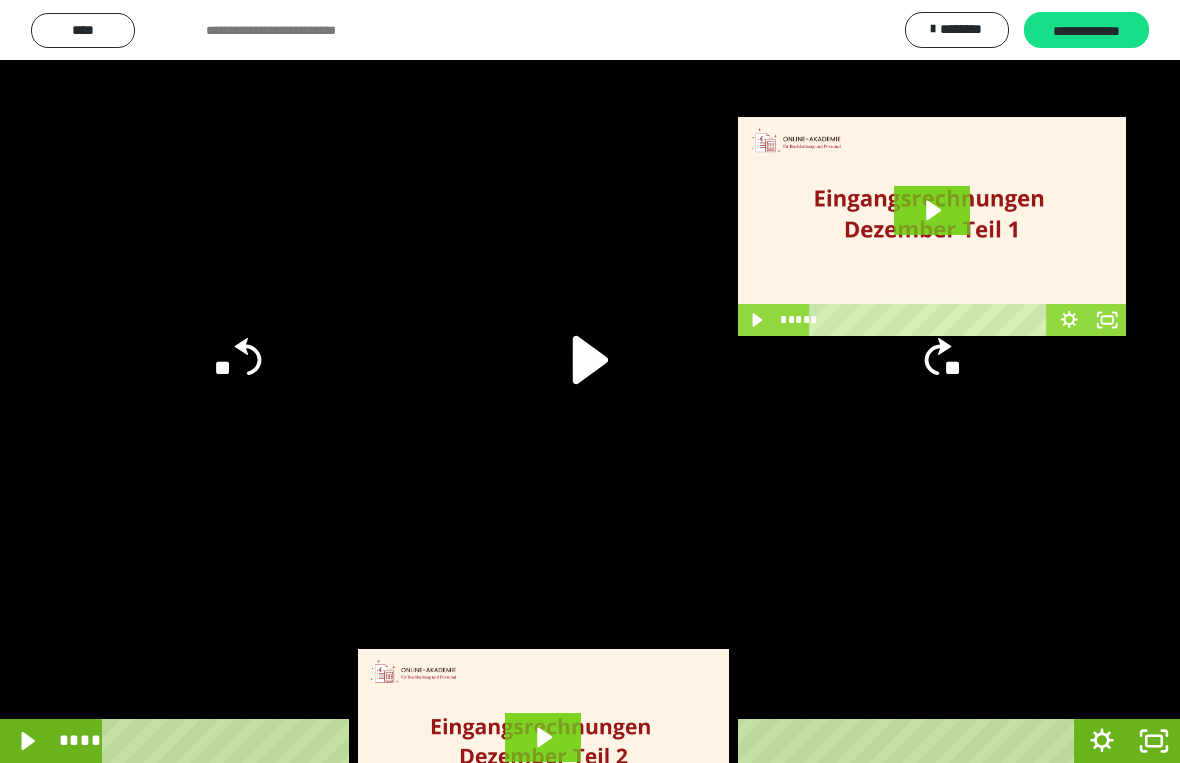 click 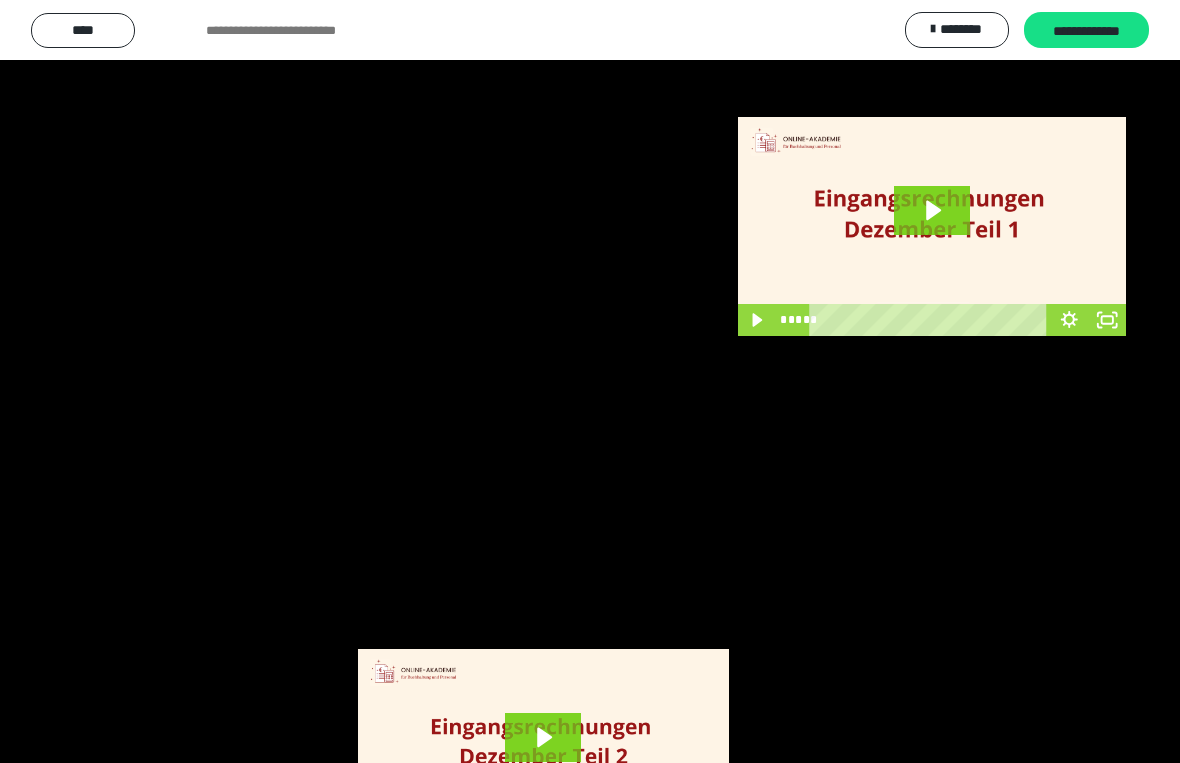 click at bounding box center (590, 381) 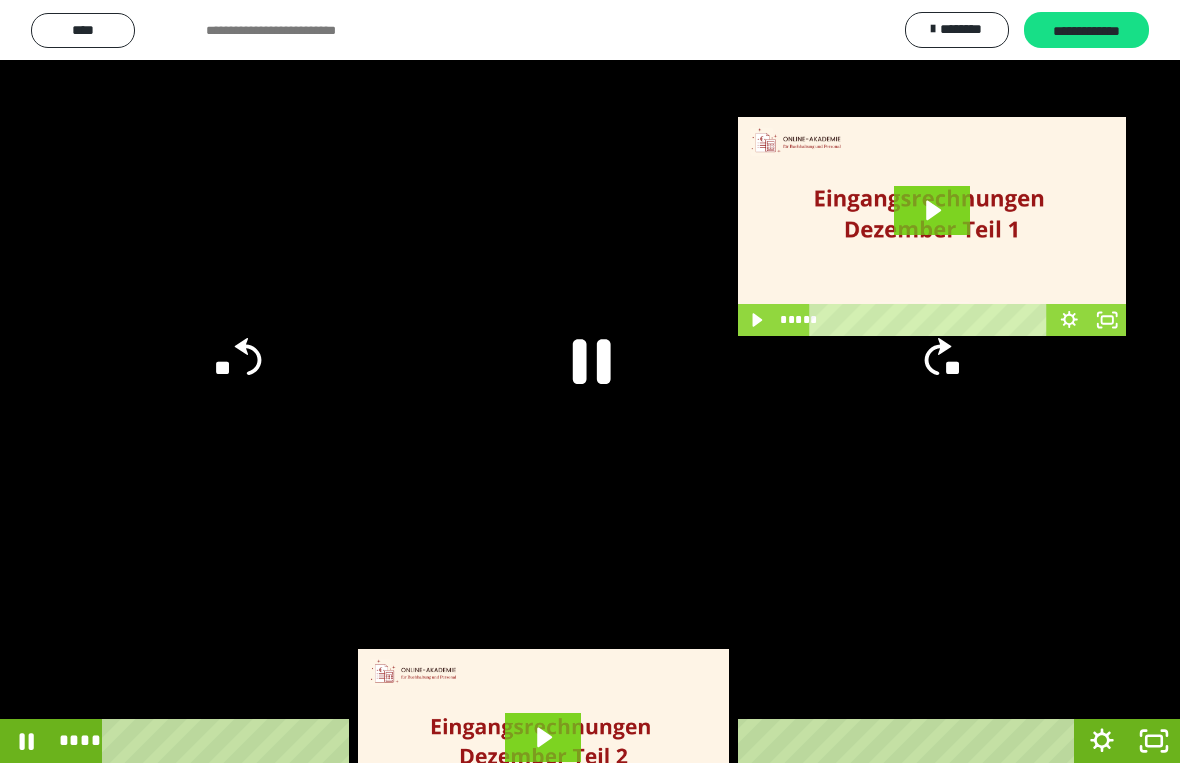 click on "**" 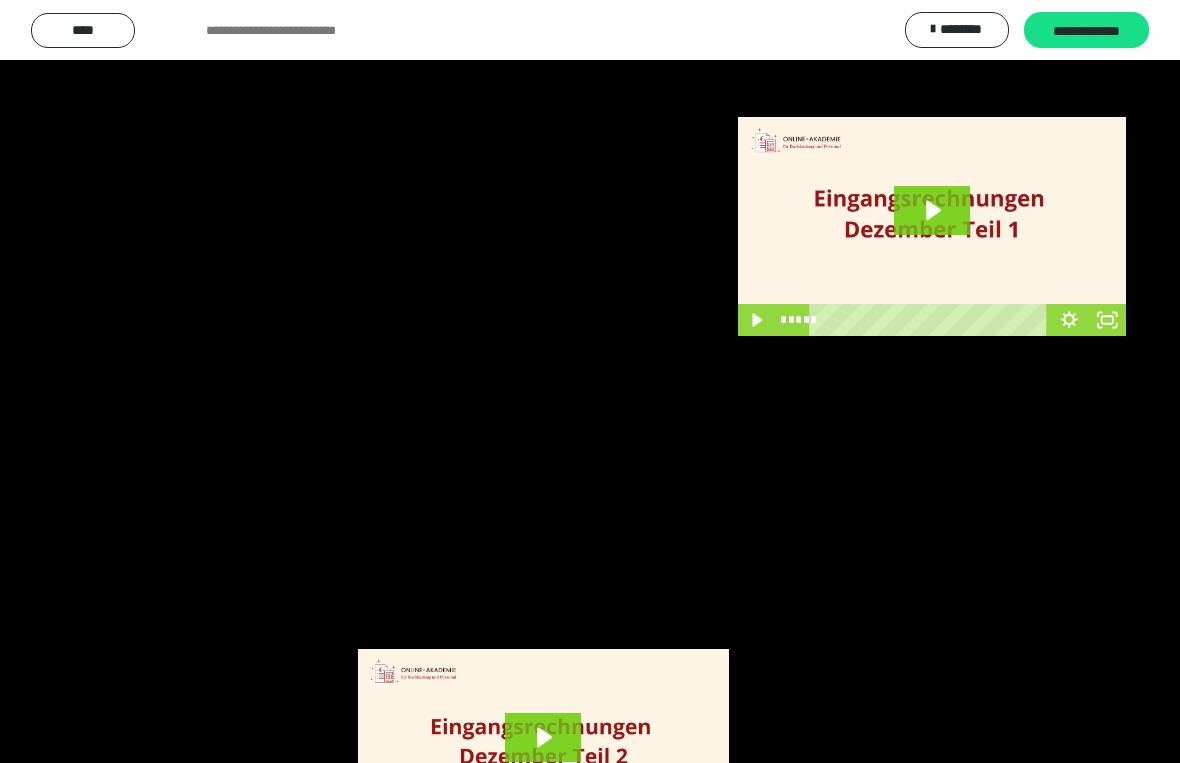 click at bounding box center [590, 381] 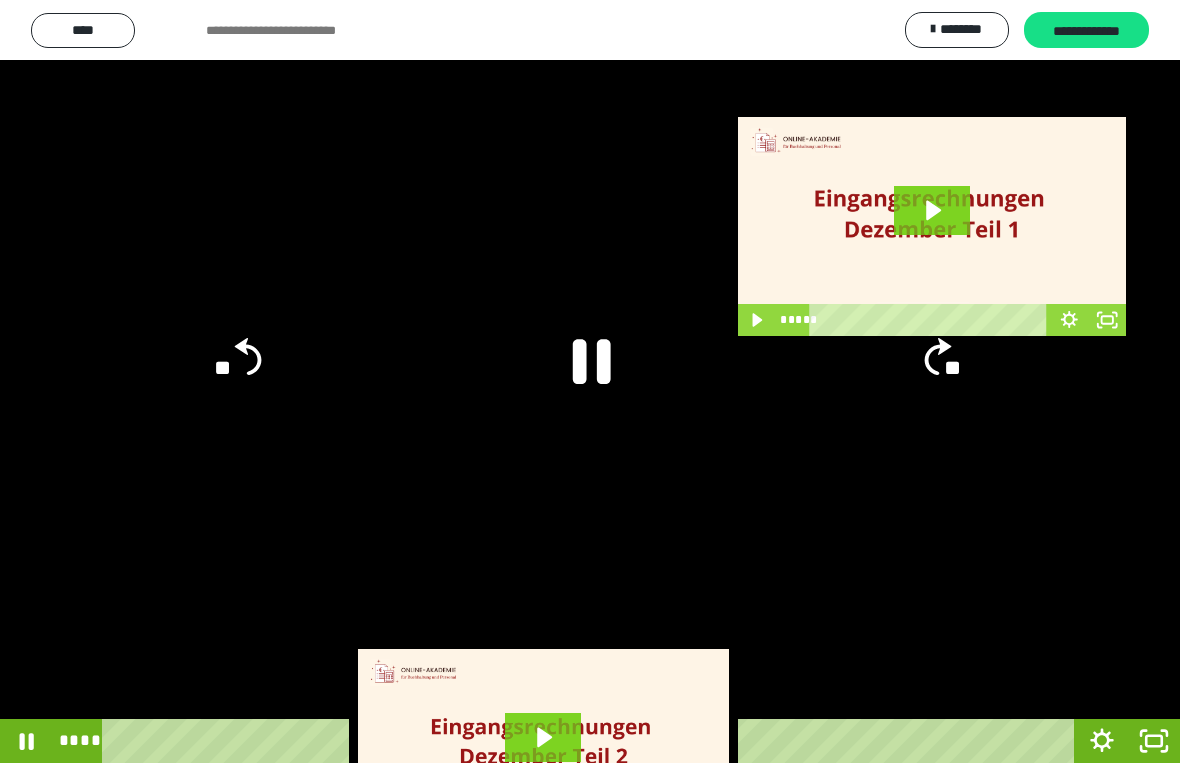 click 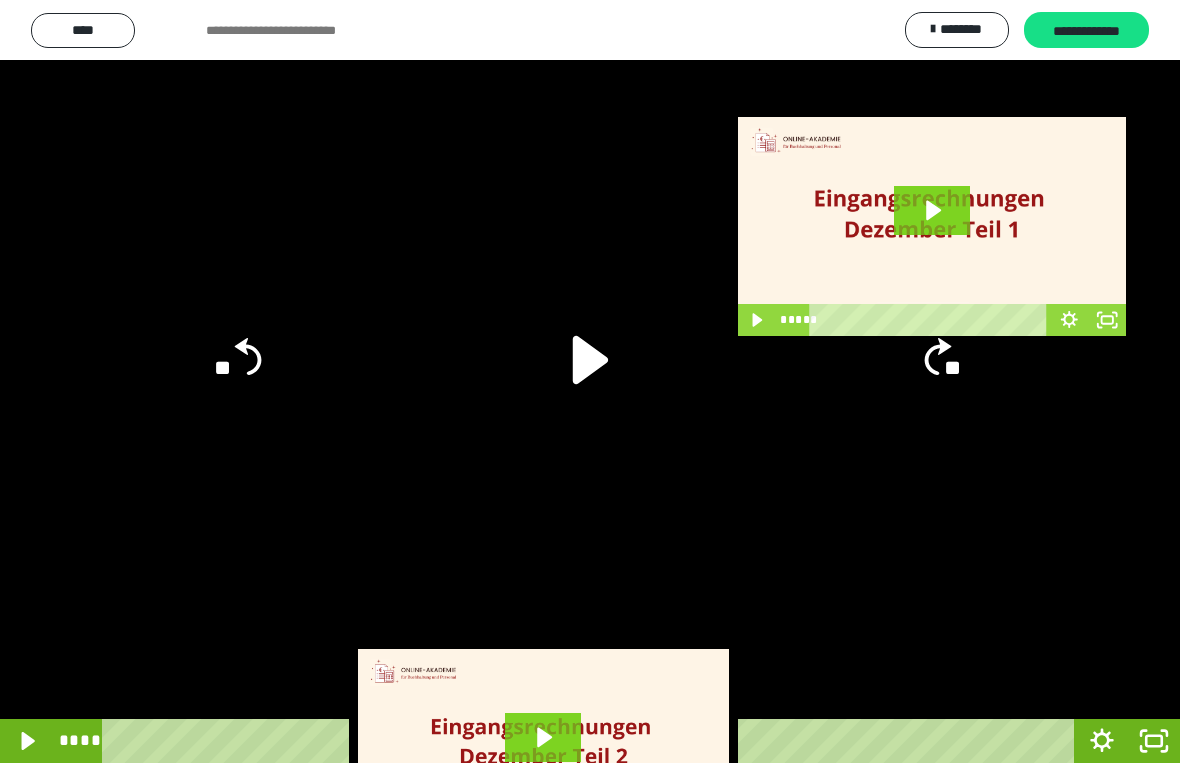 click on "**" 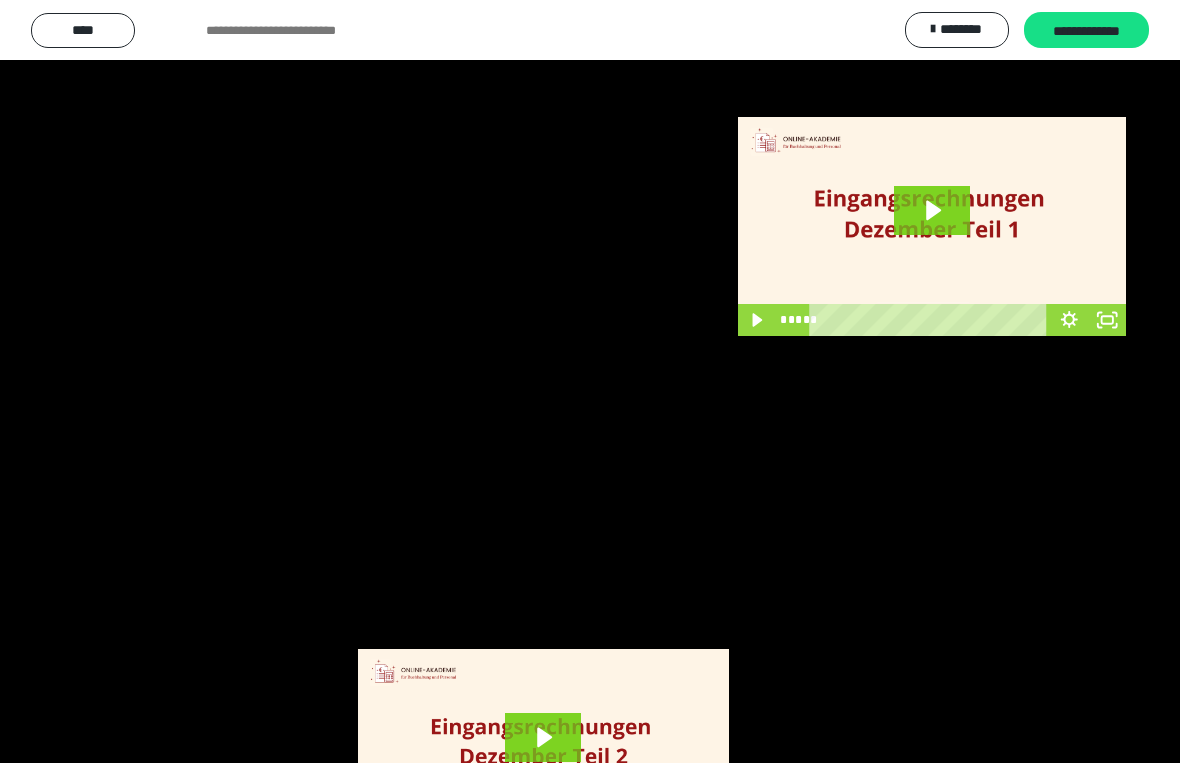 click at bounding box center [590, 381] 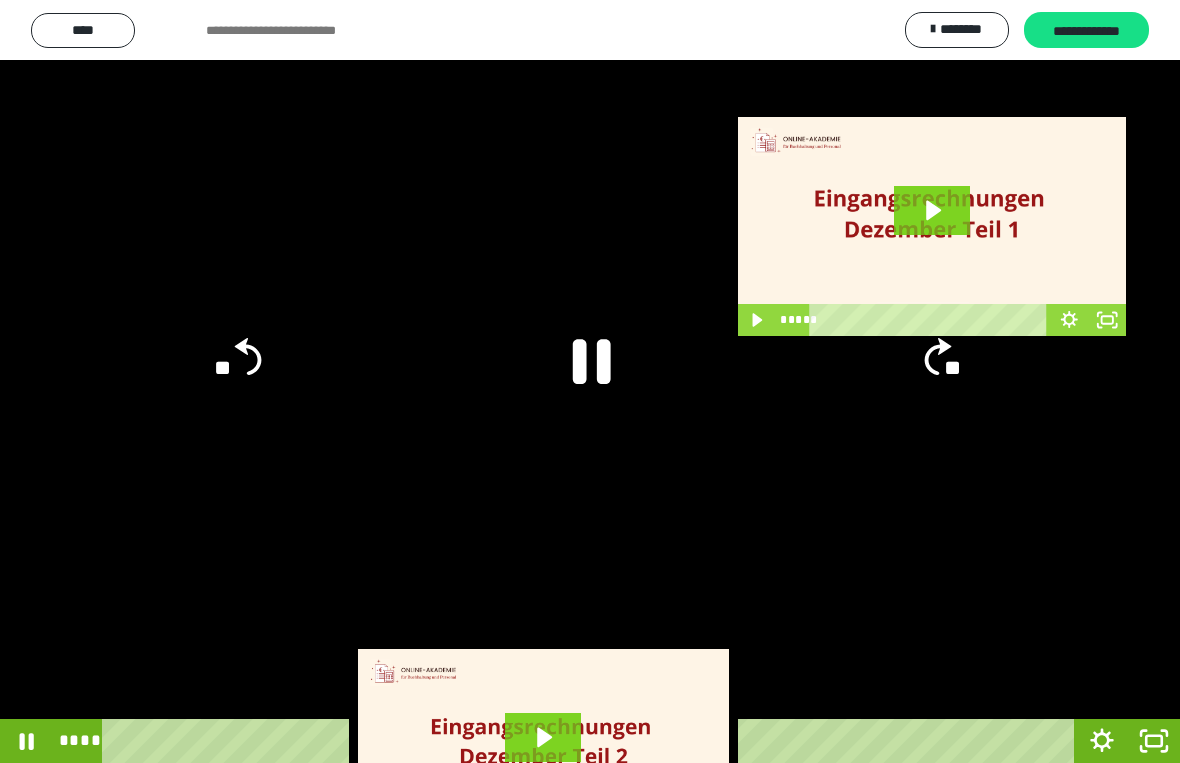 click 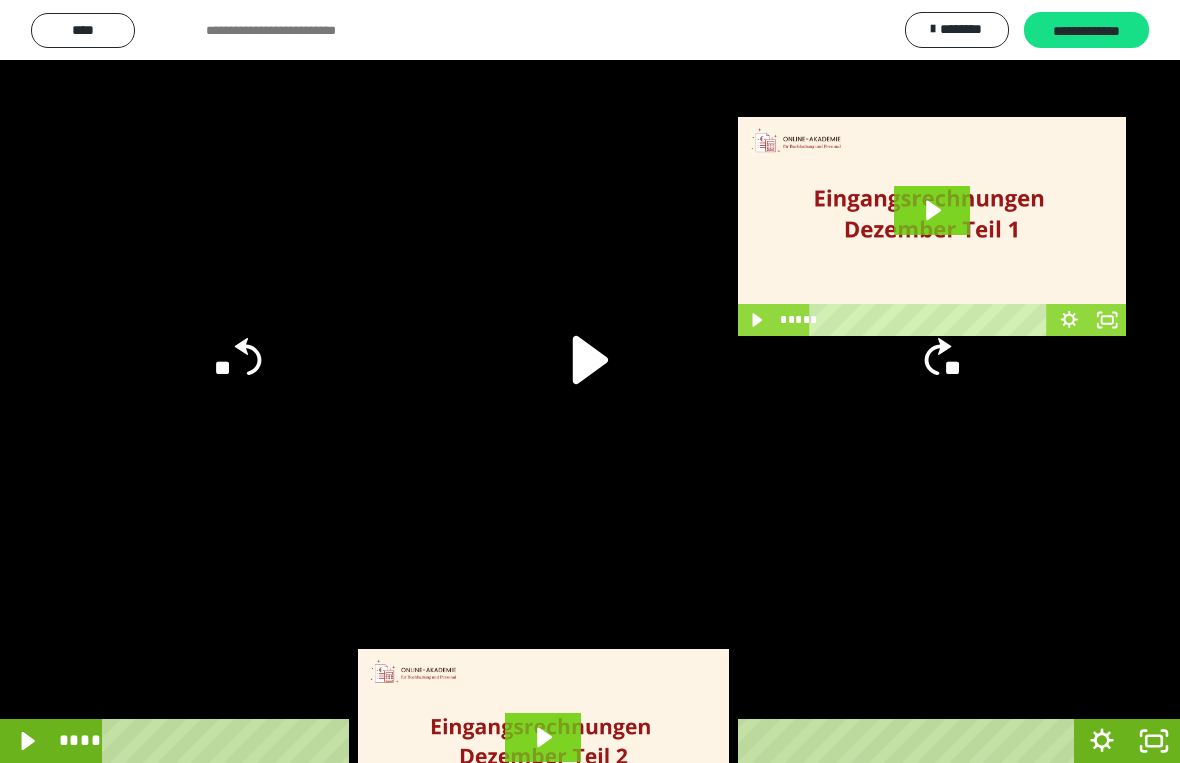 click 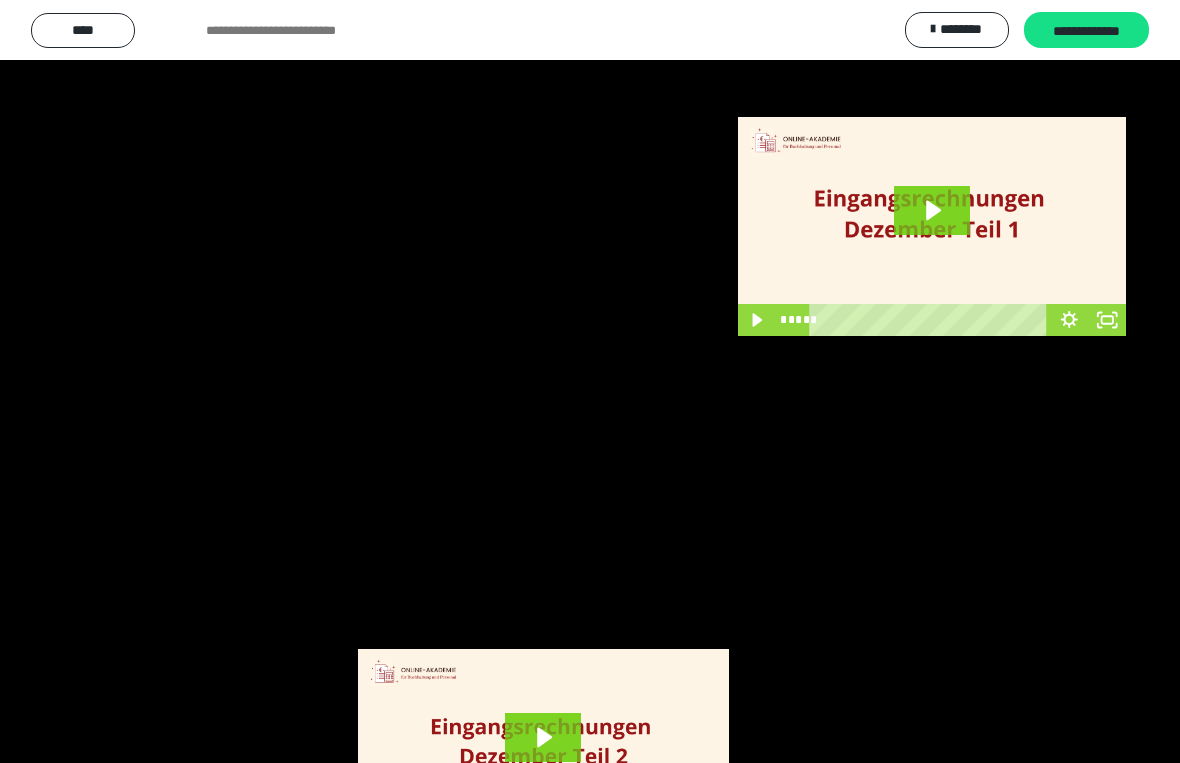 click at bounding box center (590, 381) 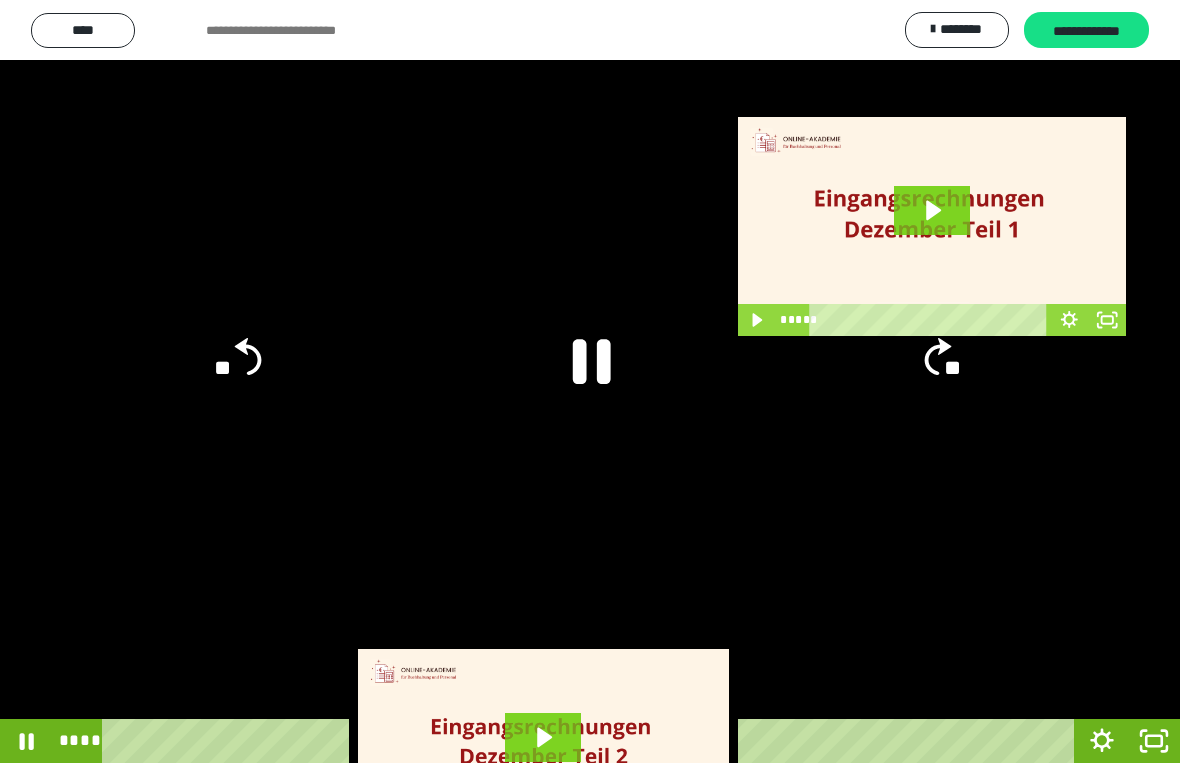click 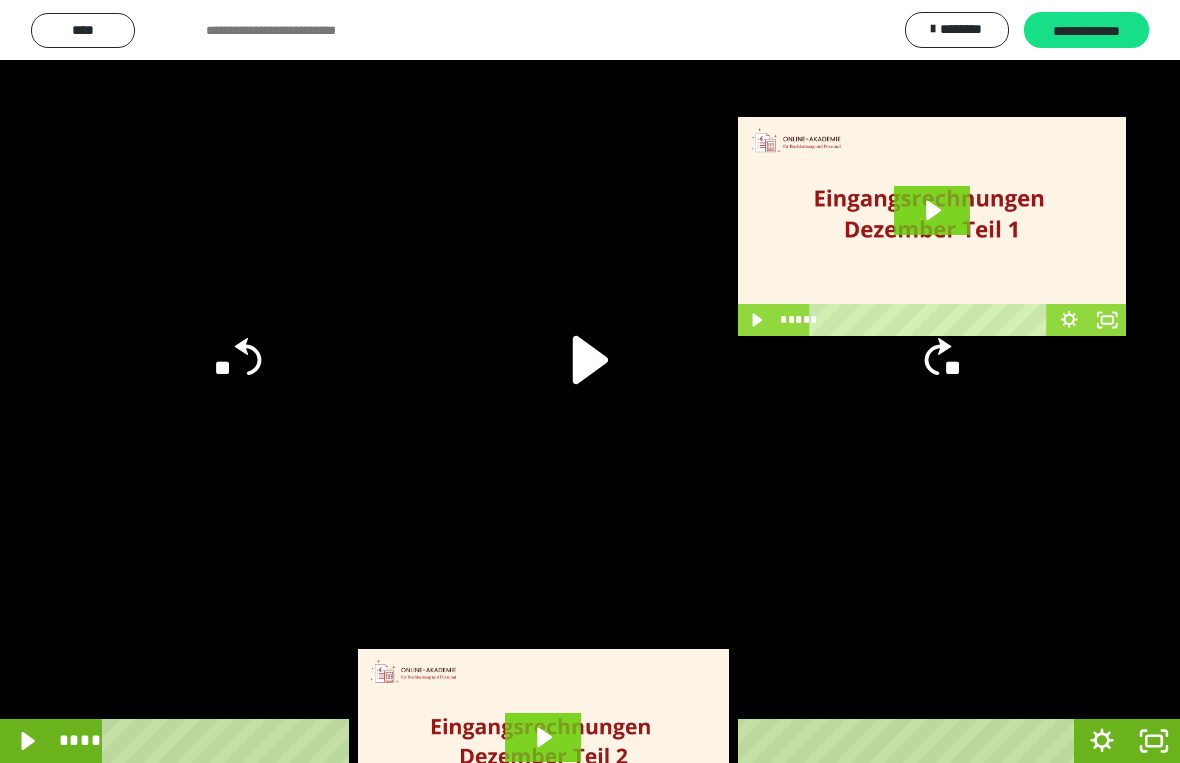 click 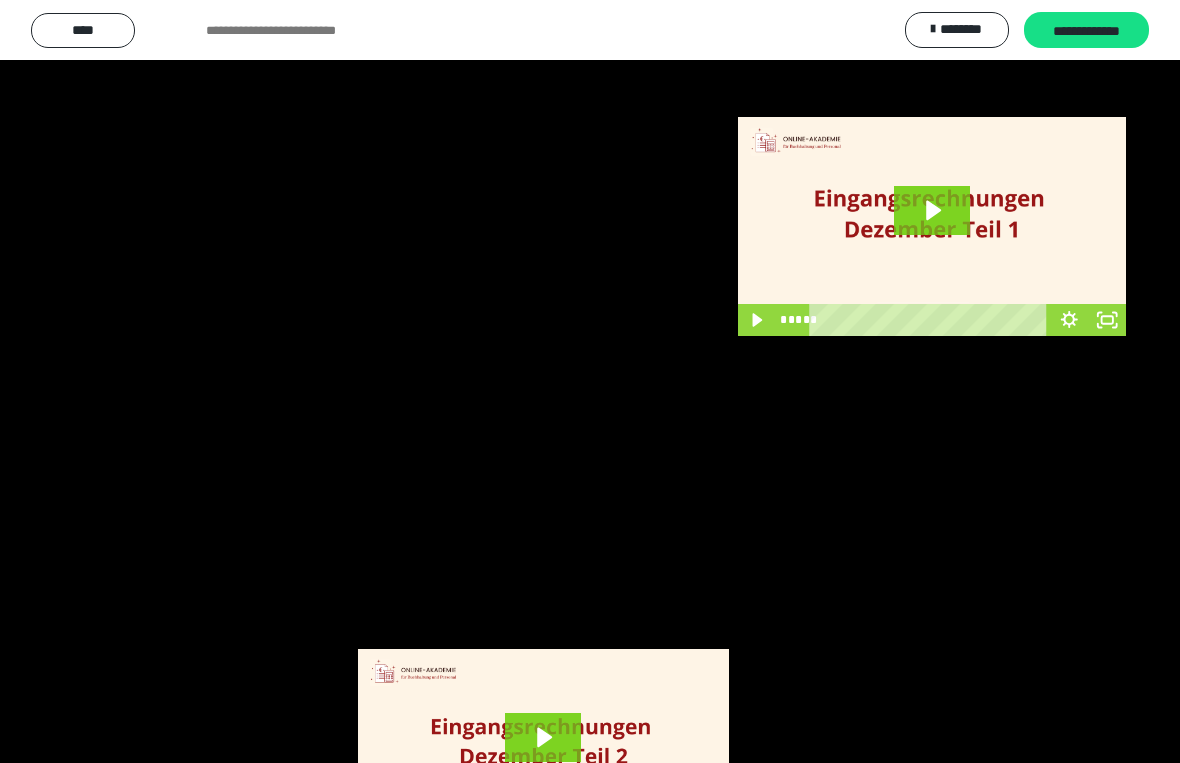 click at bounding box center (590, 381) 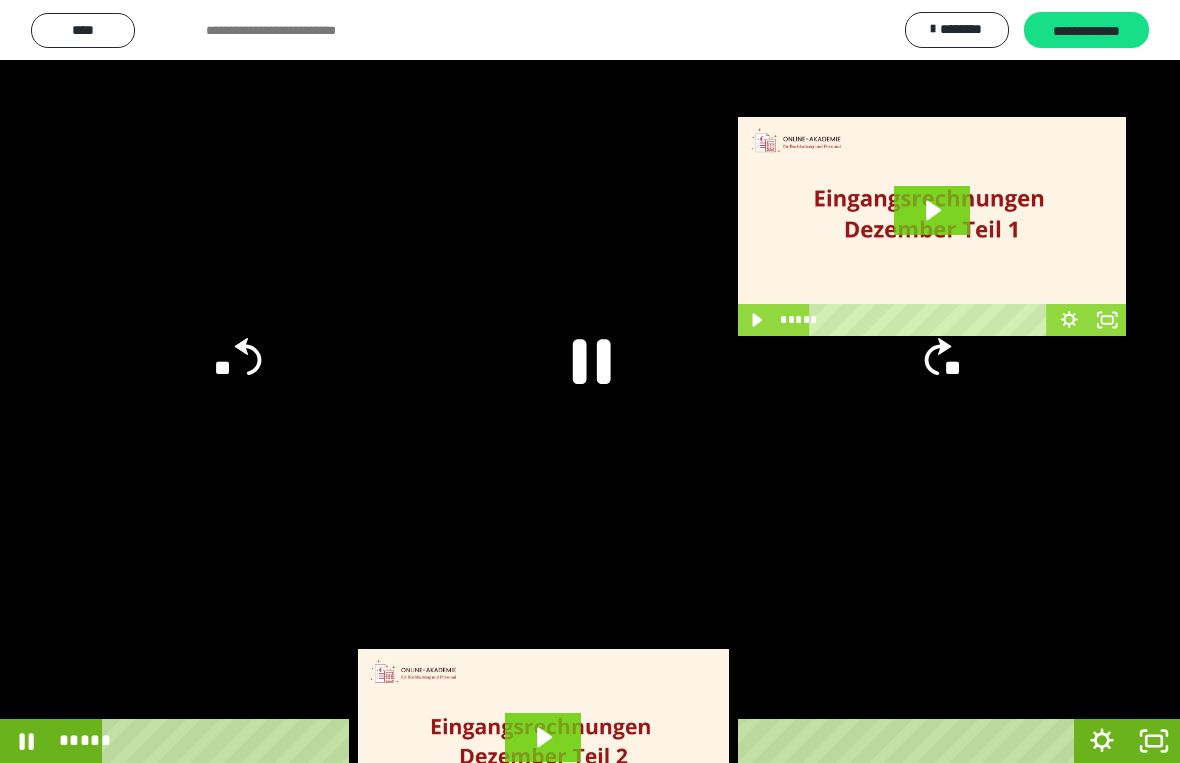 click 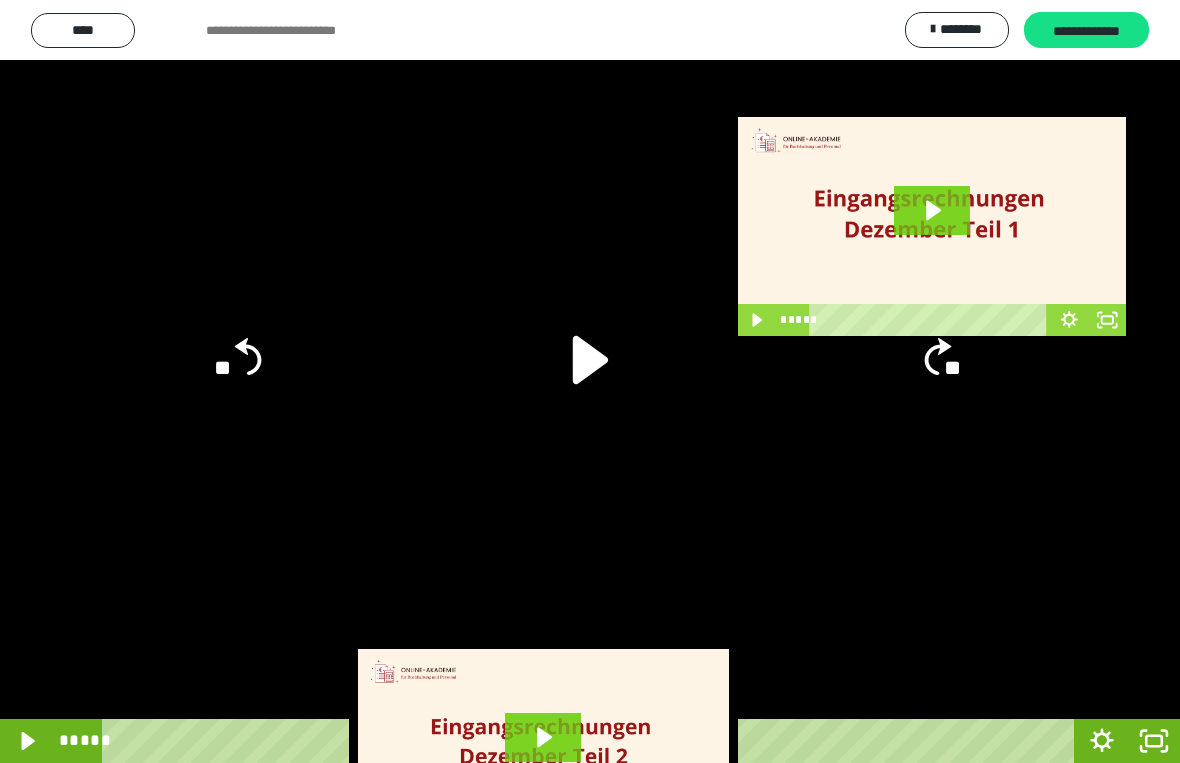 click at bounding box center (590, 381) 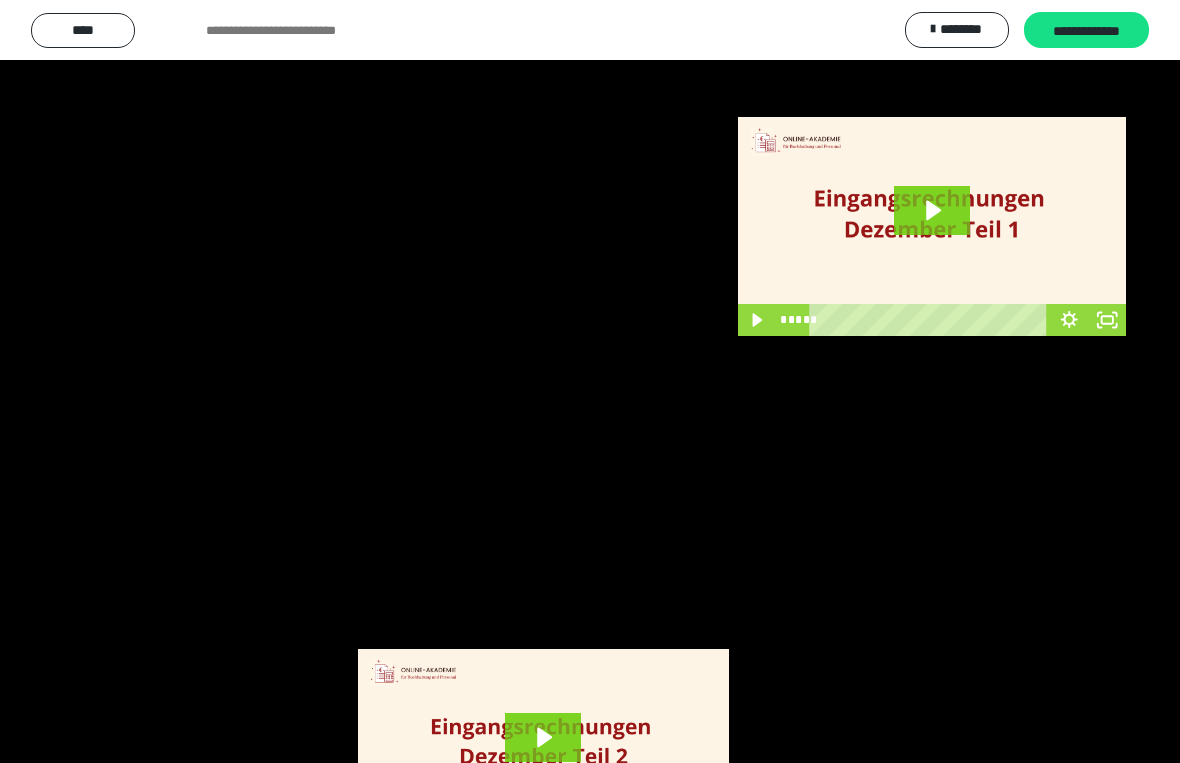click at bounding box center (590, 381) 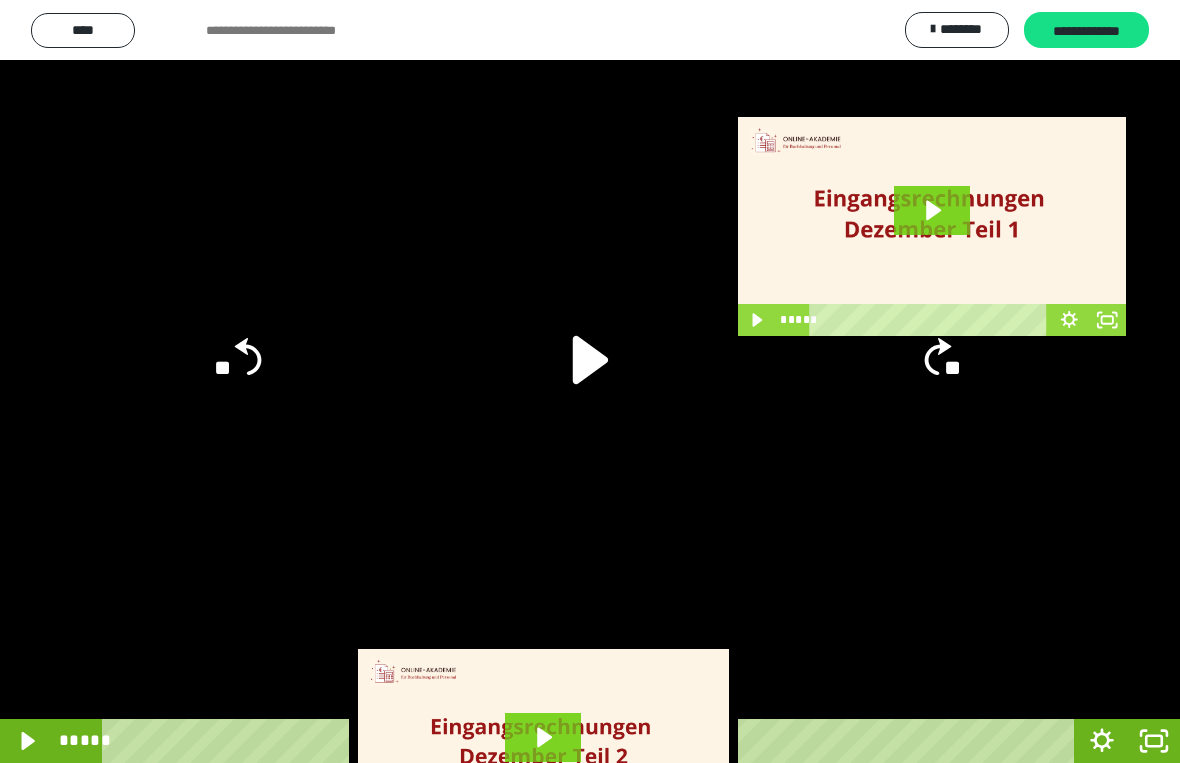 click 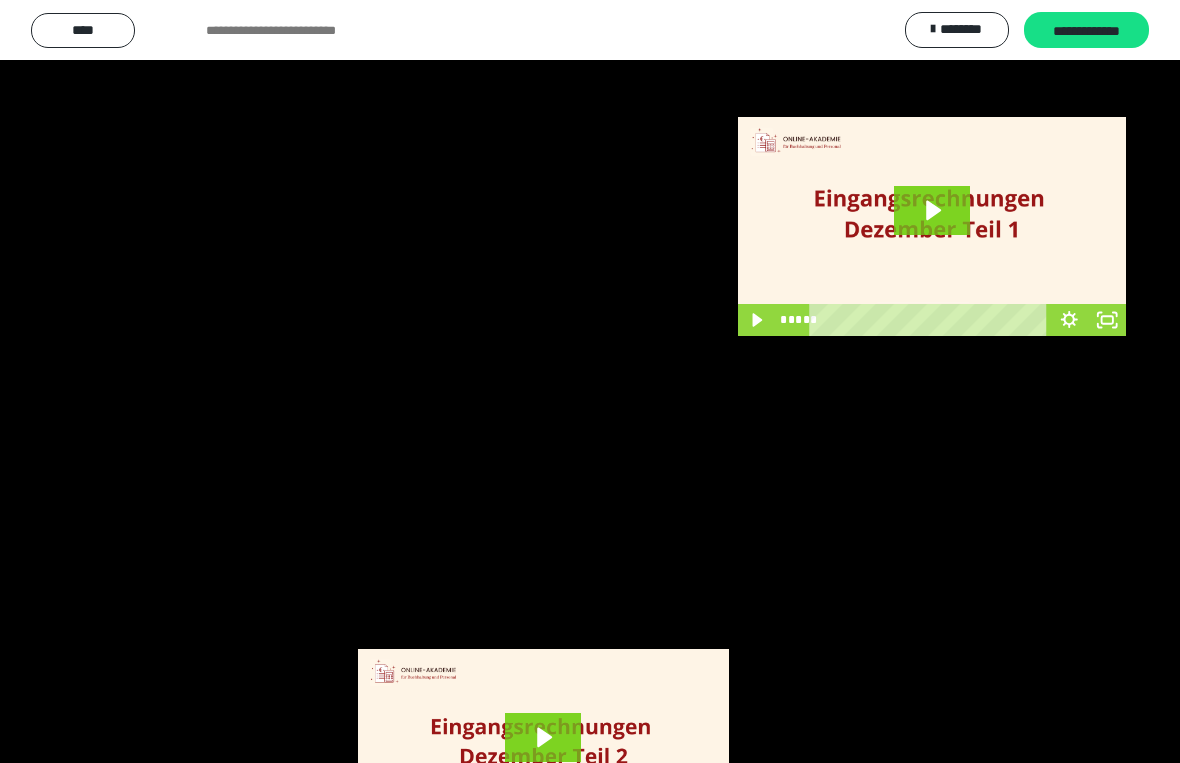 click at bounding box center (590, 381) 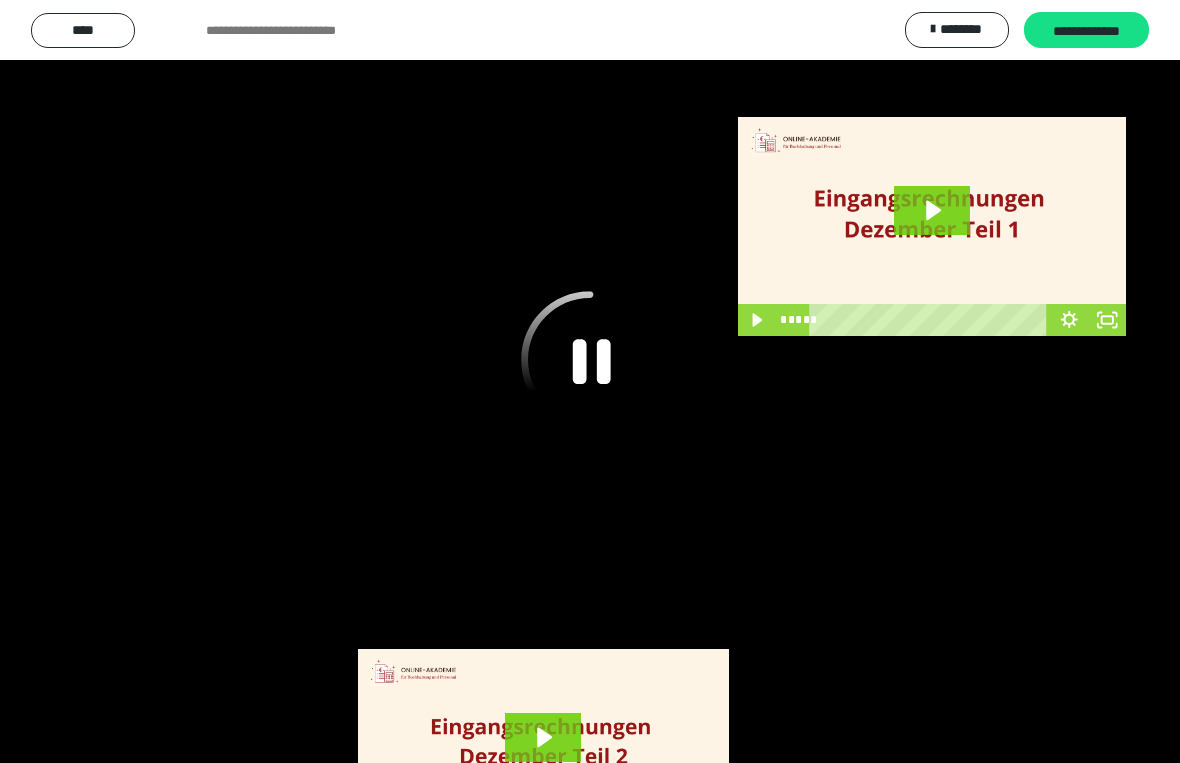click at bounding box center (590, 381) 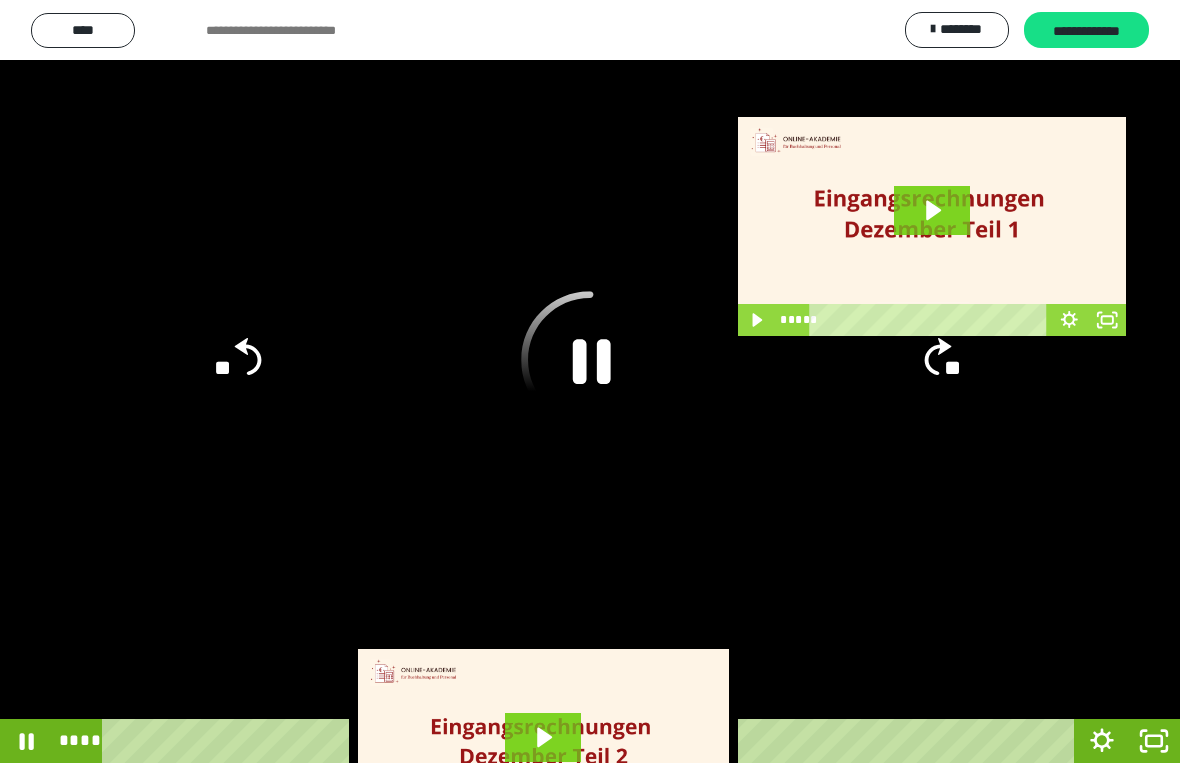 click 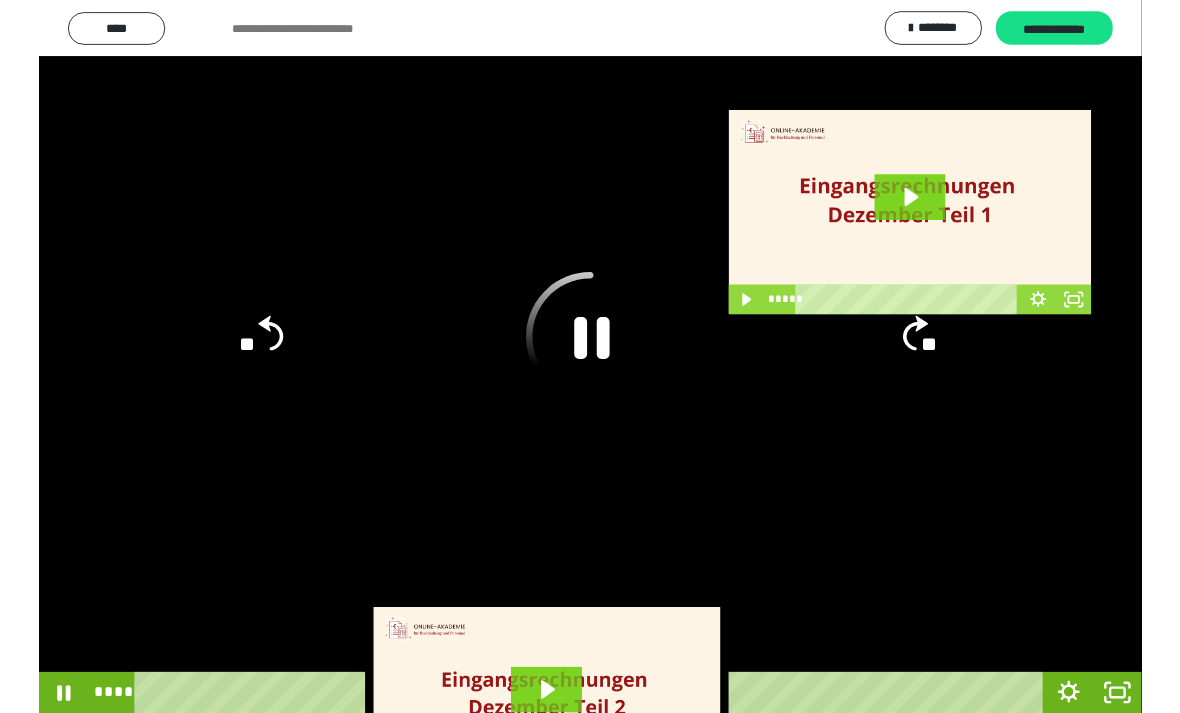 scroll, scrollTop: 30, scrollLeft: 0, axis: vertical 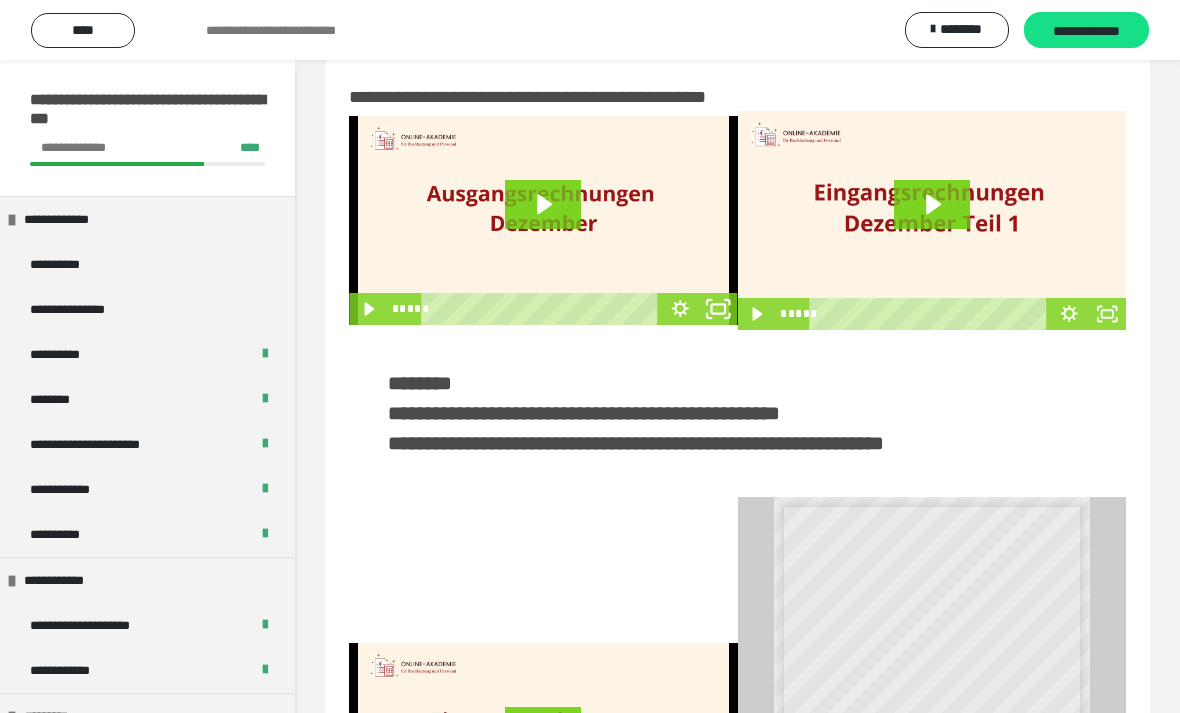 click 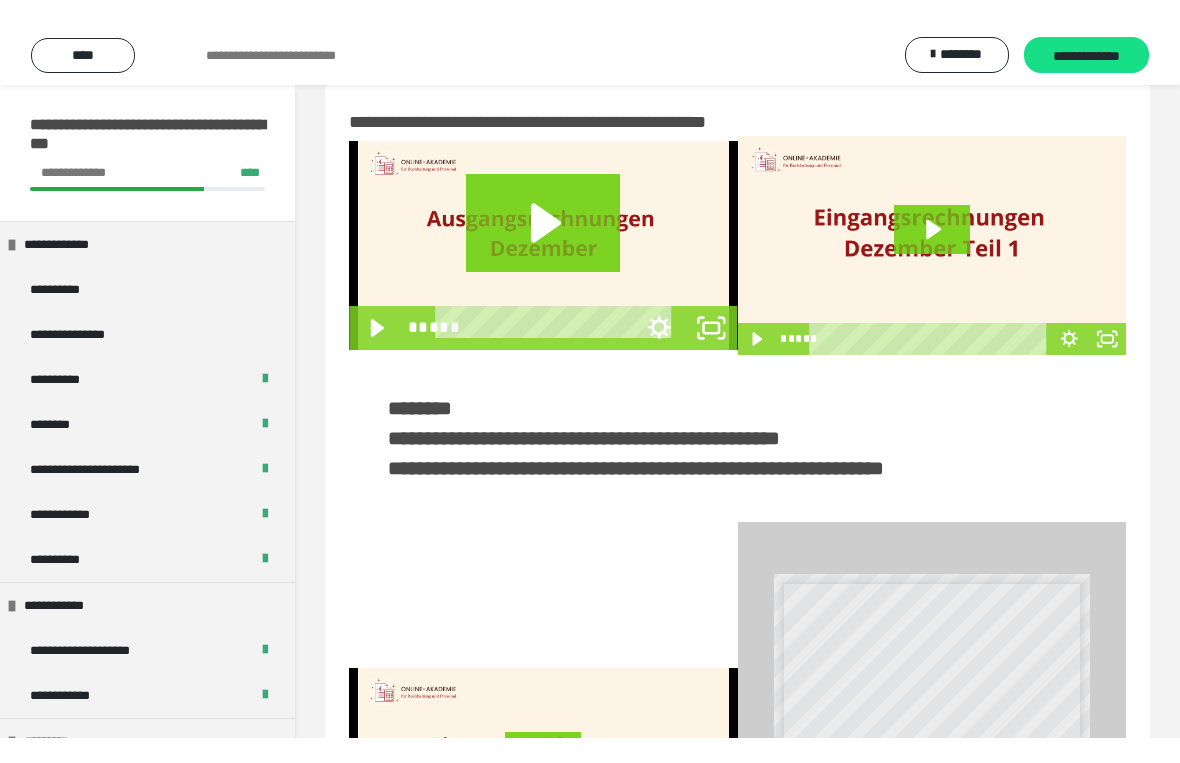 scroll, scrollTop: 24, scrollLeft: 0, axis: vertical 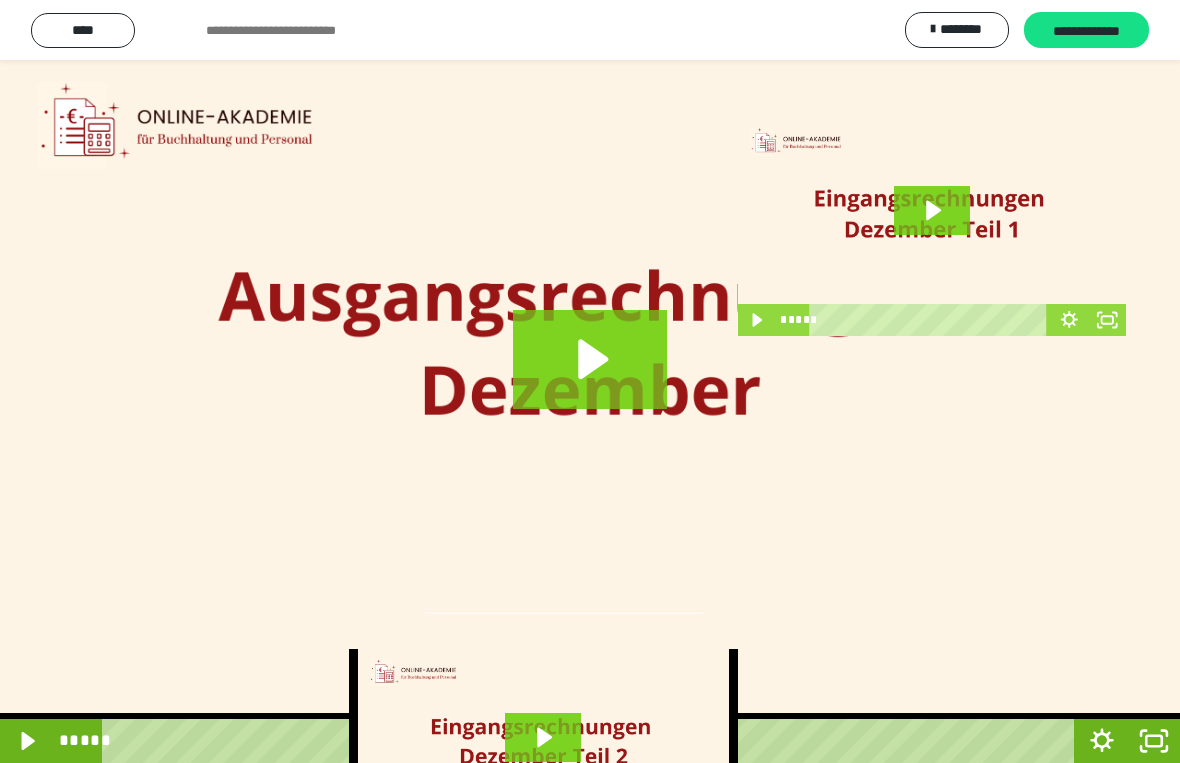click 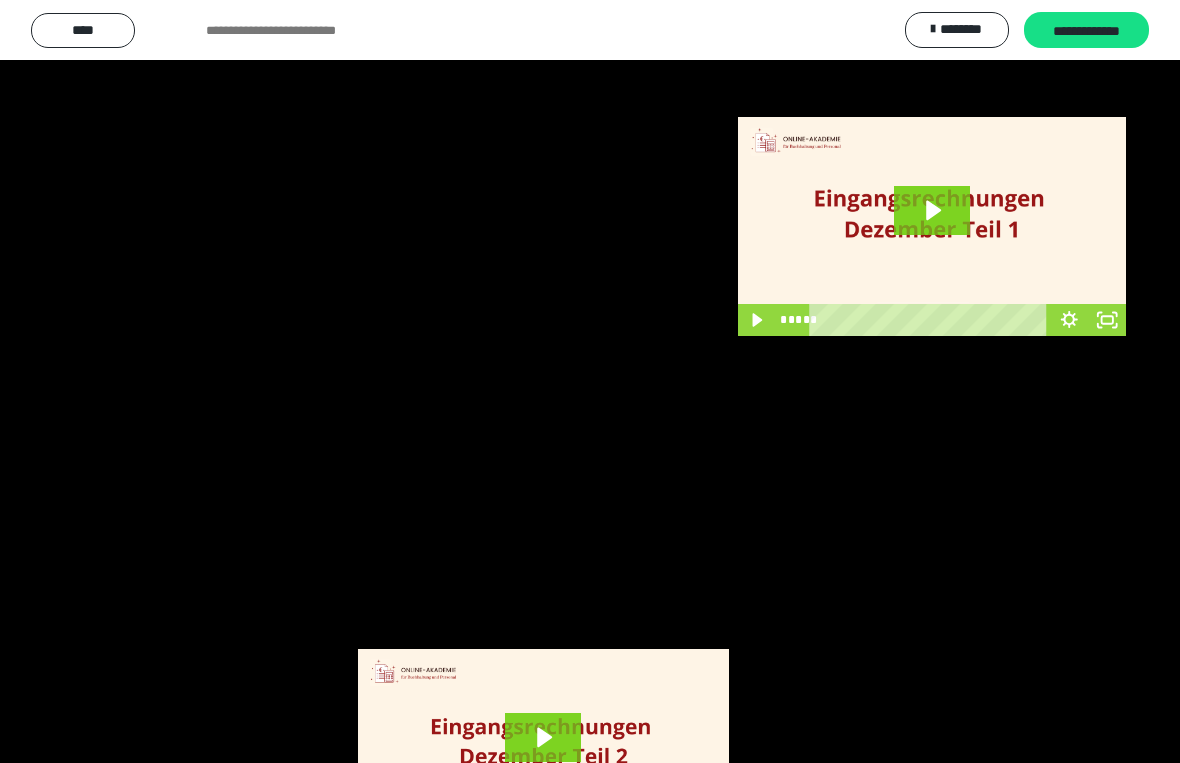 click at bounding box center [590, 381] 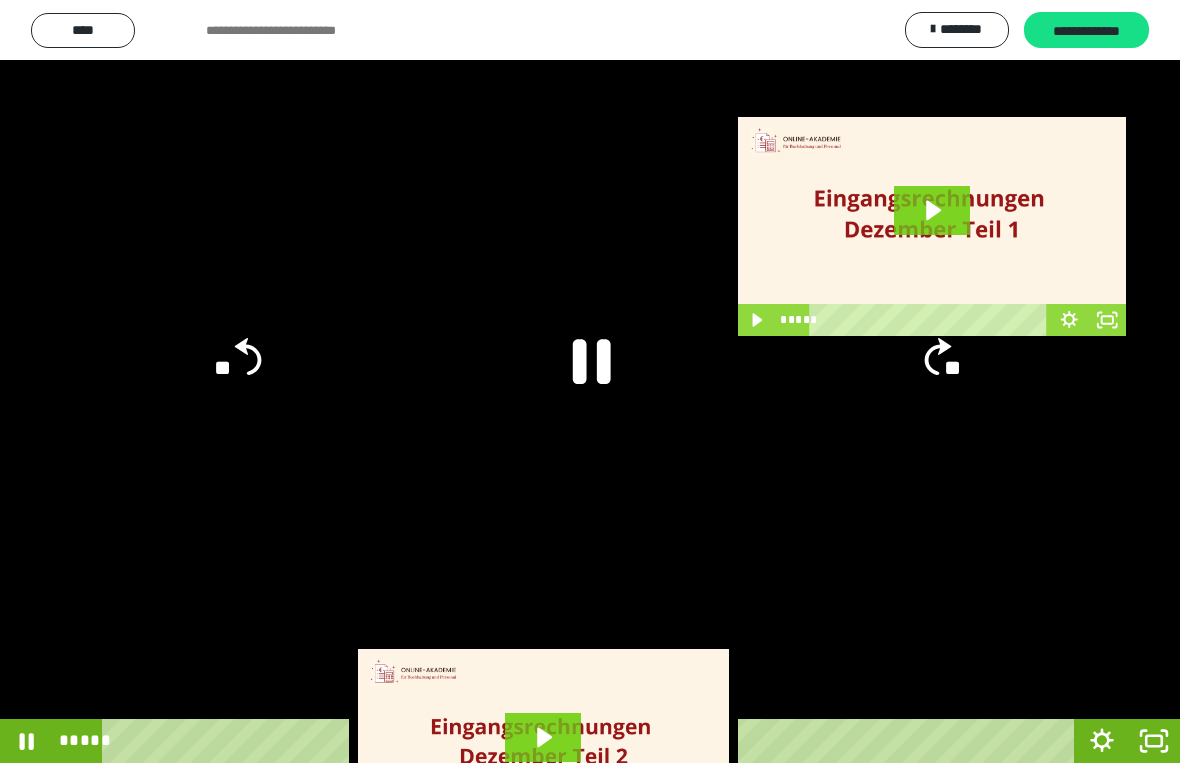 click 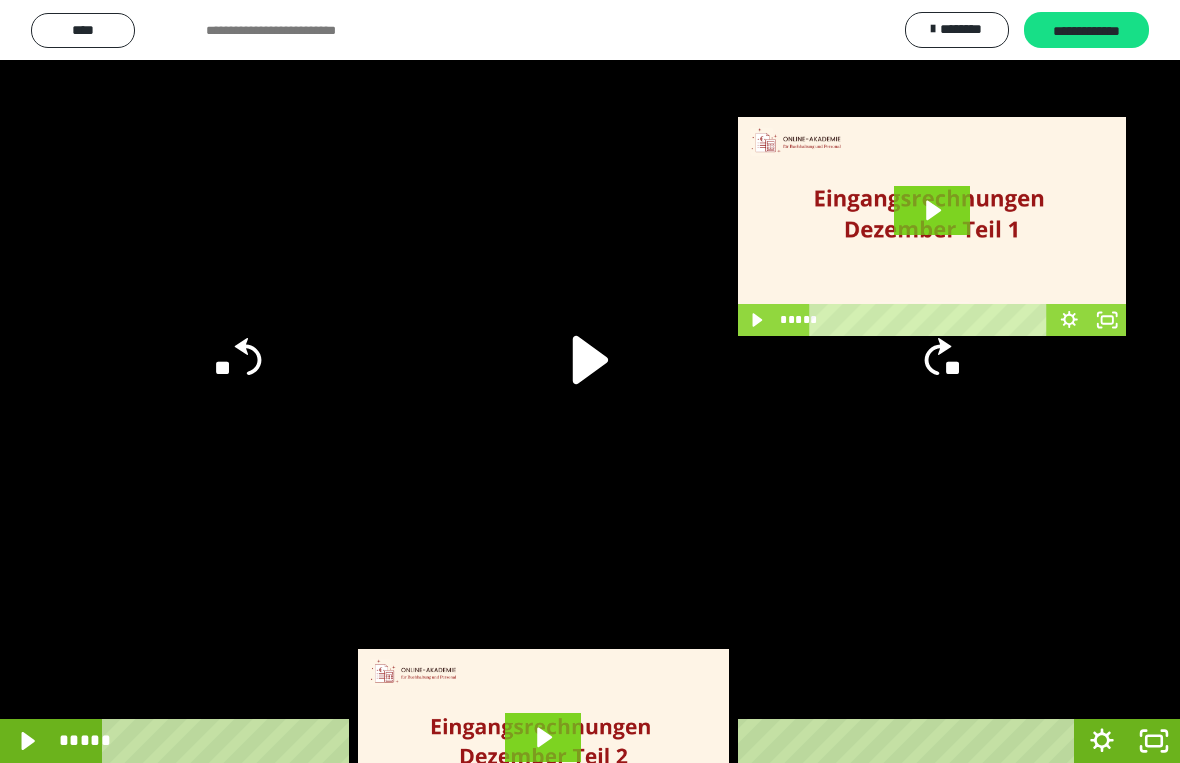 click 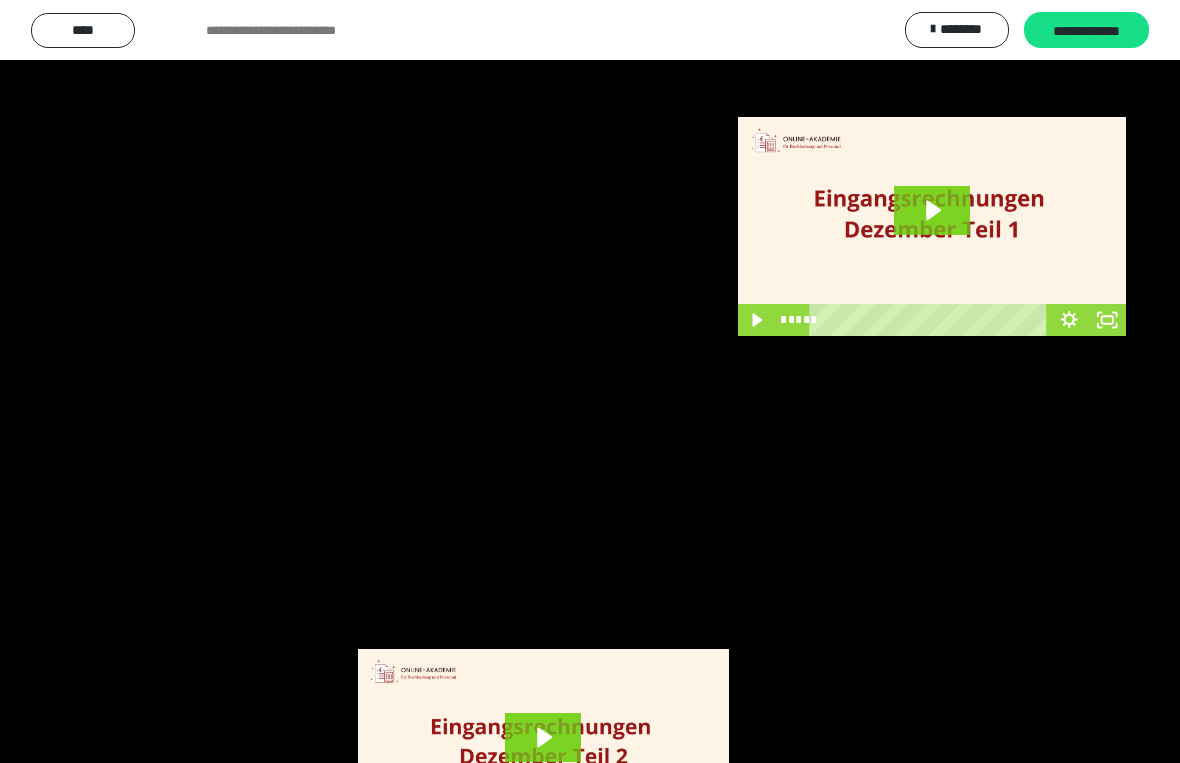 click at bounding box center [590, 381] 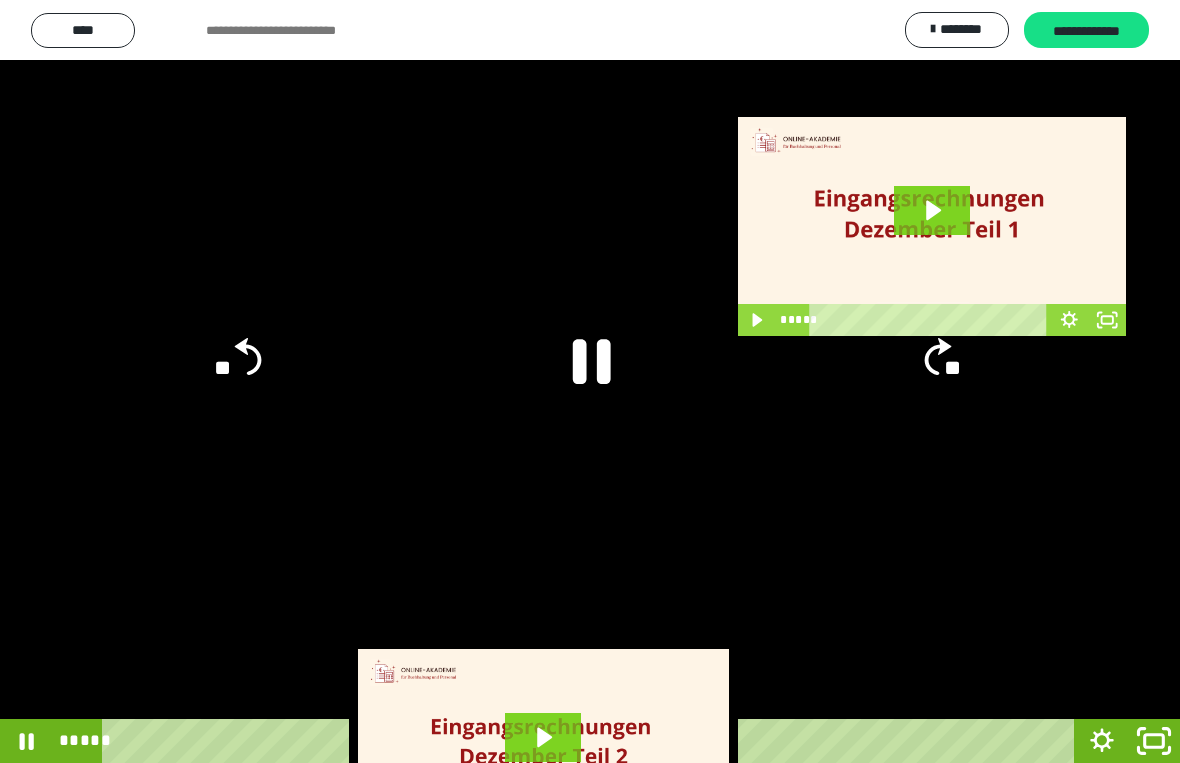click 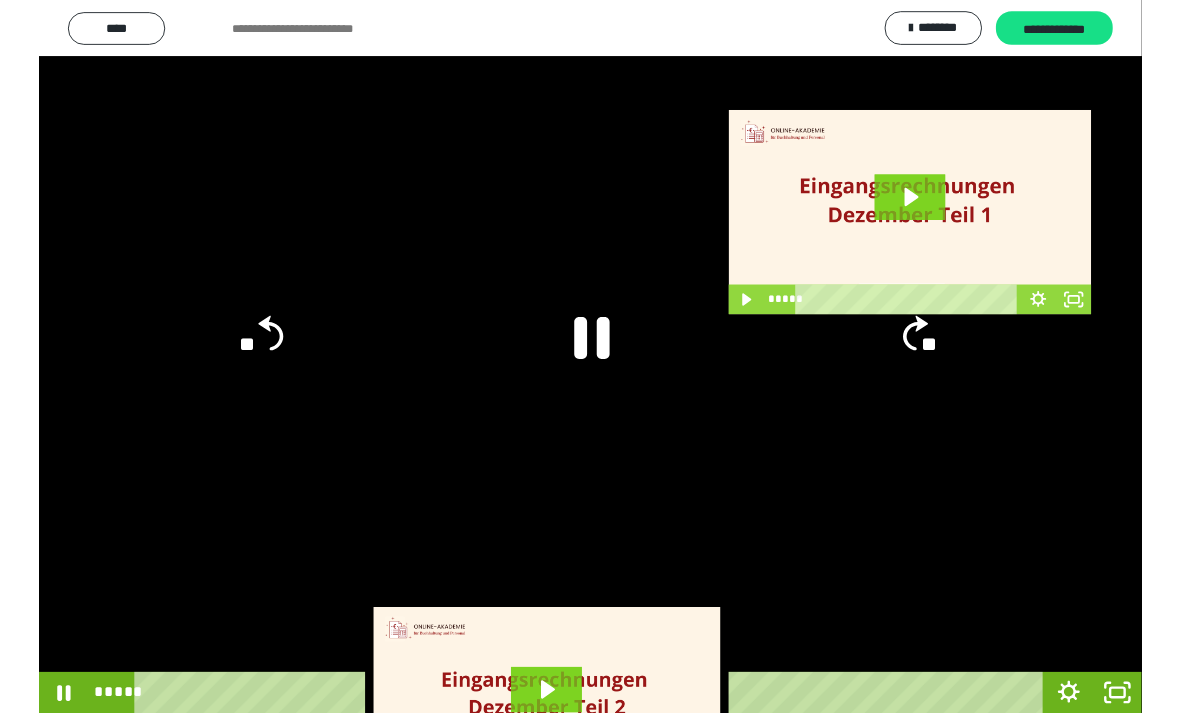 scroll, scrollTop: 30, scrollLeft: 0, axis: vertical 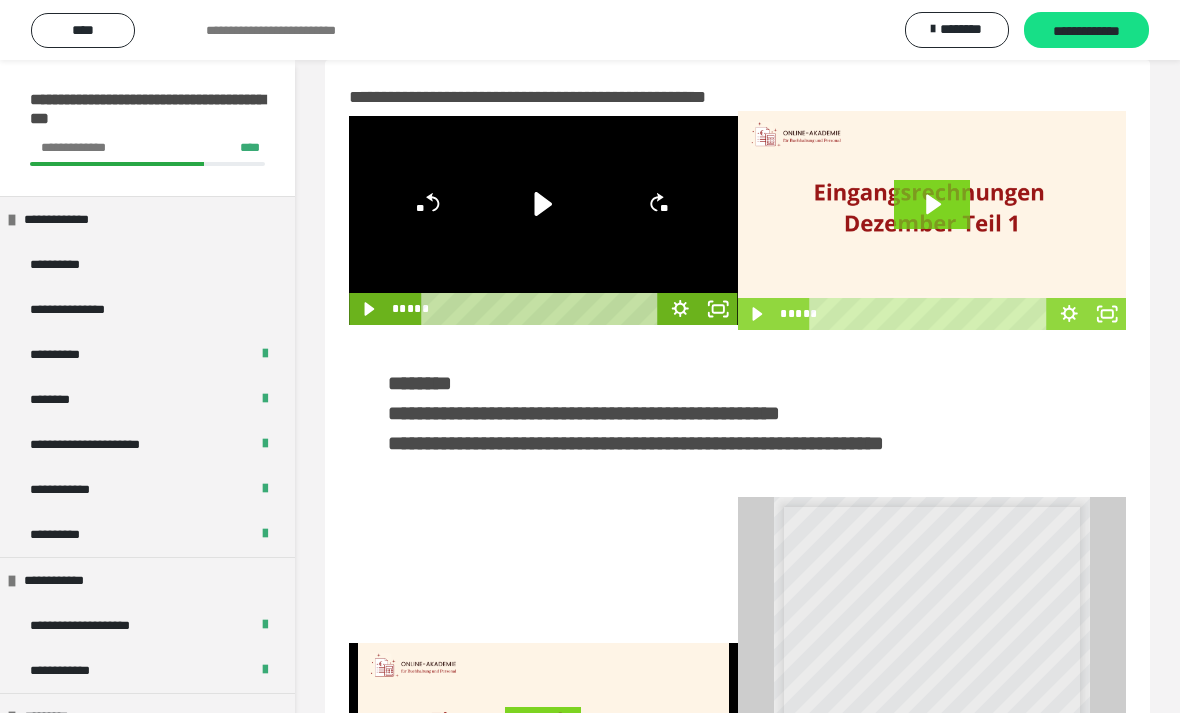click 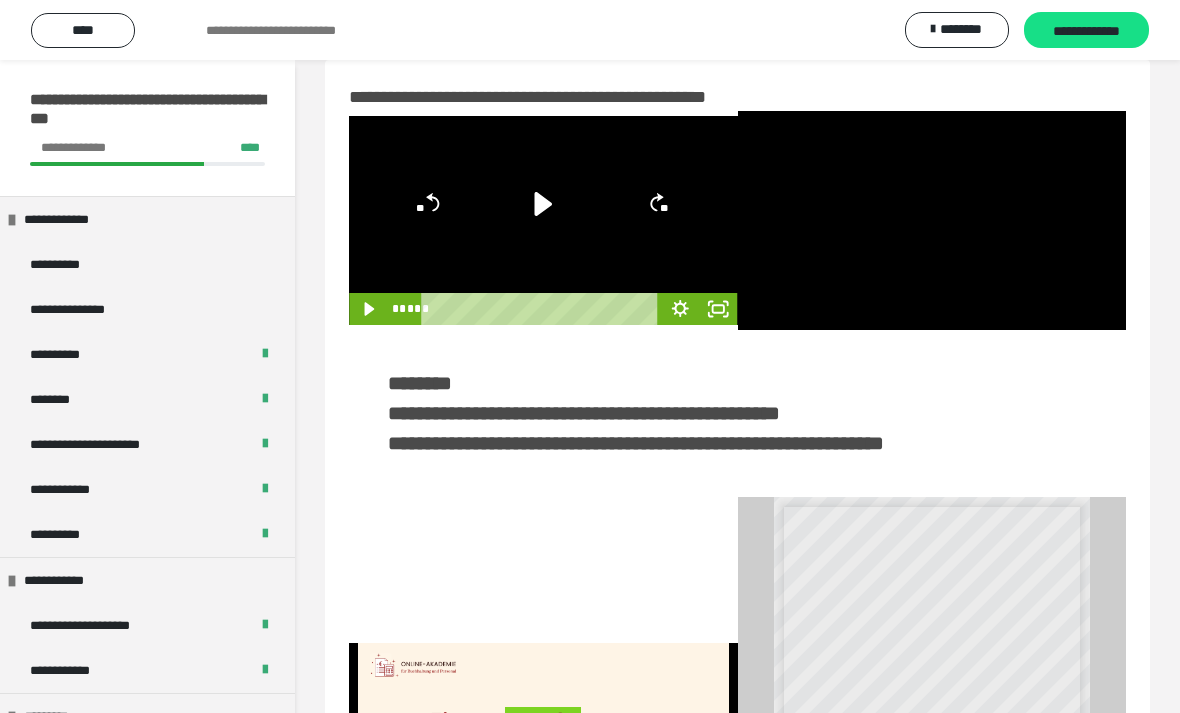 click at bounding box center (932, 220) 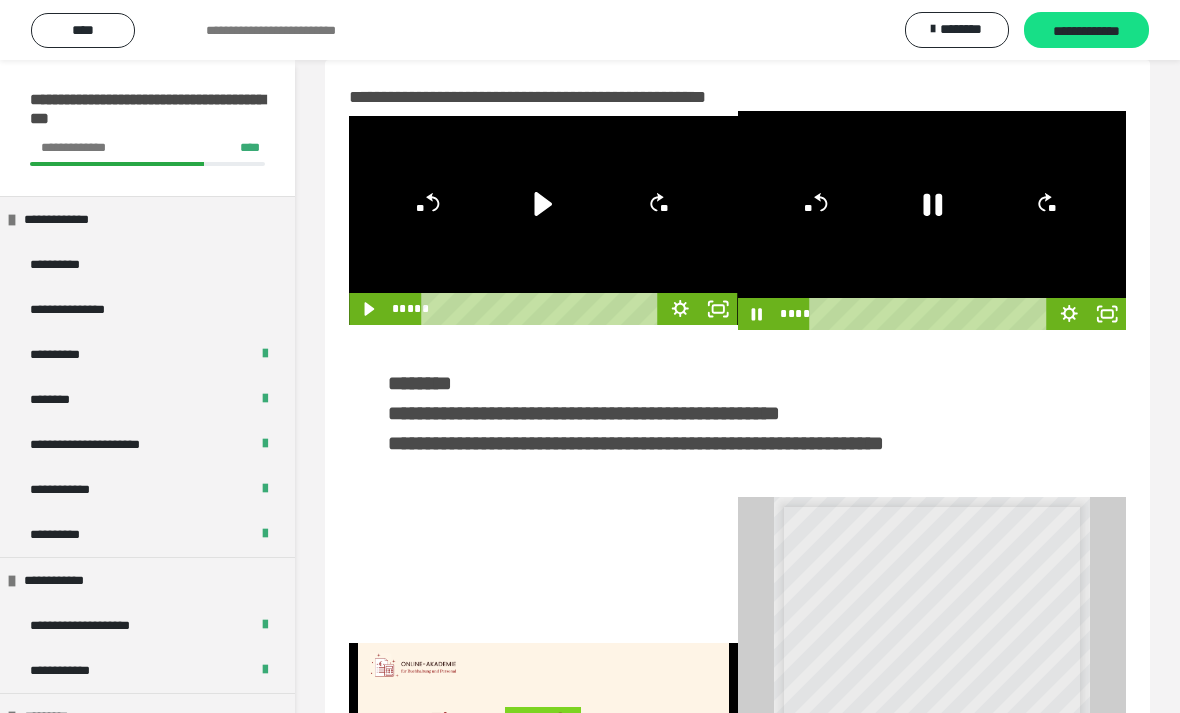 click 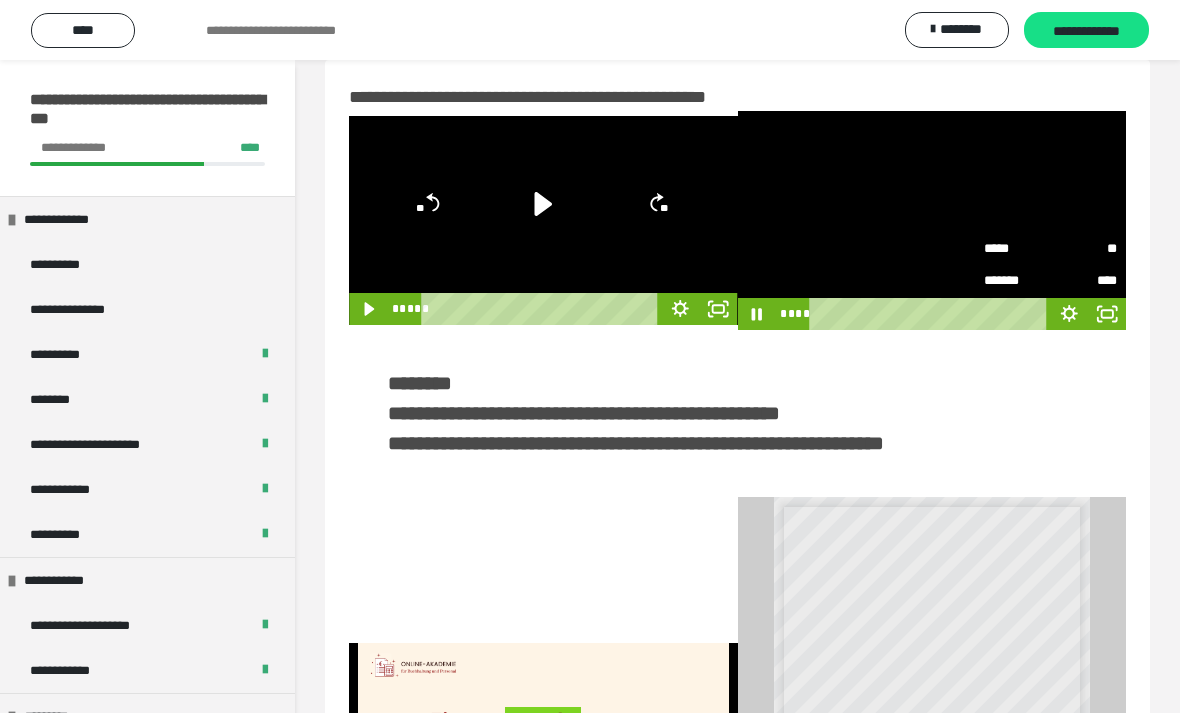 click on "*****" at bounding box center (1017, 248) 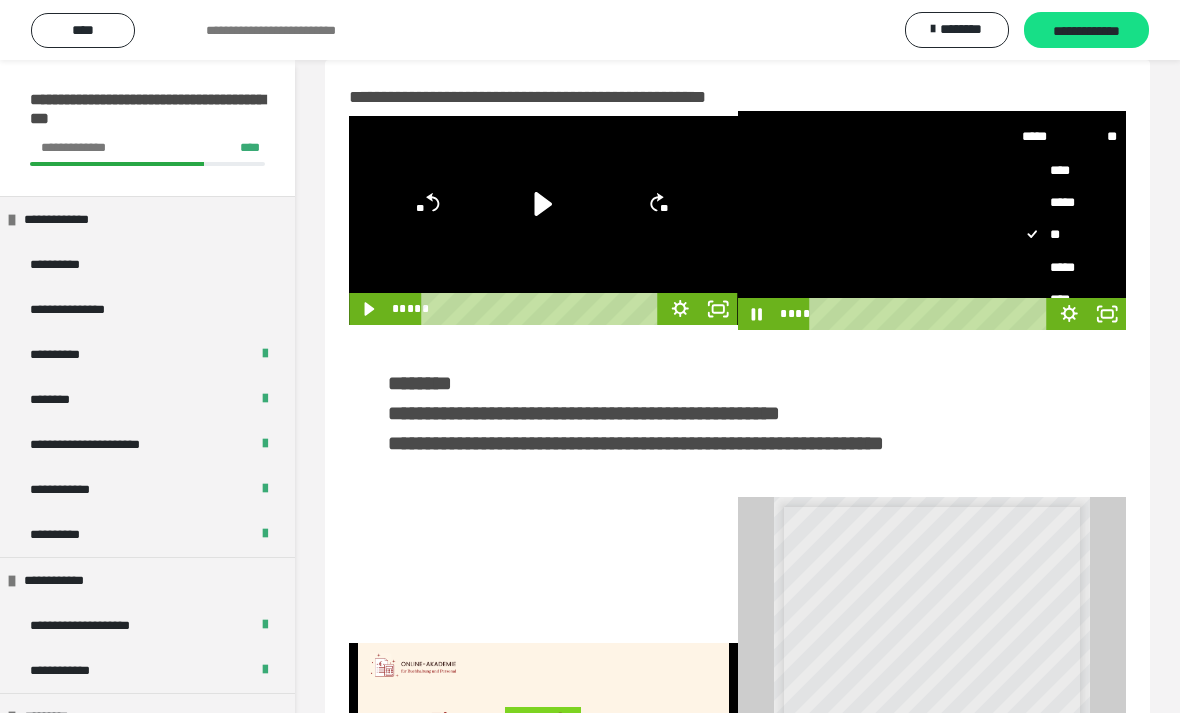 click on "*****" at bounding box center [1069, 267] 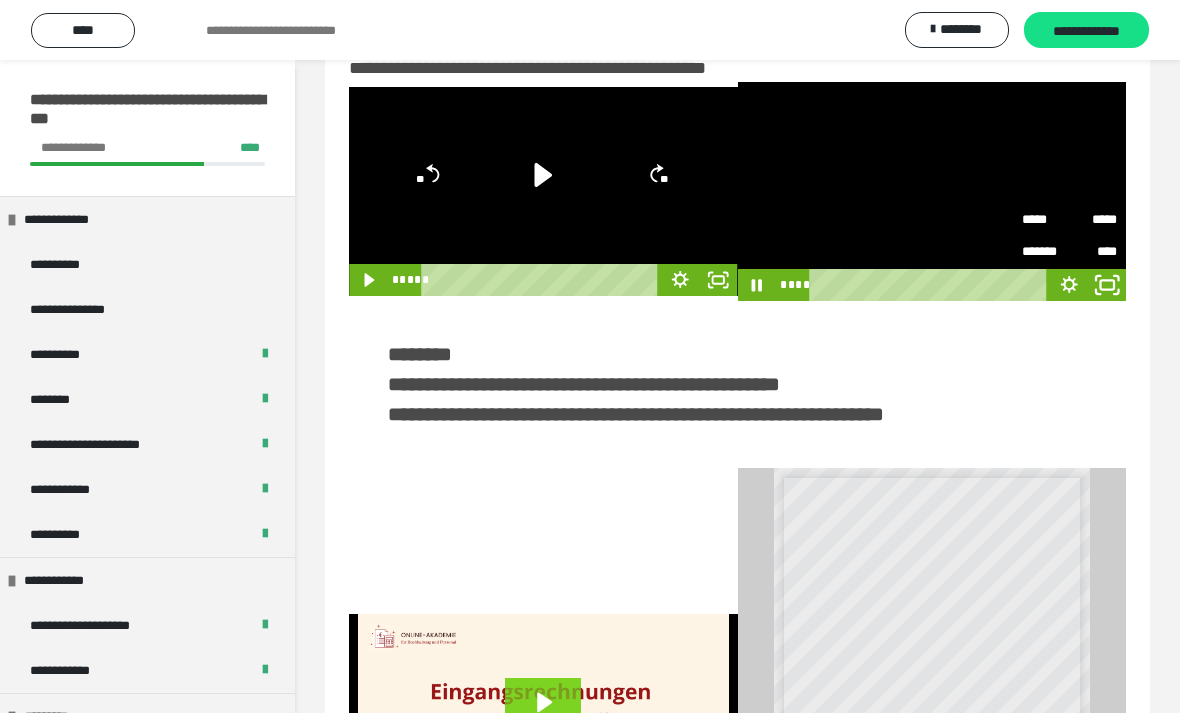 click 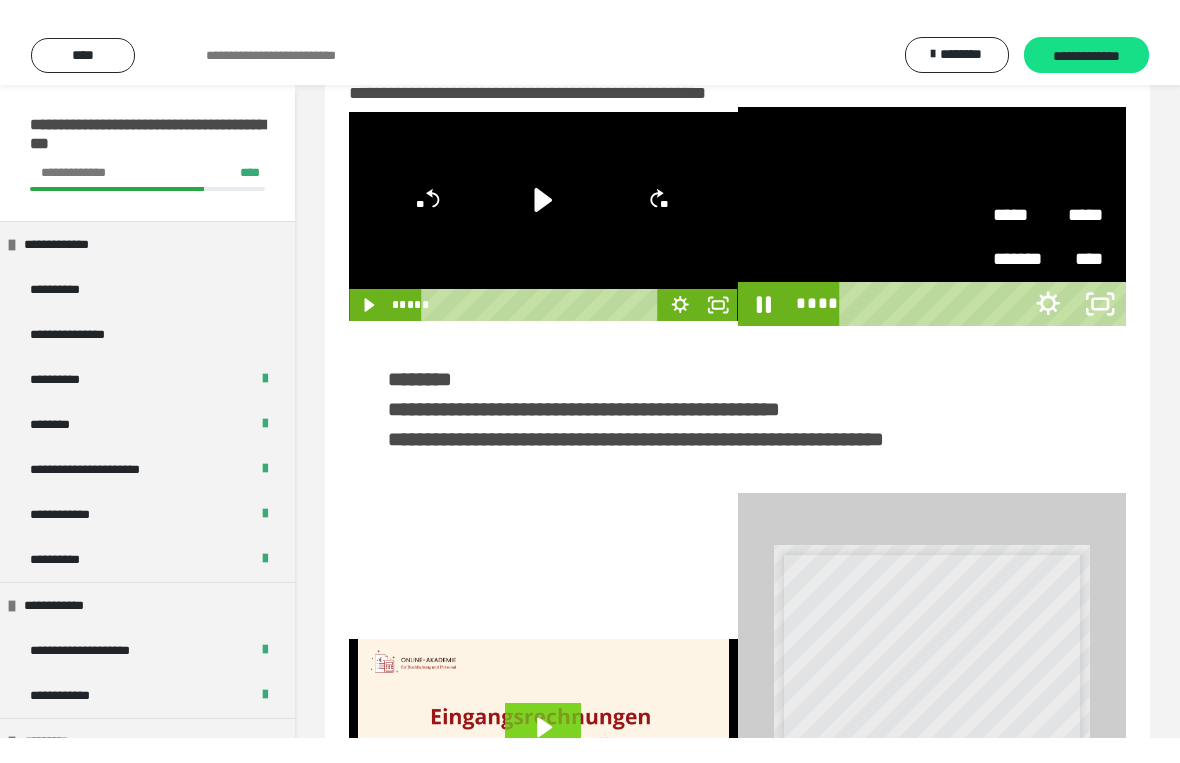 scroll, scrollTop: 24, scrollLeft: 0, axis: vertical 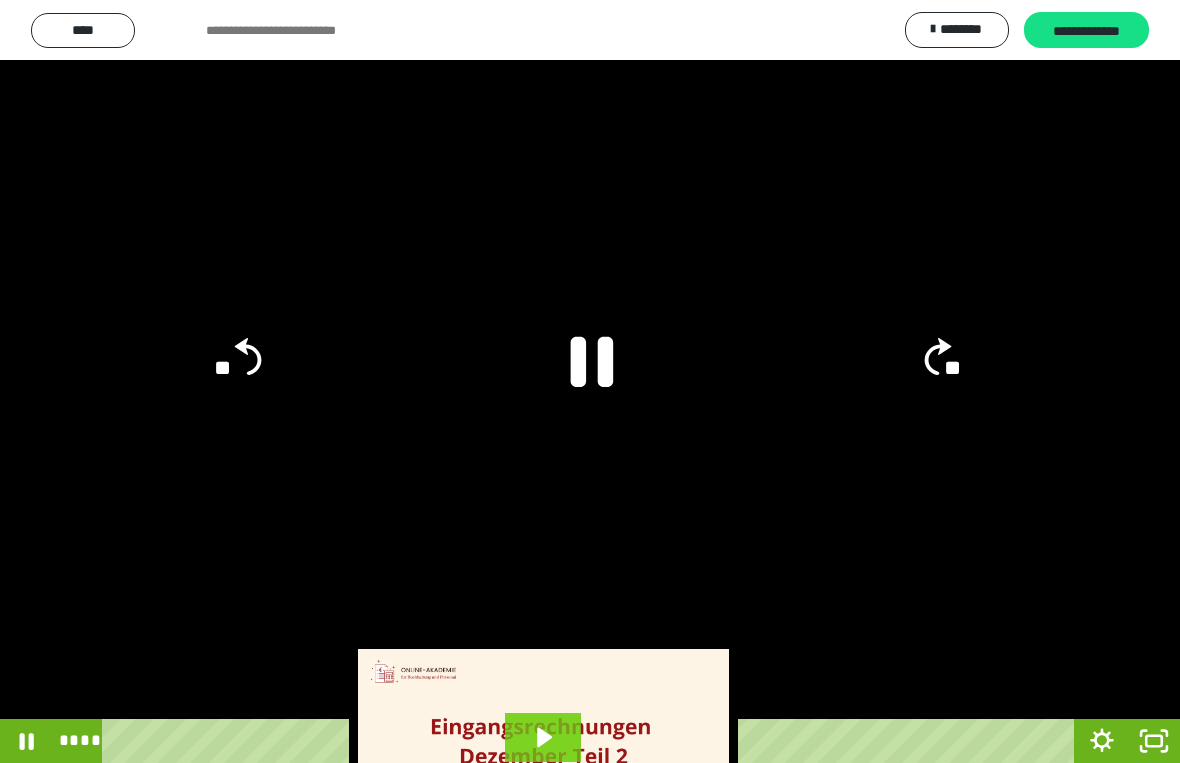 click 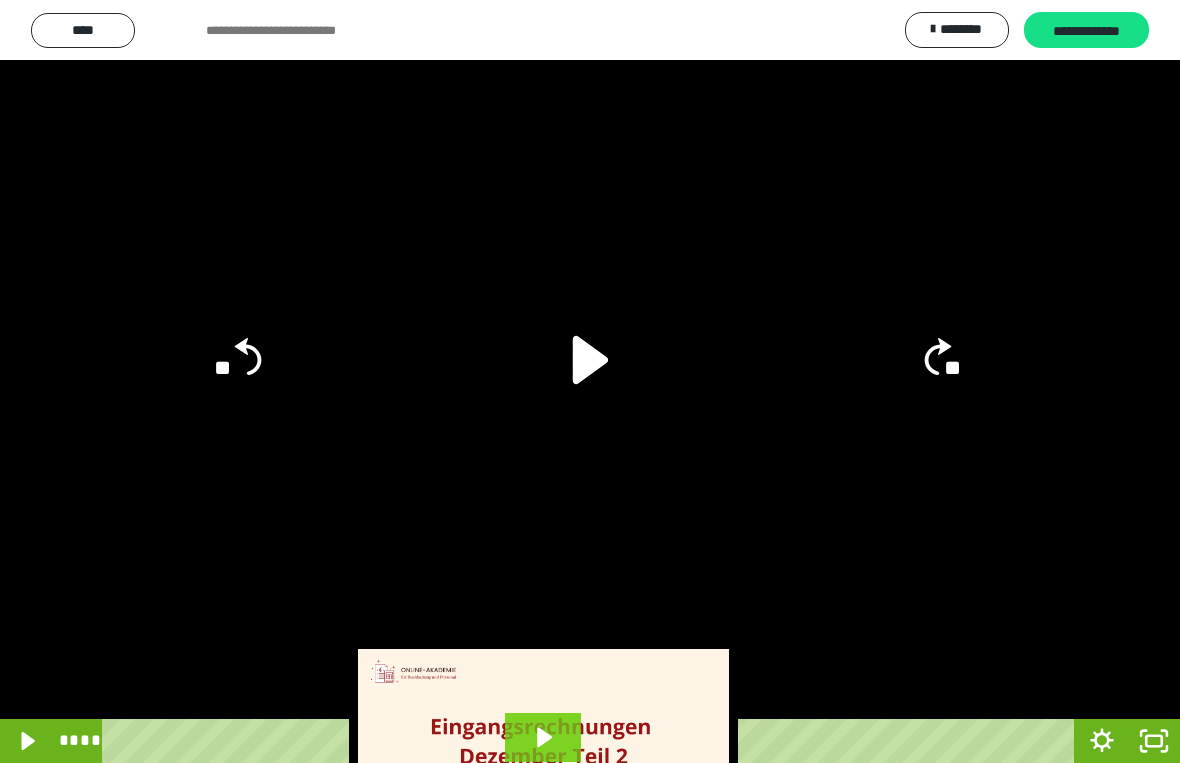 click 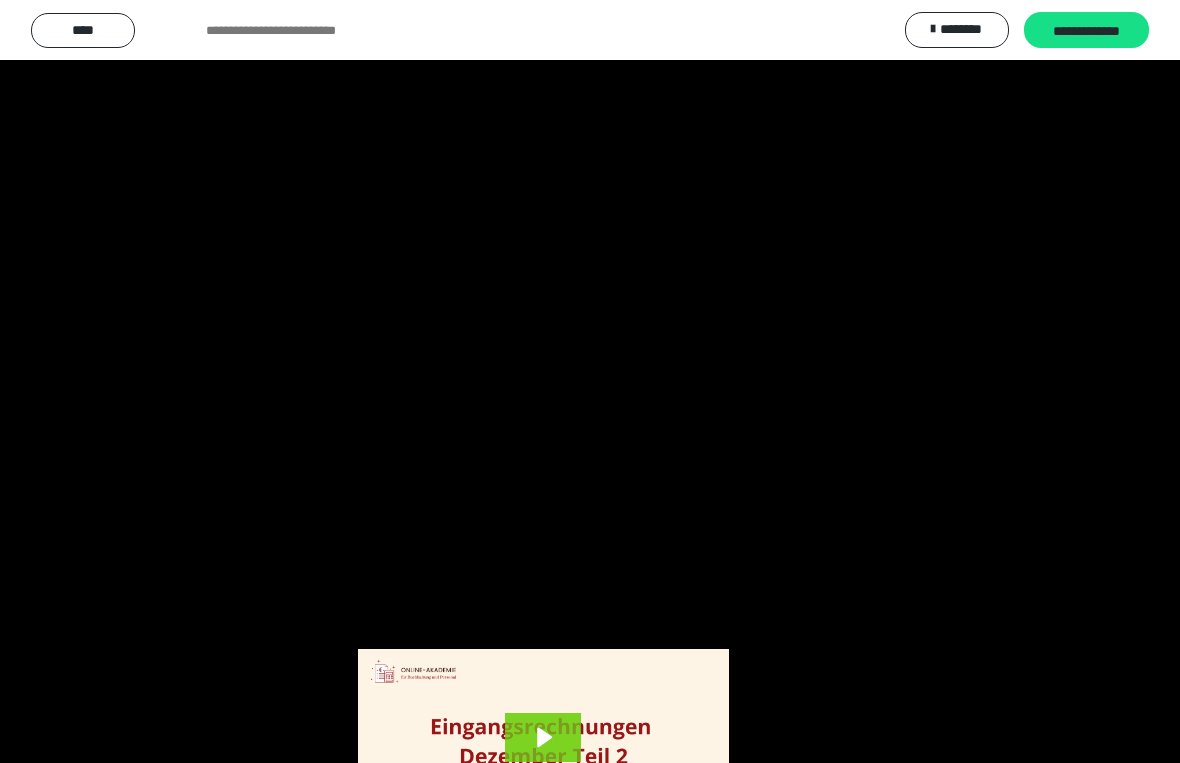 click at bounding box center [590, 381] 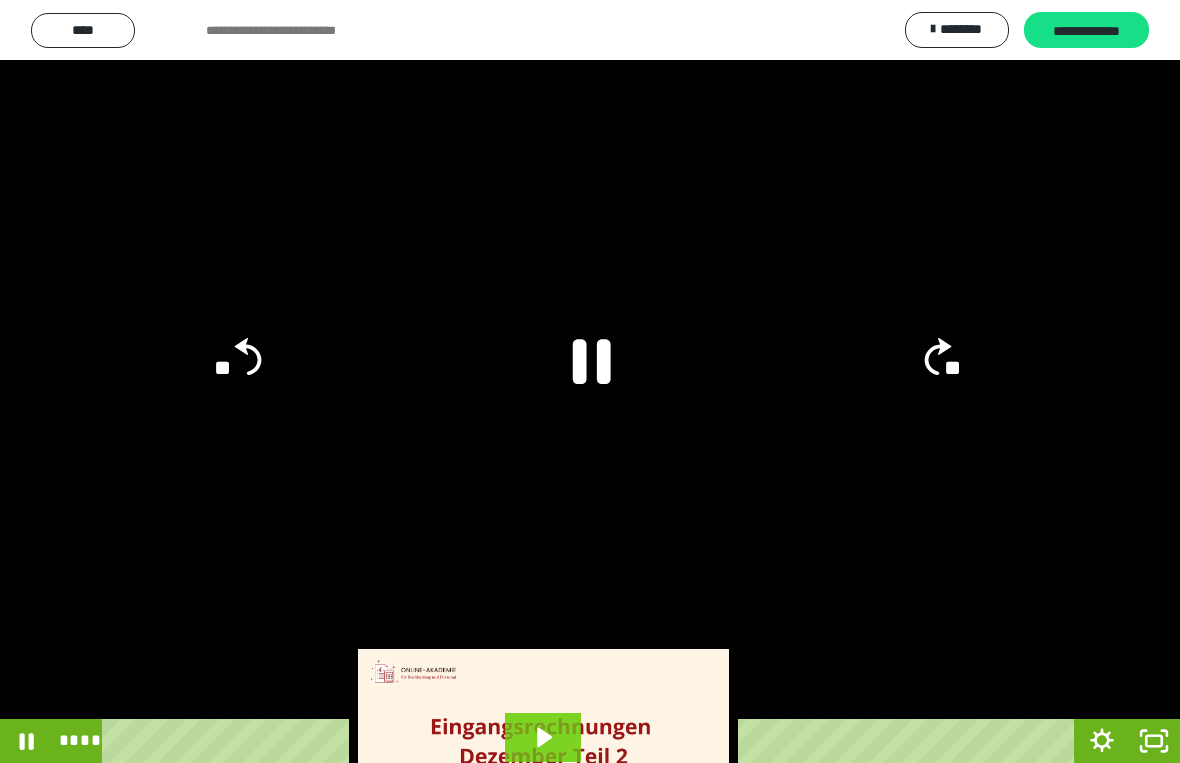 click 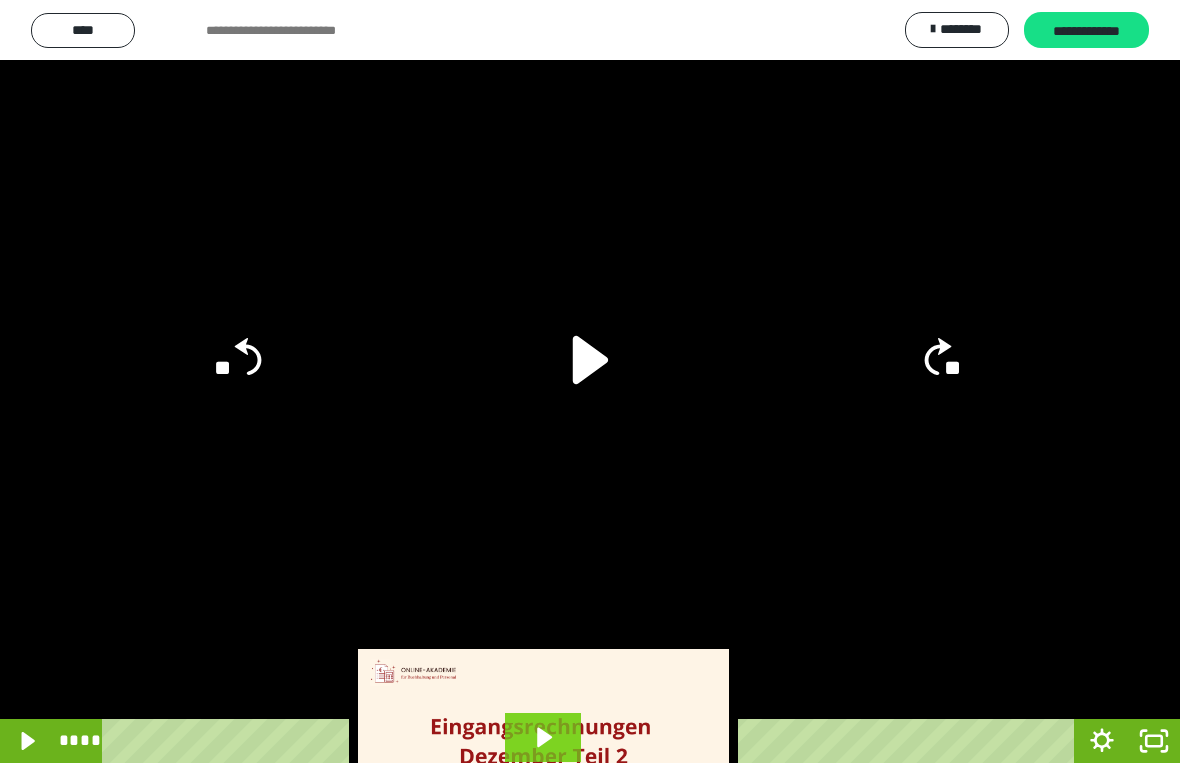 click 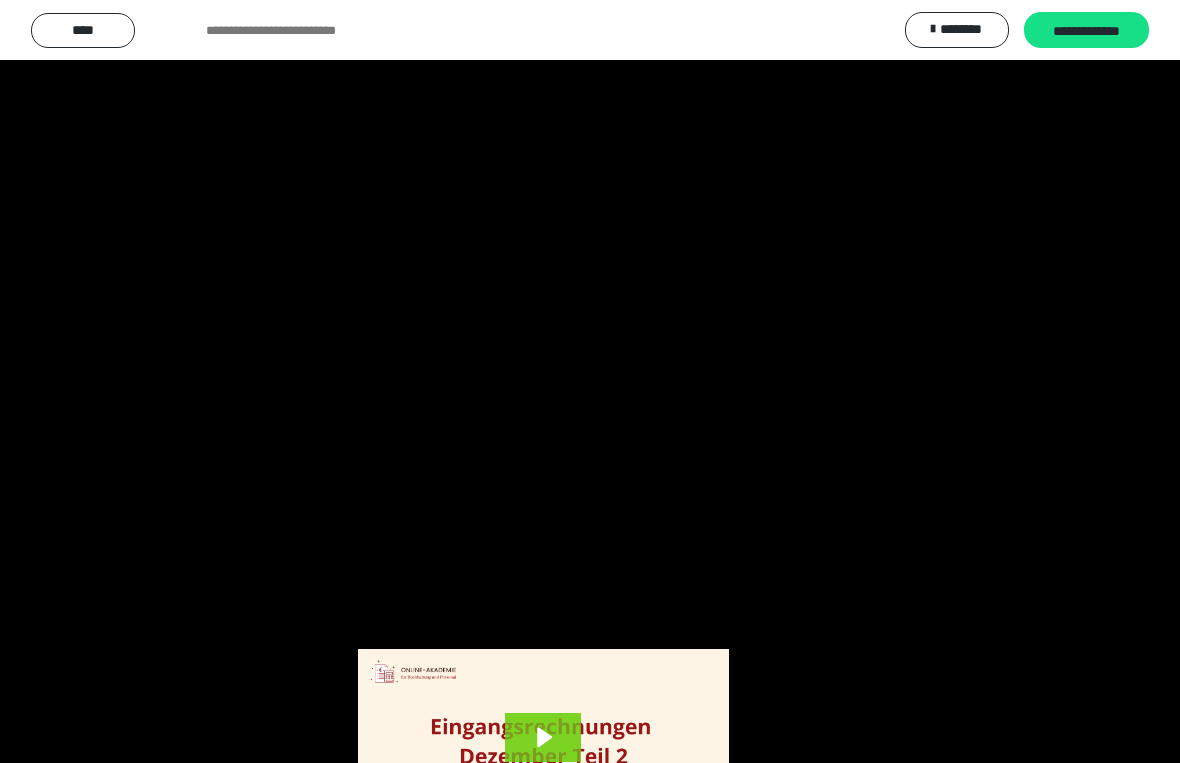 click at bounding box center (590, 381) 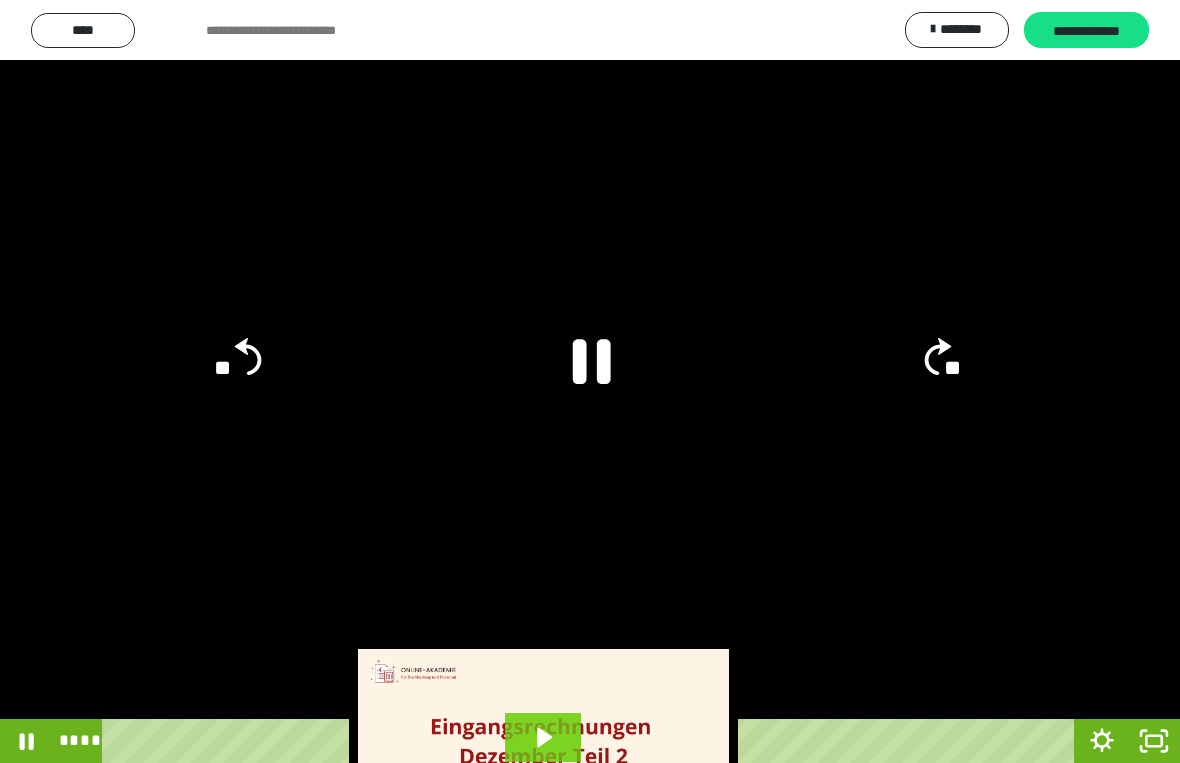 click on "**" 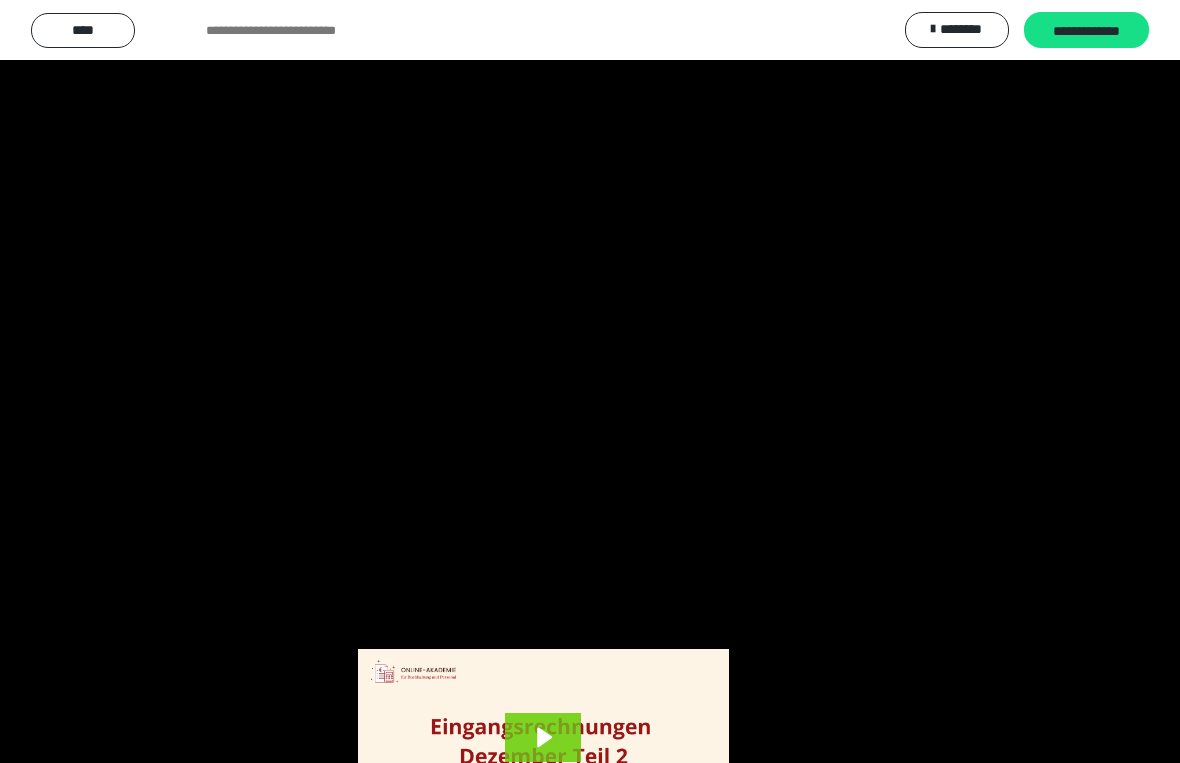 click at bounding box center (590, 381) 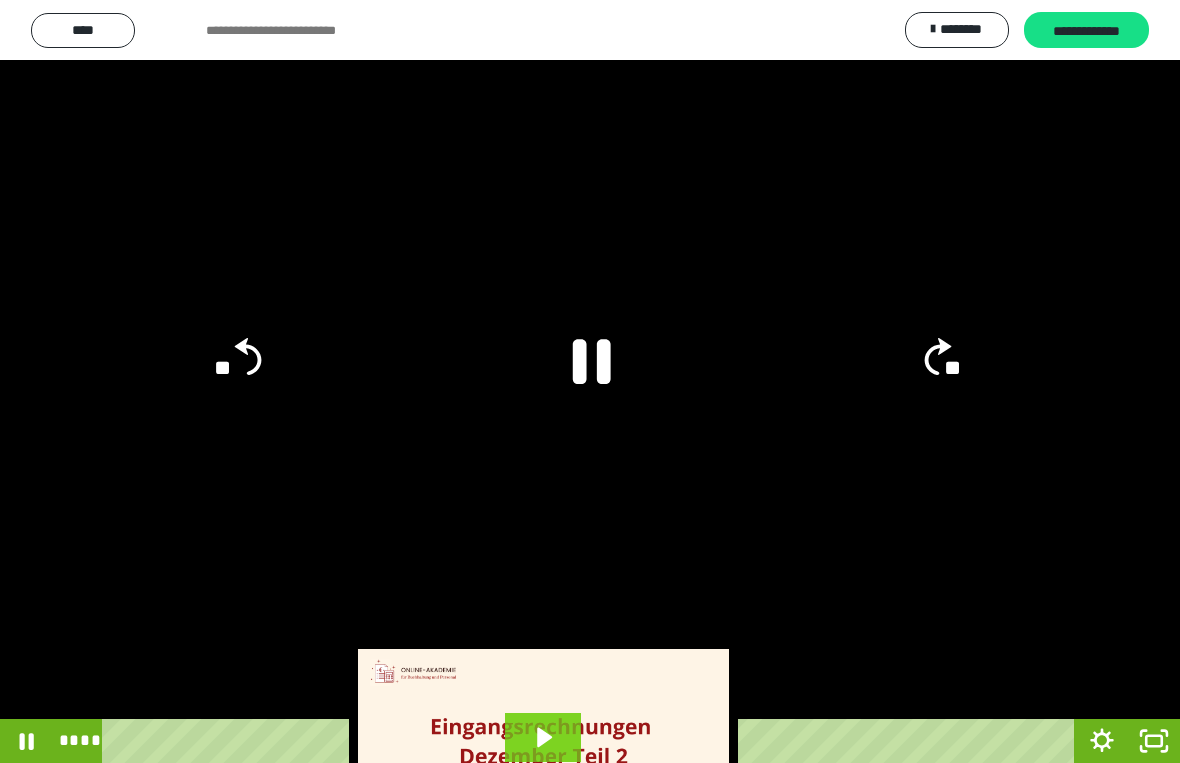 click 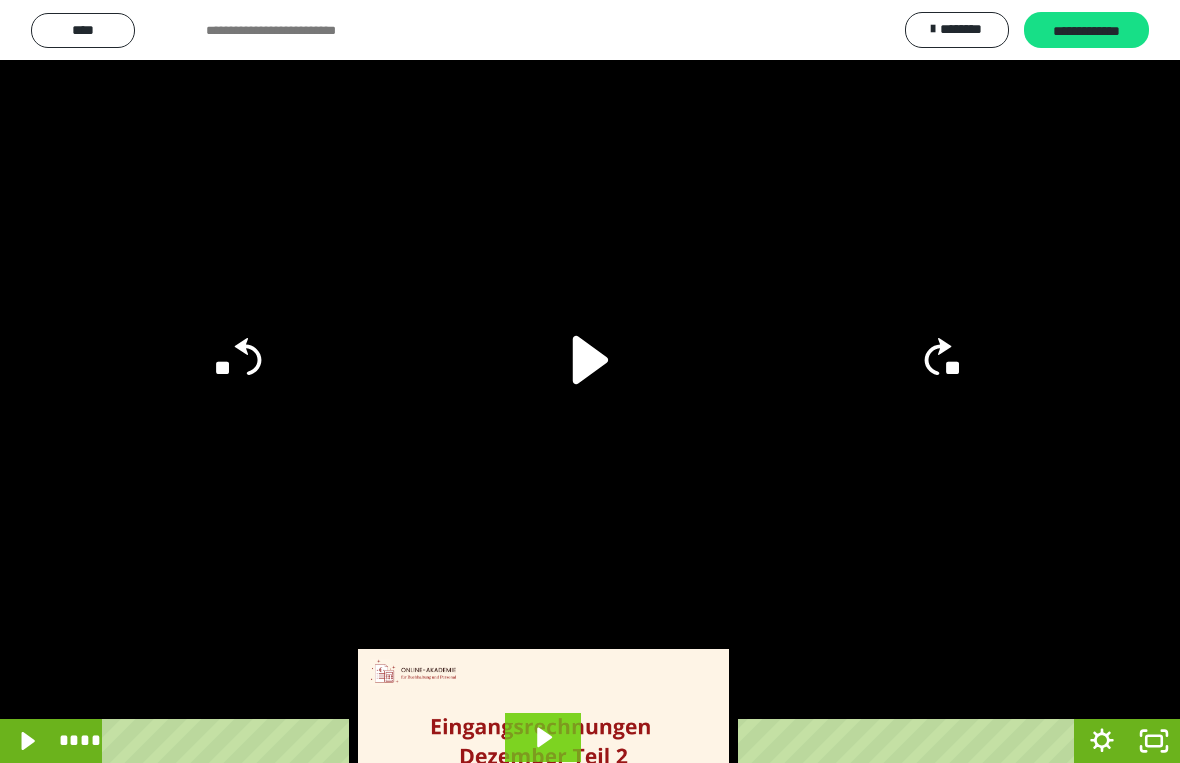 click 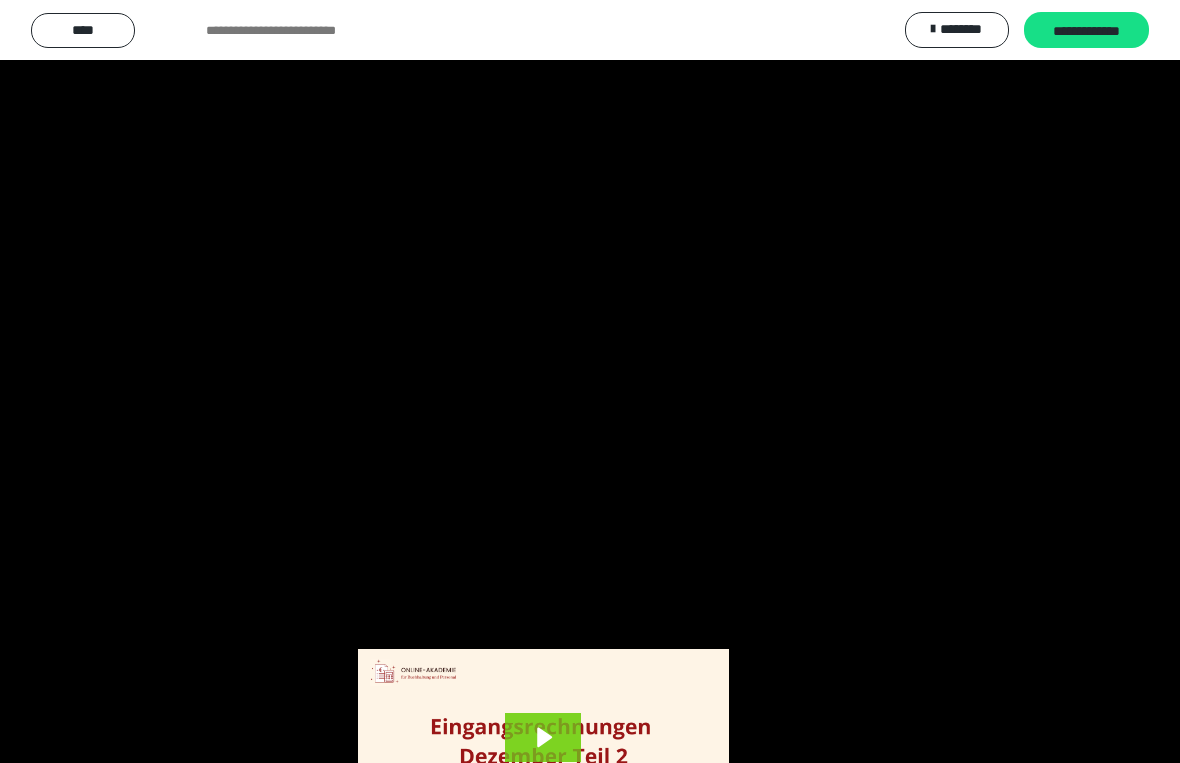 click at bounding box center (590, 381) 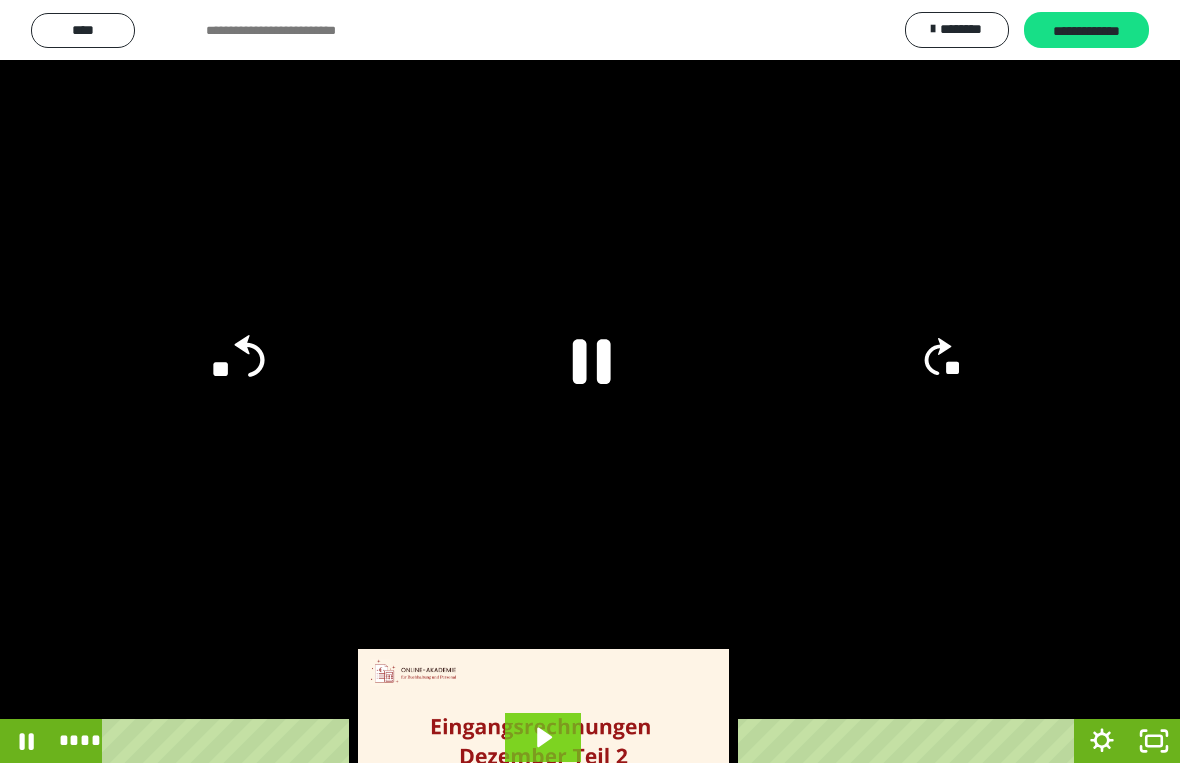 click on "**" 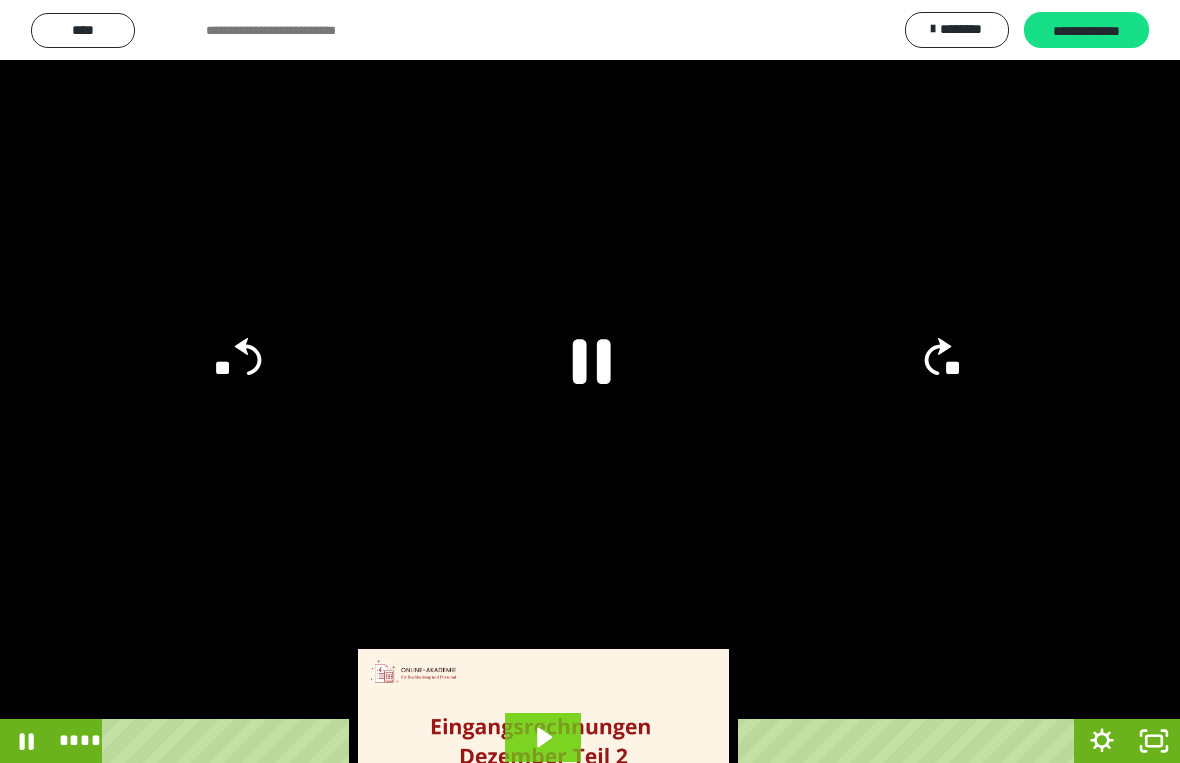 click 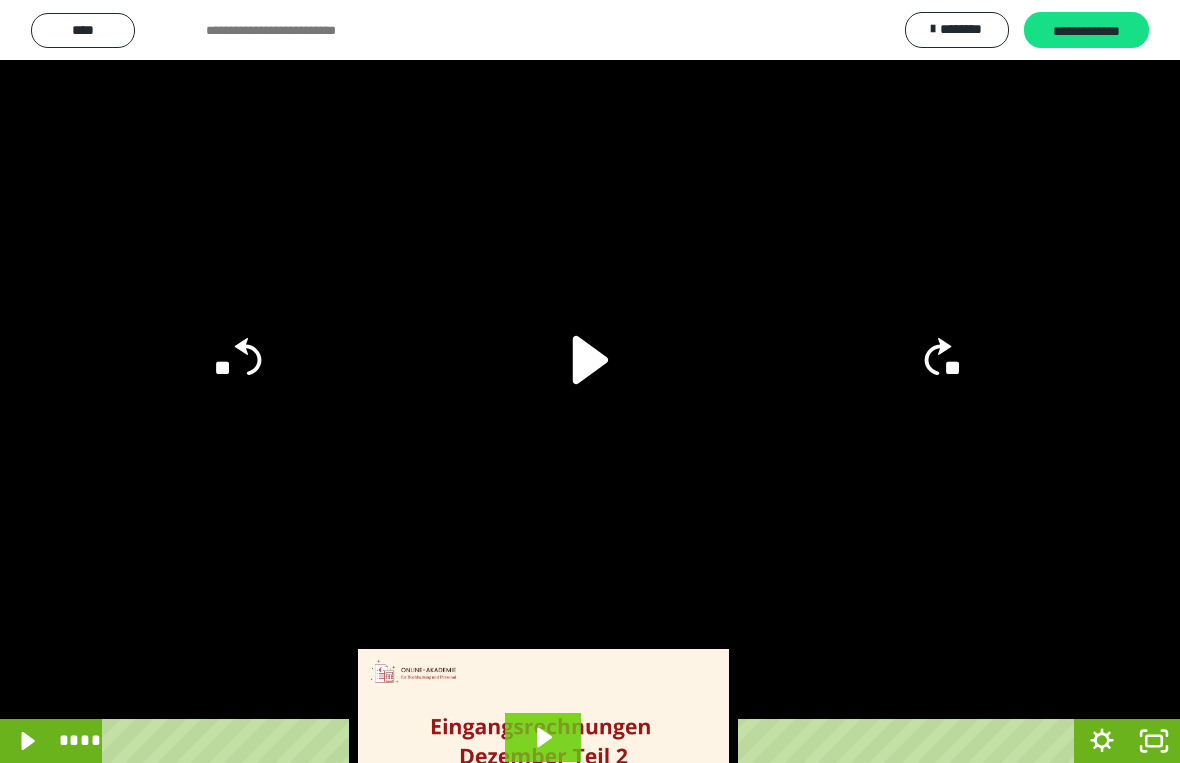 click 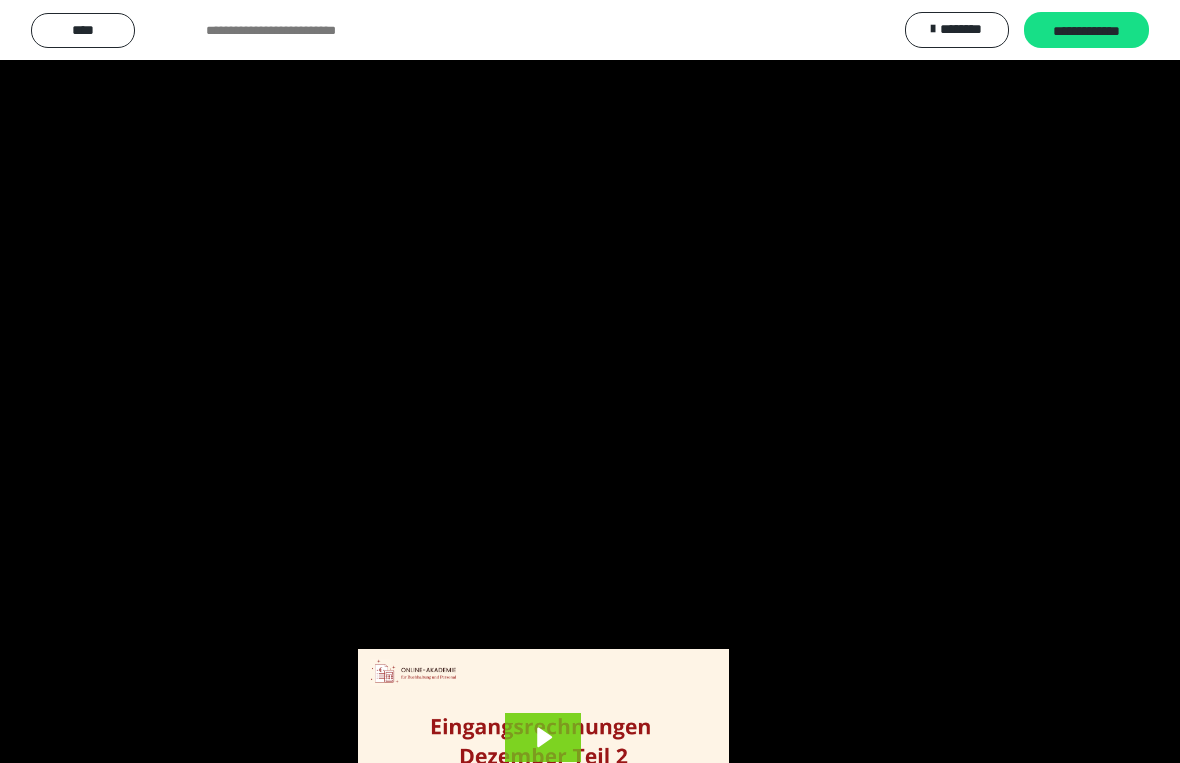 click at bounding box center [590, 381] 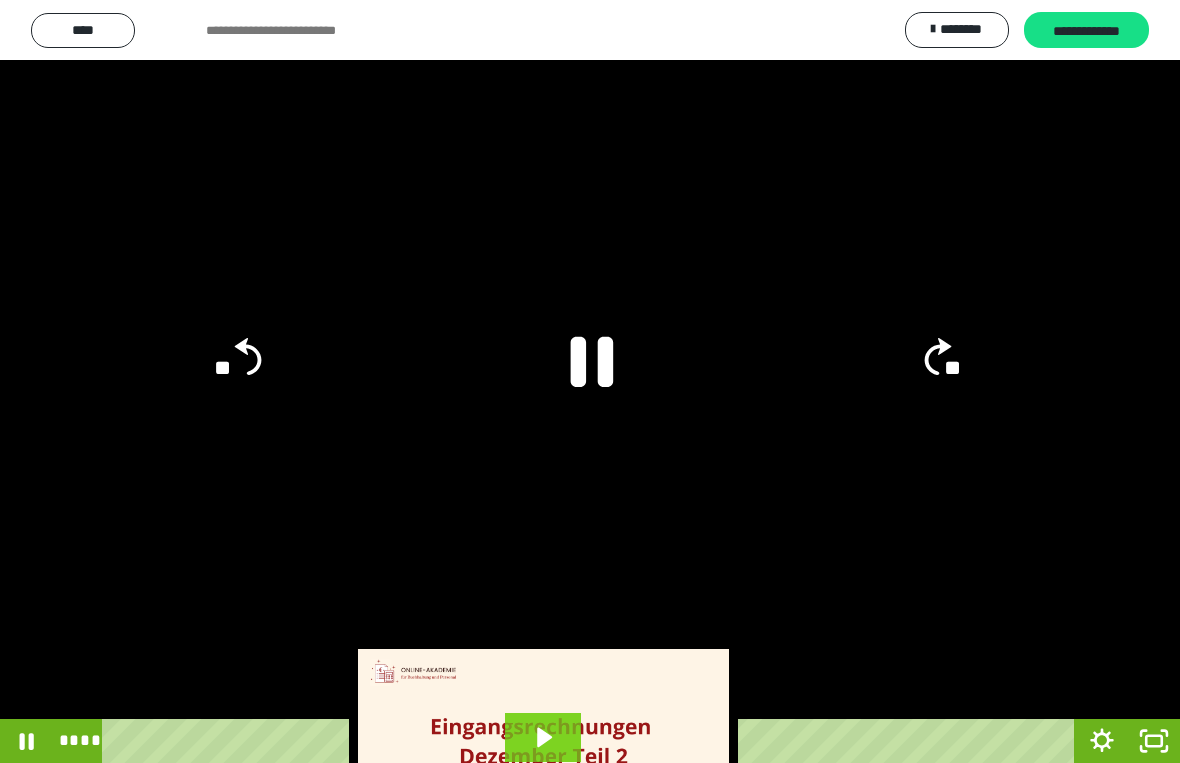 click 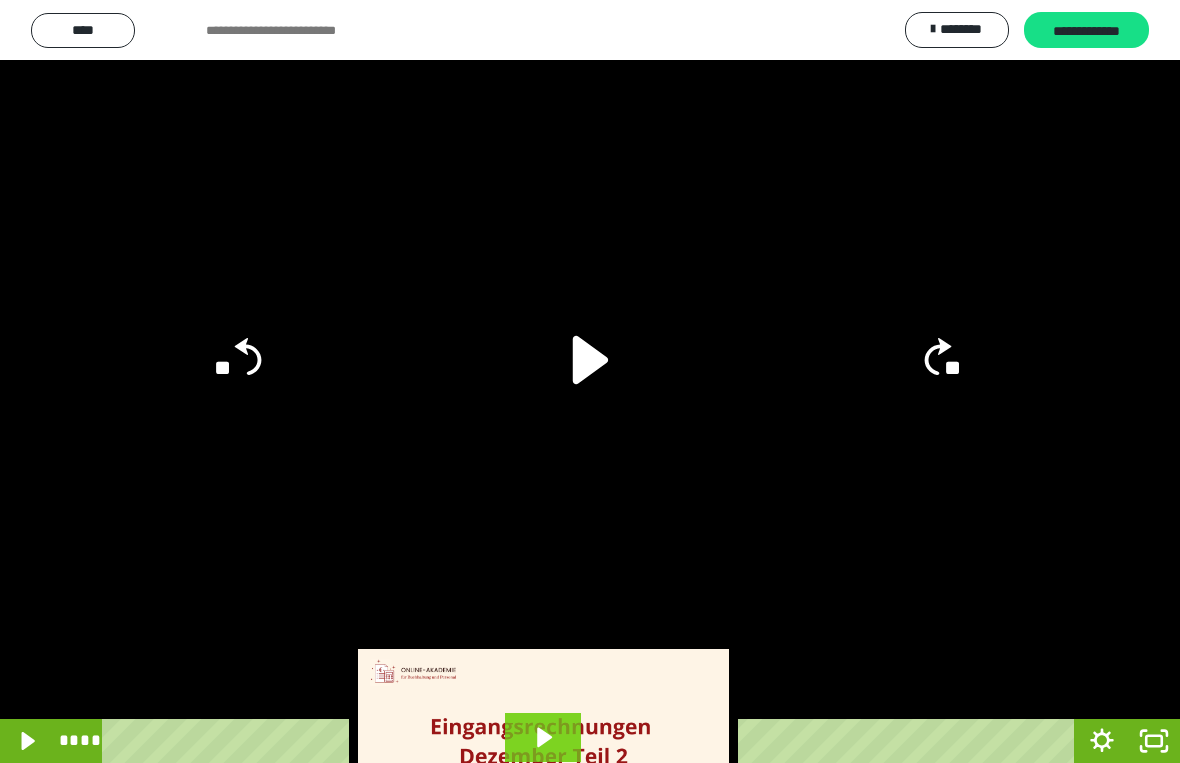 click 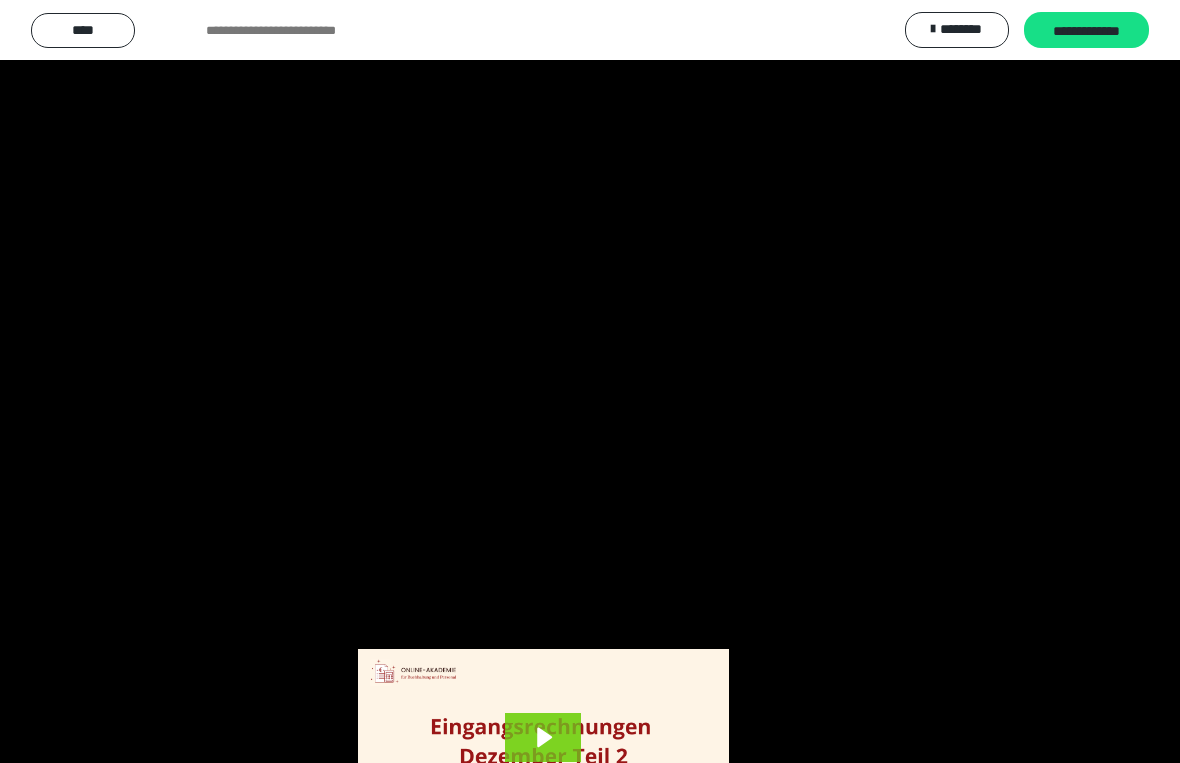 click at bounding box center [590, 381] 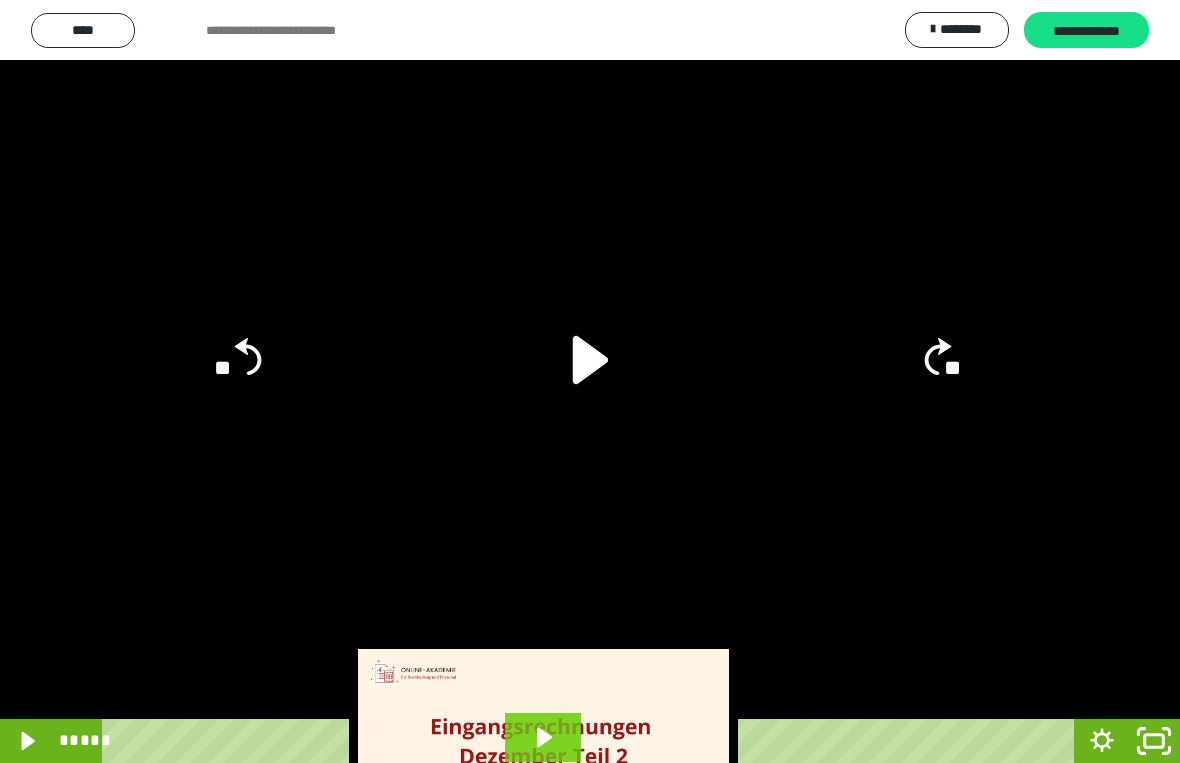 click 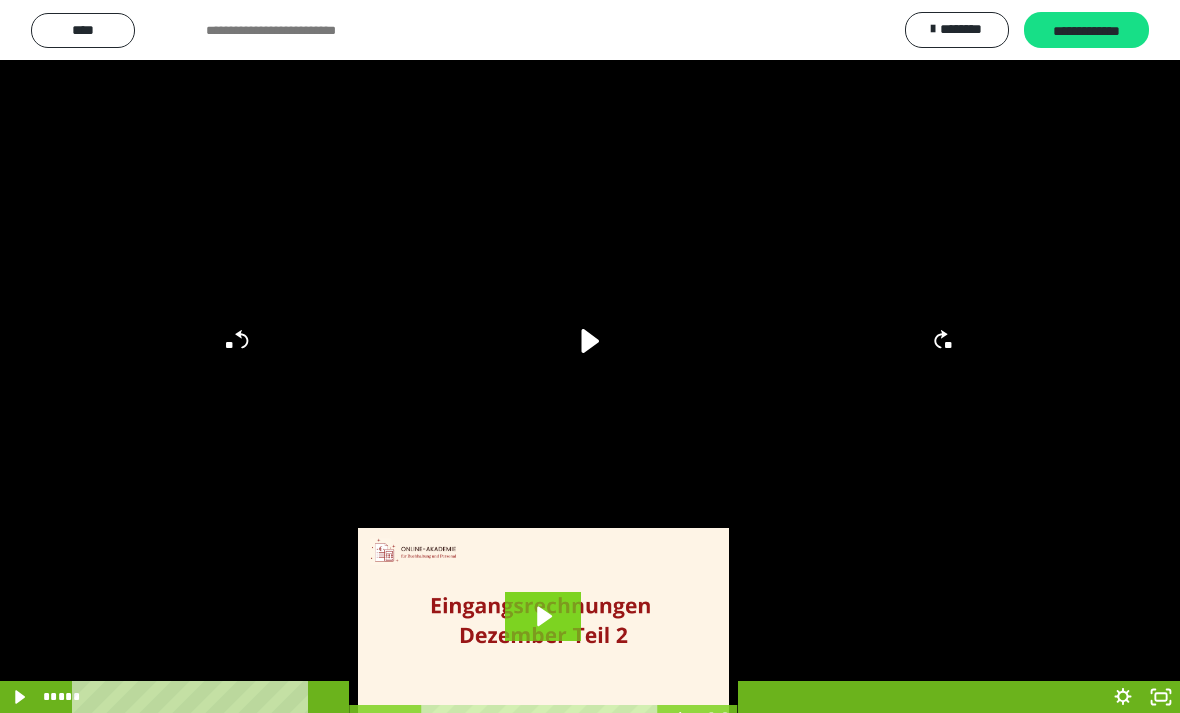 scroll, scrollTop: 151, scrollLeft: 0, axis: vertical 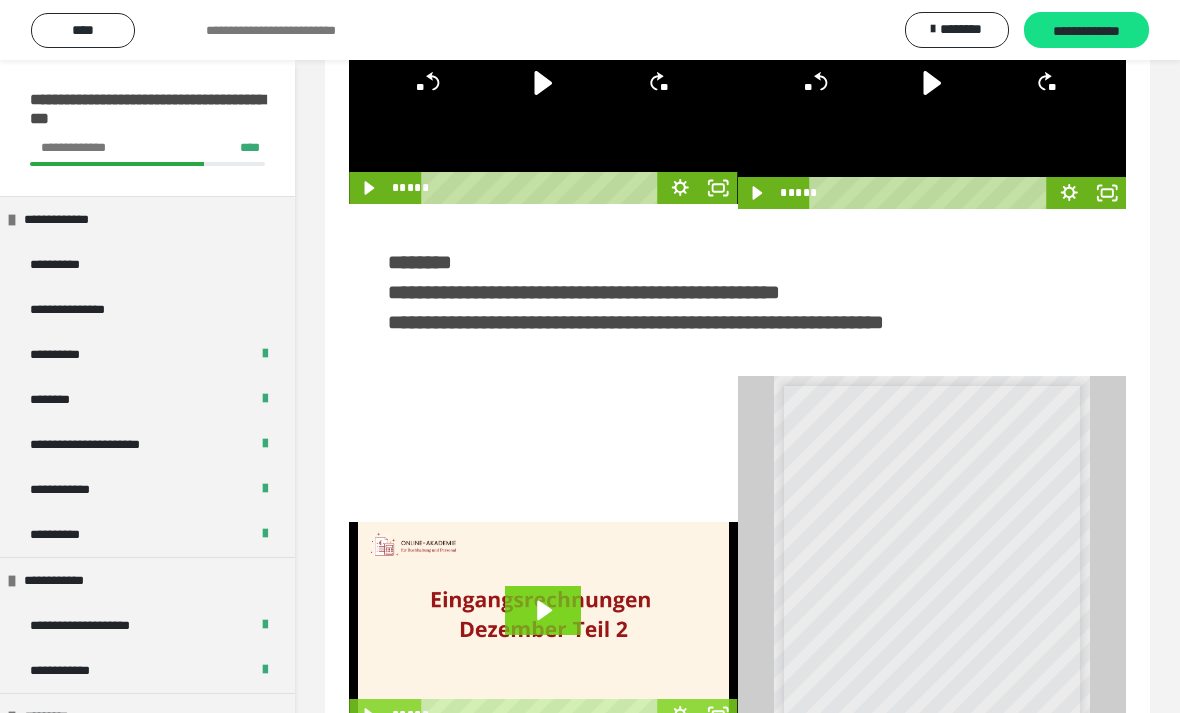 click 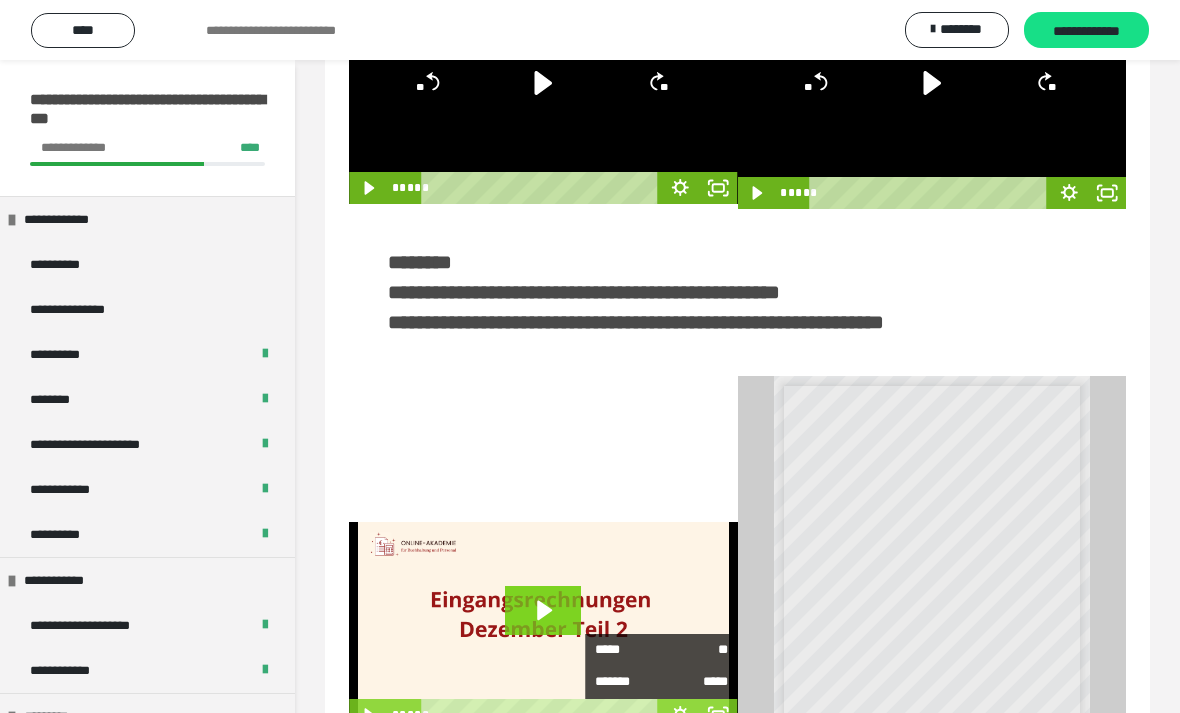 click on "*****" at bounding box center [628, 650] 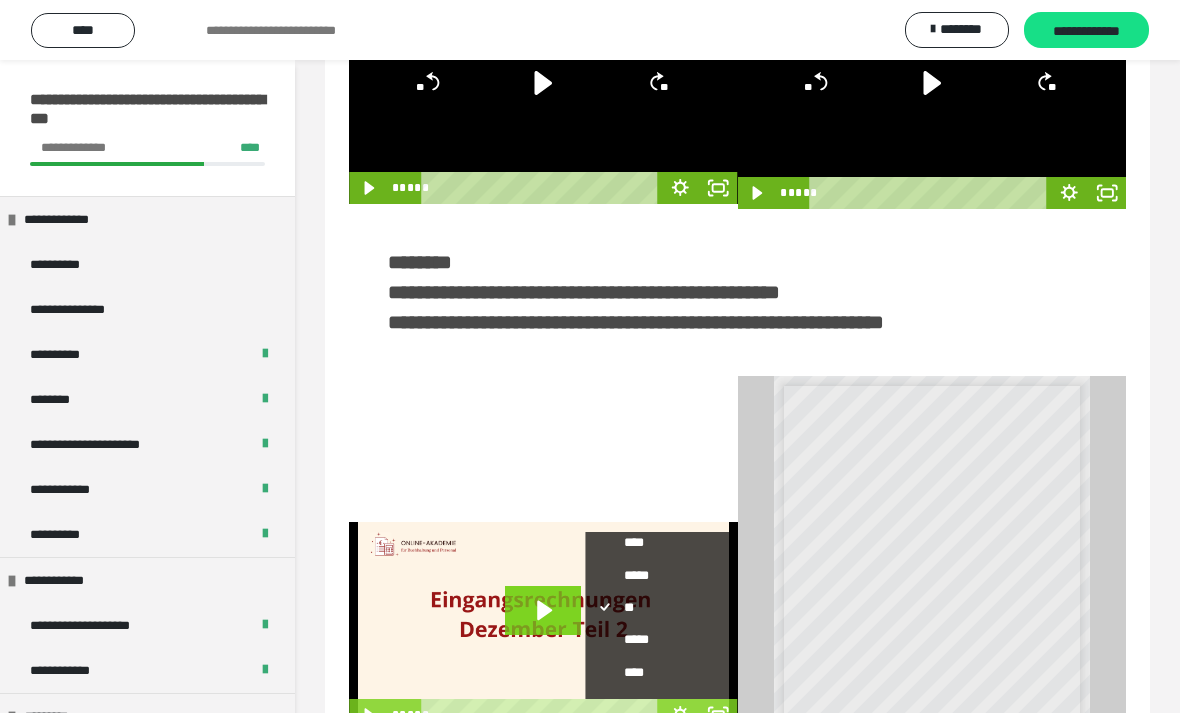 scroll, scrollTop: 43, scrollLeft: 0, axis: vertical 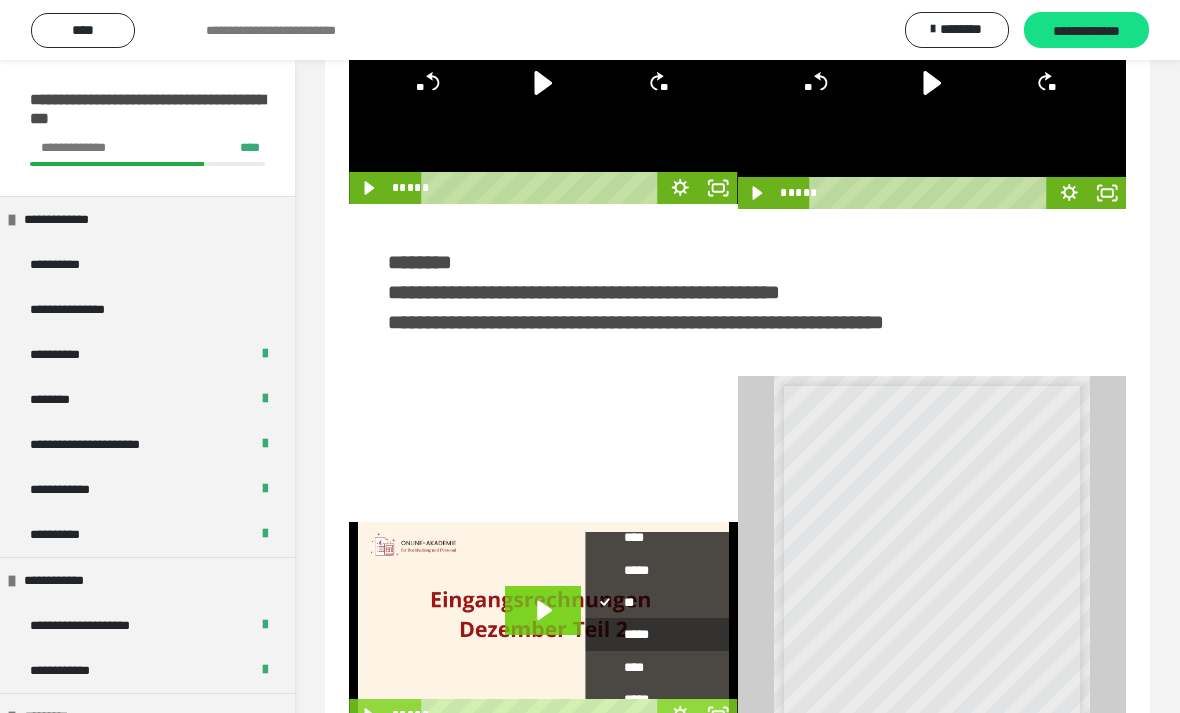 click on "*****" at bounding box center [662, 634] 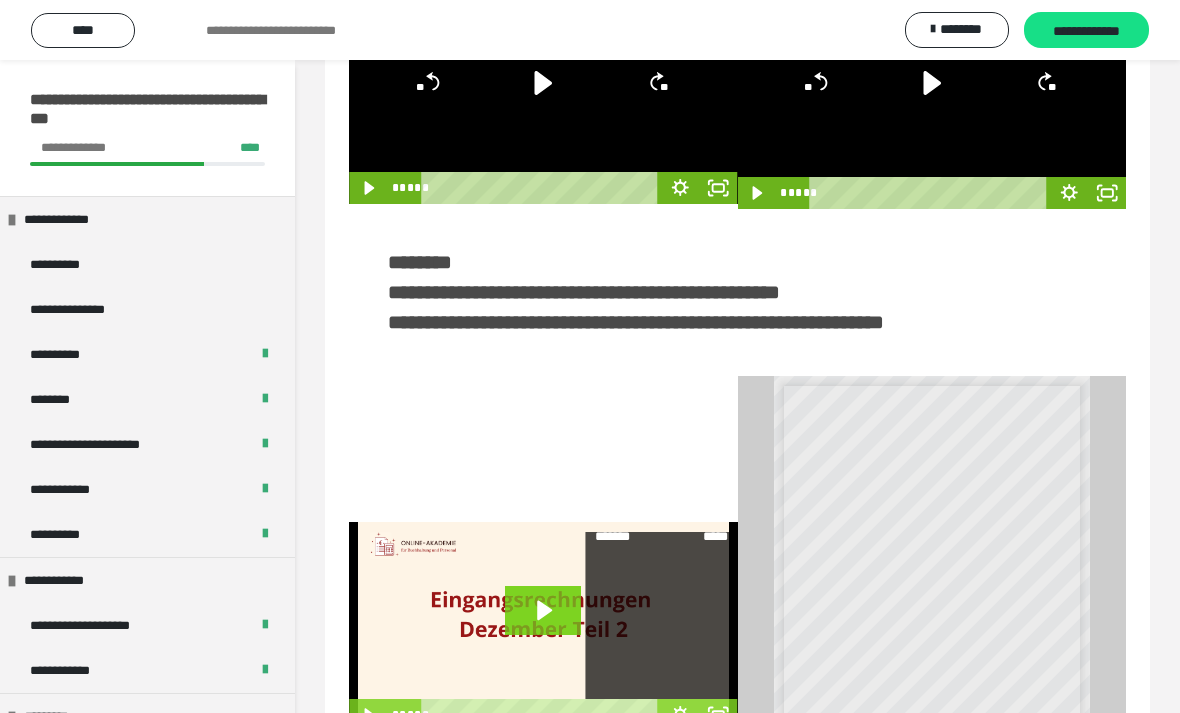 scroll, scrollTop: 0, scrollLeft: 0, axis: both 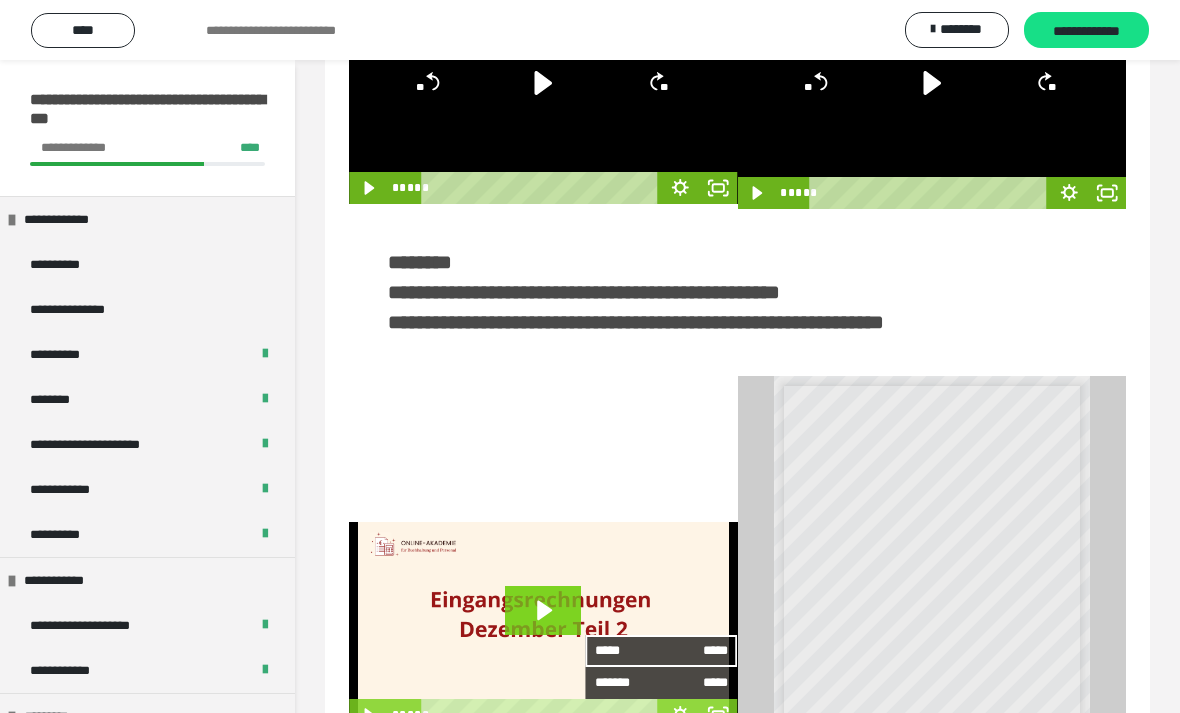click 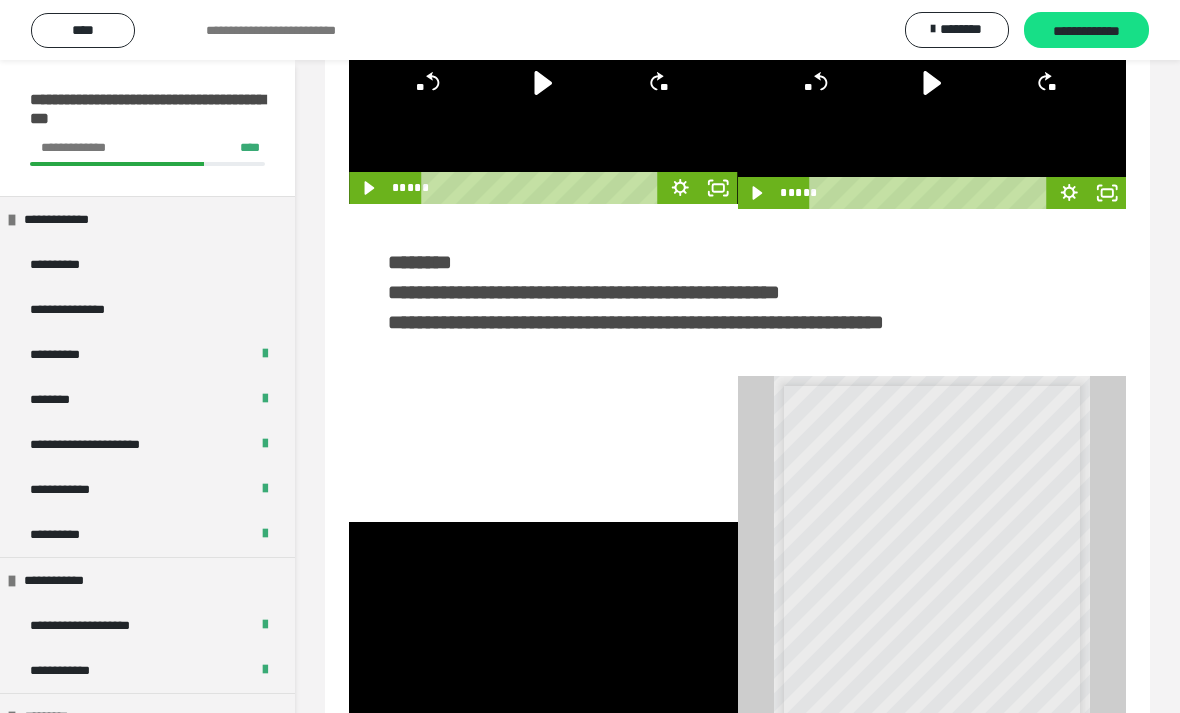 click 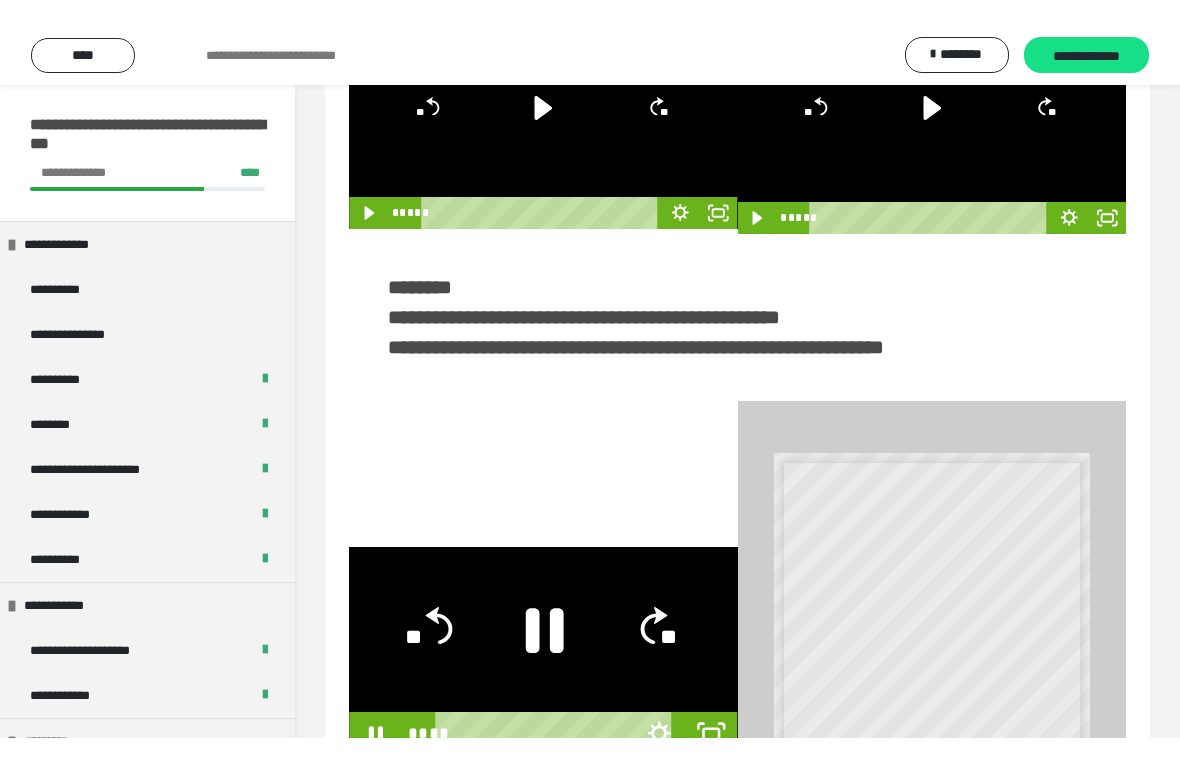 scroll, scrollTop: 24, scrollLeft: 0, axis: vertical 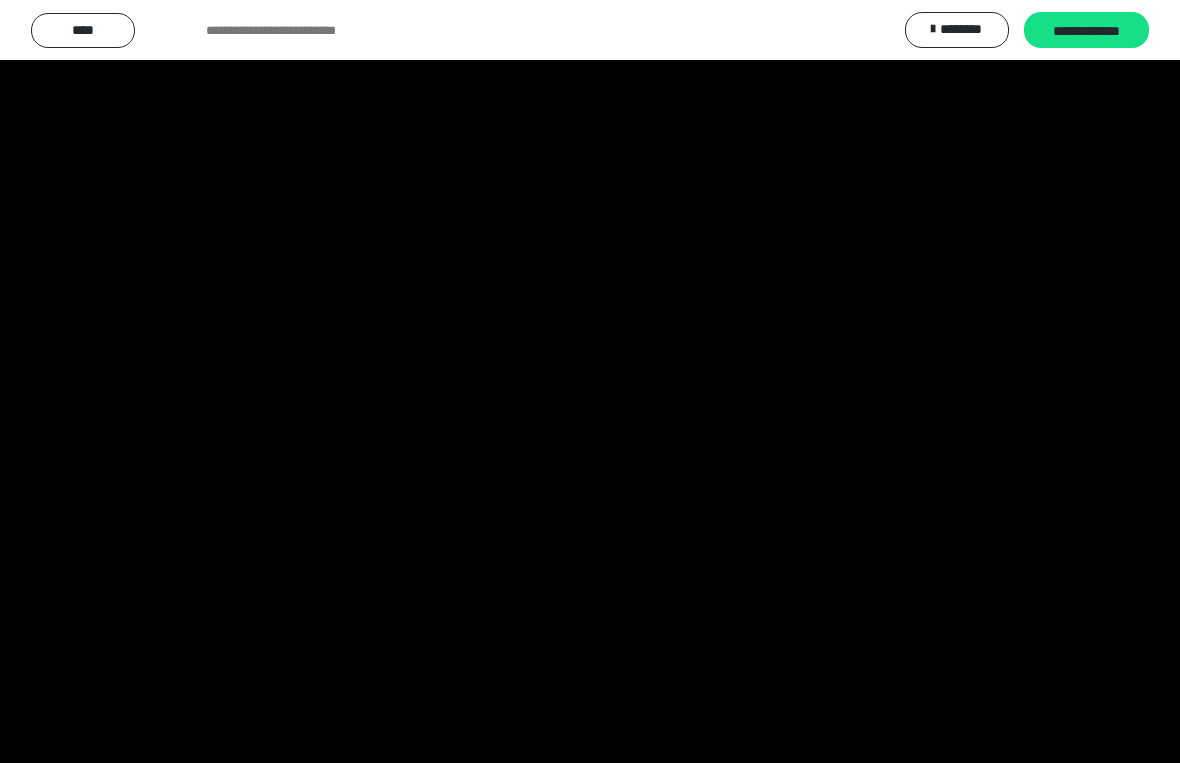 click at bounding box center (590, 381) 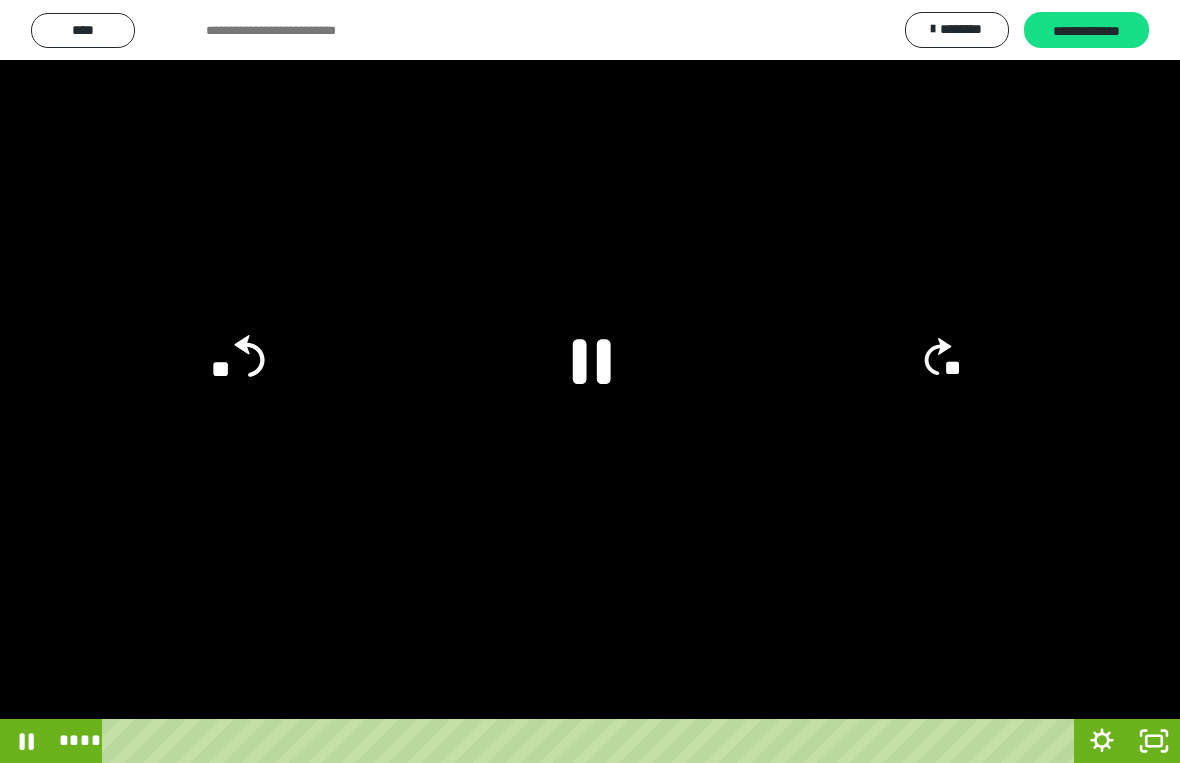click on "**" 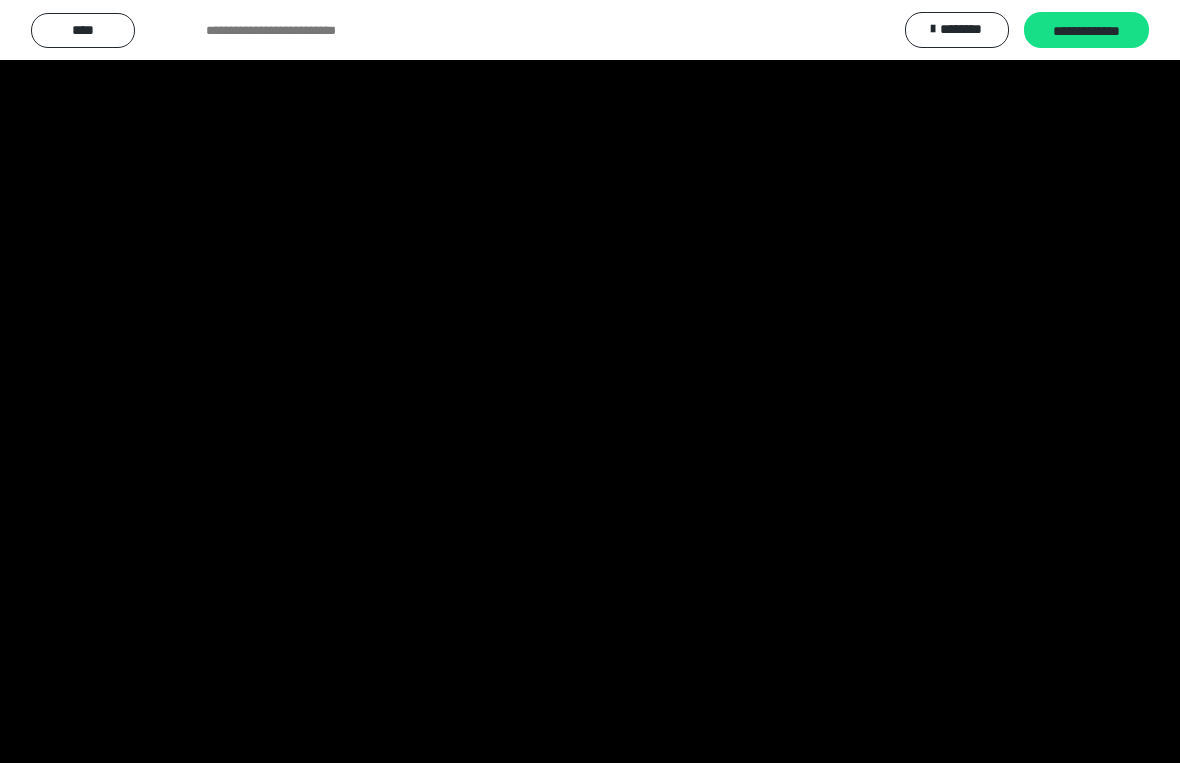 click at bounding box center [590, 381] 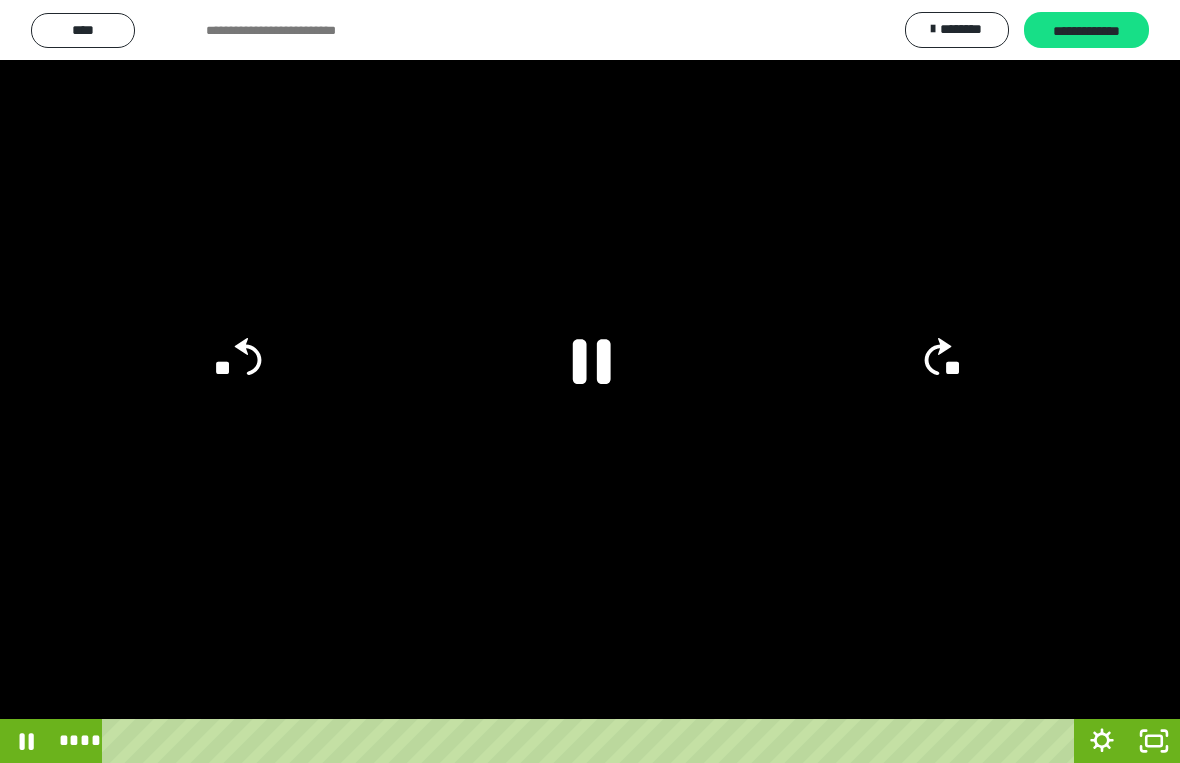 click 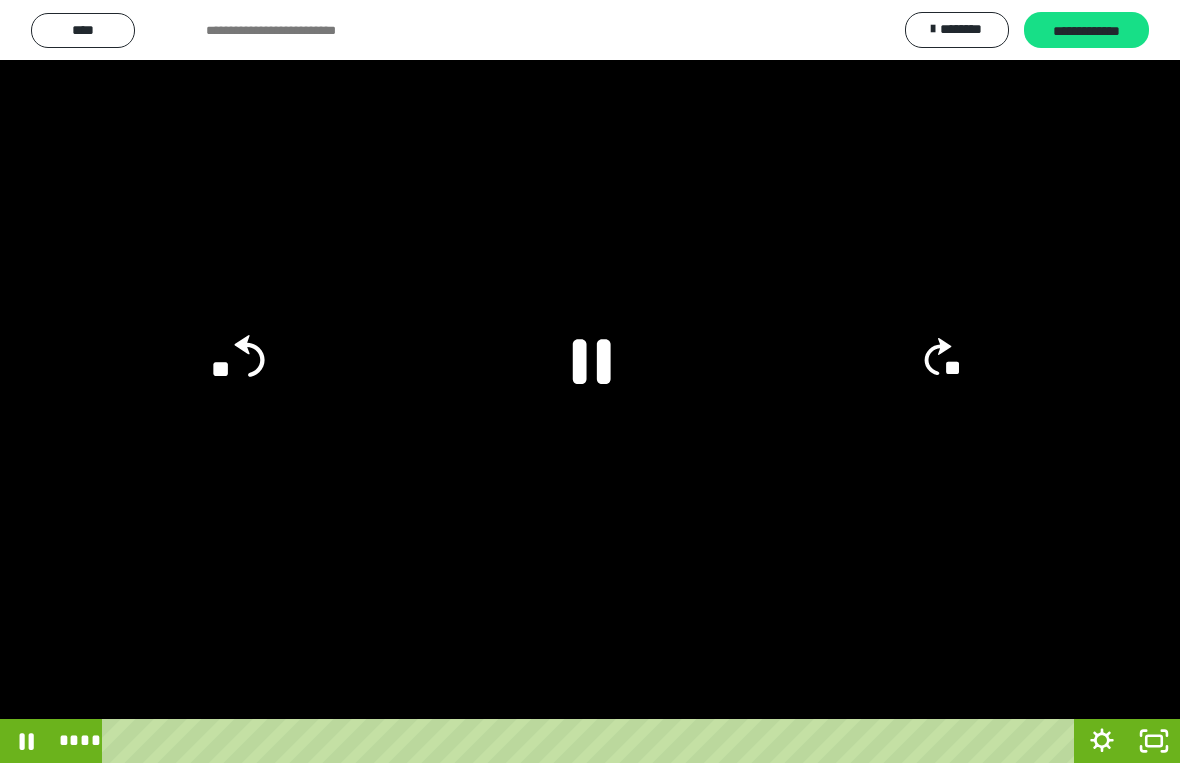 click on "**" 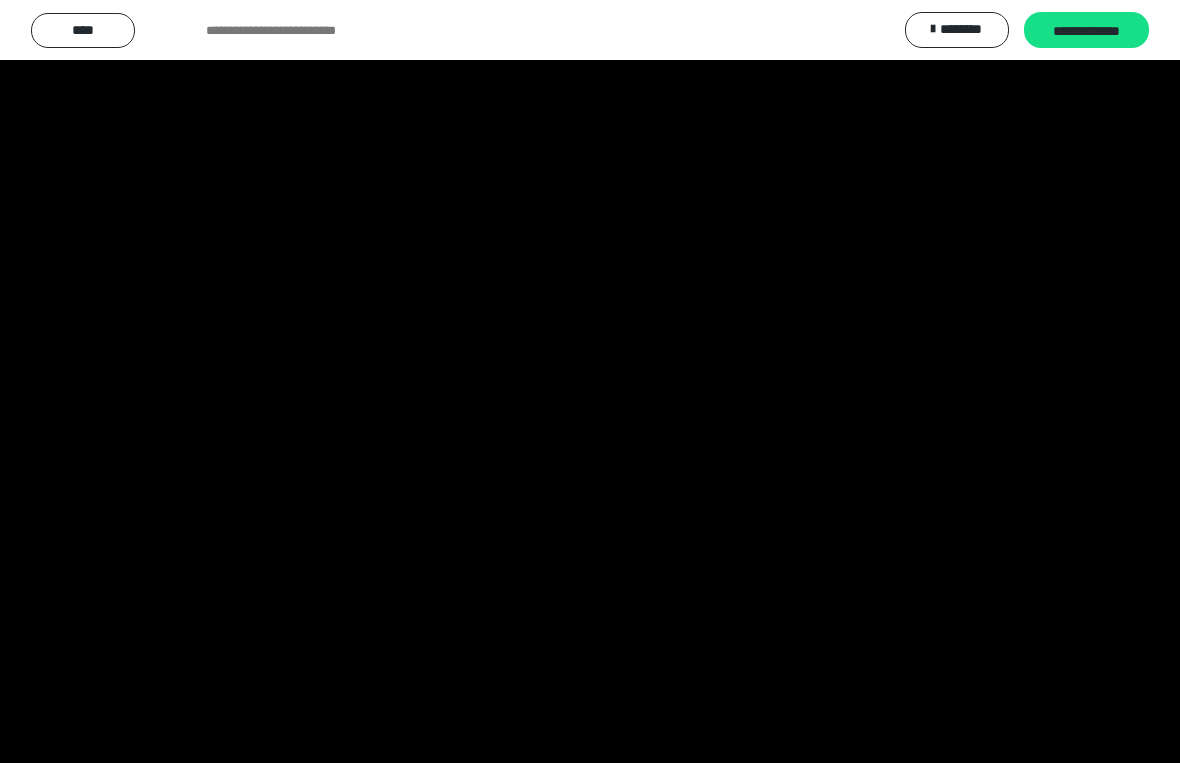 click at bounding box center [590, 381] 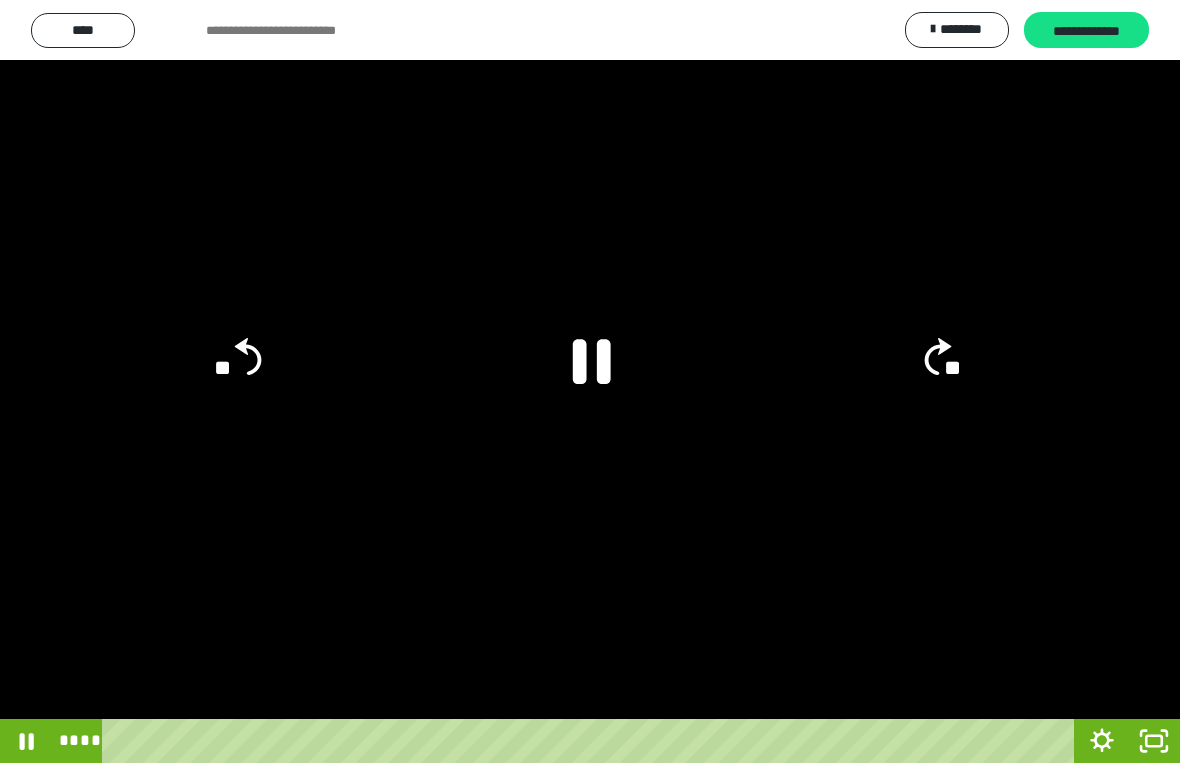 click 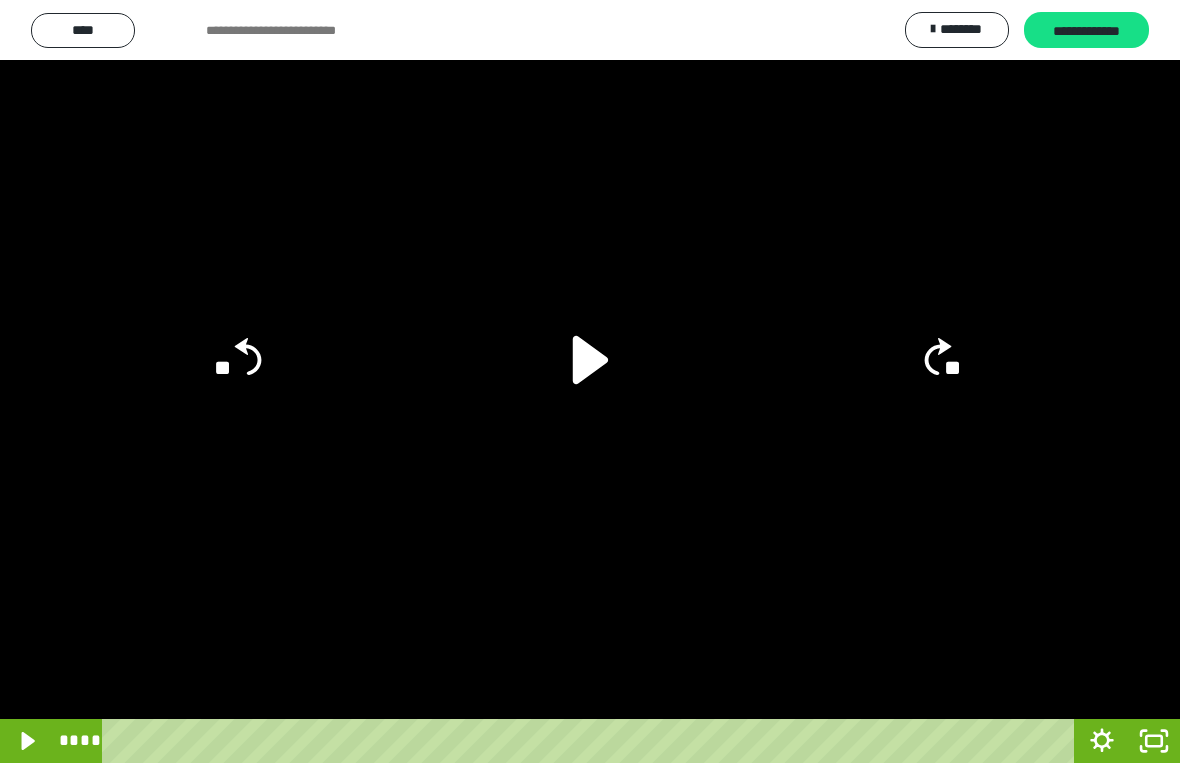 click 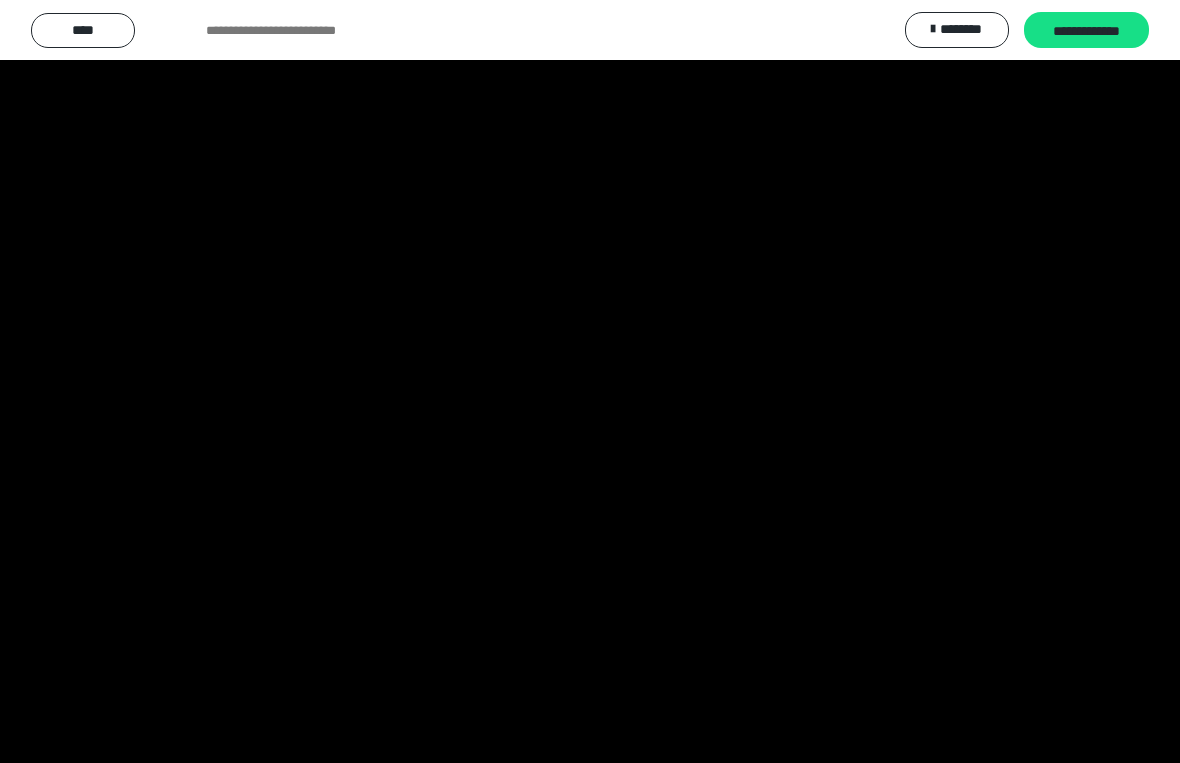 click at bounding box center (590, 381) 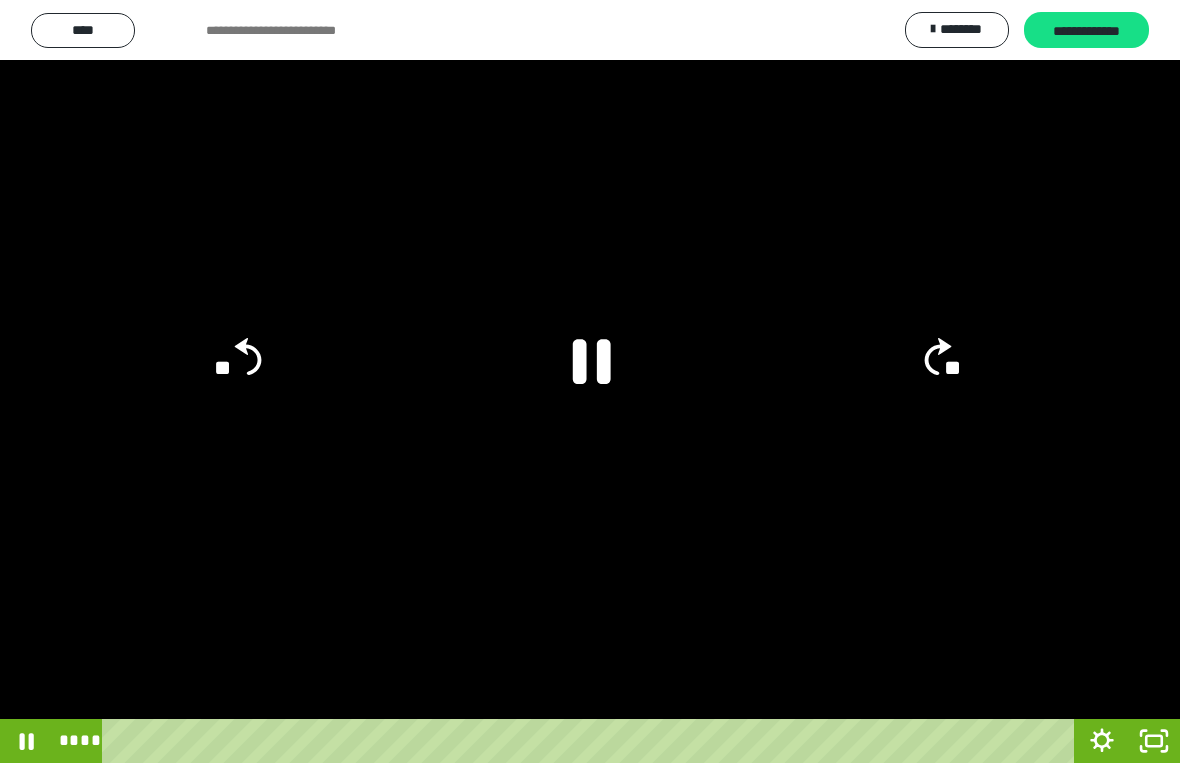 click 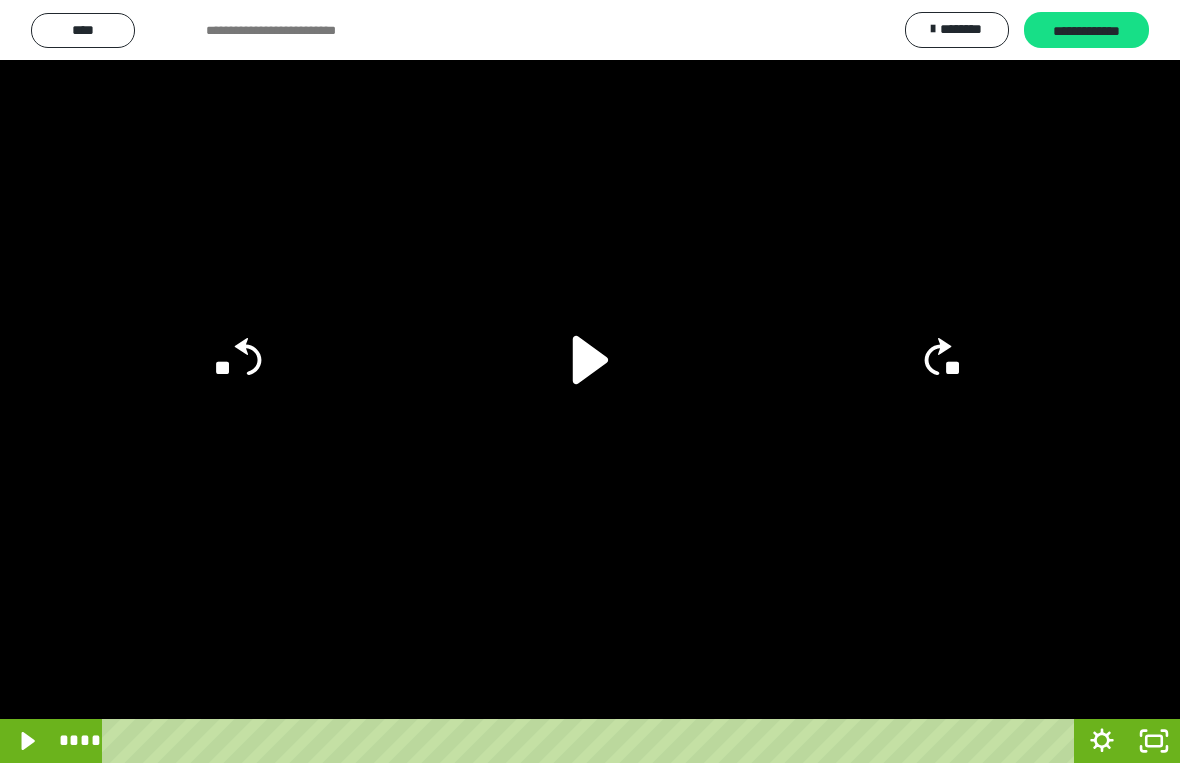 click on "**" 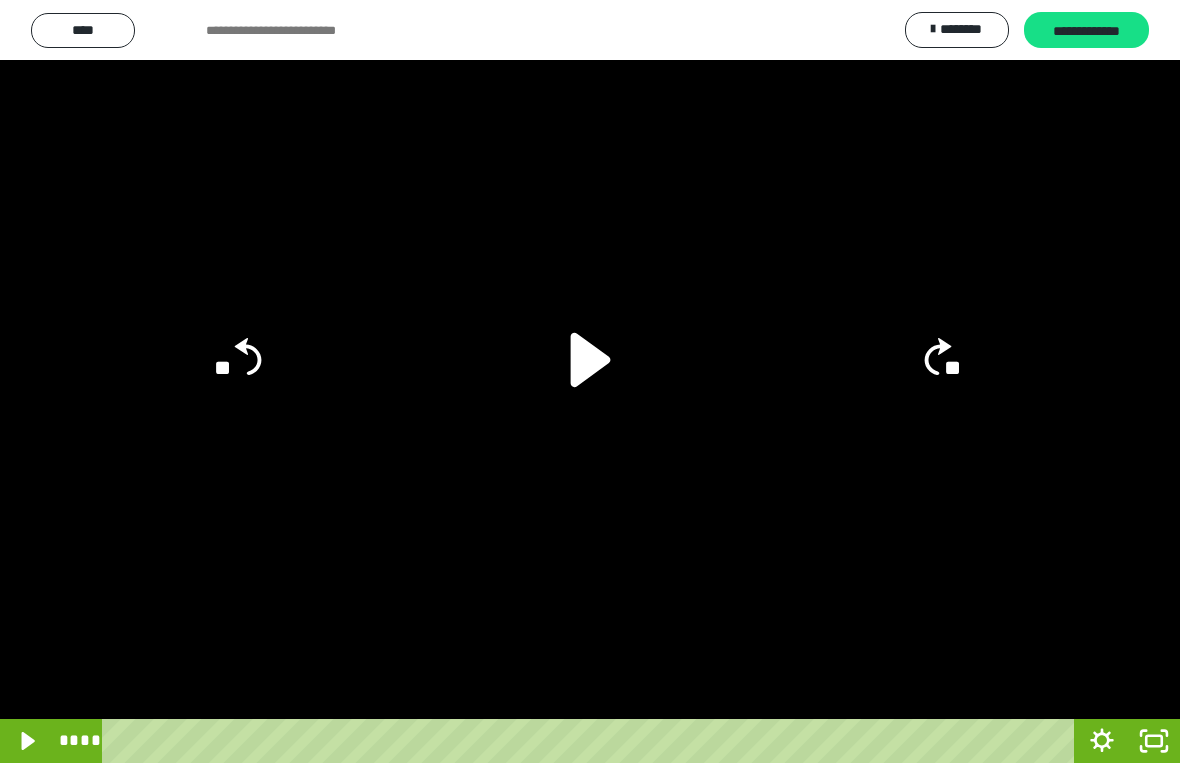 click 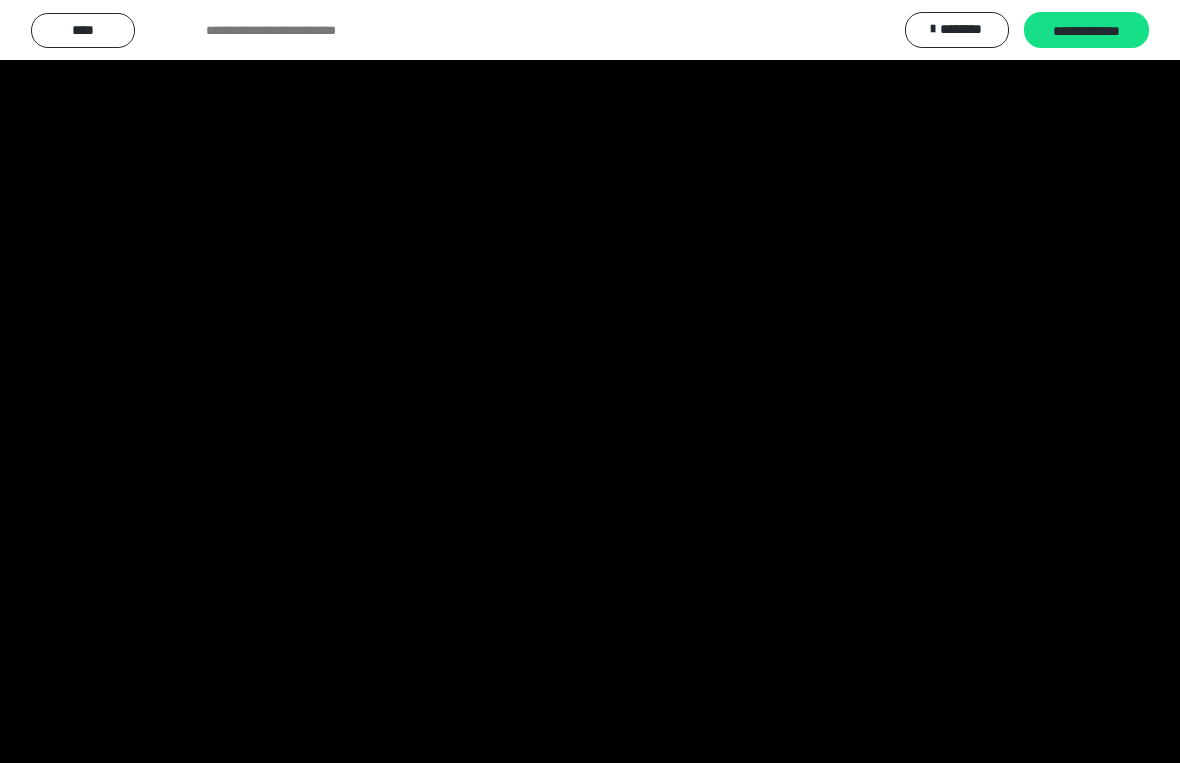 click at bounding box center (590, 381) 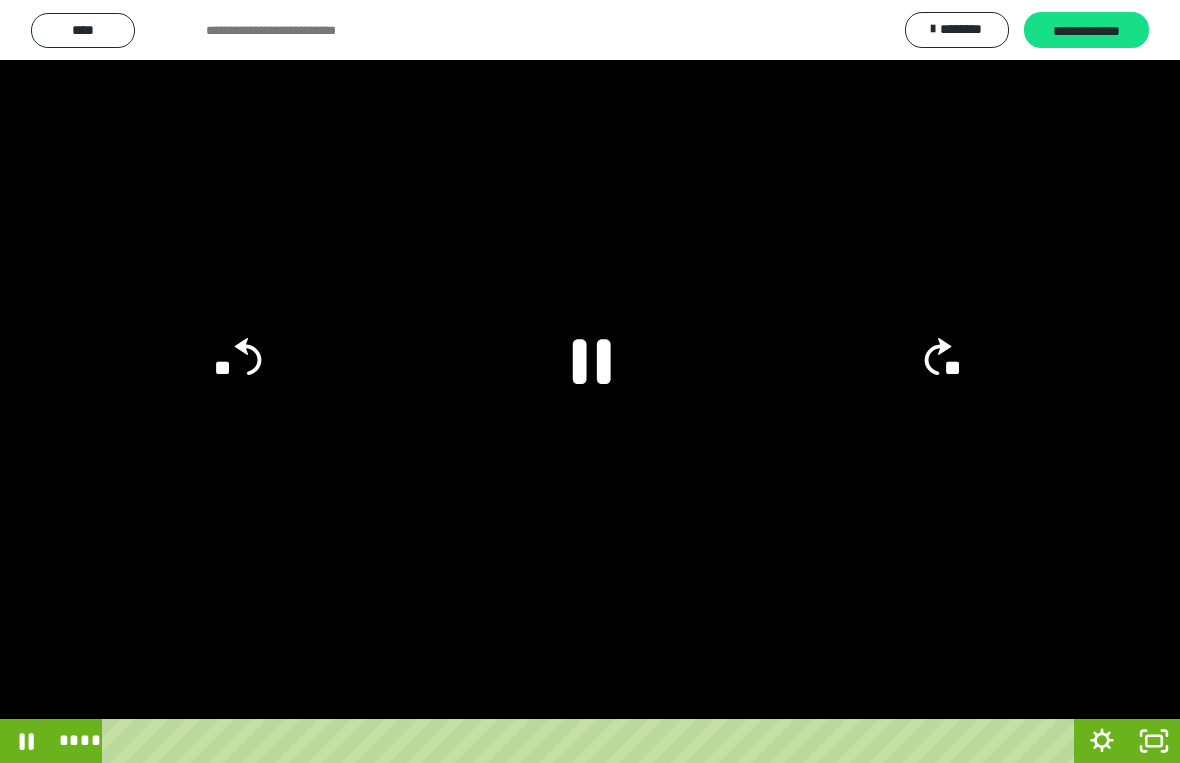 click 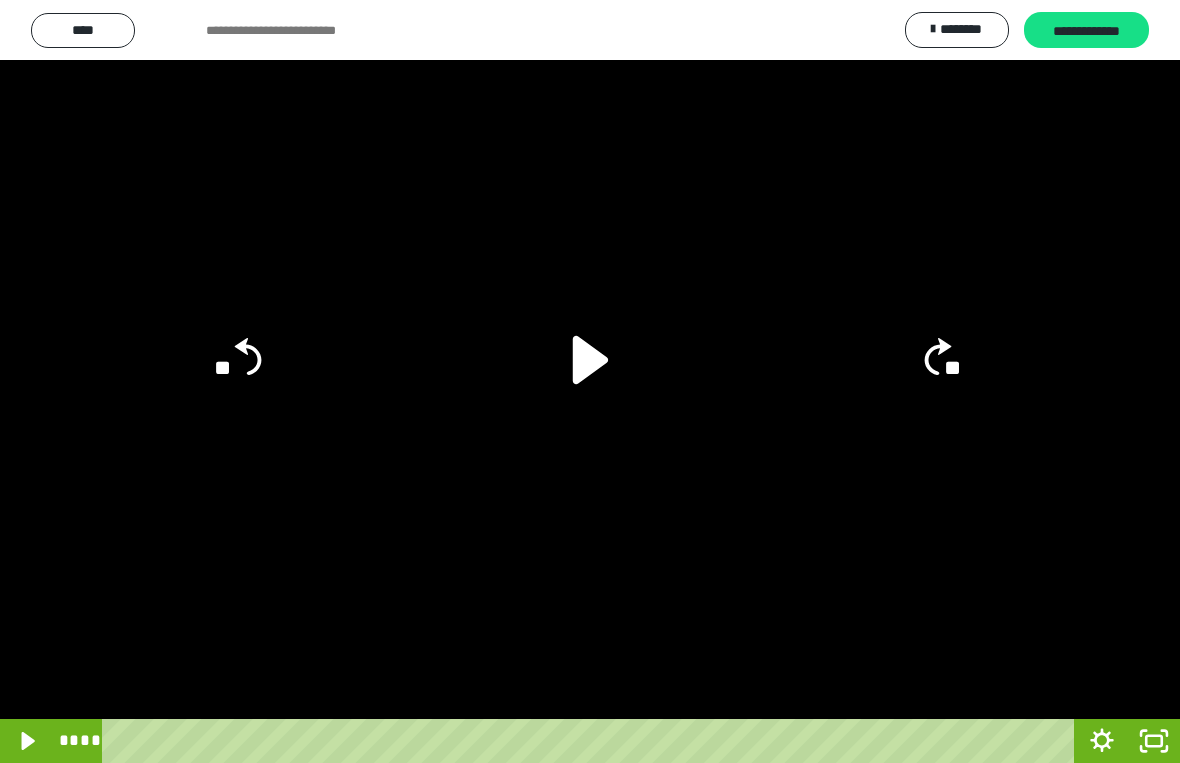click 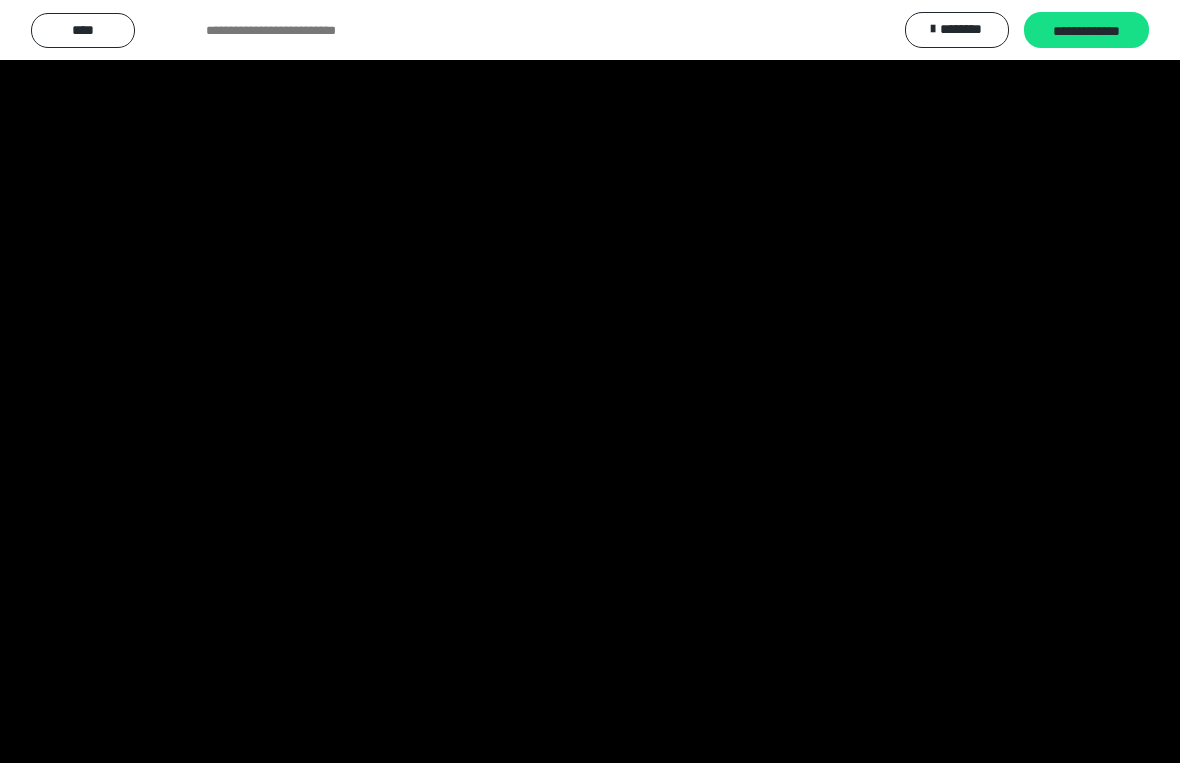 click at bounding box center (590, 381) 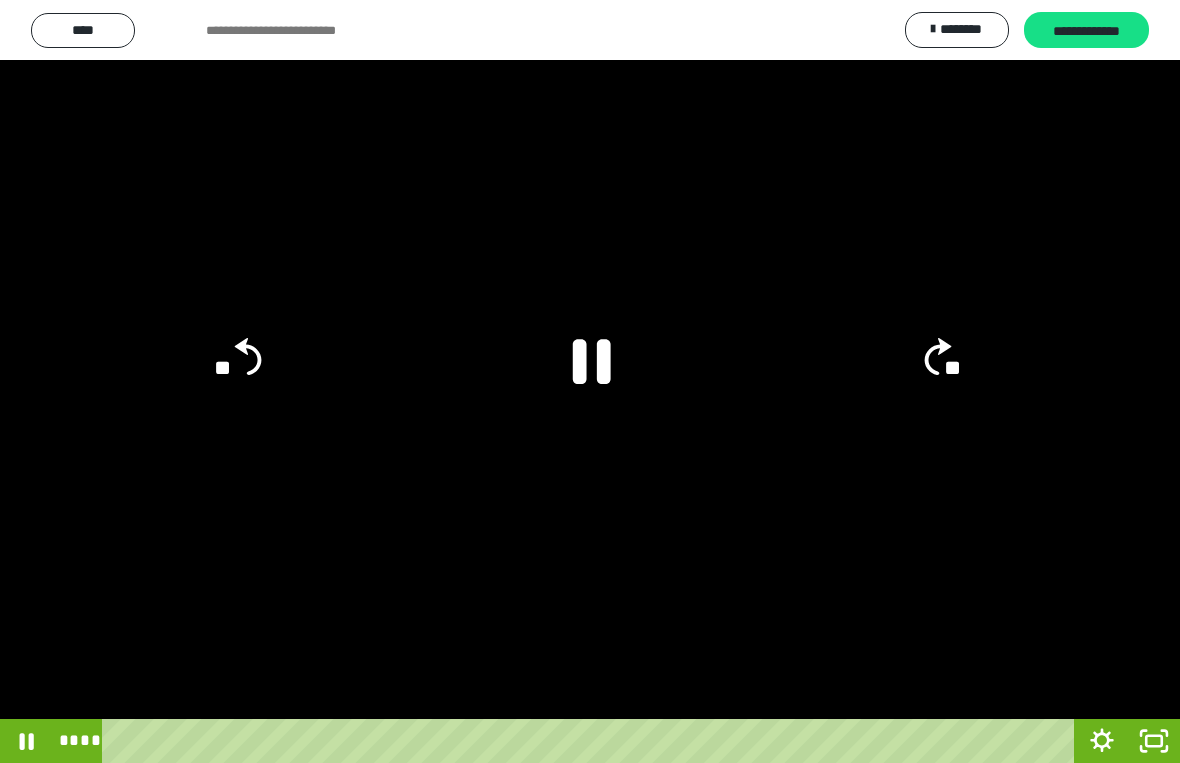 click 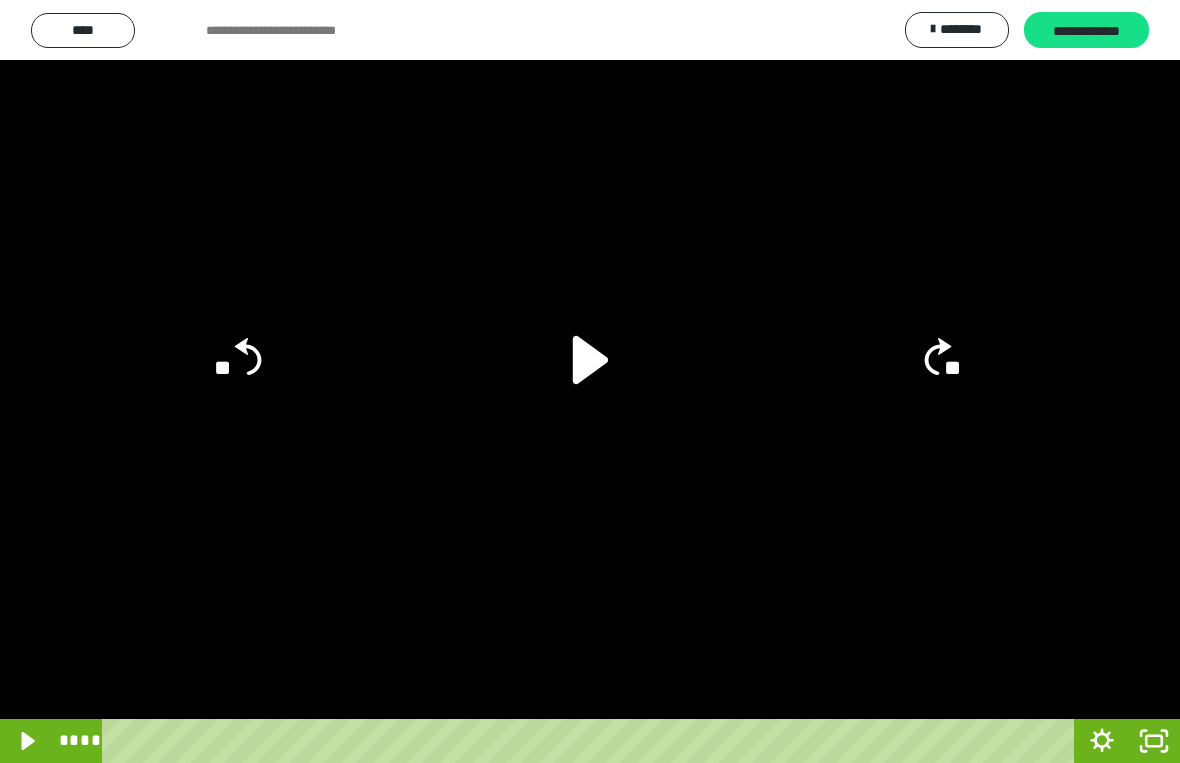 click 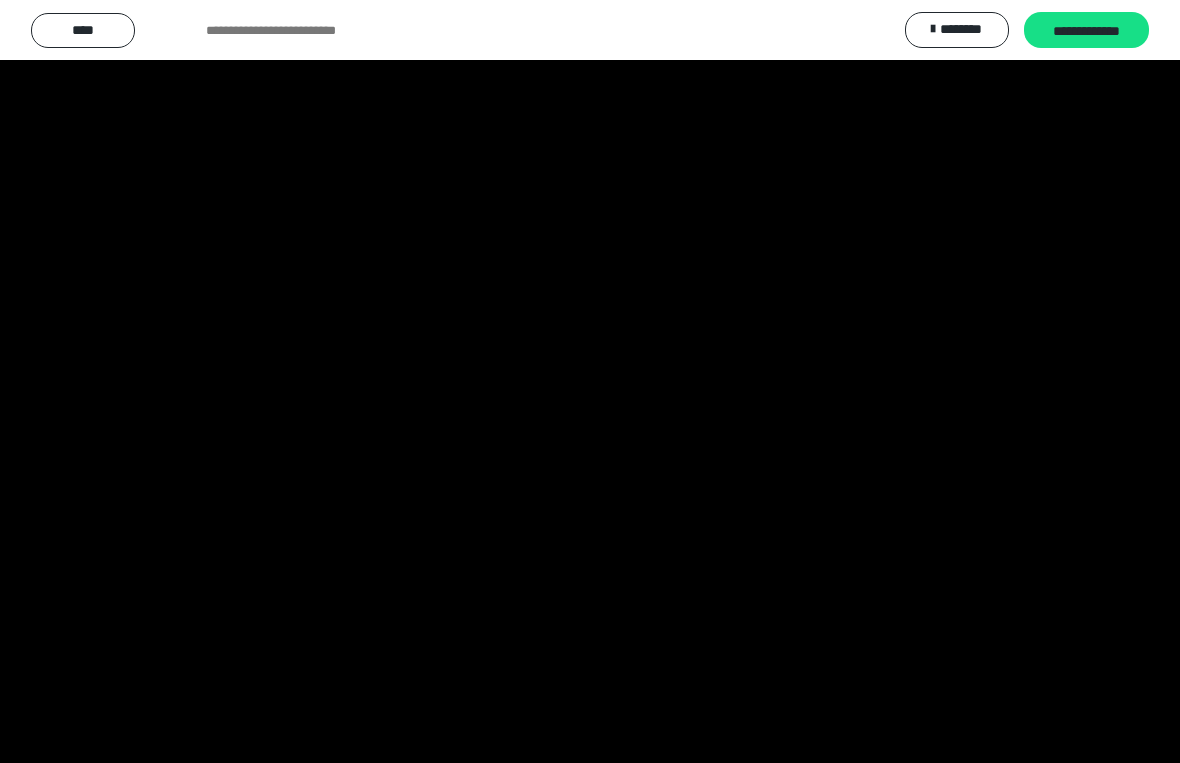 click at bounding box center (590, 381) 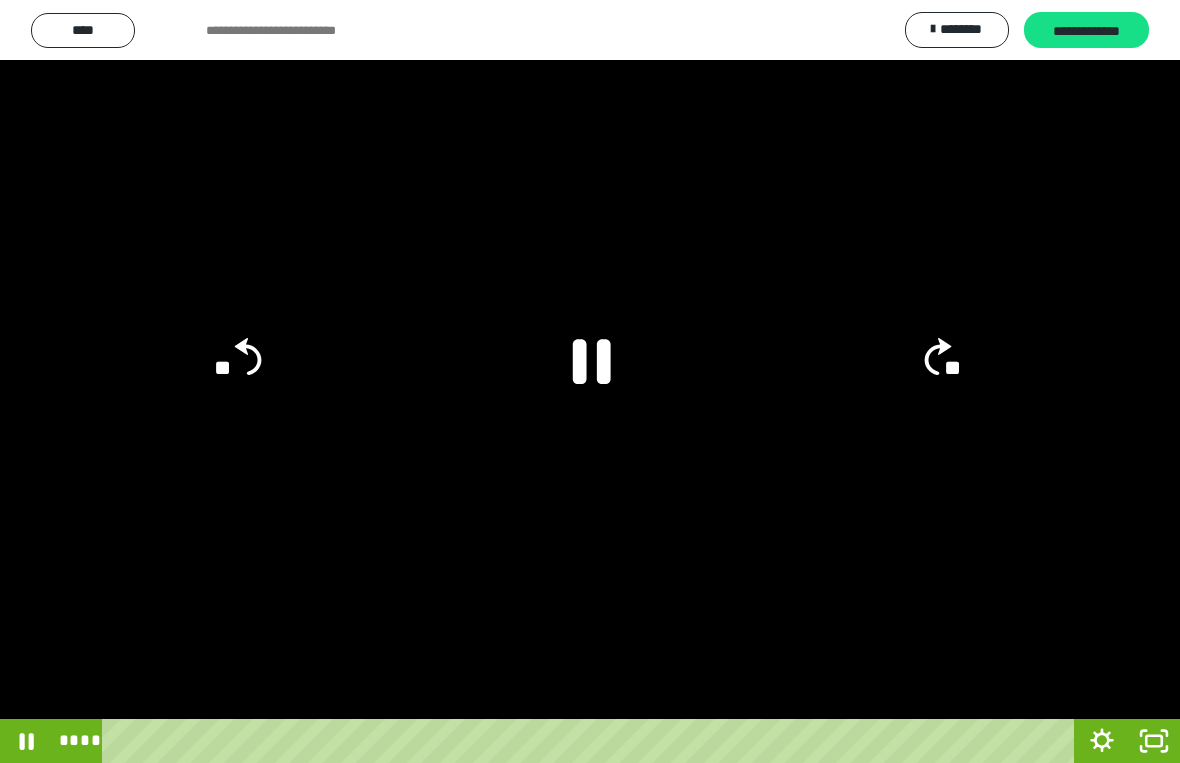 click 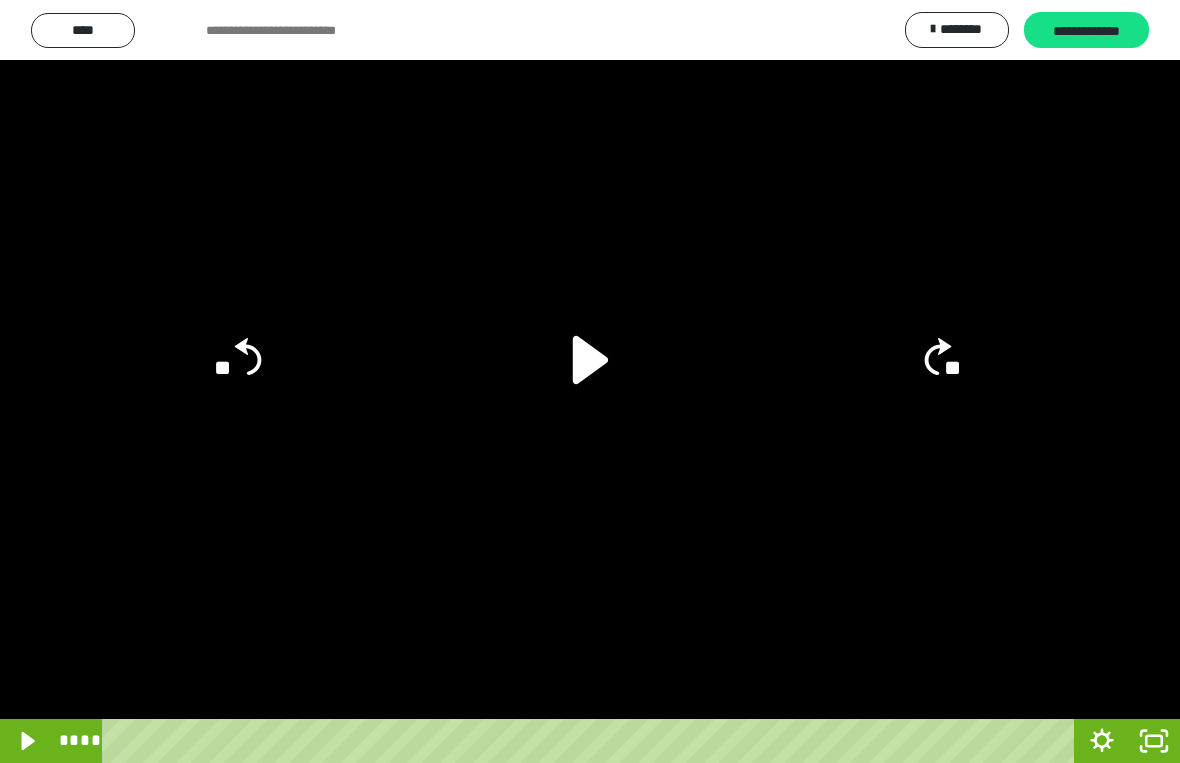 click 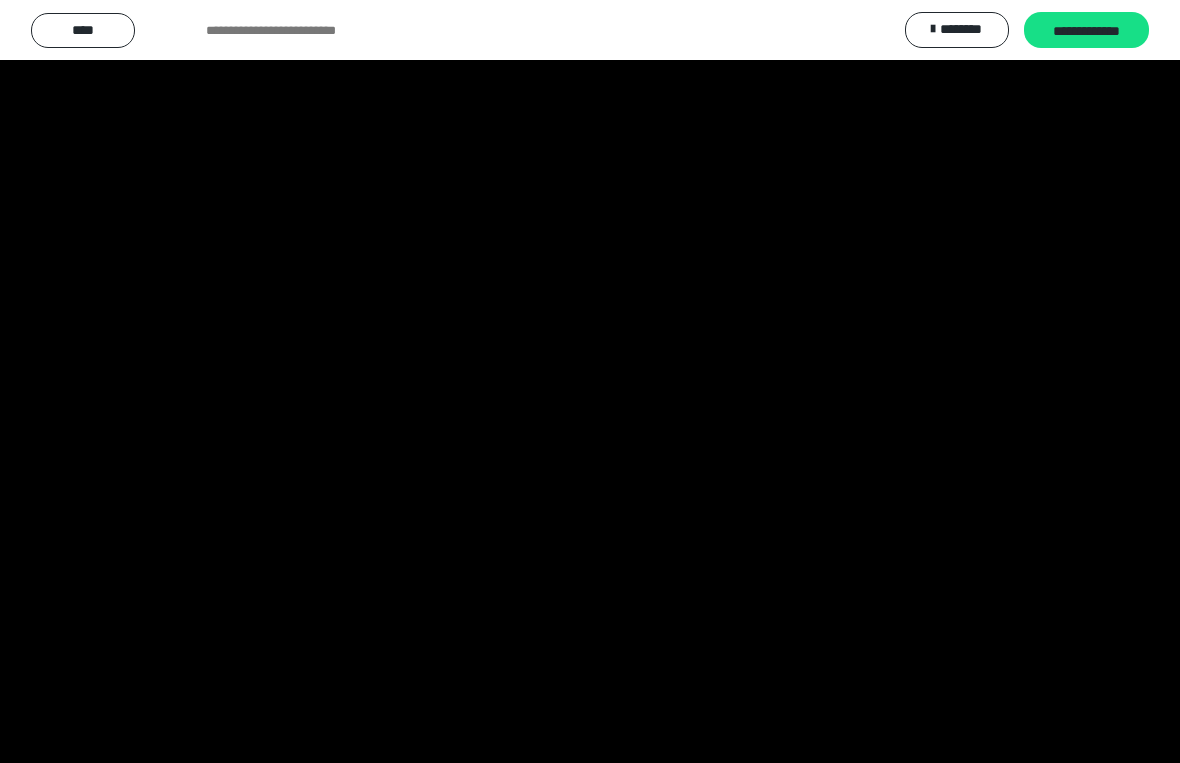 click at bounding box center (590, 381) 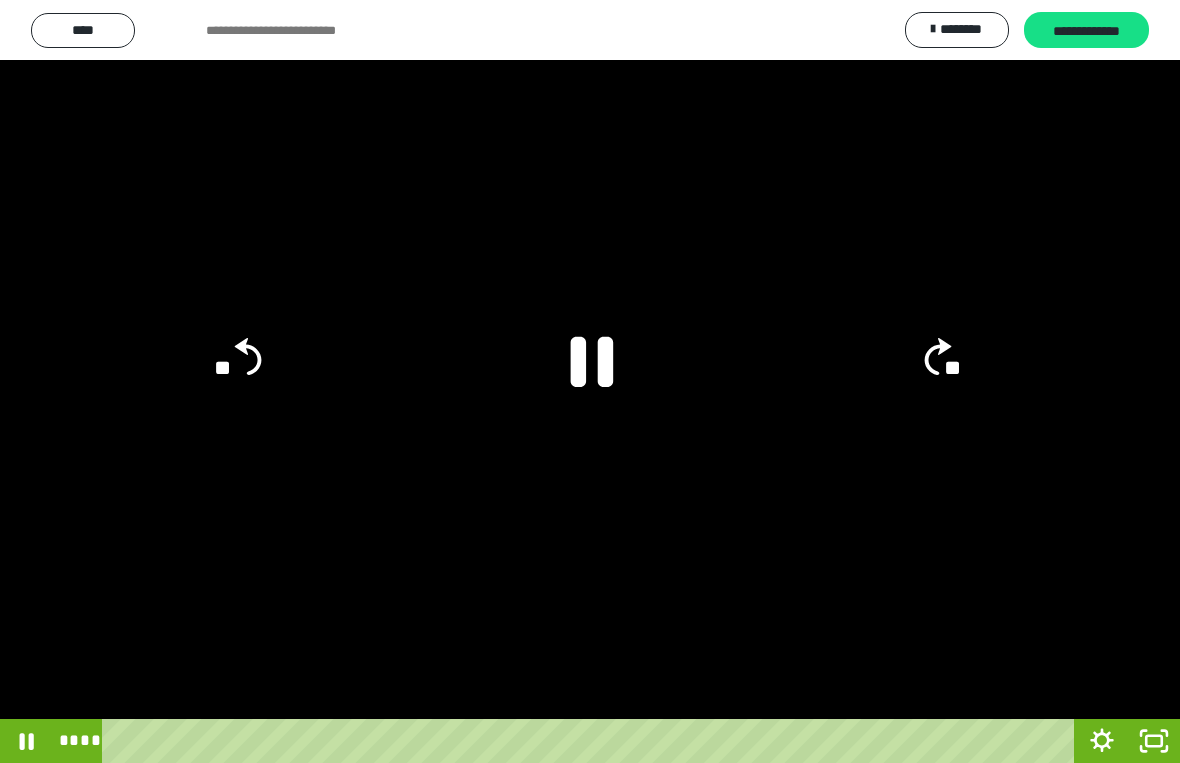 click 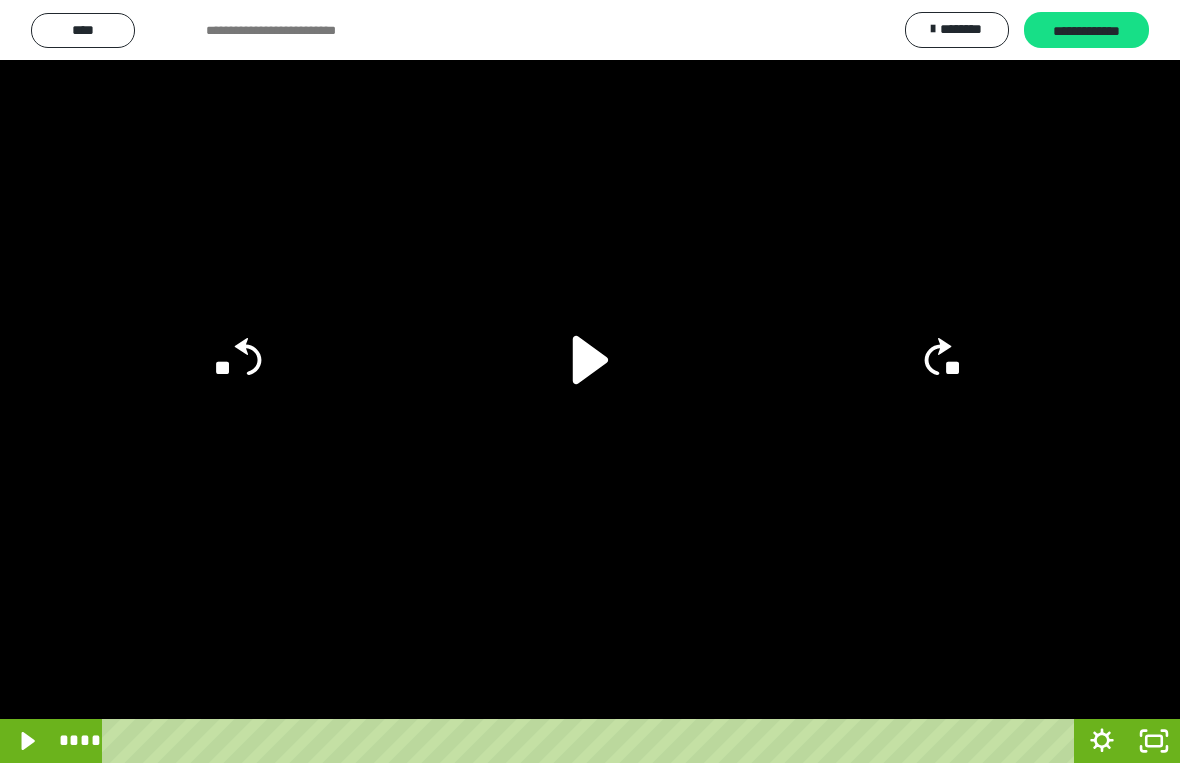 click 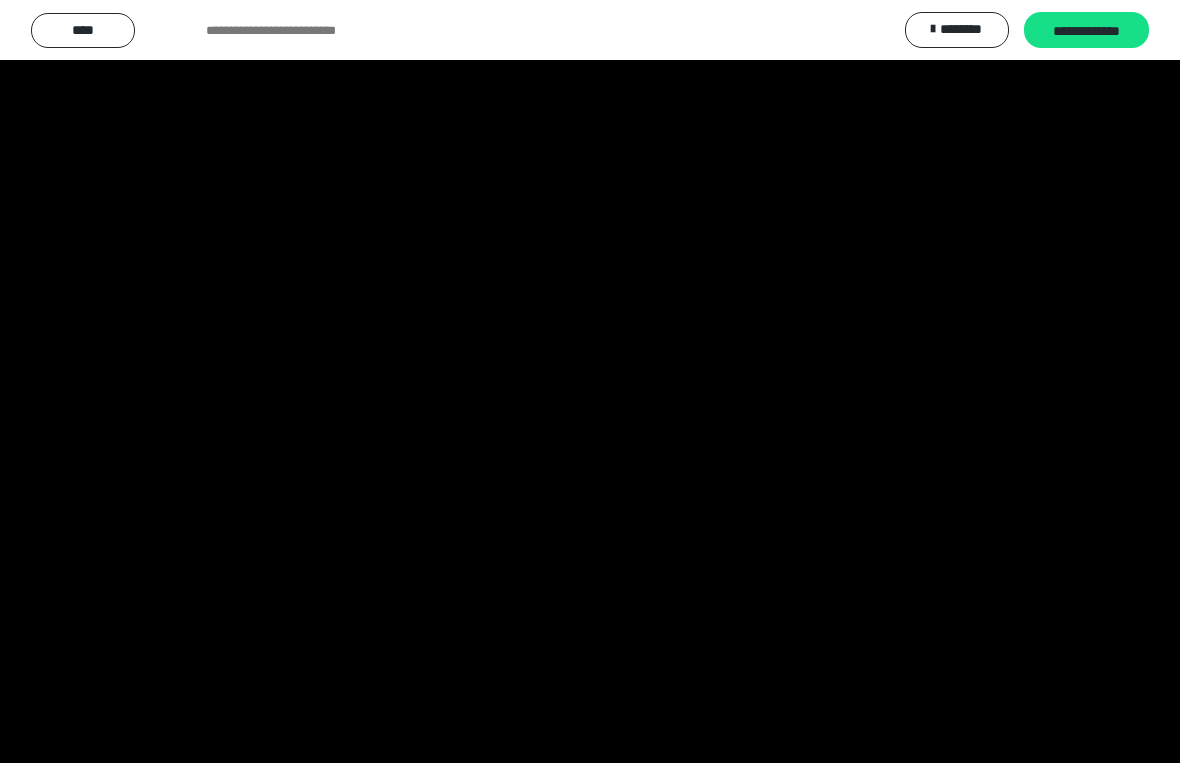 click at bounding box center [590, 381] 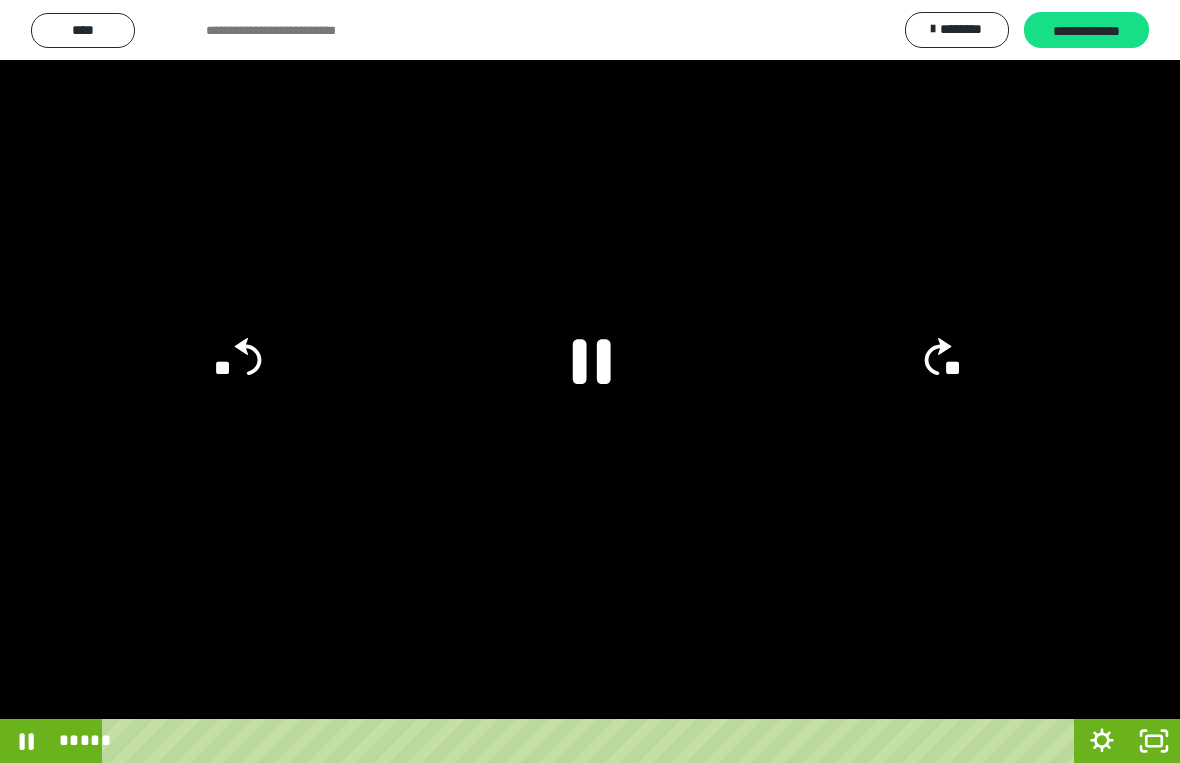 click 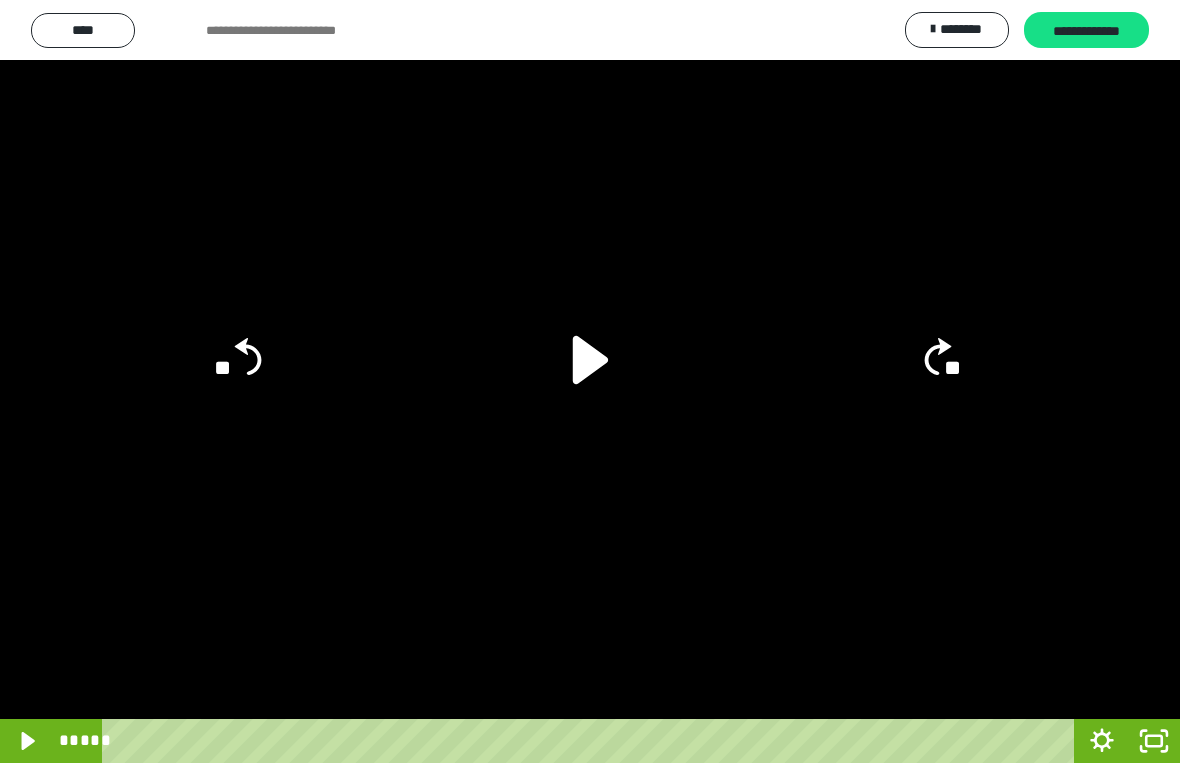 click 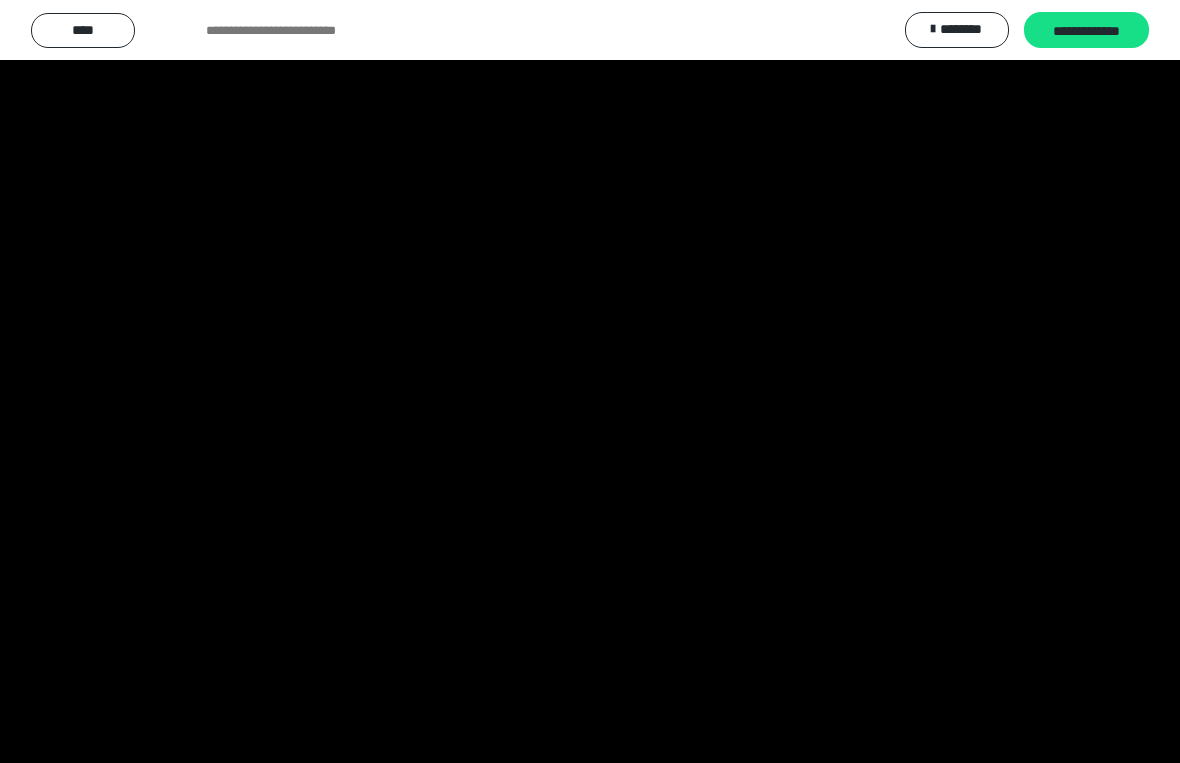 click at bounding box center (590, 381) 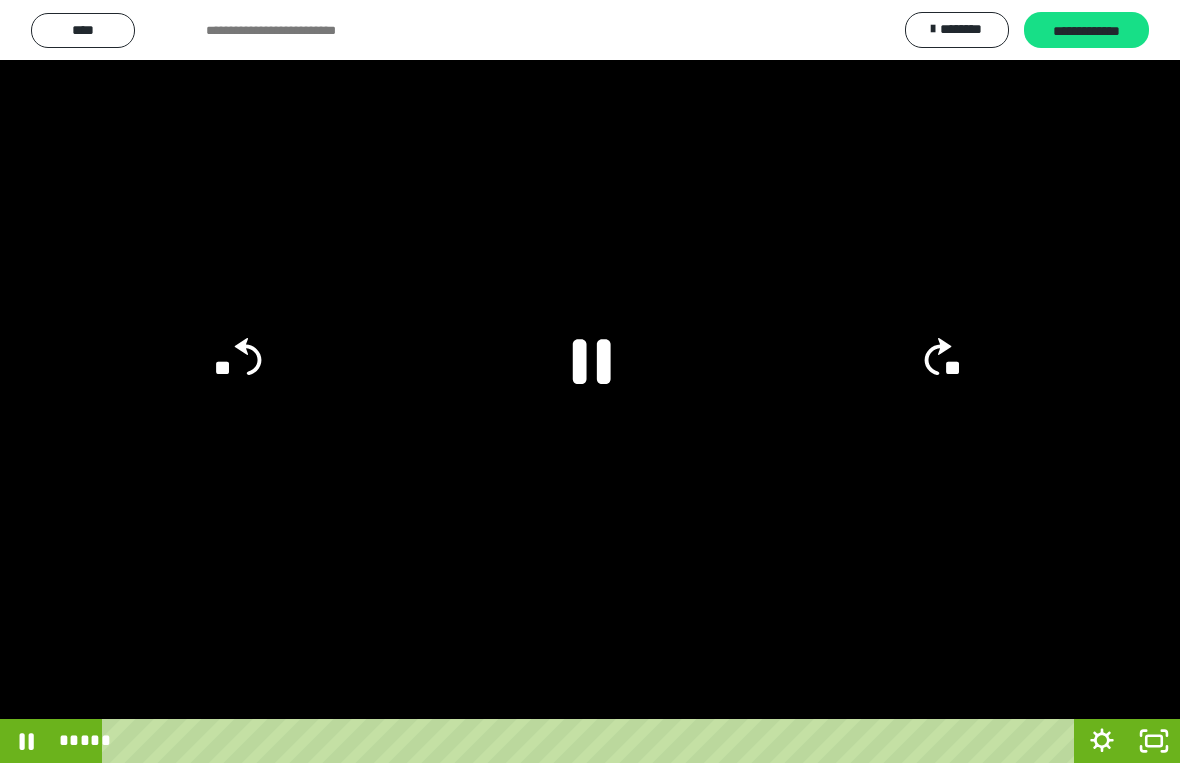 click on "**" 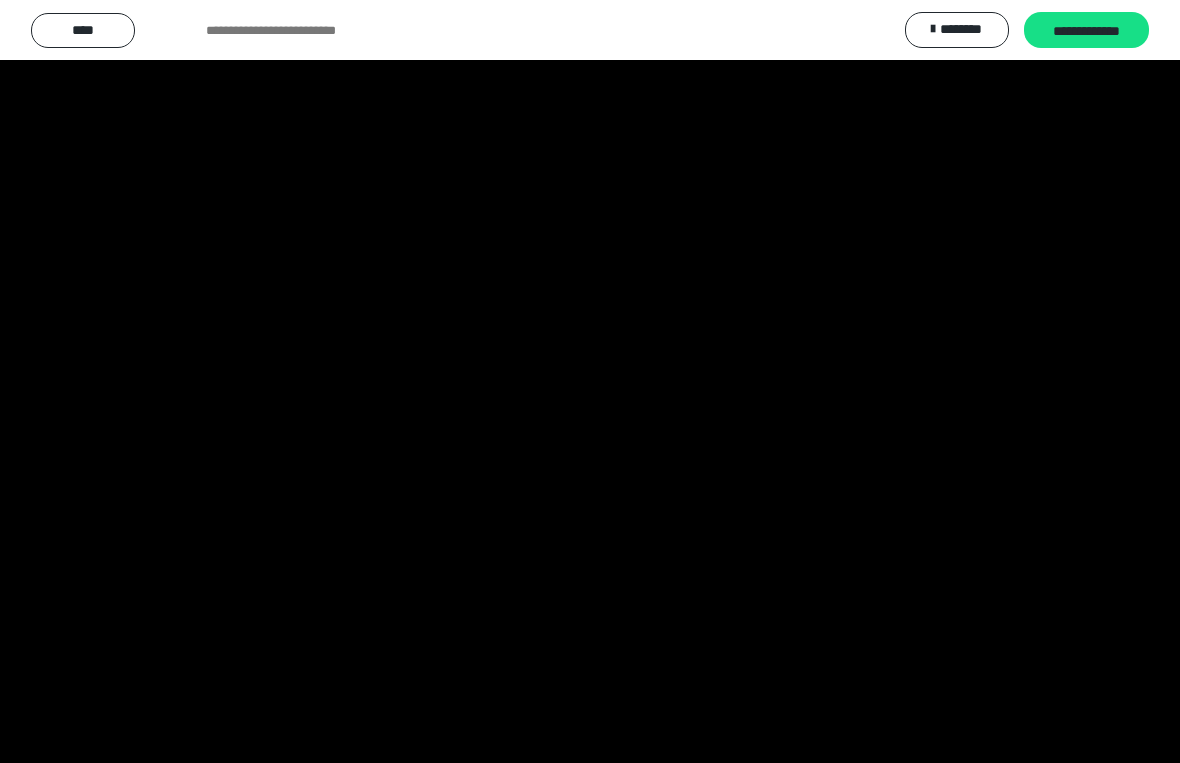click at bounding box center [590, 381] 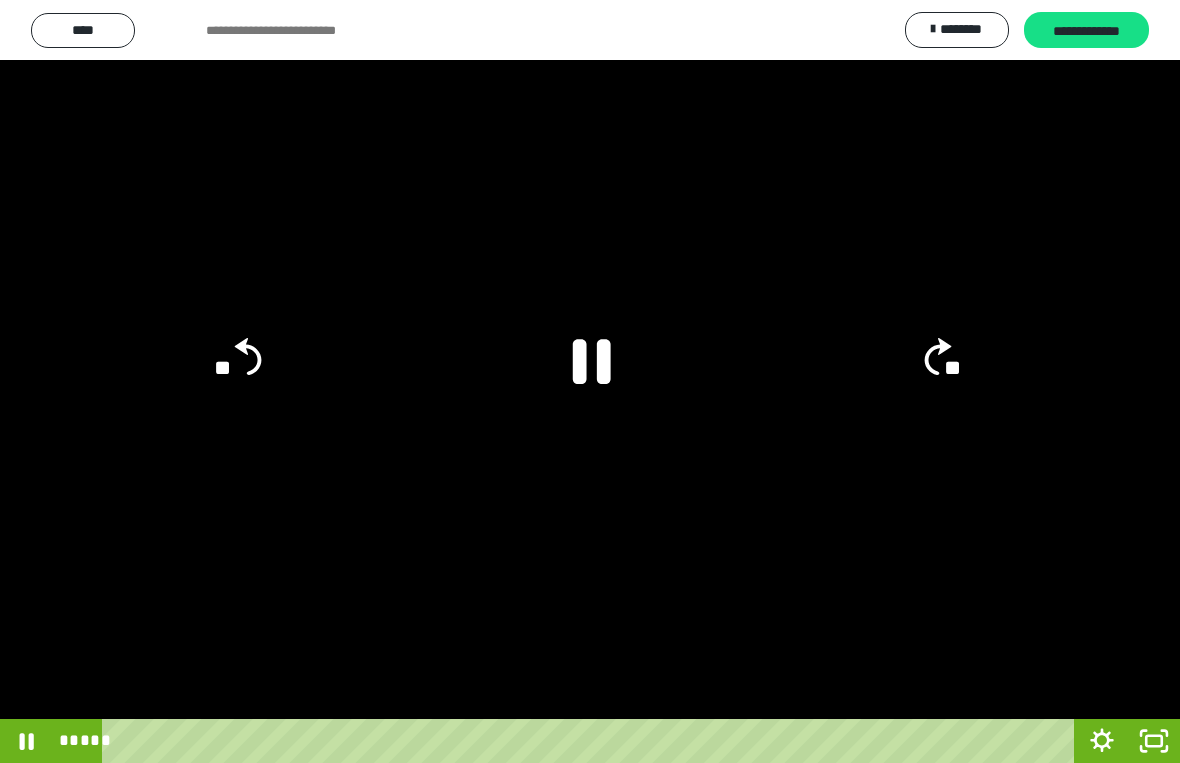 click 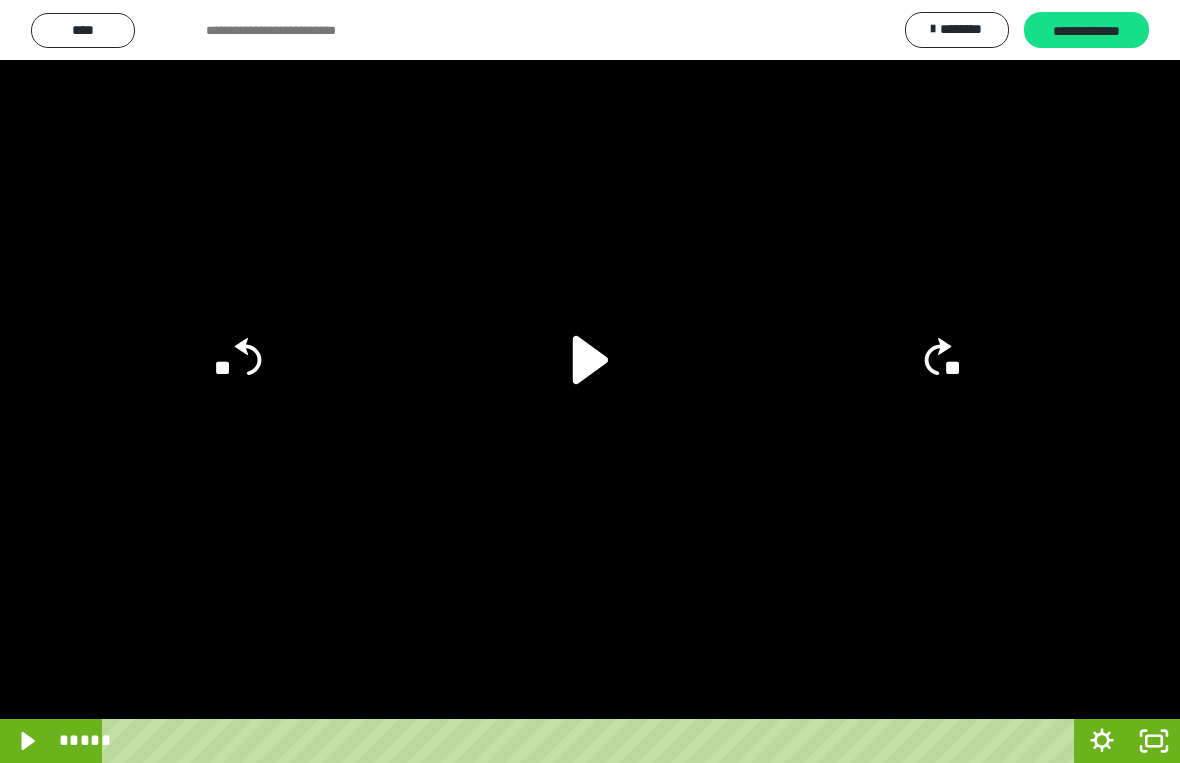 click 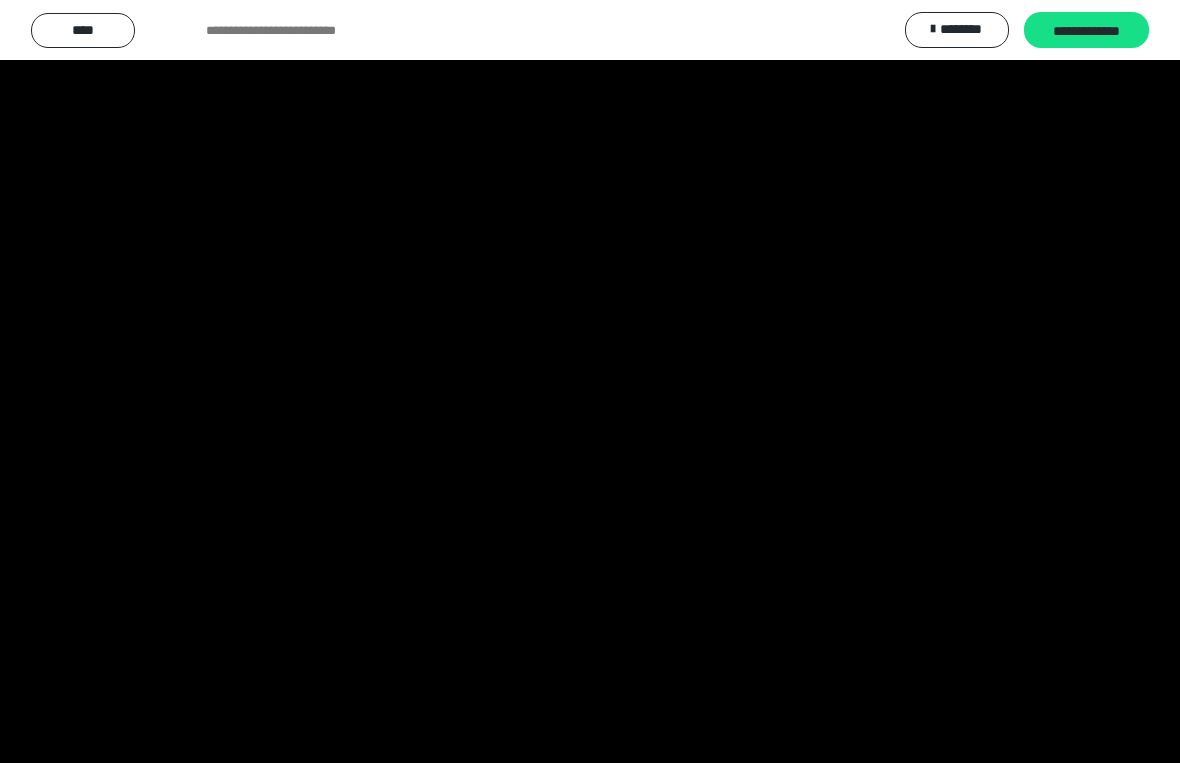 click at bounding box center [590, 381] 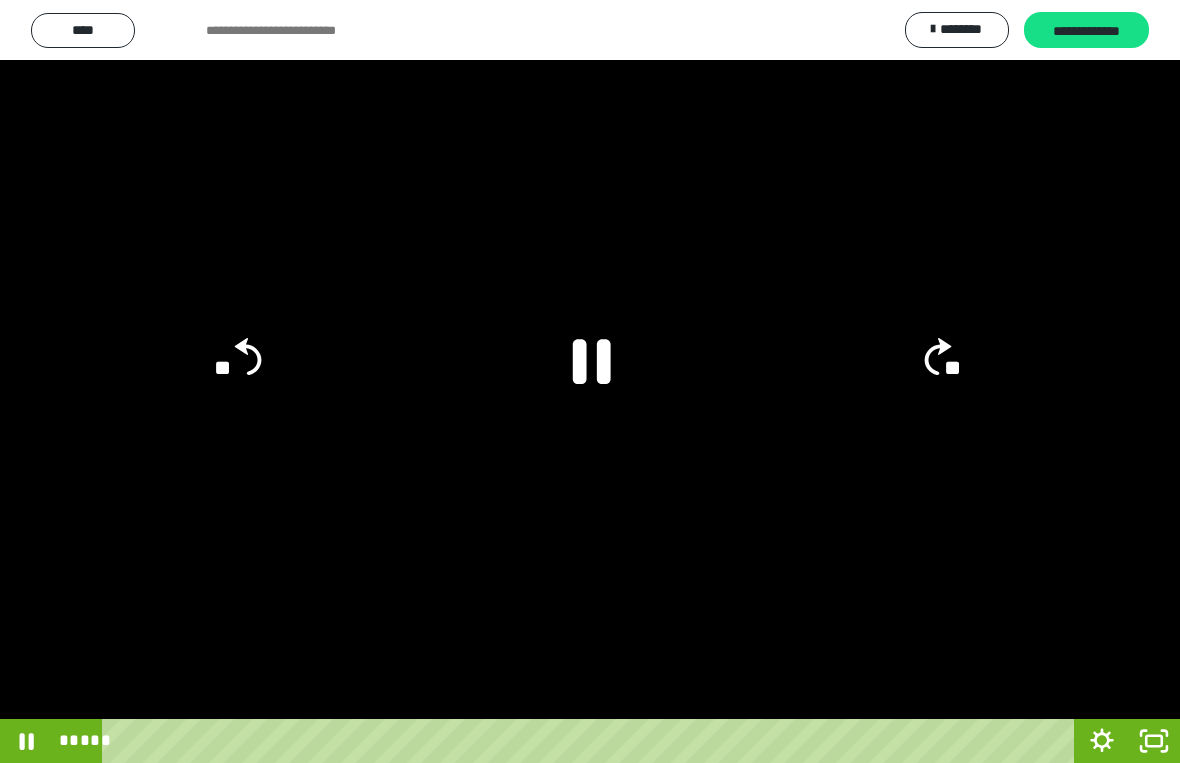 click 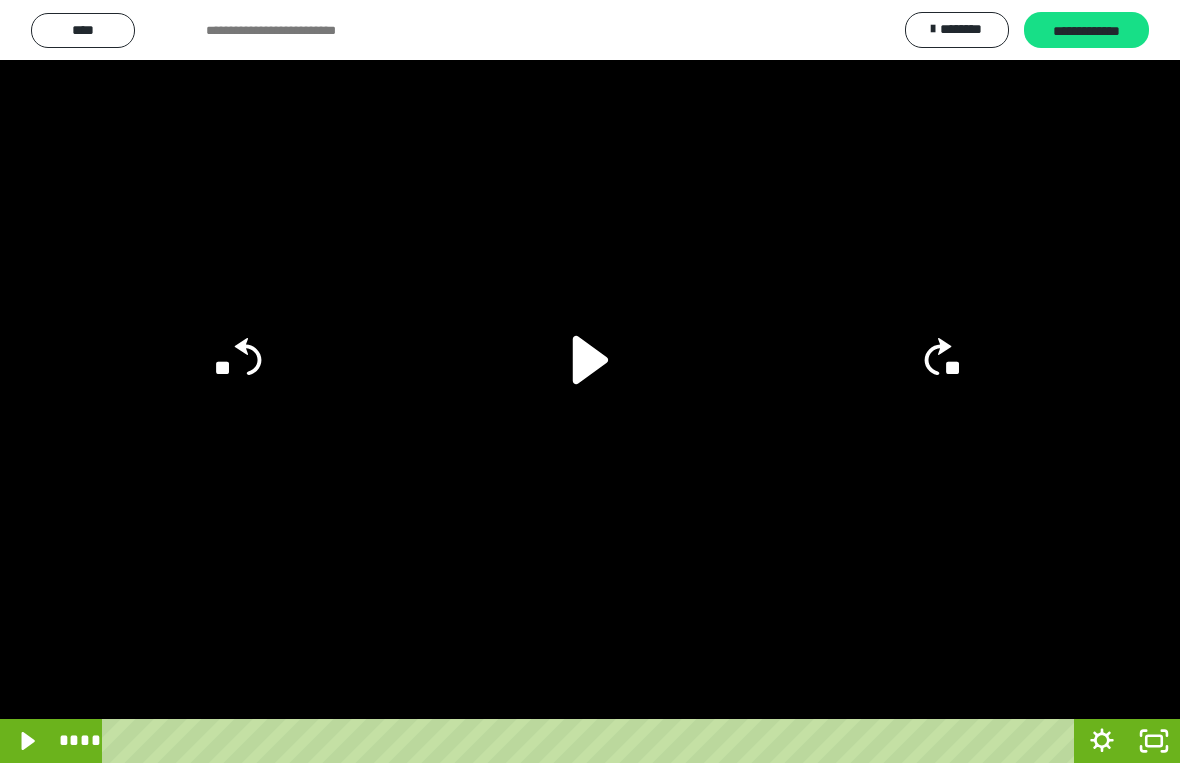 click on "**" 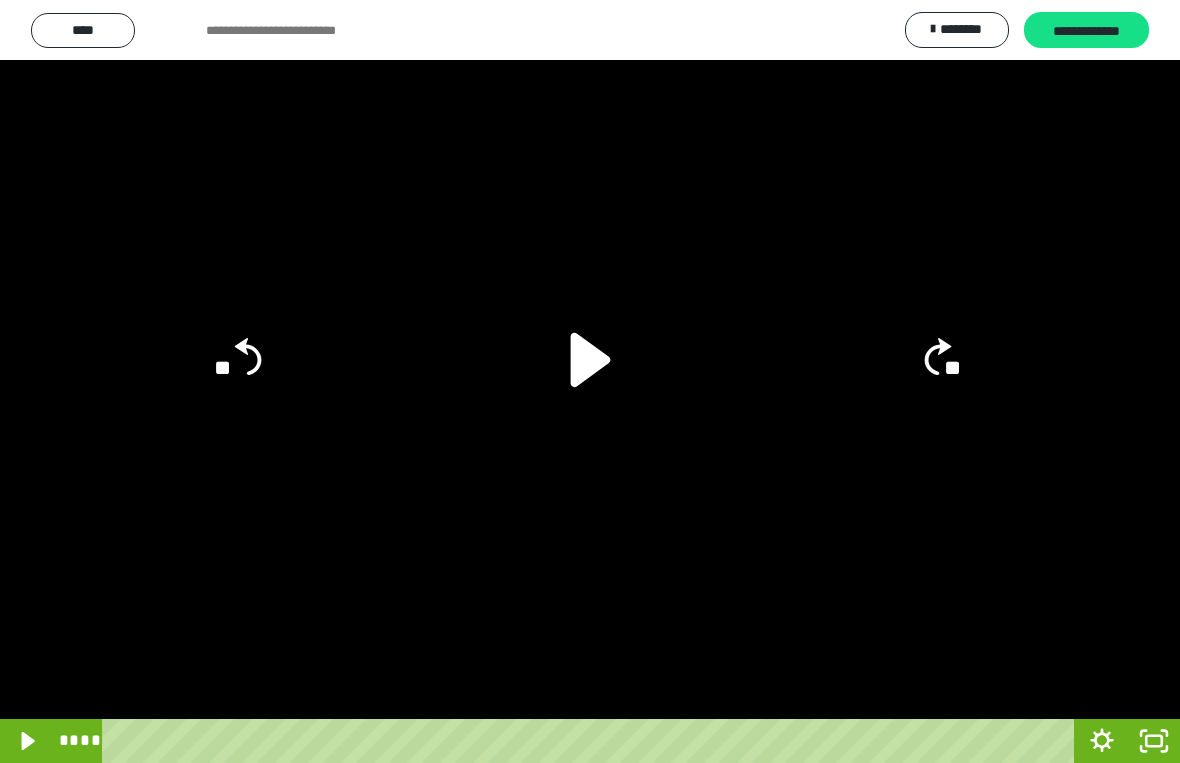 click 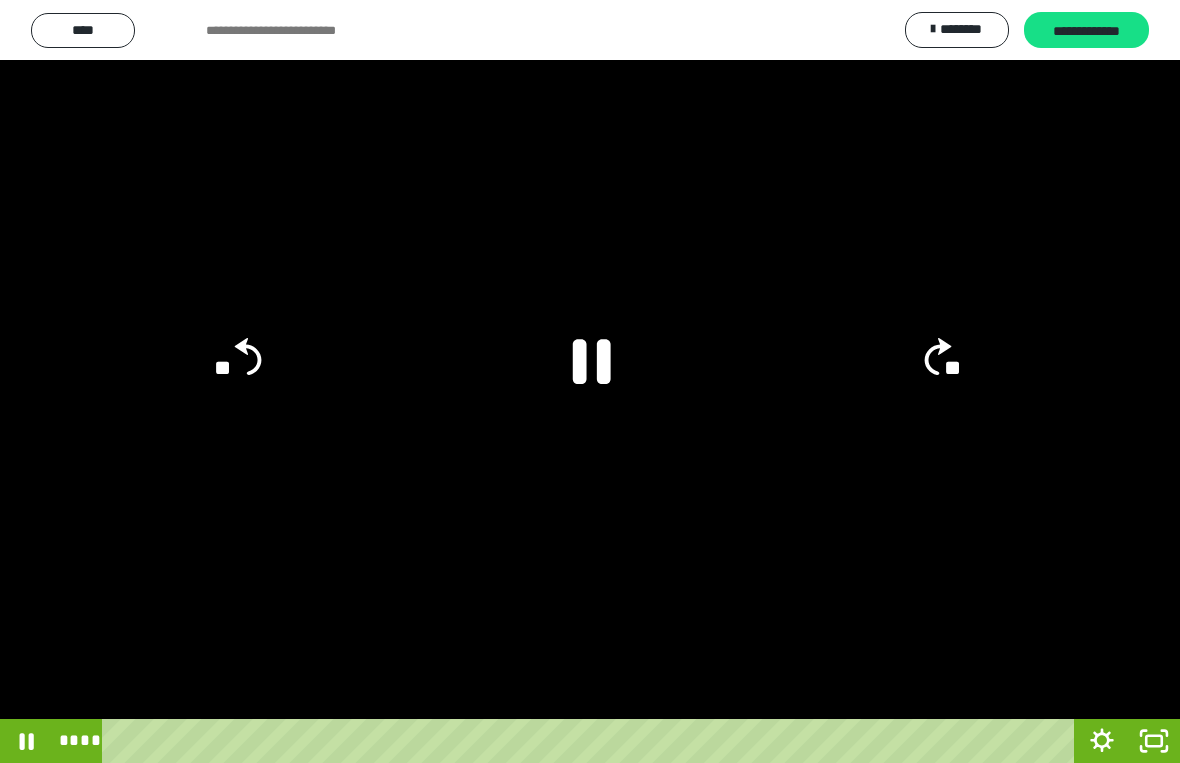 click at bounding box center (590, 381) 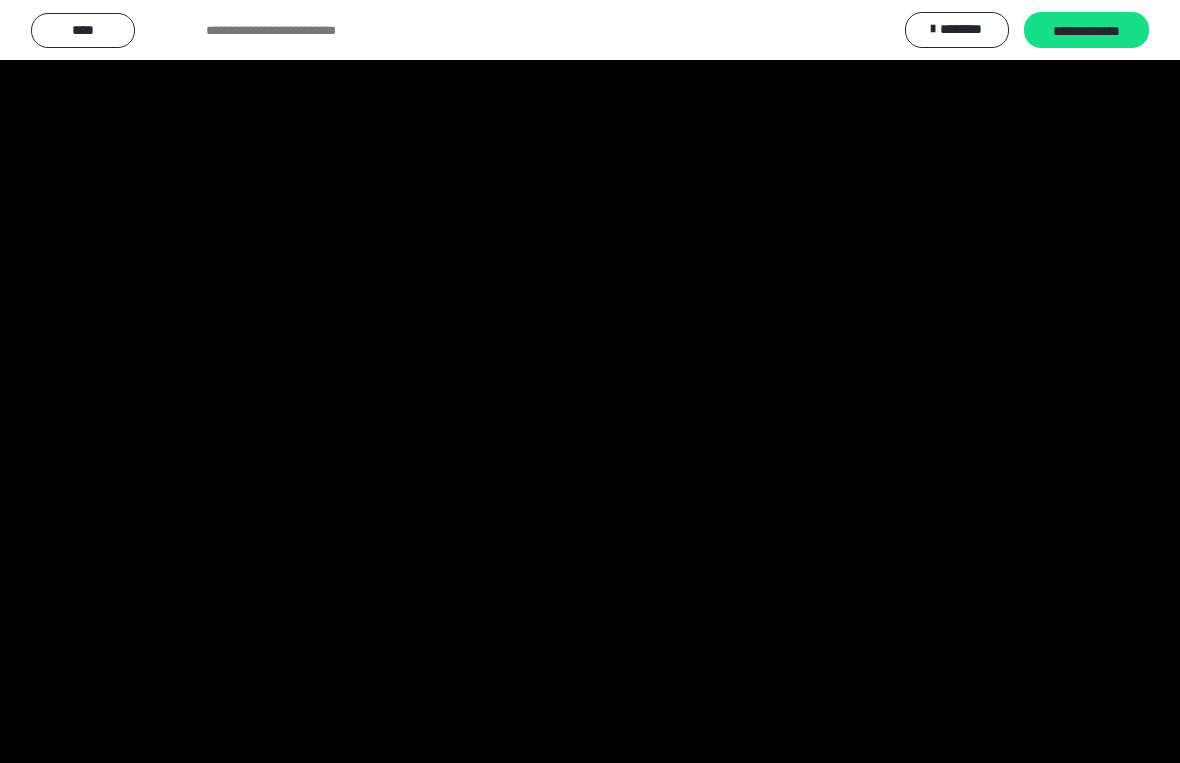 click at bounding box center [590, 381] 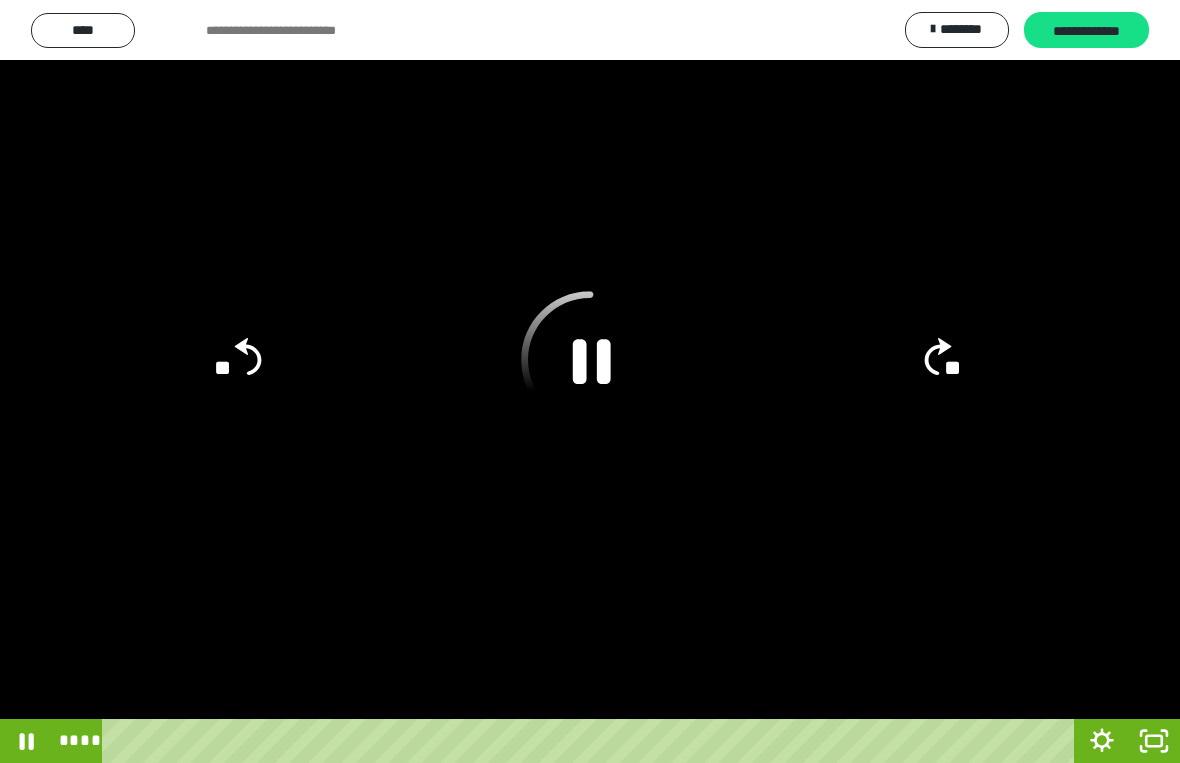 click 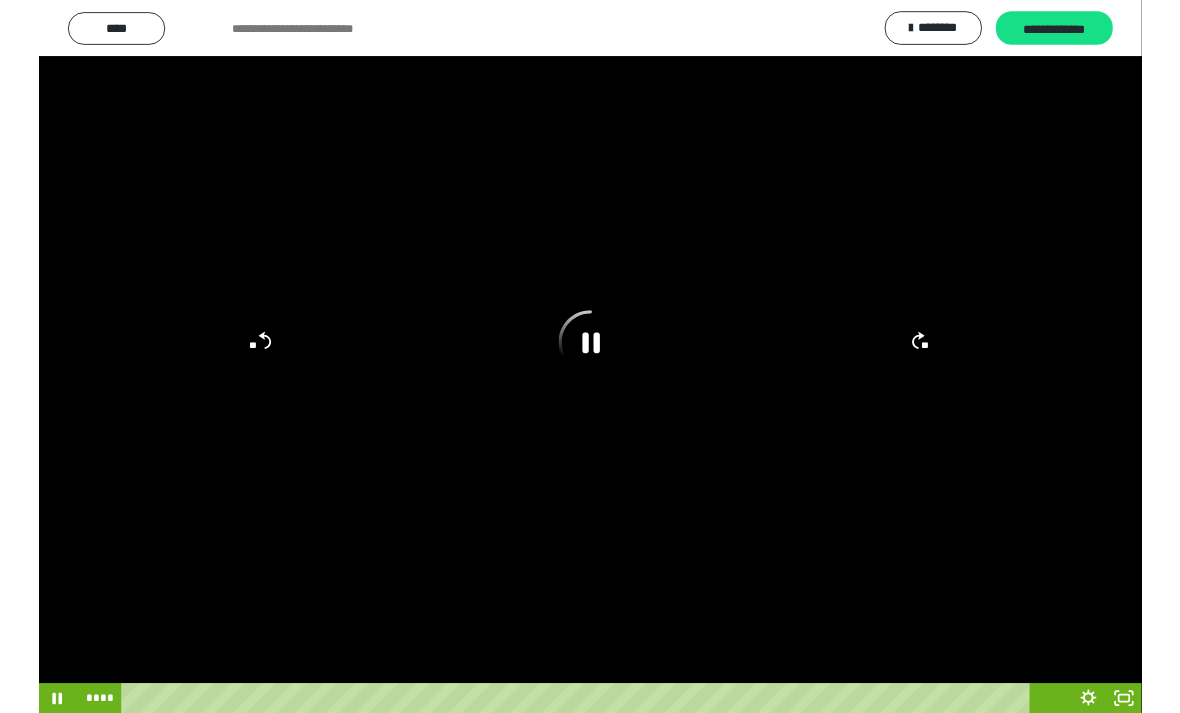 scroll, scrollTop: 151, scrollLeft: 0, axis: vertical 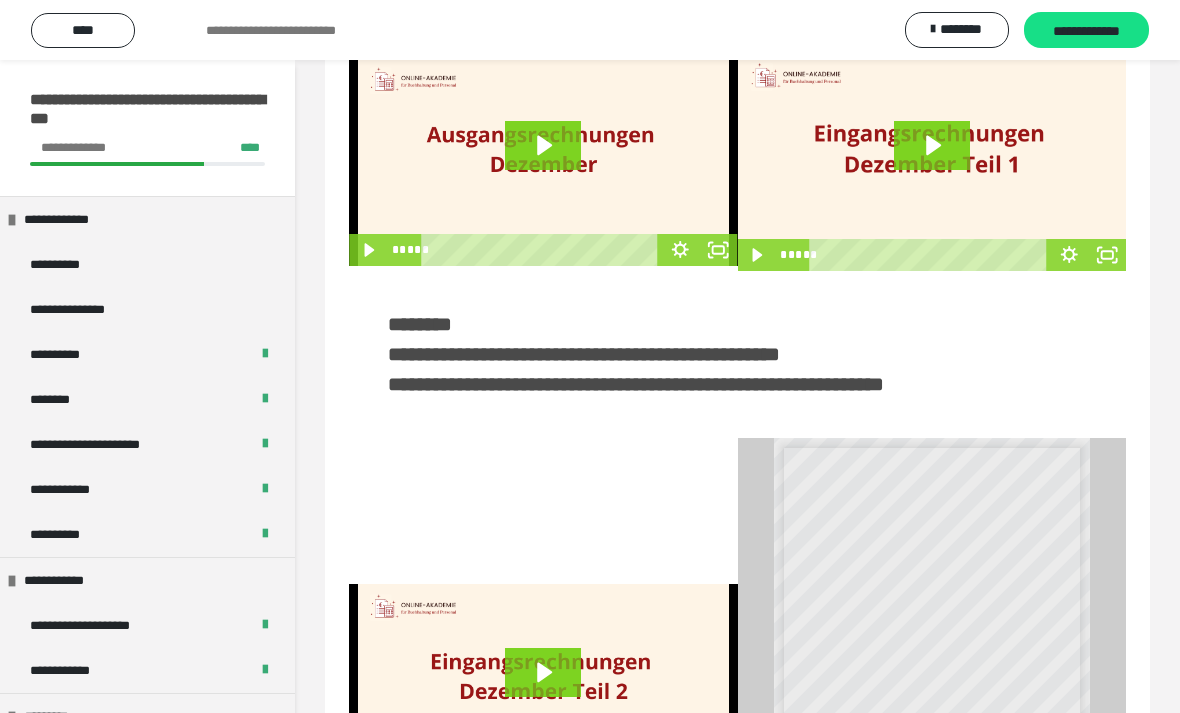 click 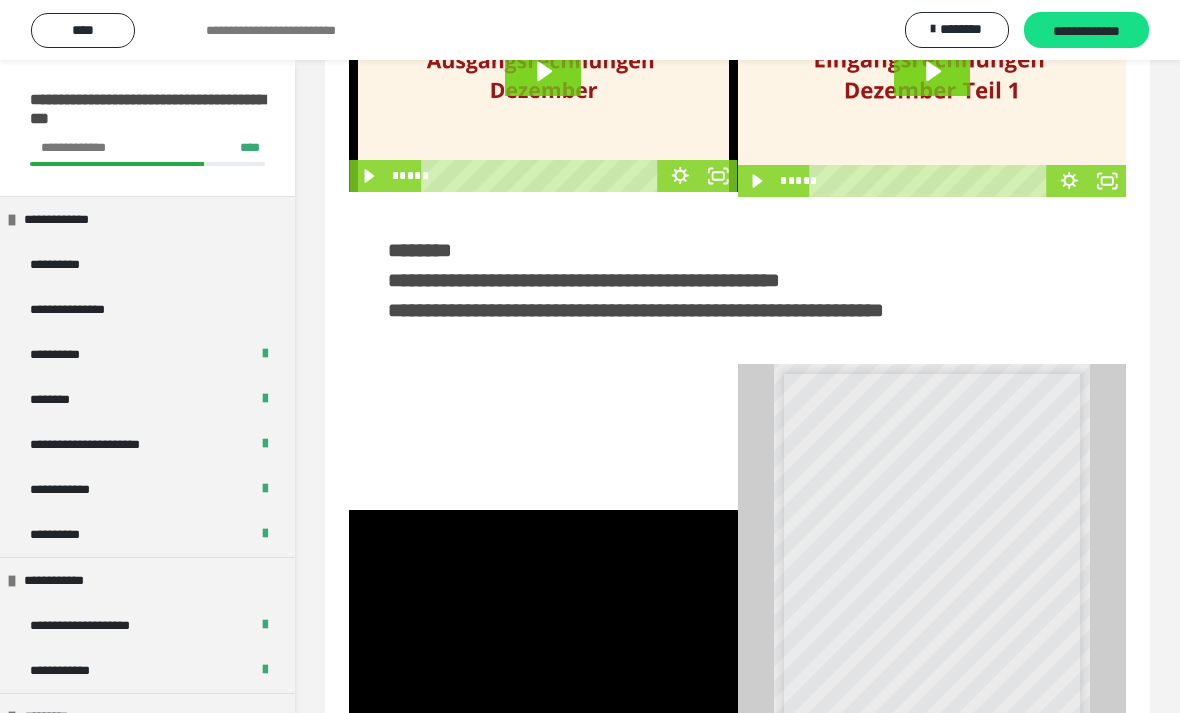 scroll, scrollTop: 193, scrollLeft: 0, axis: vertical 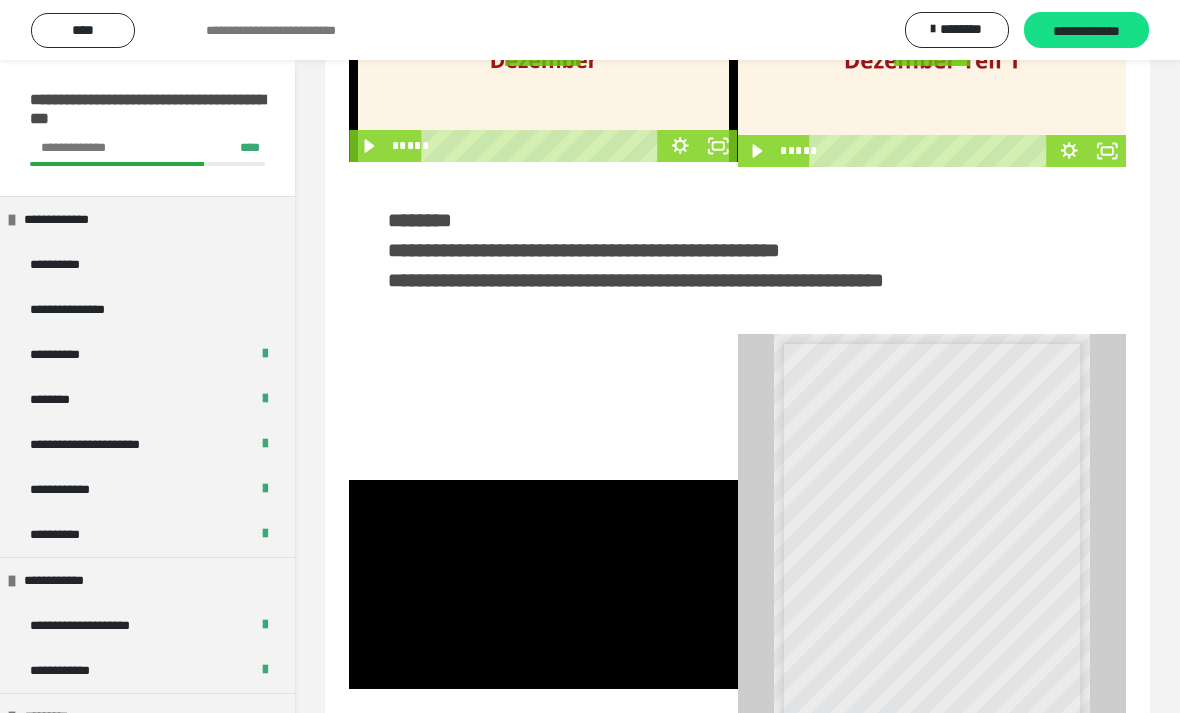 click at bounding box center [543, 584] 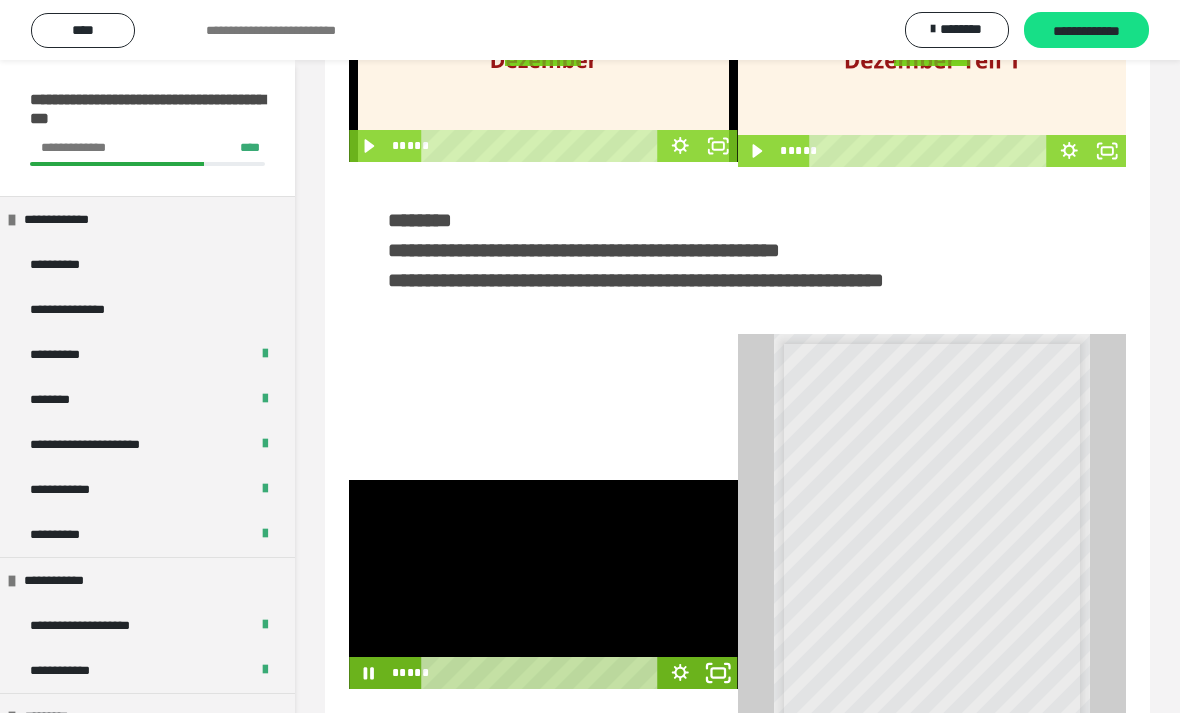 click 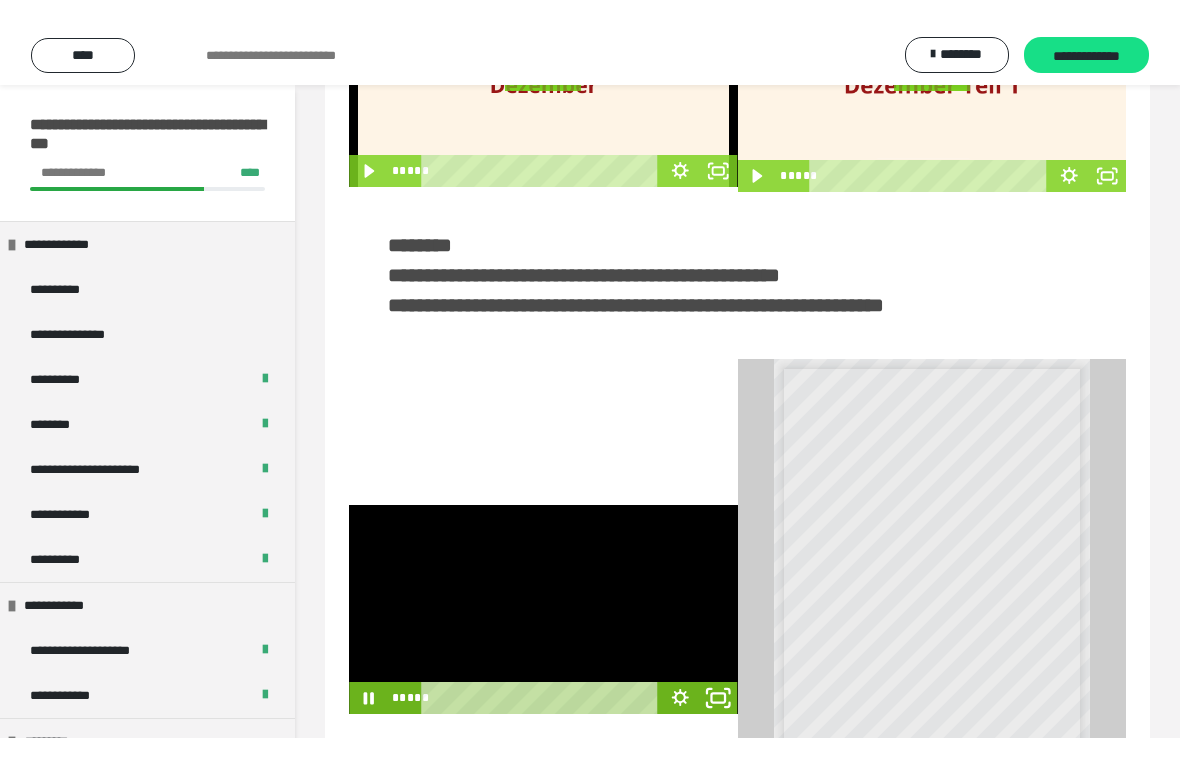 scroll, scrollTop: 24, scrollLeft: 0, axis: vertical 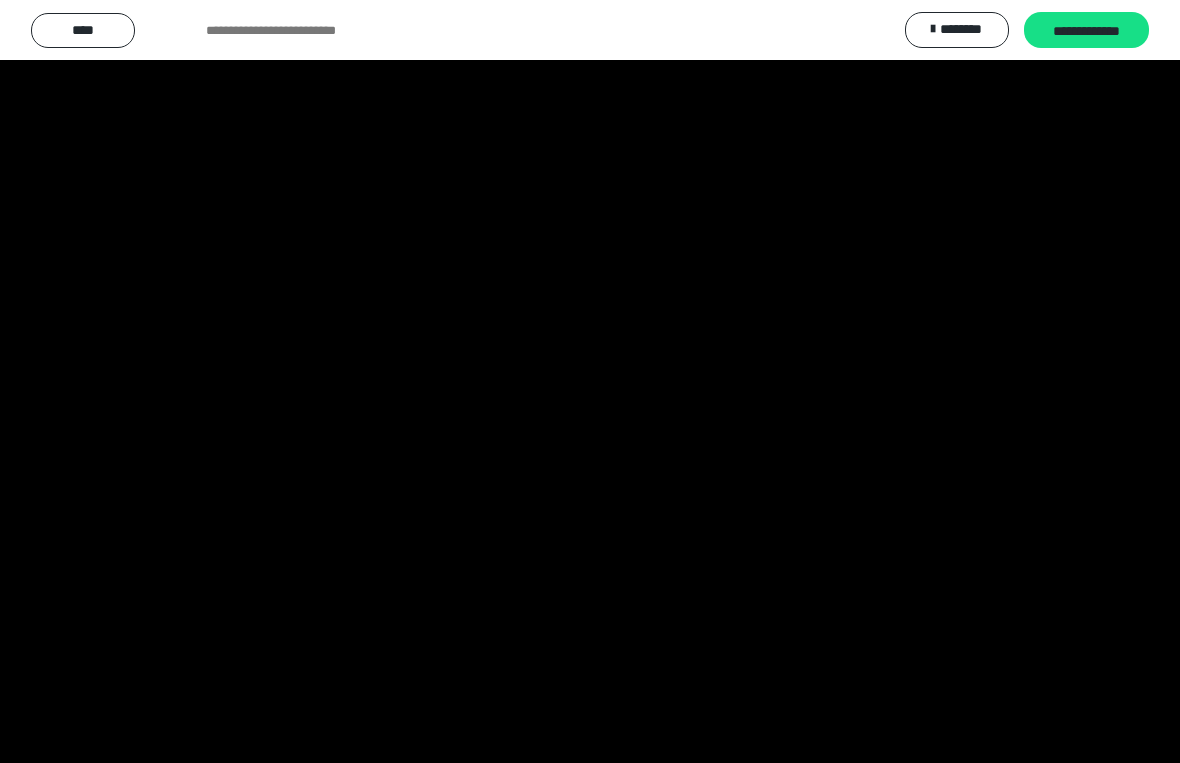 click at bounding box center [590, 381] 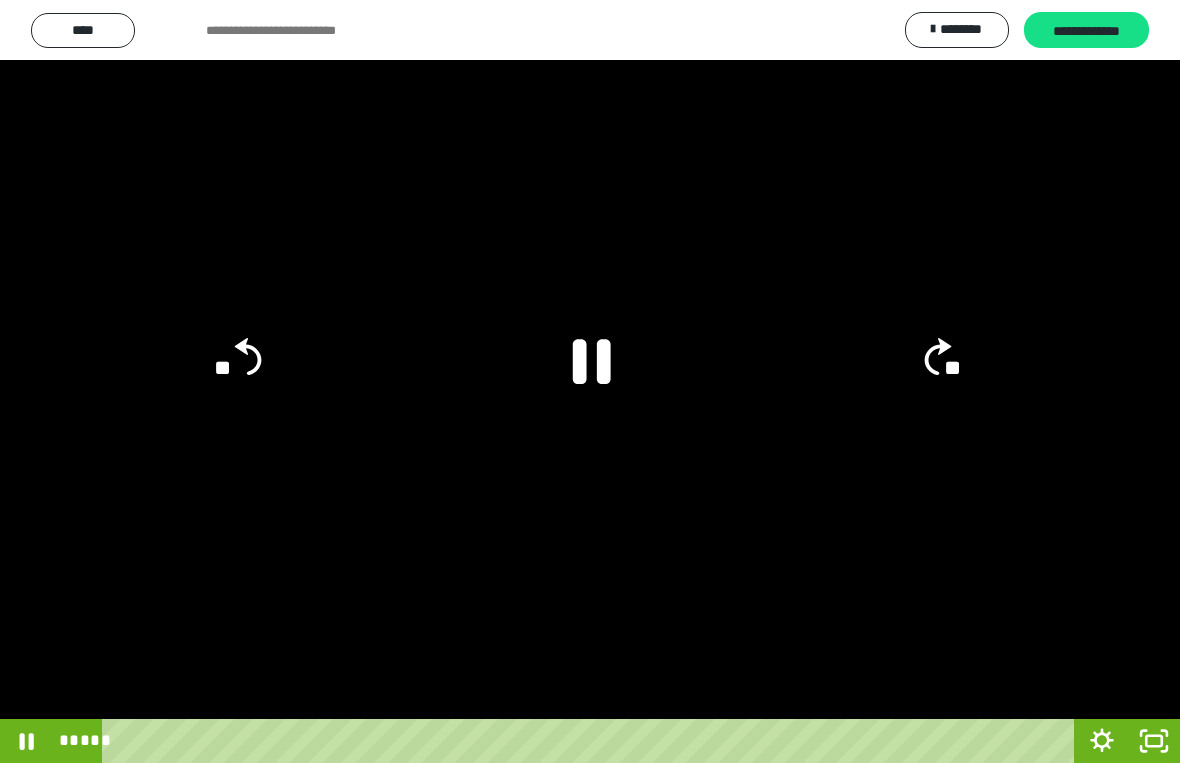 click 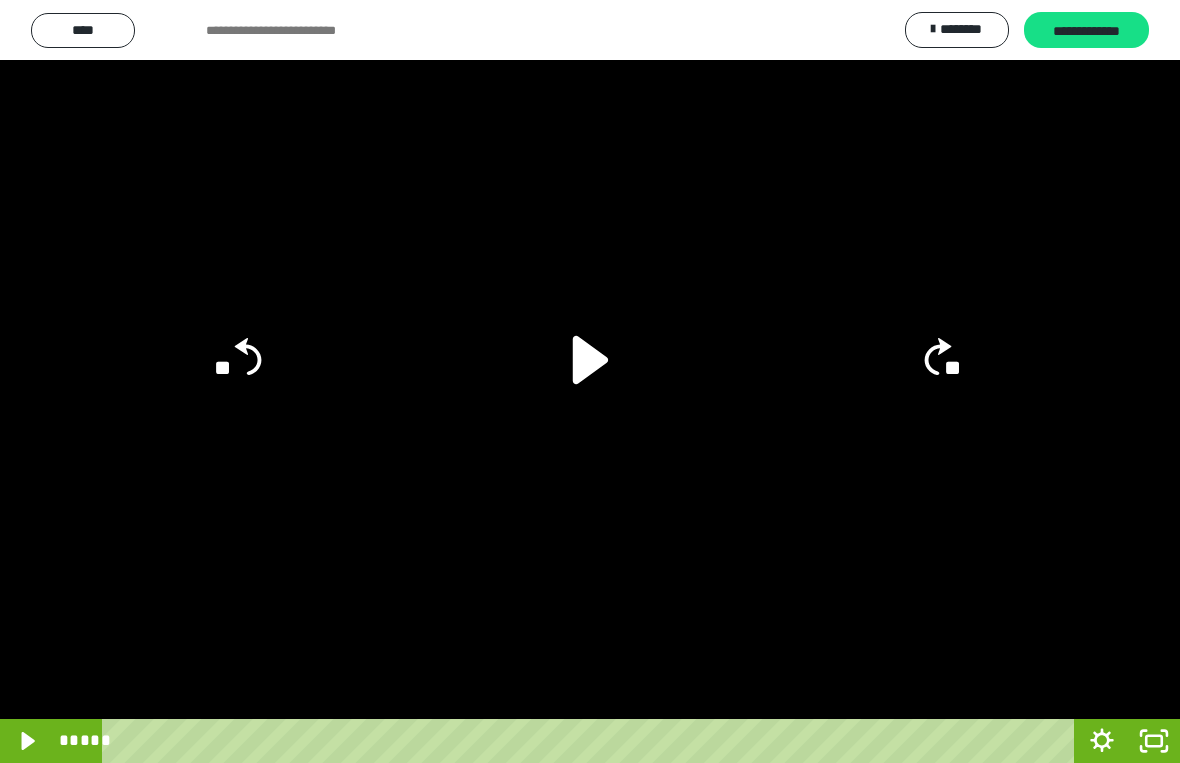 click at bounding box center [590, 381] 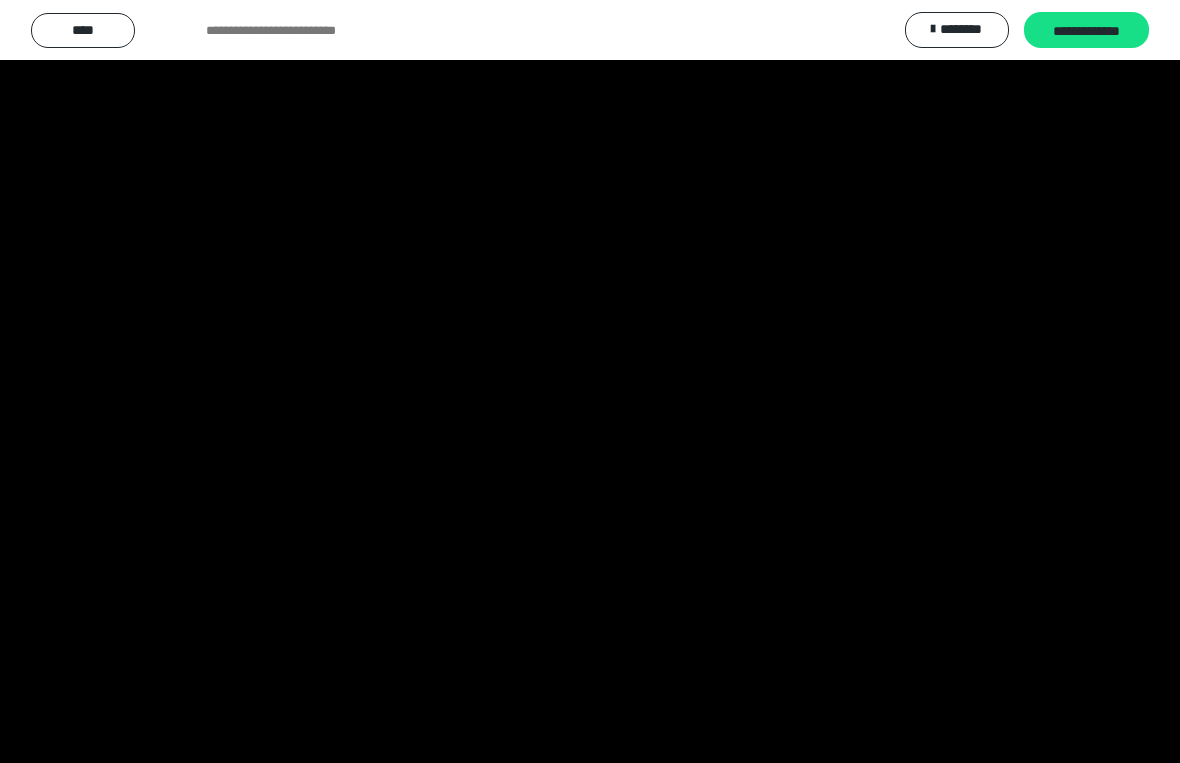 click at bounding box center [590, 381] 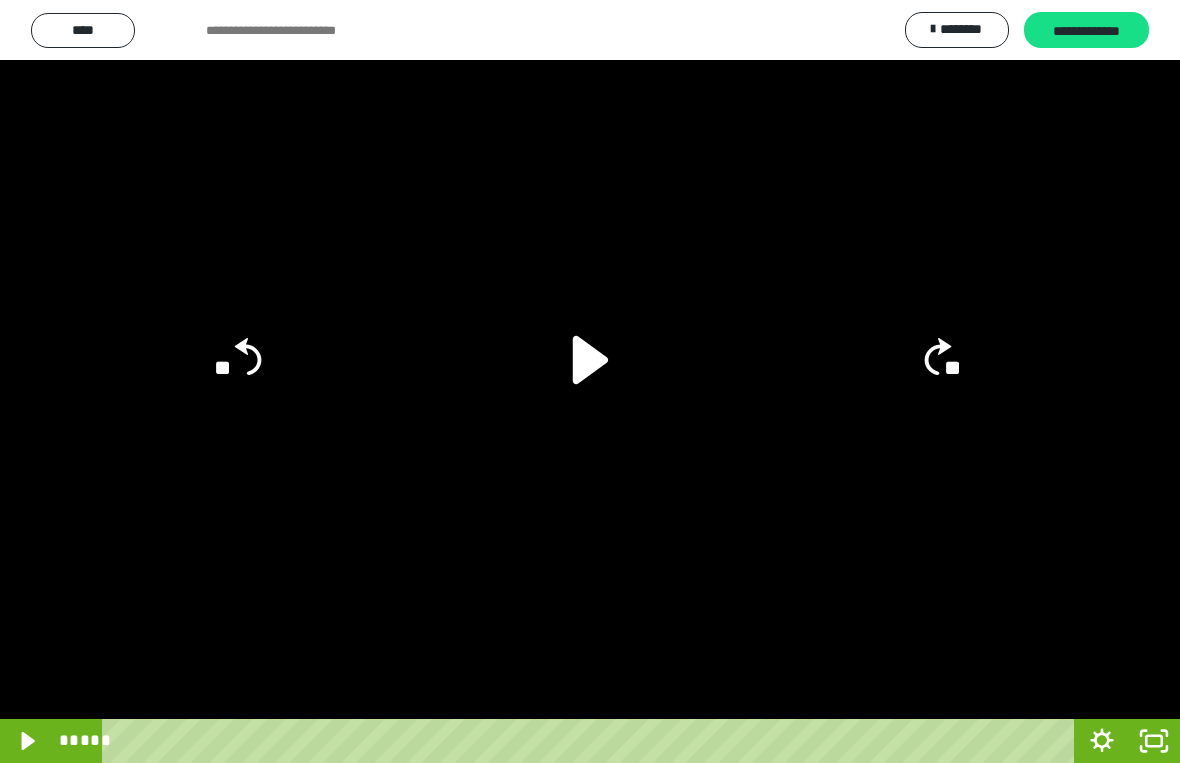 click 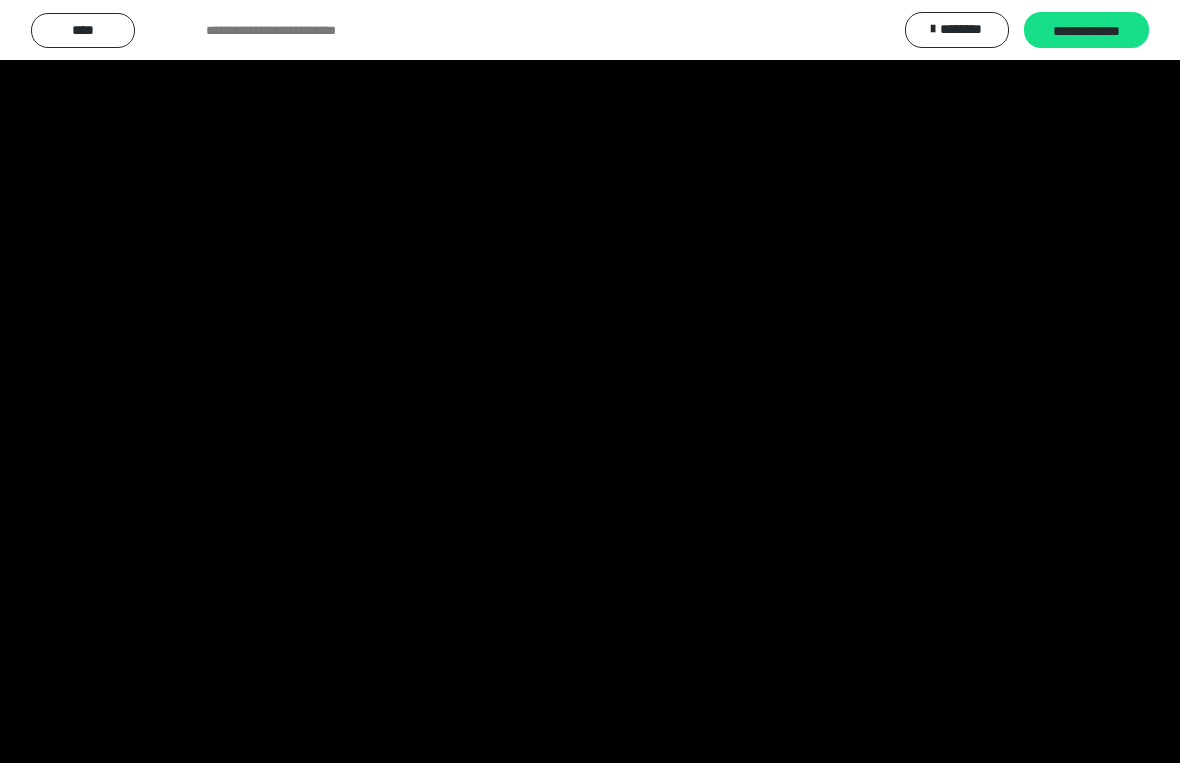 click at bounding box center (590, 381) 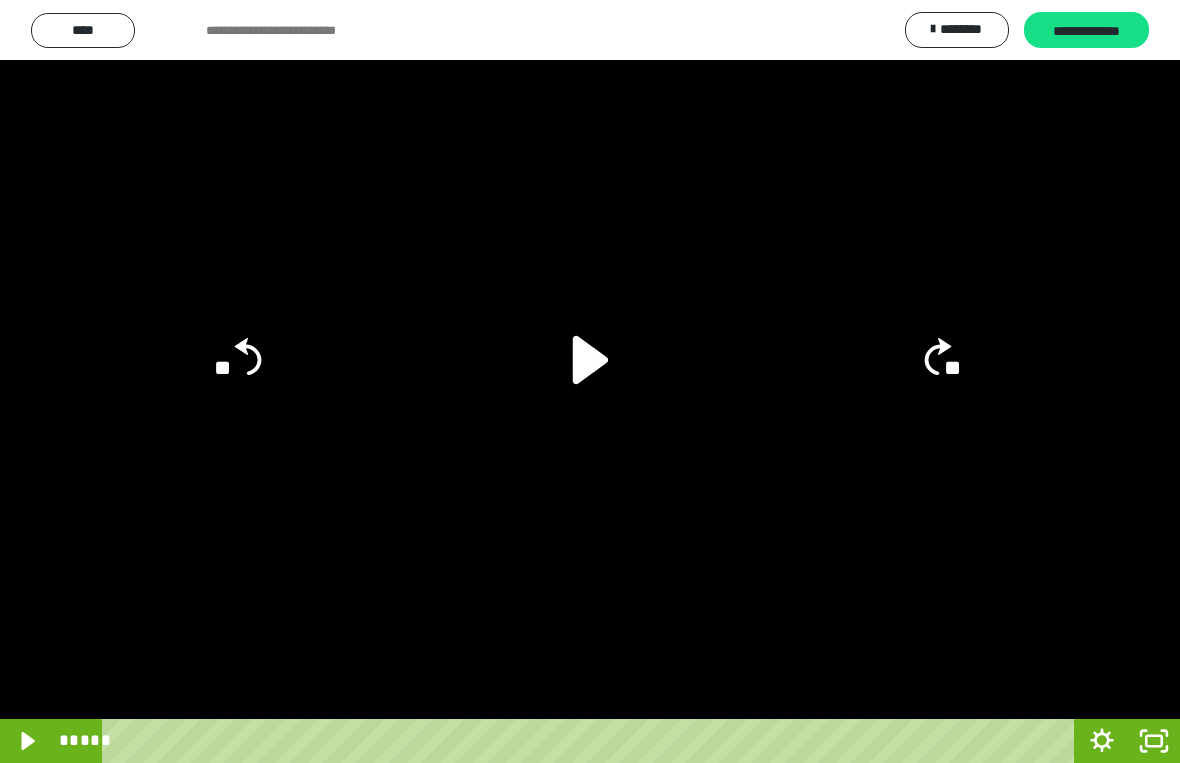 click 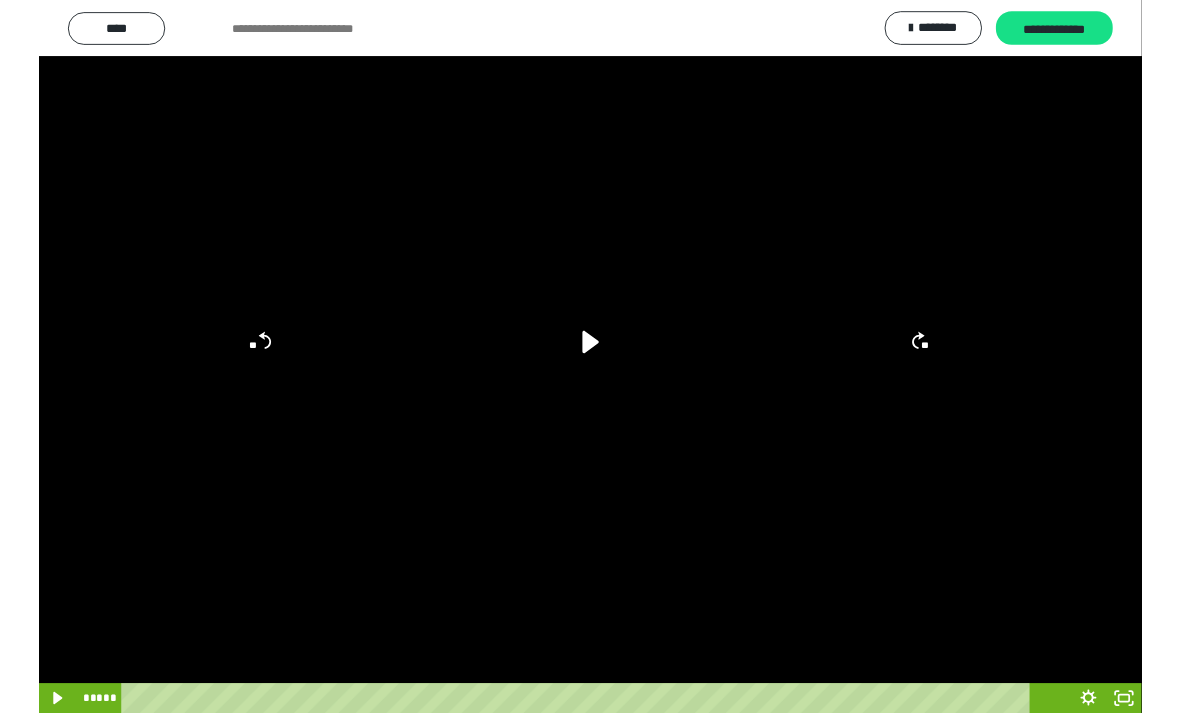 scroll, scrollTop: 193, scrollLeft: 0, axis: vertical 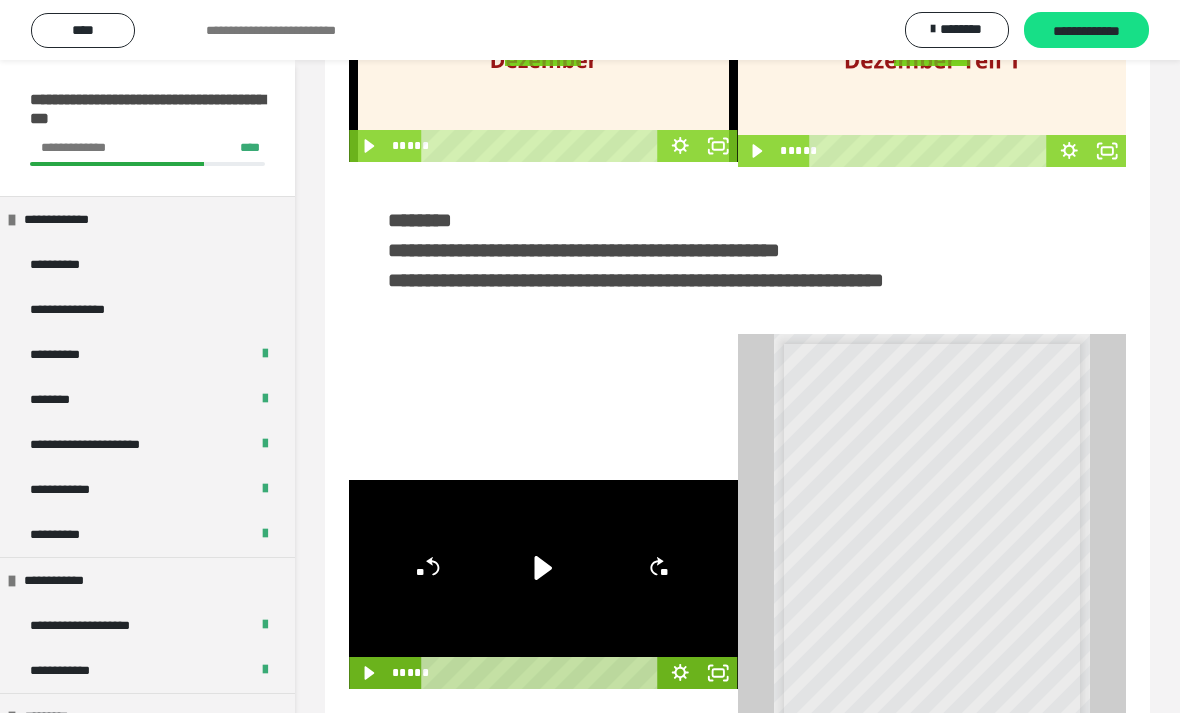 click on "**********" at bounding box center (1086, 31) 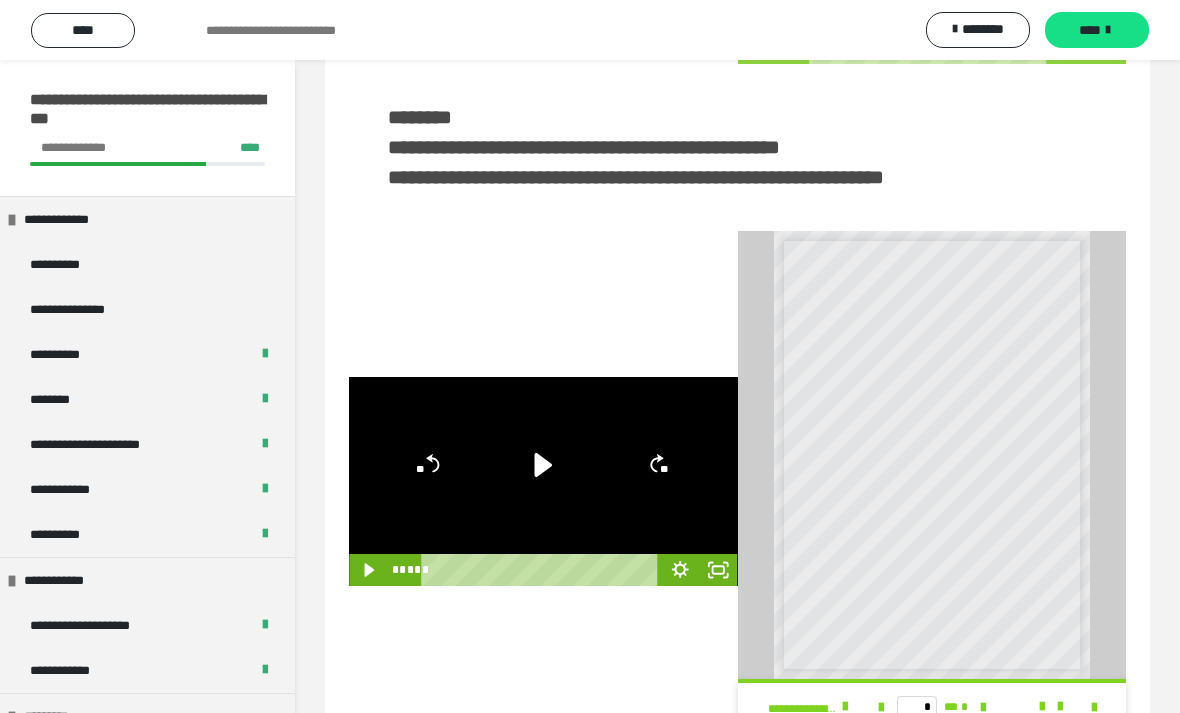 scroll, scrollTop: 329, scrollLeft: 0, axis: vertical 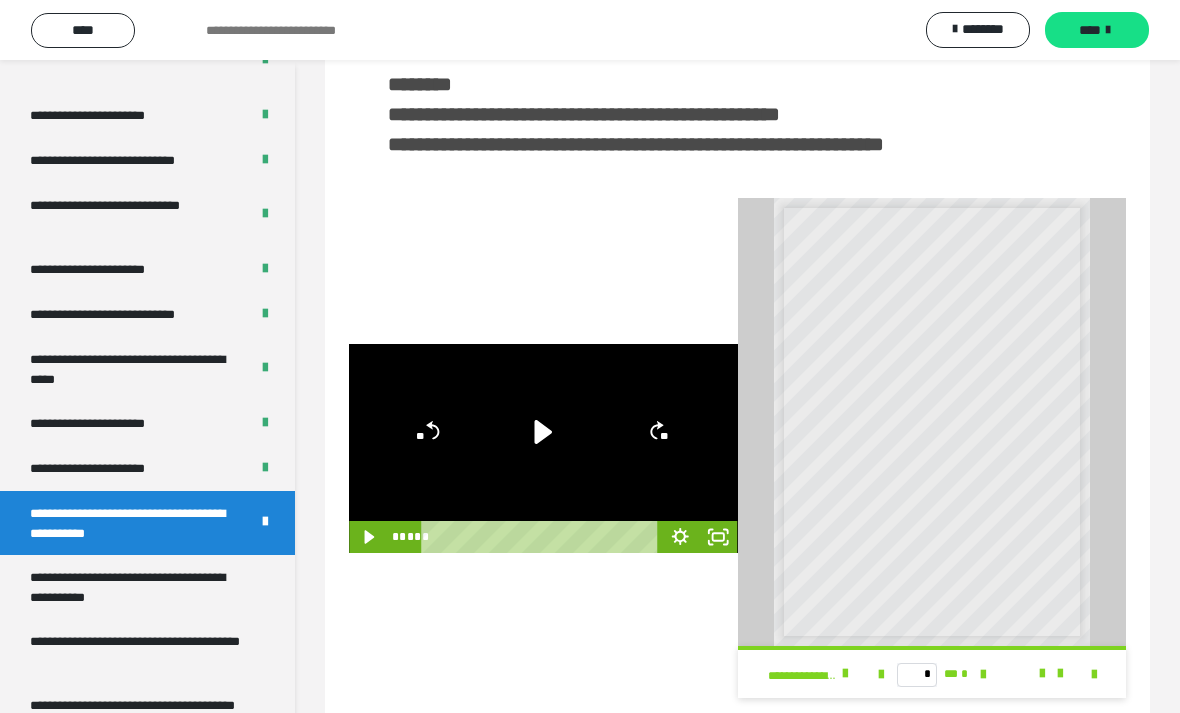 click on "**********" at bounding box center (139, 587) 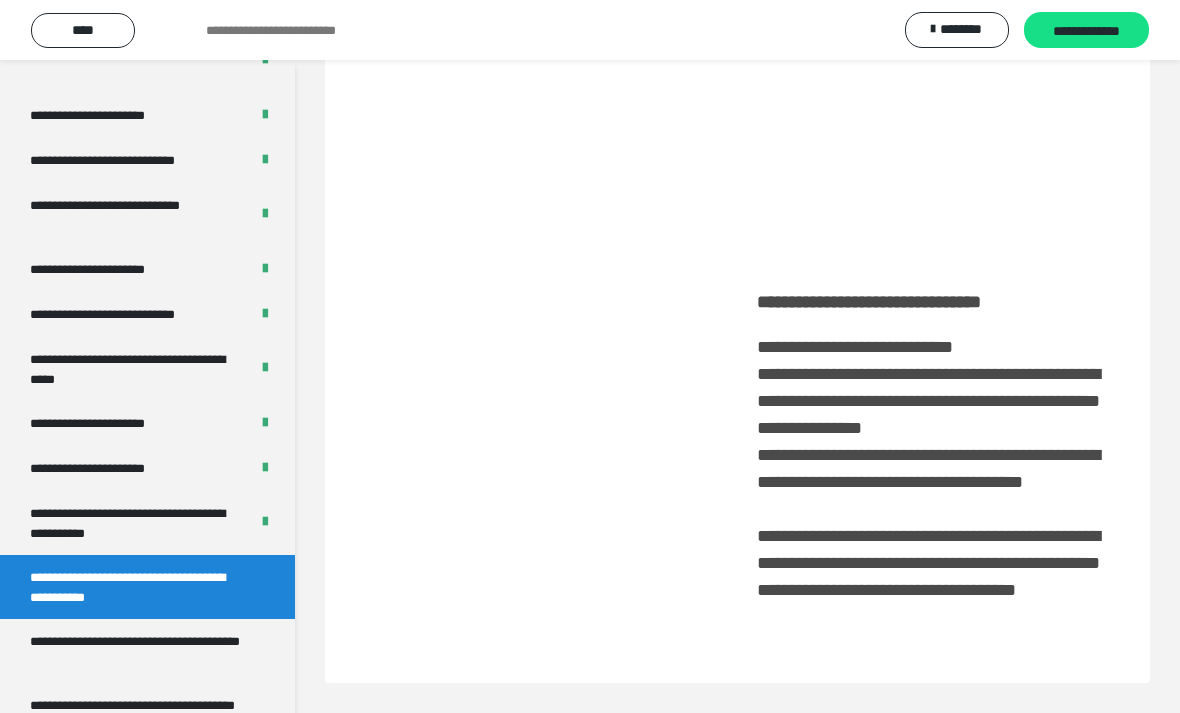scroll, scrollTop: 156, scrollLeft: 0, axis: vertical 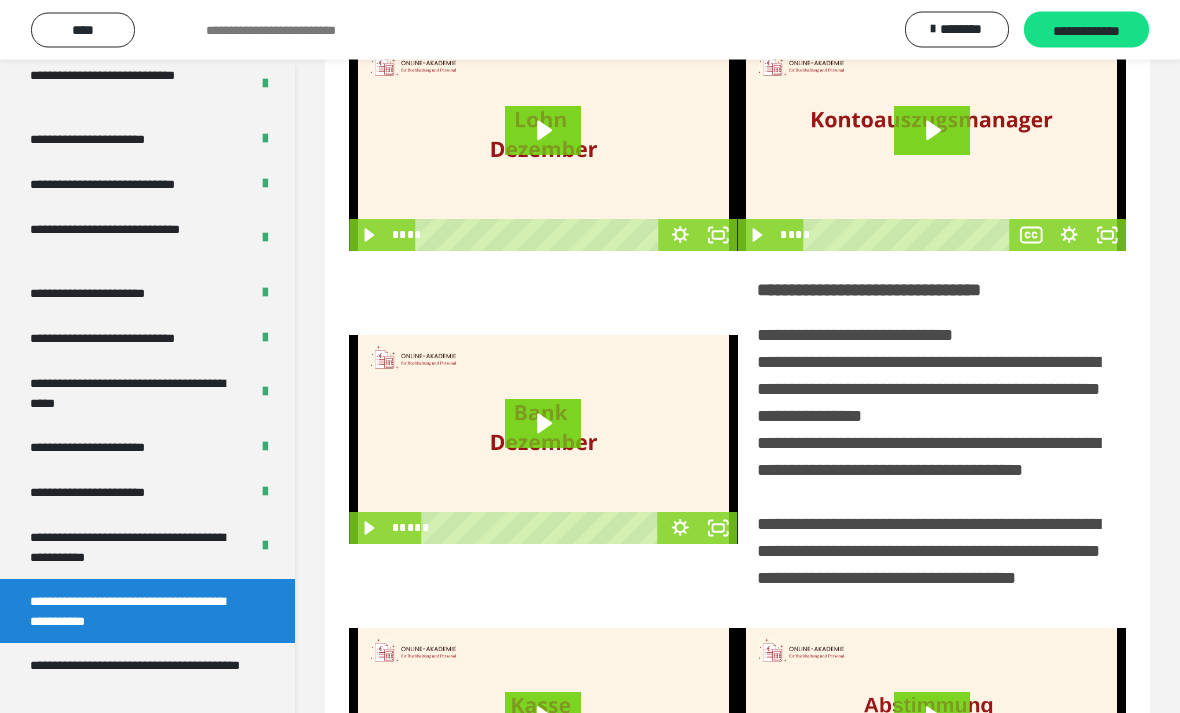 click on "**********" at bounding box center (131, 548) 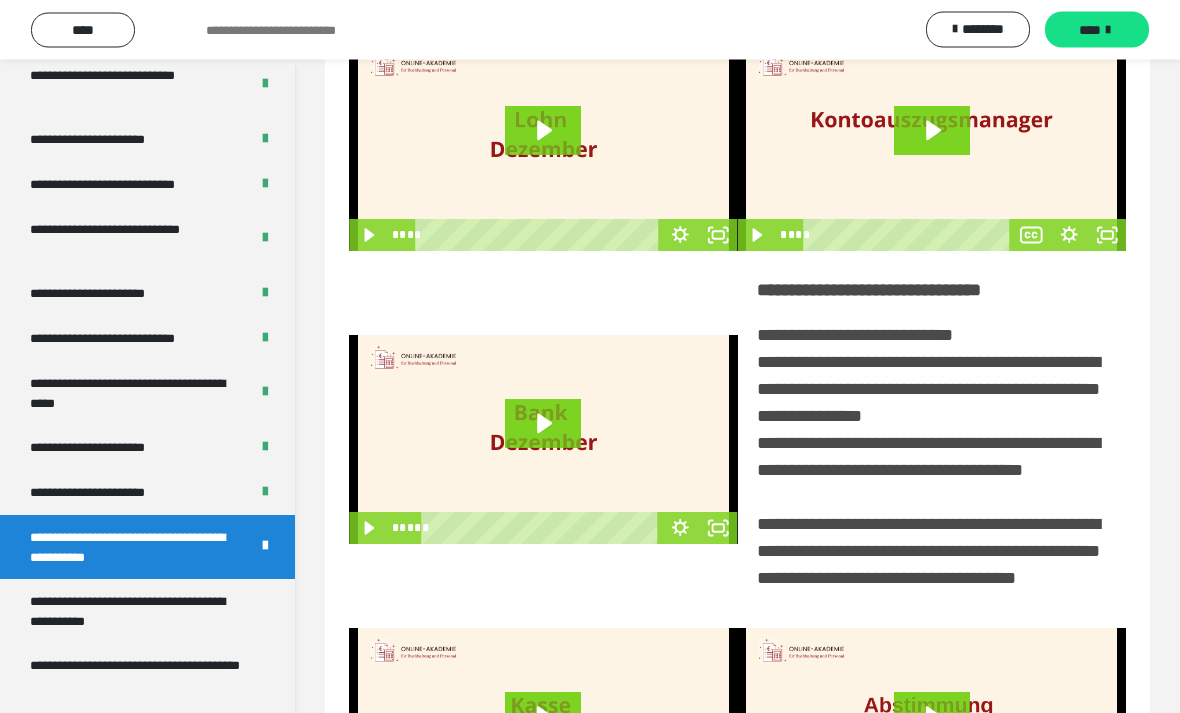 scroll, scrollTop: 99, scrollLeft: 0, axis: vertical 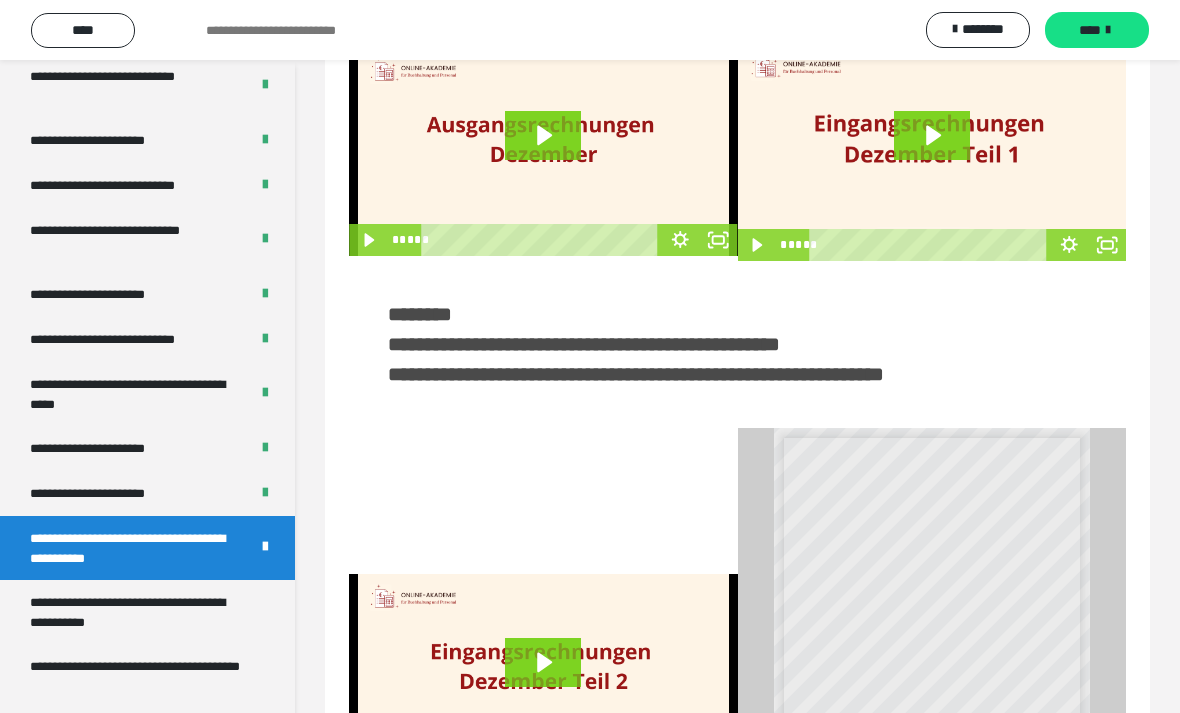 click on "**********" at bounding box center (111, 493) 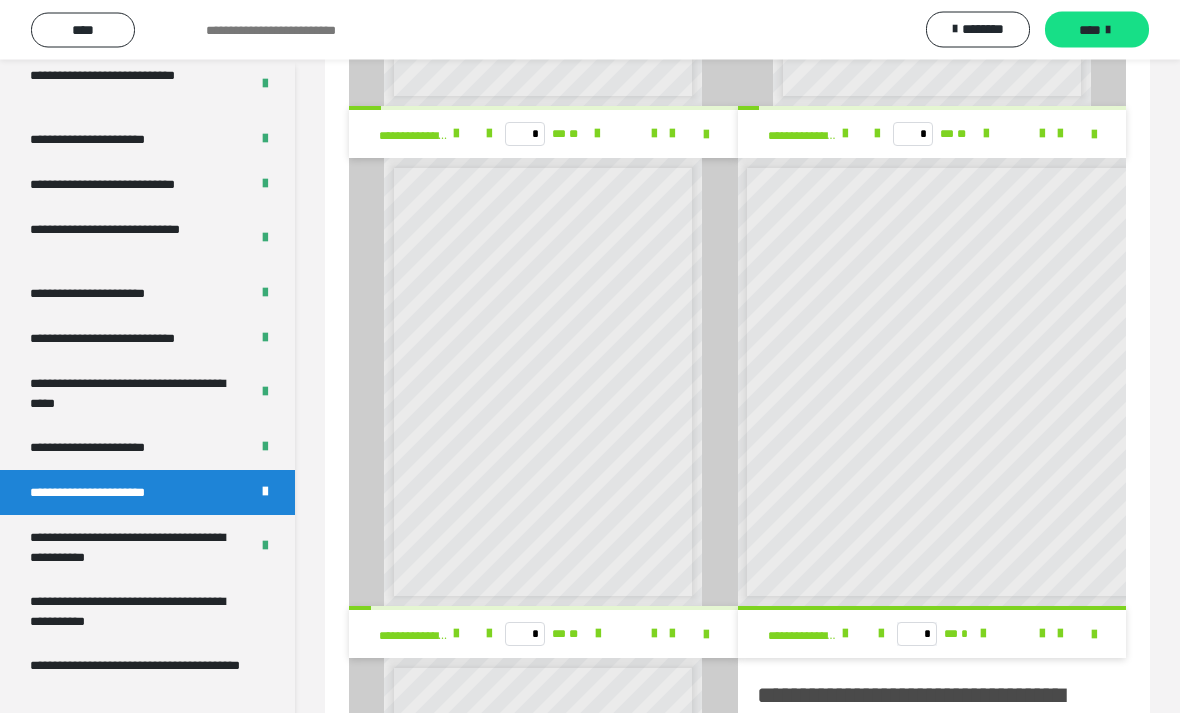 scroll, scrollTop: 1158, scrollLeft: 0, axis: vertical 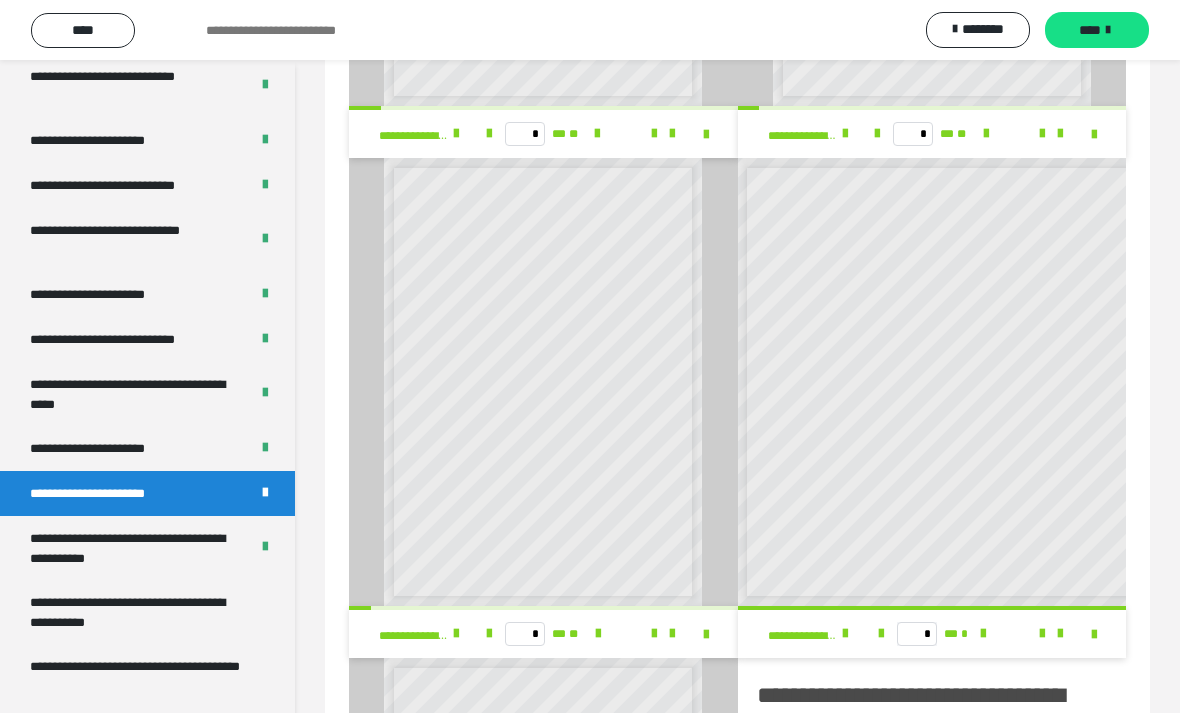 click at bounding box center (845, 634) 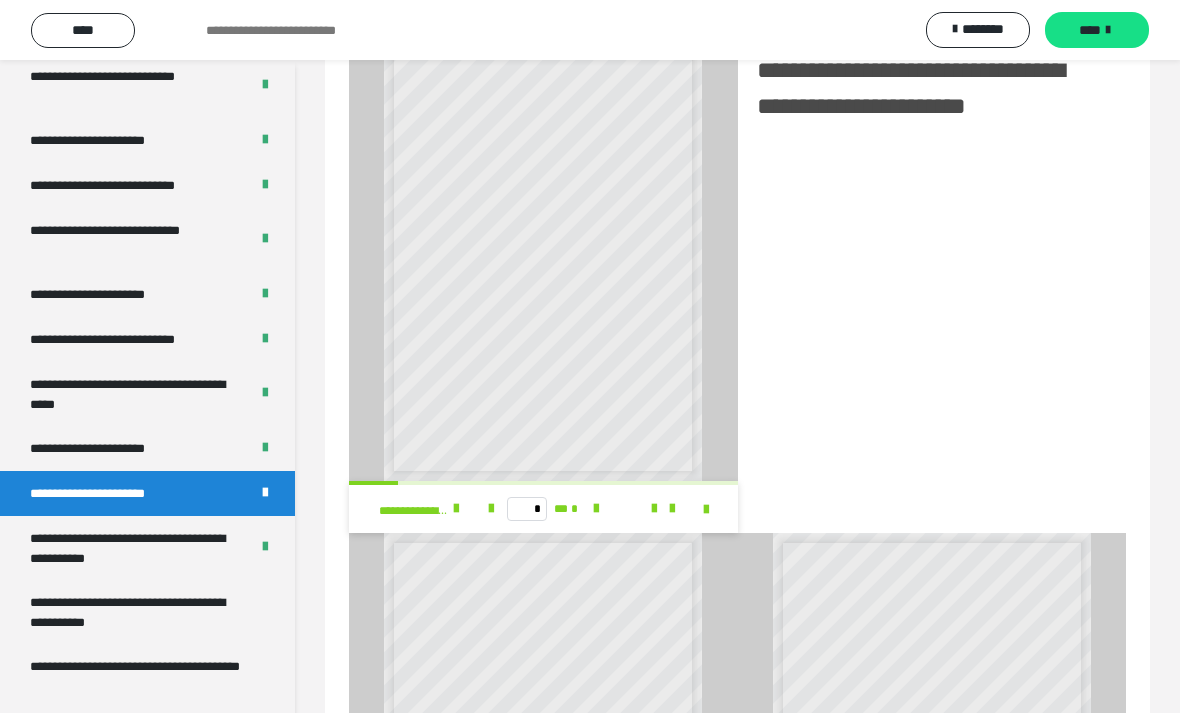 scroll, scrollTop: 1781, scrollLeft: 0, axis: vertical 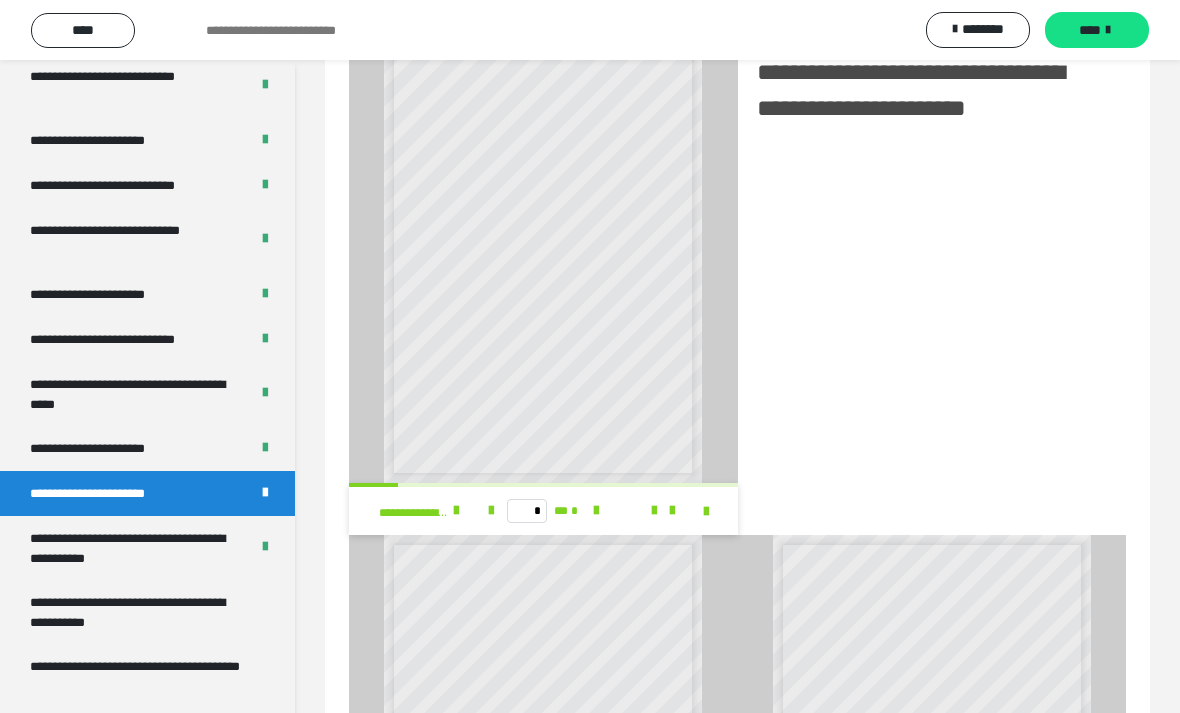 click at bounding box center [456, 511] 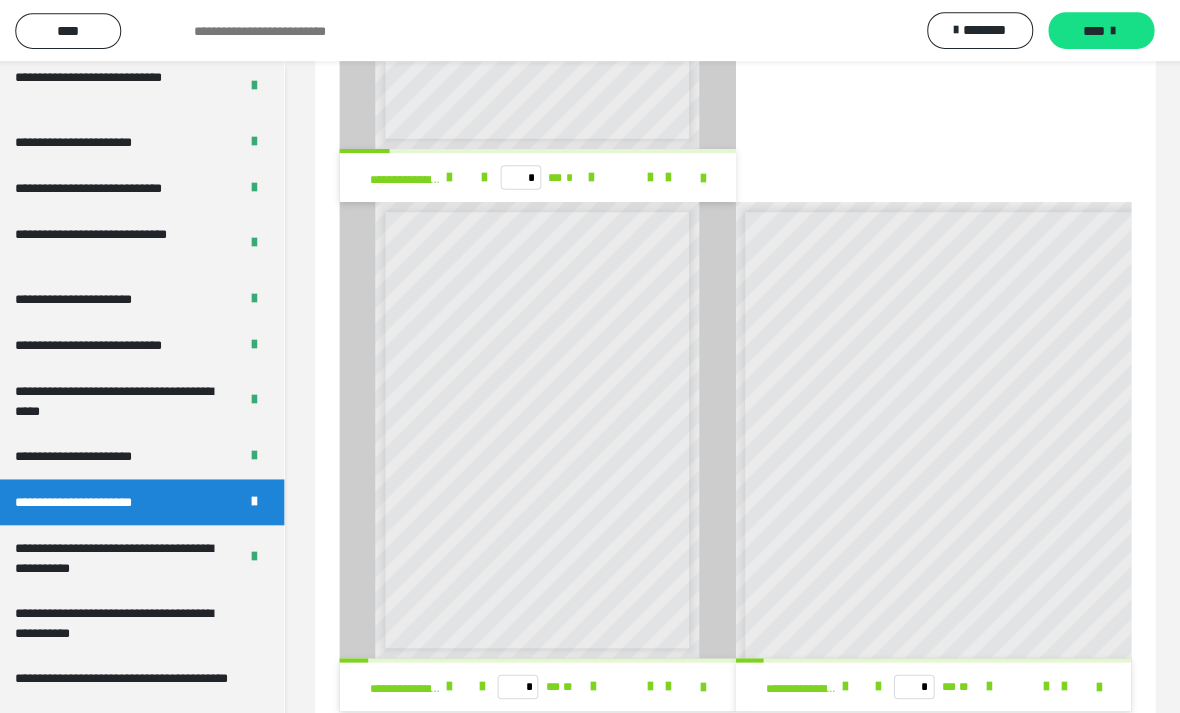 scroll, scrollTop: 2130, scrollLeft: 0, axis: vertical 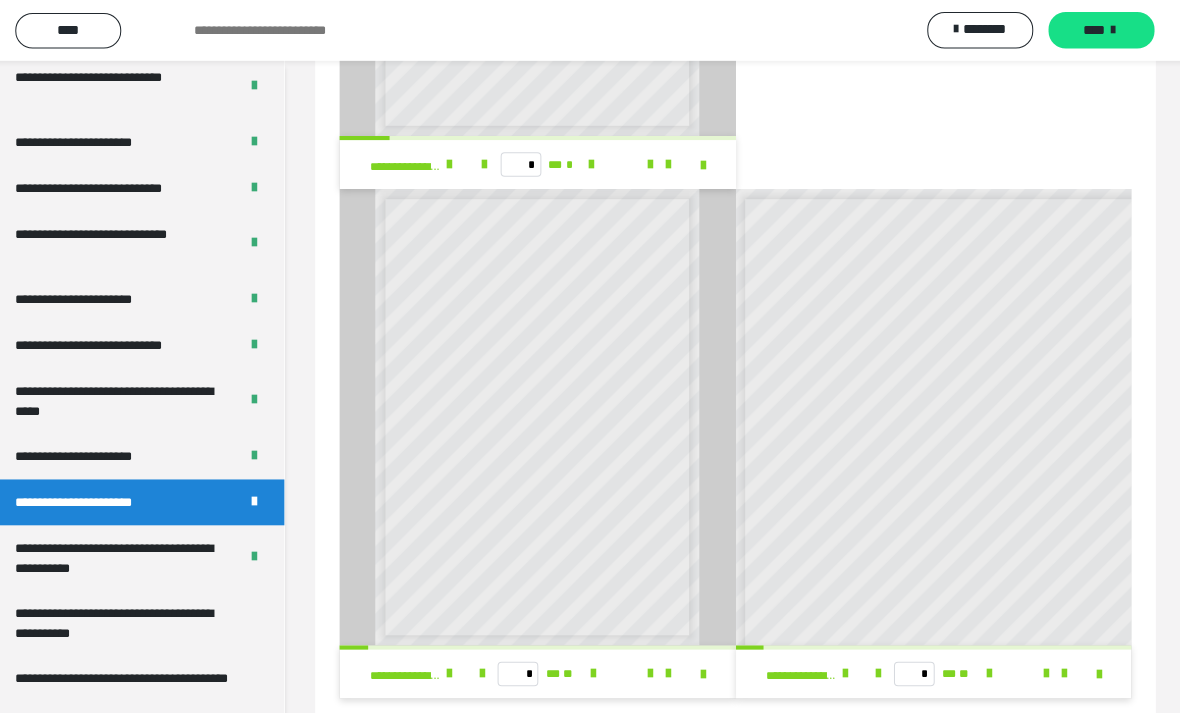 click at bounding box center (456, 662) 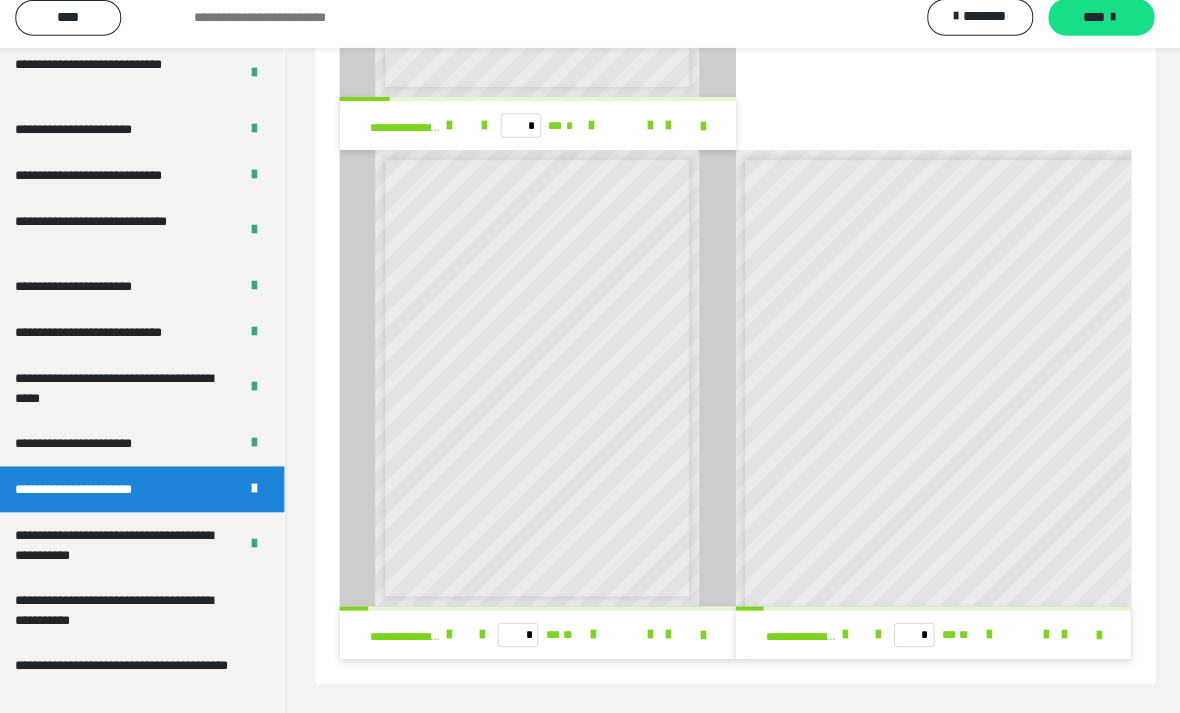 click at bounding box center [845, 636] 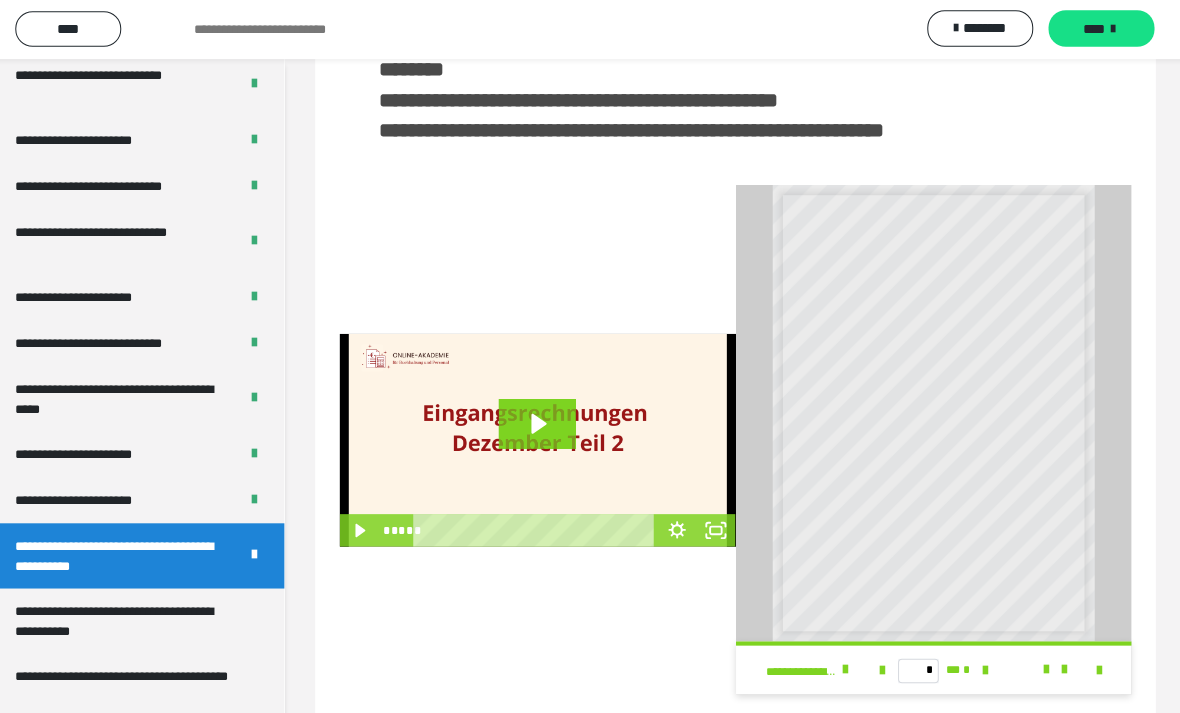 scroll, scrollTop: 342, scrollLeft: 0, axis: vertical 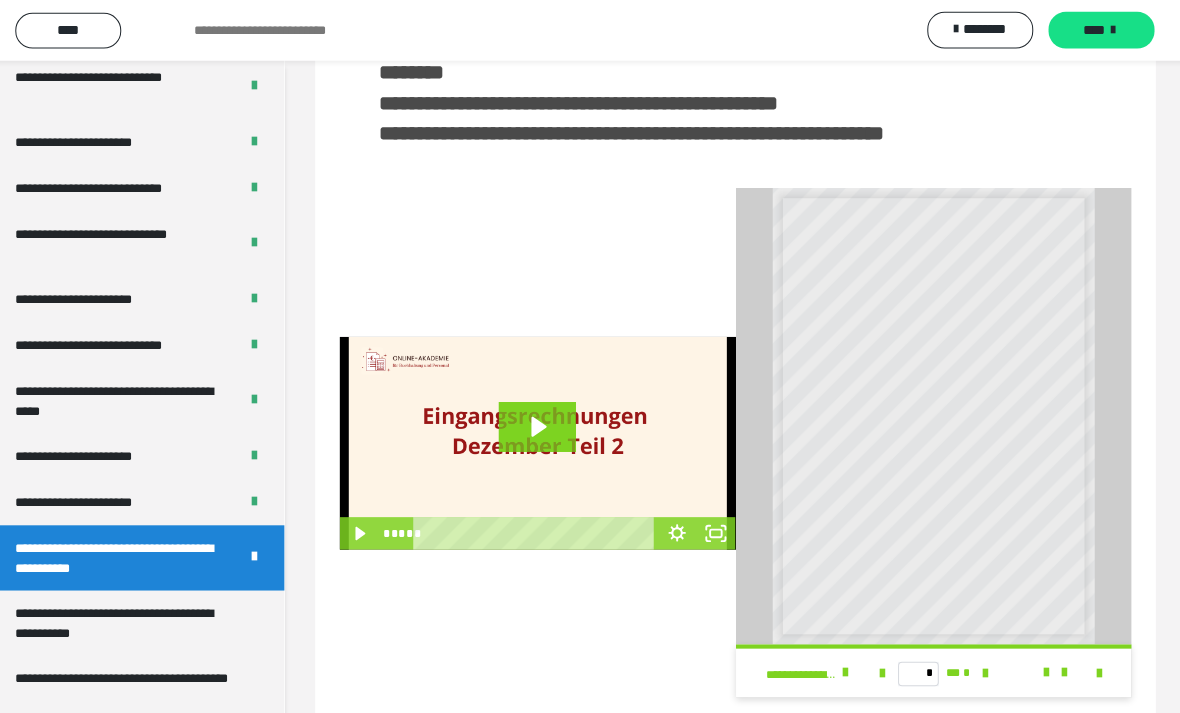 click at bounding box center (845, 661) 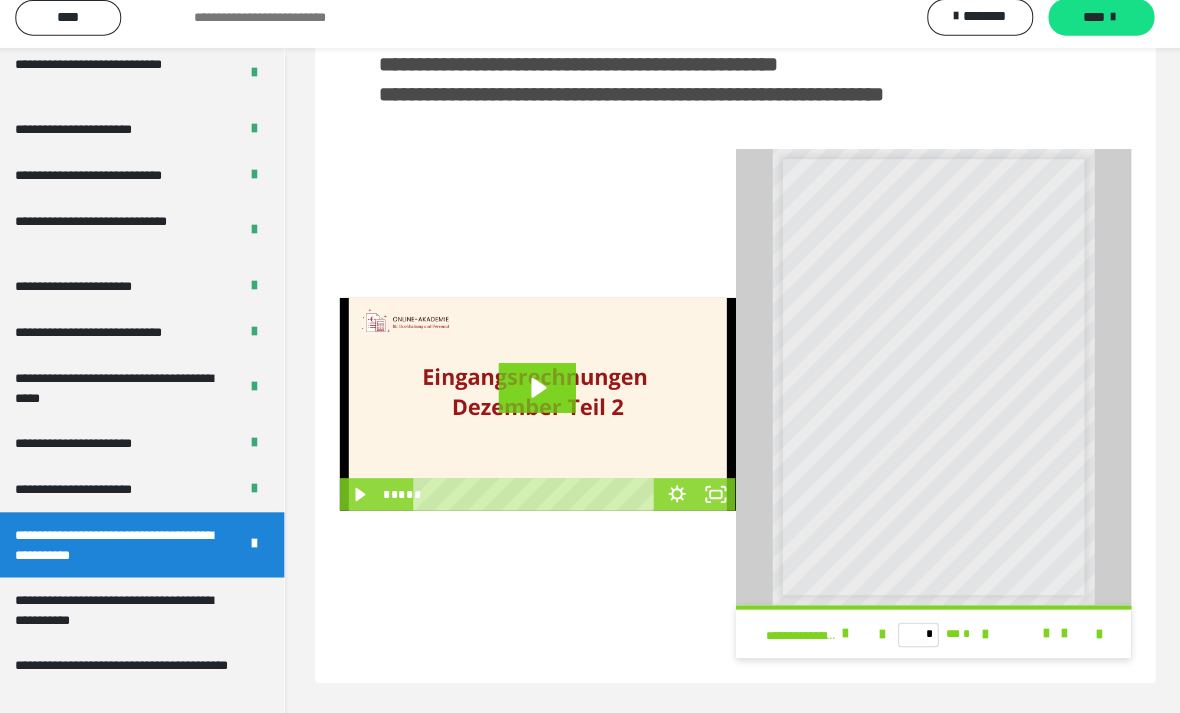 click on "**********" at bounding box center [139, 612] 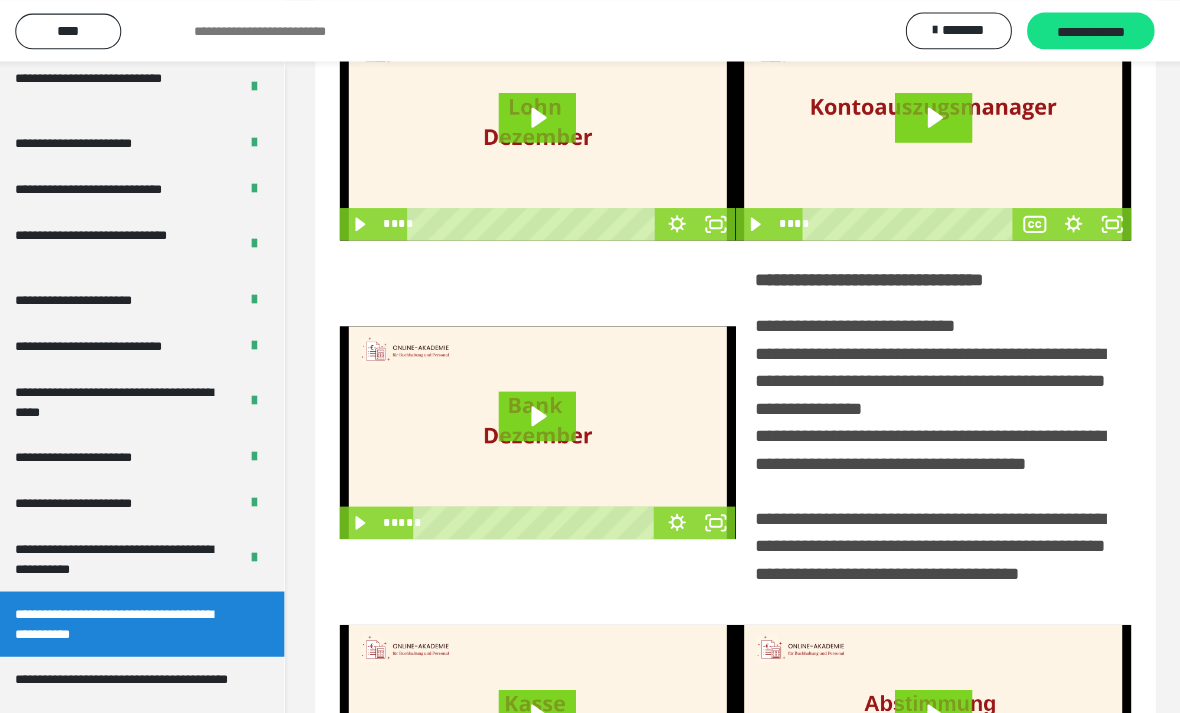 scroll, scrollTop: 113, scrollLeft: 0, axis: vertical 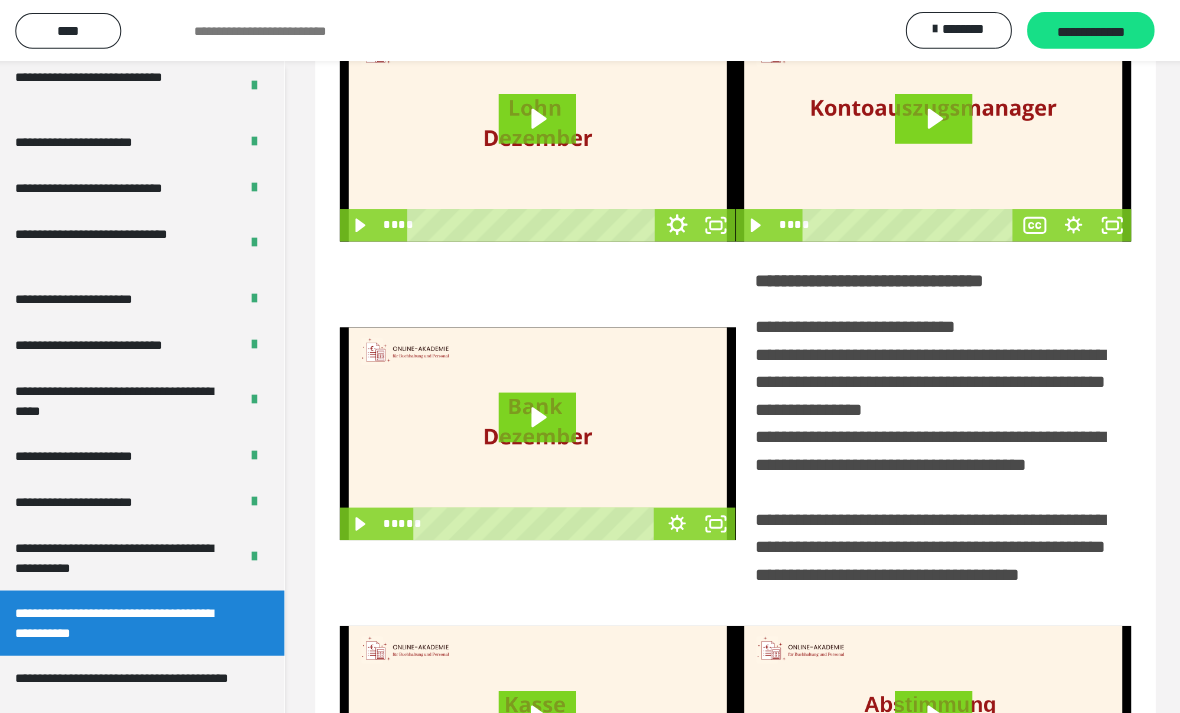 click 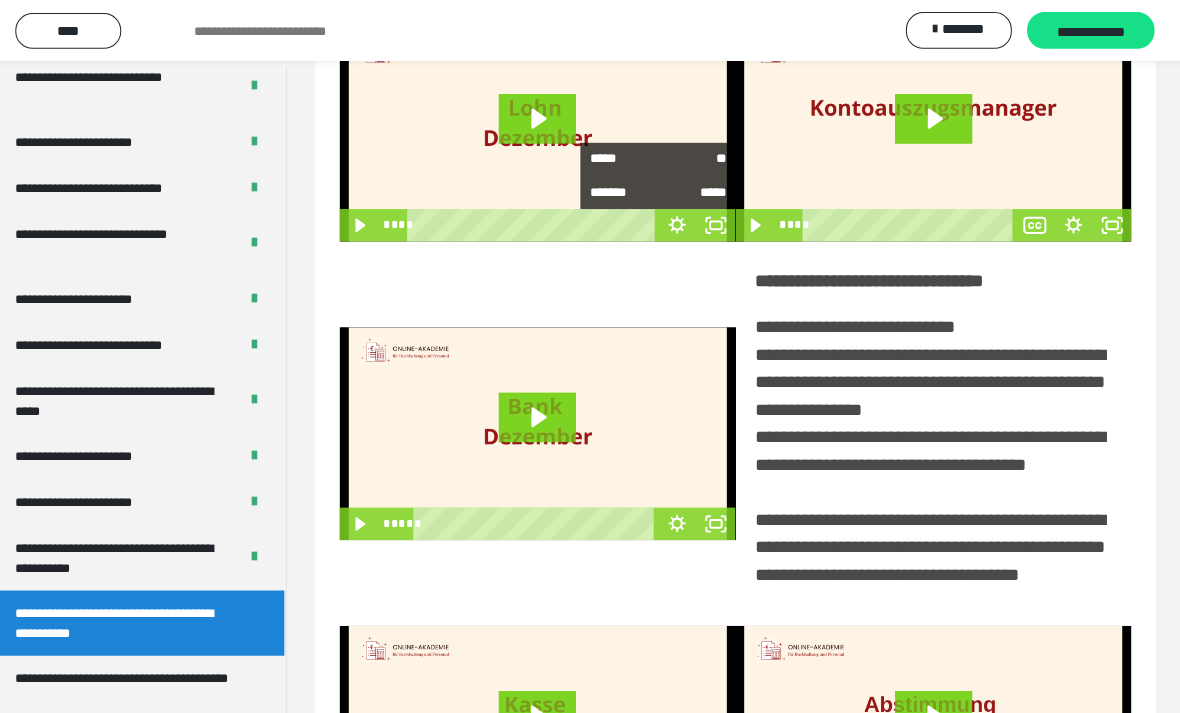 click on "*****" at bounding box center [628, 156] 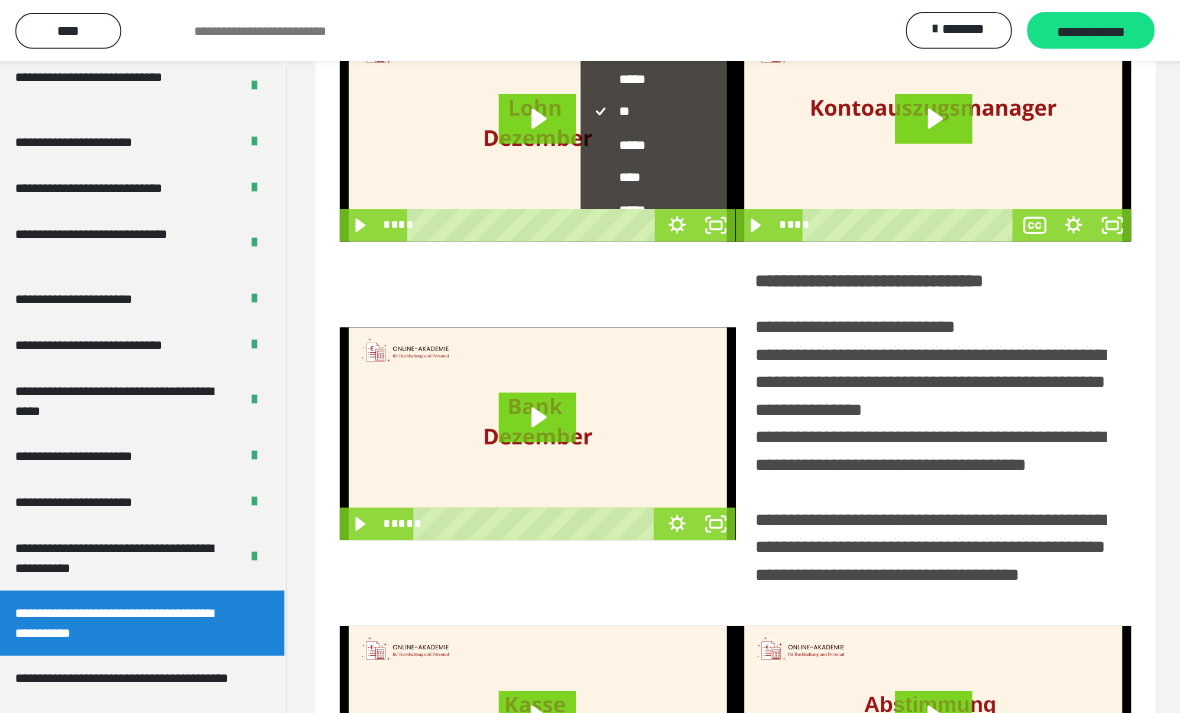 scroll, scrollTop: 45, scrollLeft: 0, axis: vertical 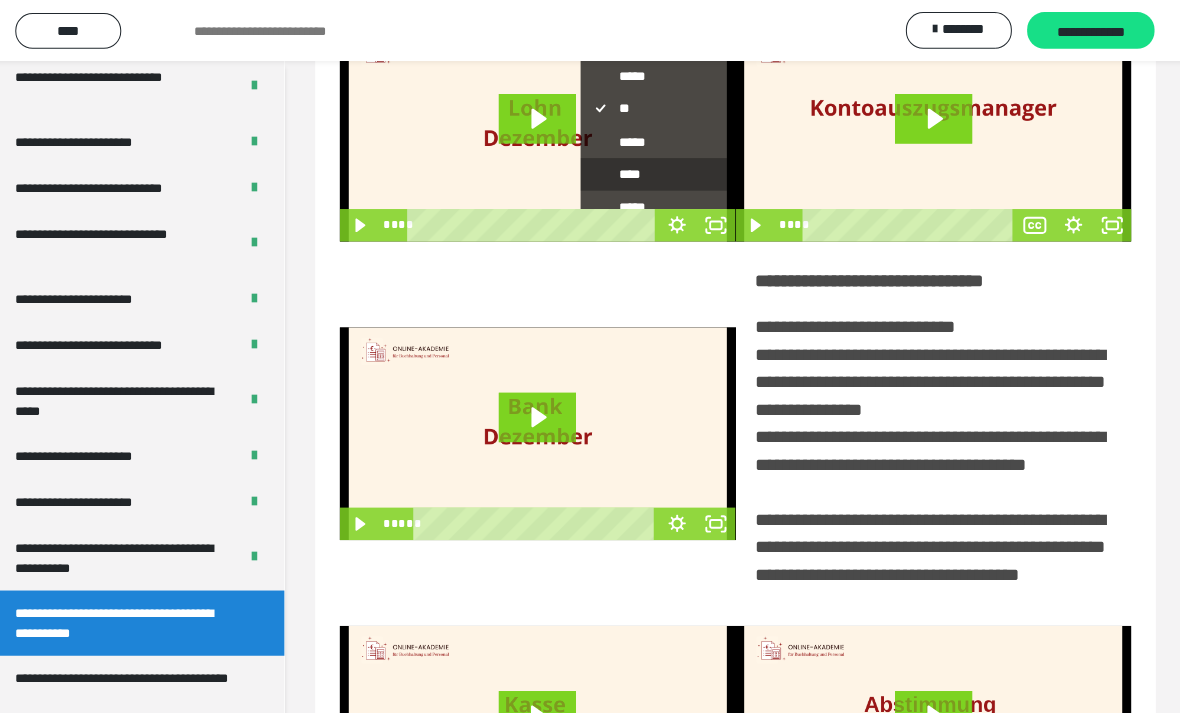 click on "****" at bounding box center [662, 171] 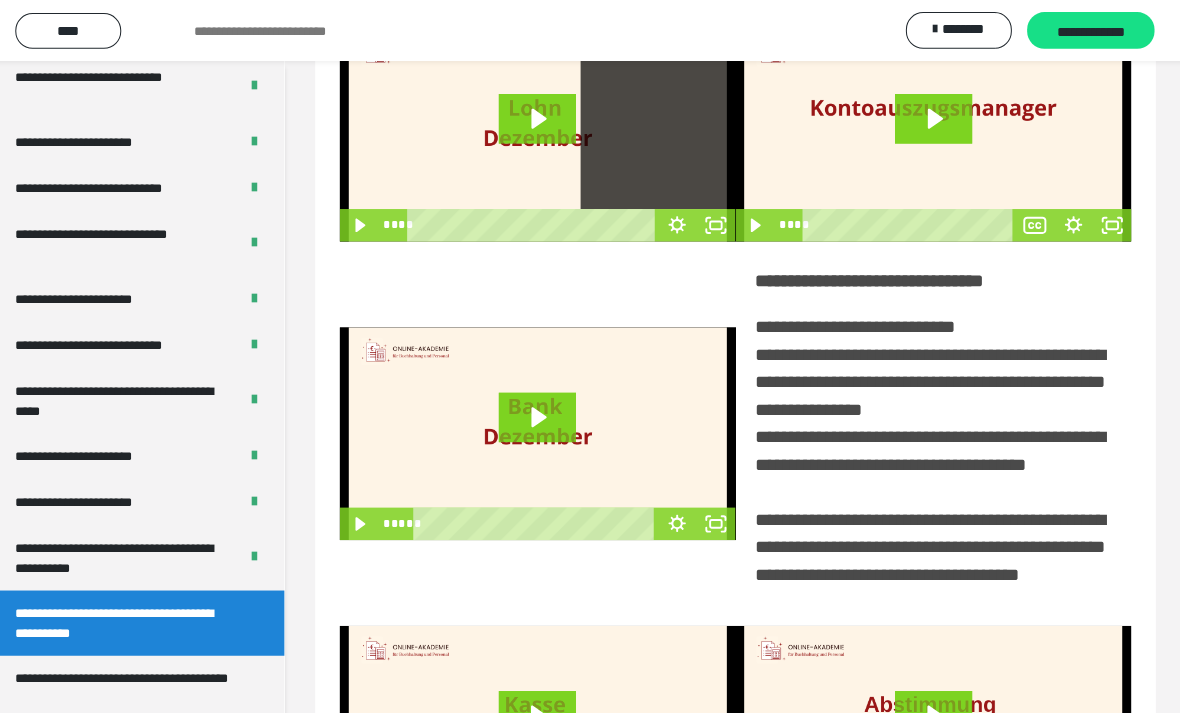 scroll, scrollTop: 0, scrollLeft: 0, axis: both 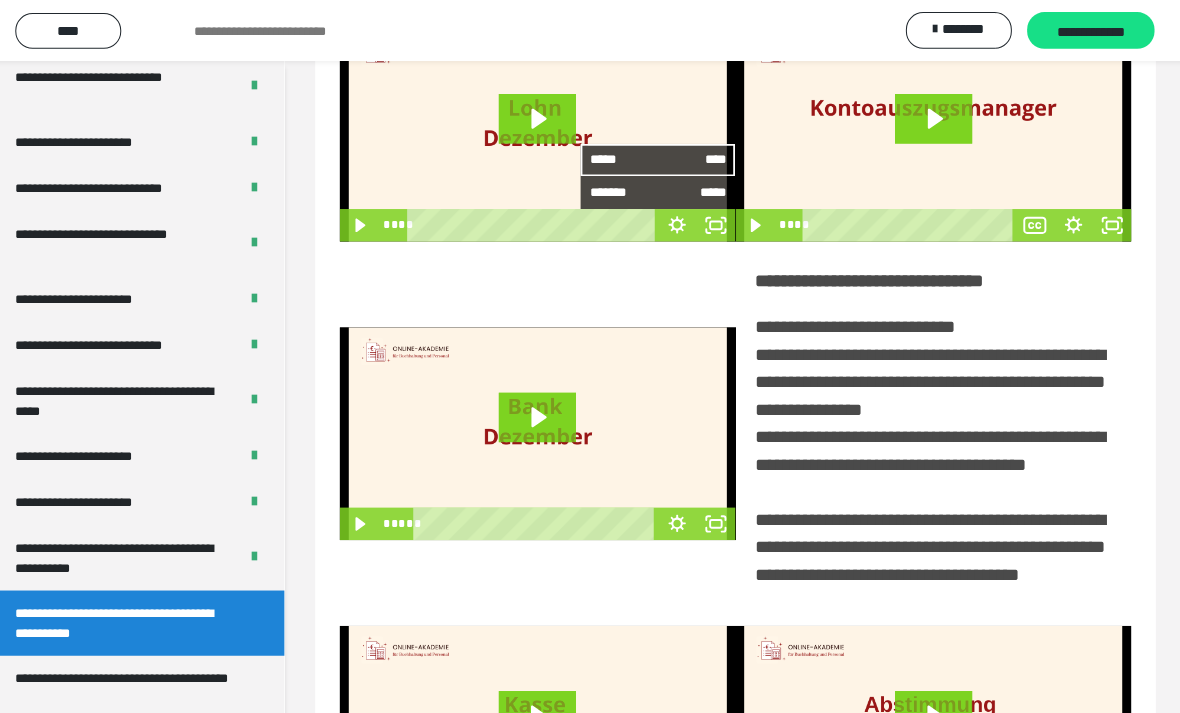 click 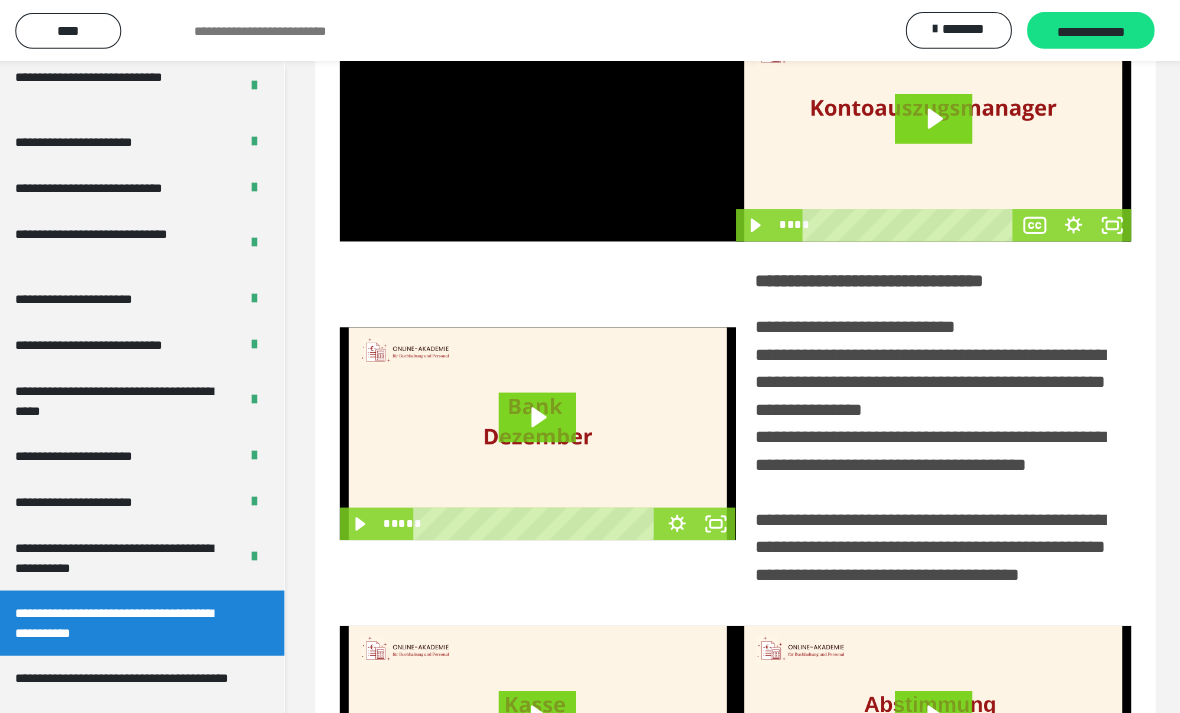 click at bounding box center [543, 132] 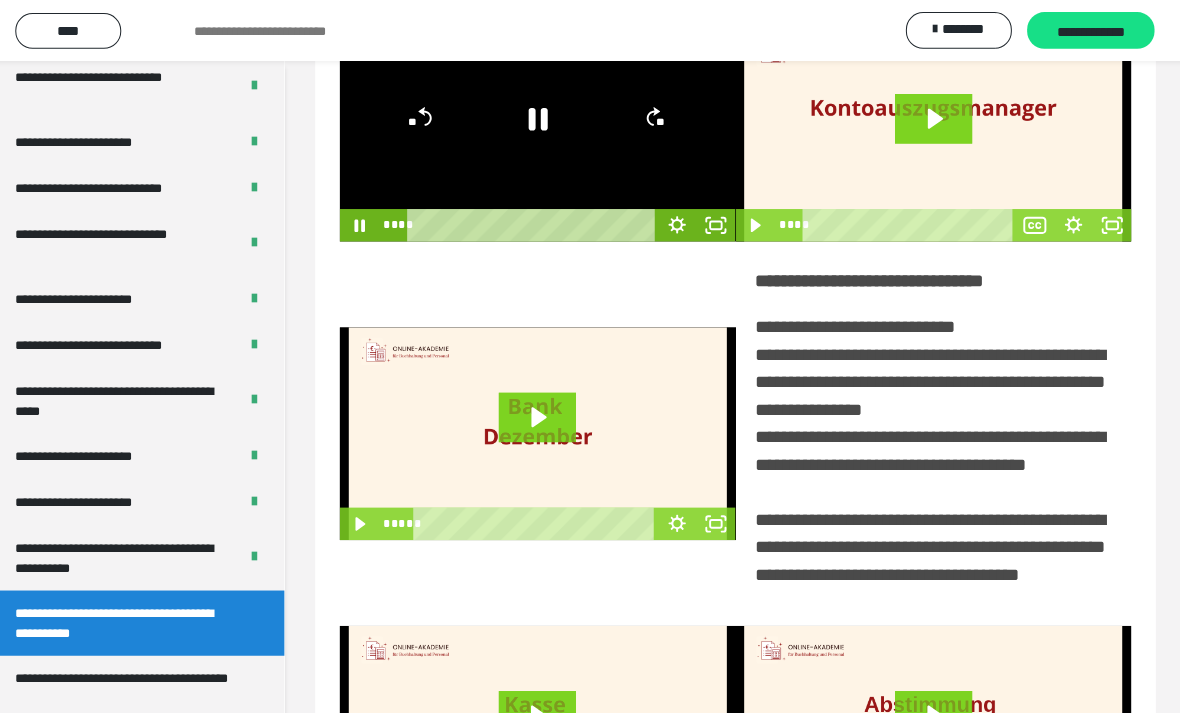 click 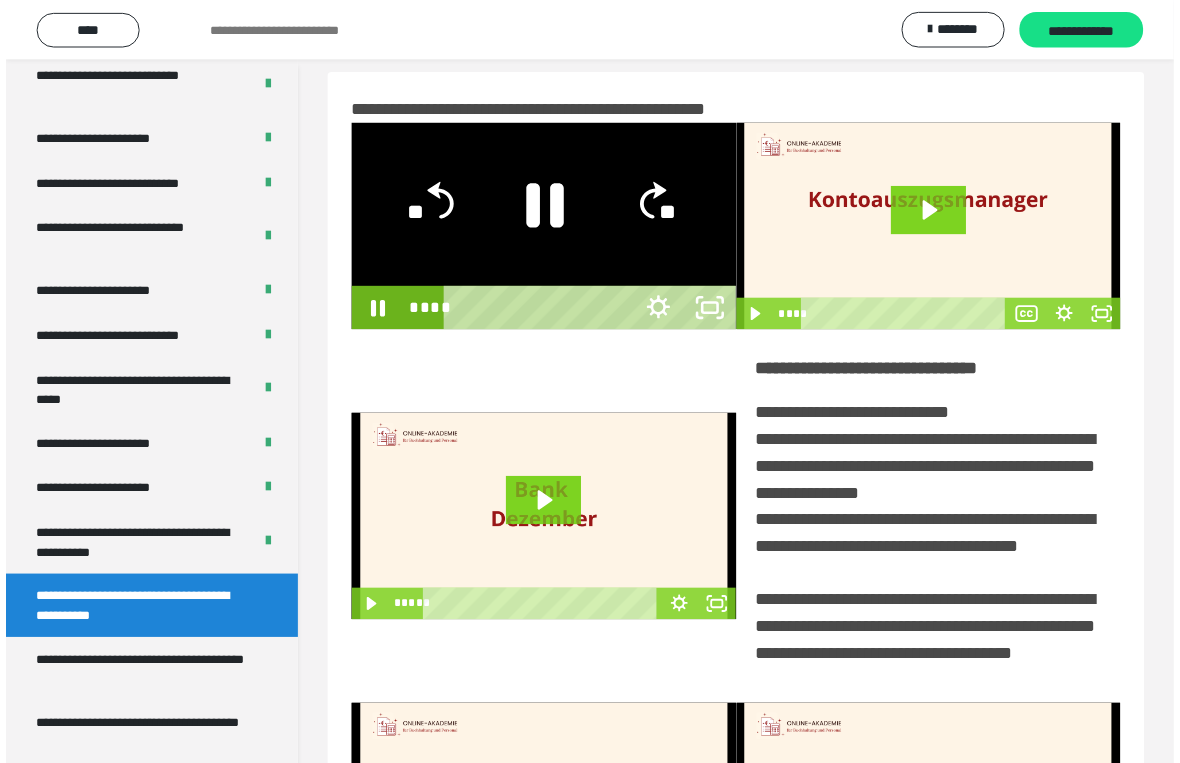 scroll, scrollTop: 24, scrollLeft: 0, axis: vertical 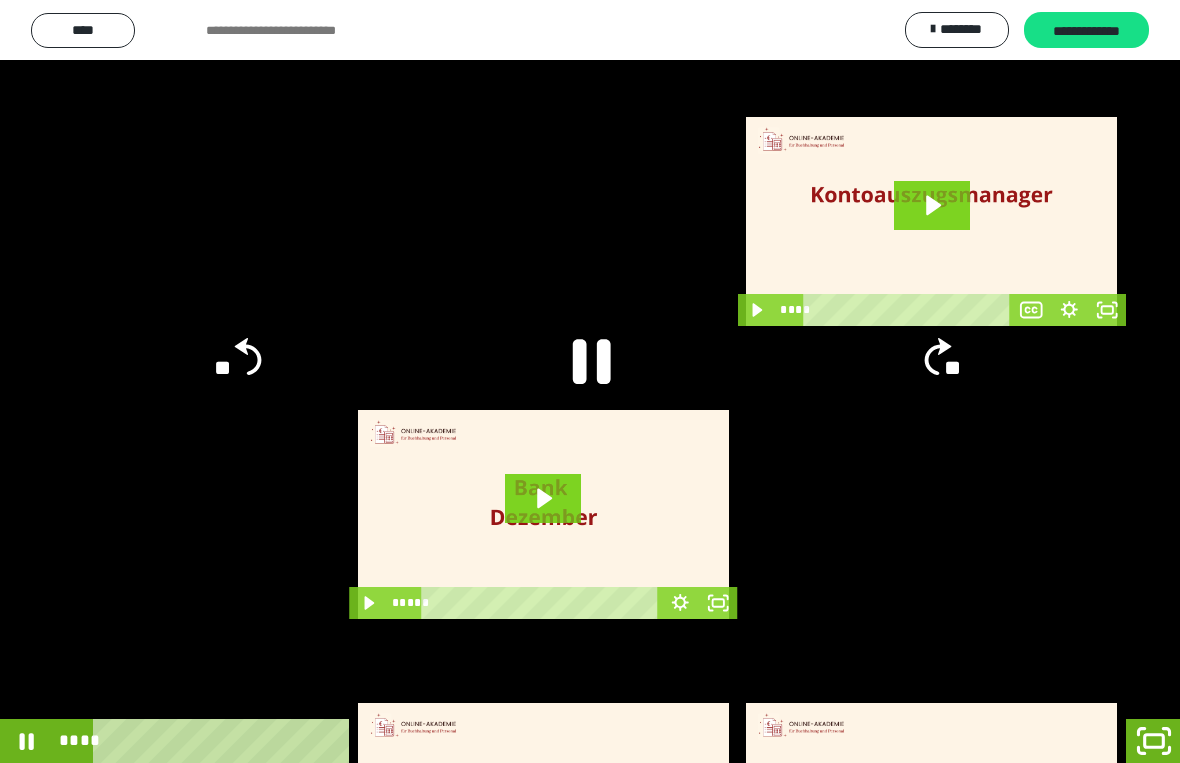 click 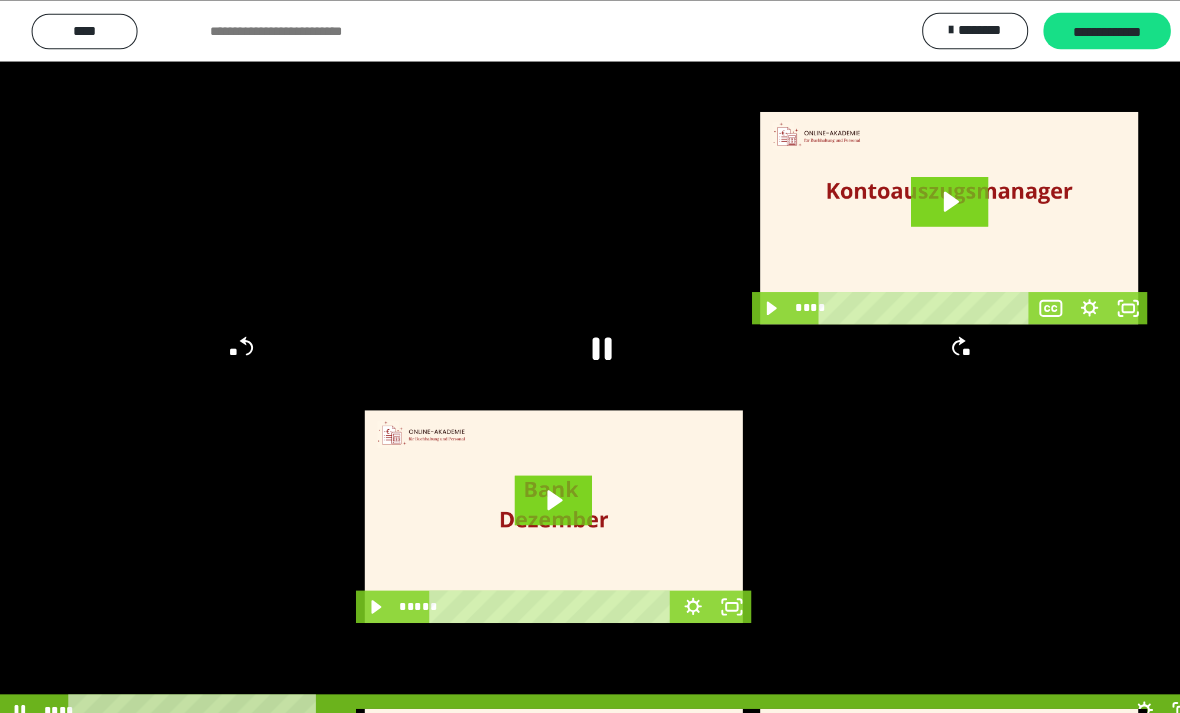 scroll, scrollTop: 0, scrollLeft: 0, axis: both 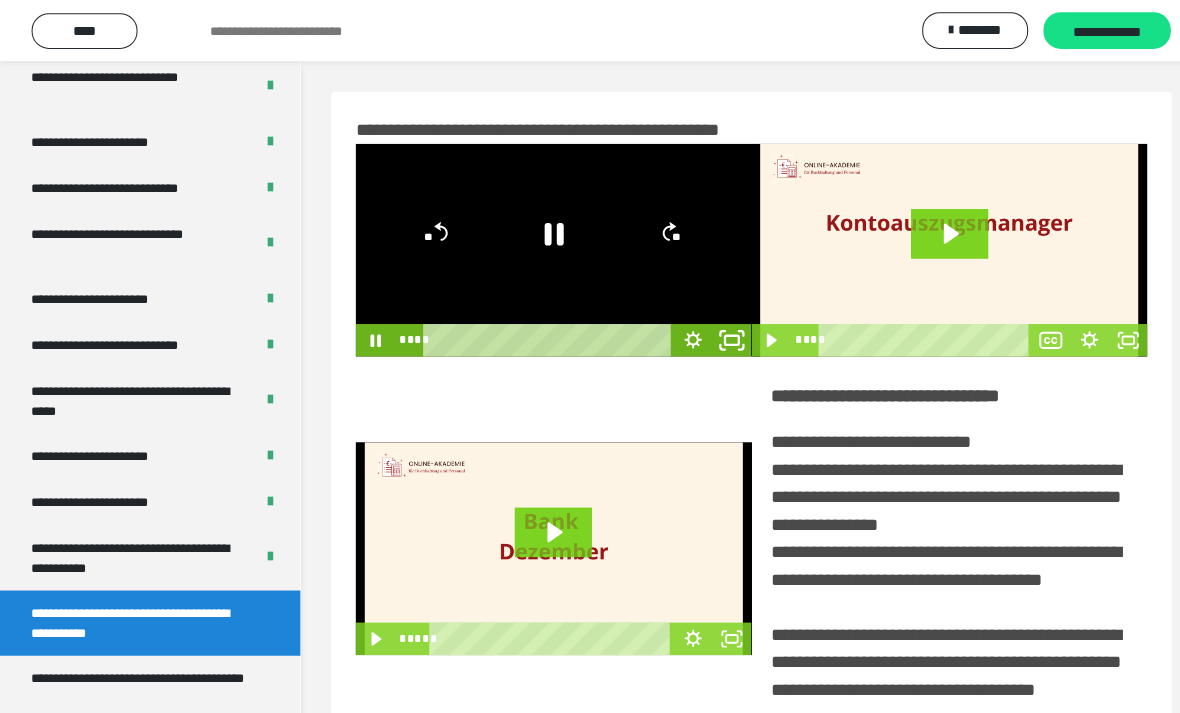 click 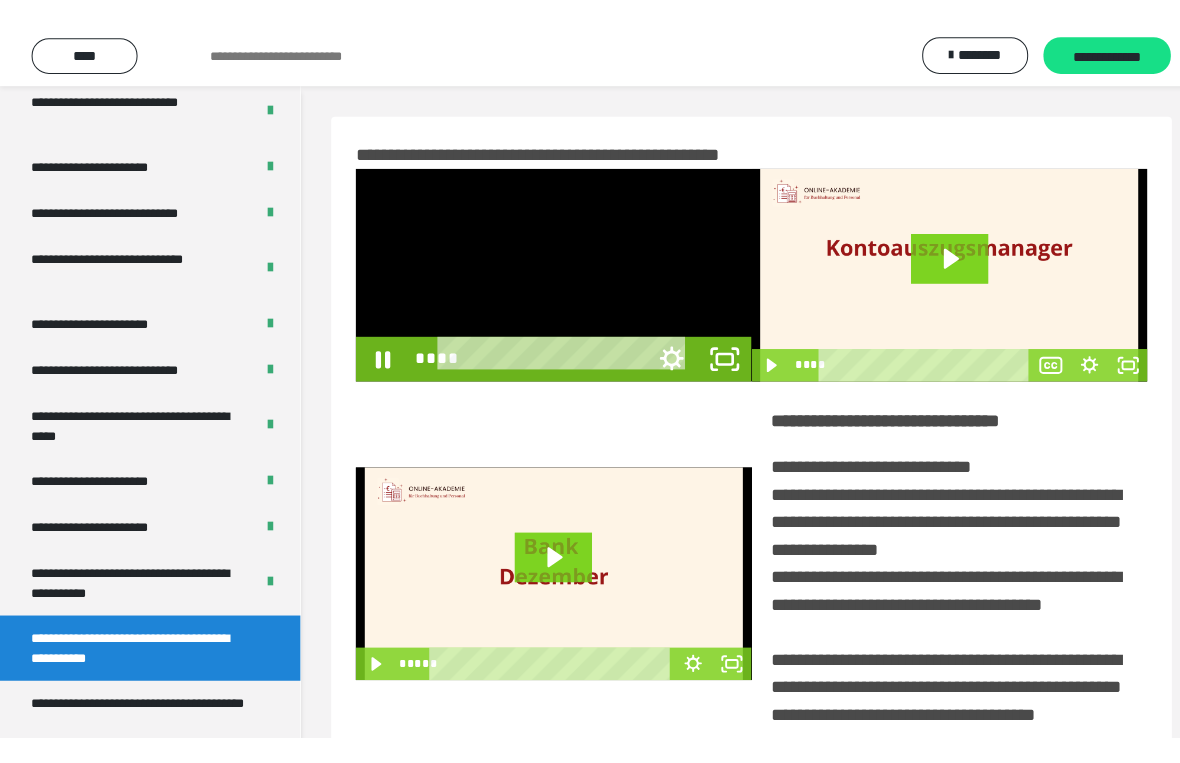 scroll, scrollTop: 24, scrollLeft: 0, axis: vertical 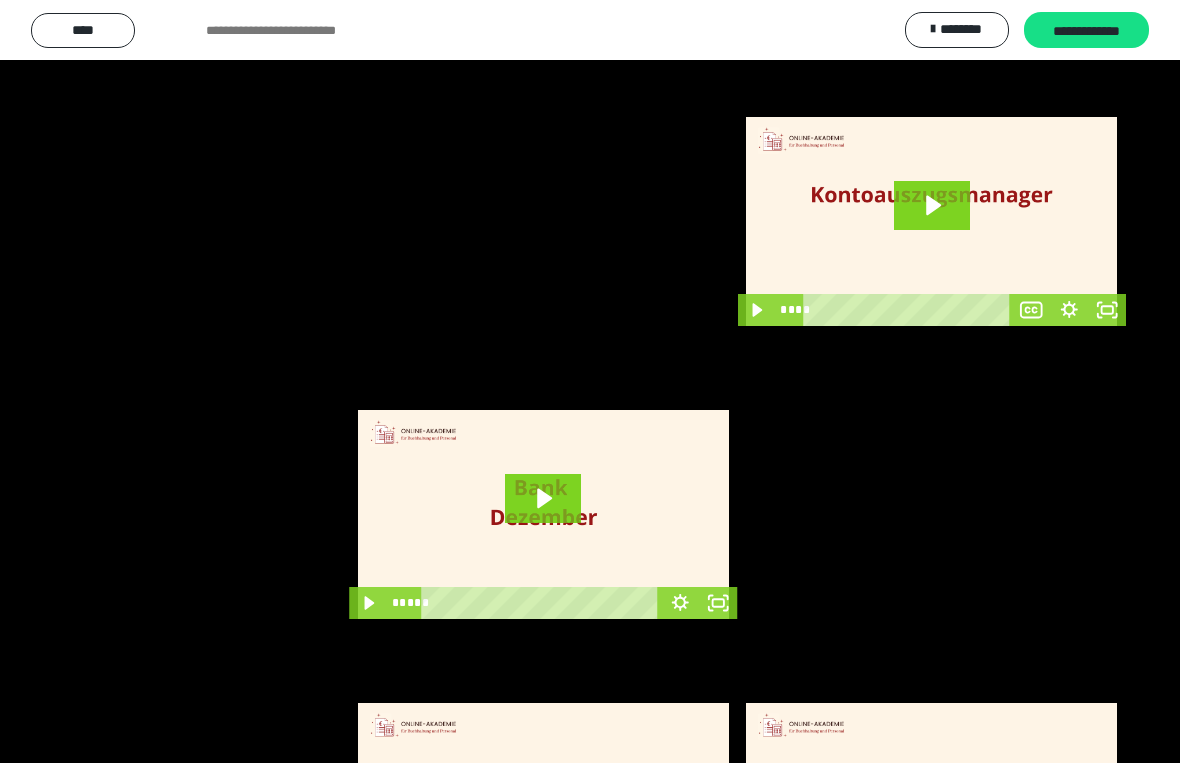 click at bounding box center [590, 381] 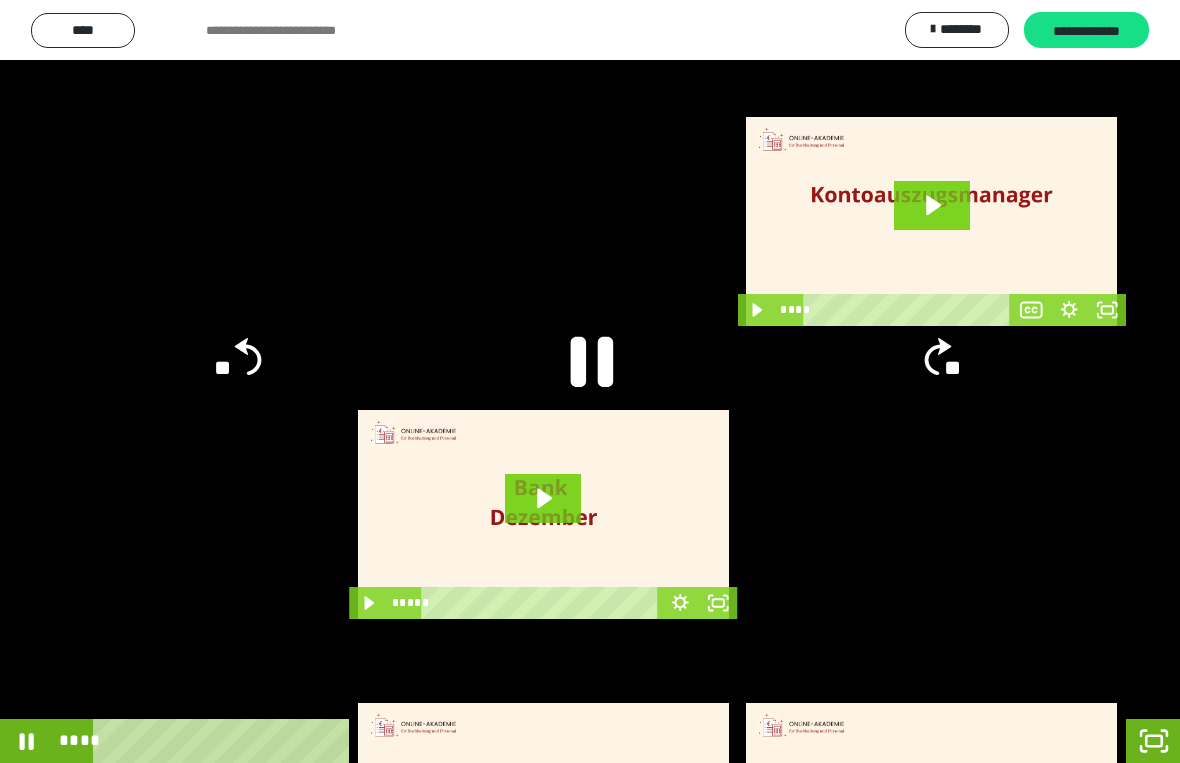 click 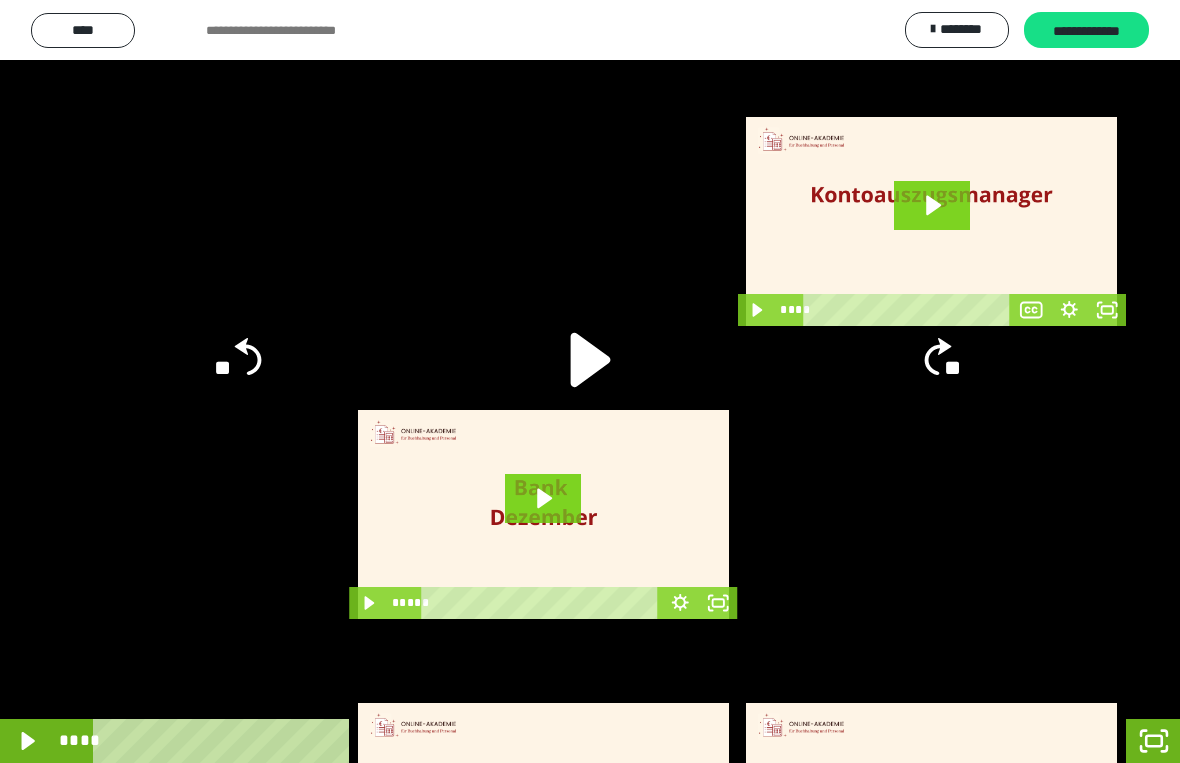 click 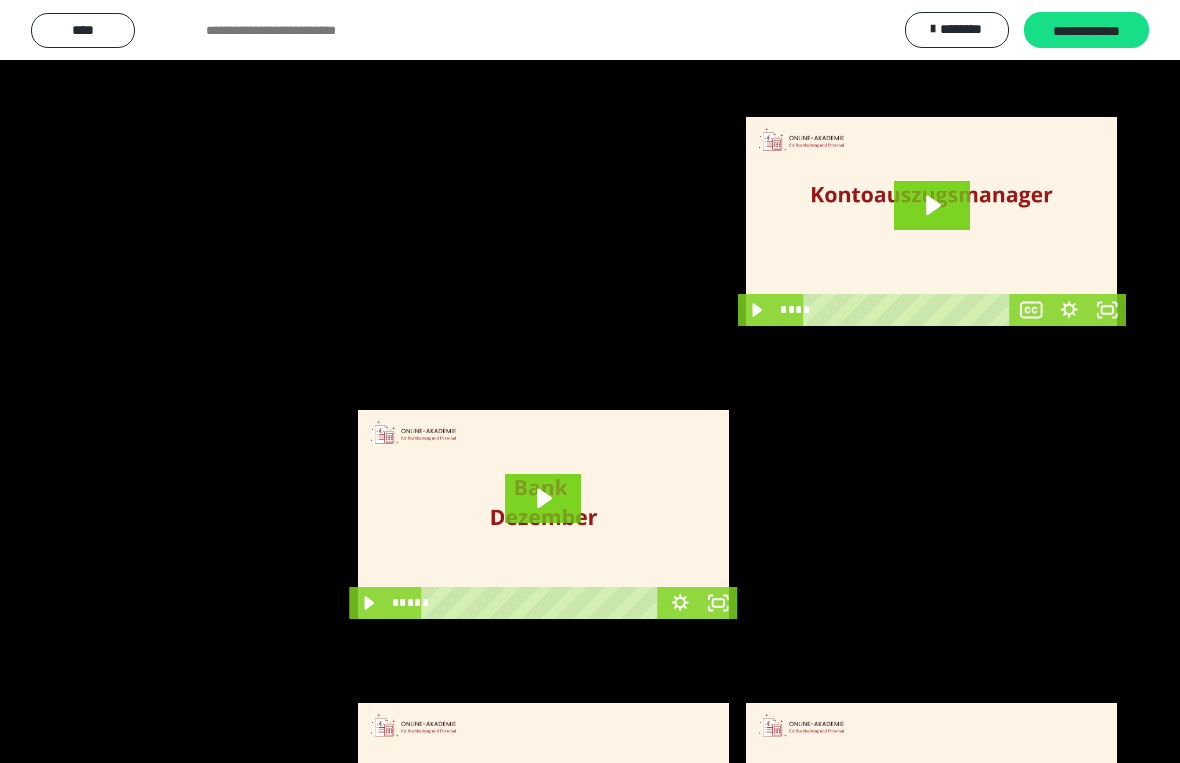 click at bounding box center (590, 381) 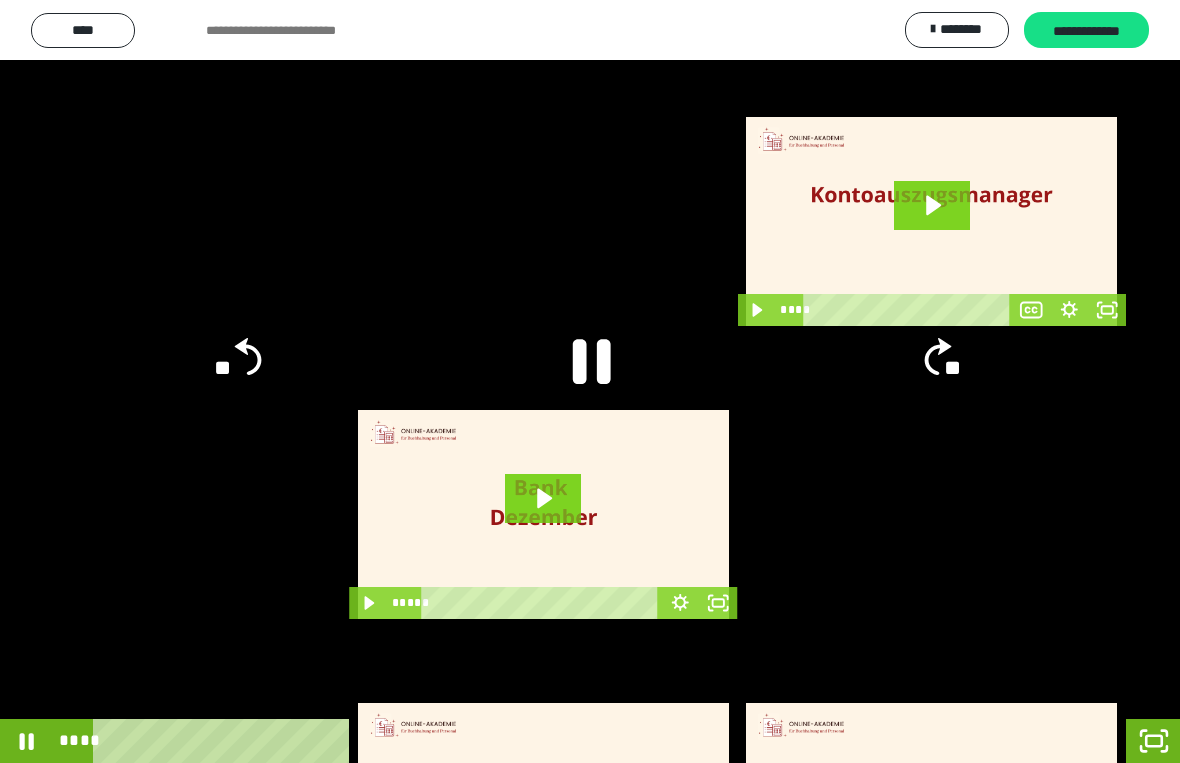click 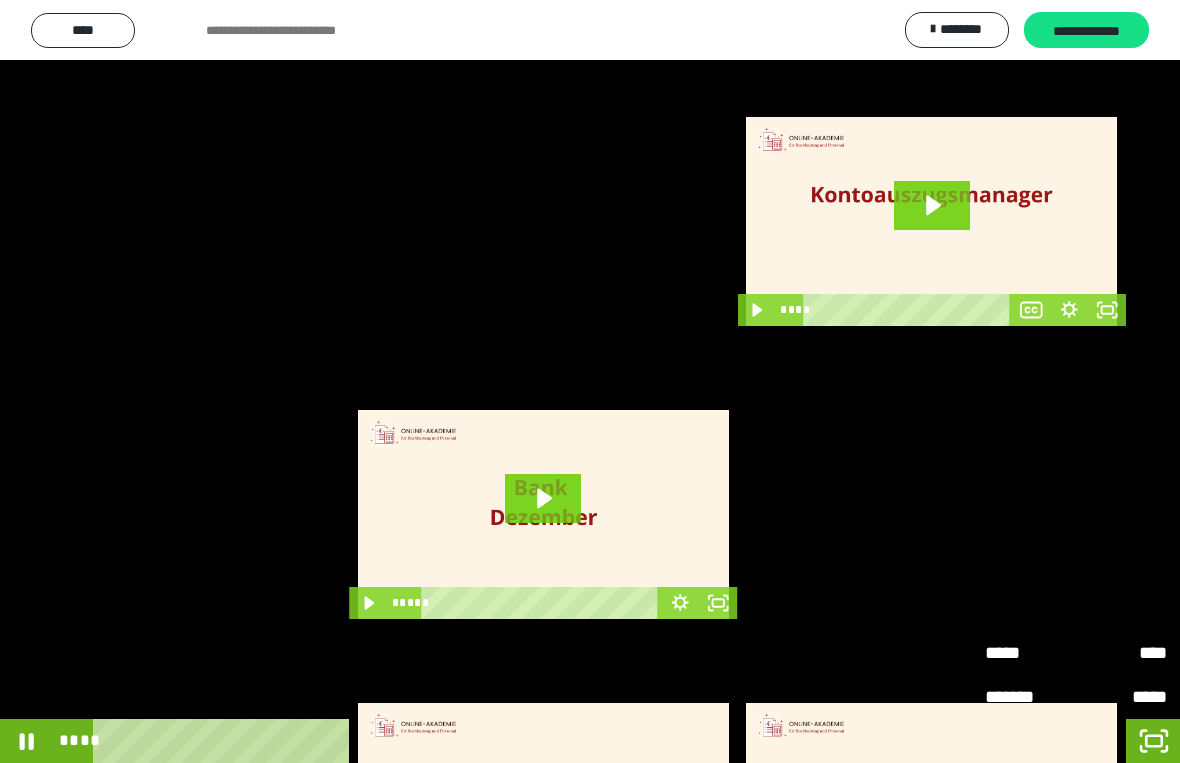 click at bounding box center (590, 381) 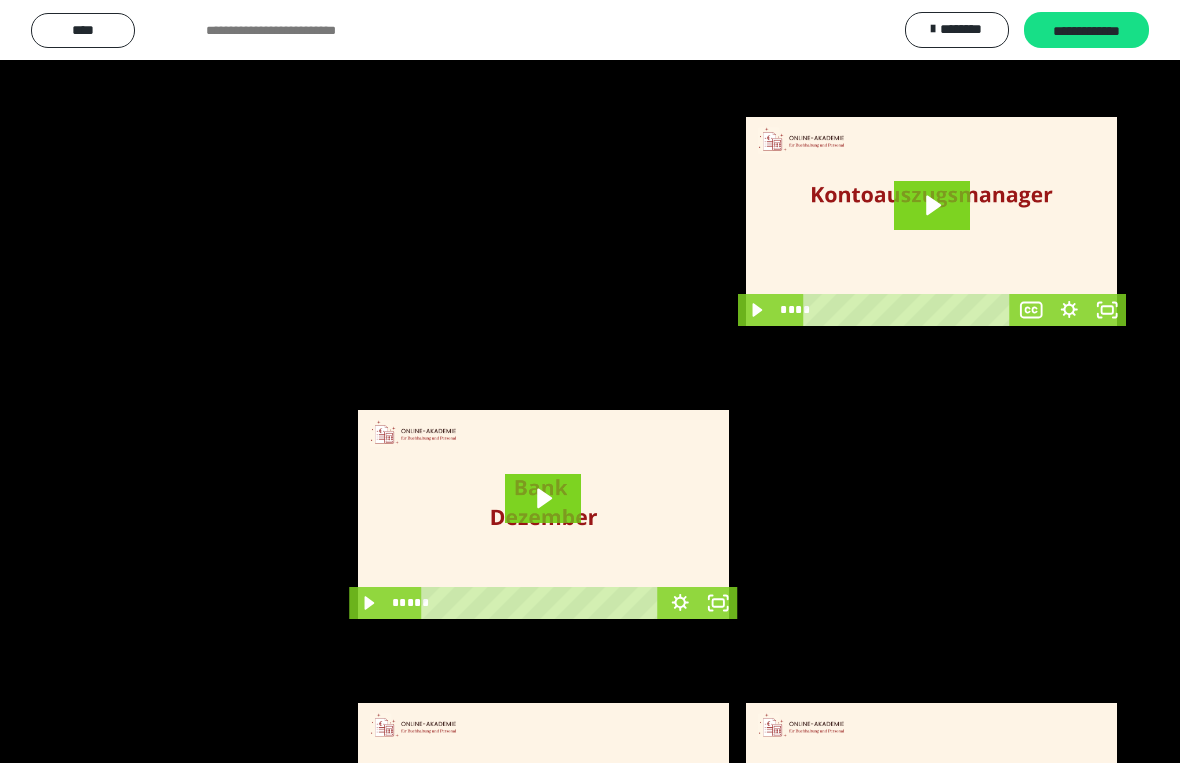 click at bounding box center [590, 381] 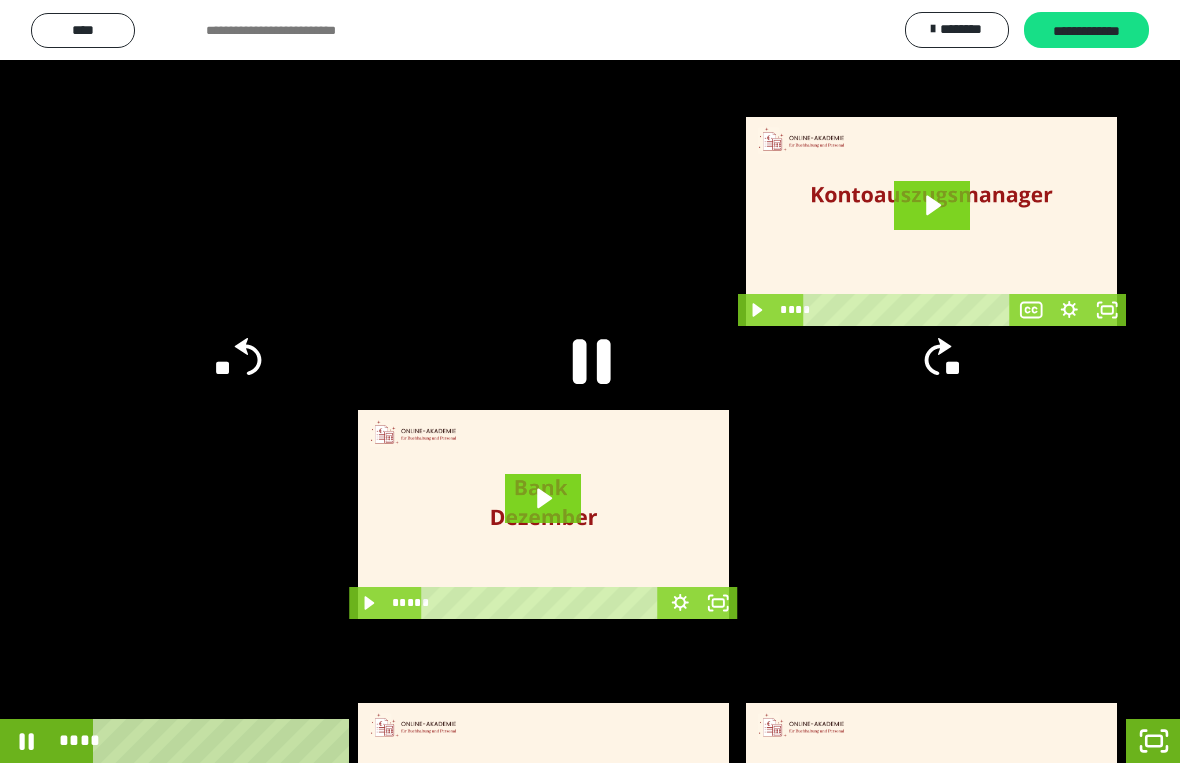 click 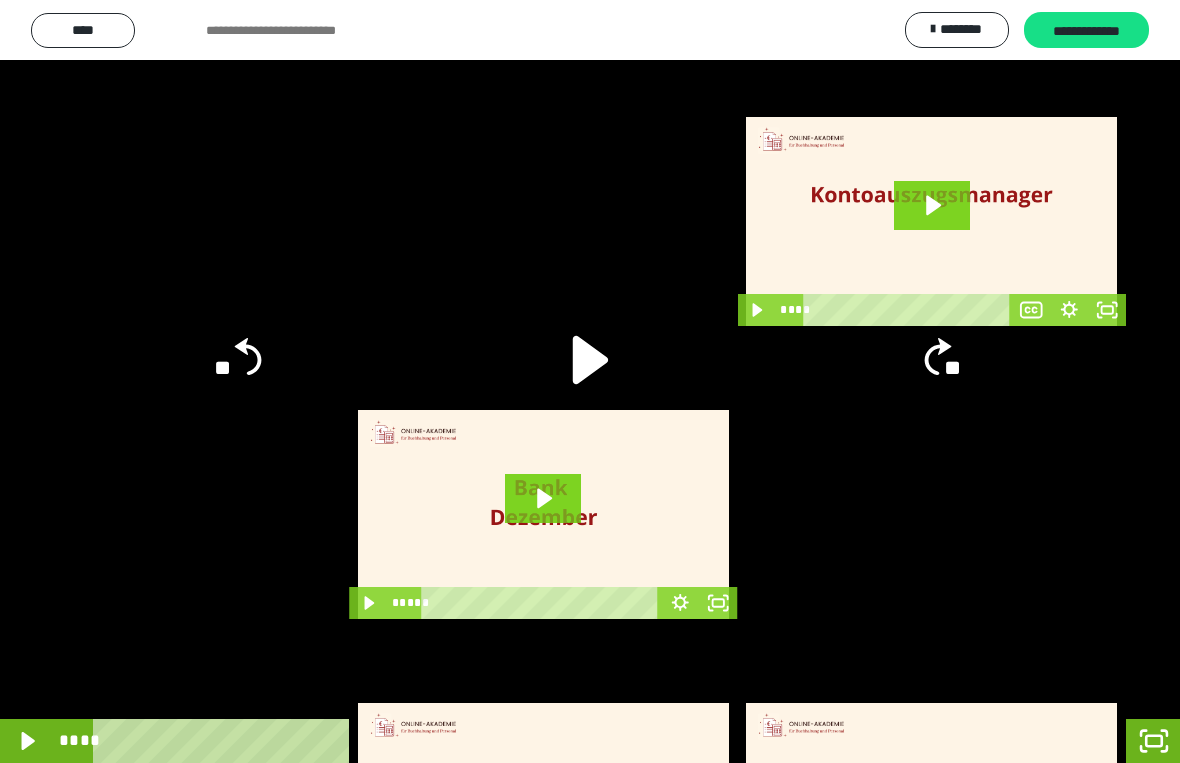 click at bounding box center [590, 381] 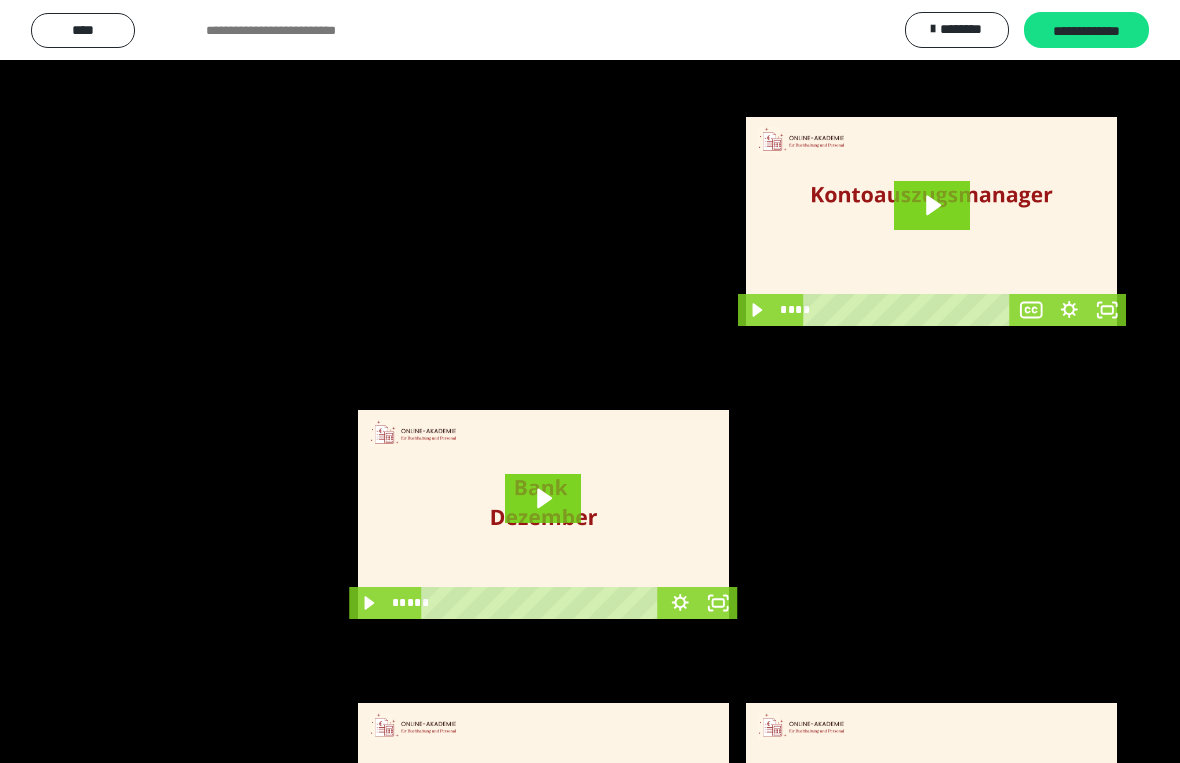 click at bounding box center [590, 381] 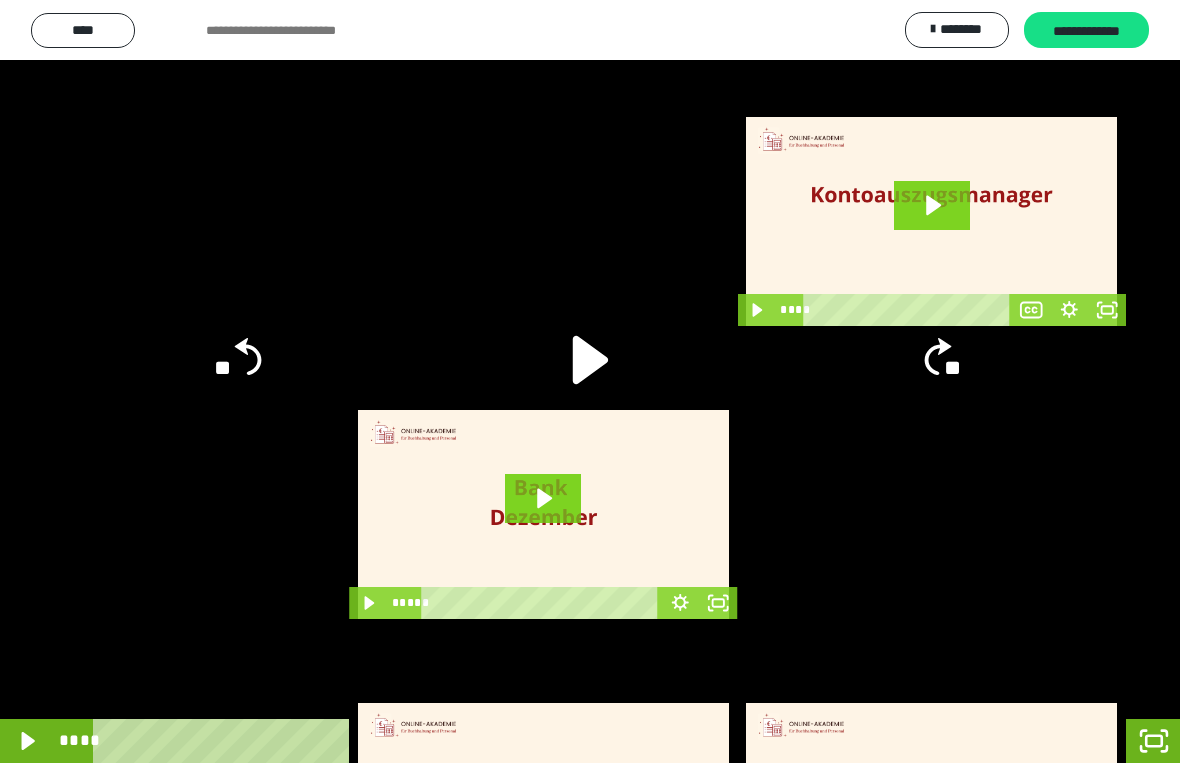 click at bounding box center (590, 381) 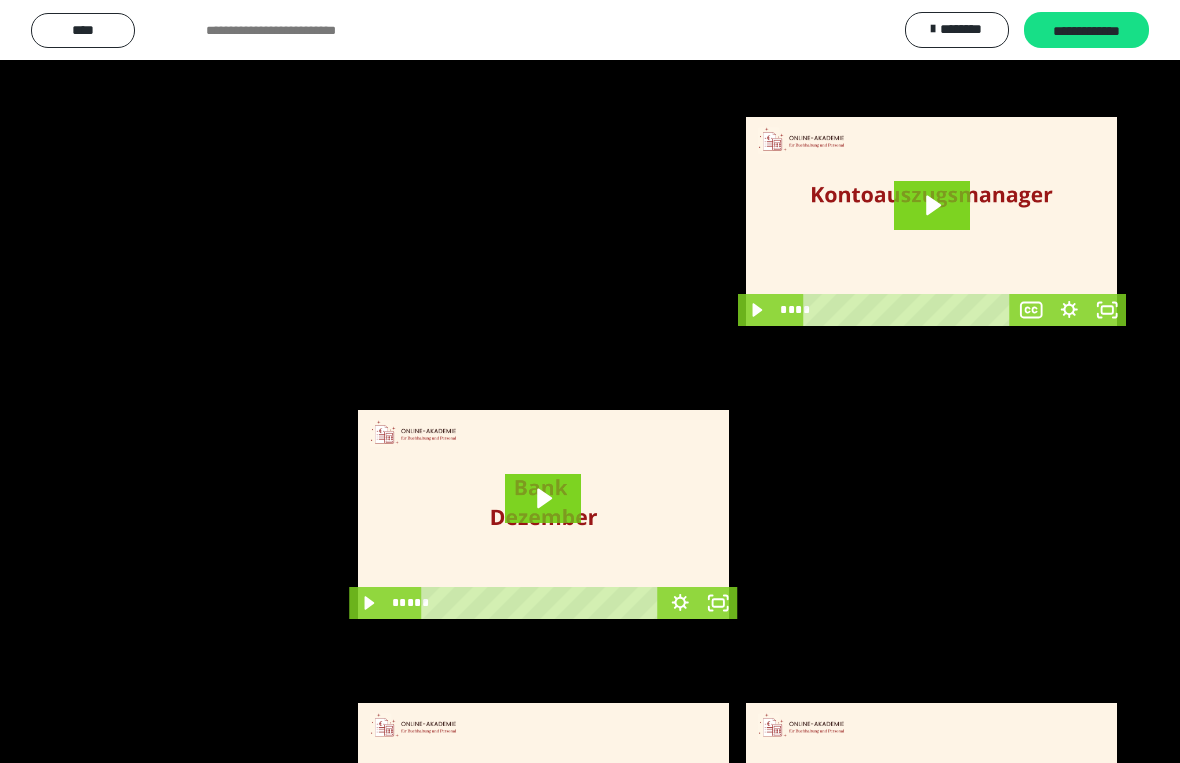 click at bounding box center (590, 381) 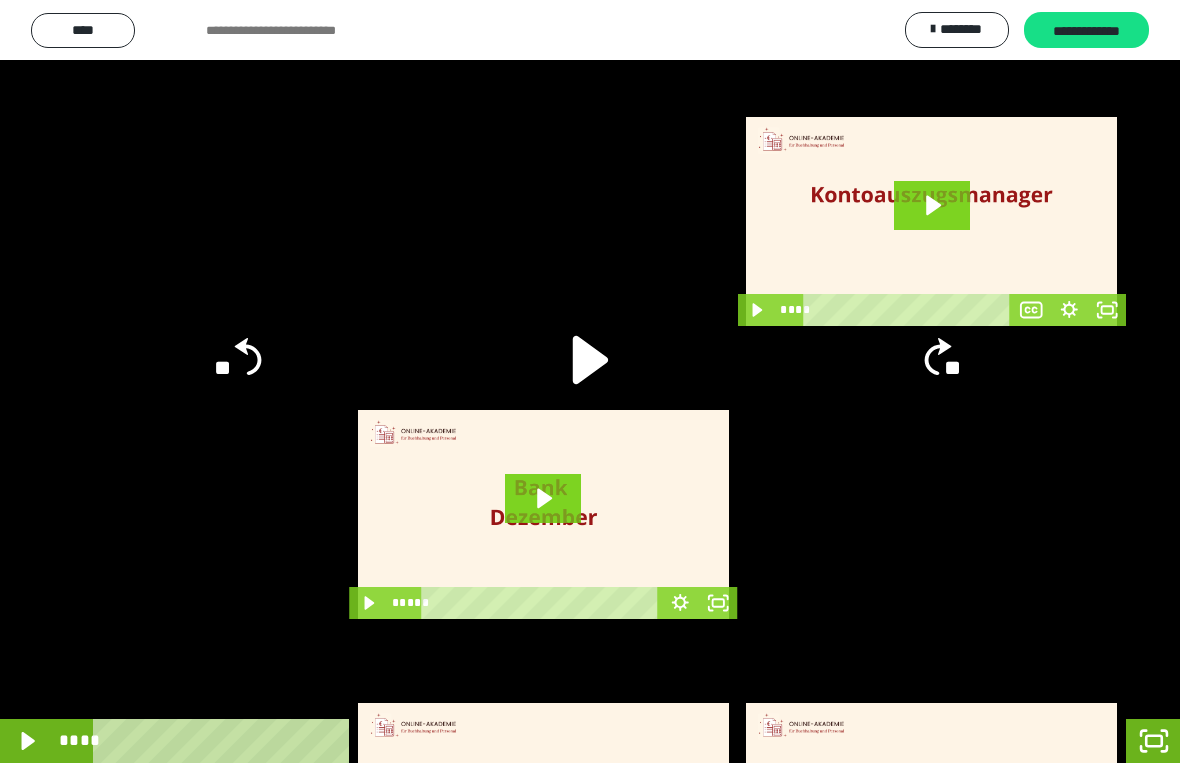 click 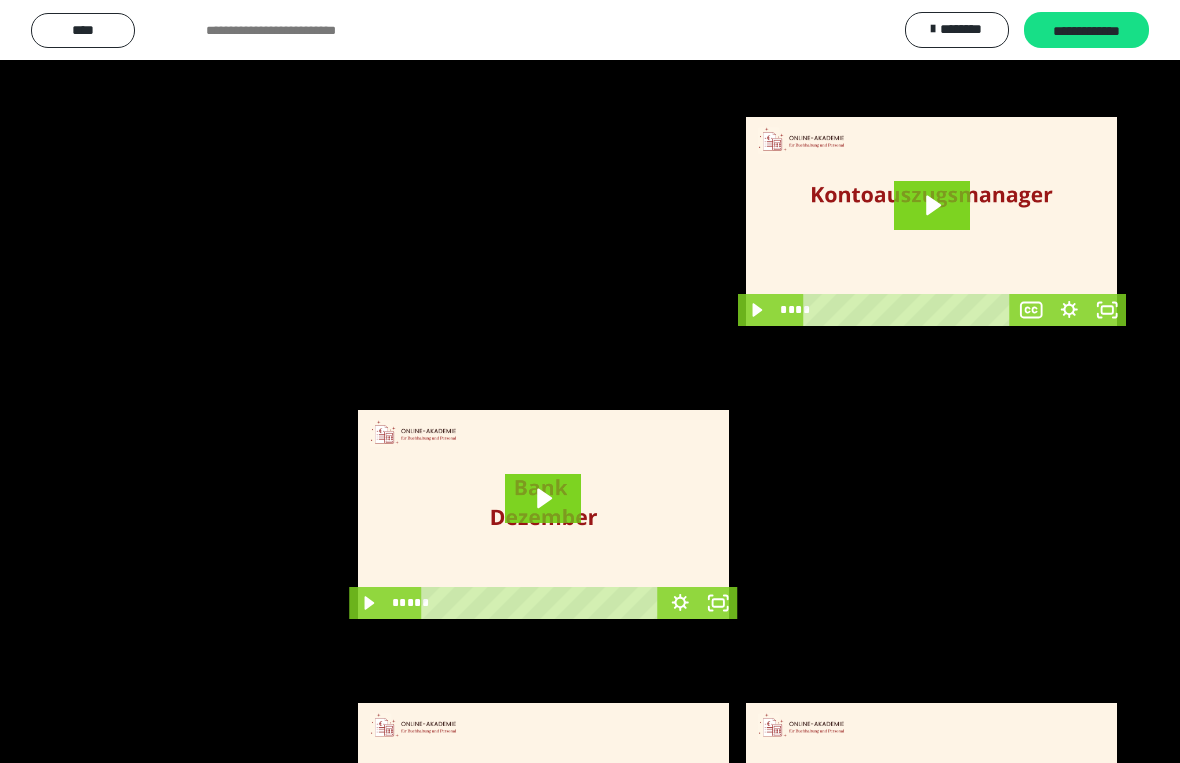 click at bounding box center (590, 381) 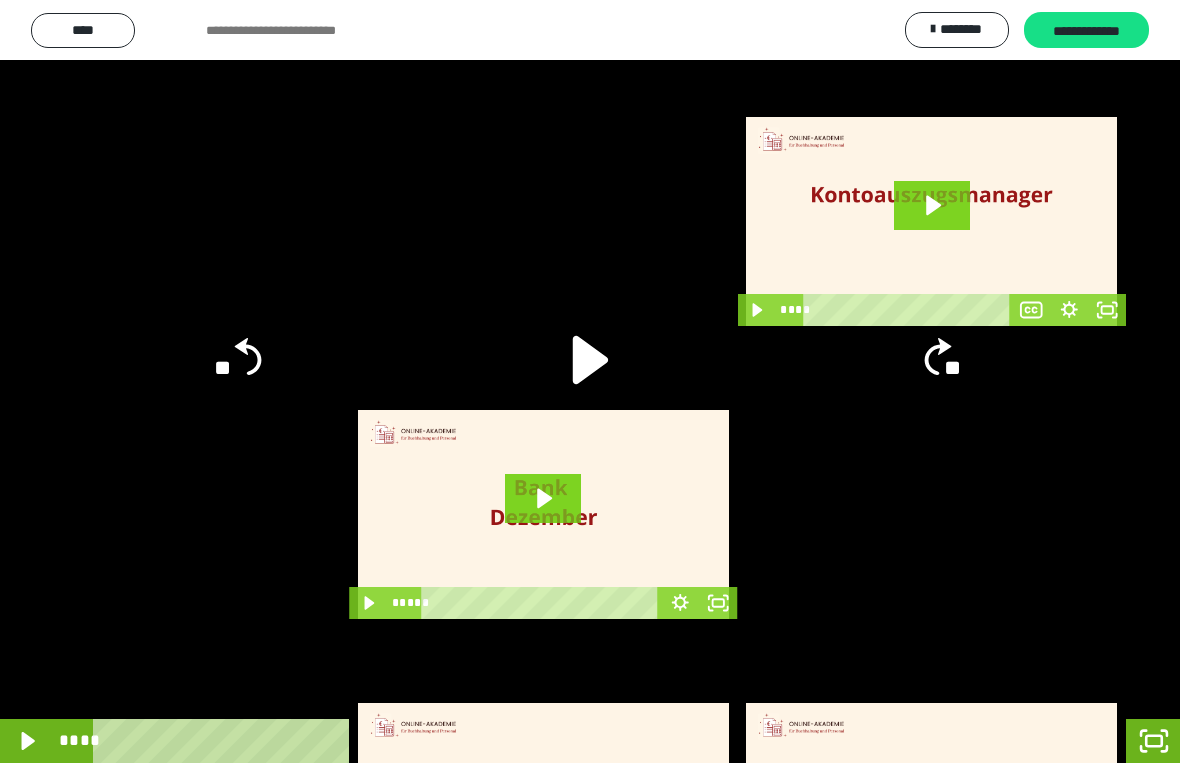 click 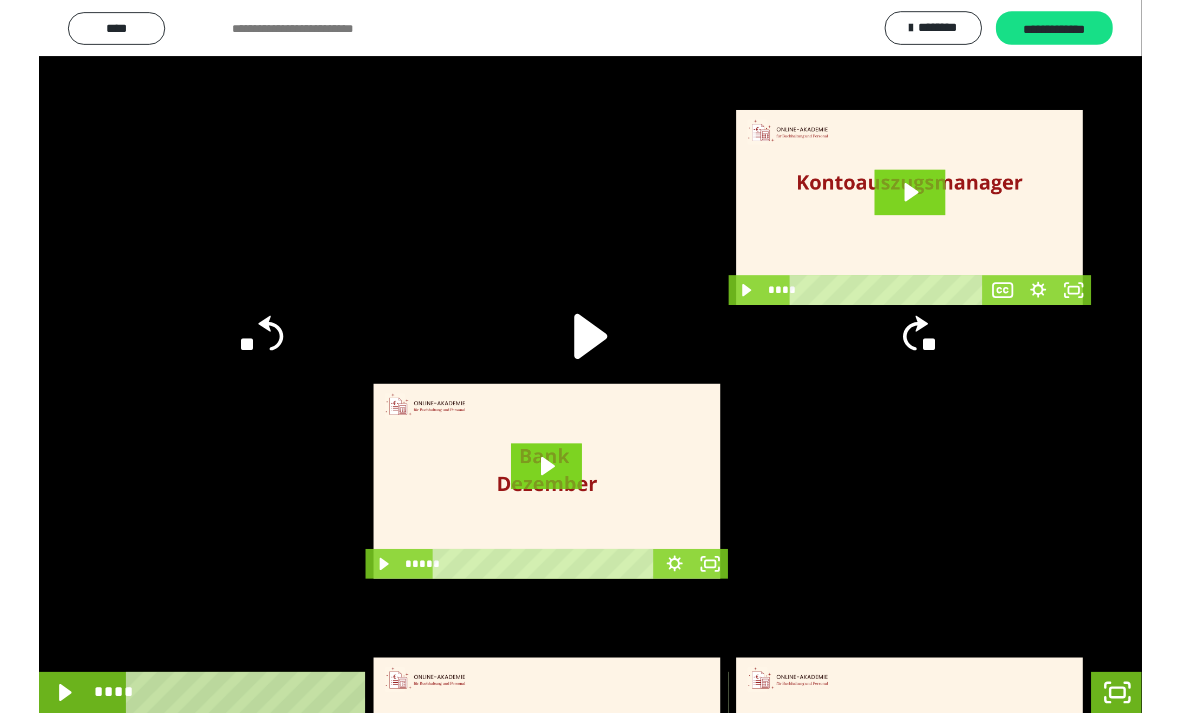 scroll, scrollTop: 0, scrollLeft: 0, axis: both 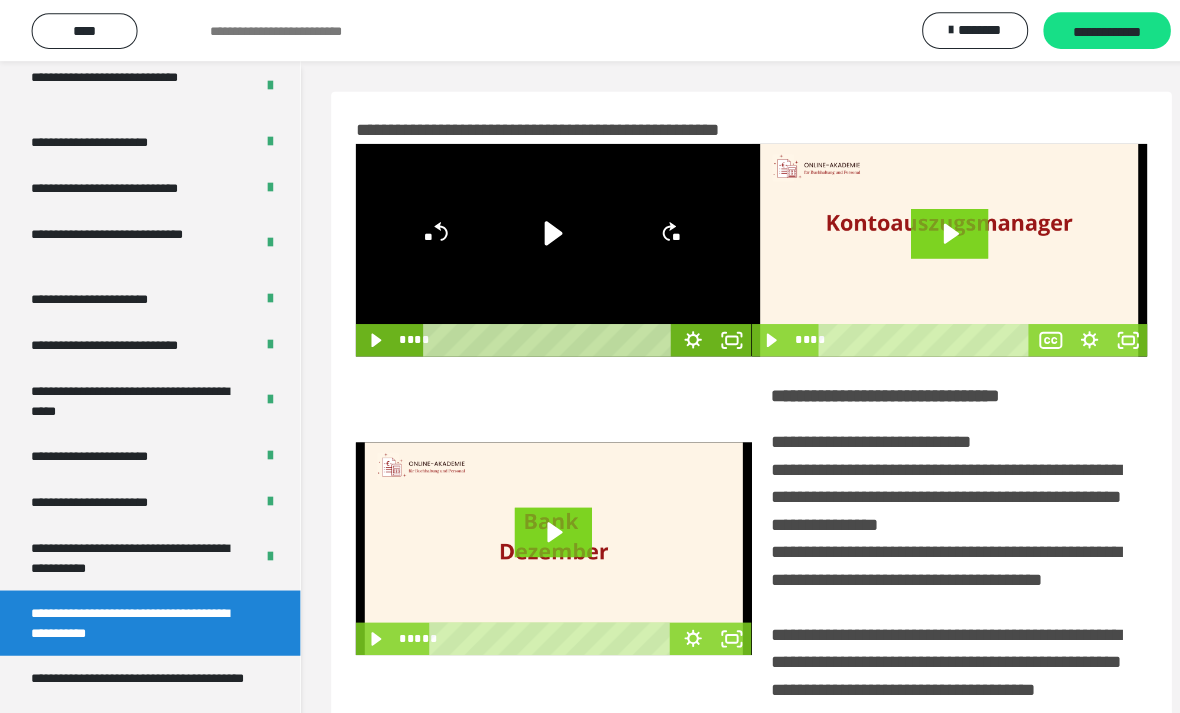 click 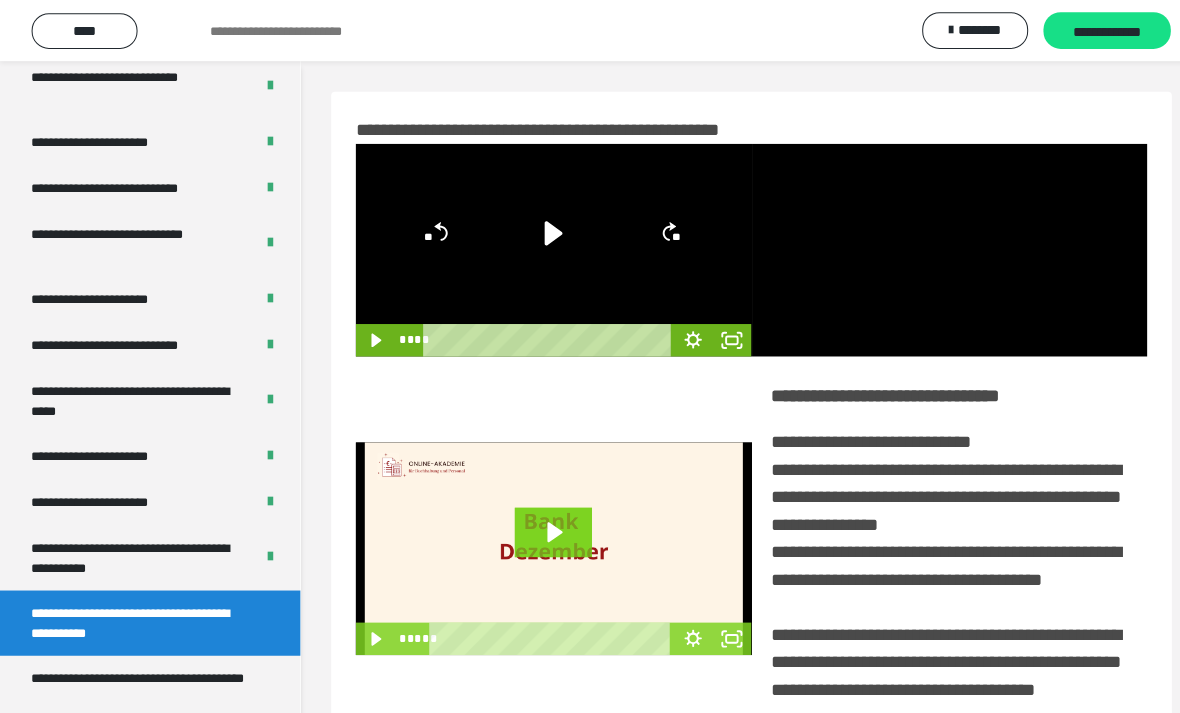 click at bounding box center [932, 245] 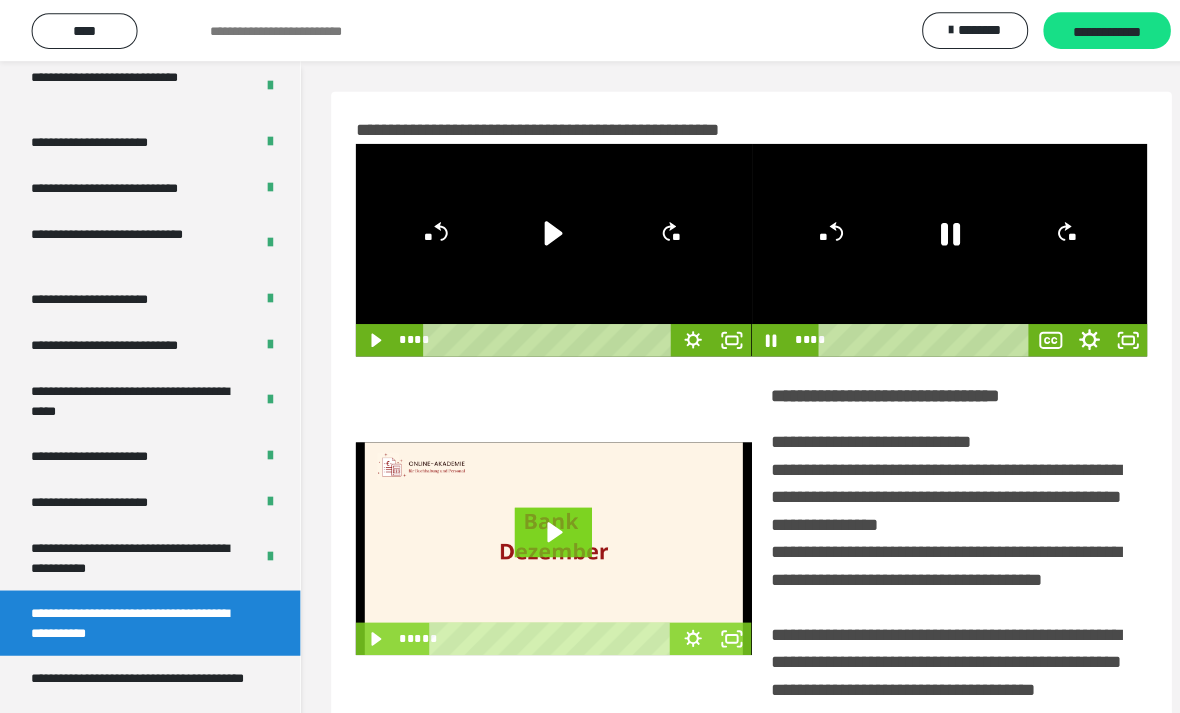 click 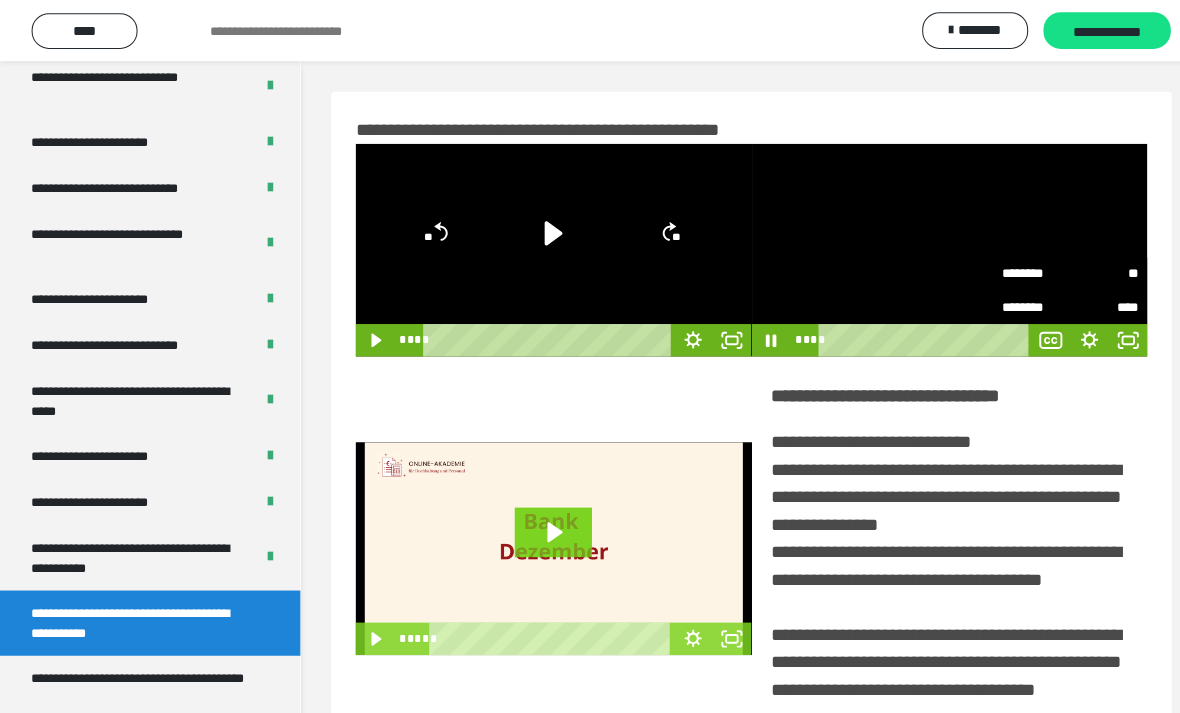 click on "********" at bounding box center [1017, 269] 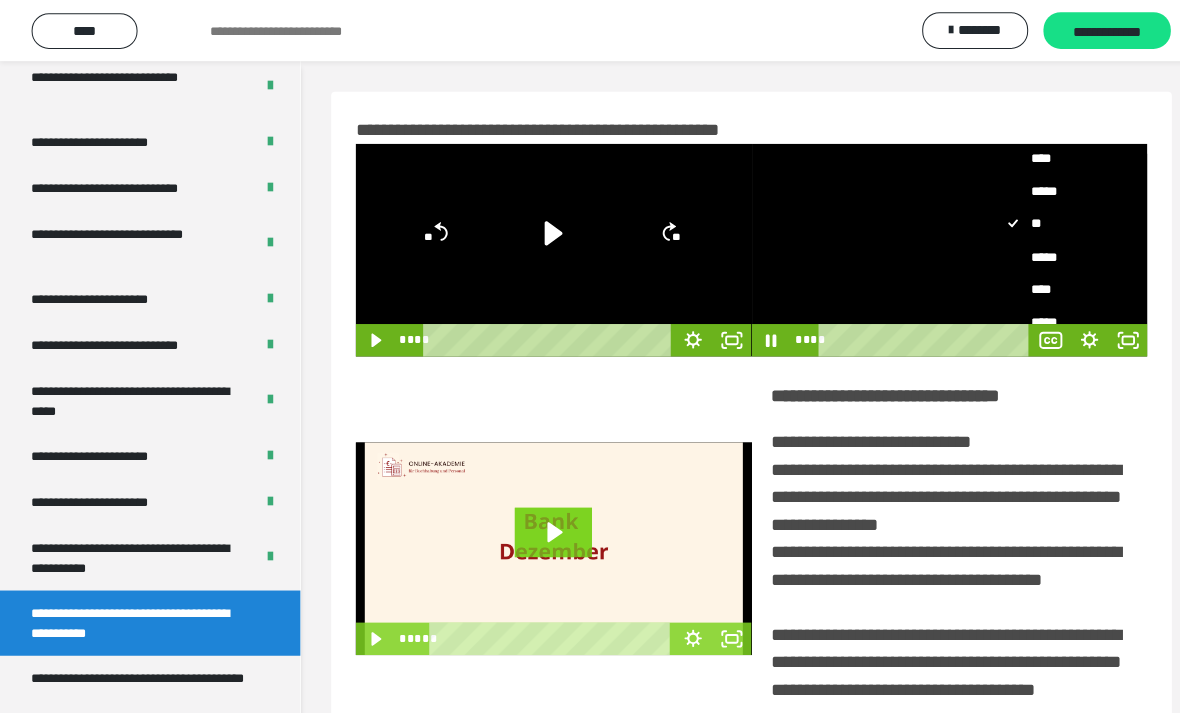 scroll, scrollTop: 46, scrollLeft: 0, axis: vertical 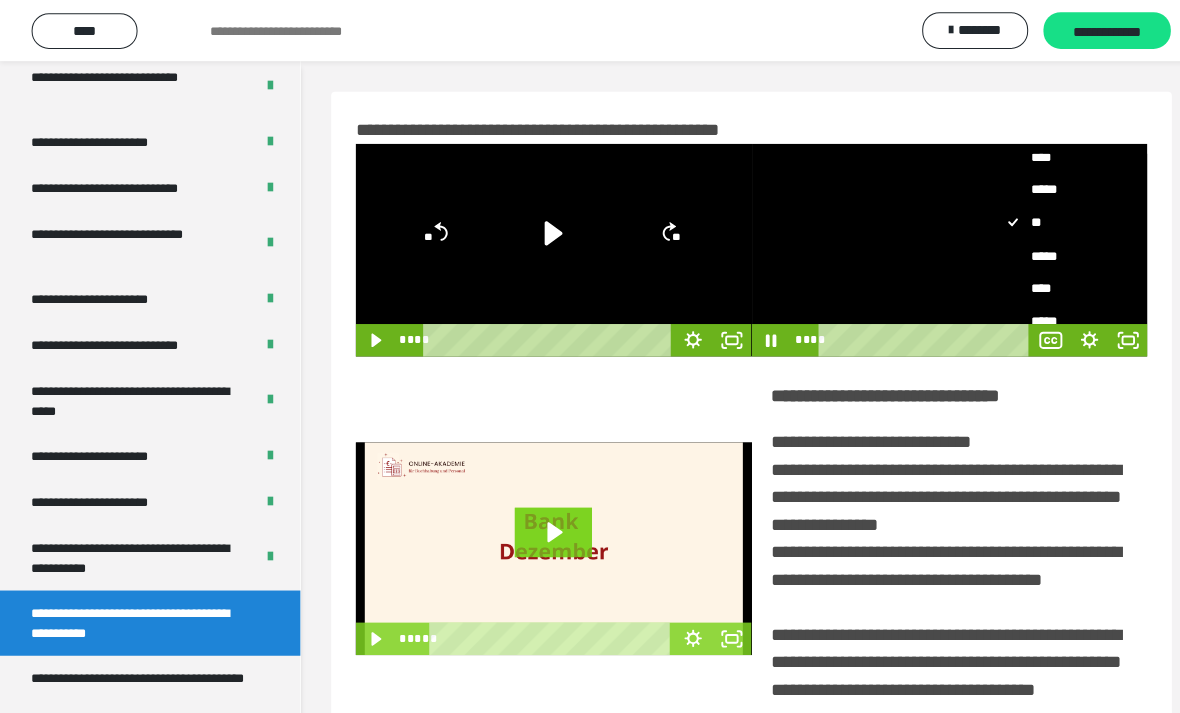 click on "****" at bounding box center (1050, 283) 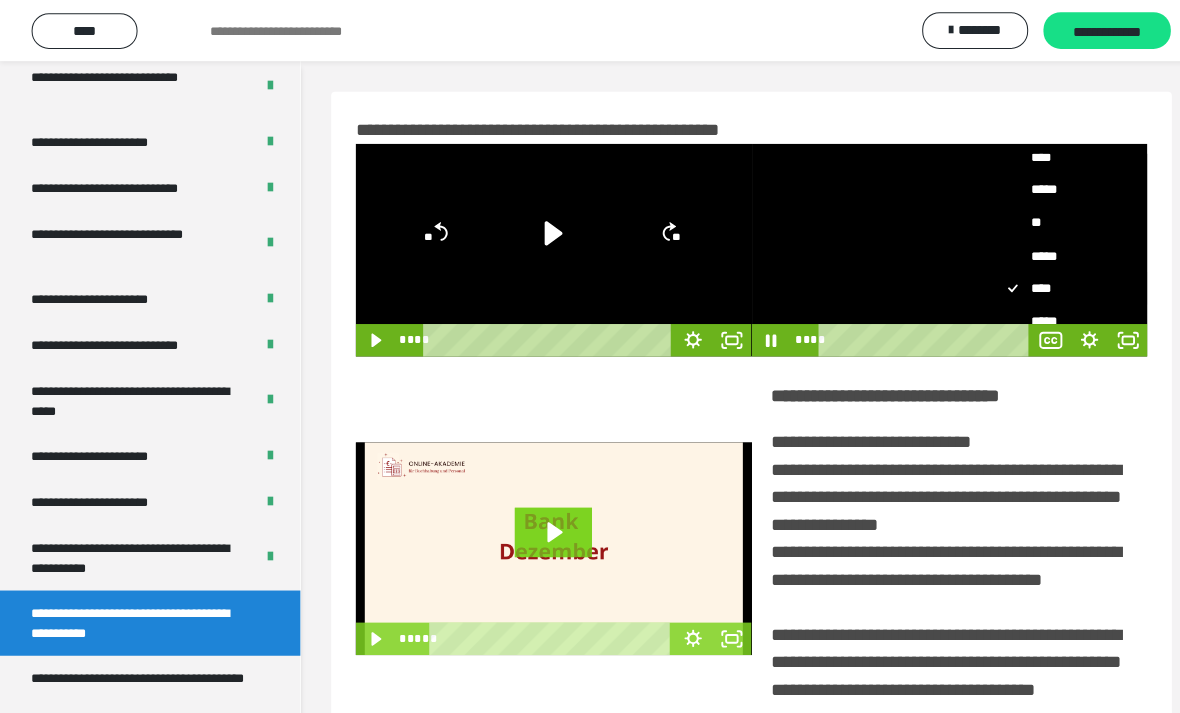 scroll, scrollTop: 0, scrollLeft: 0, axis: both 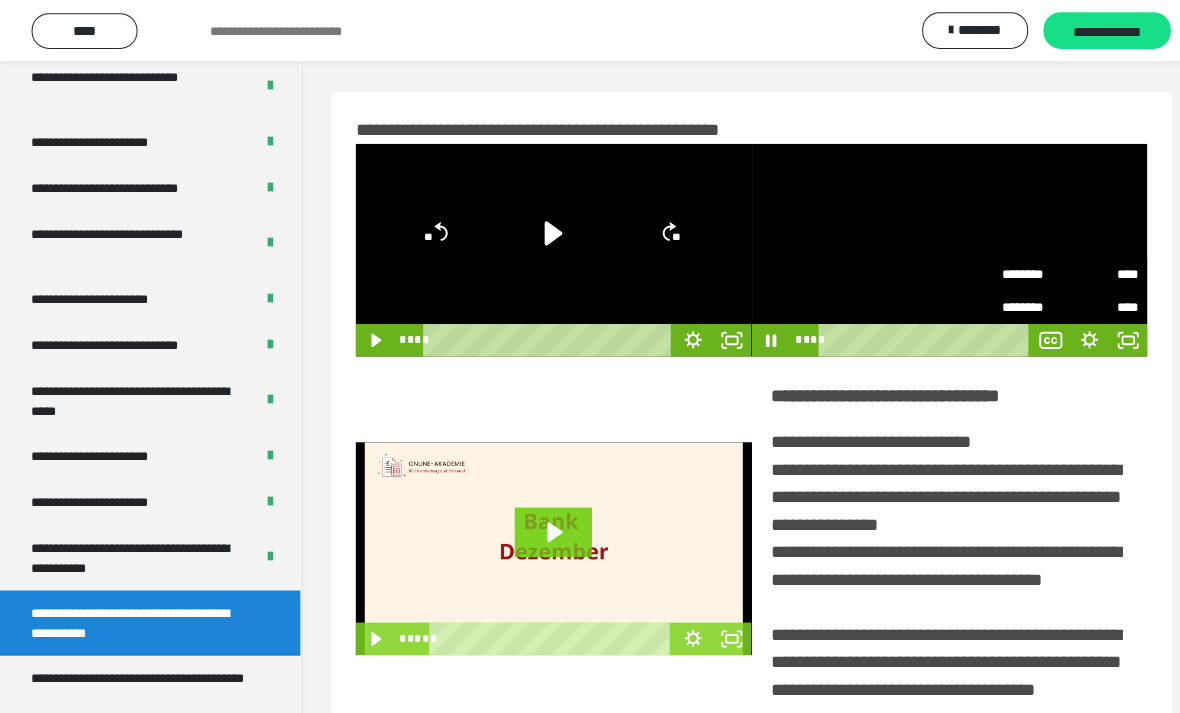 click 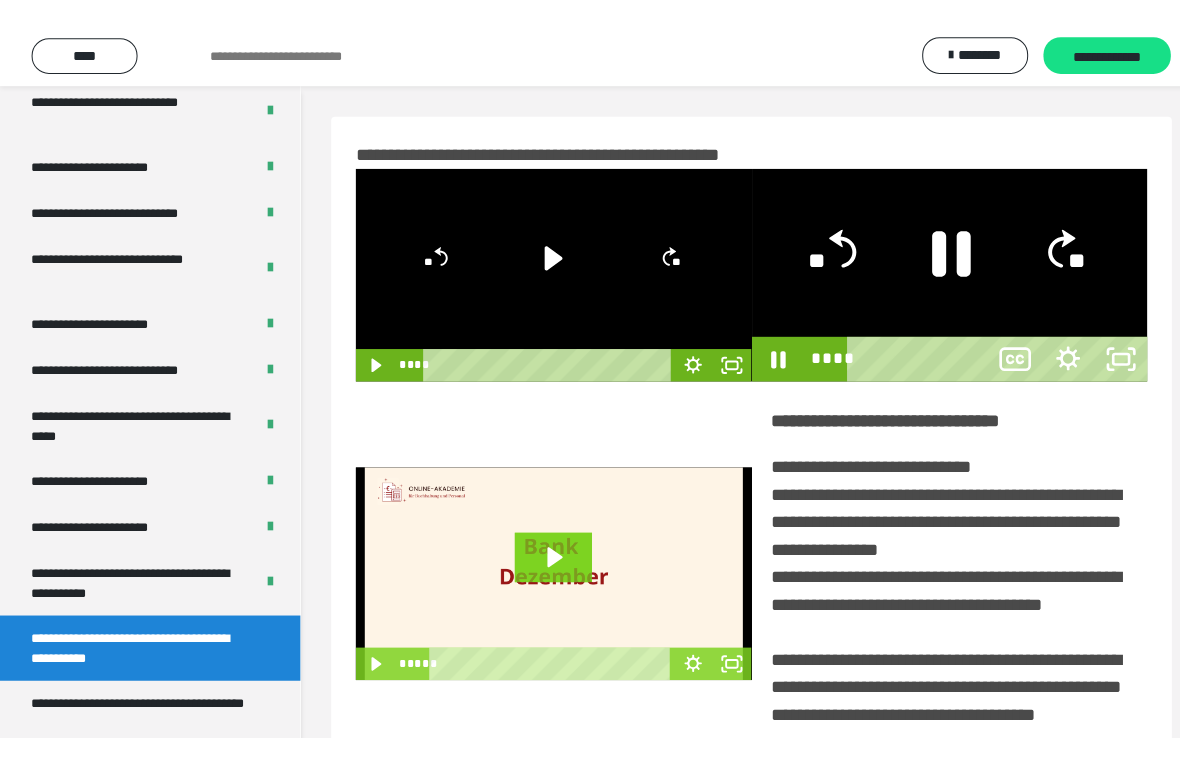 scroll, scrollTop: 24, scrollLeft: 0, axis: vertical 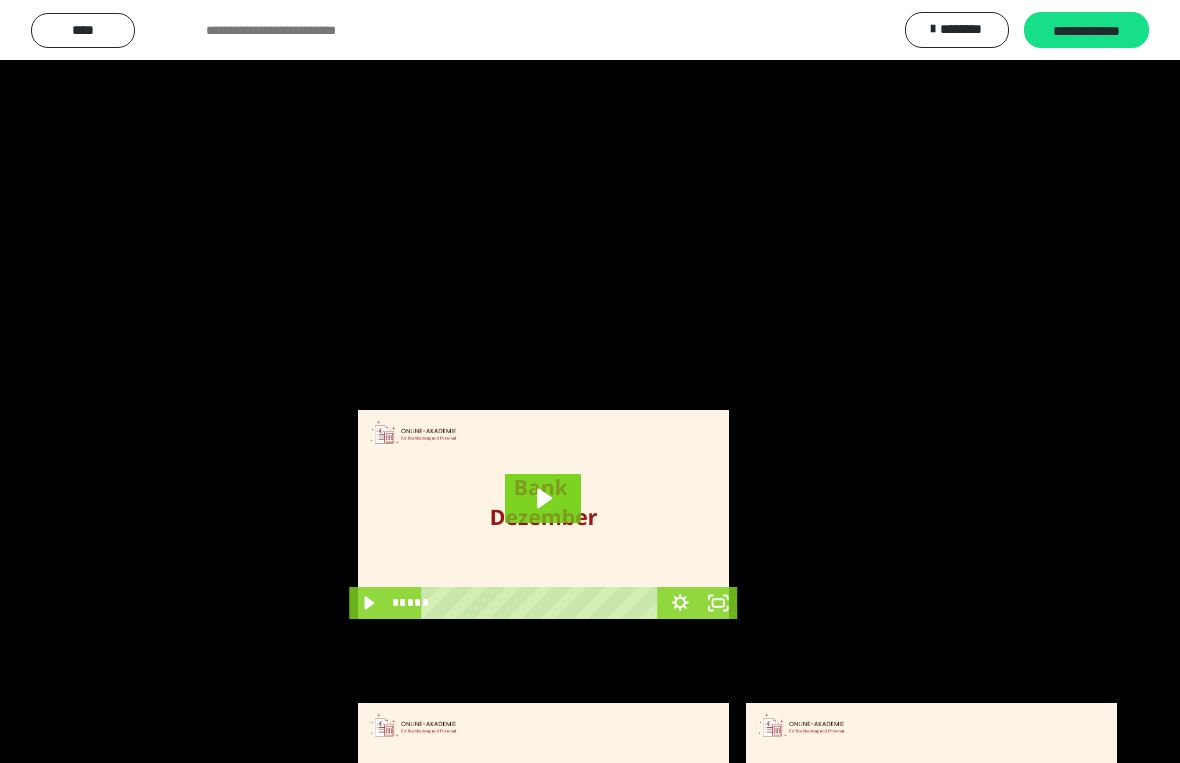 click at bounding box center (590, 381) 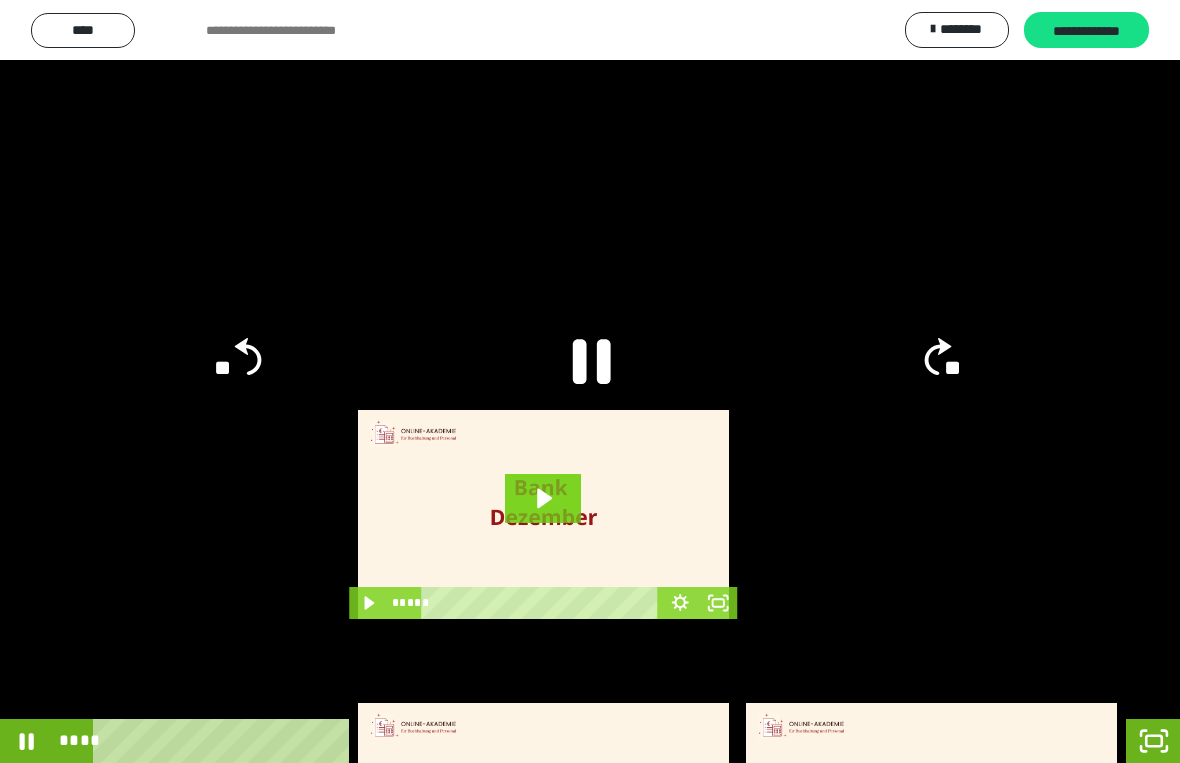 click 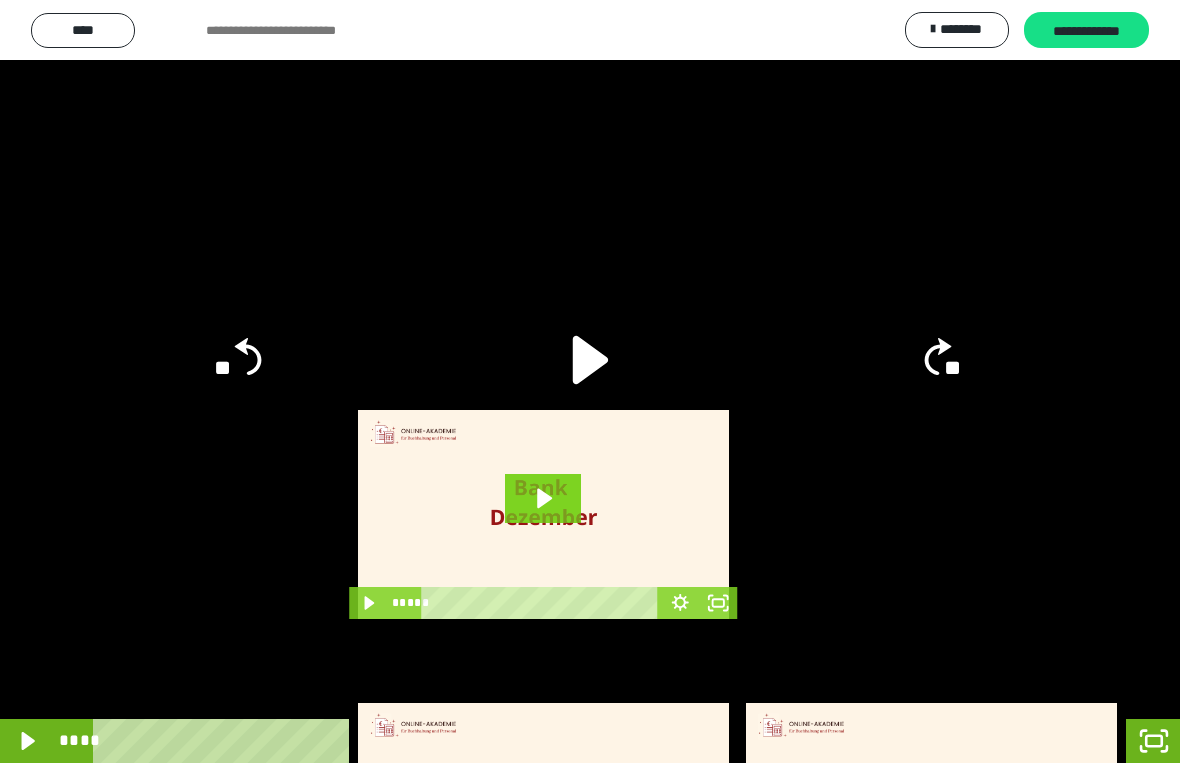click 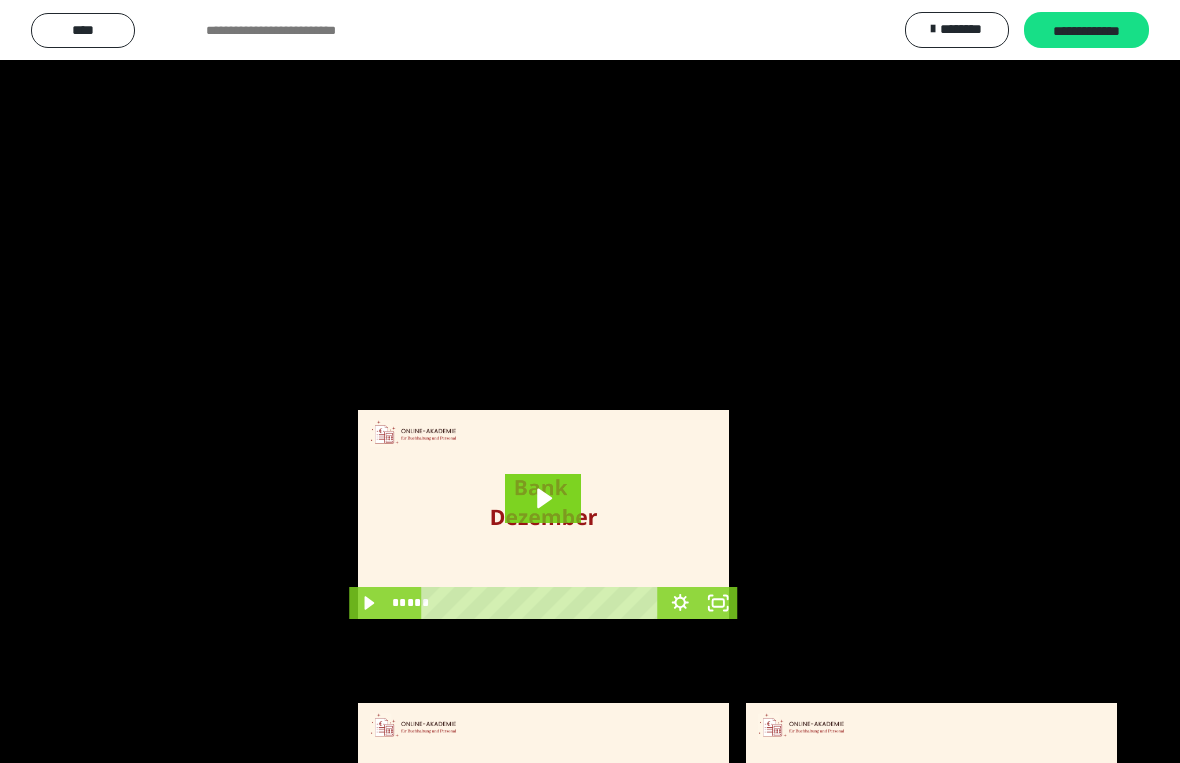 click at bounding box center [590, 381] 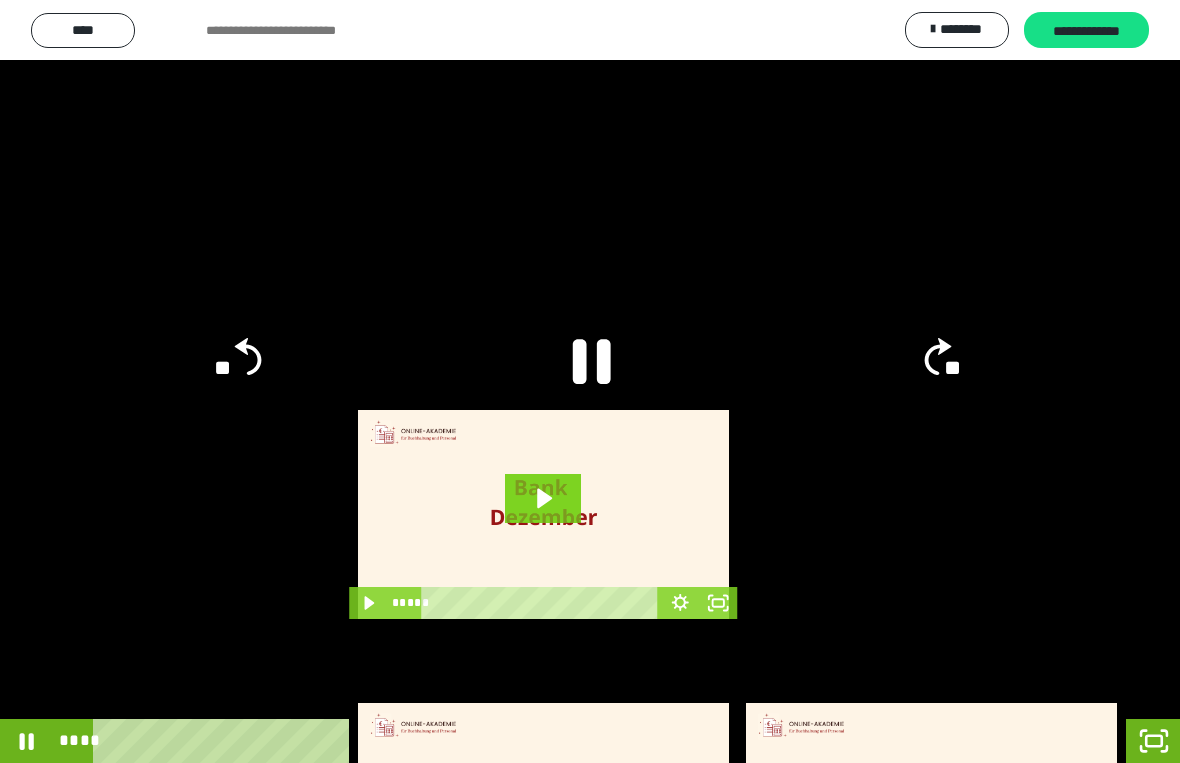 click on "**" 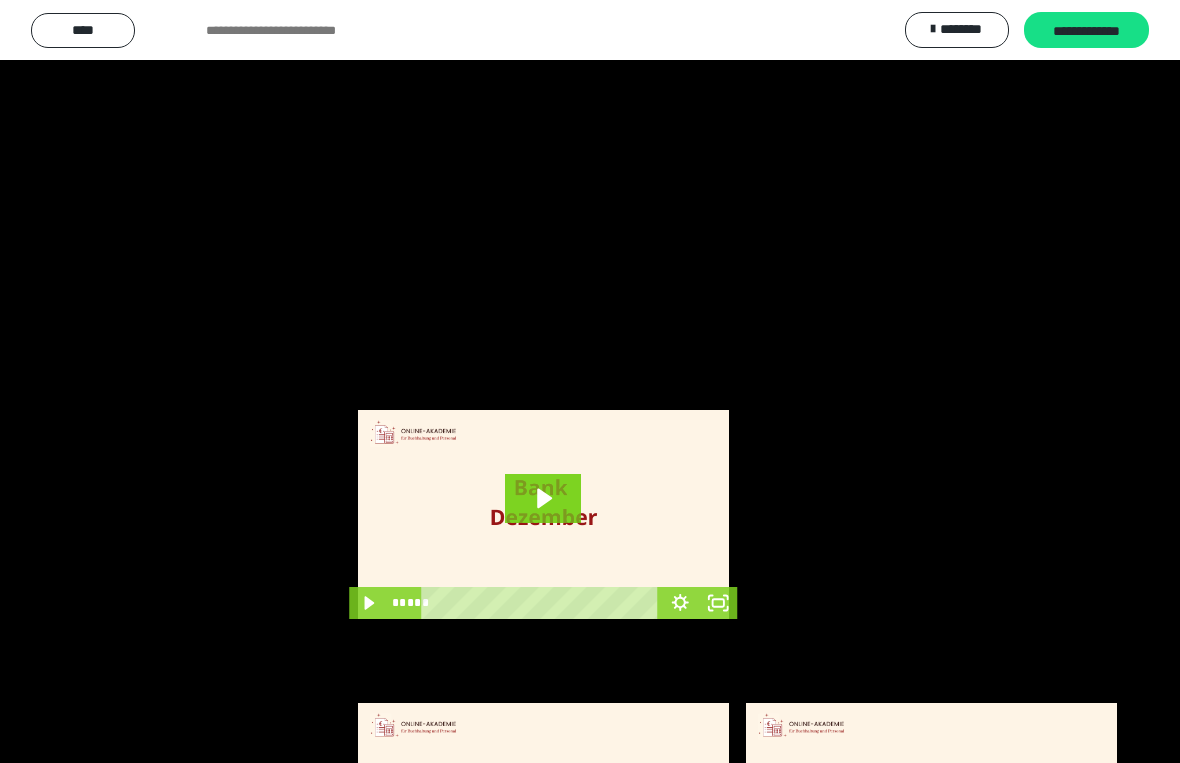 click at bounding box center [590, 381] 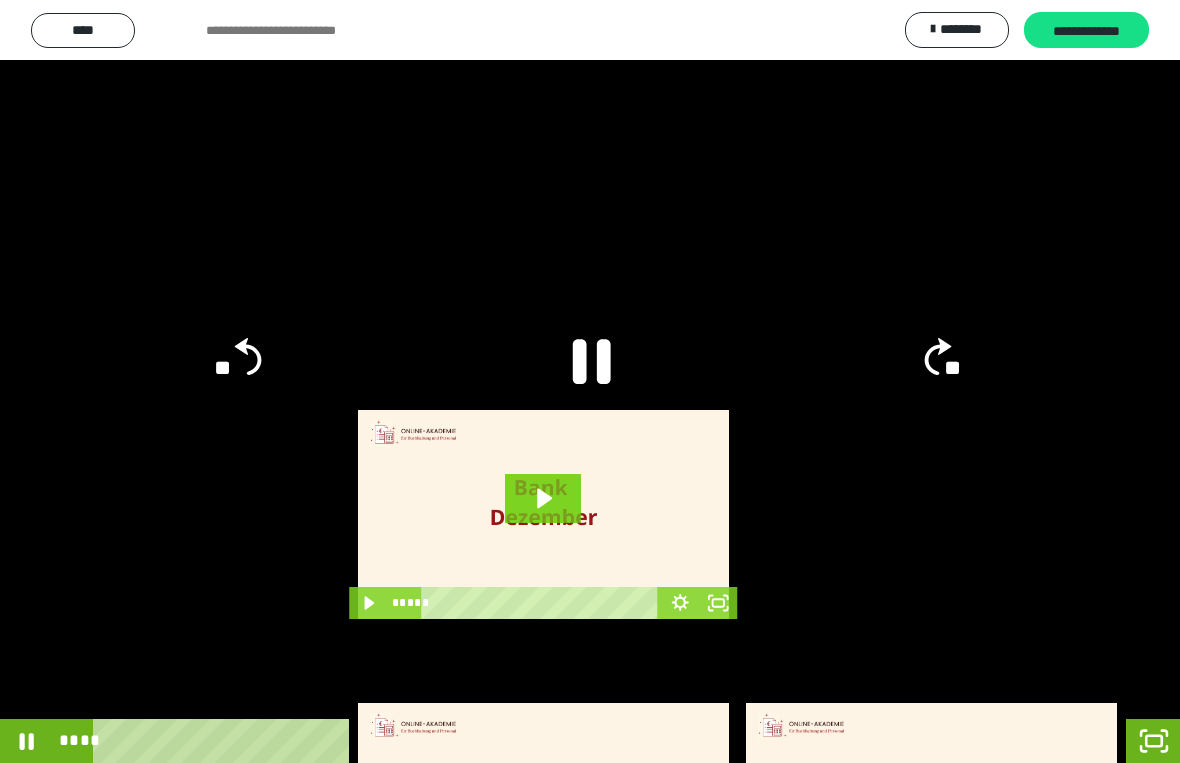click 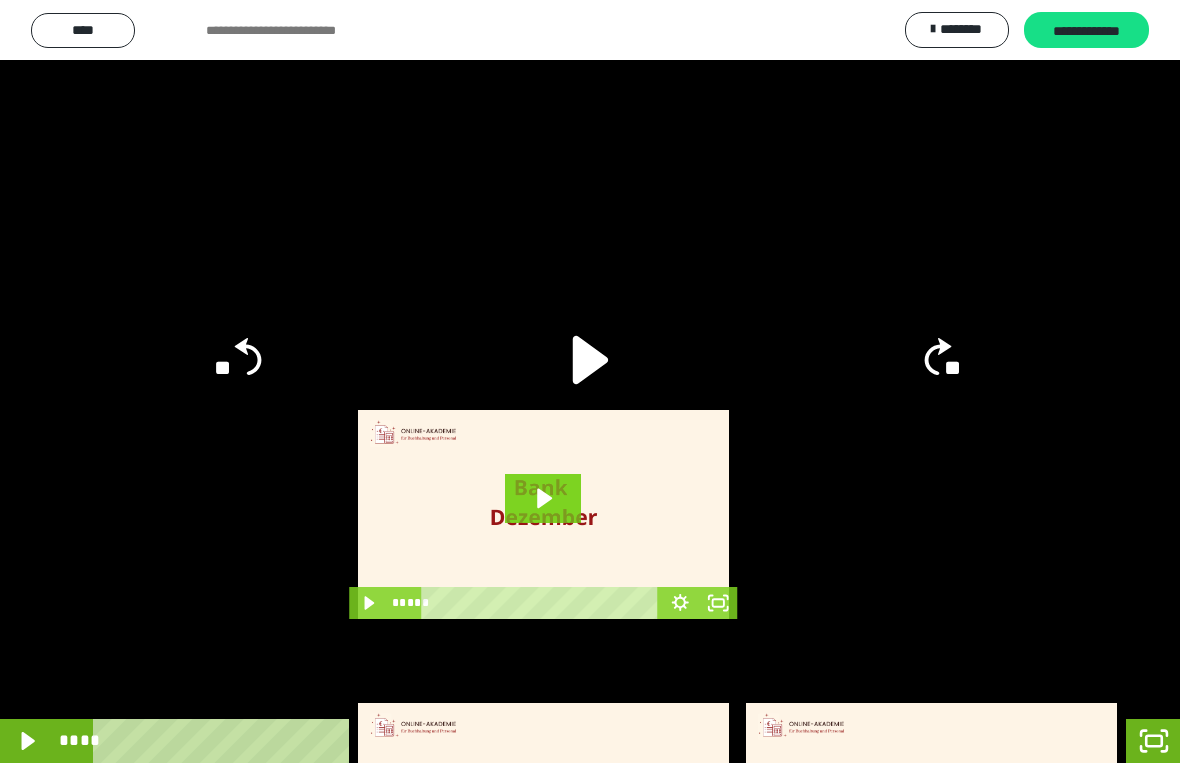 click 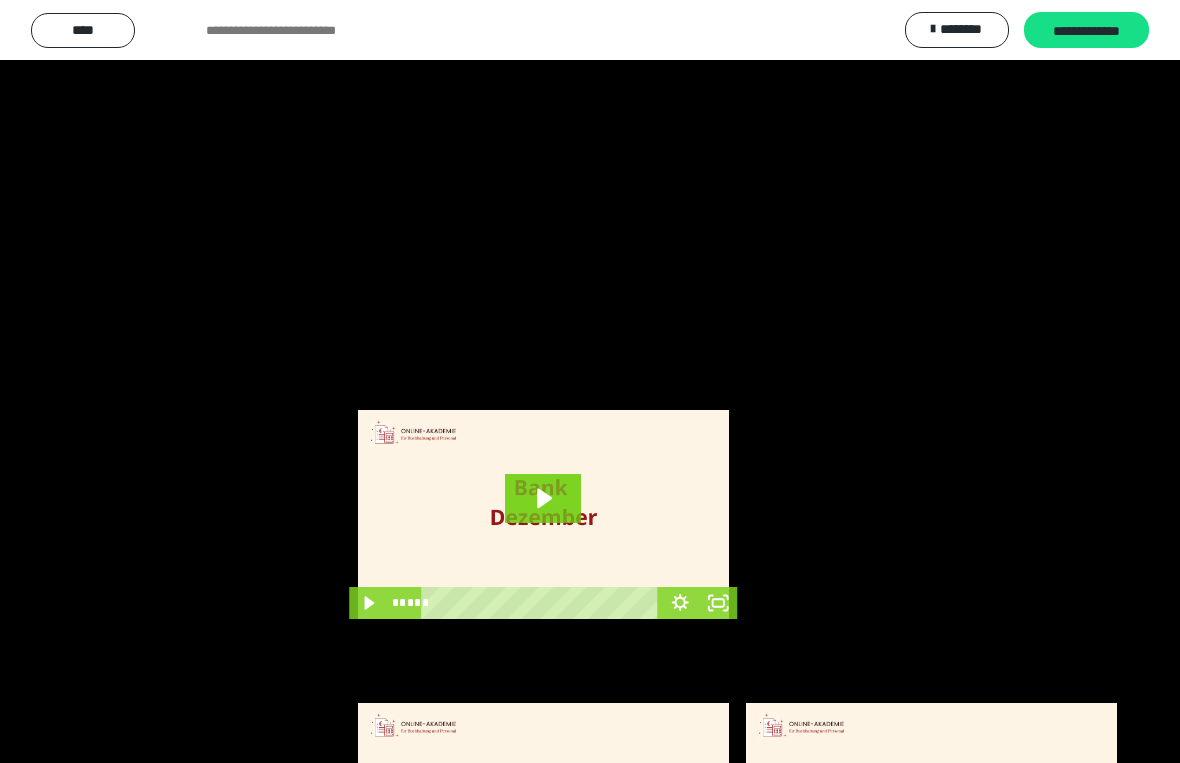 click at bounding box center (590, 381) 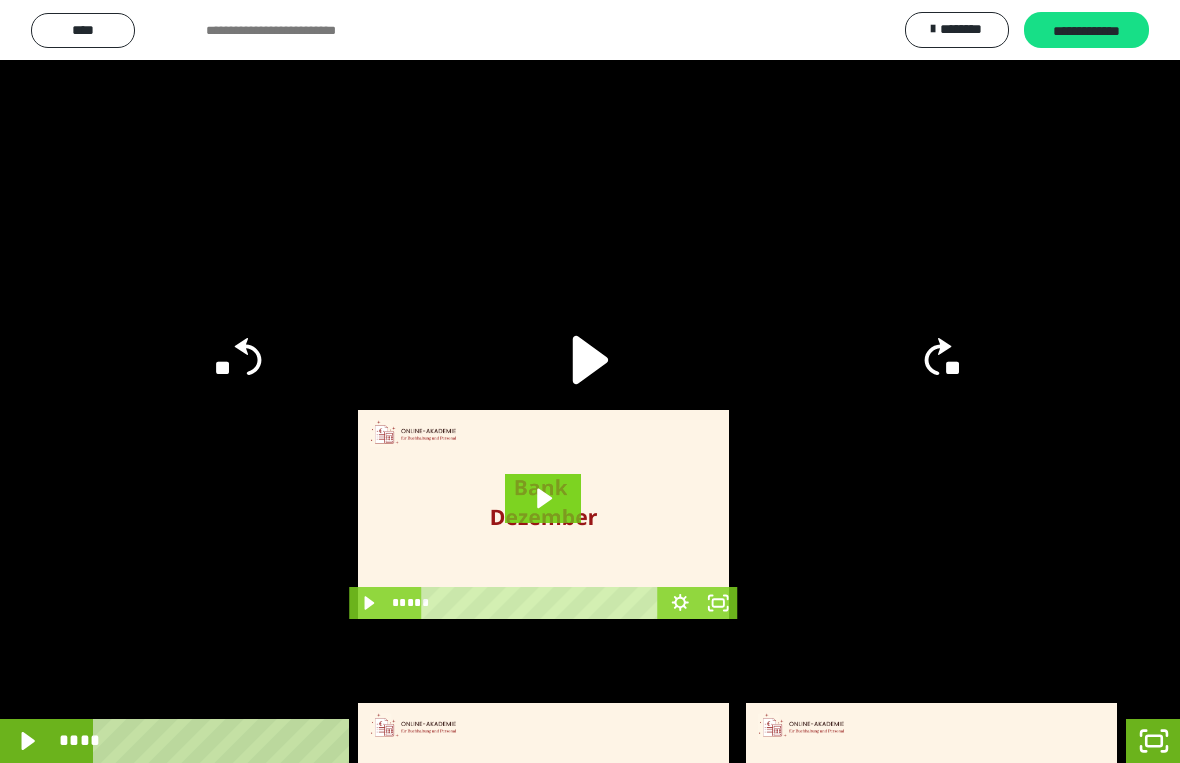 click on "**" 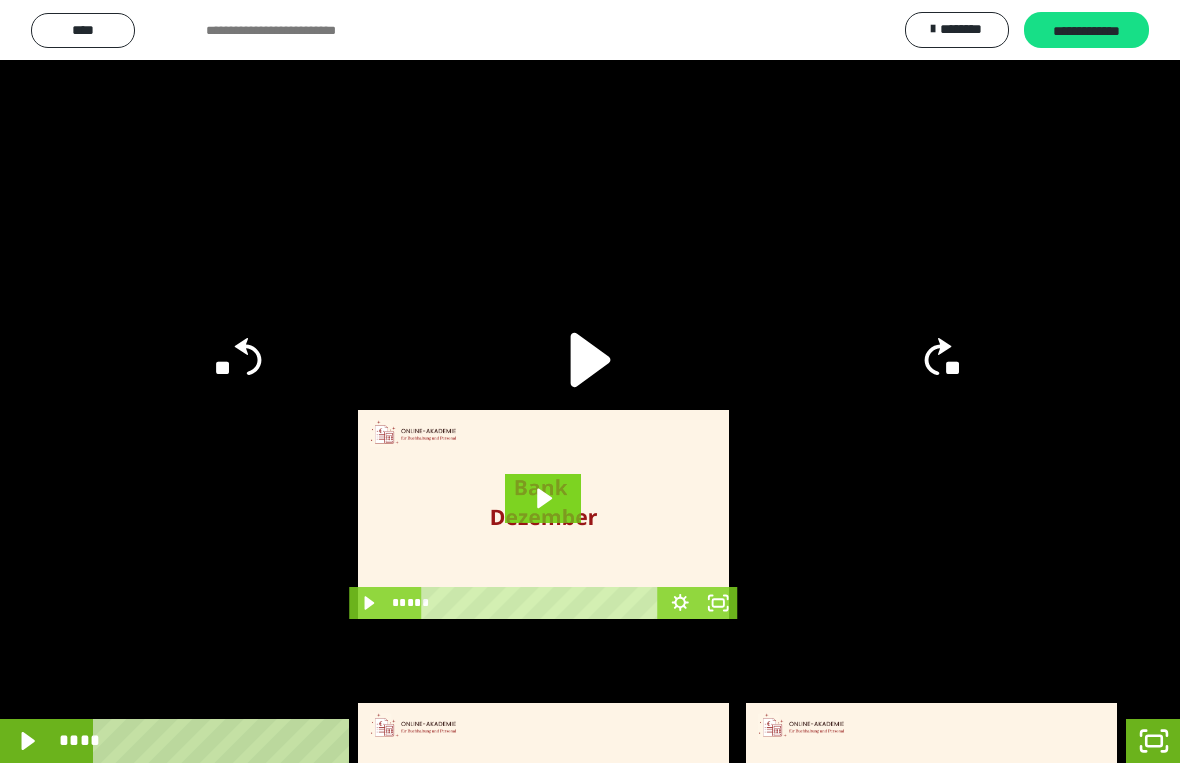 click 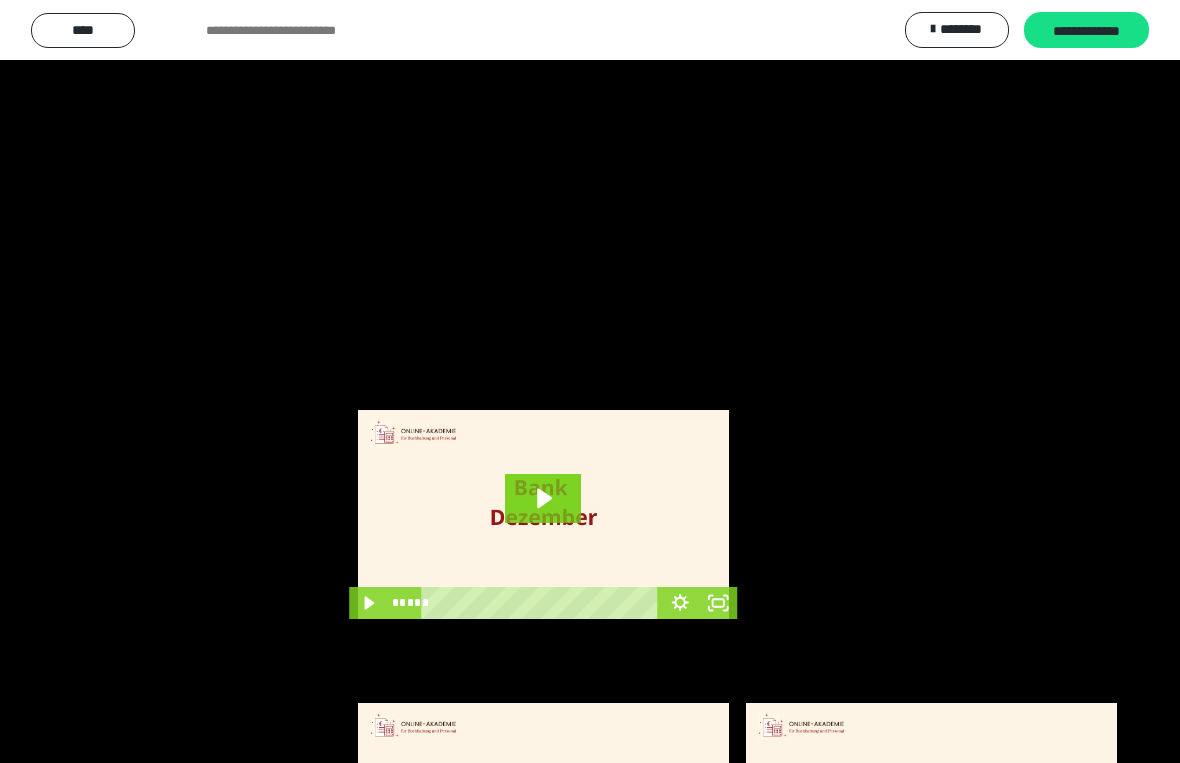 click at bounding box center [590, 381] 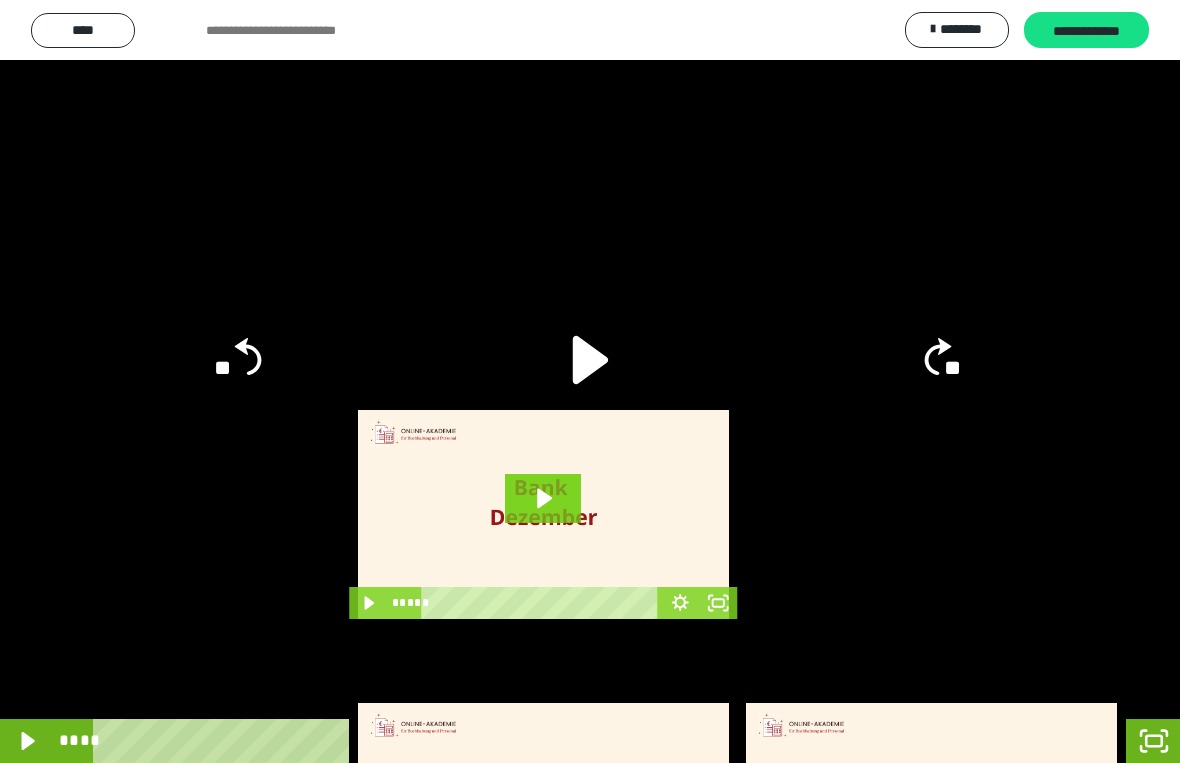 click 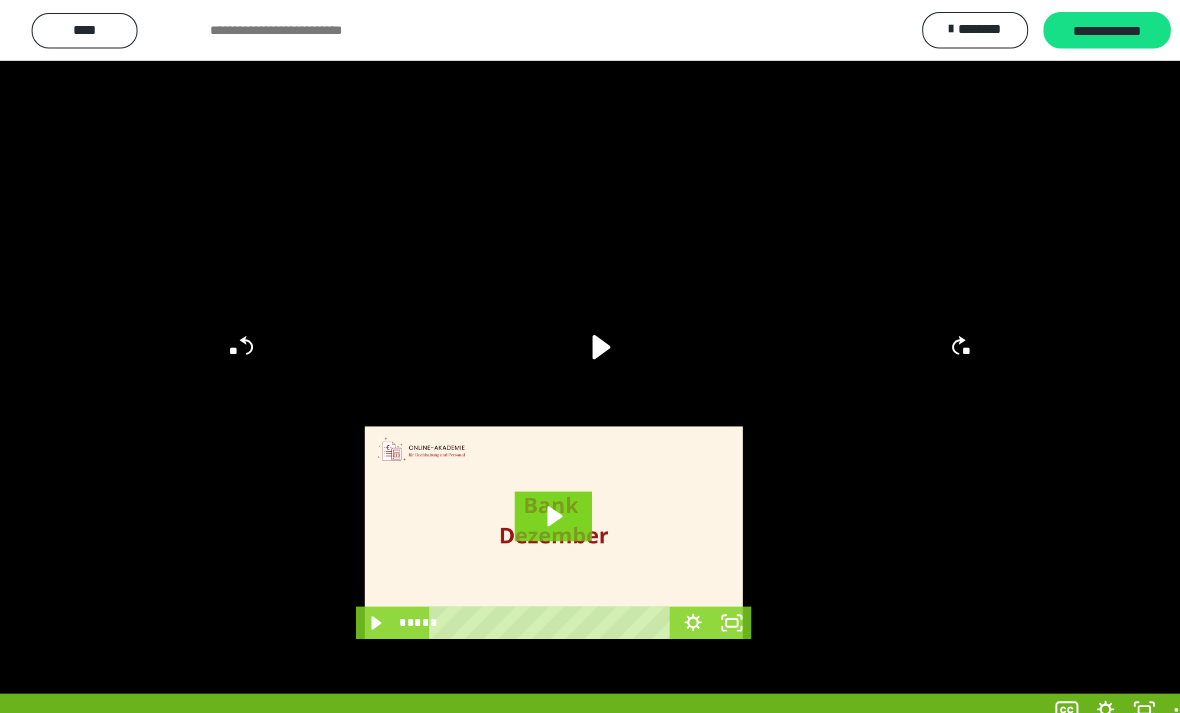 scroll, scrollTop: 16, scrollLeft: 0, axis: vertical 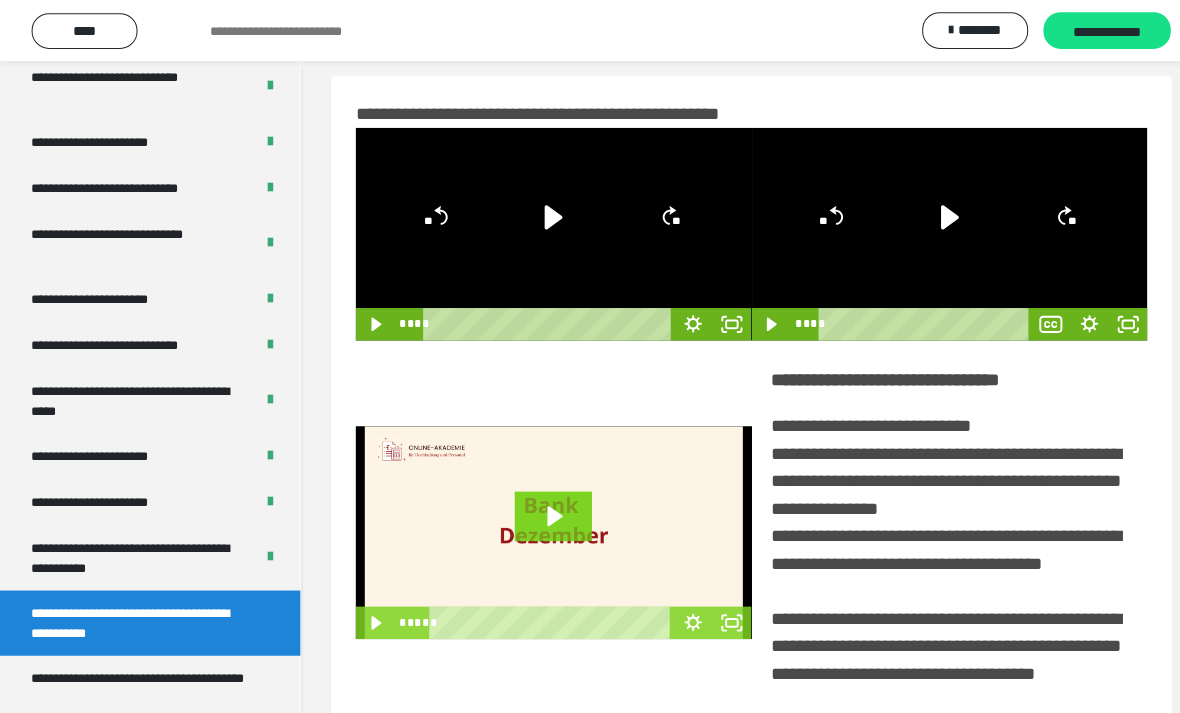 click 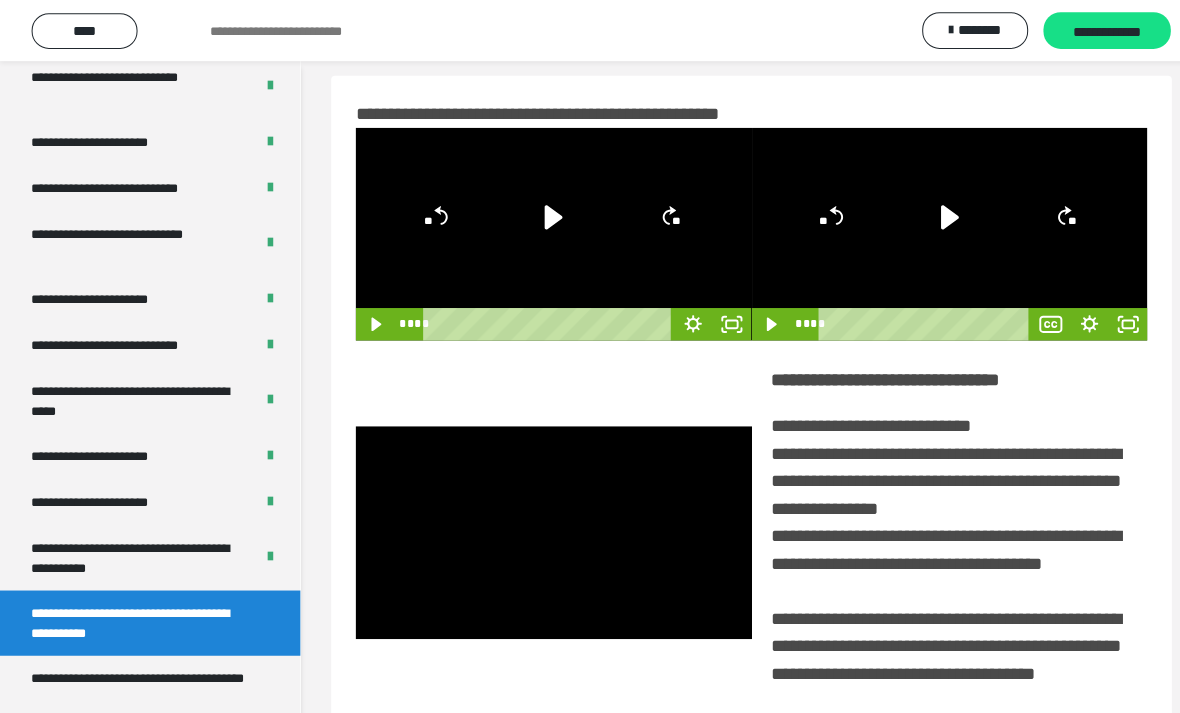 click at bounding box center (543, 522) 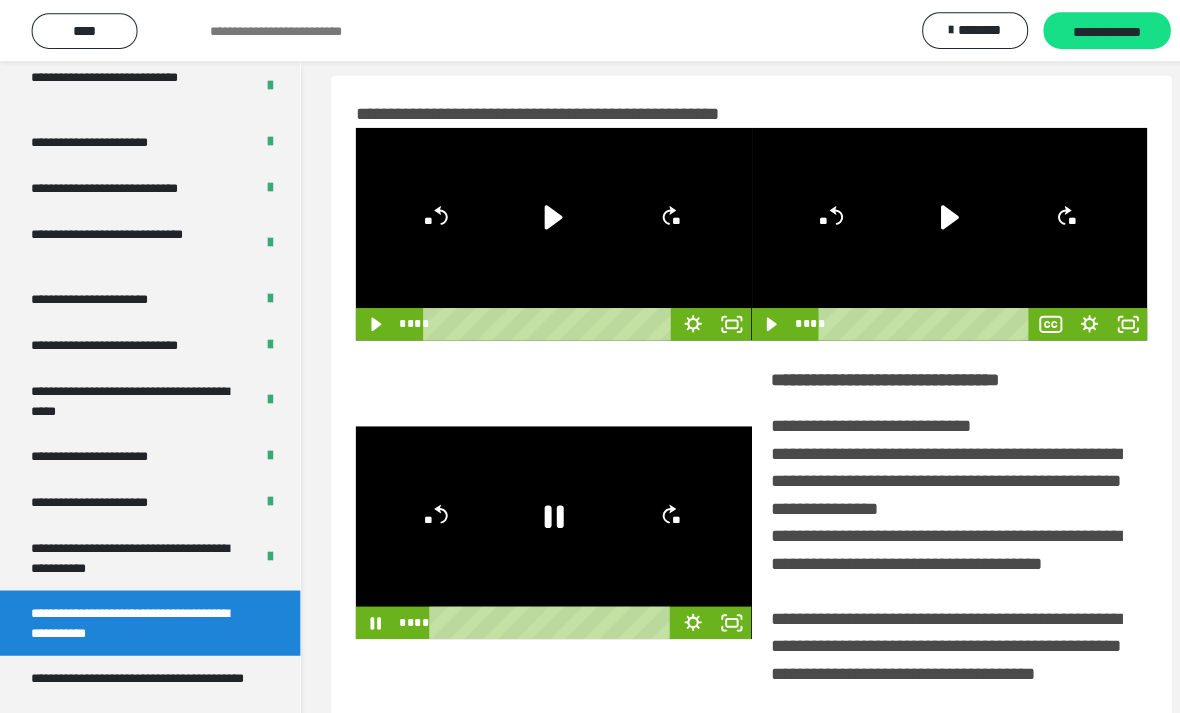 click 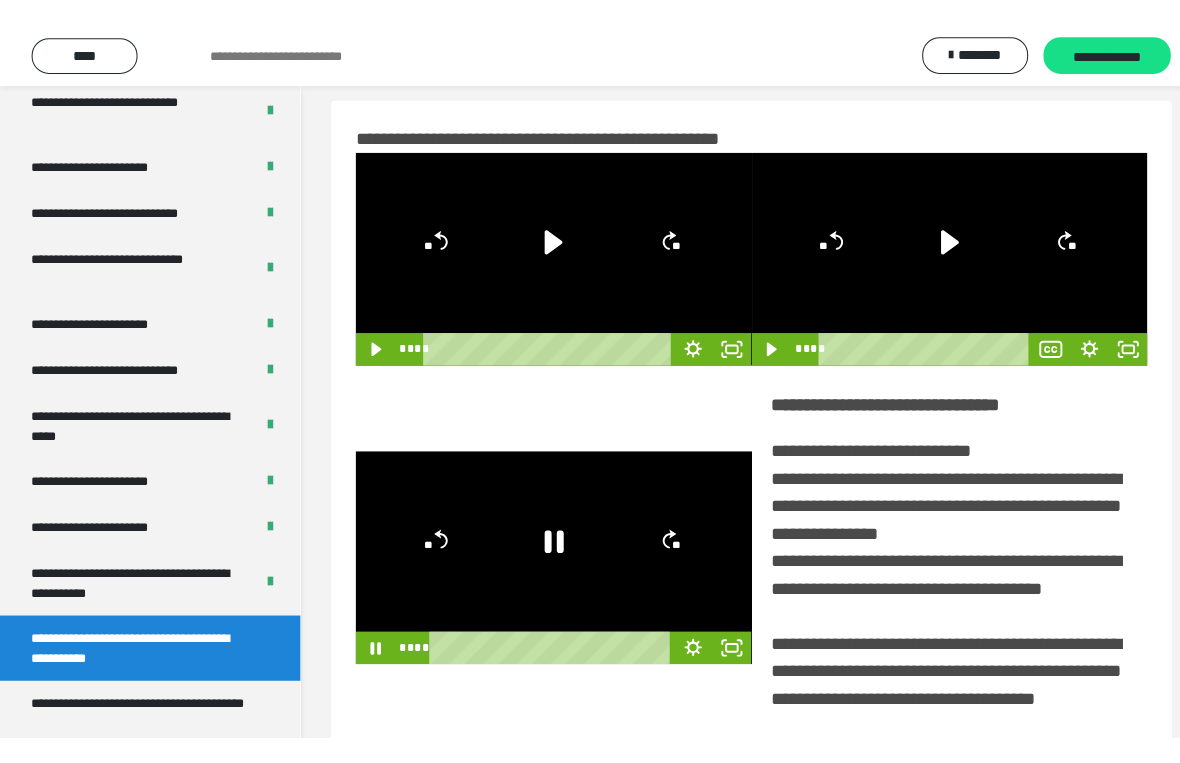 scroll, scrollTop: 24, scrollLeft: 0, axis: vertical 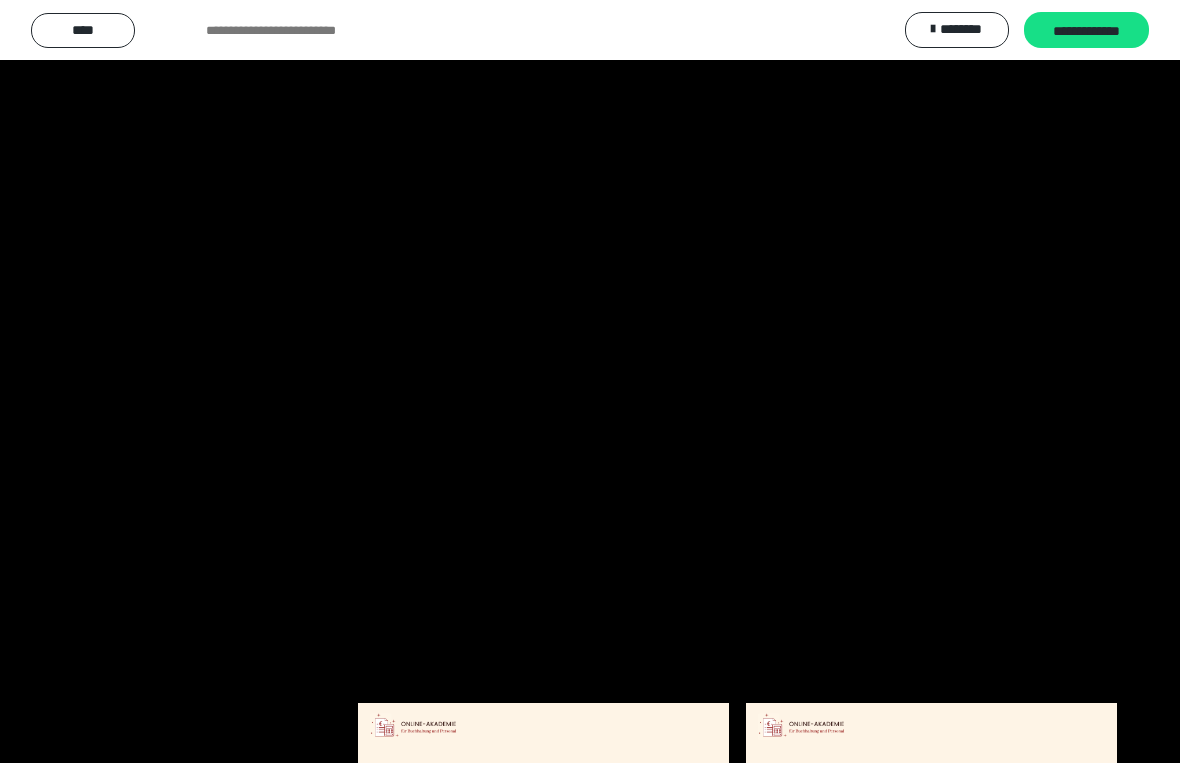 click at bounding box center (590, 381) 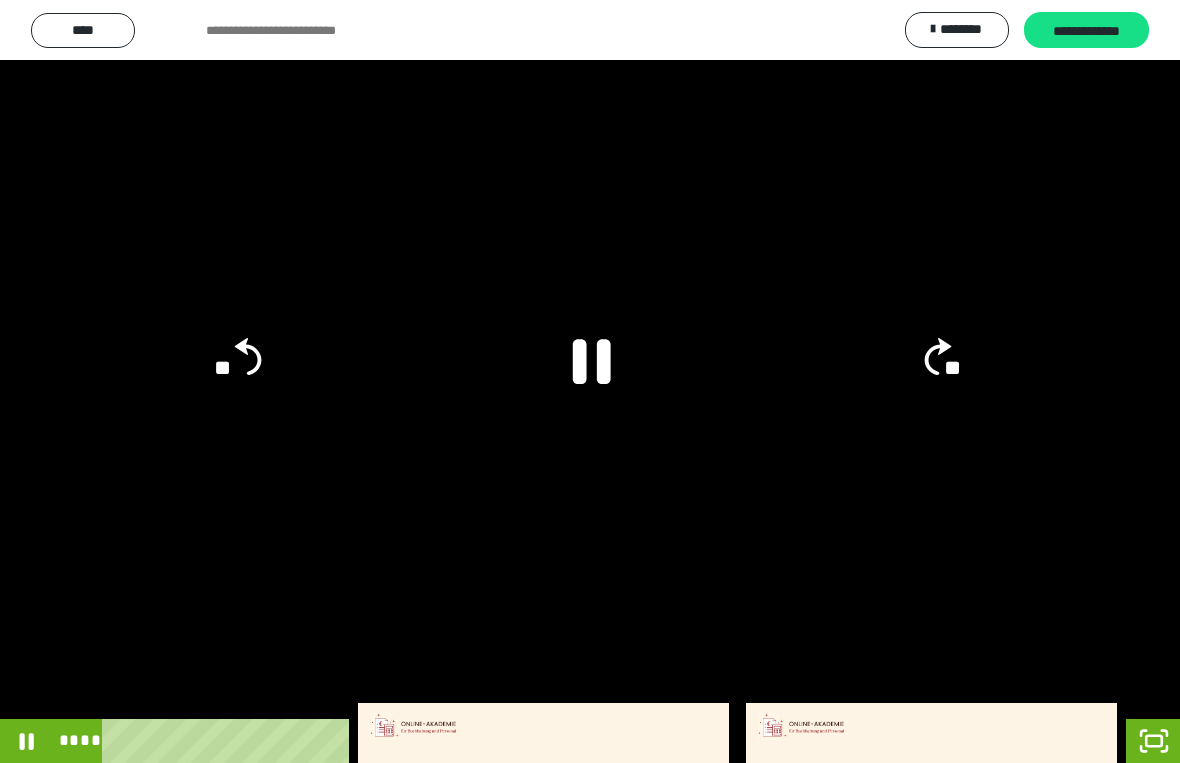 click 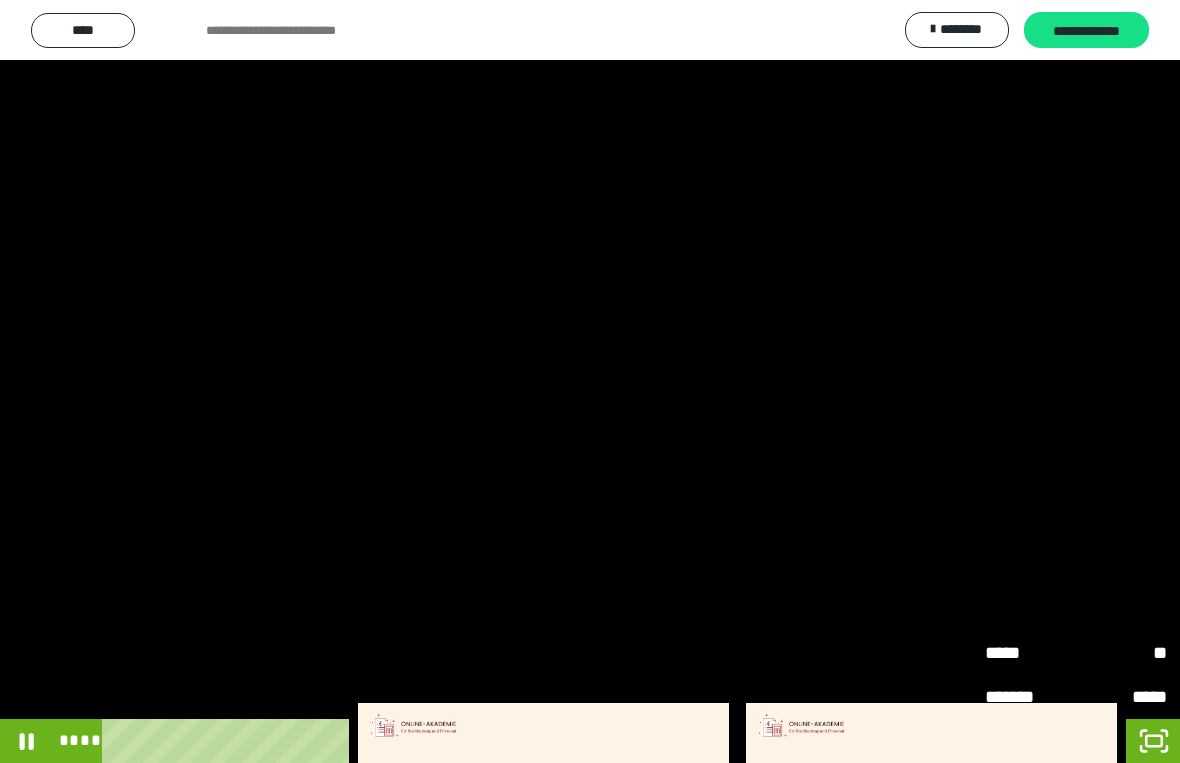 click on "*****" at bounding box center (1030, 652) 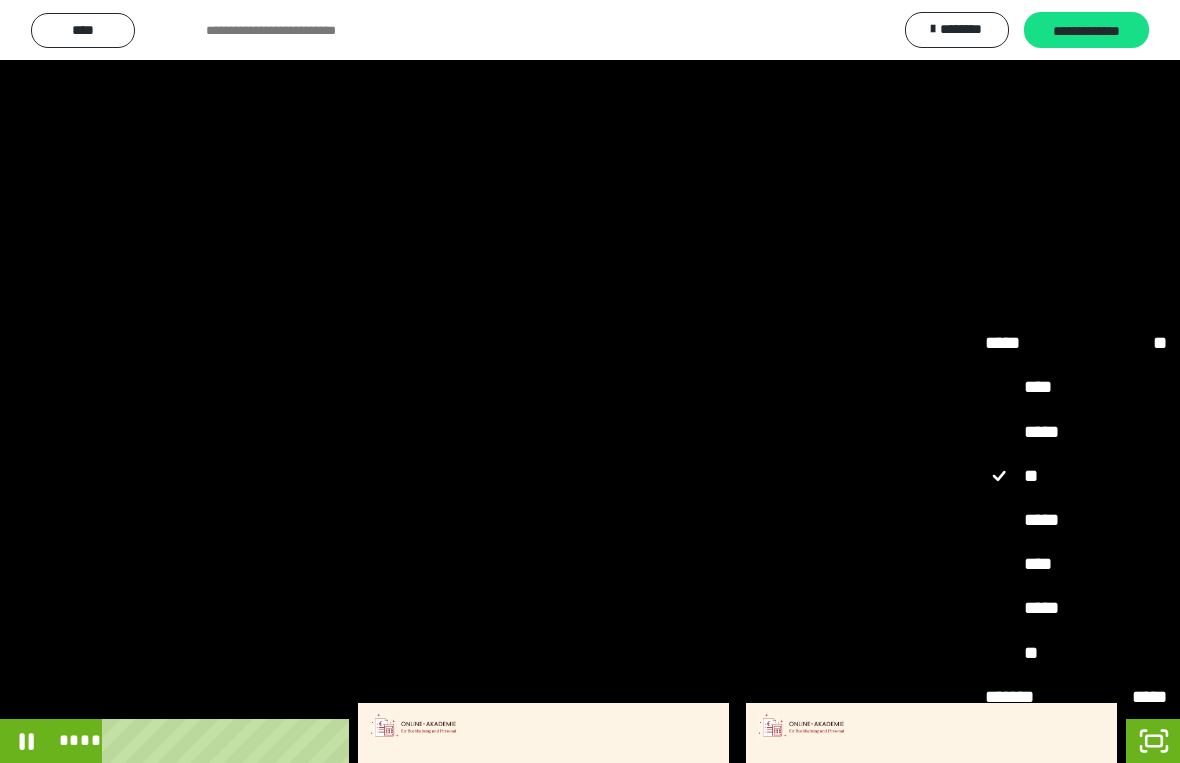 click on "****" at bounding box center (1076, 564) 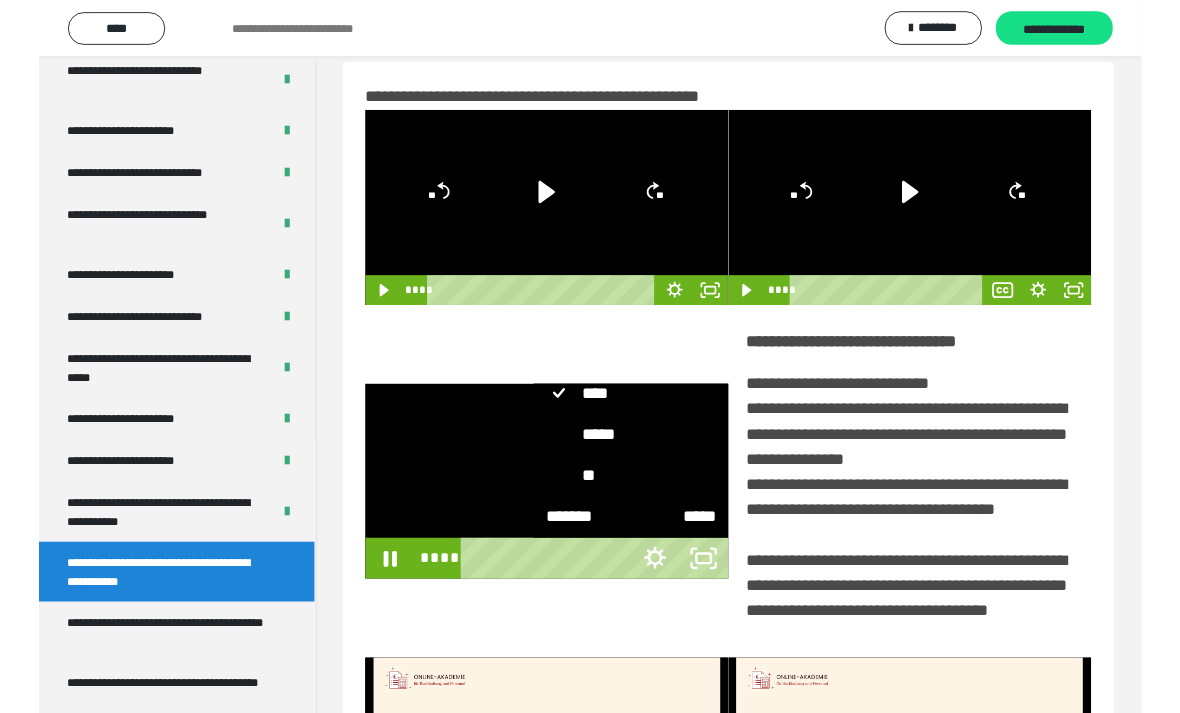 scroll, scrollTop: 16, scrollLeft: 0, axis: vertical 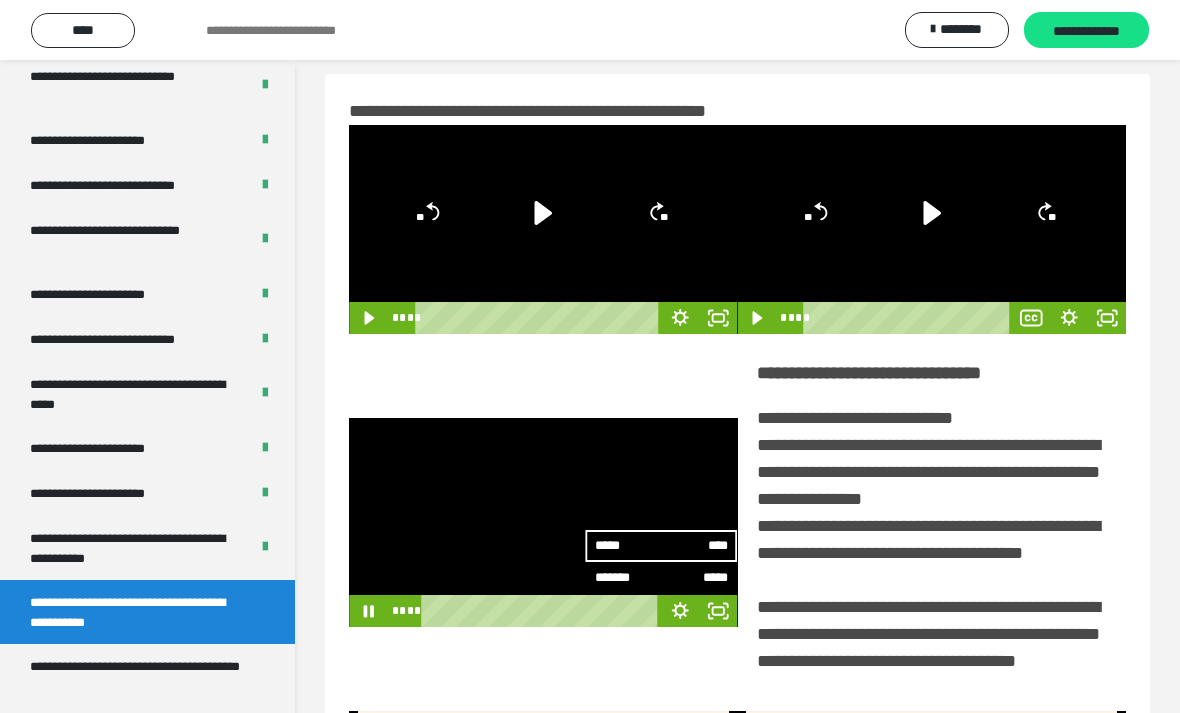 click at bounding box center (543, 522) 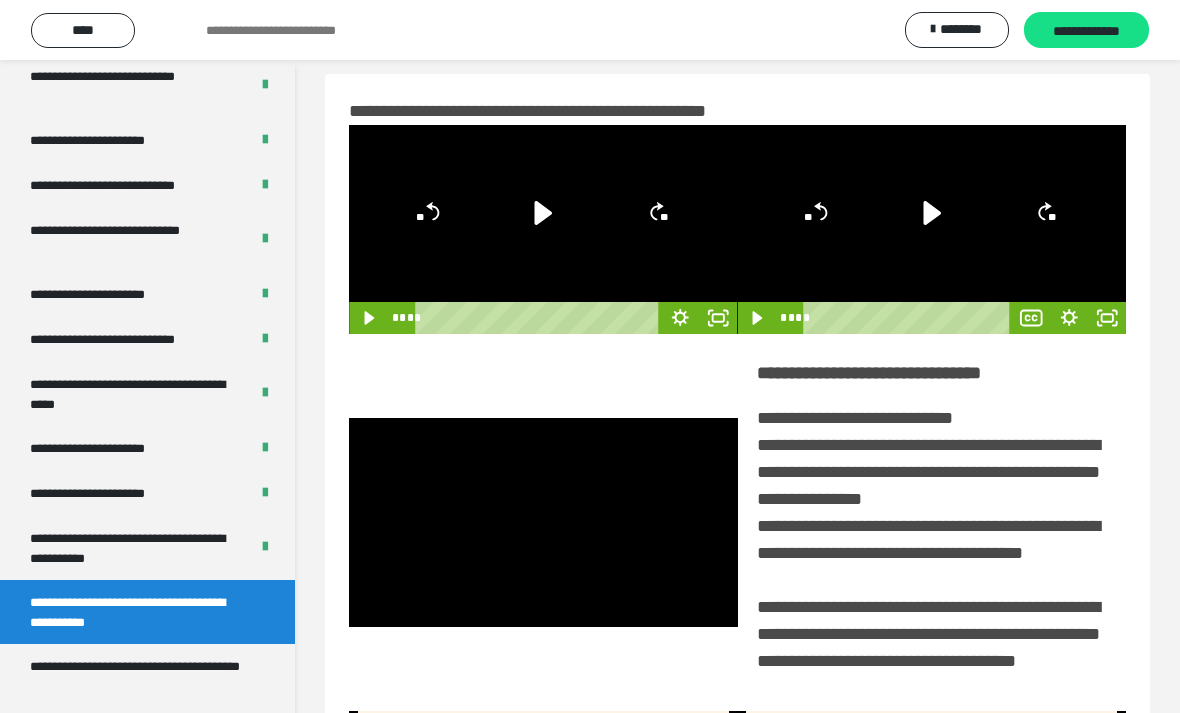 click at bounding box center (543, 522) 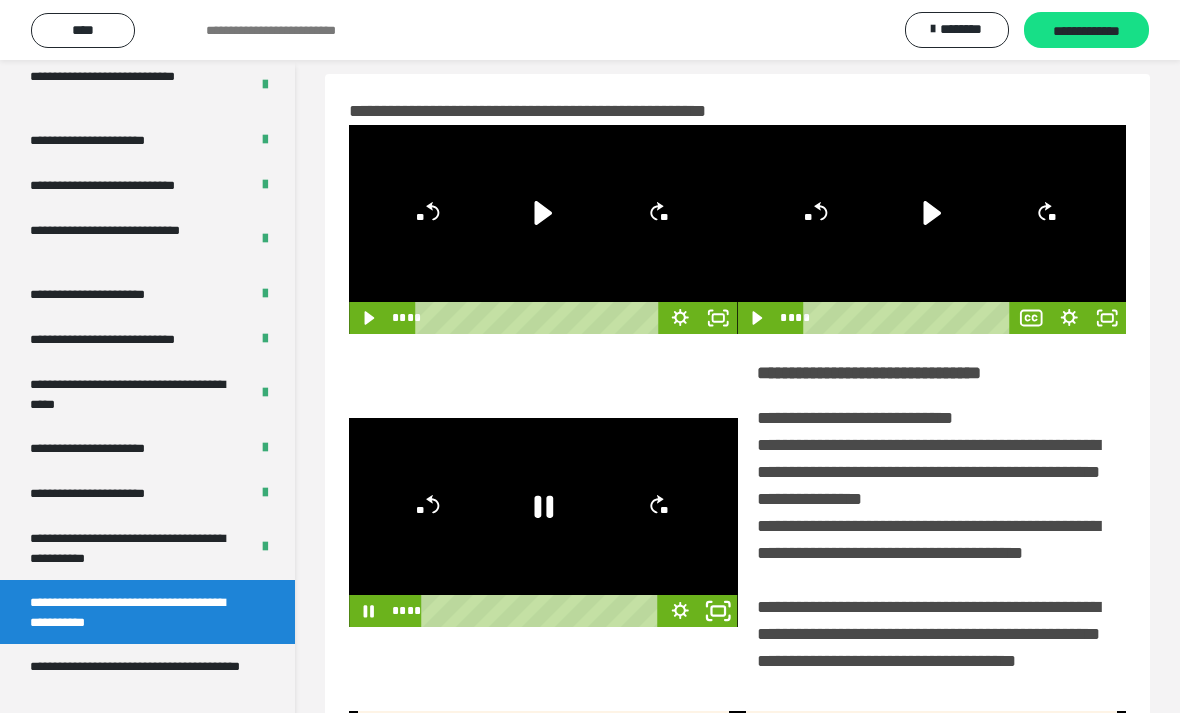 click 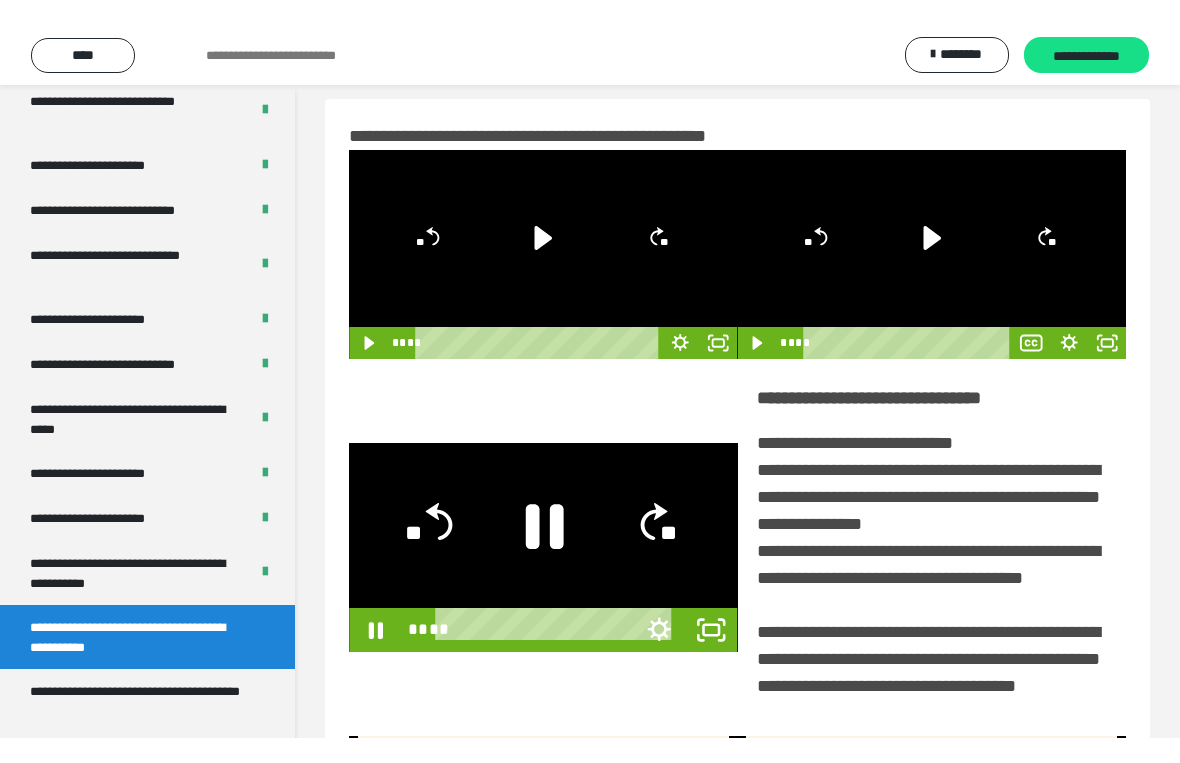 scroll, scrollTop: 24, scrollLeft: 0, axis: vertical 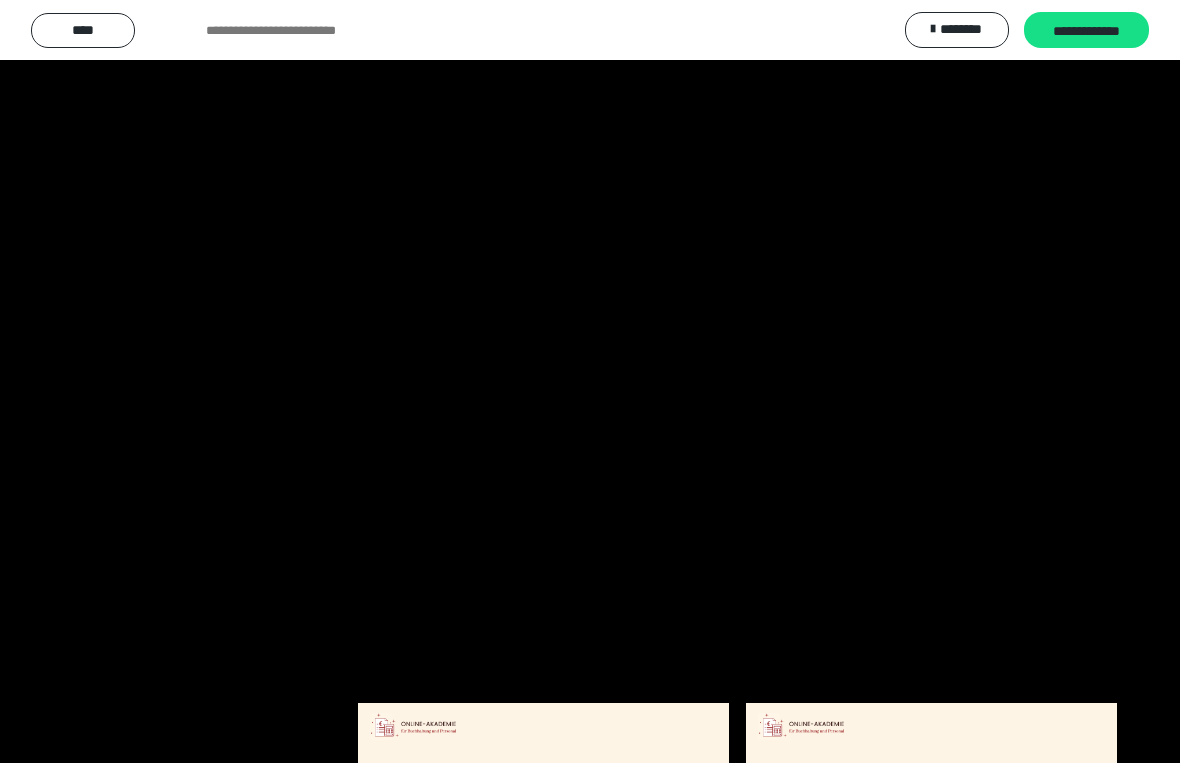 click at bounding box center [590, 381] 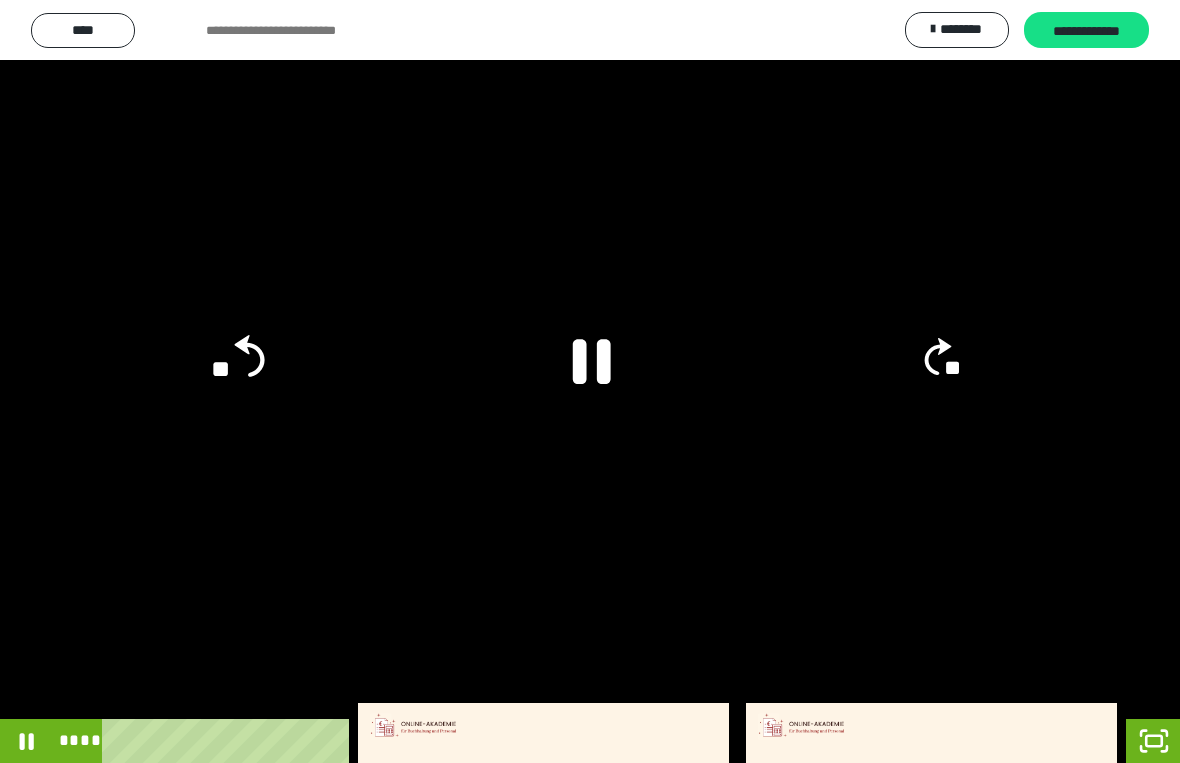 click on "**" 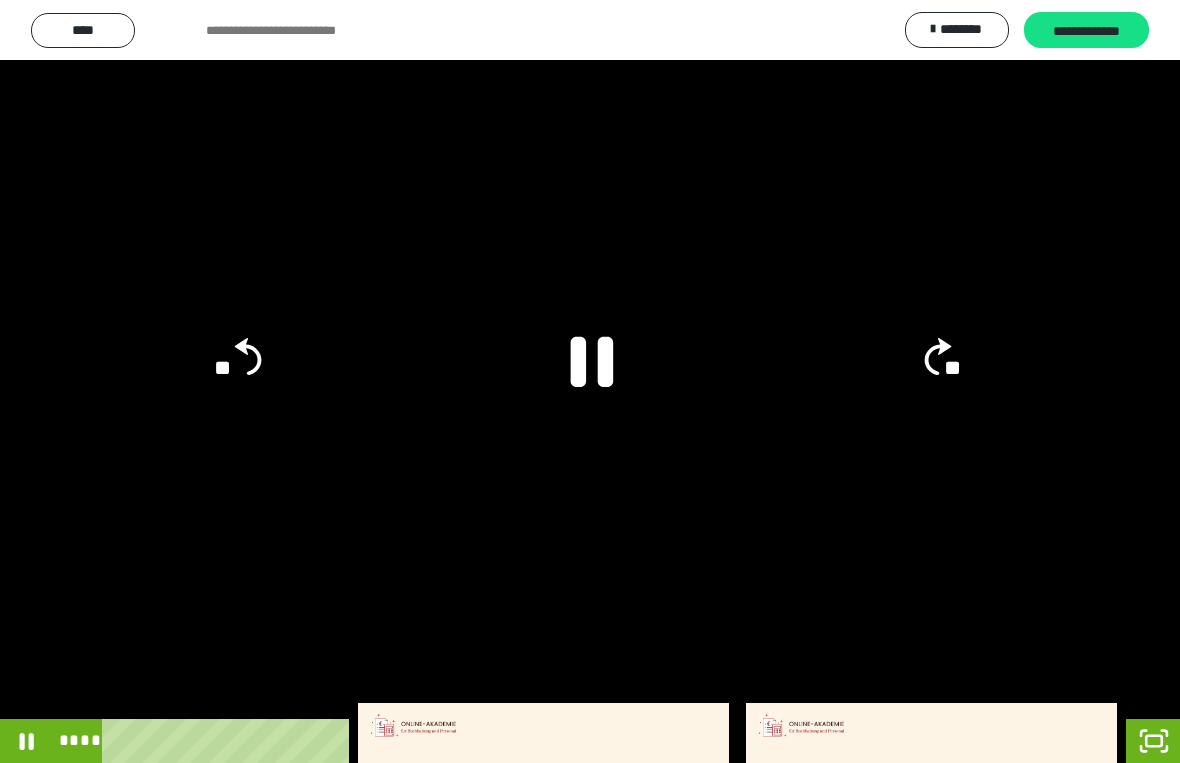 click 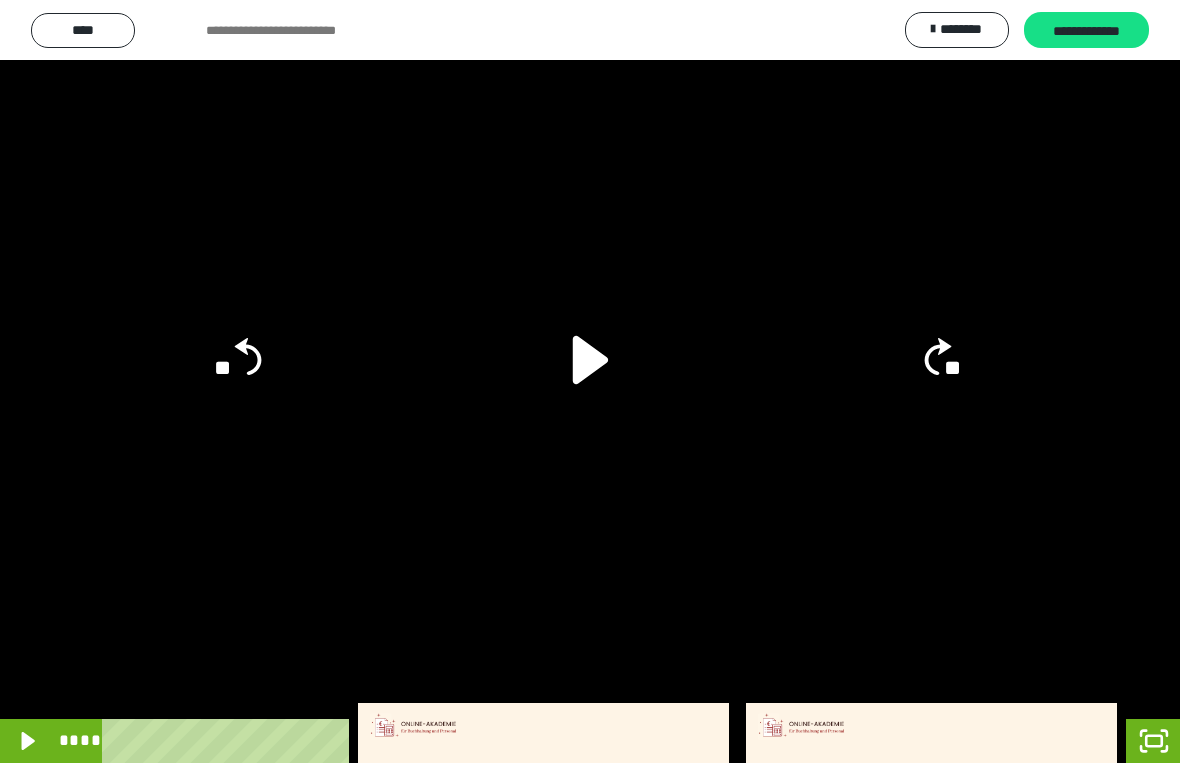 click at bounding box center [590, 381] 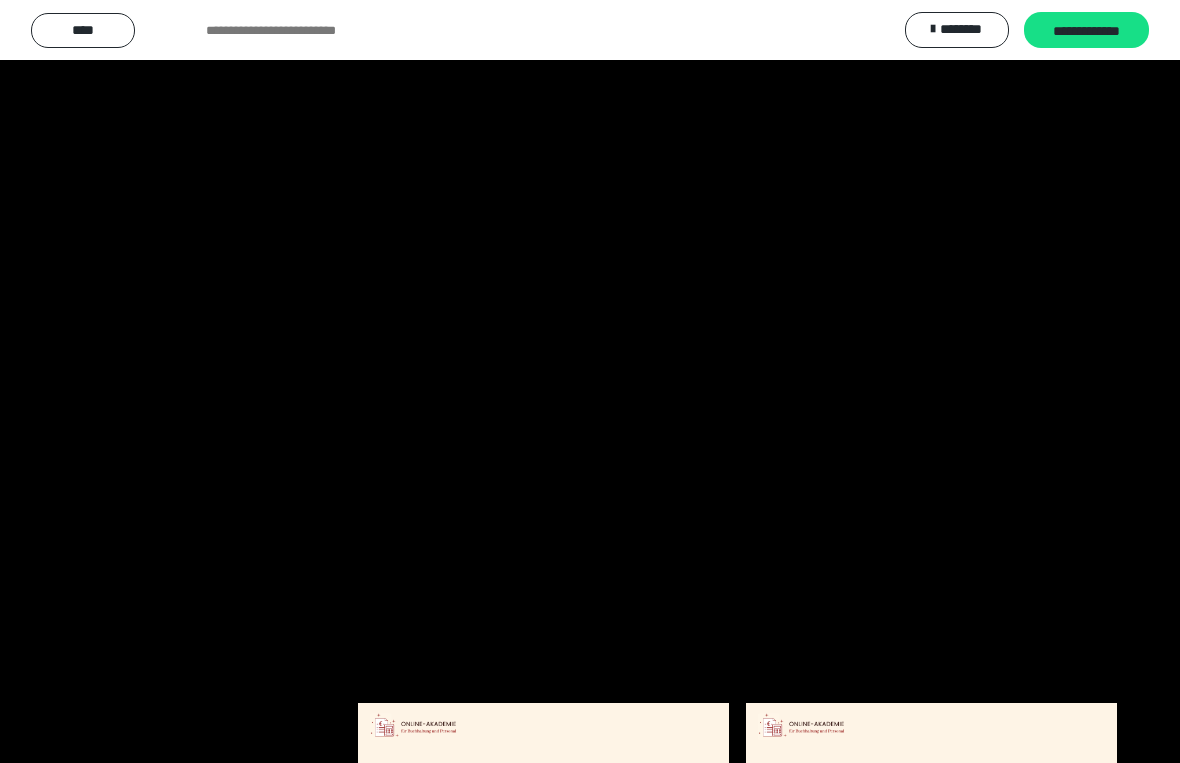 click at bounding box center [590, 381] 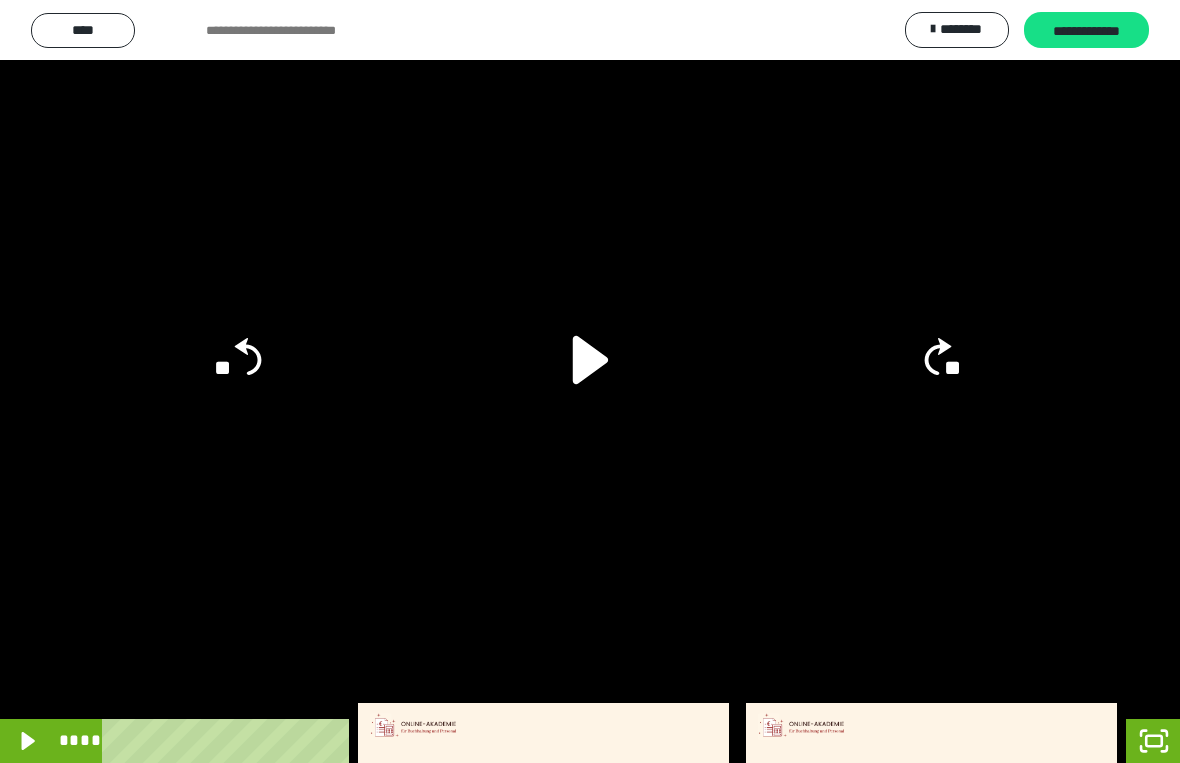 click 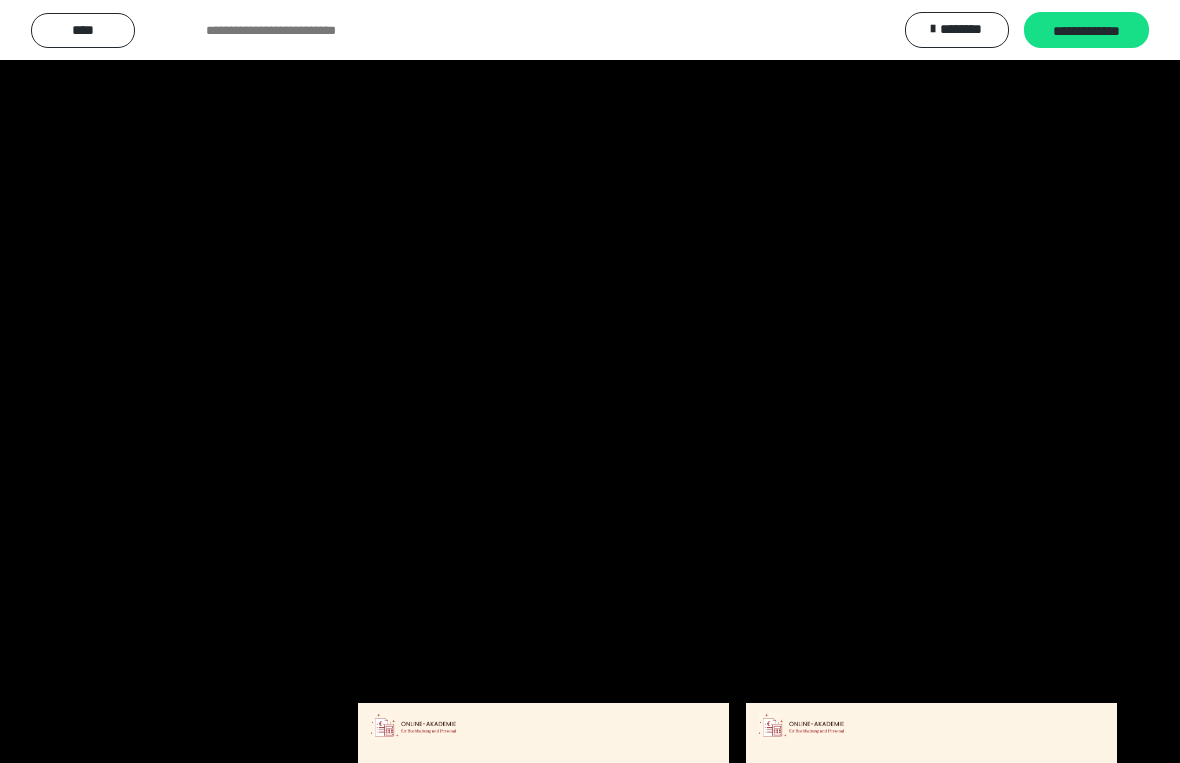 click at bounding box center [590, 381] 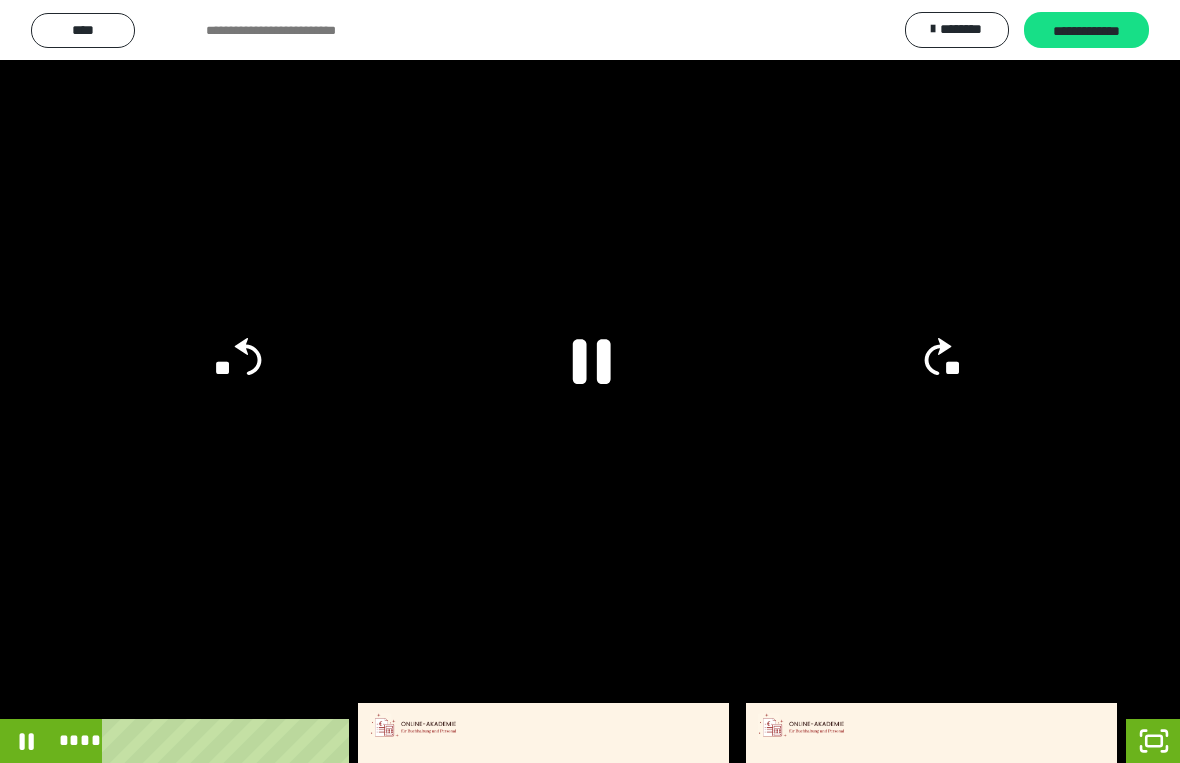 click 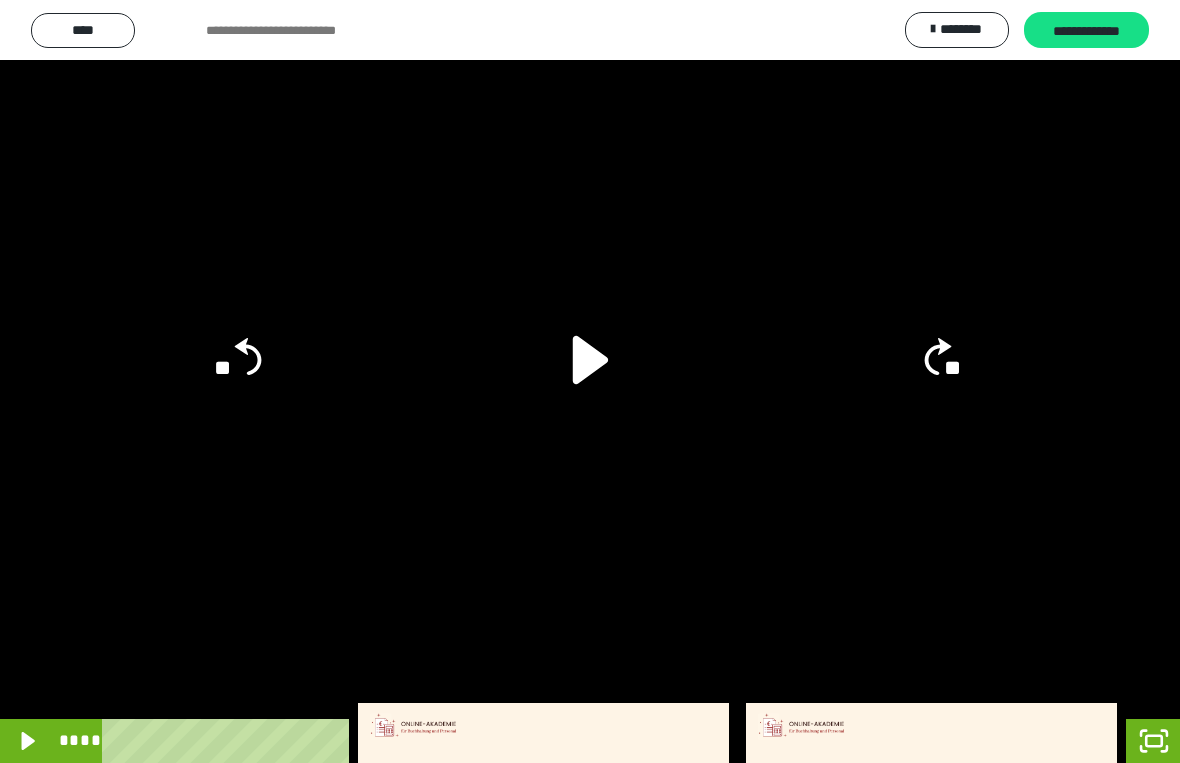 click 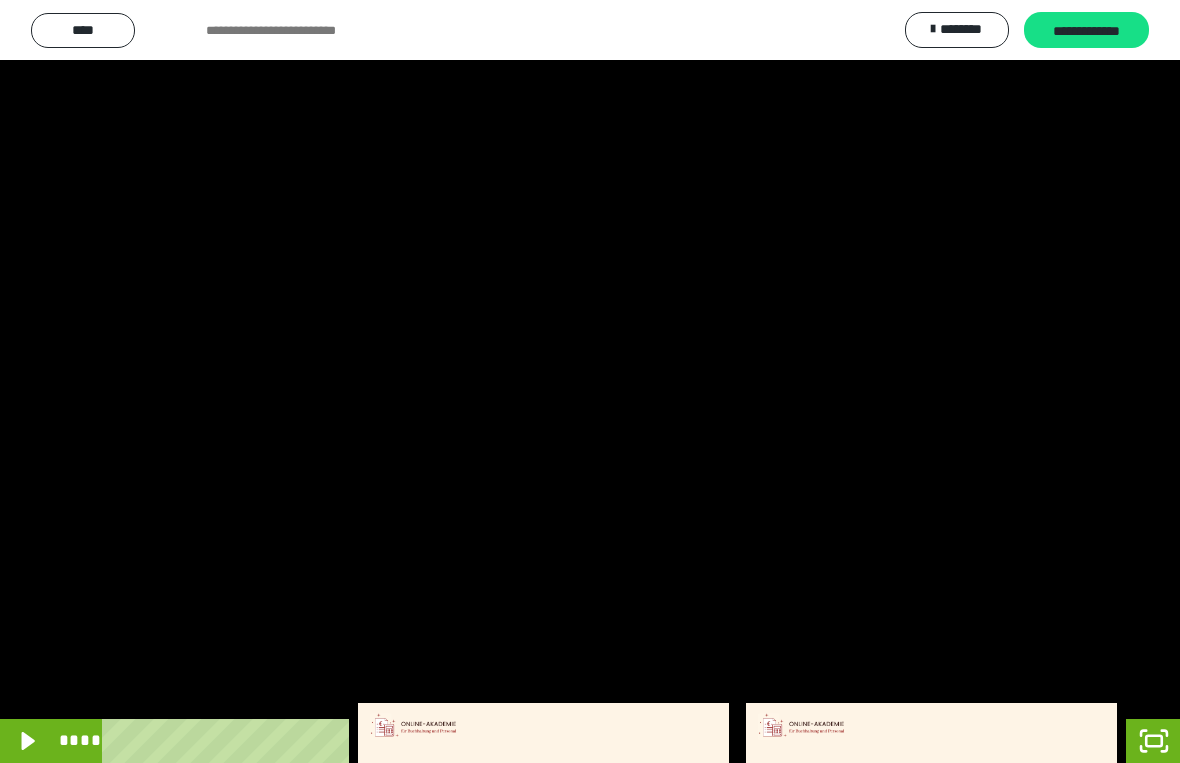 click at bounding box center [590, 381] 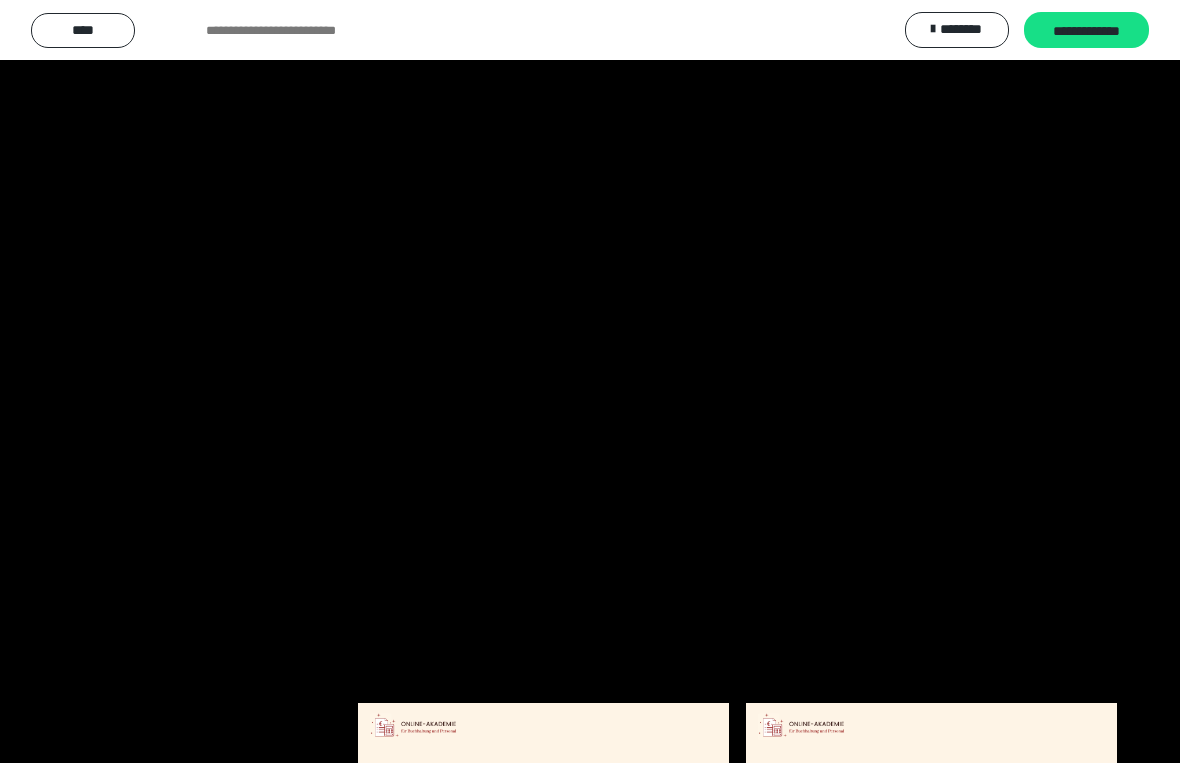 click at bounding box center [590, 381] 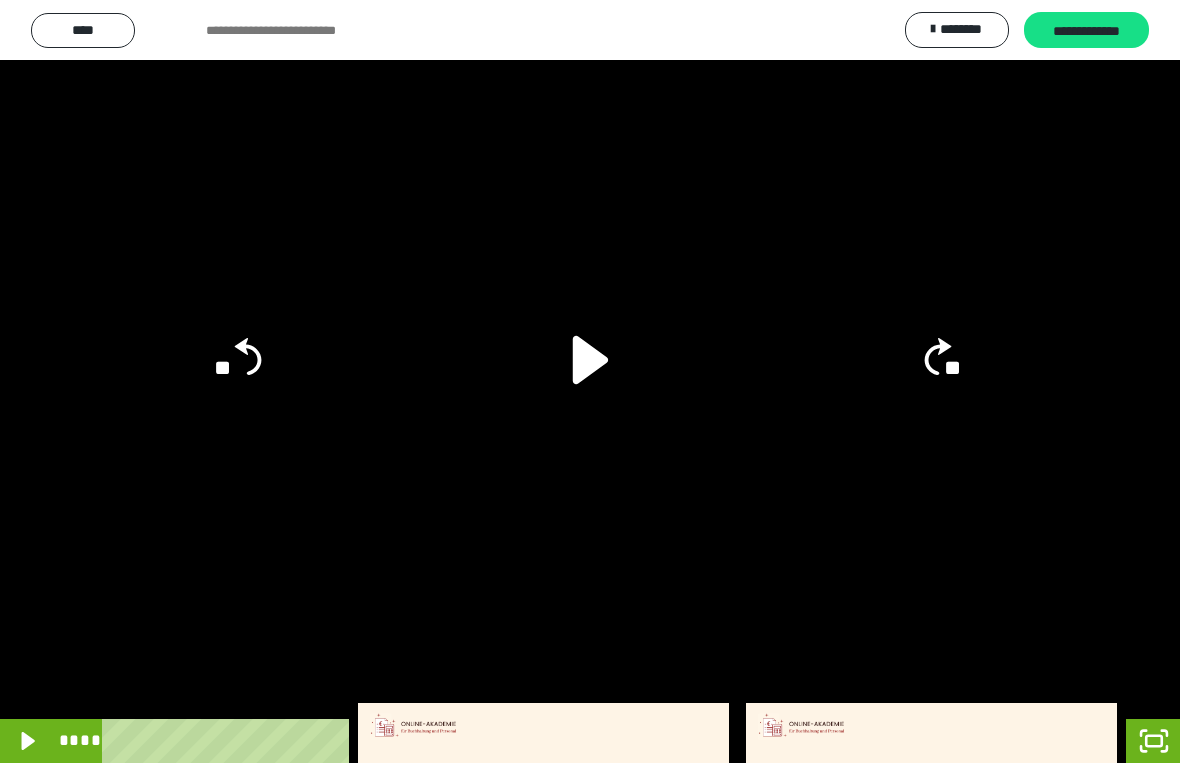 click 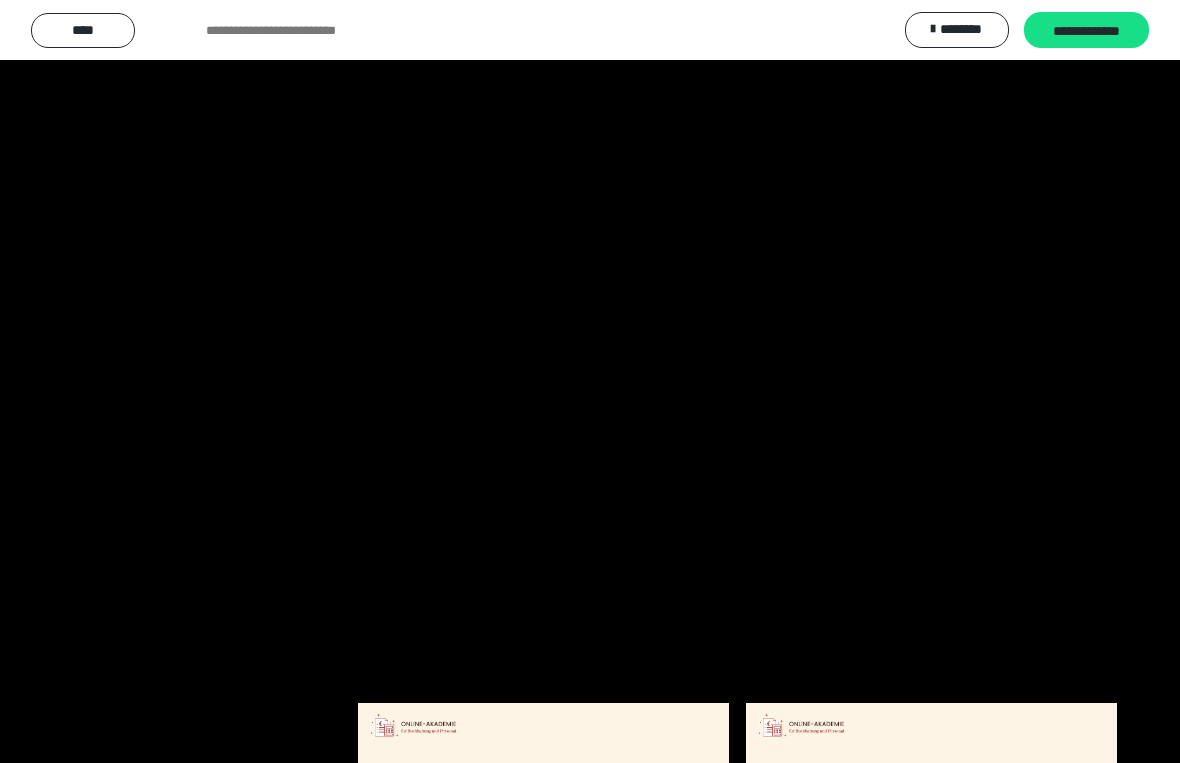 click at bounding box center (590, 381) 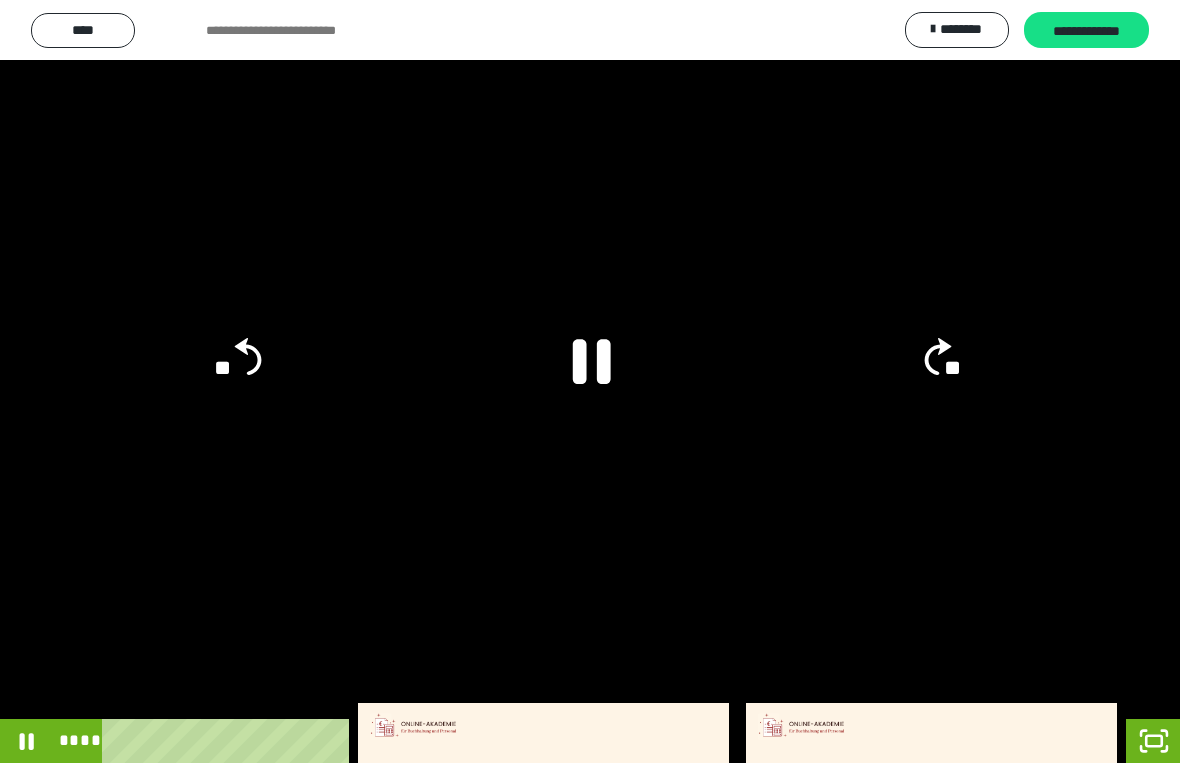 click on "**" 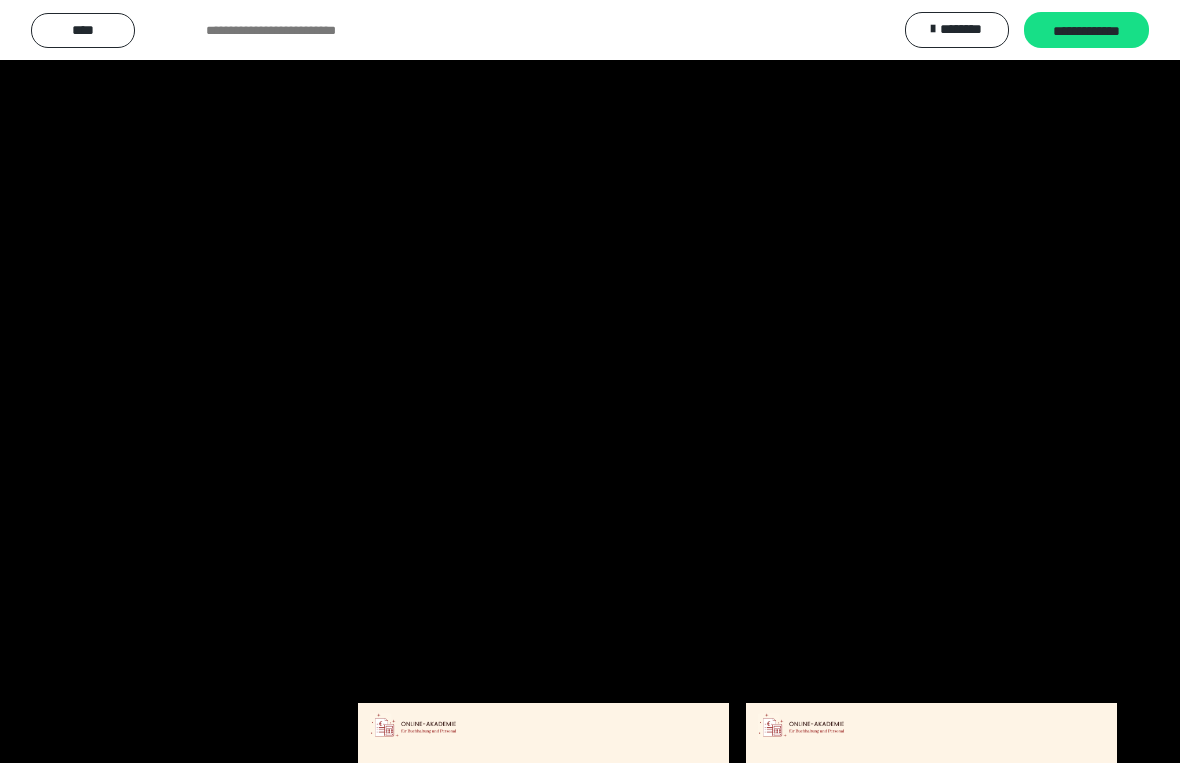 click at bounding box center (590, 381) 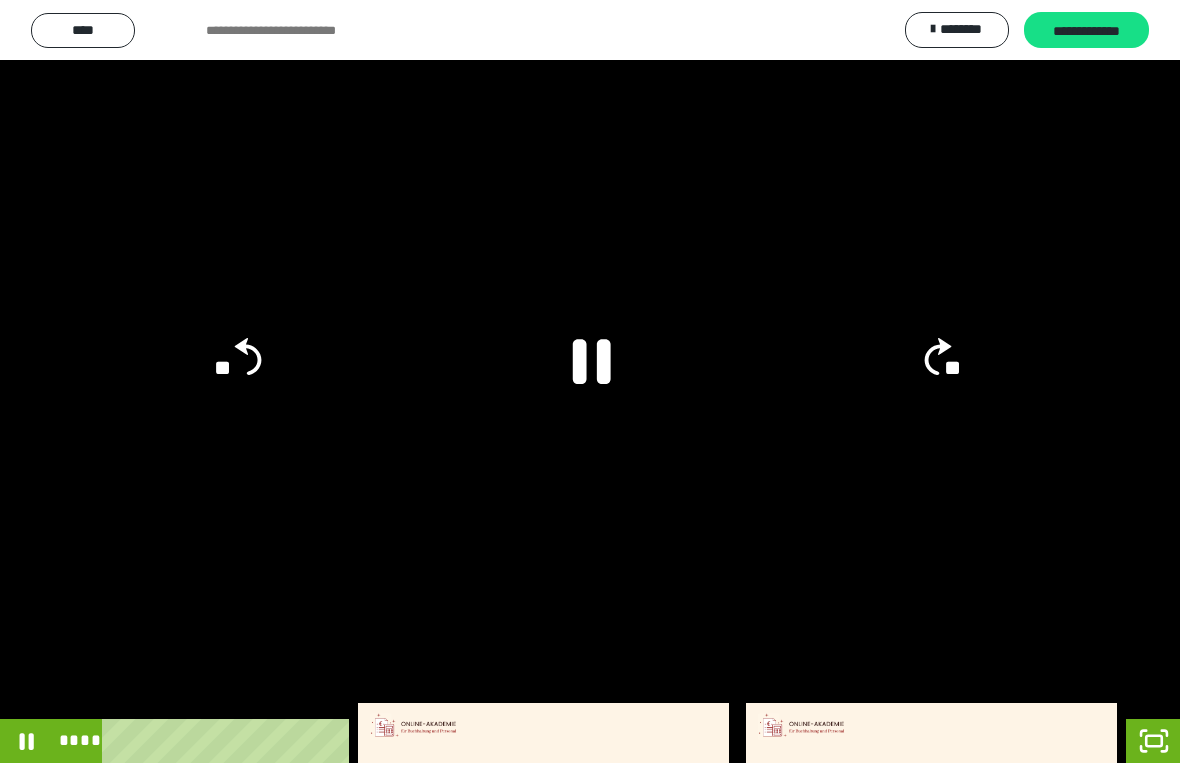 click on "**" 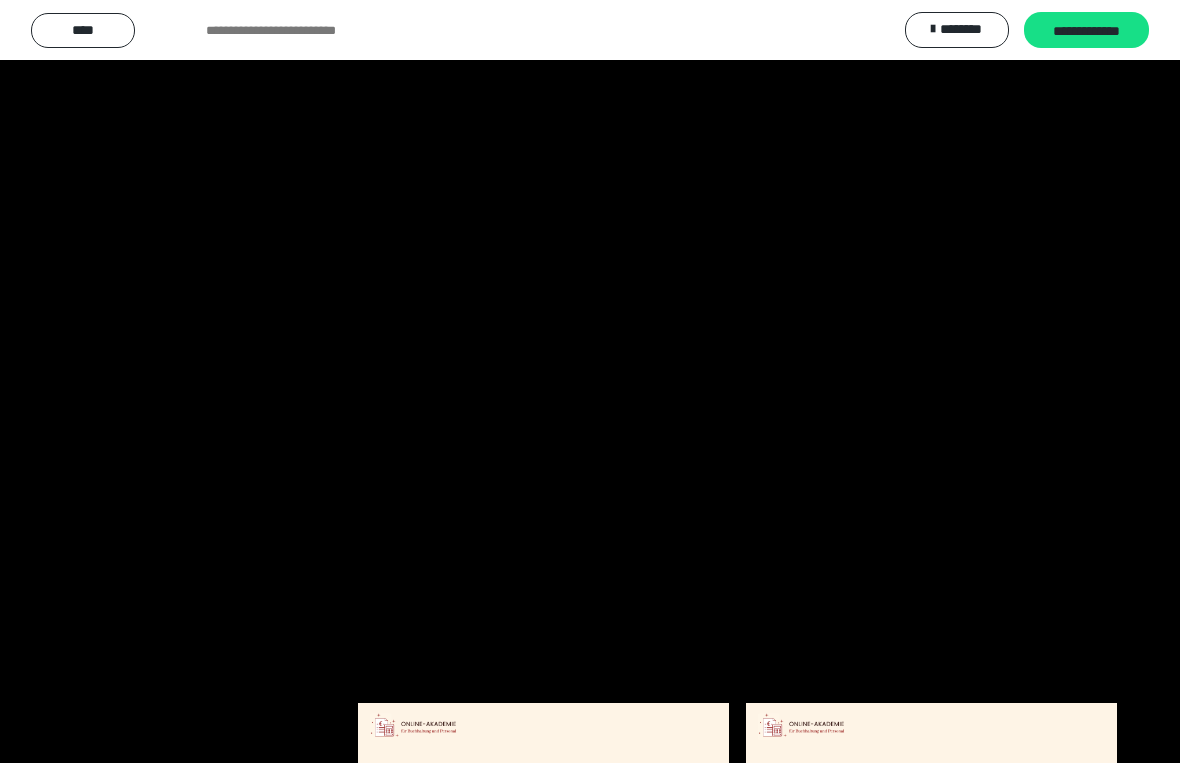 click at bounding box center [590, 381] 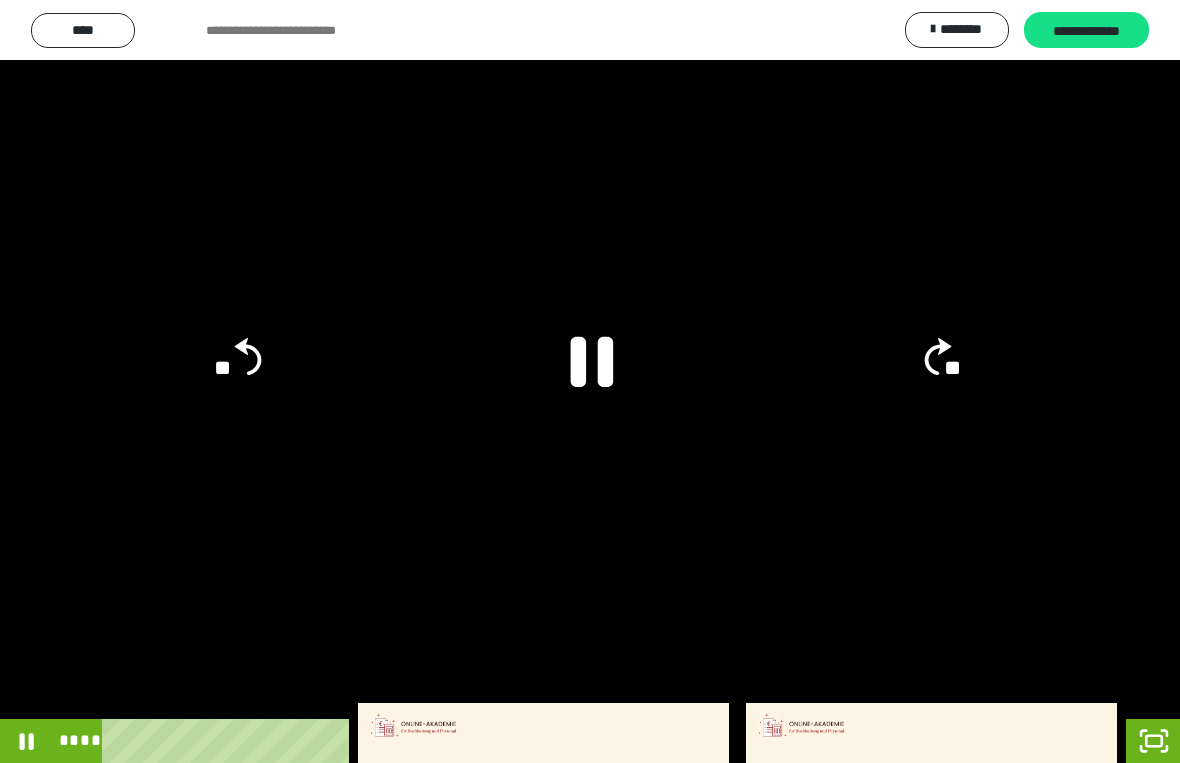 click 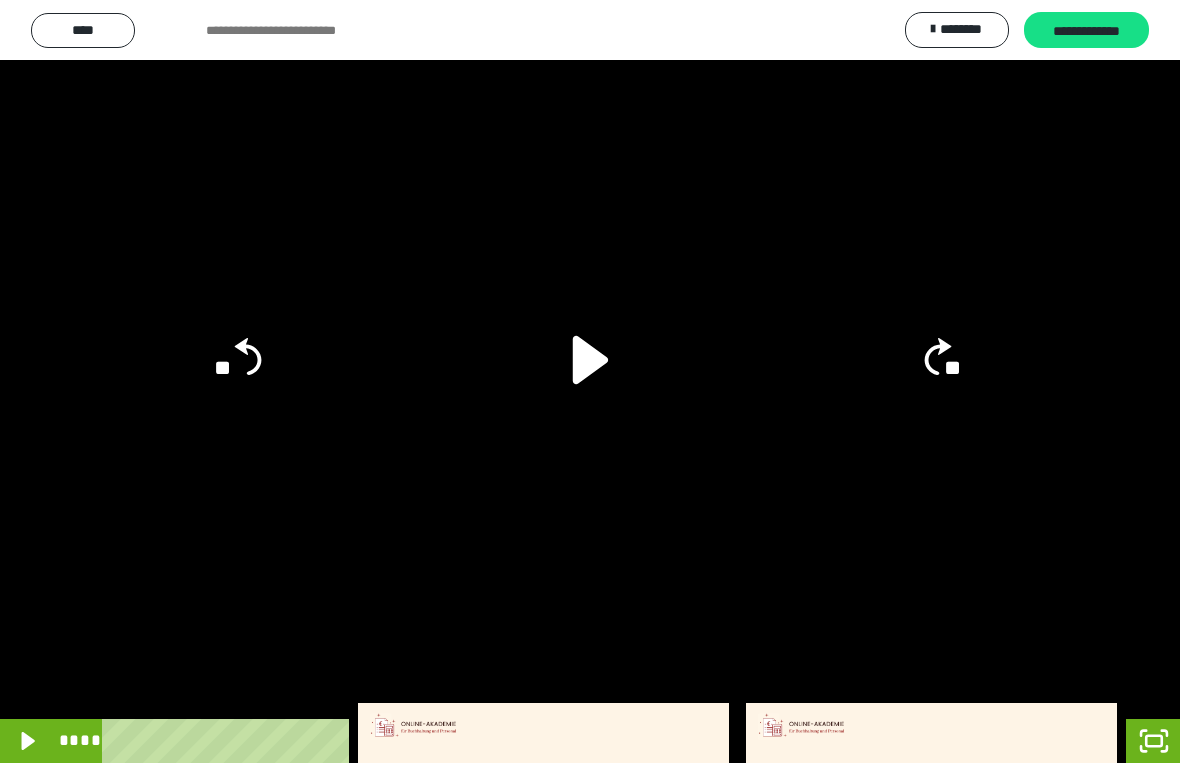 click 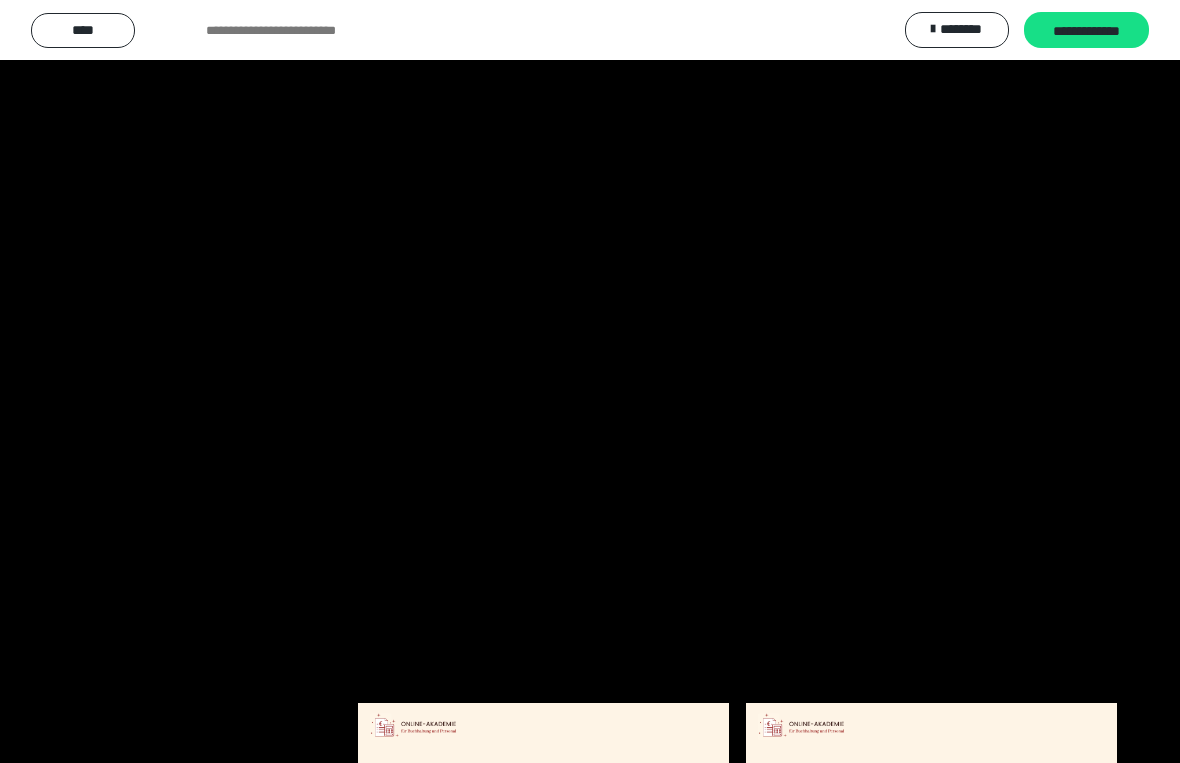 click at bounding box center [590, 381] 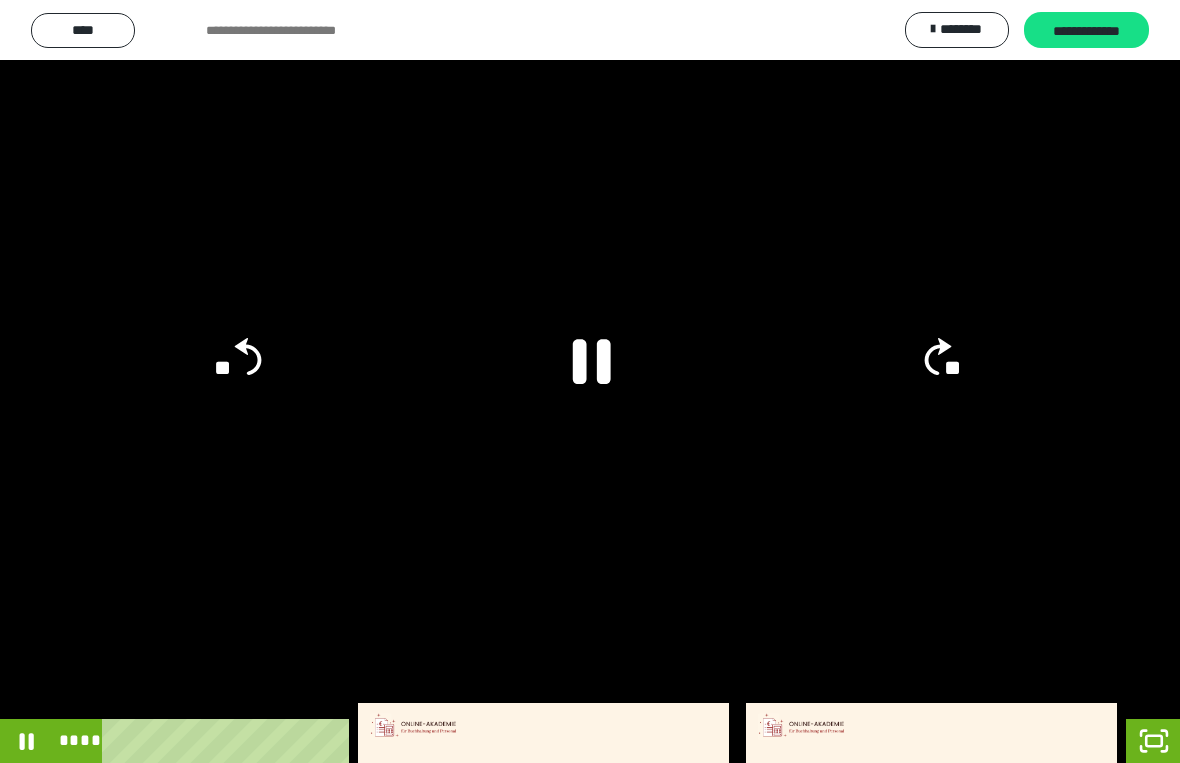 click 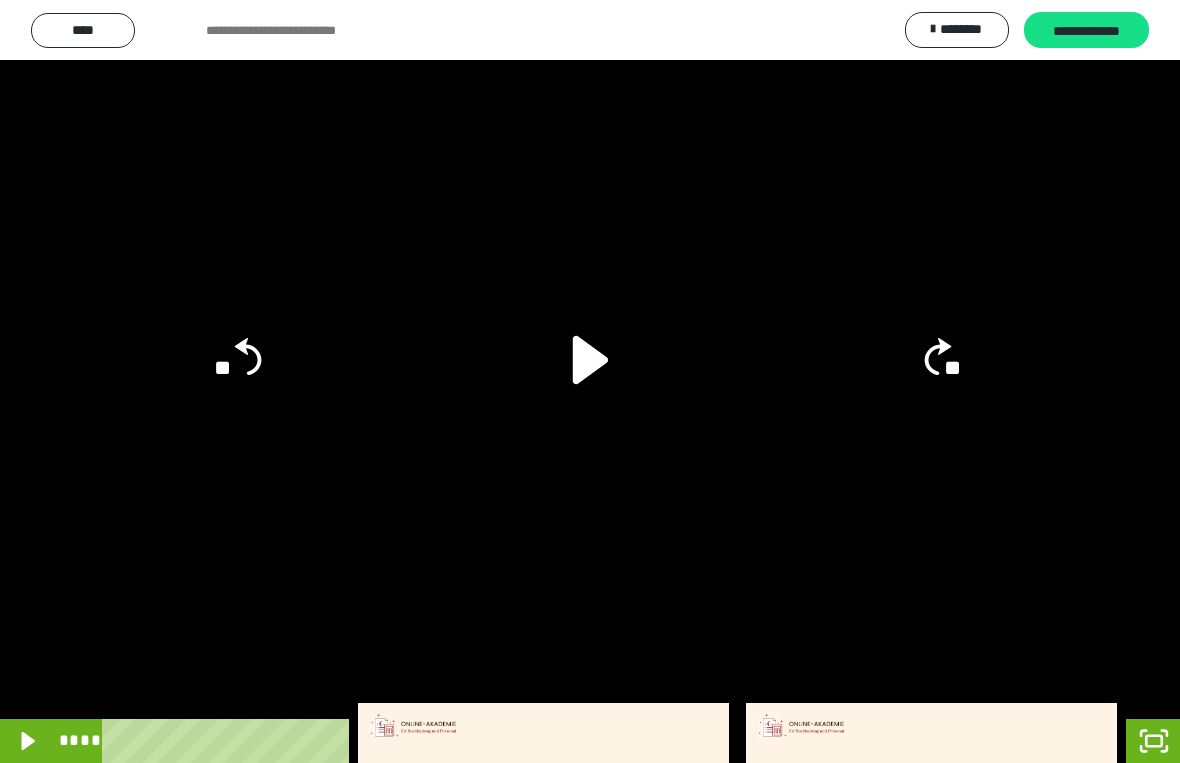 click 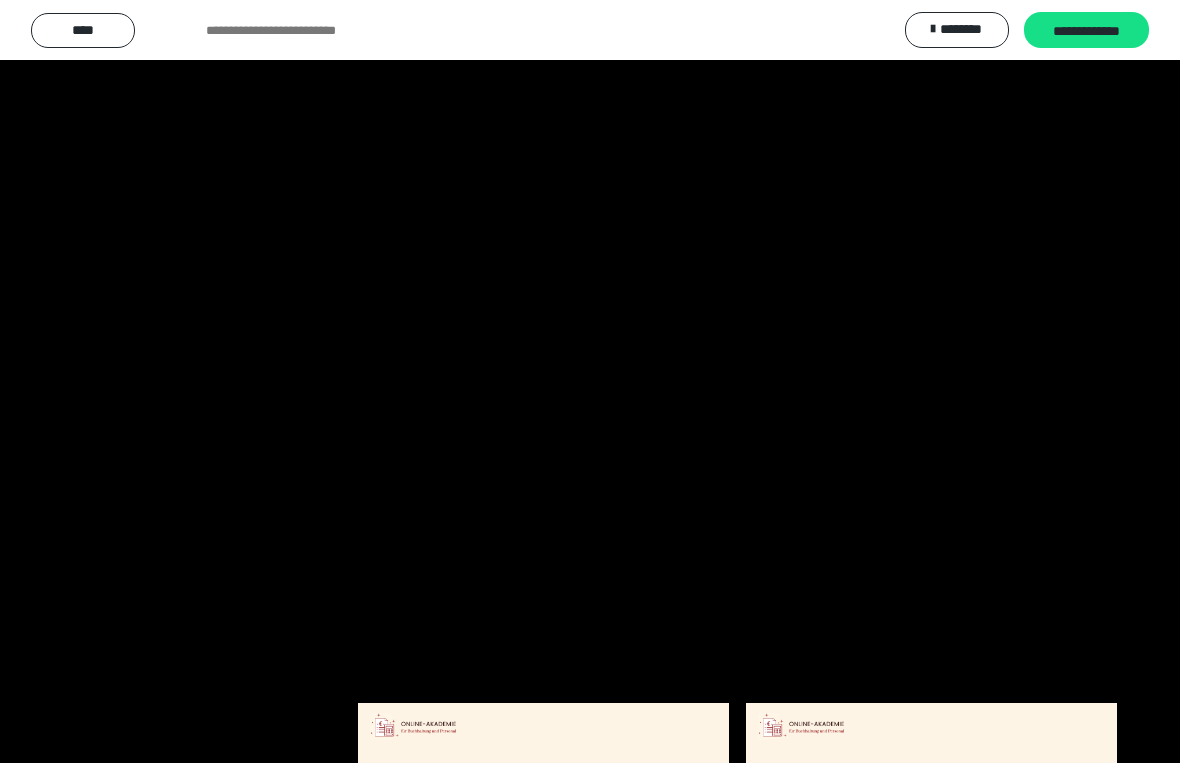 click at bounding box center [590, 381] 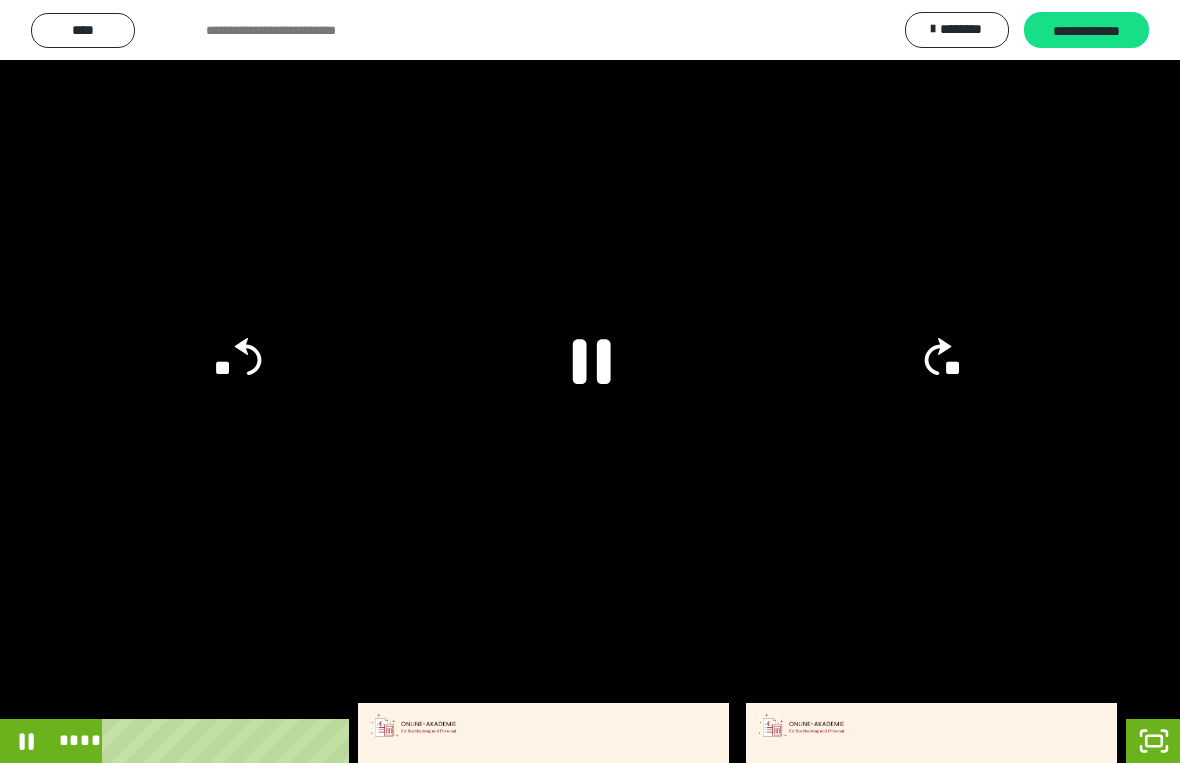 click on "**" 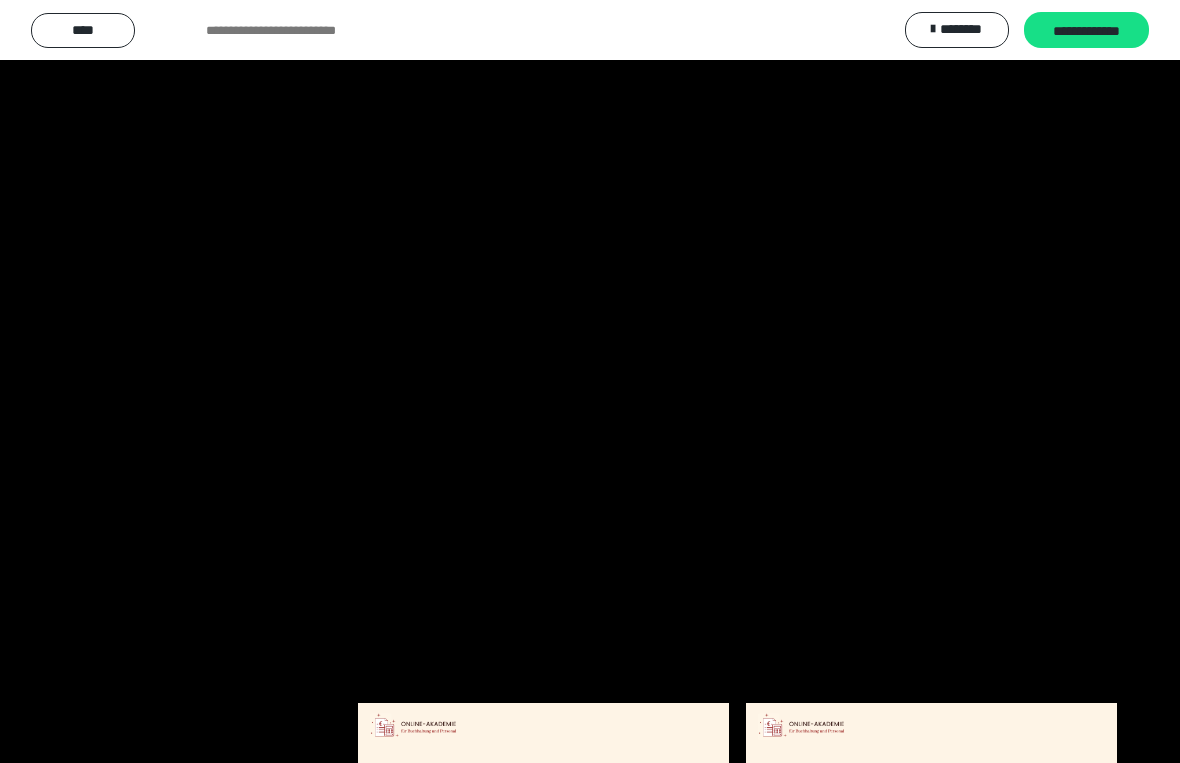 click at bounding box center (590, 381) 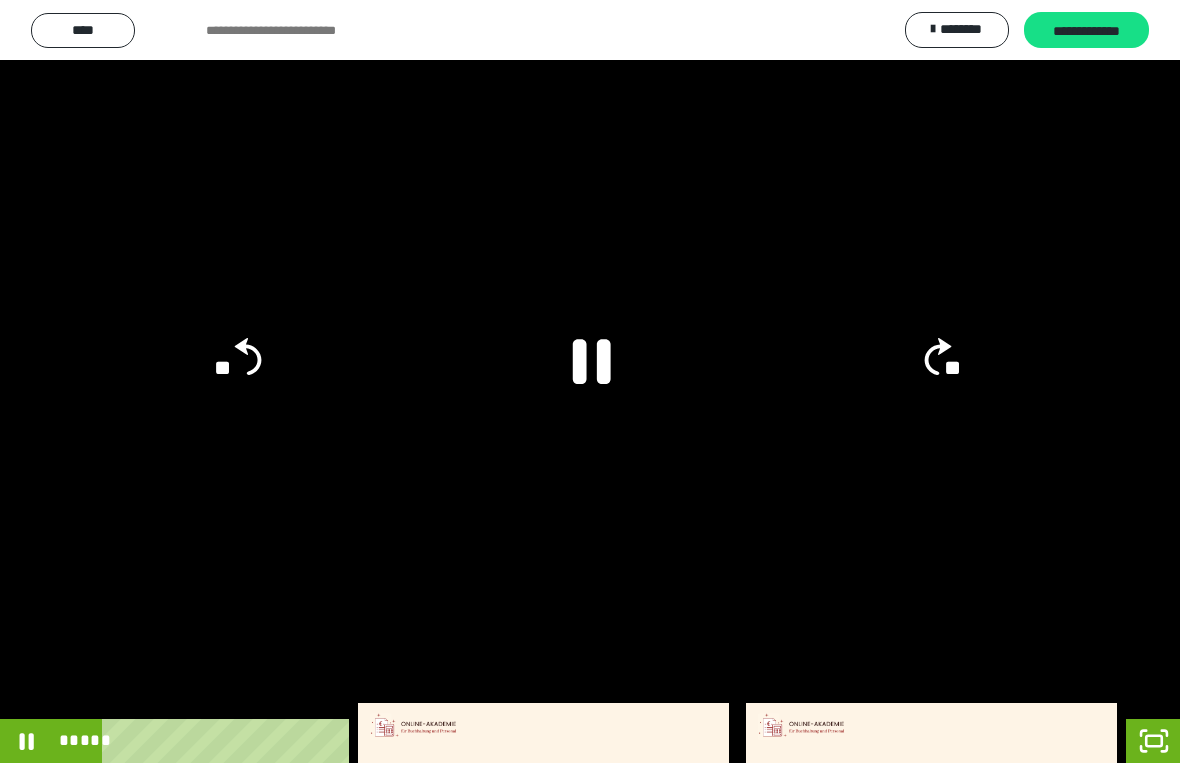 click 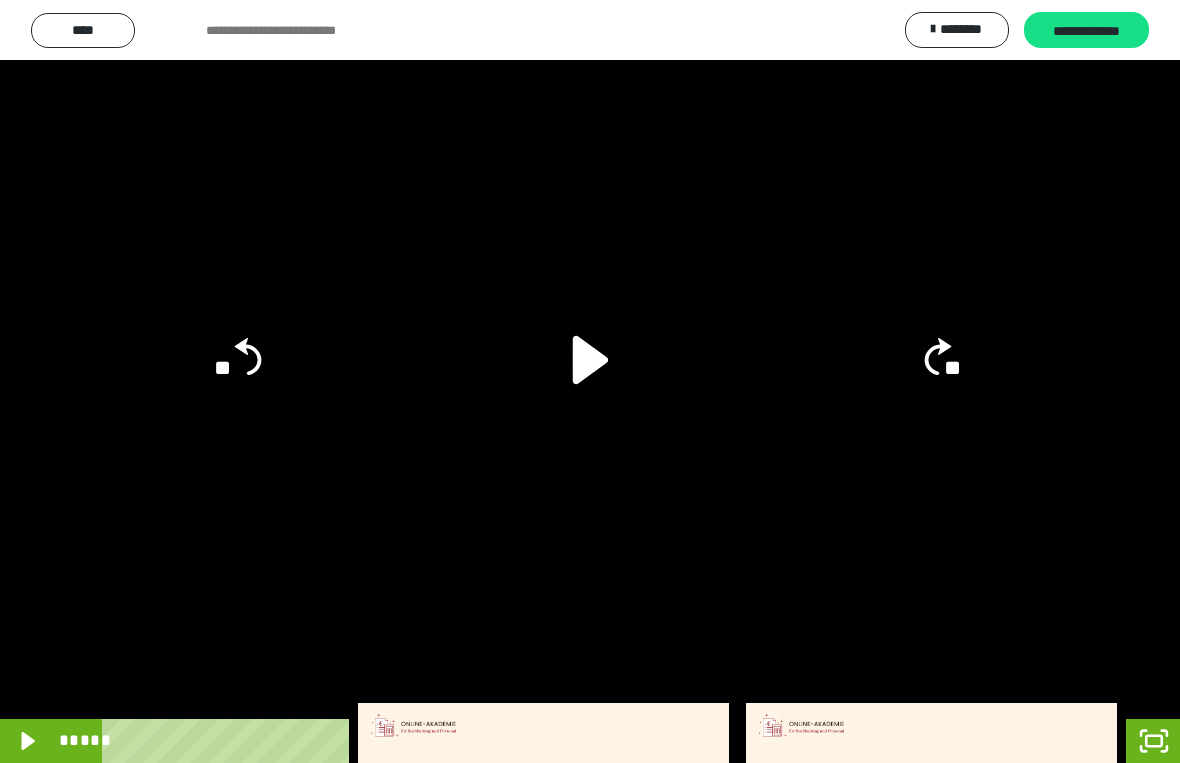 click at bounding box center (590, 381) 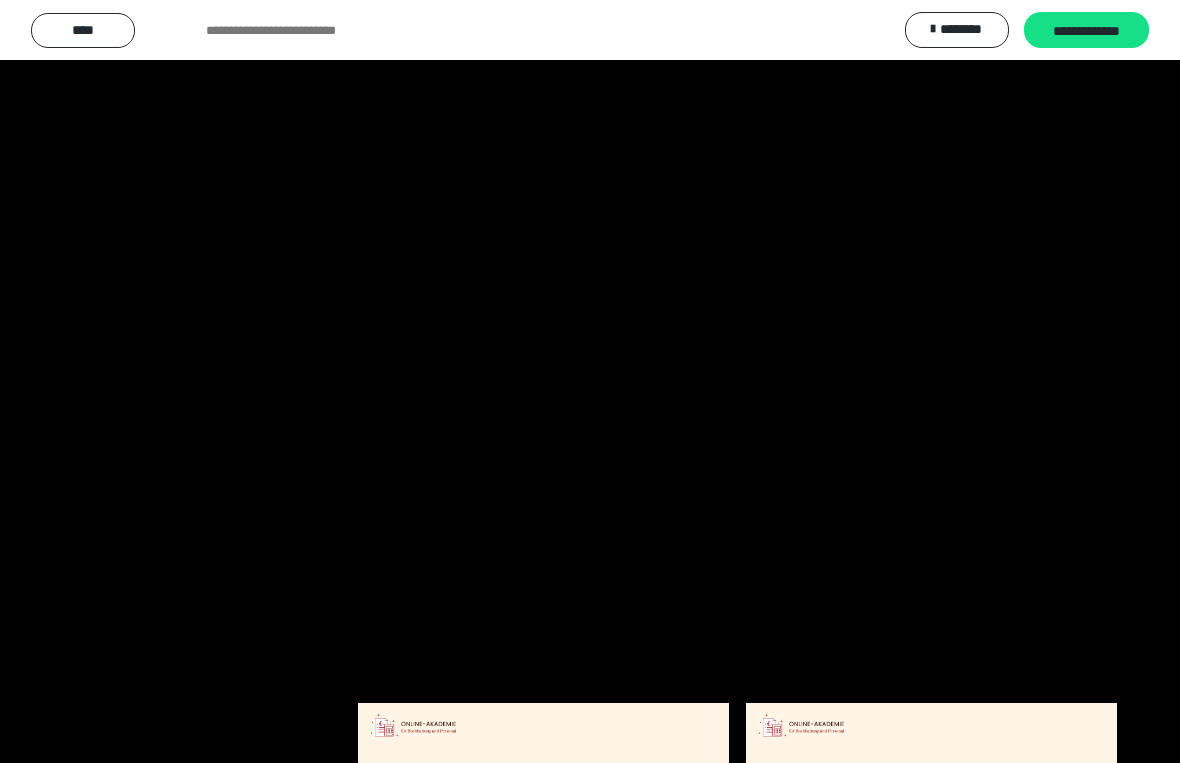click at bounding box center (590, 381) 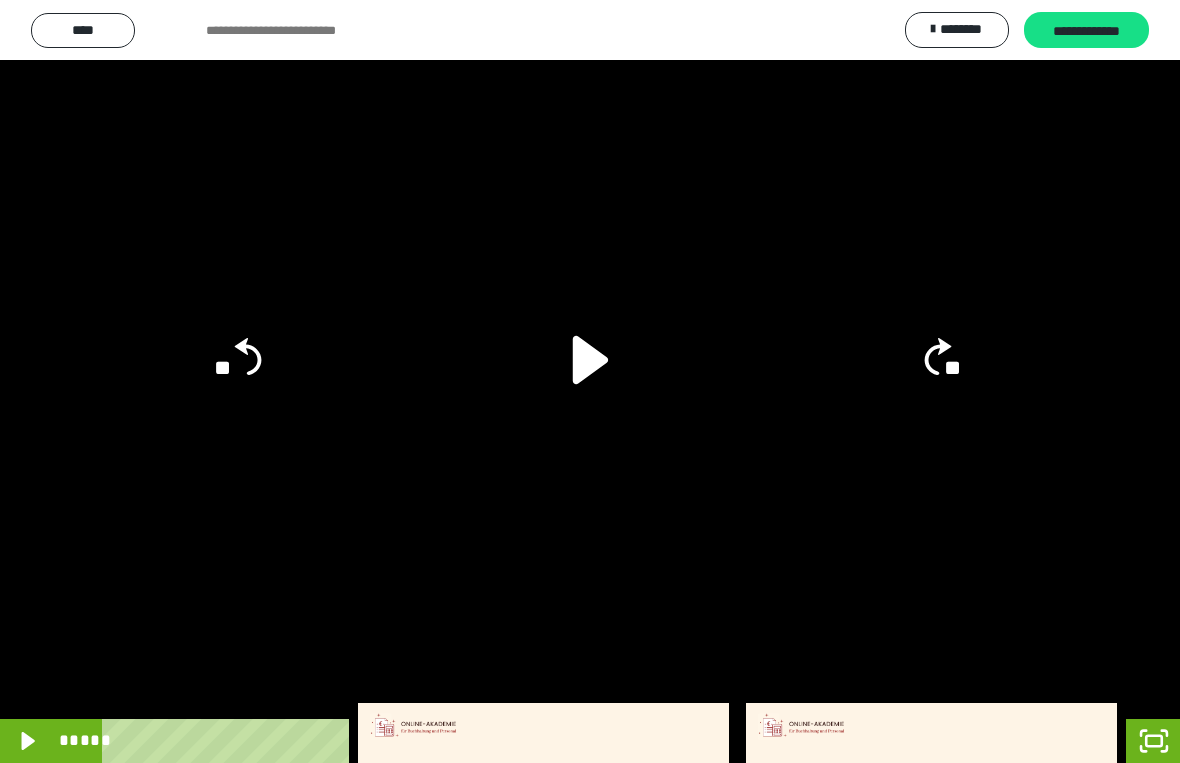 click 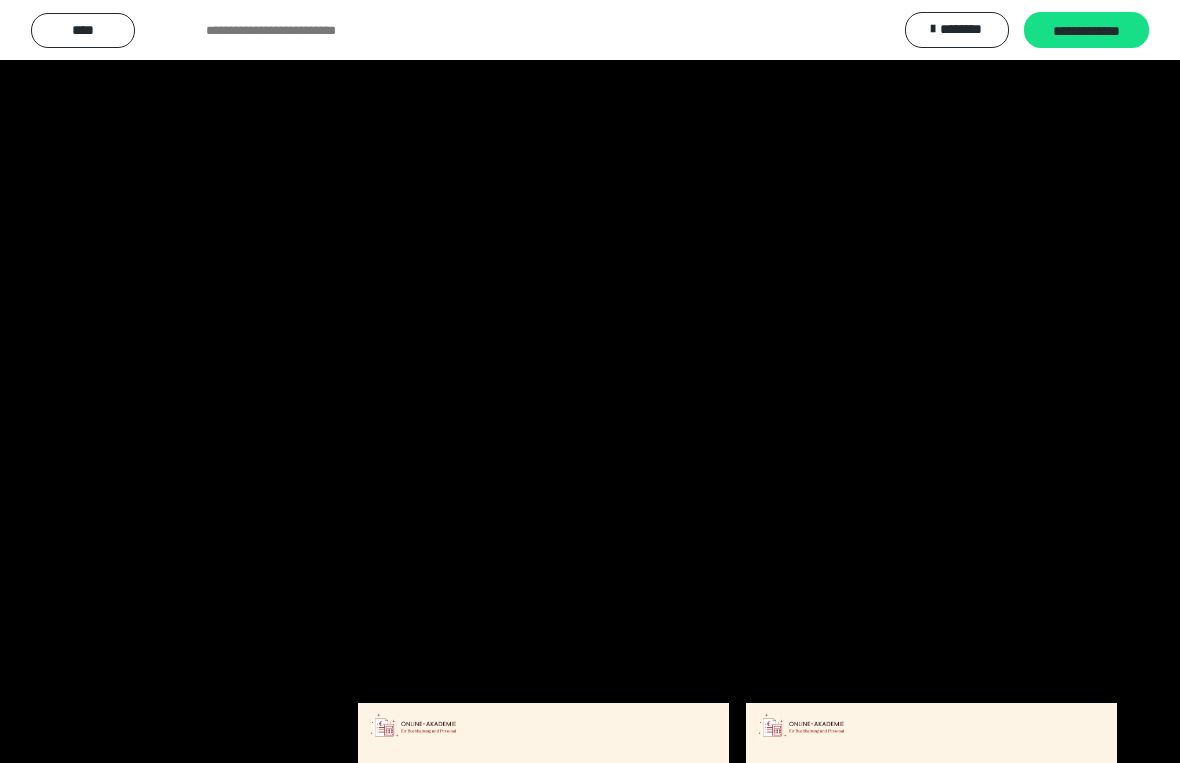click at bounding box center [590, 381] 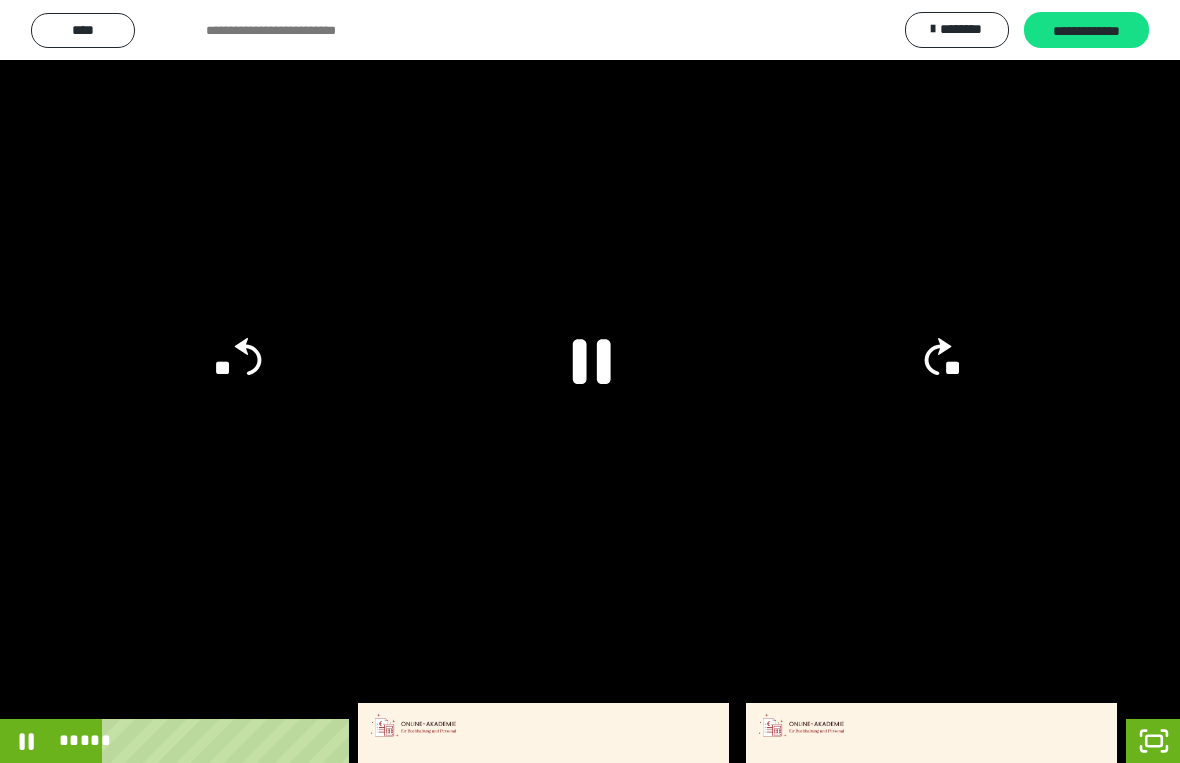 click on "**" 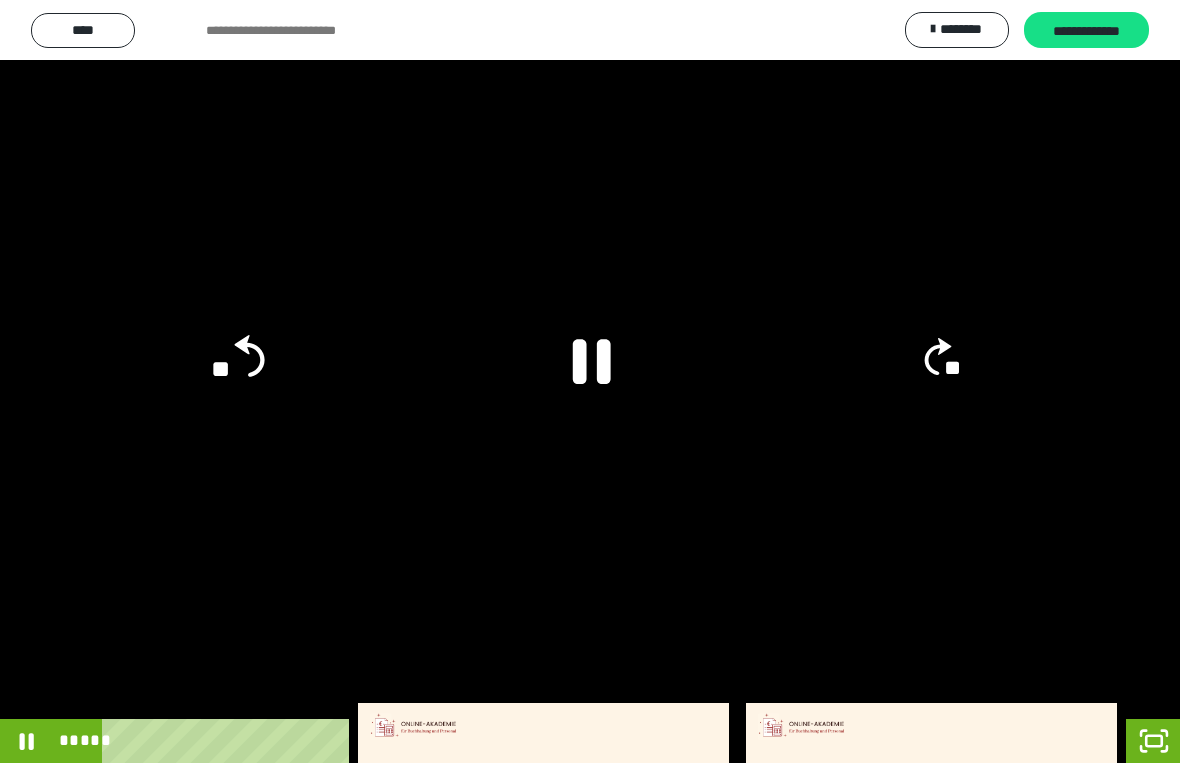 click on "**" 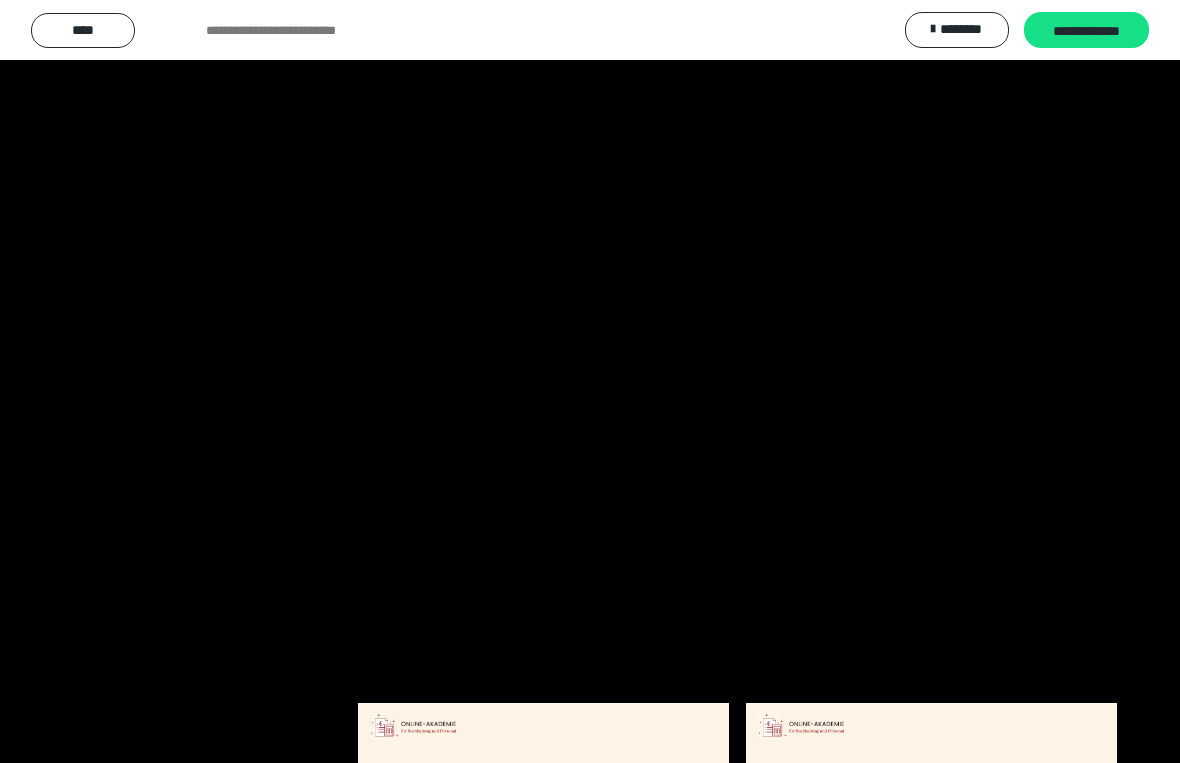 click at bounding box center [590, 381] 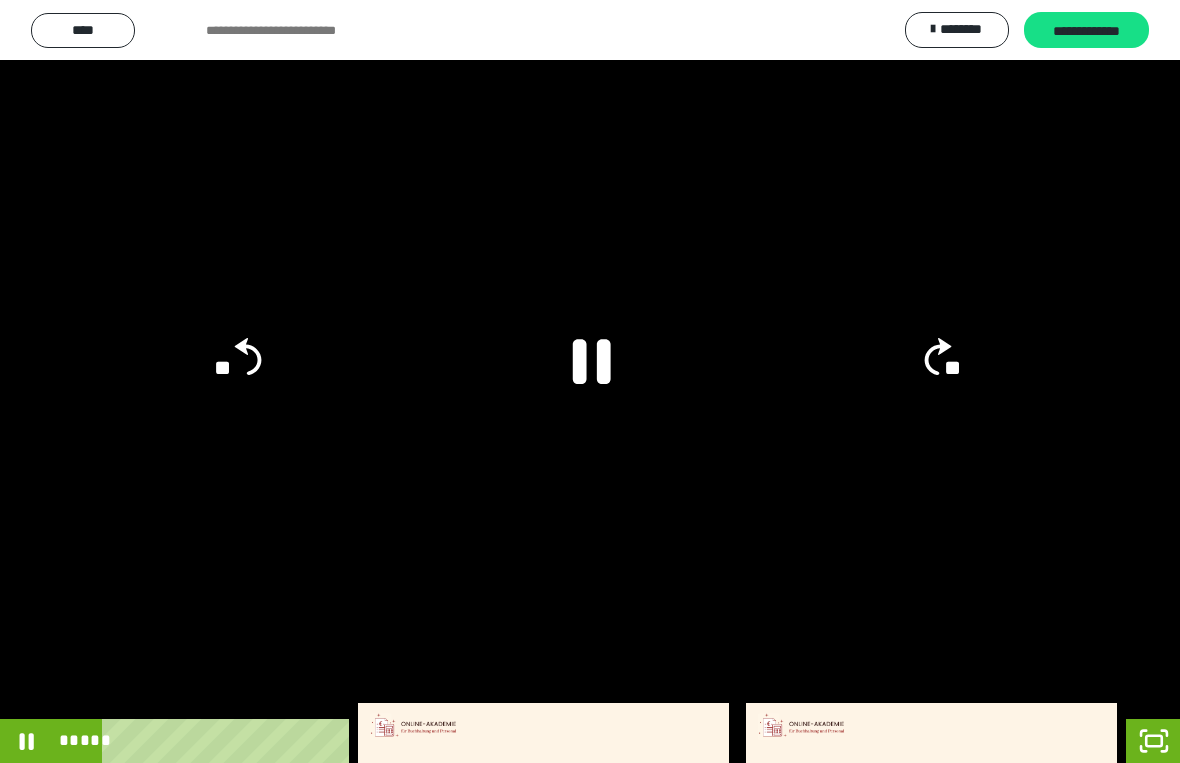 click 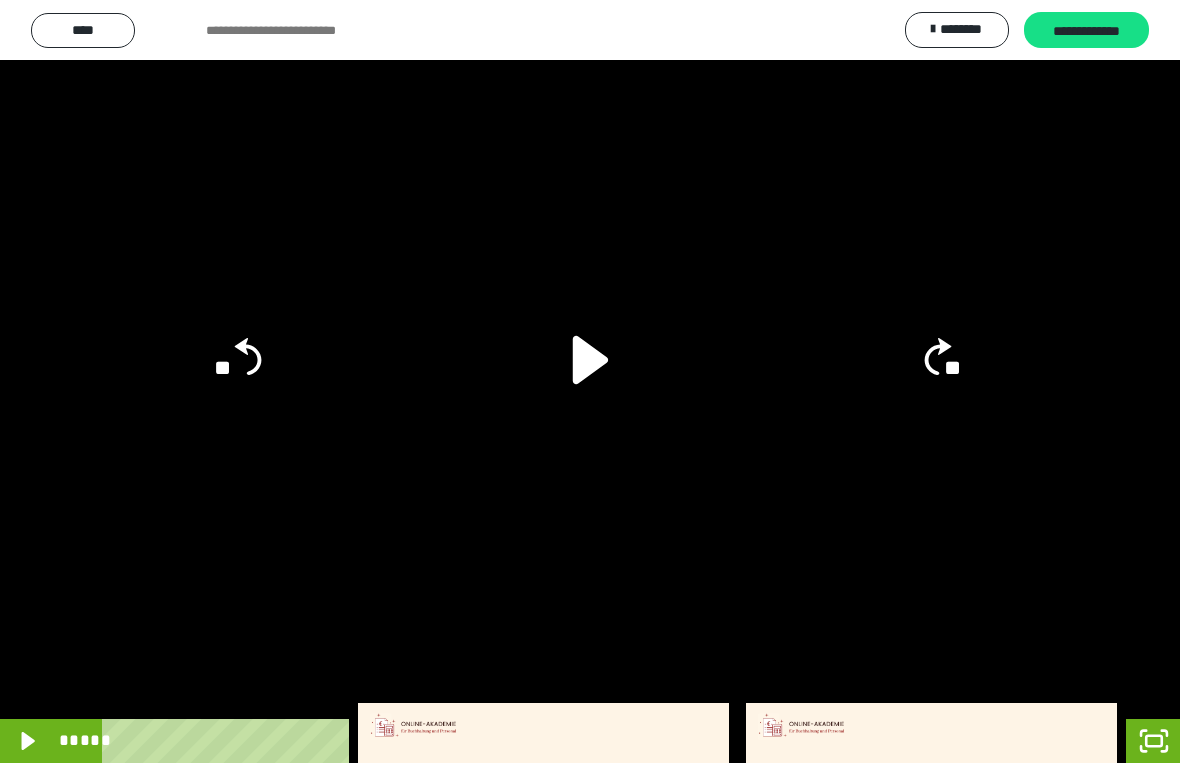 click on "**" 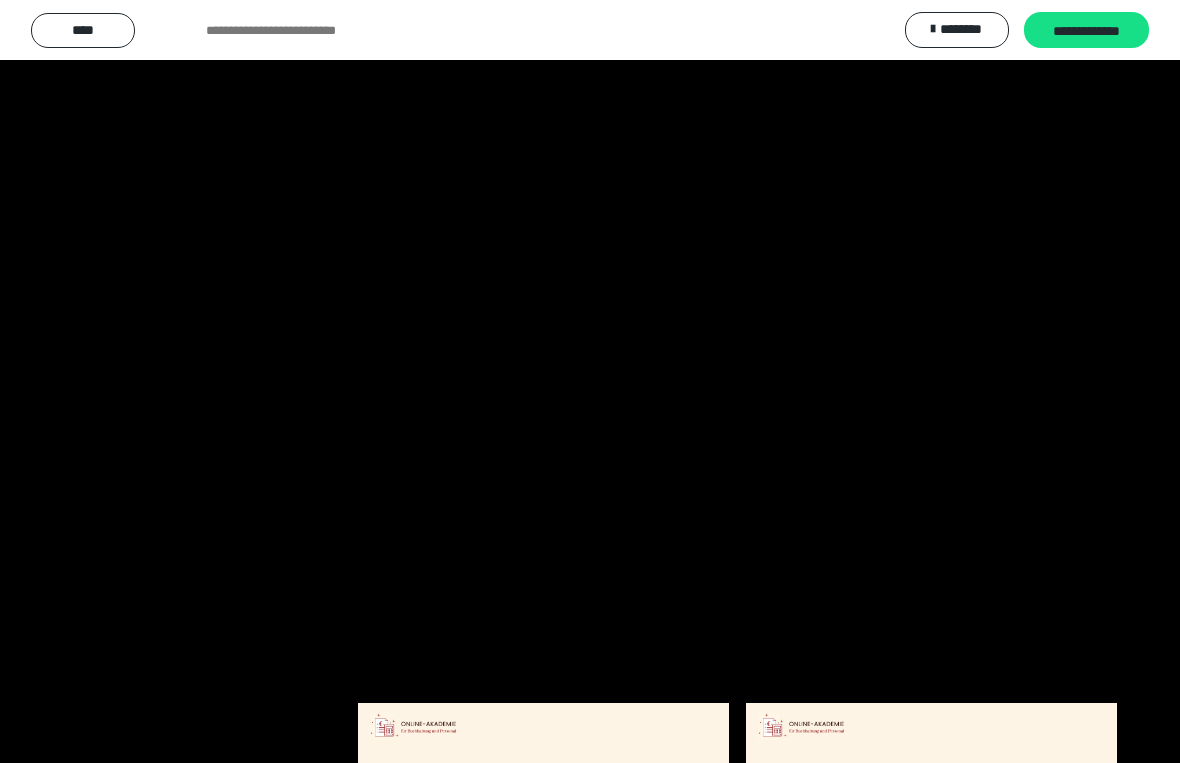 click at bounding box center (590, 381) 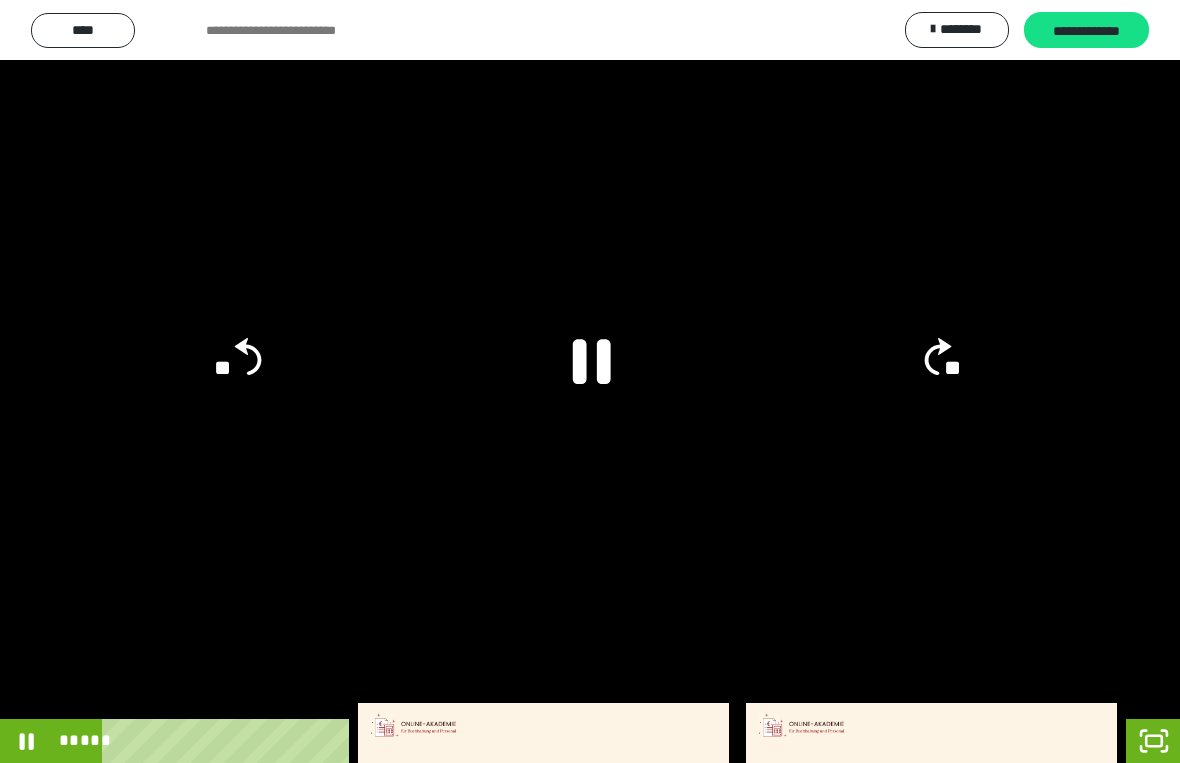 click 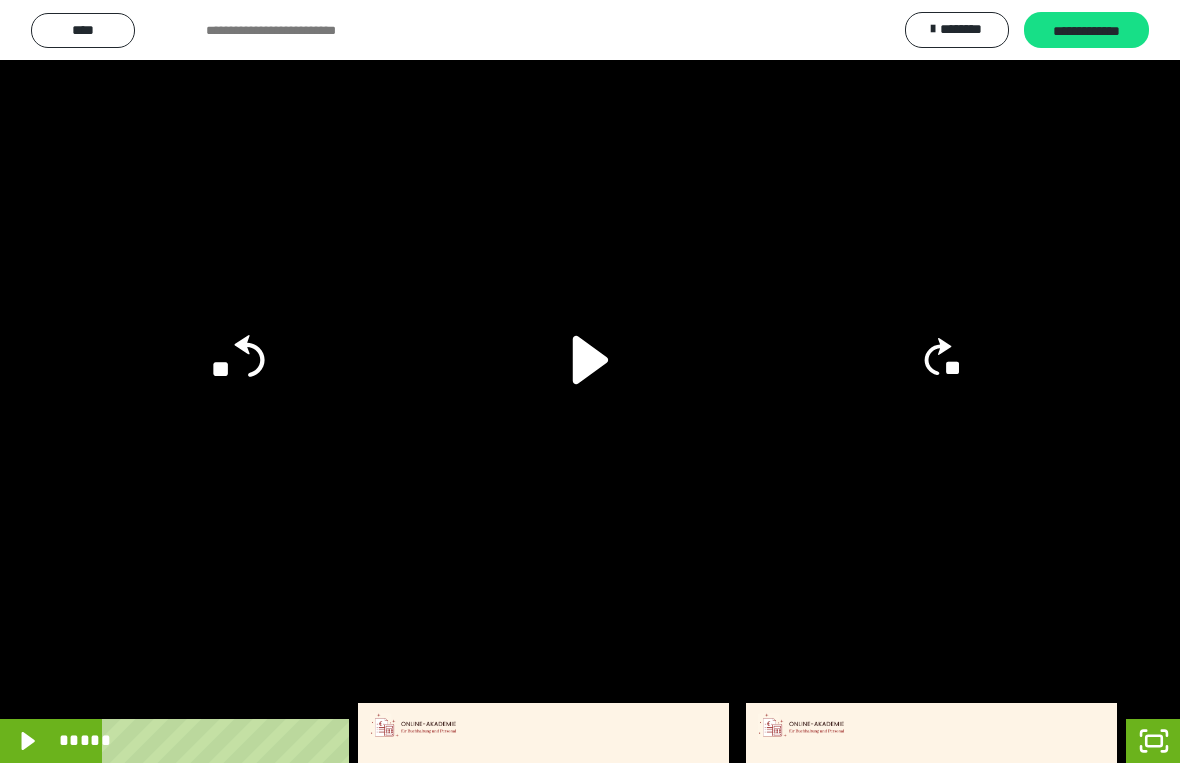 click on "**" 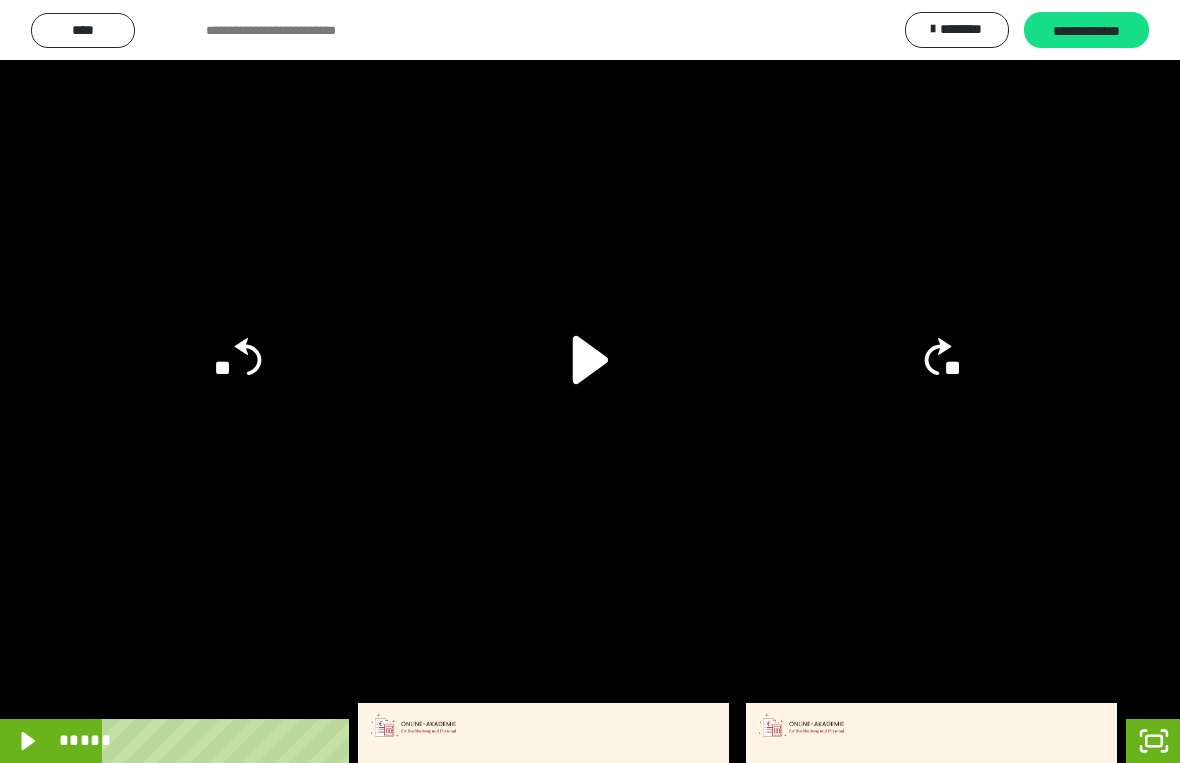 click 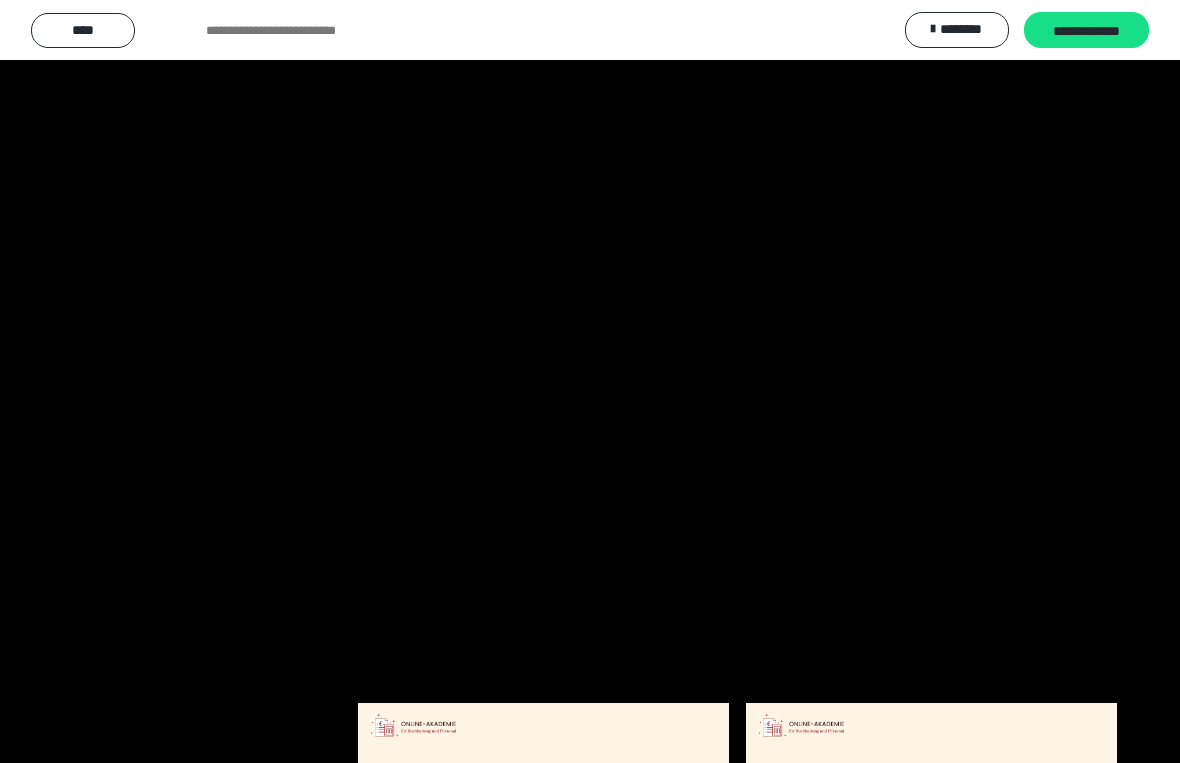 click at bounding box center [590, 381] 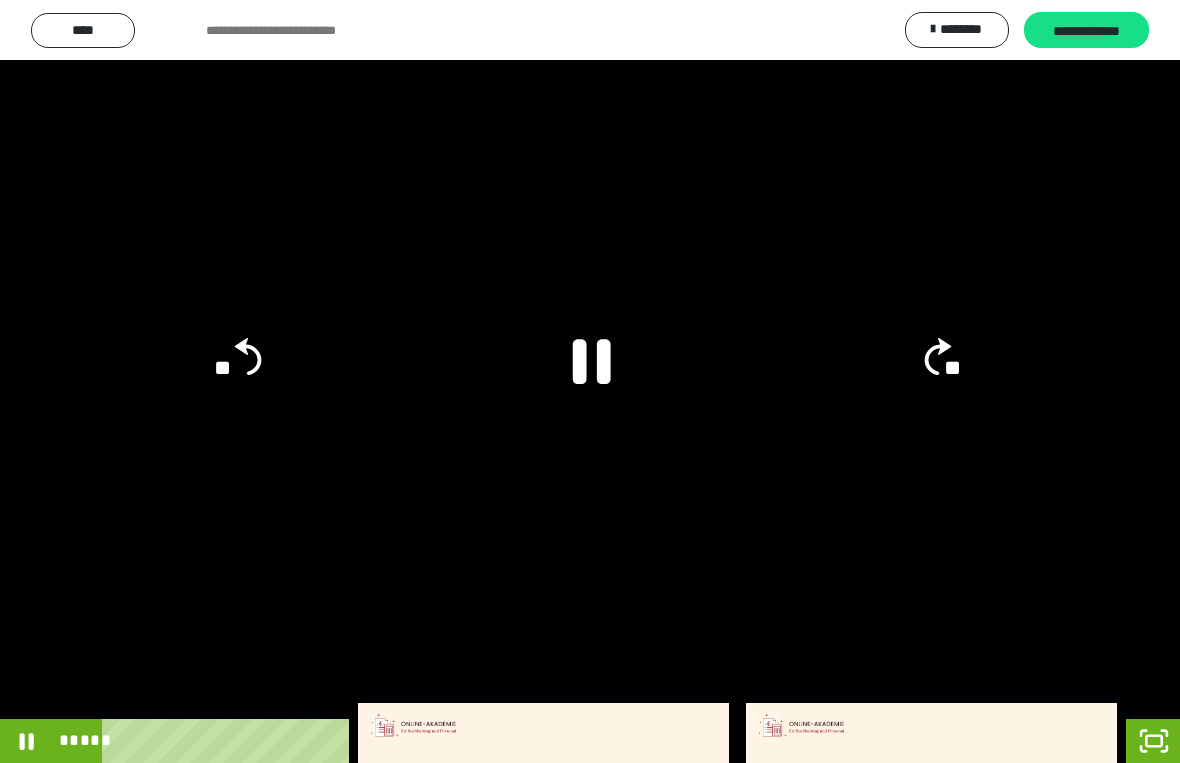 click on "**" 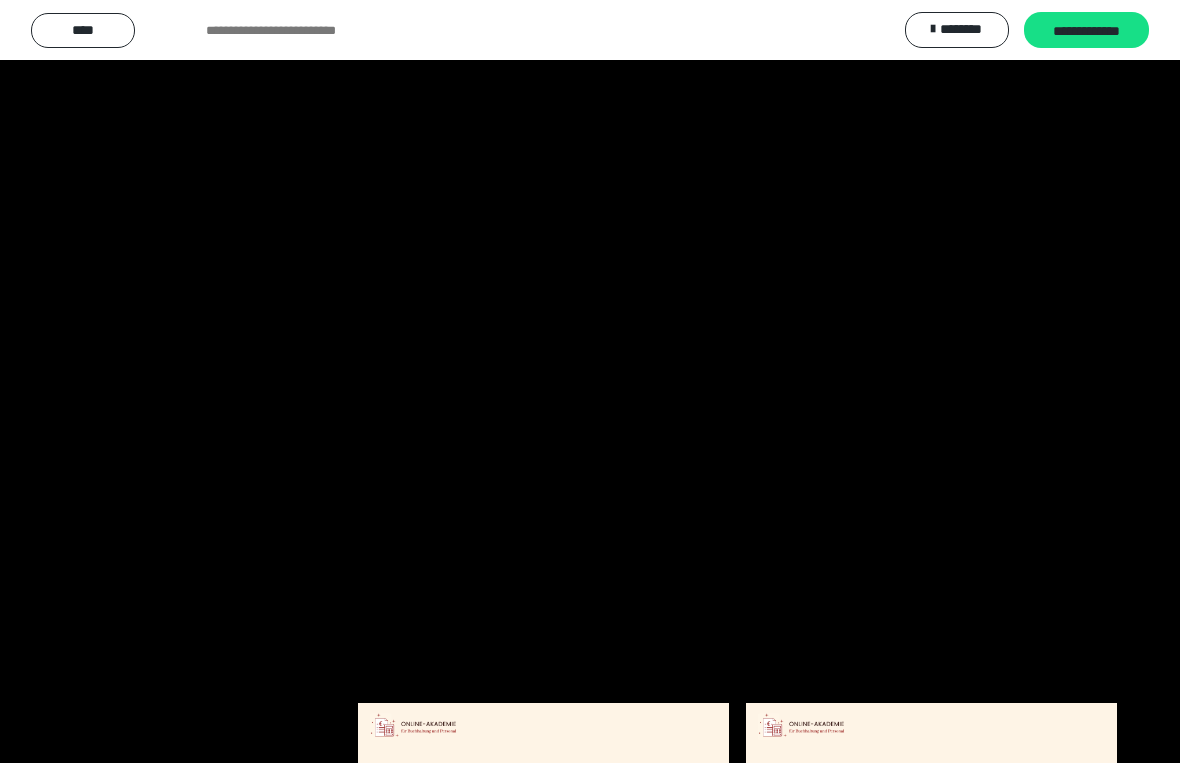 click at bounding box center [590, 381] 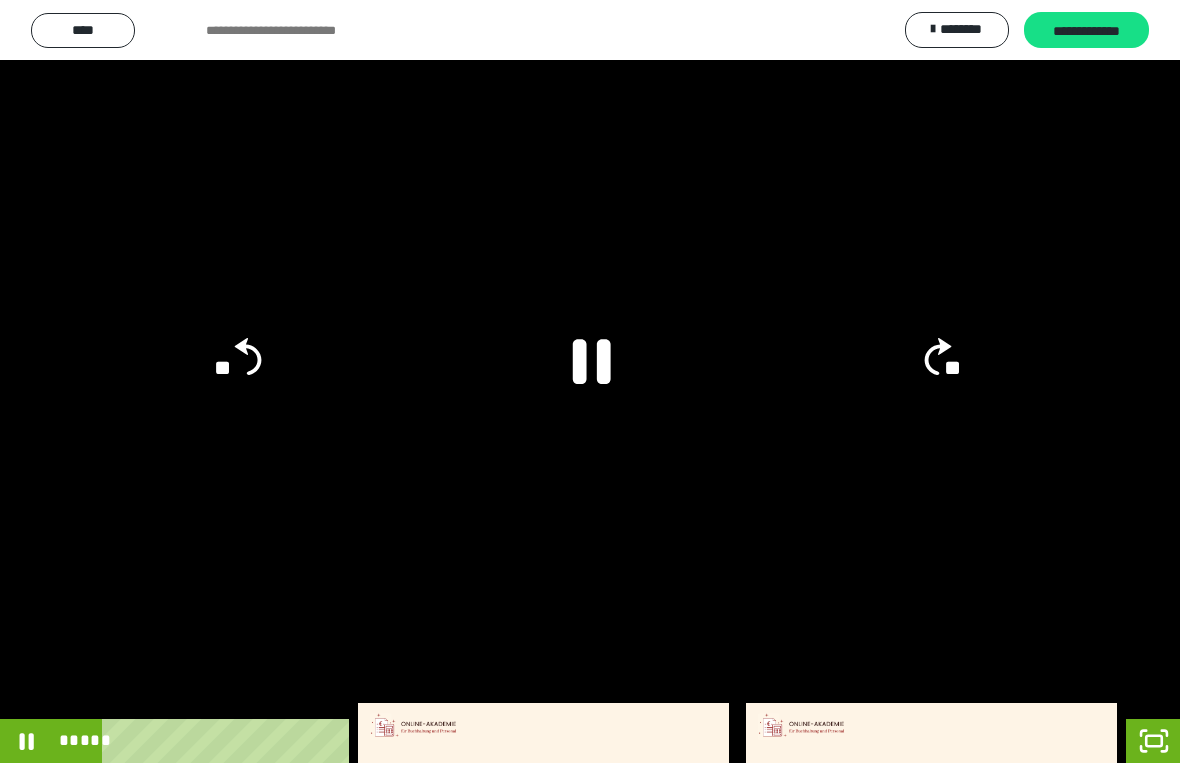 click on "**" 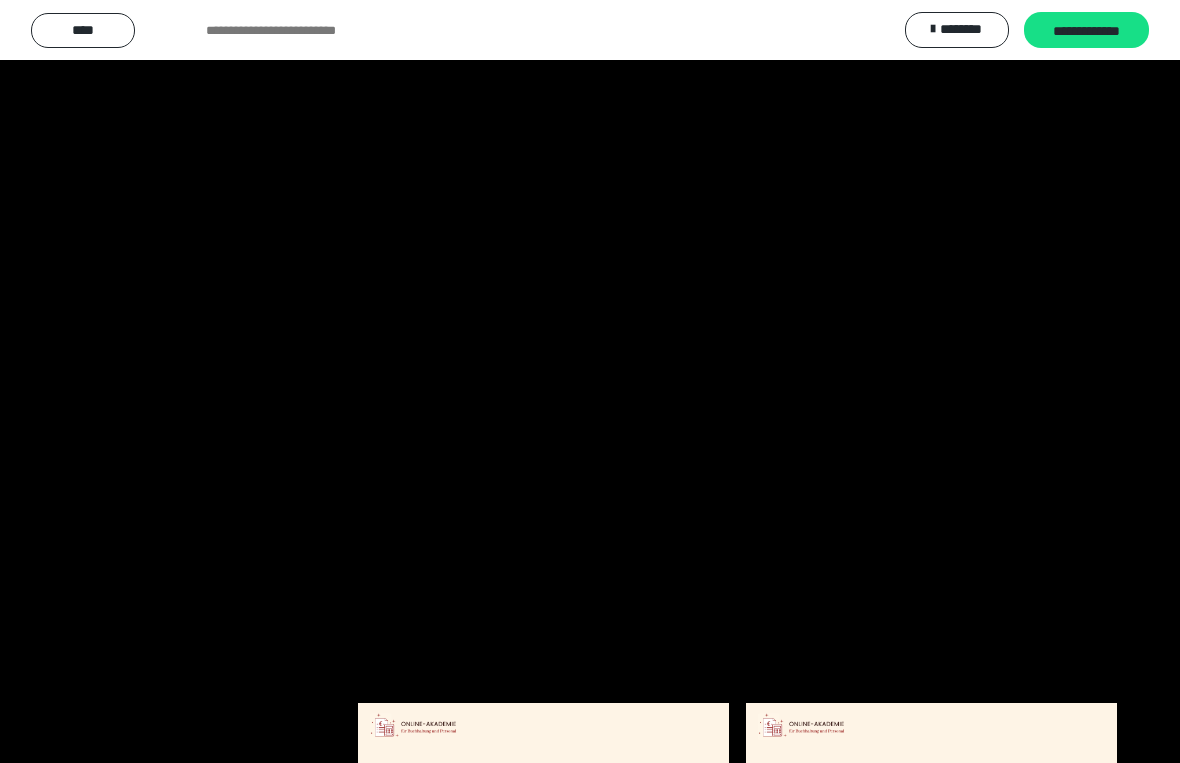 click at bounding box center (590, 381) 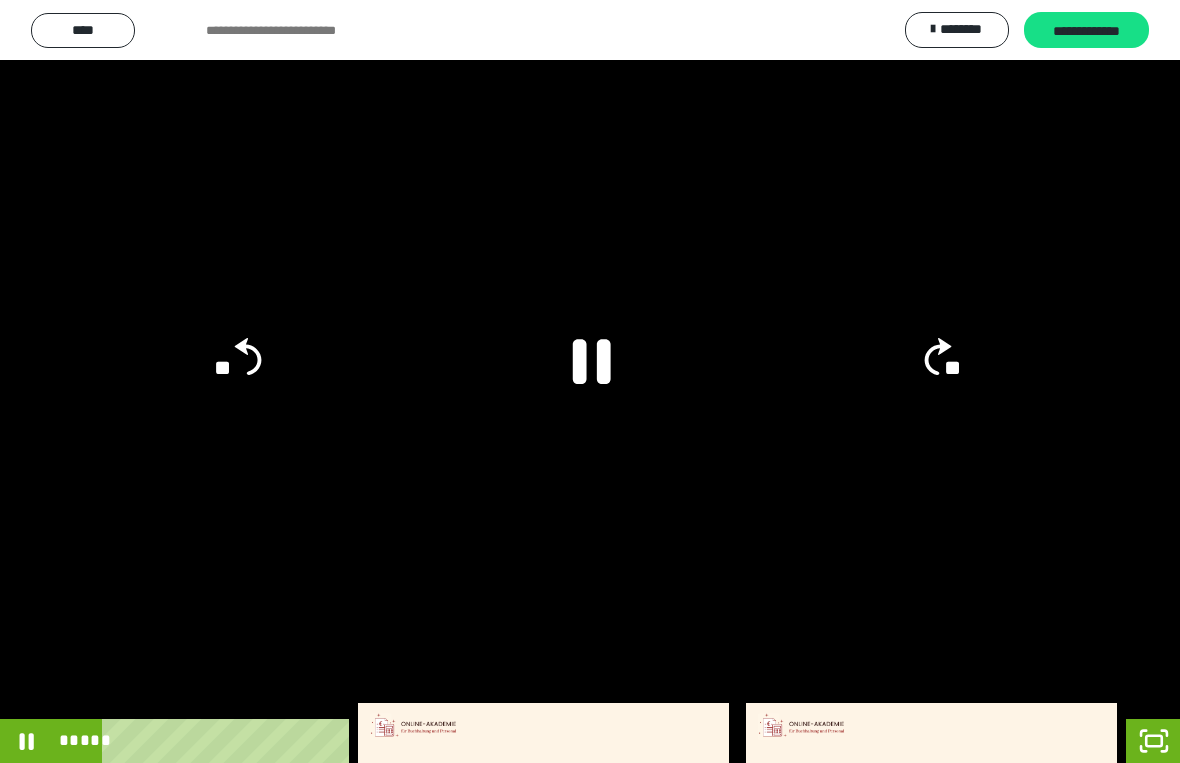 click 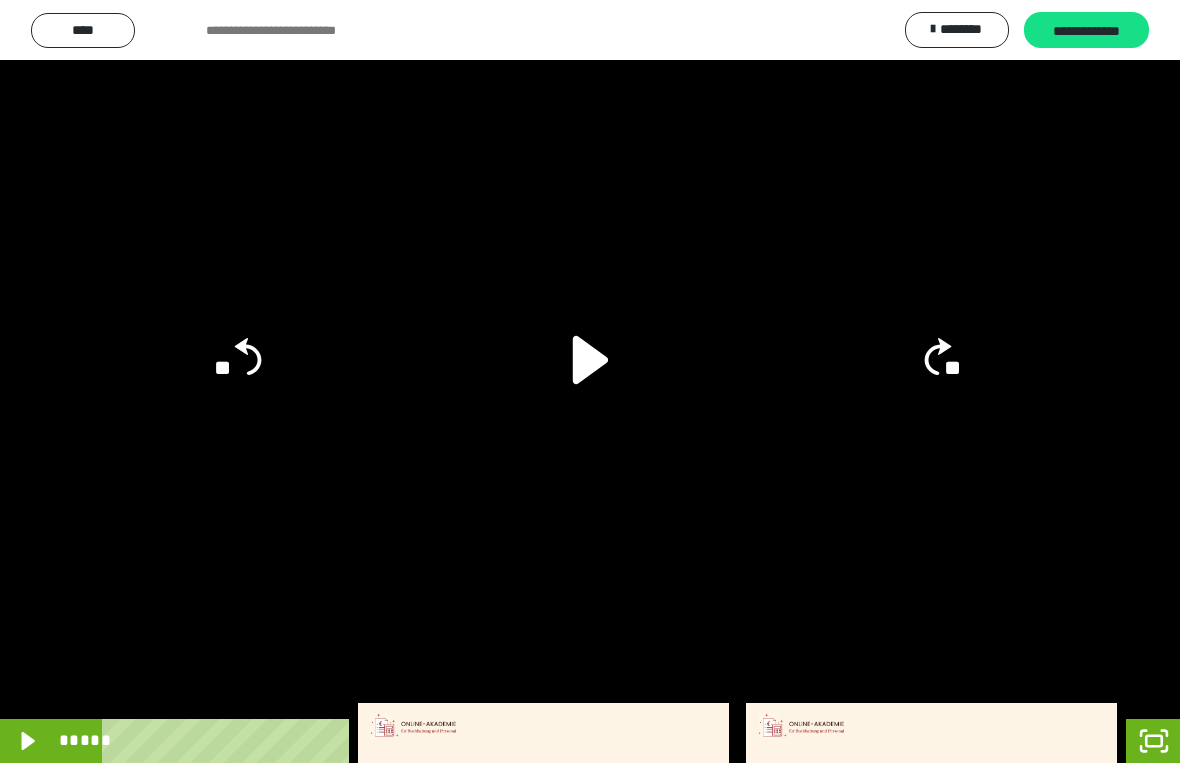 click on "**" 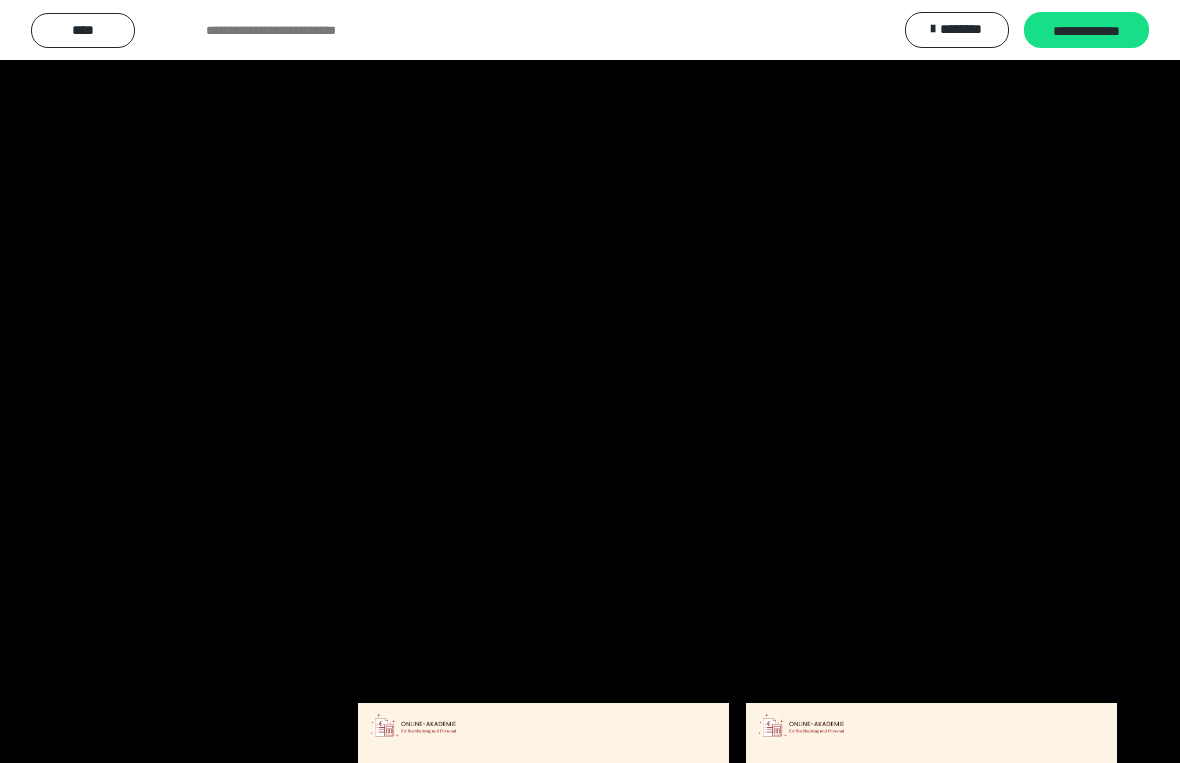 click at bounding box center (590, 381) 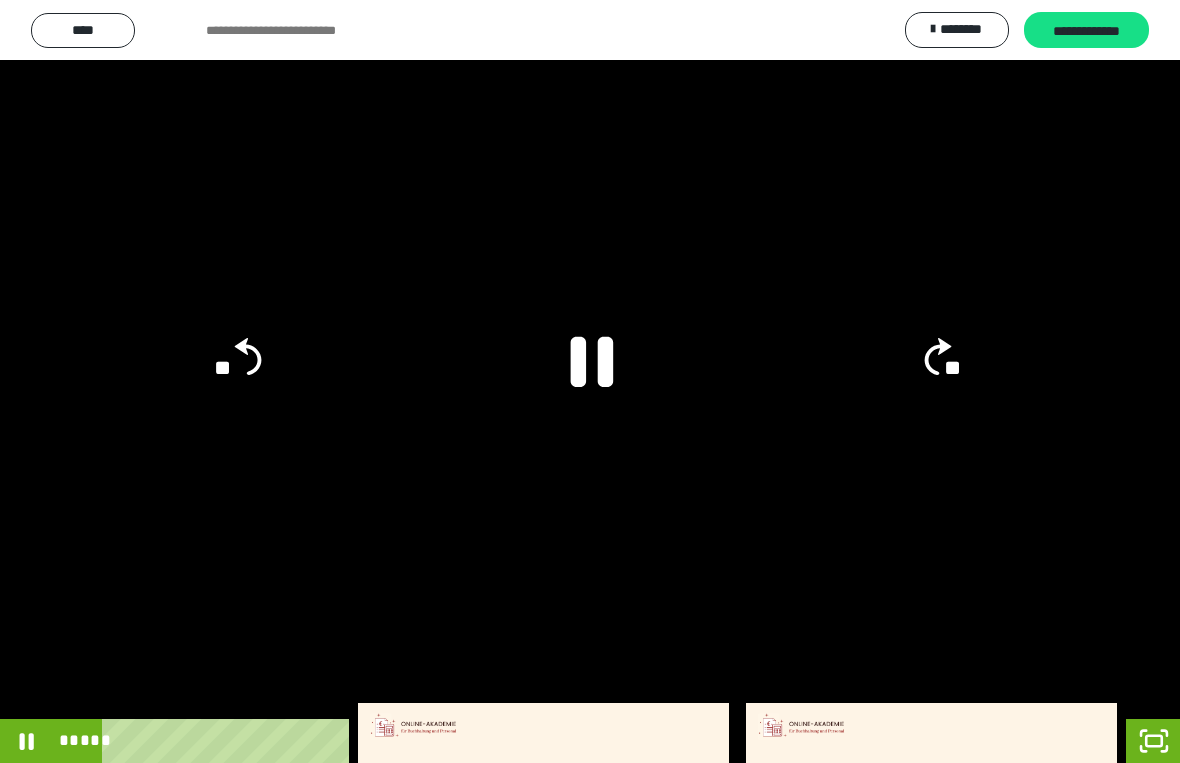 click 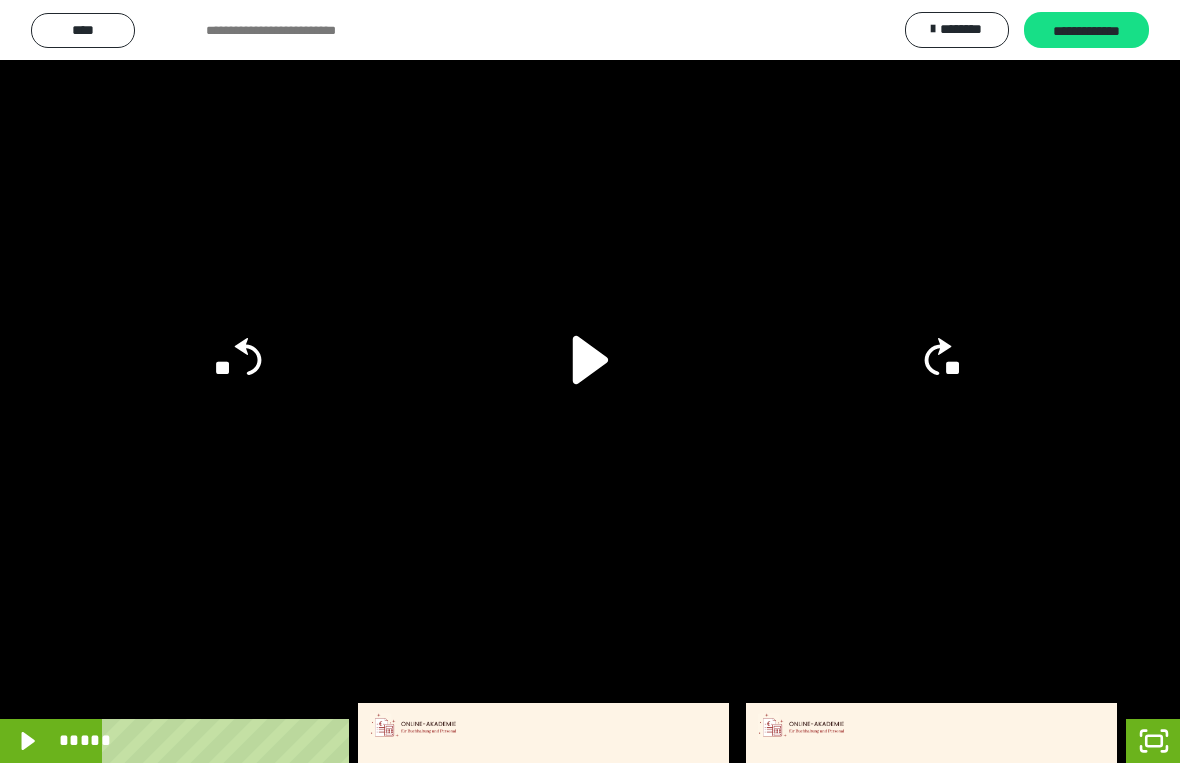 click 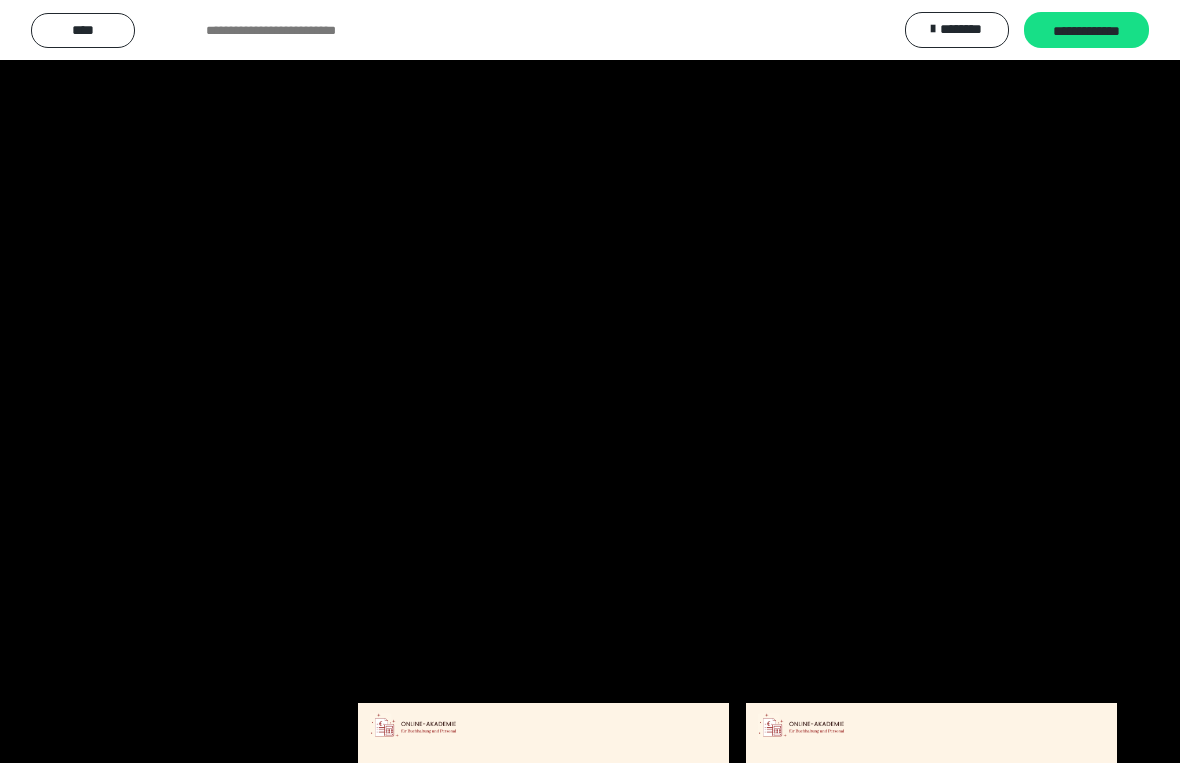 click at bounding box center (590, 381) 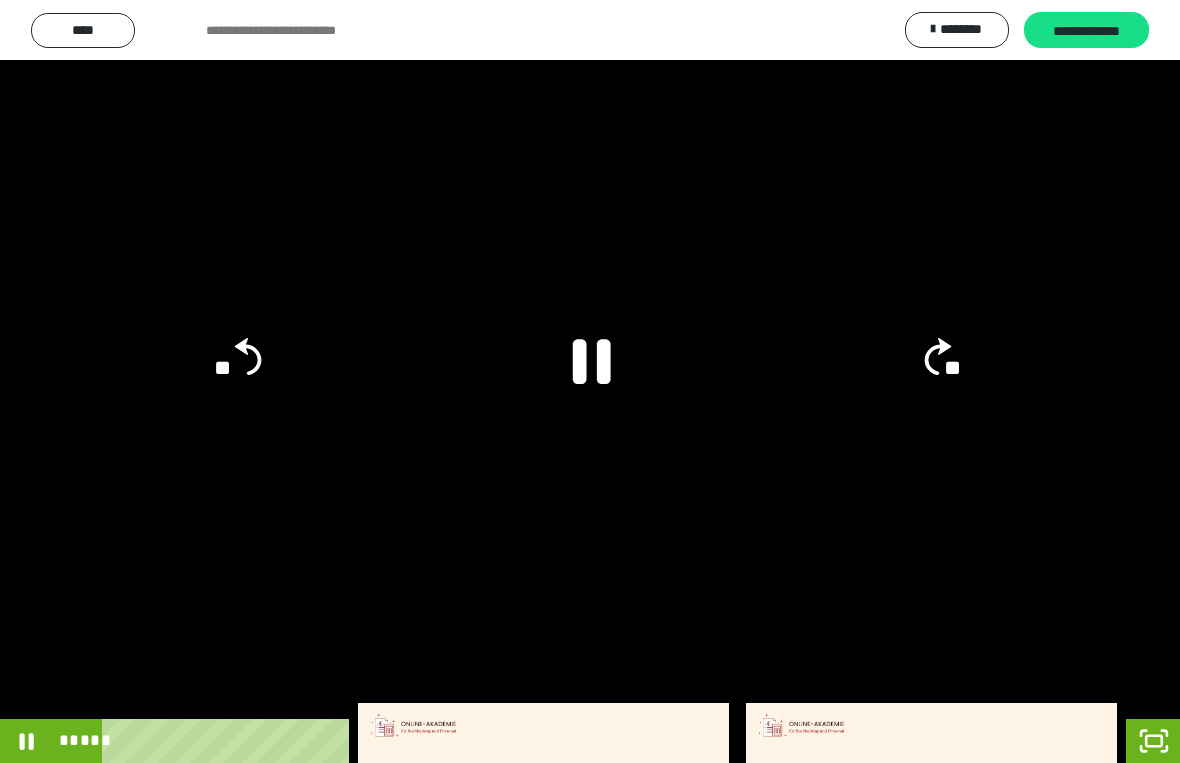 click 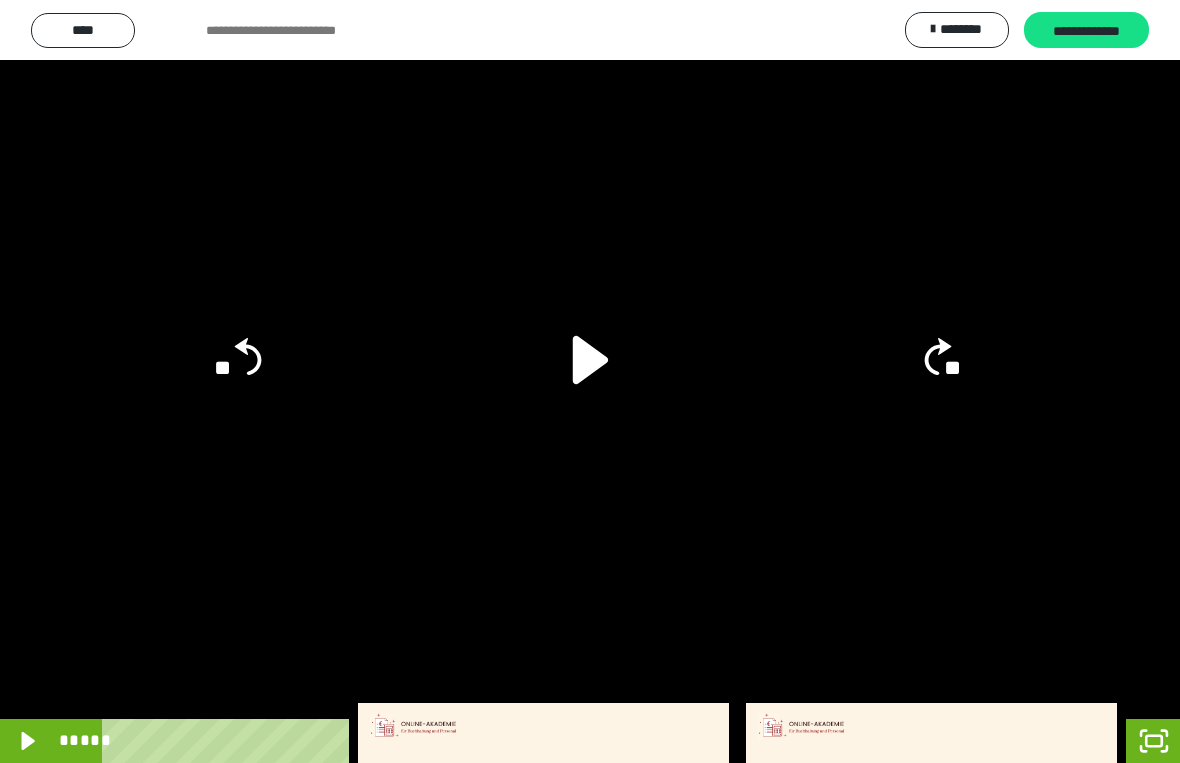 click 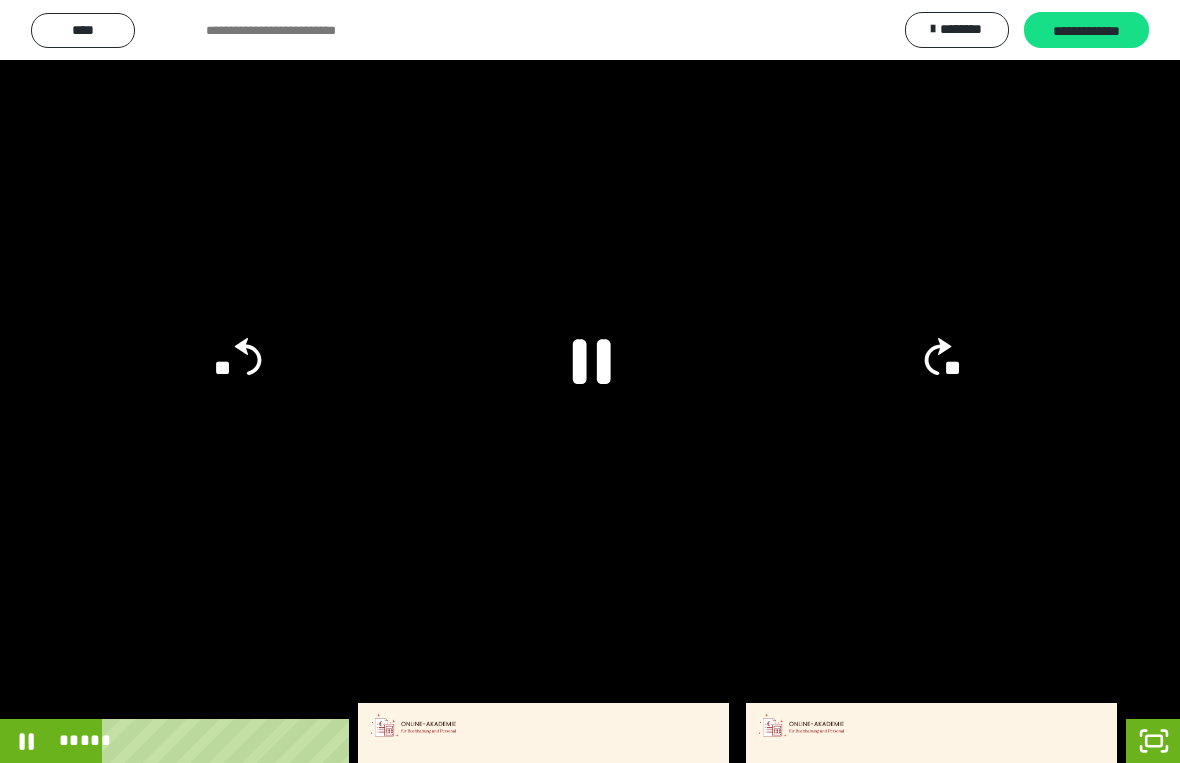 click 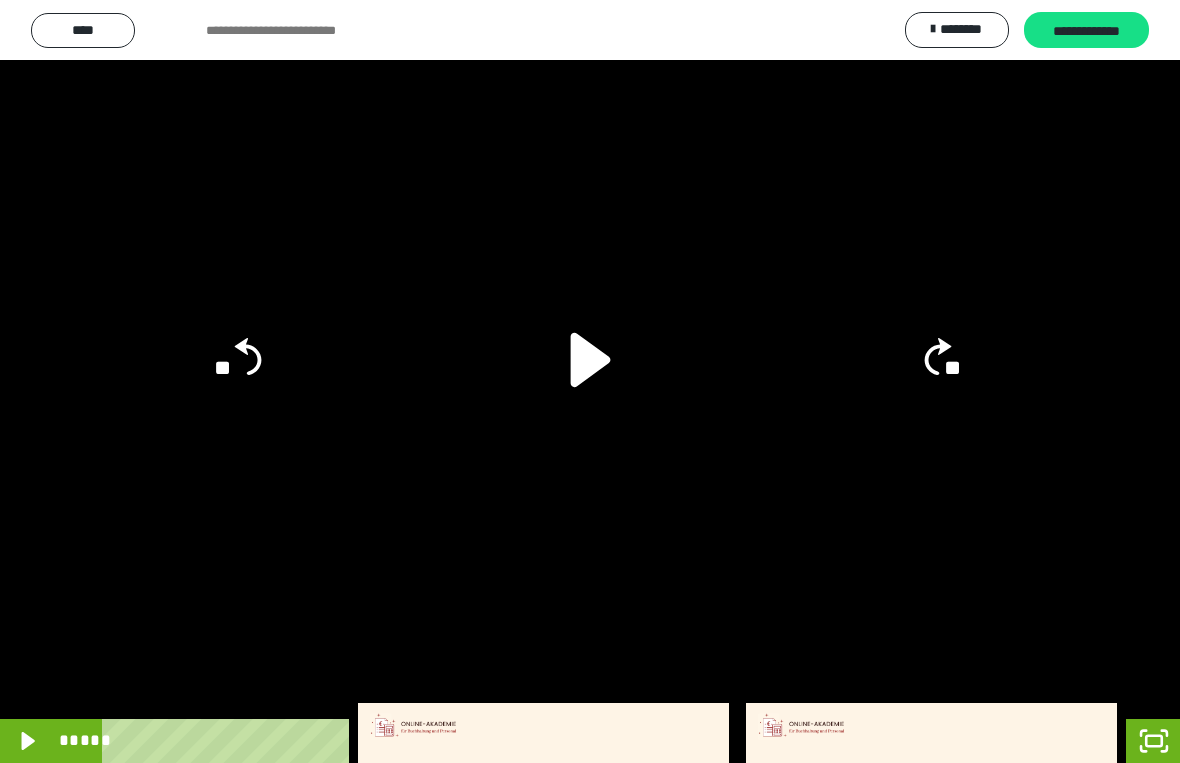 click 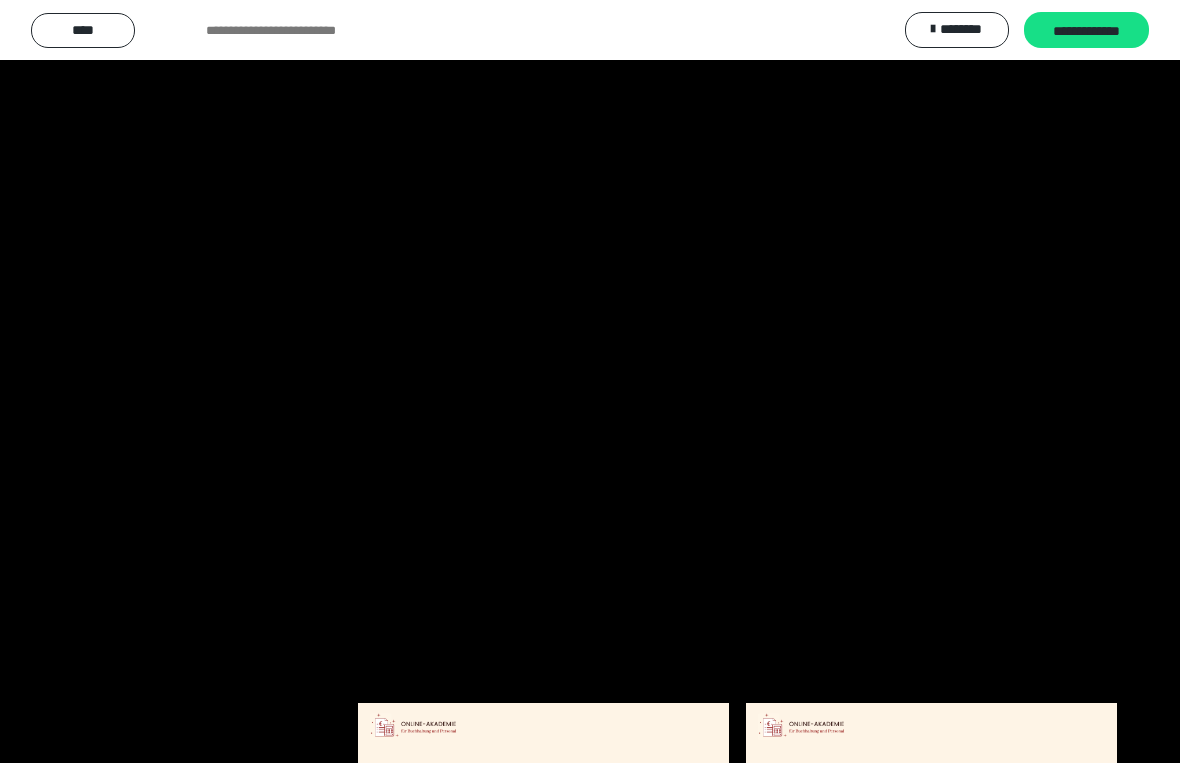 click at bounding box center (590, 381) 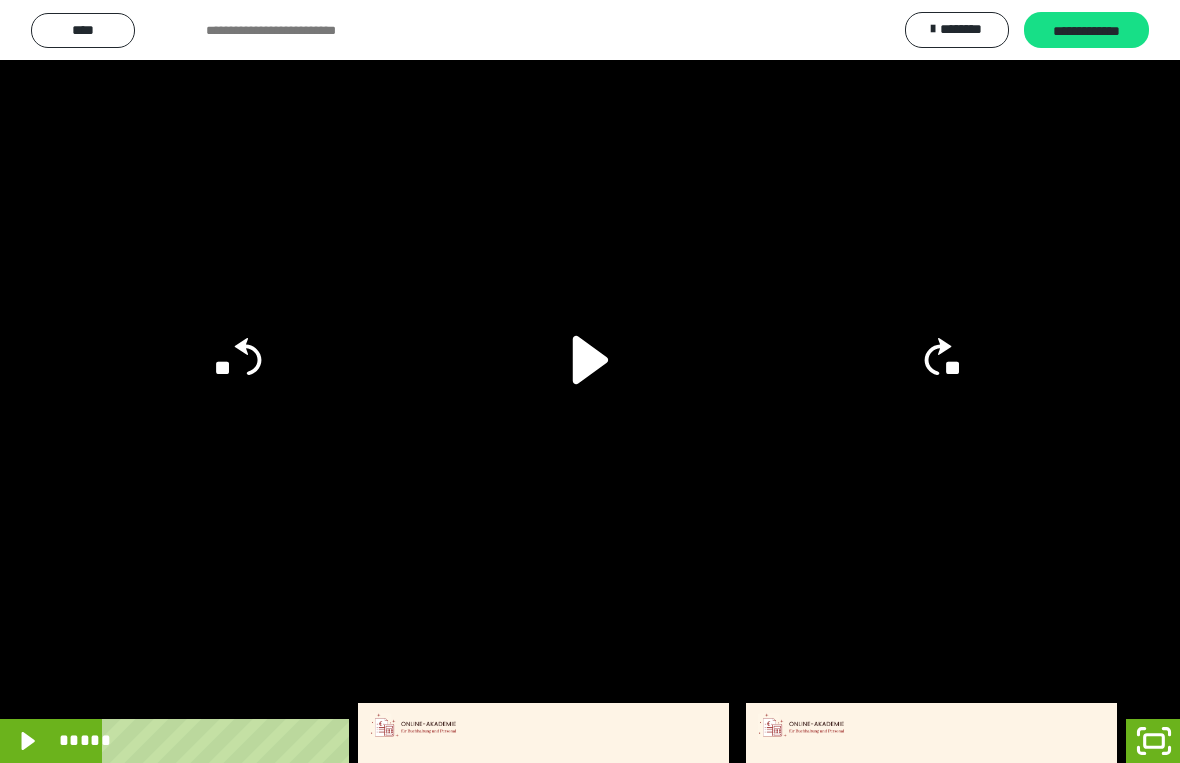 click 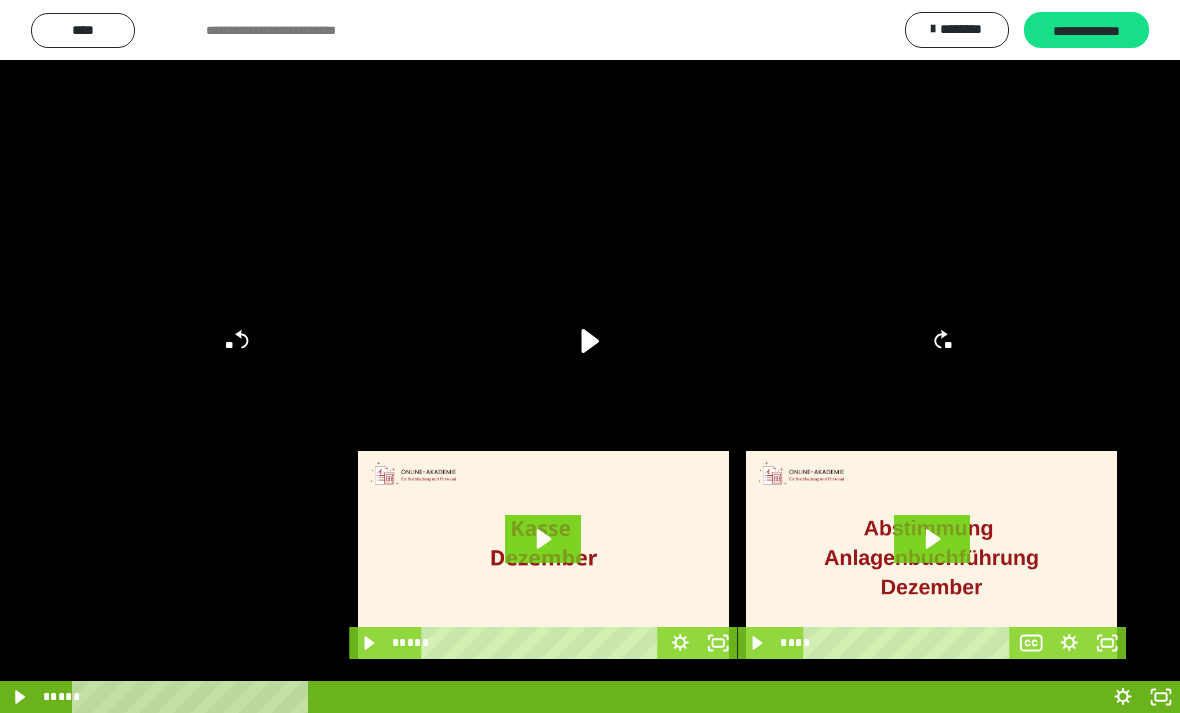 scroll, scrollTop: 345, scrollLeft: 0, axis: vertical 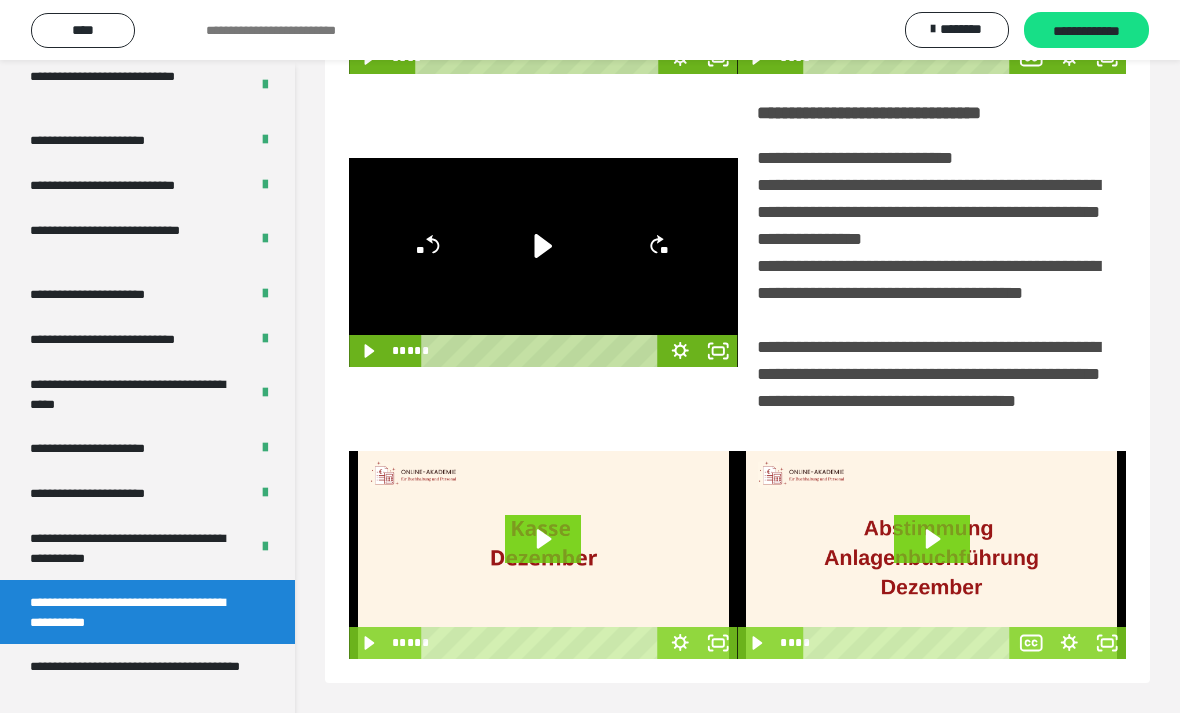 click 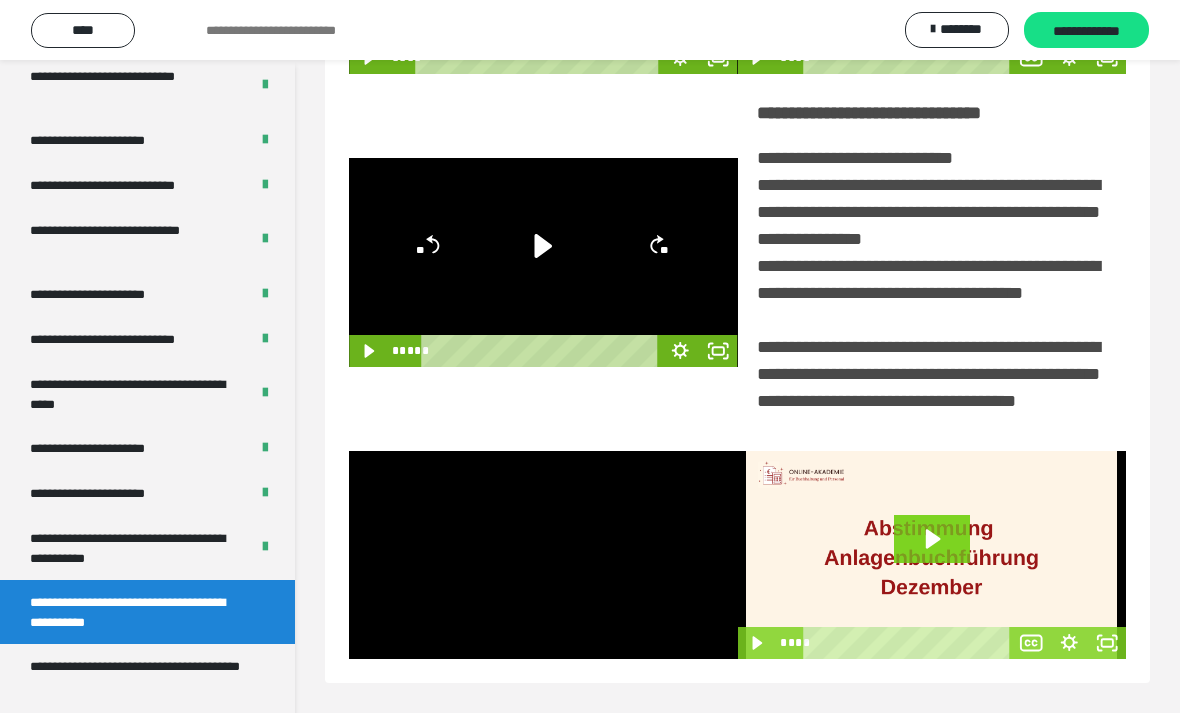 click 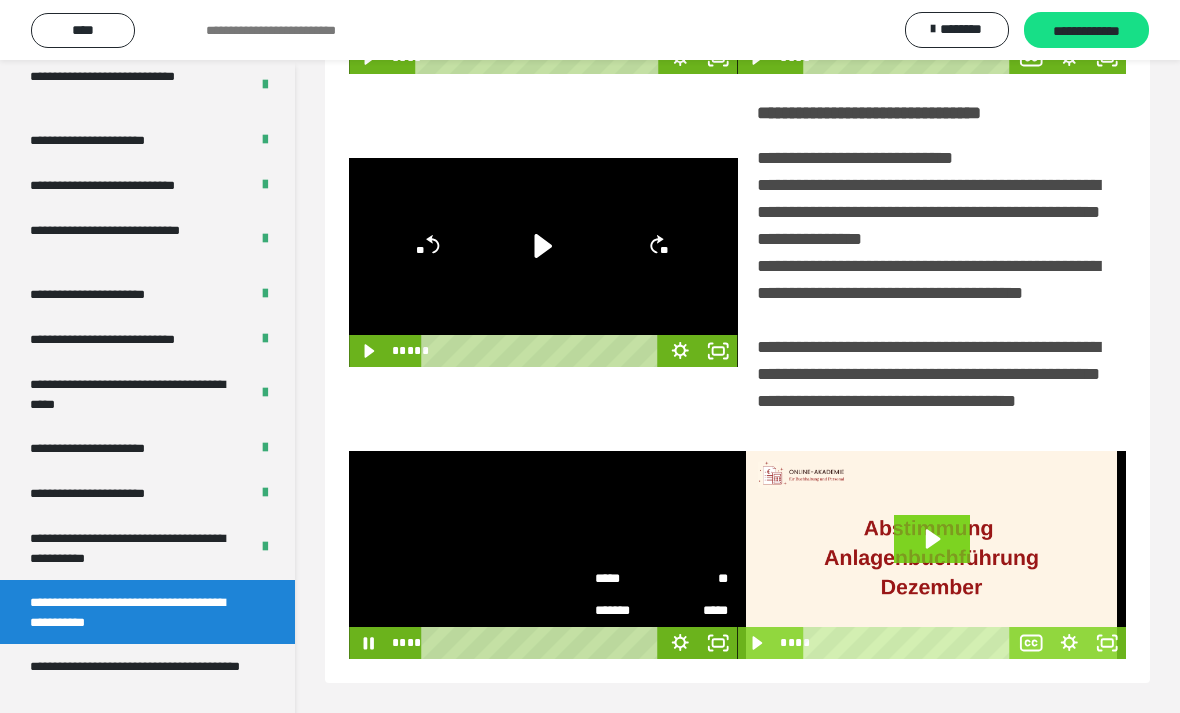 click 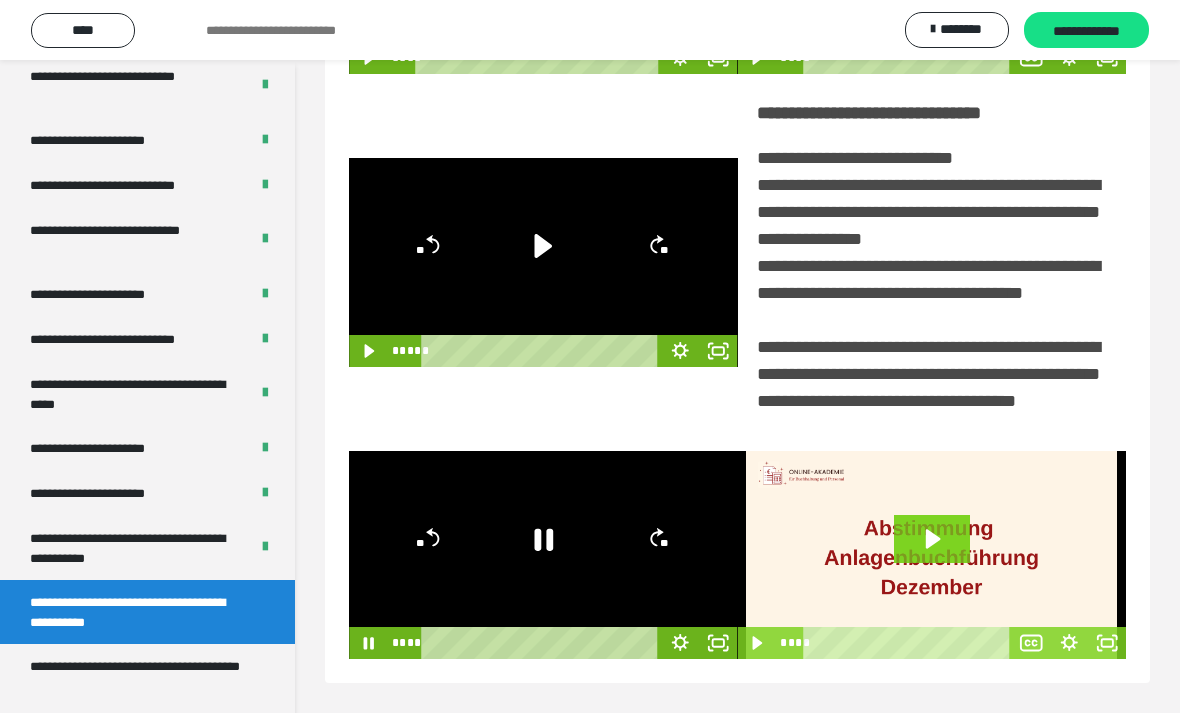 click 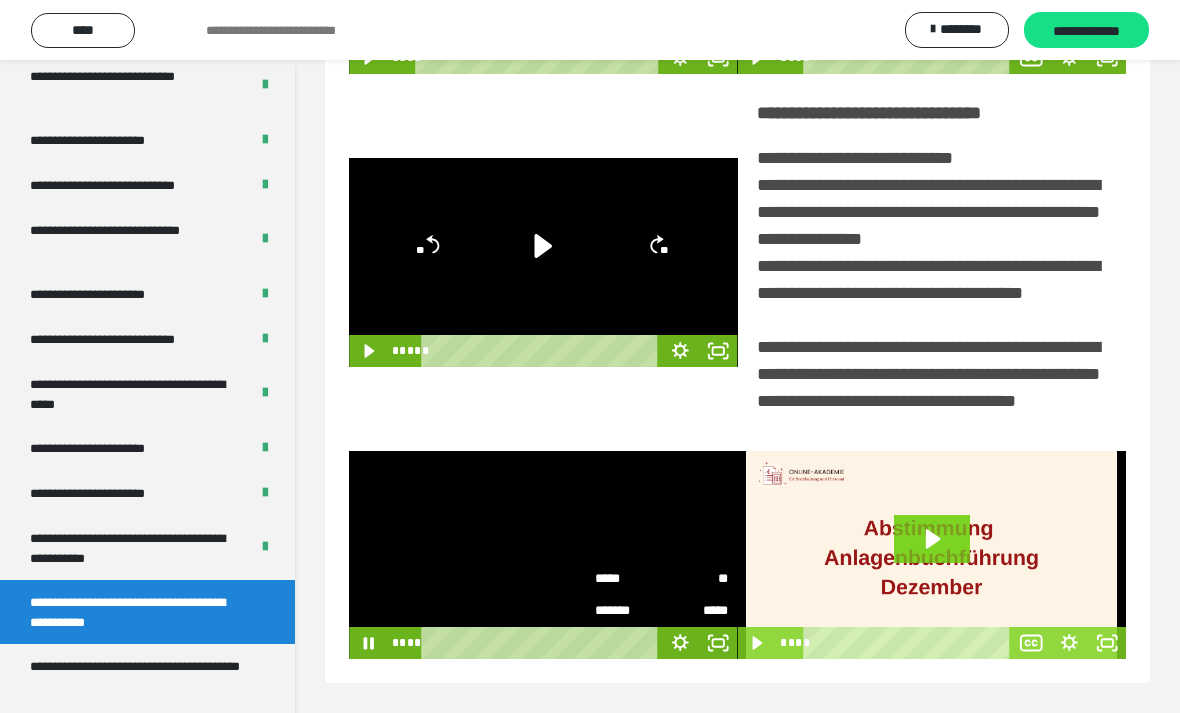 click on "*****" at bounding box center [628, 579] 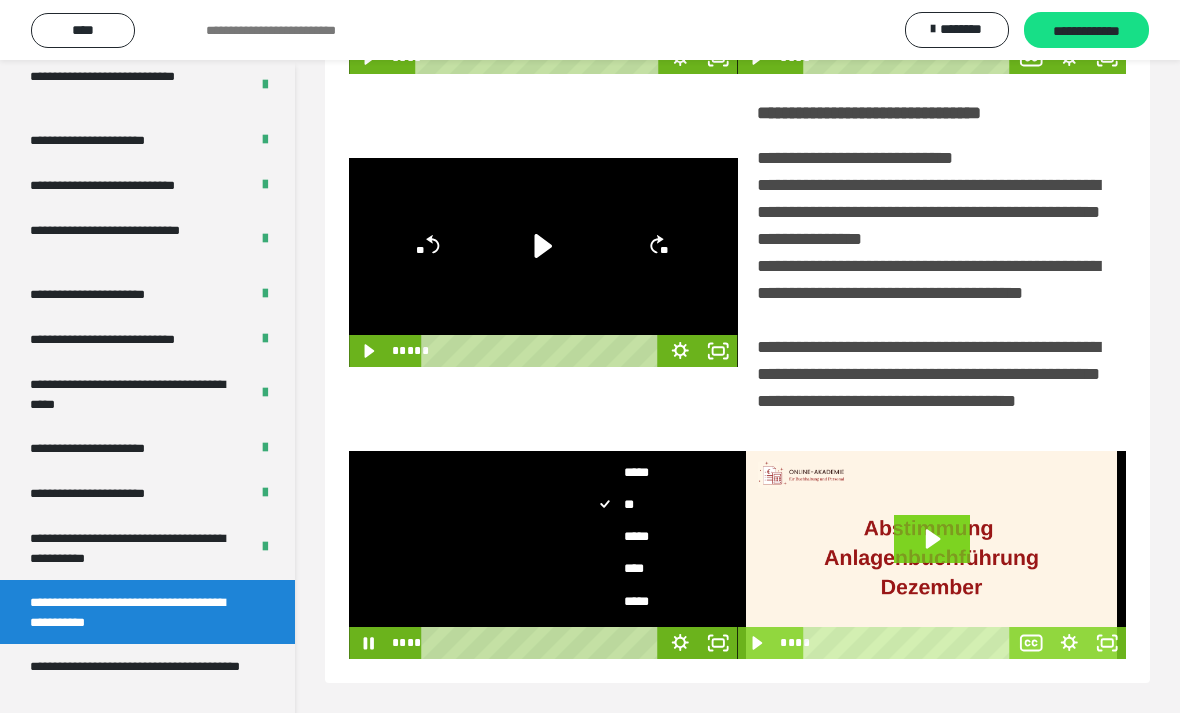 scroll, scrollTop: 73, scrollLeft: 0, axis: vertical 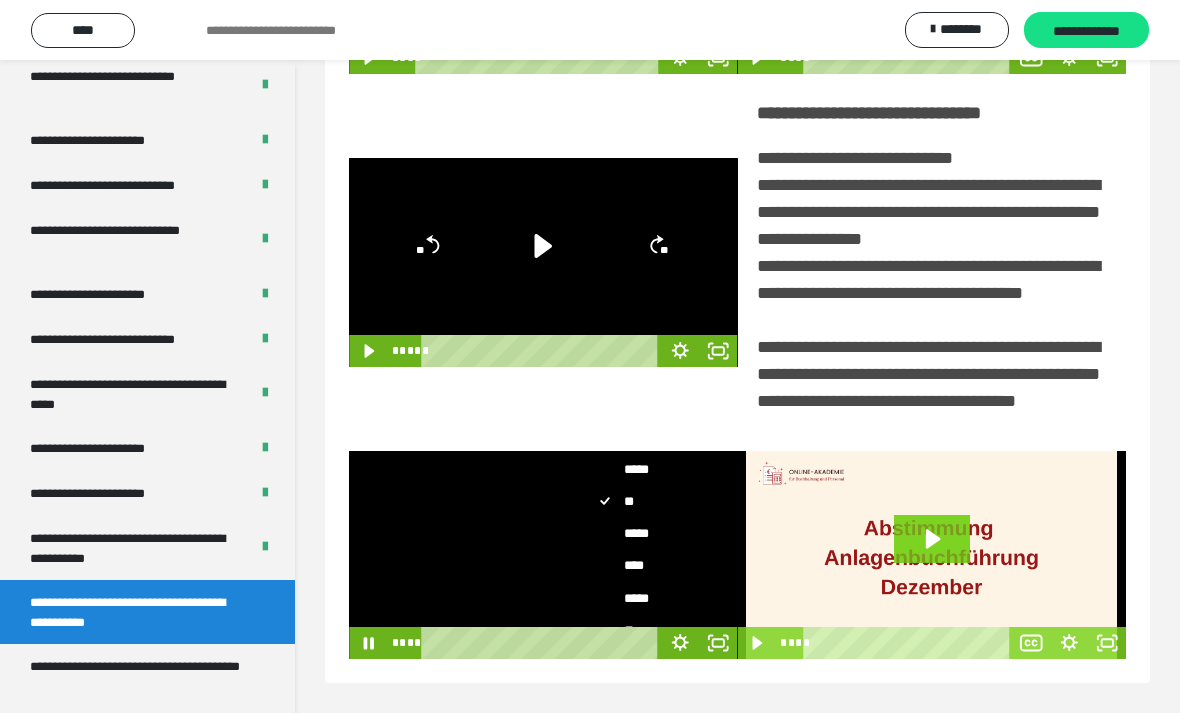 click on "****" at bounding box center (662, 565) 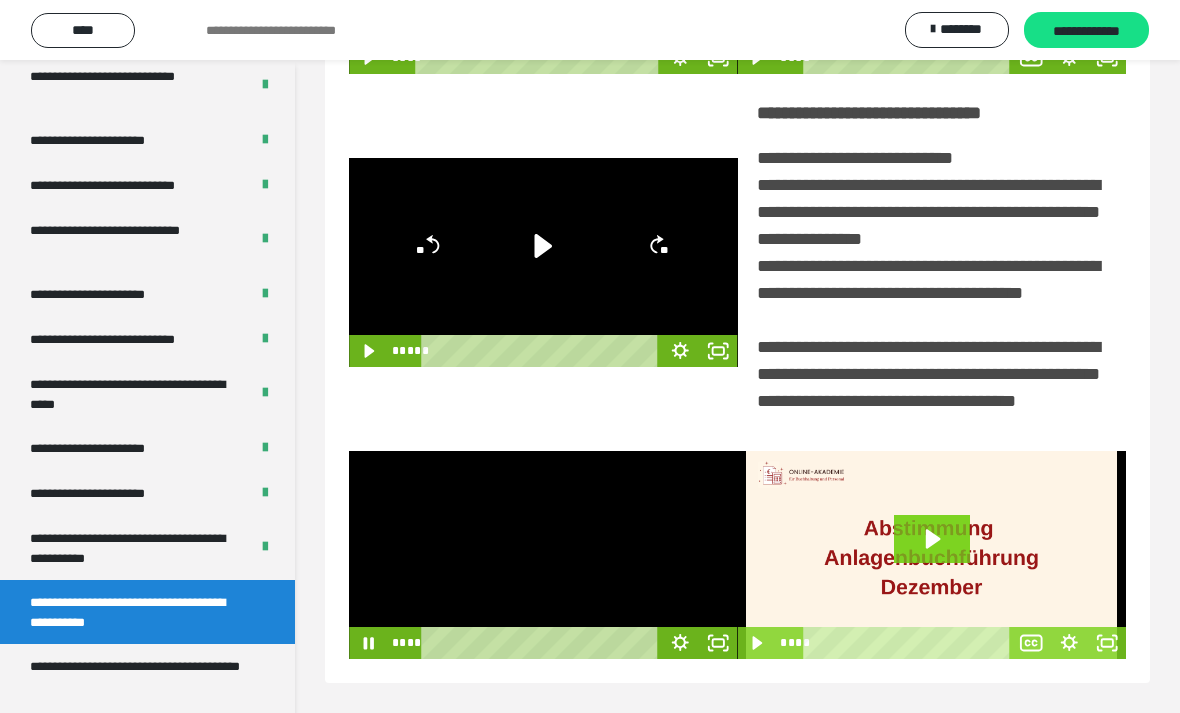 scroll, scrollTop: 0, scrollLeft: 0, axis: both 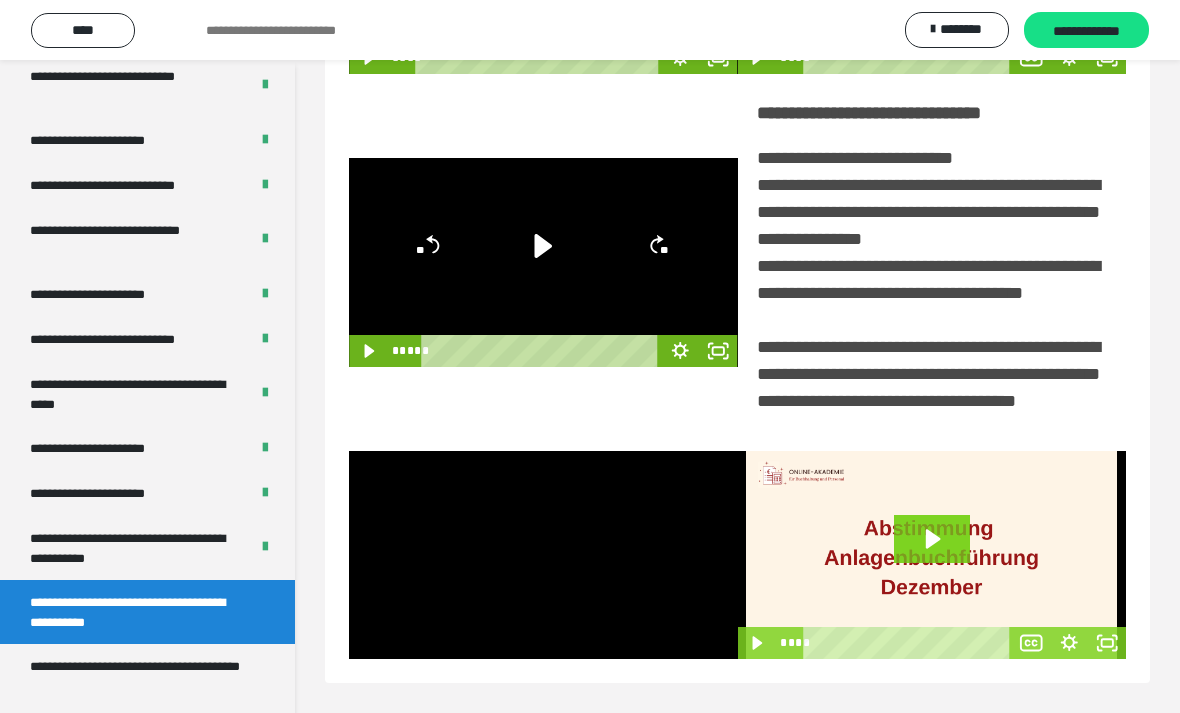 click at bounding box center (543, 555) 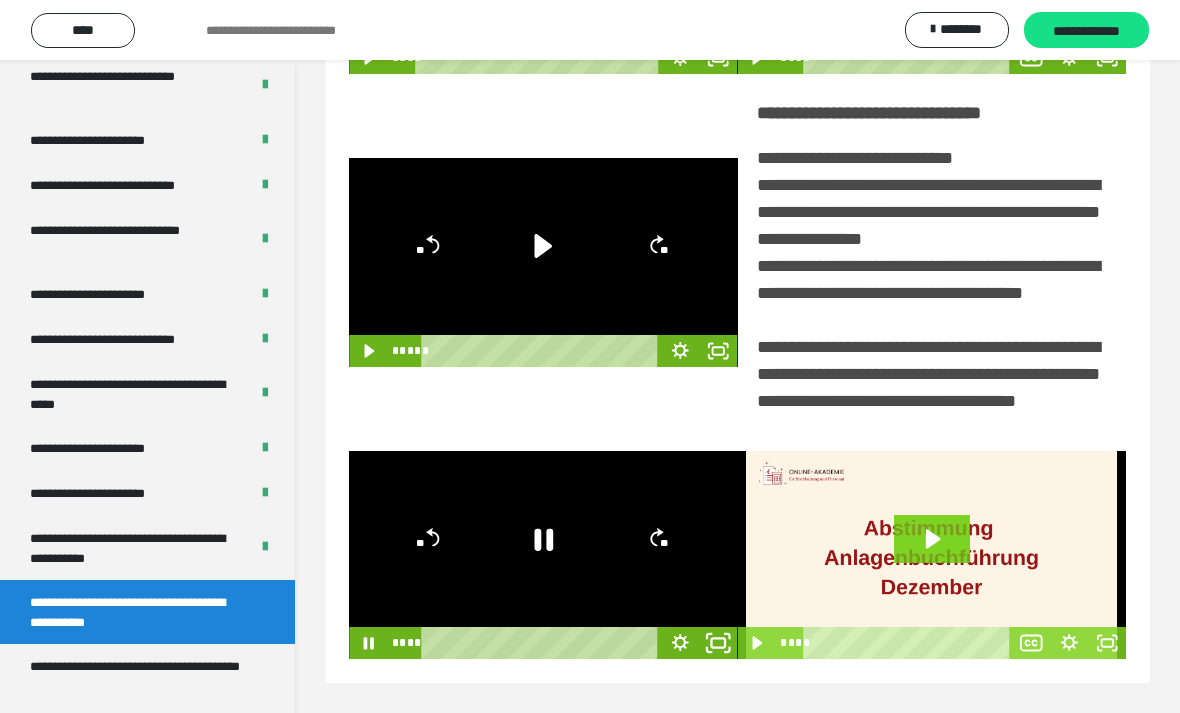 click 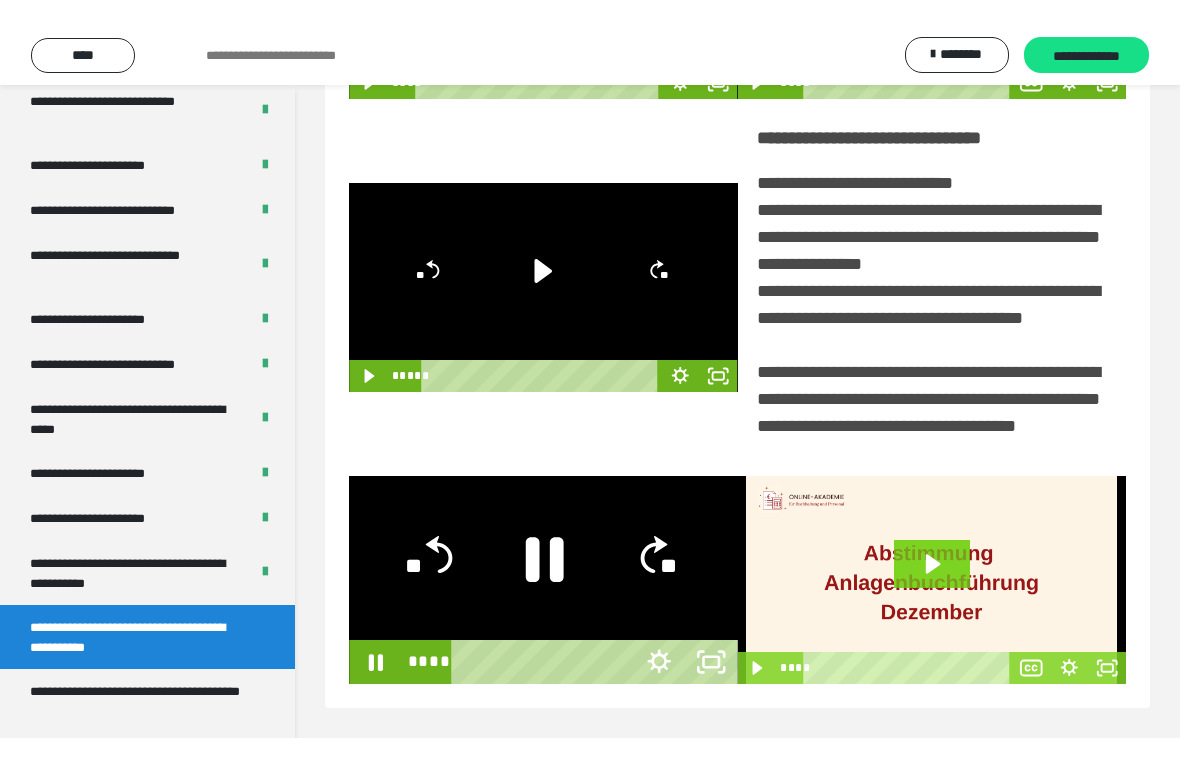 scroll, scrollTop: 24, scrollLeft: 0, axis: vertical 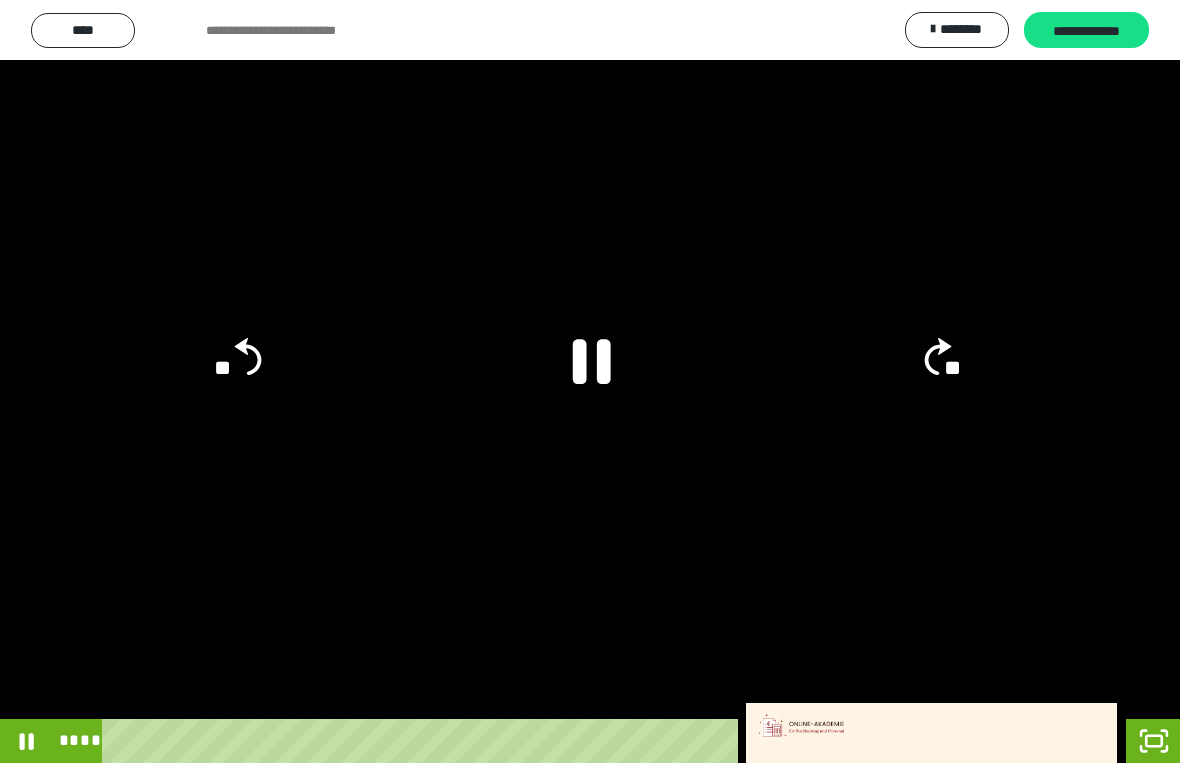 click on "**" 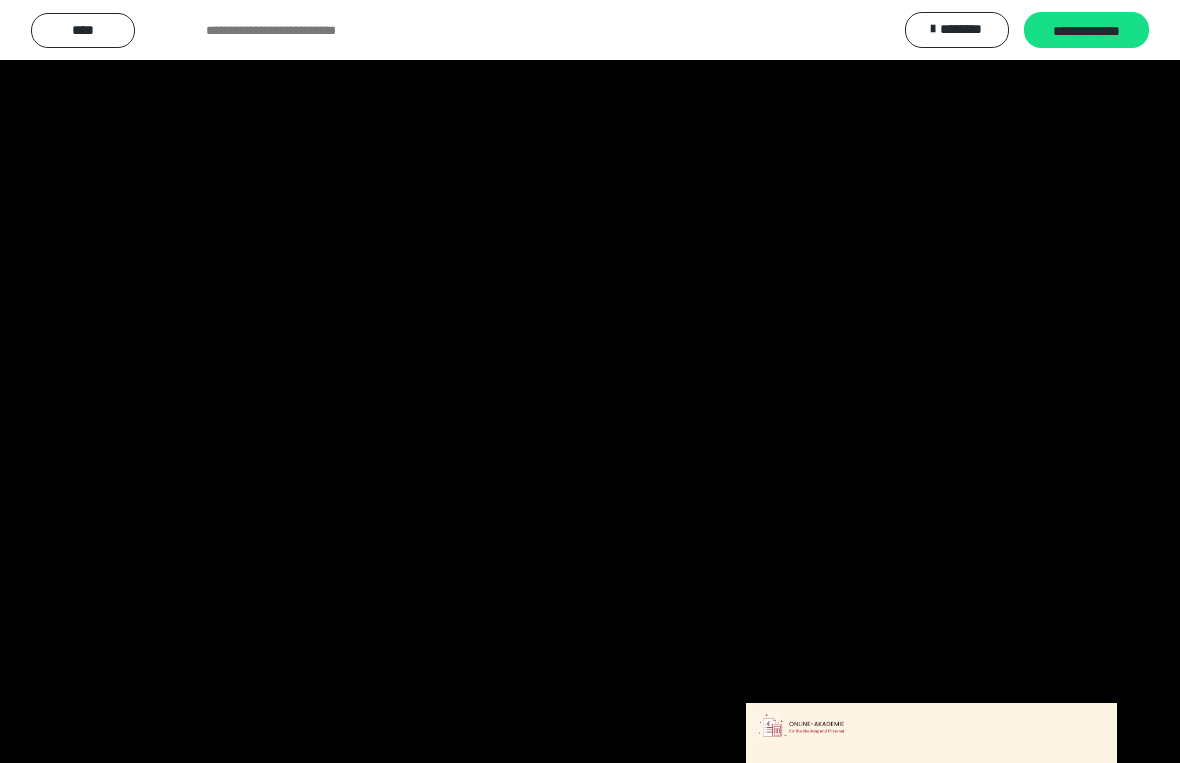 click at bounding box center (590, 381) 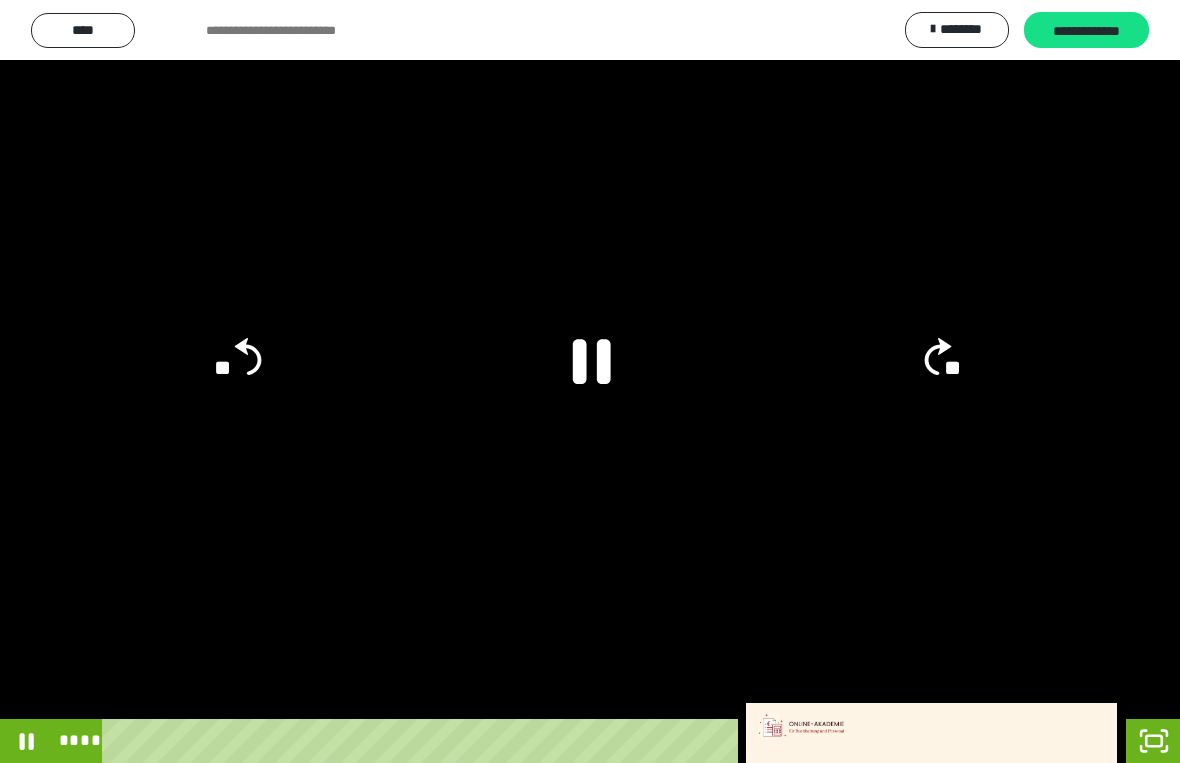 click 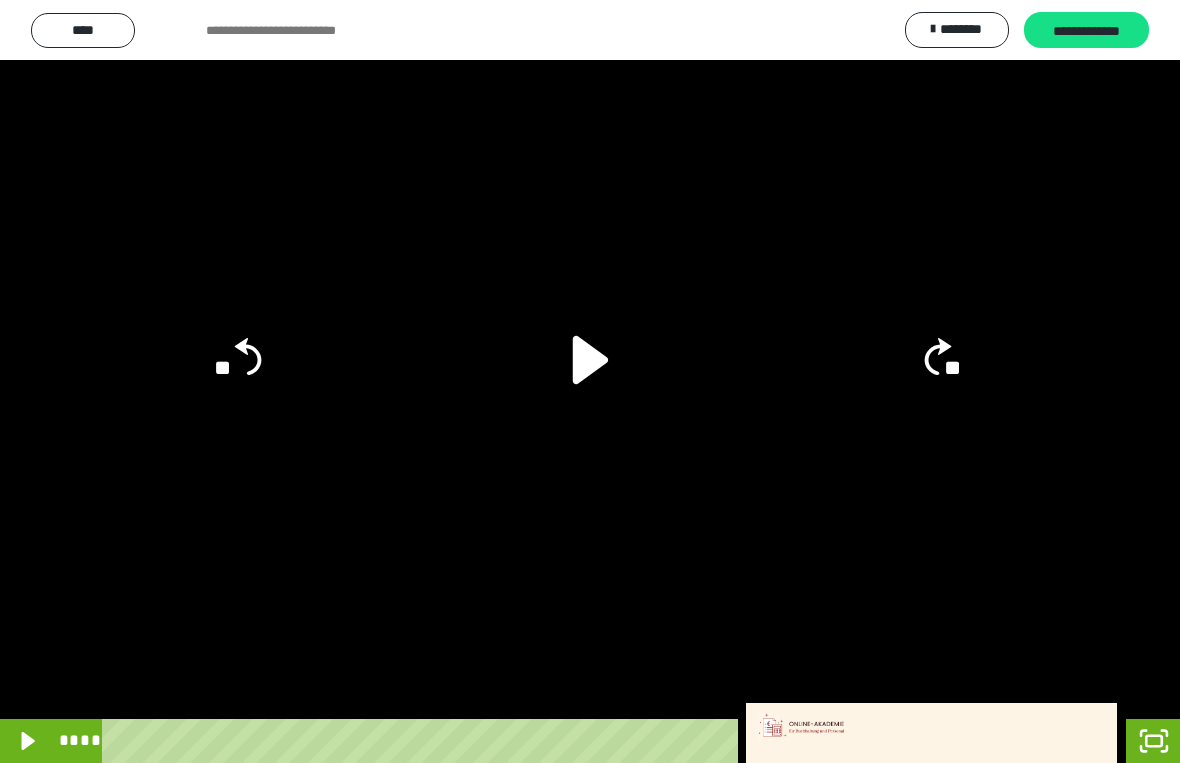 click 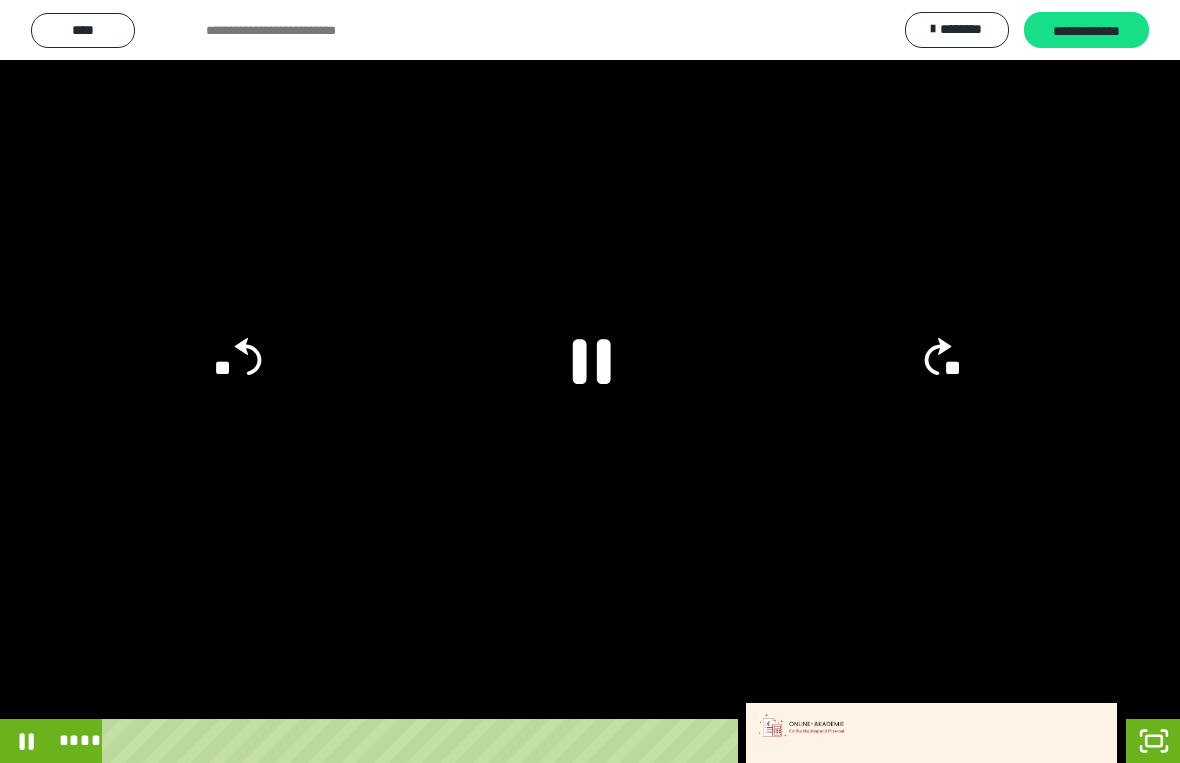 click 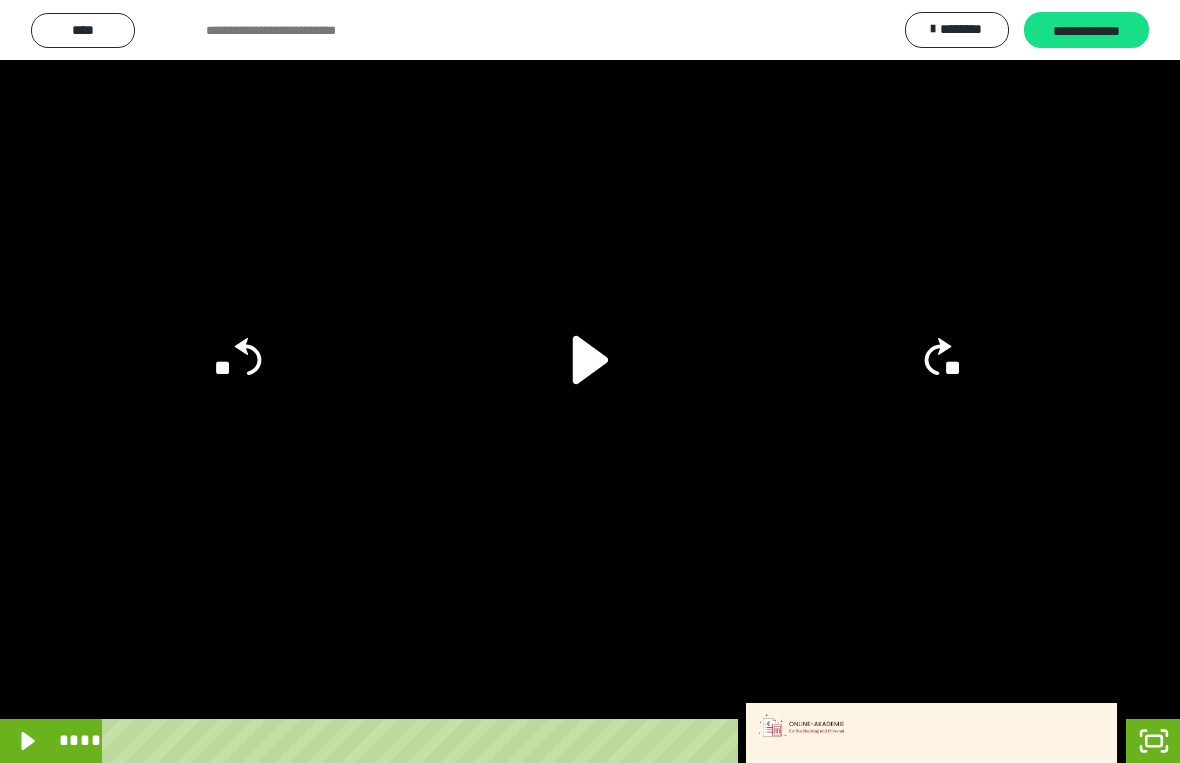 click 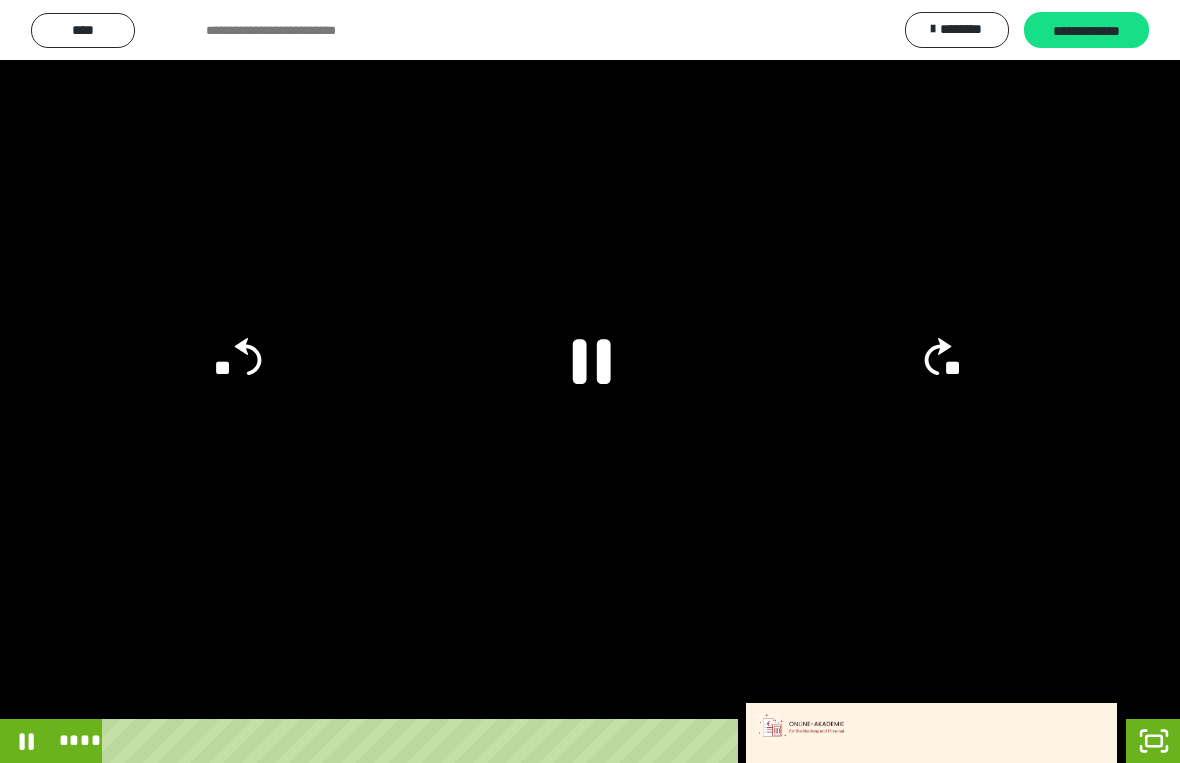 click 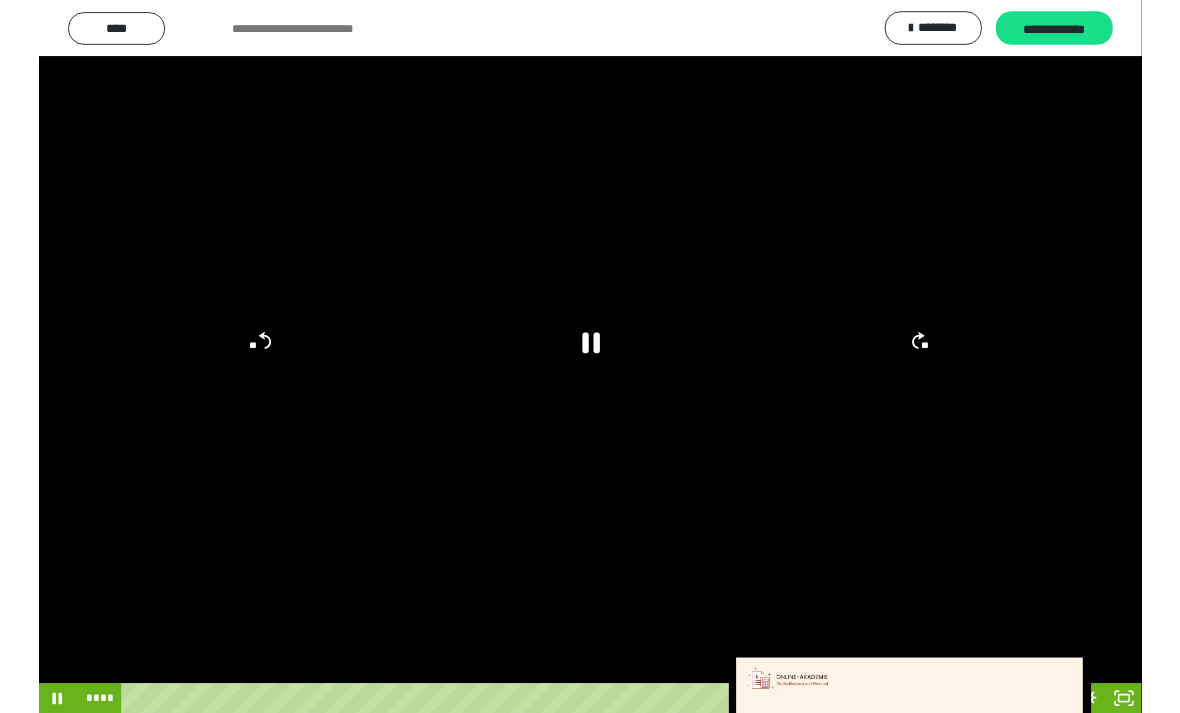 scroll, scrollTop: 384, scrollLeft: 0, axis: vertical 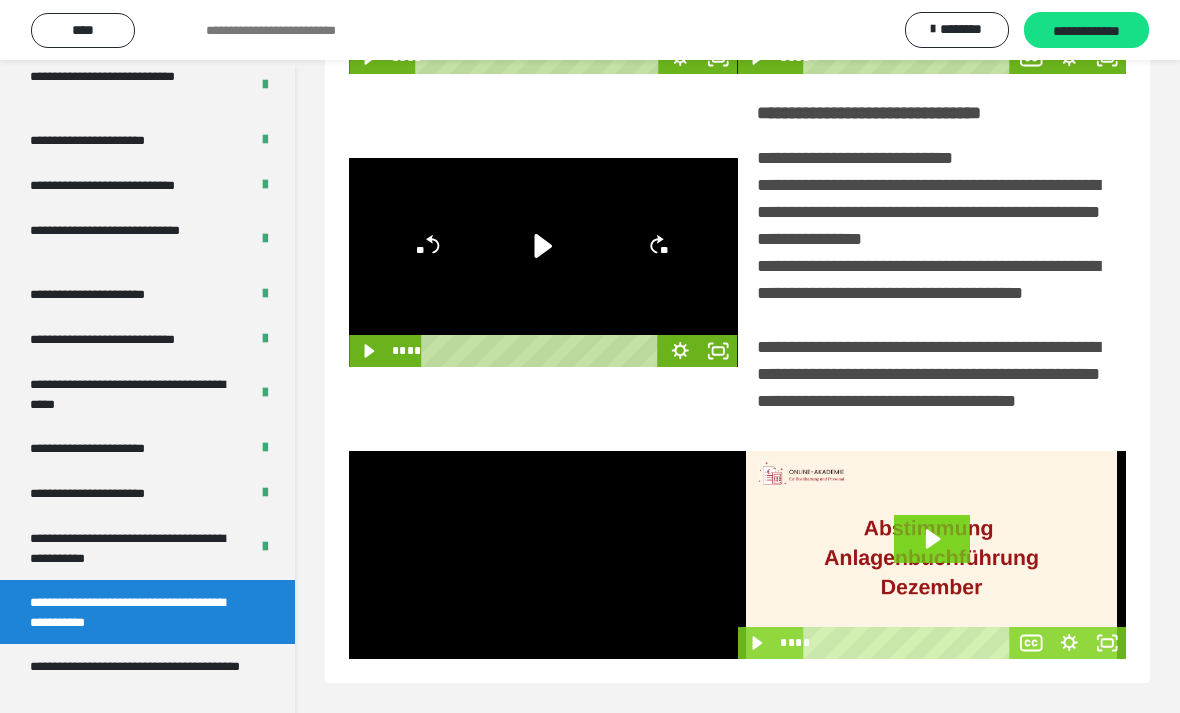 click at bounding box center [543, 555] 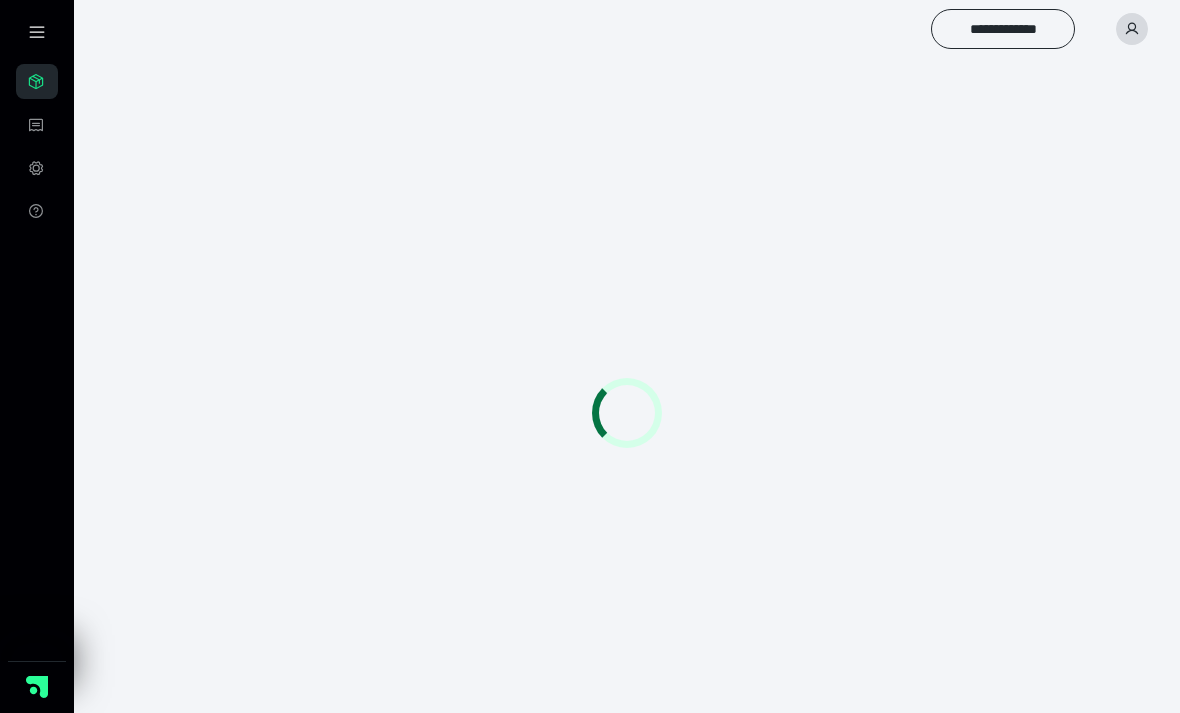 scroll, scrollTop: 0, scrollLeft: 0, axis: both 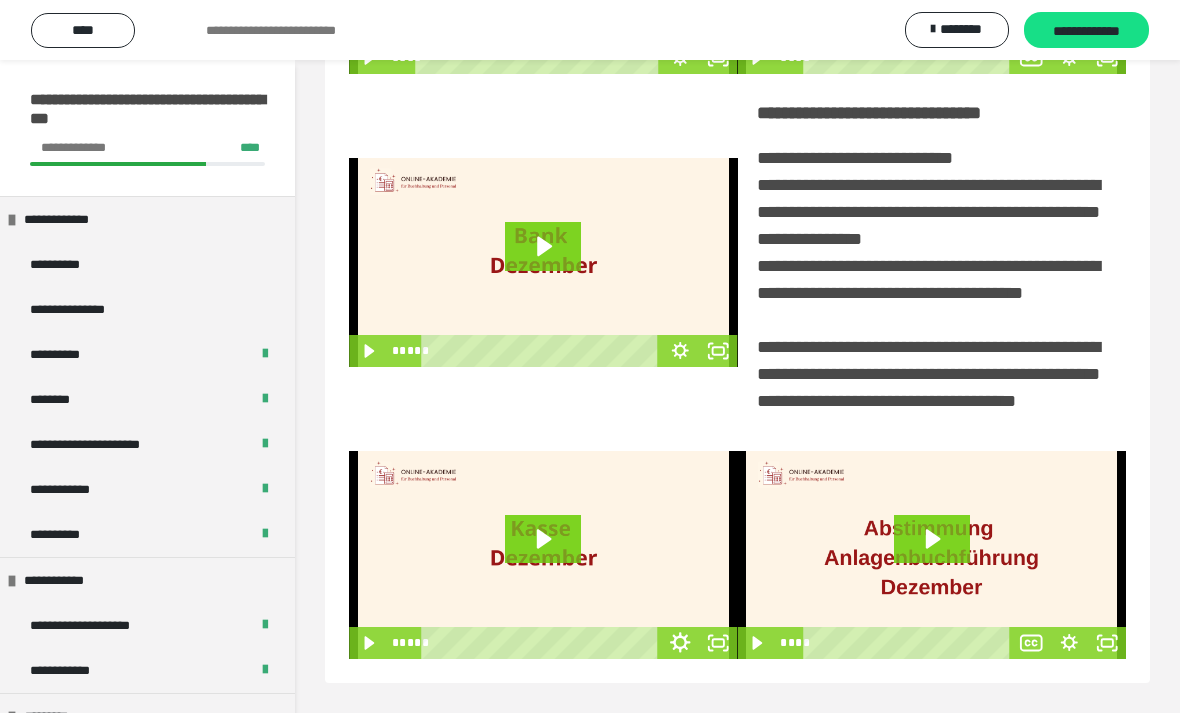 click 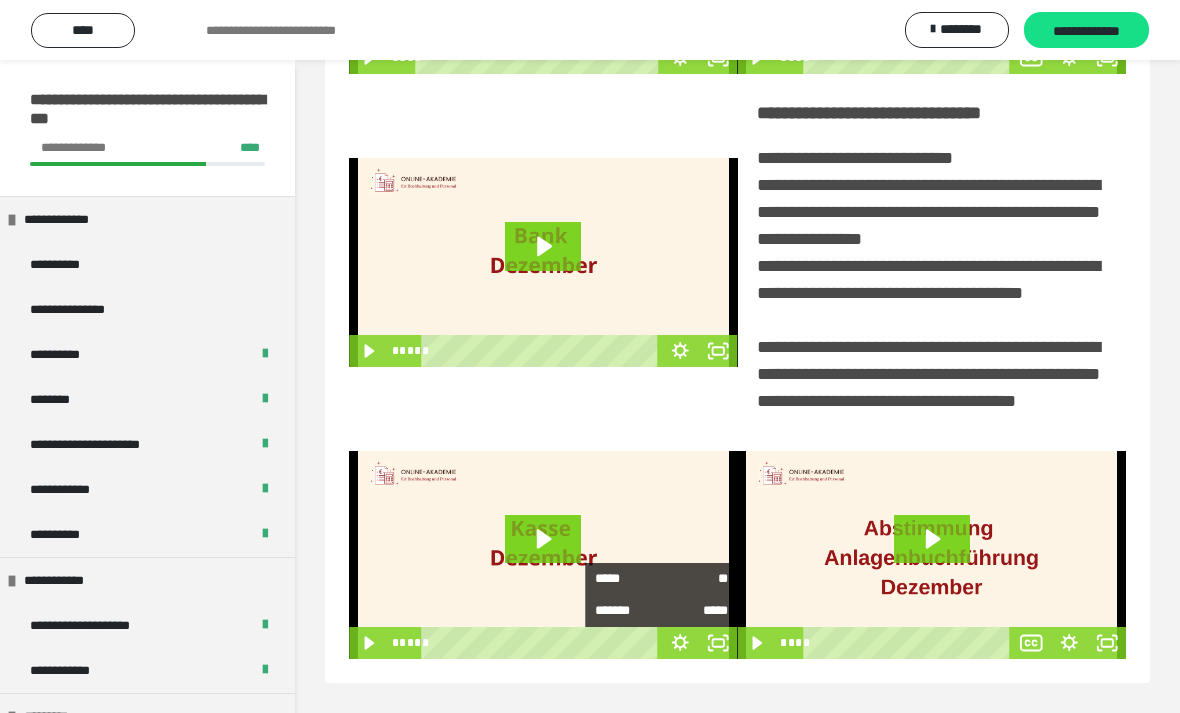 click on "**" at bounding box center (695, 579) 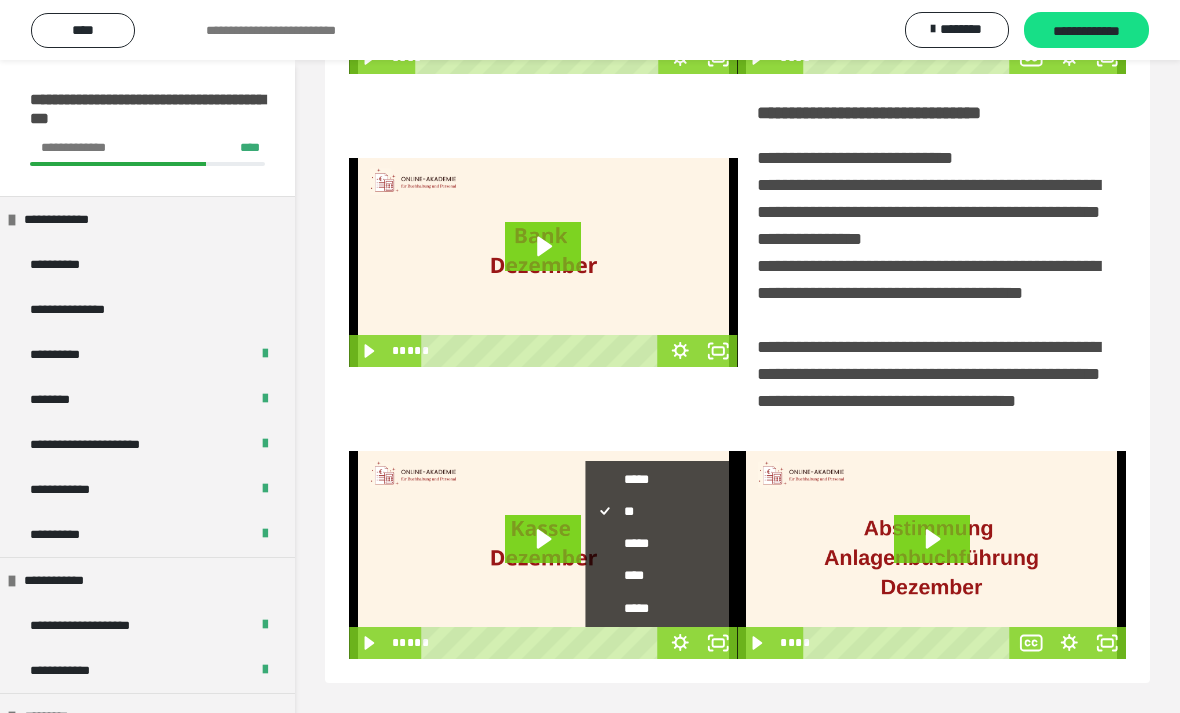 scroll, scrollTop: 64, scrollLeft: 0, axis: vertical 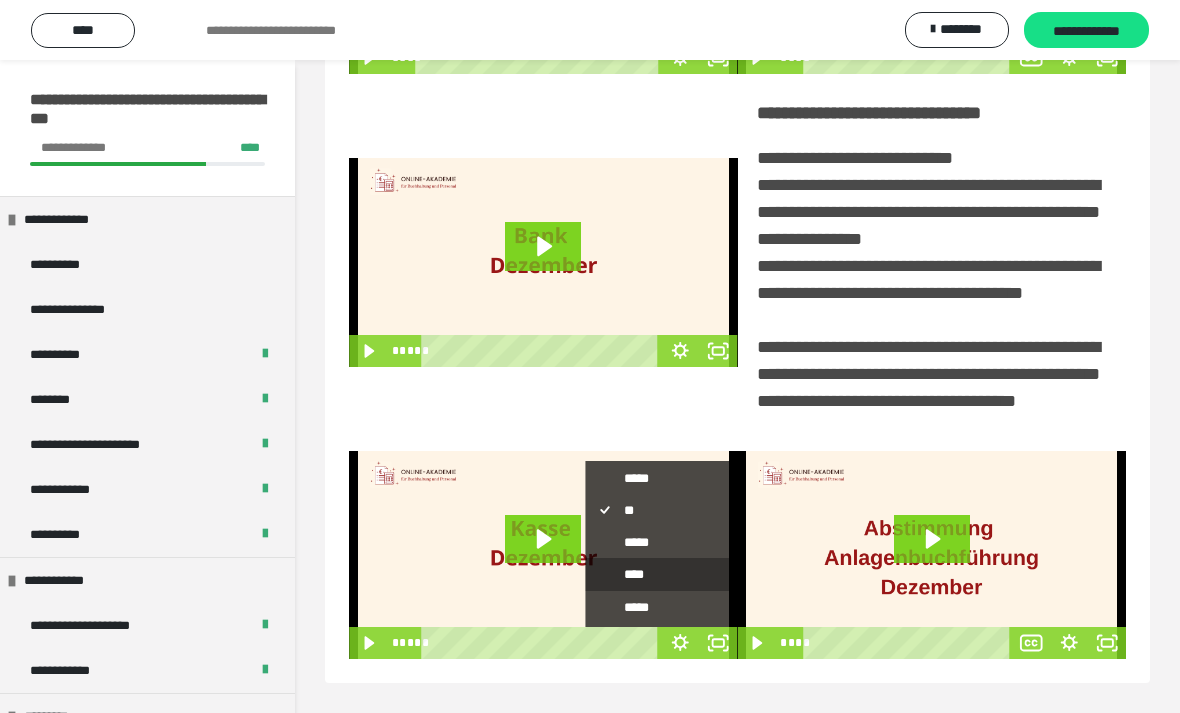 click on "****" at bounding box center (662, 574) 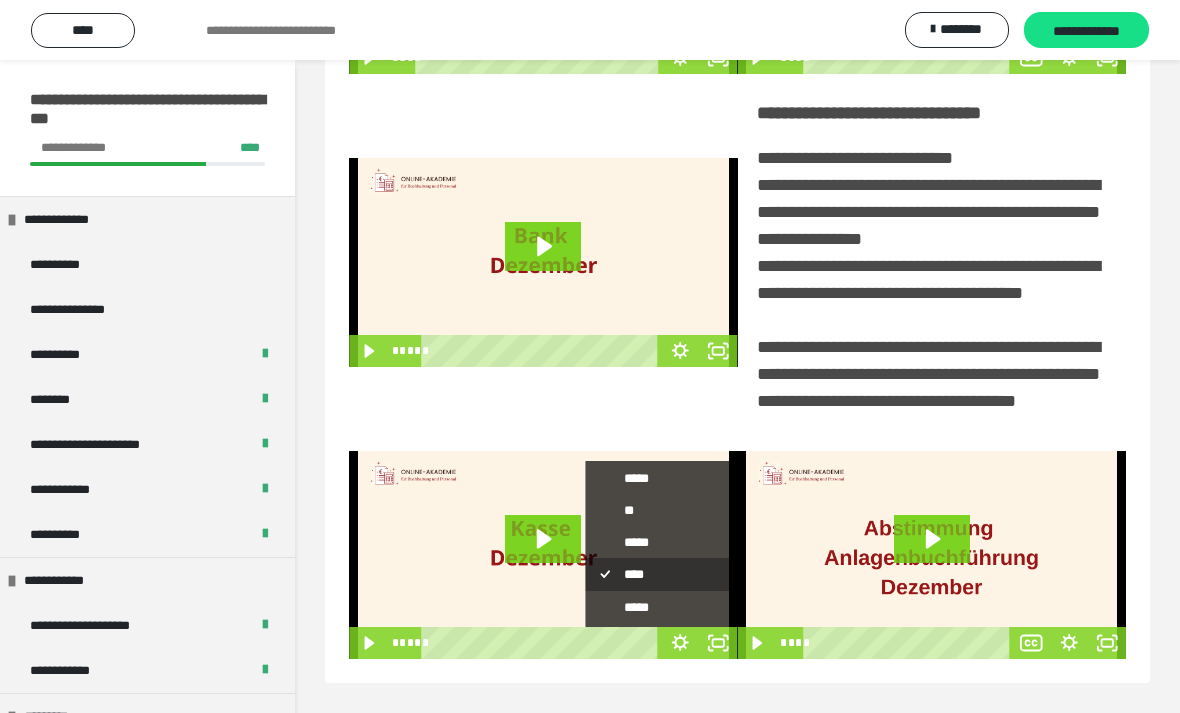 click 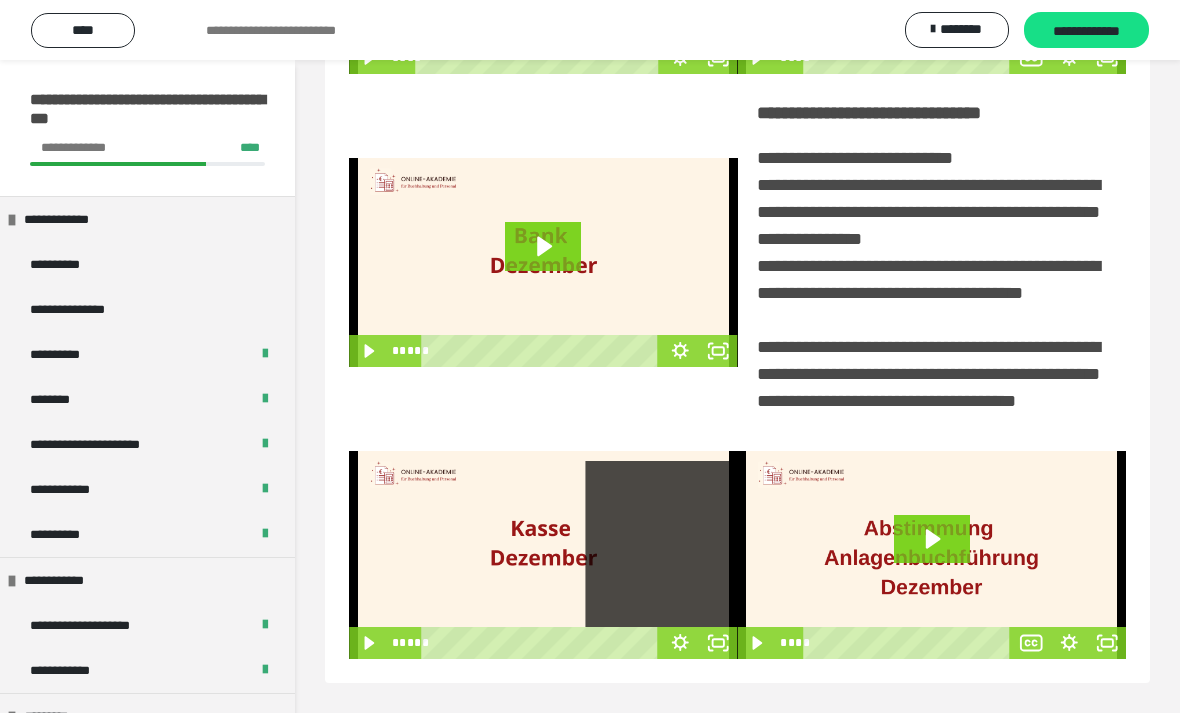 scroll, scrollTop: 0, scrollLeft: 0, axis: both 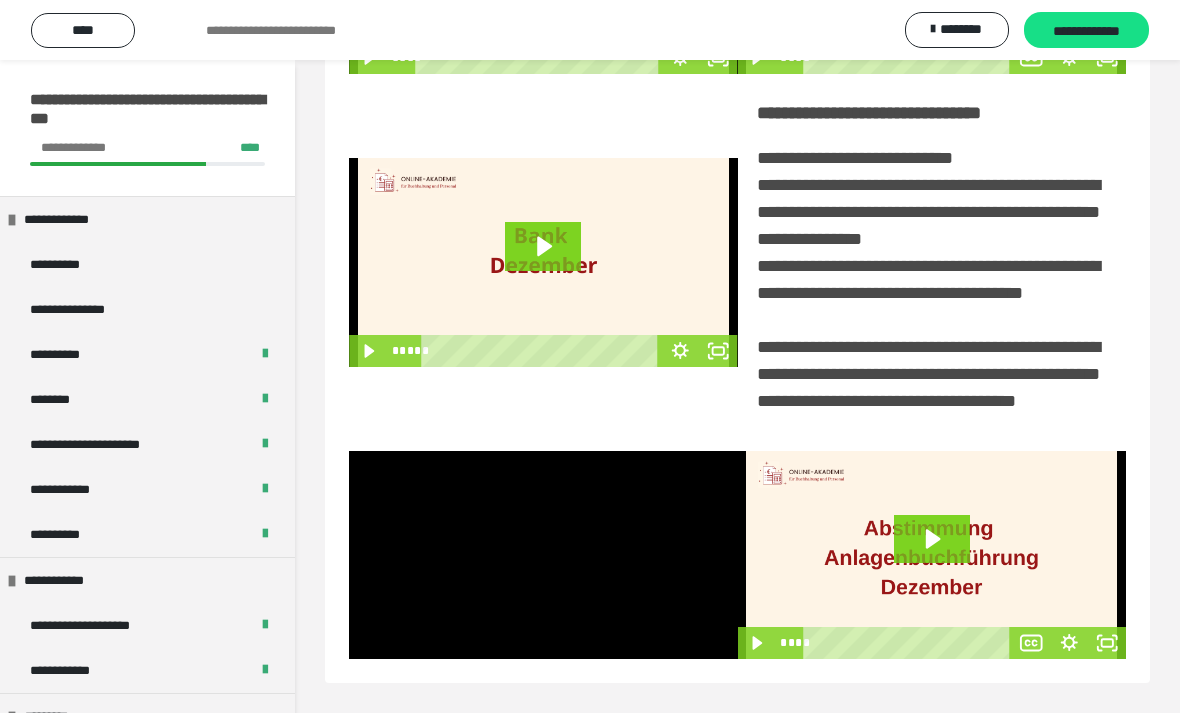 click 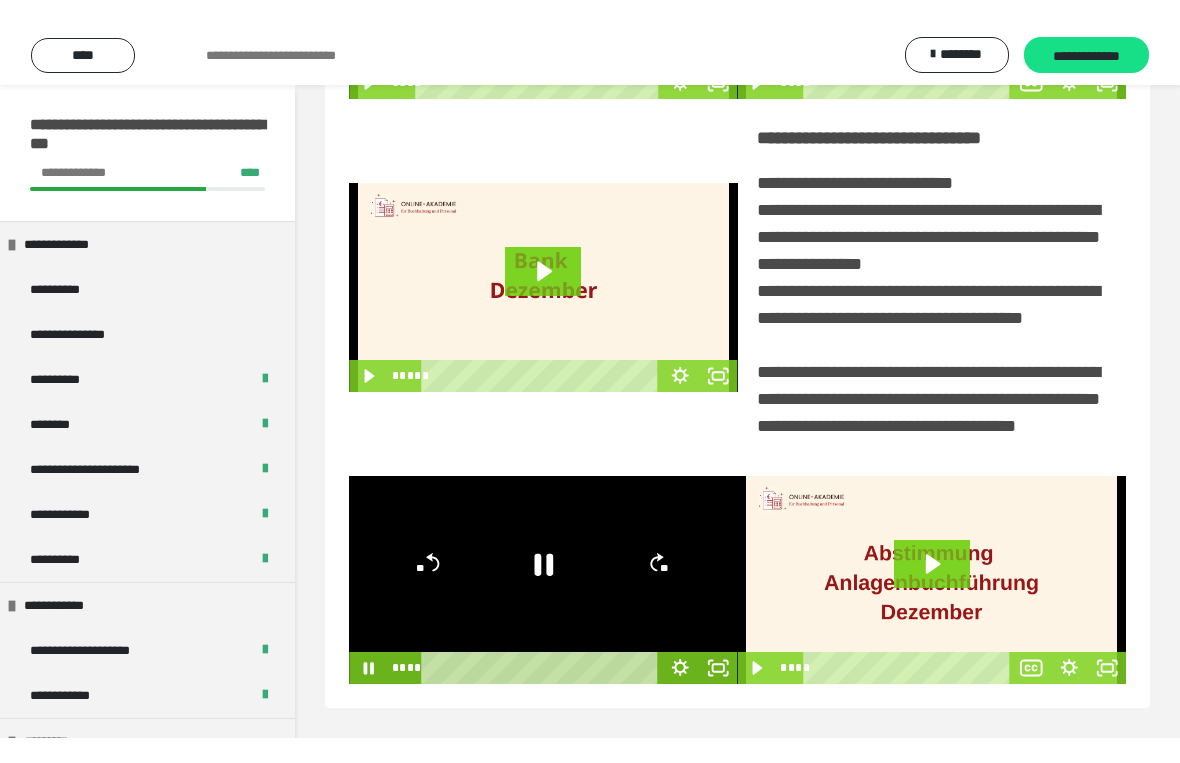 scroll, scrollTop: 24, scrollLeft: 0, axis: vertical 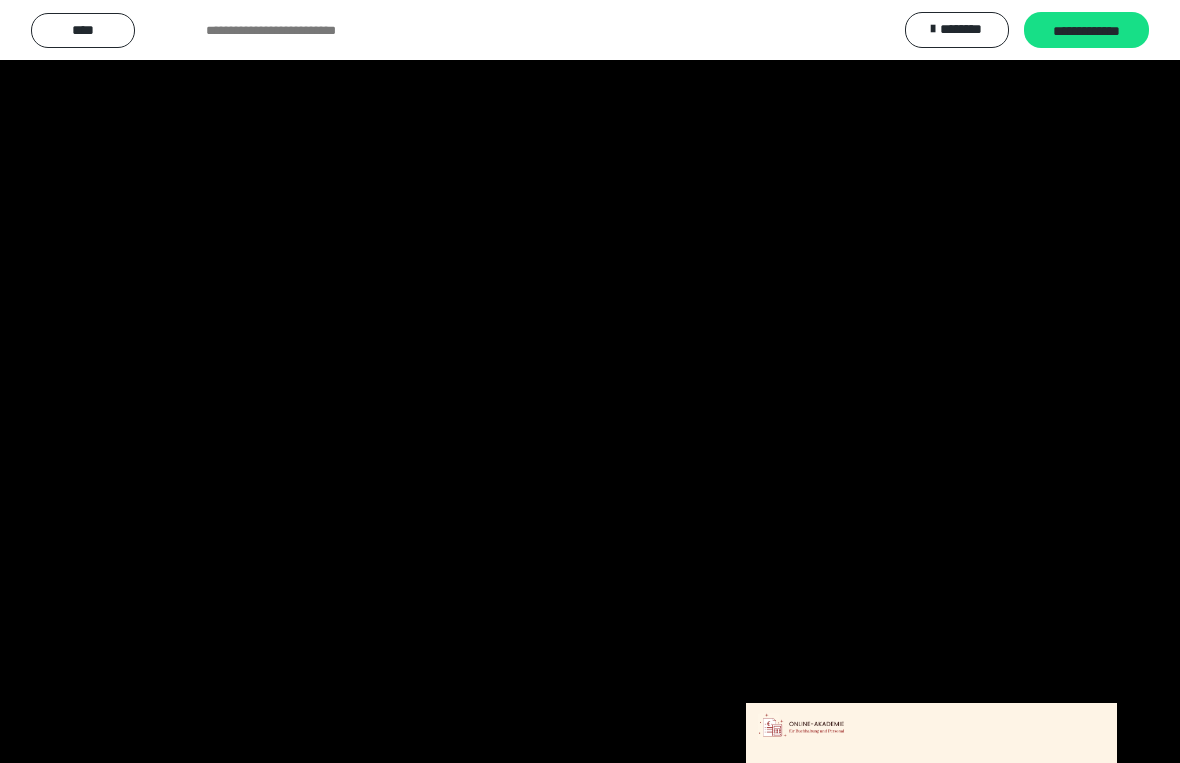 click at bounding box center (590, 381) 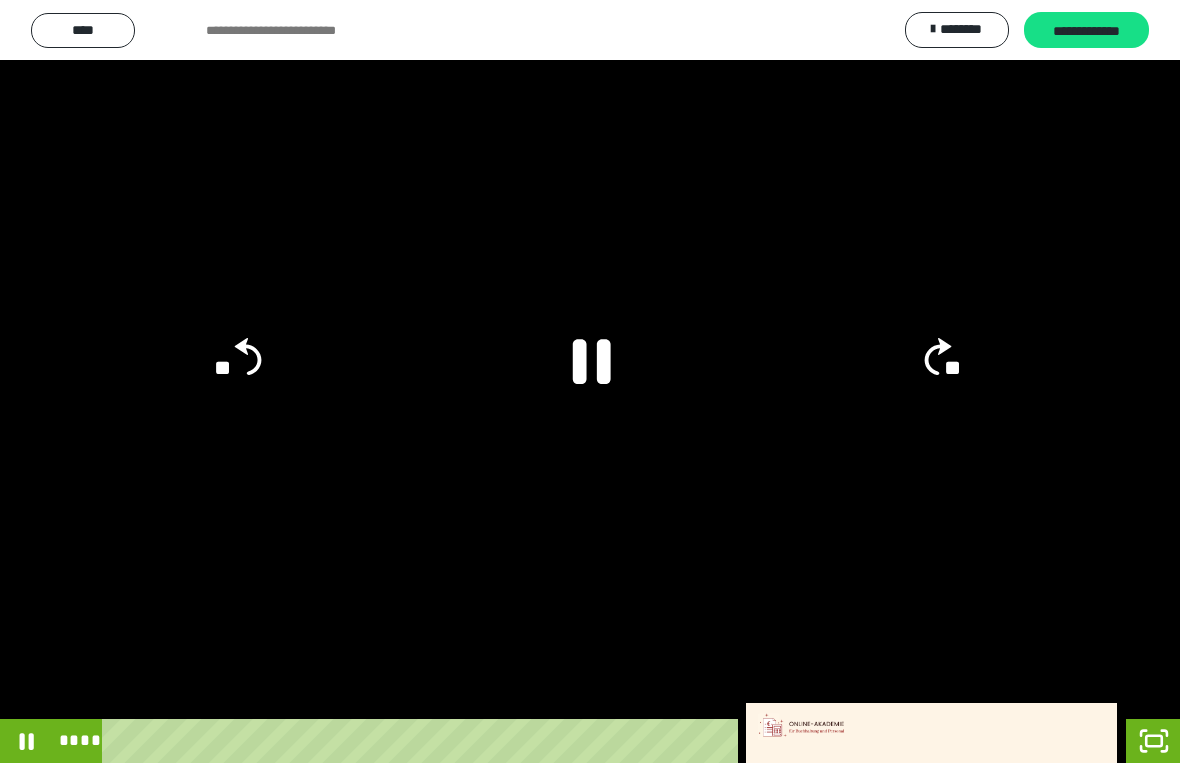 click 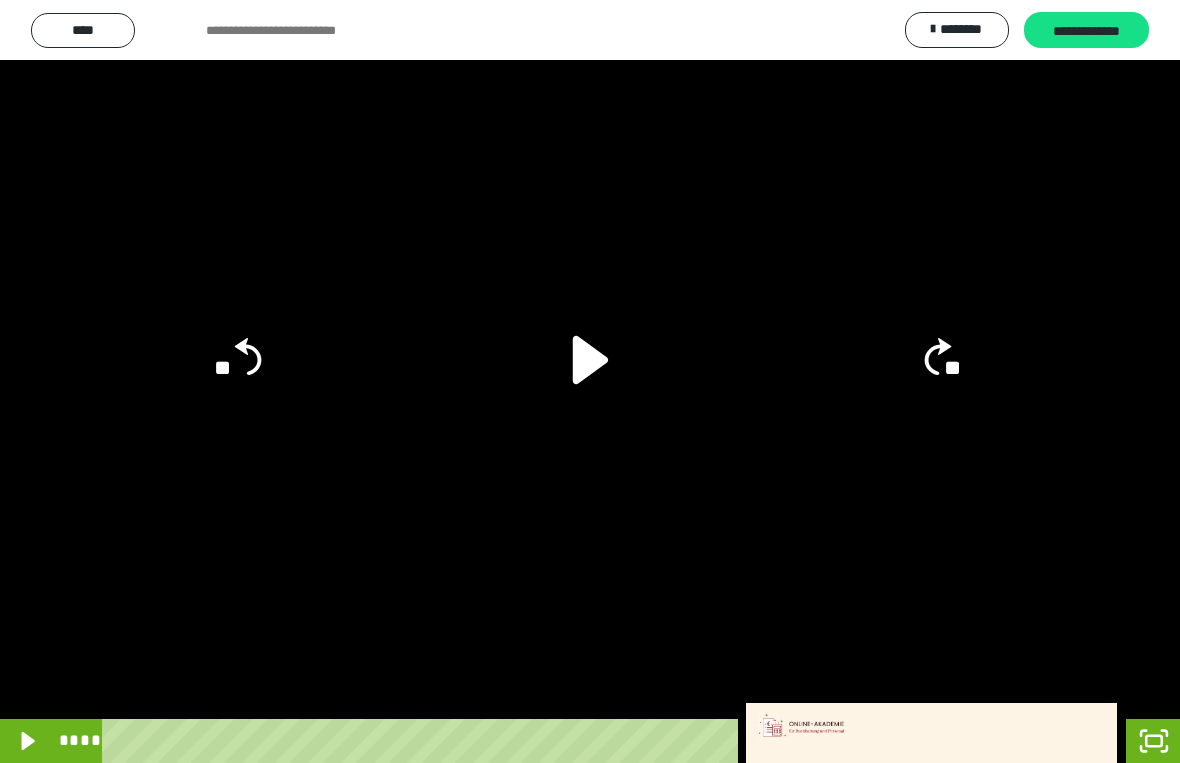 click 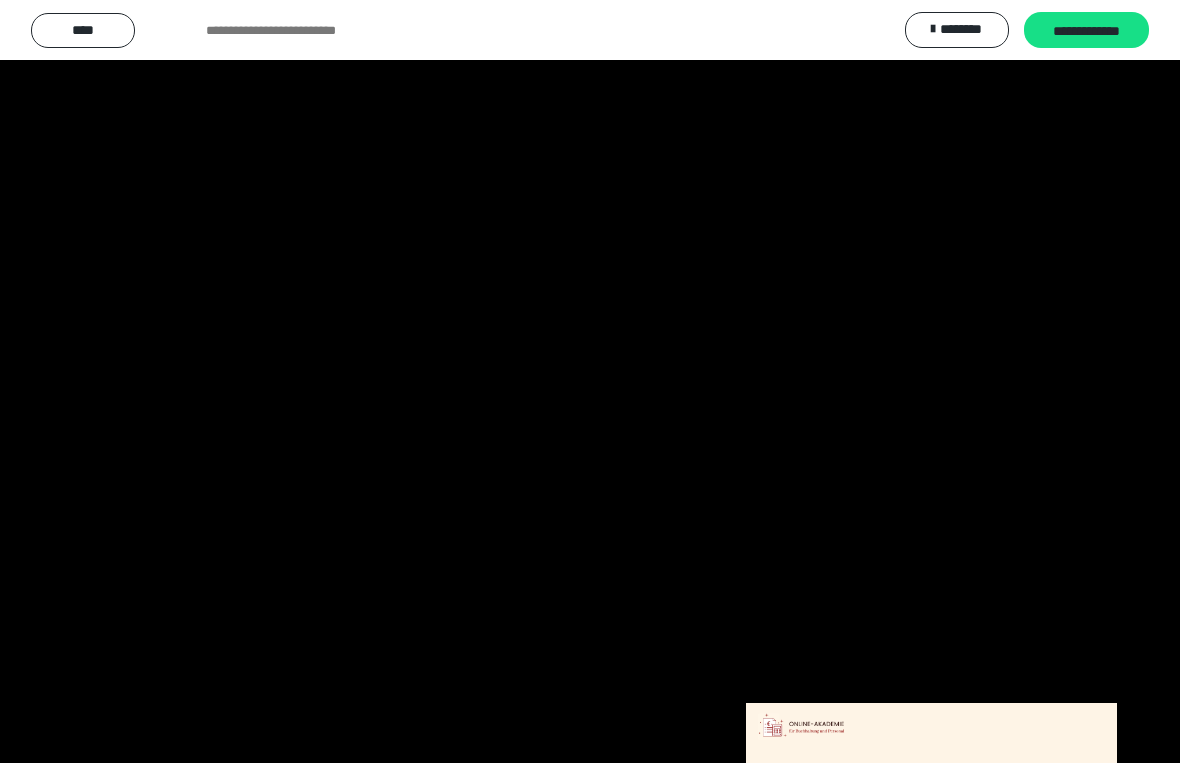 click at bounding box center [590, 381] 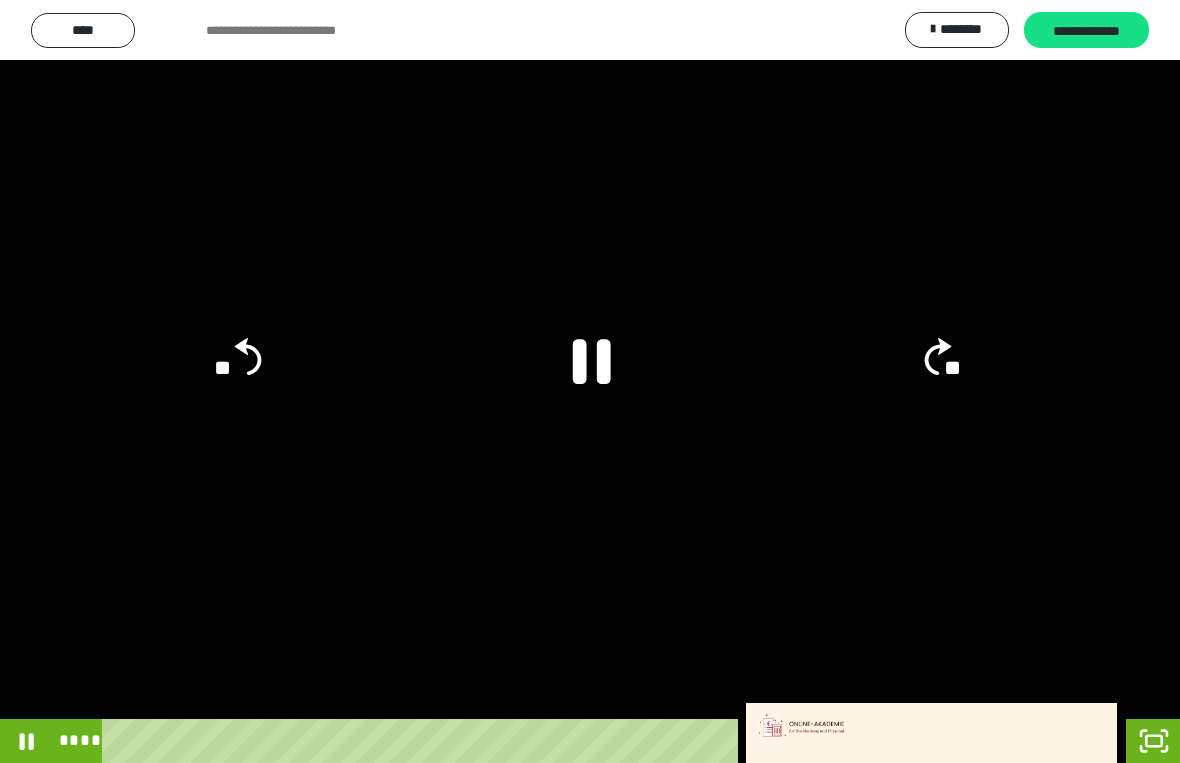 click 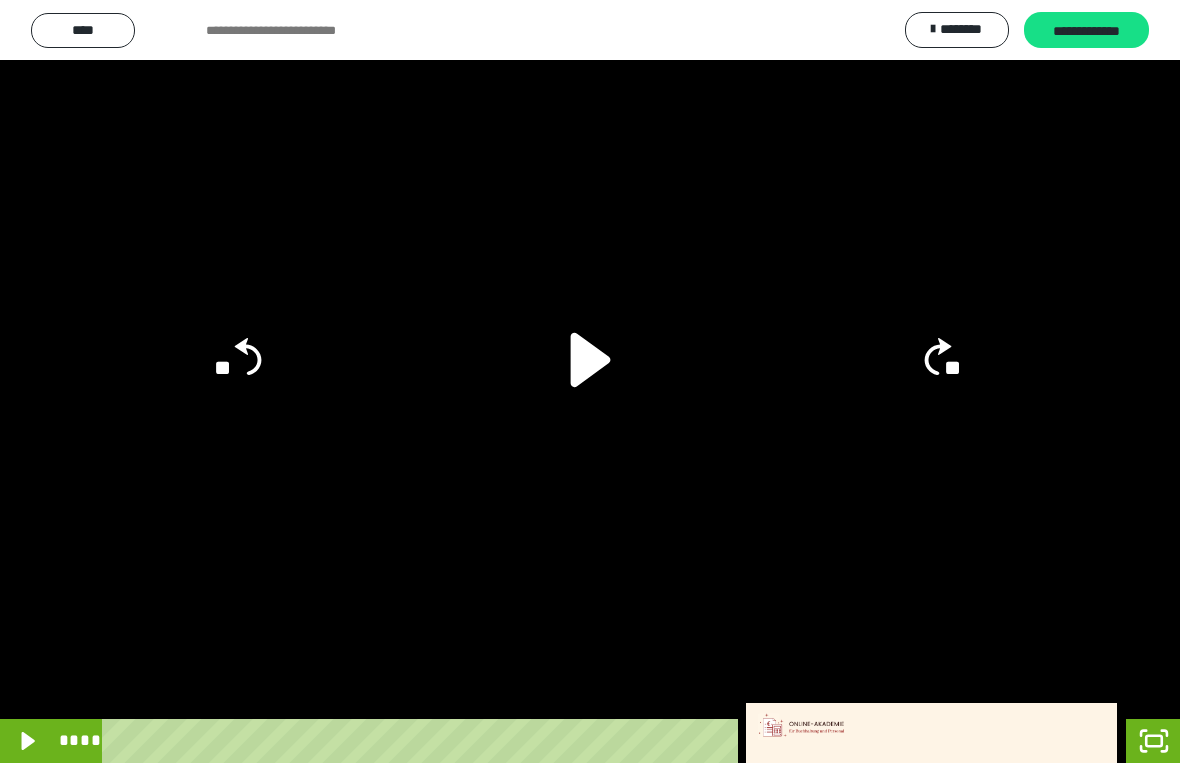 click 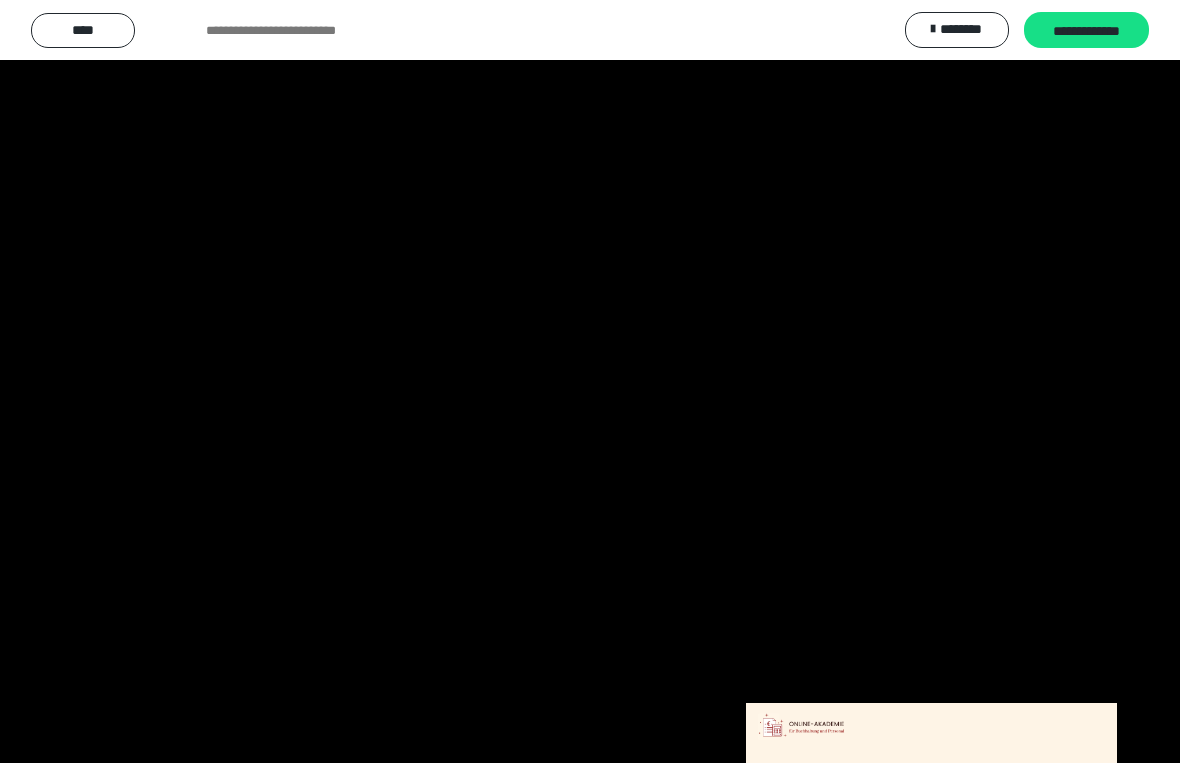 click at bounding box center [590, 381] 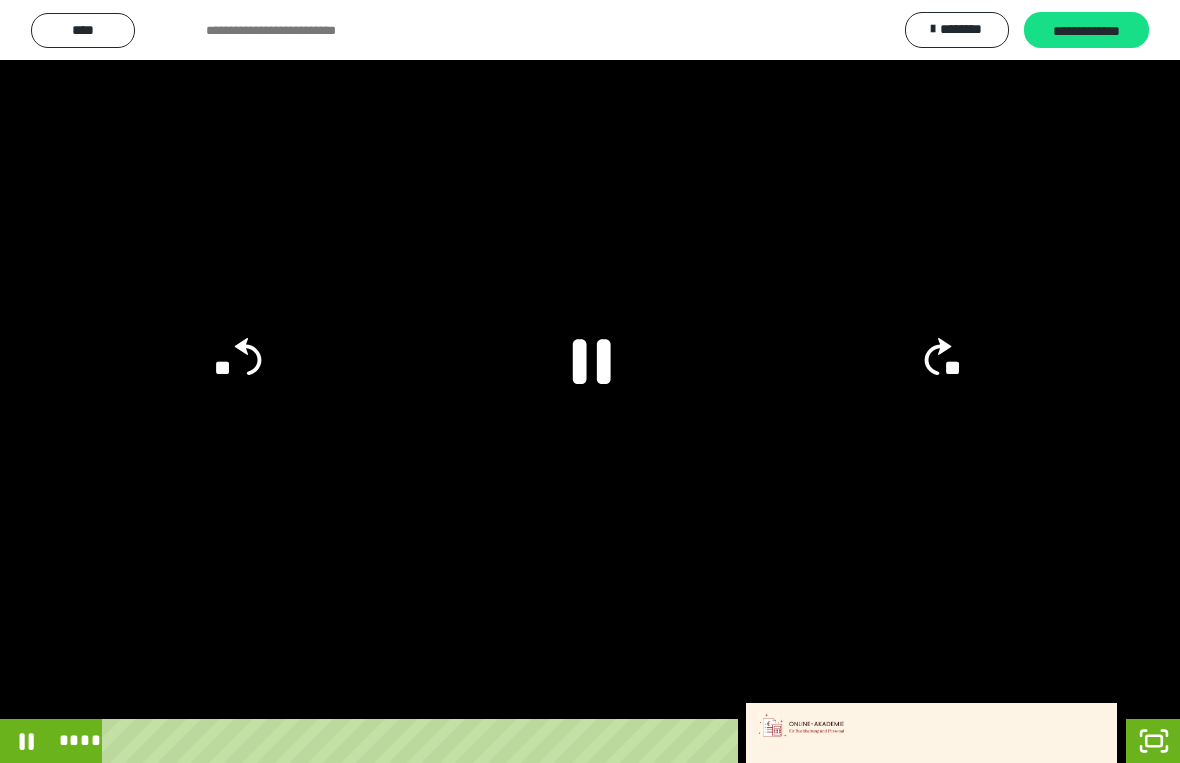 click 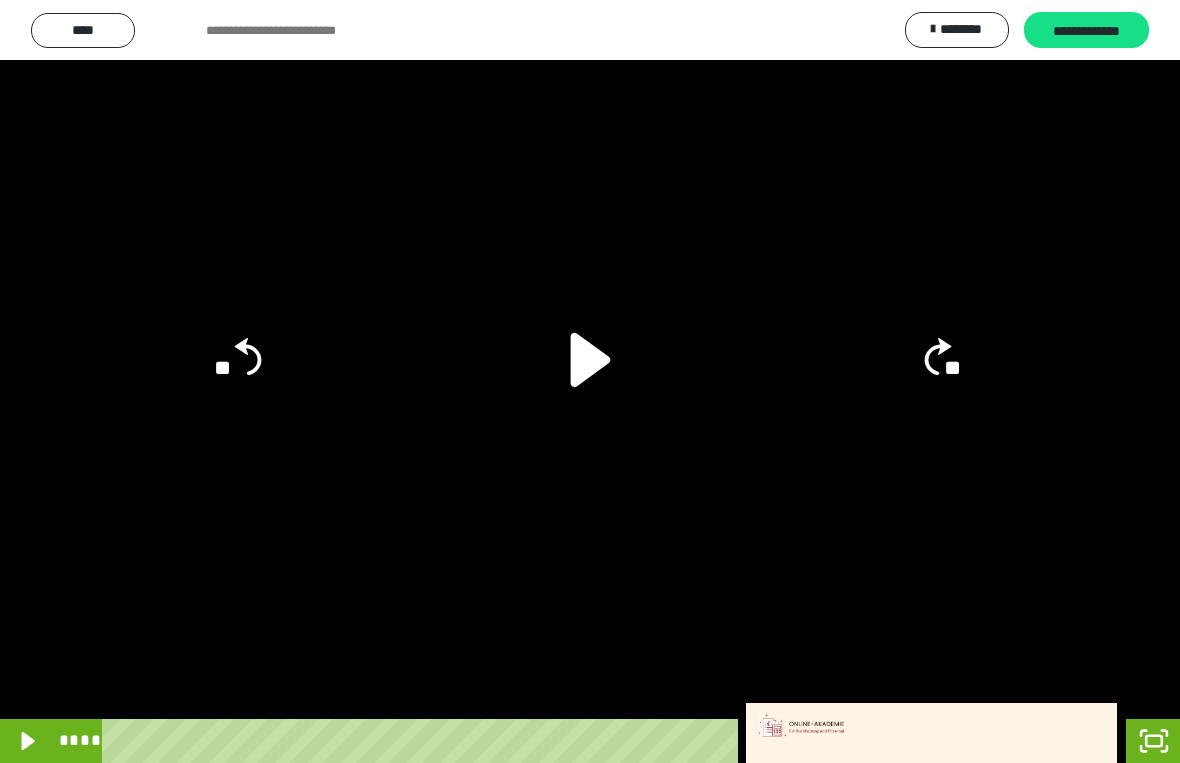 click 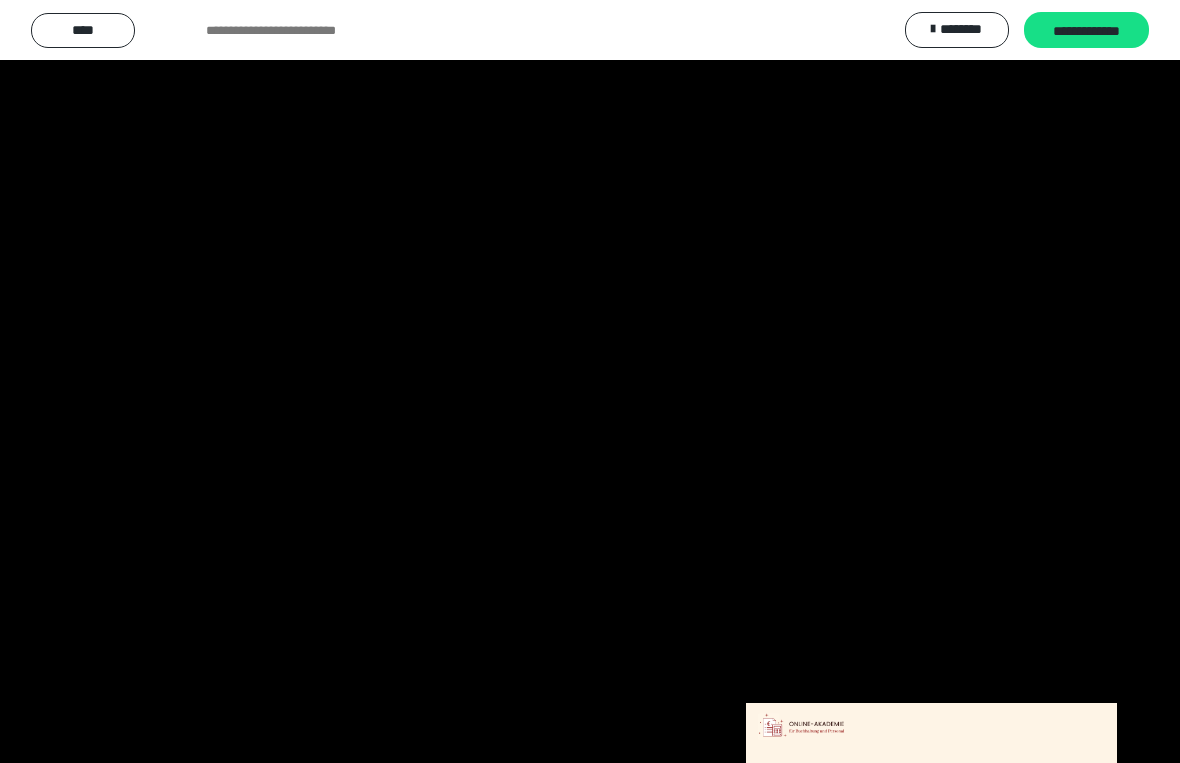 click at bounding box center [590, 381] 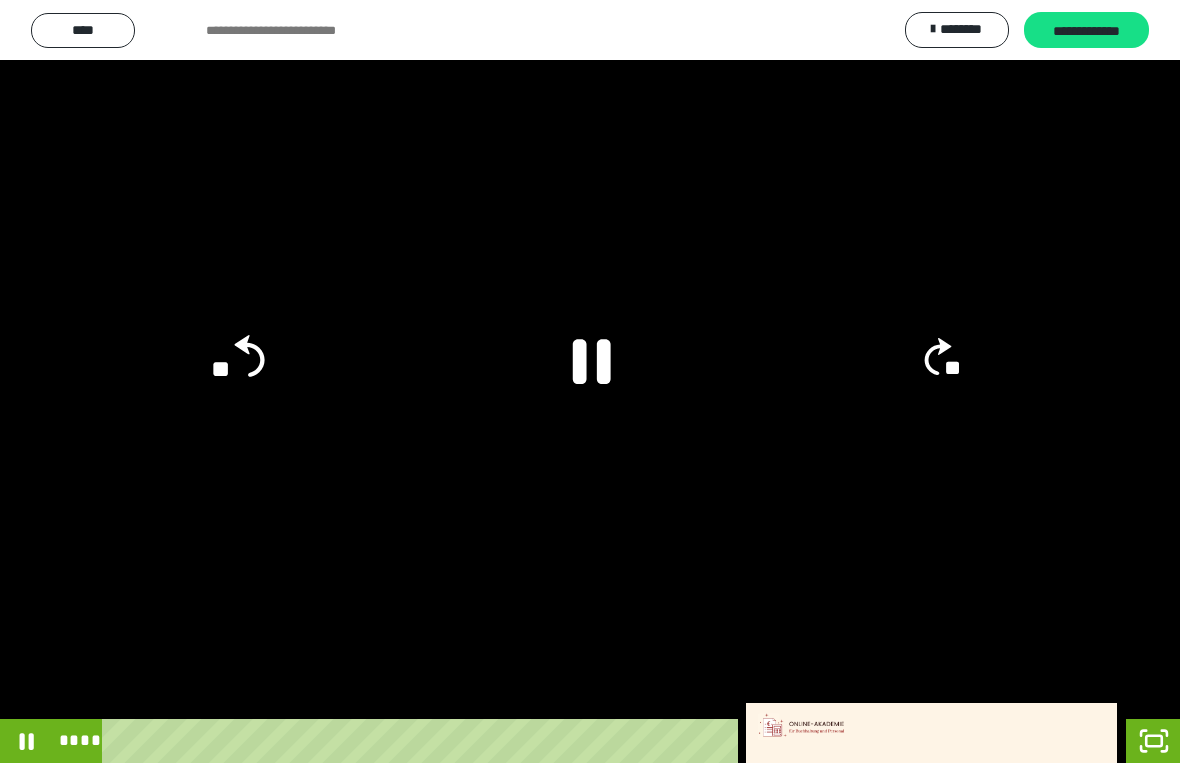 click on "**" 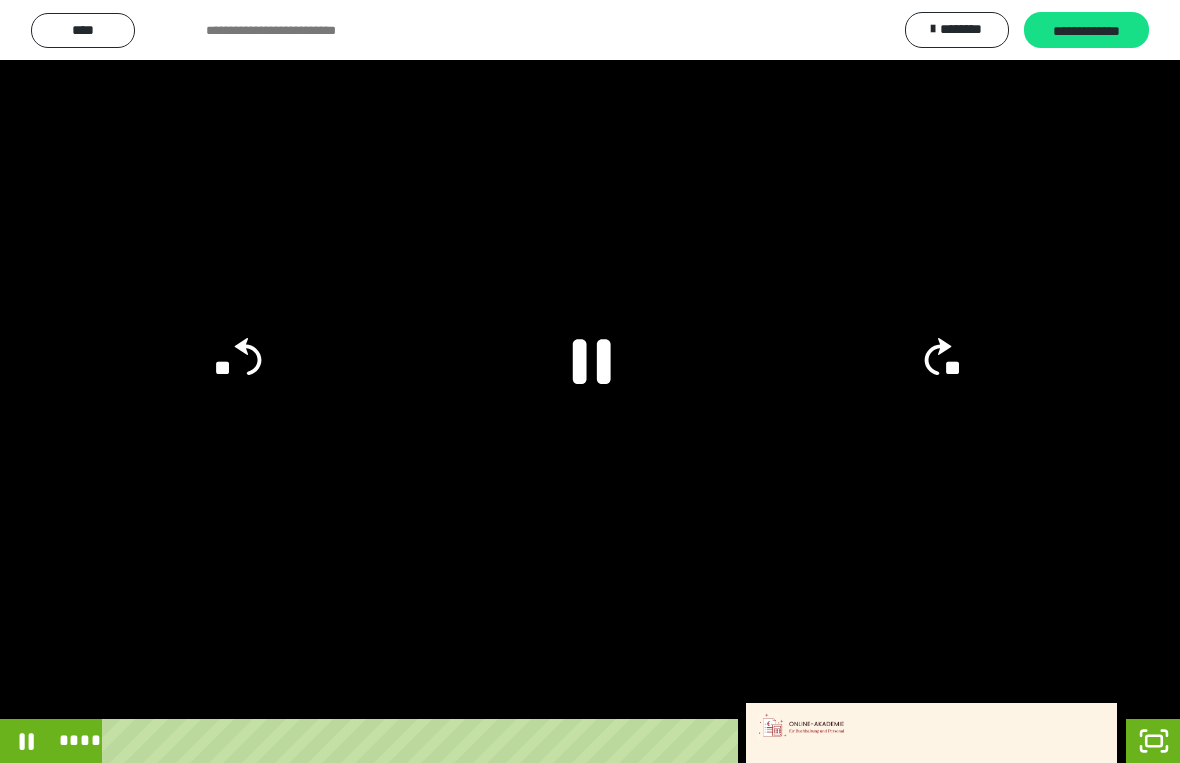 click 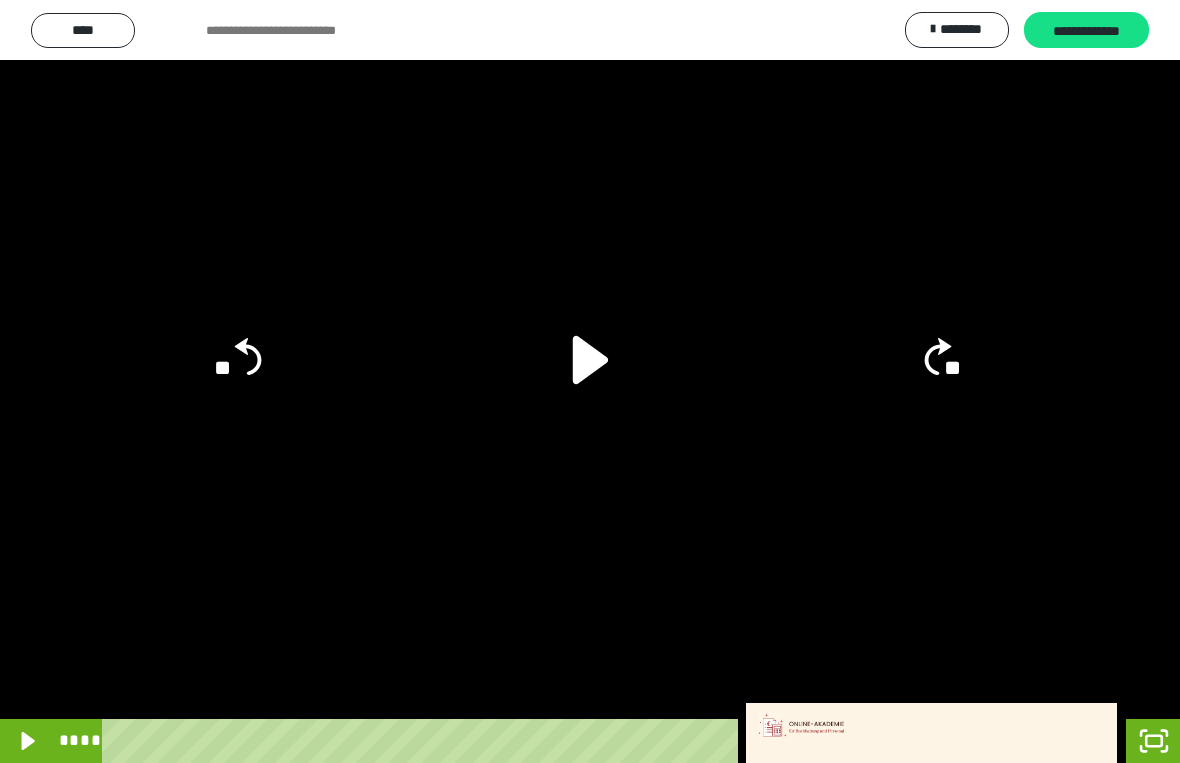 click 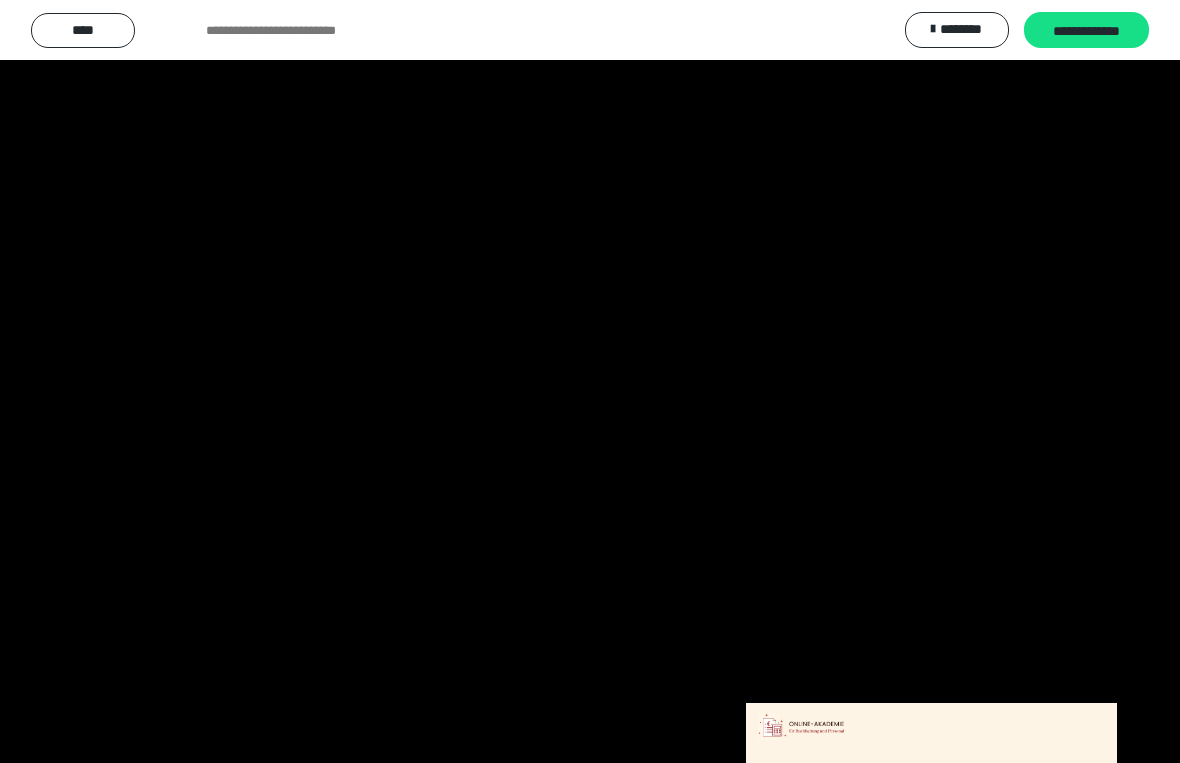 click at bounding box center (590, 381) 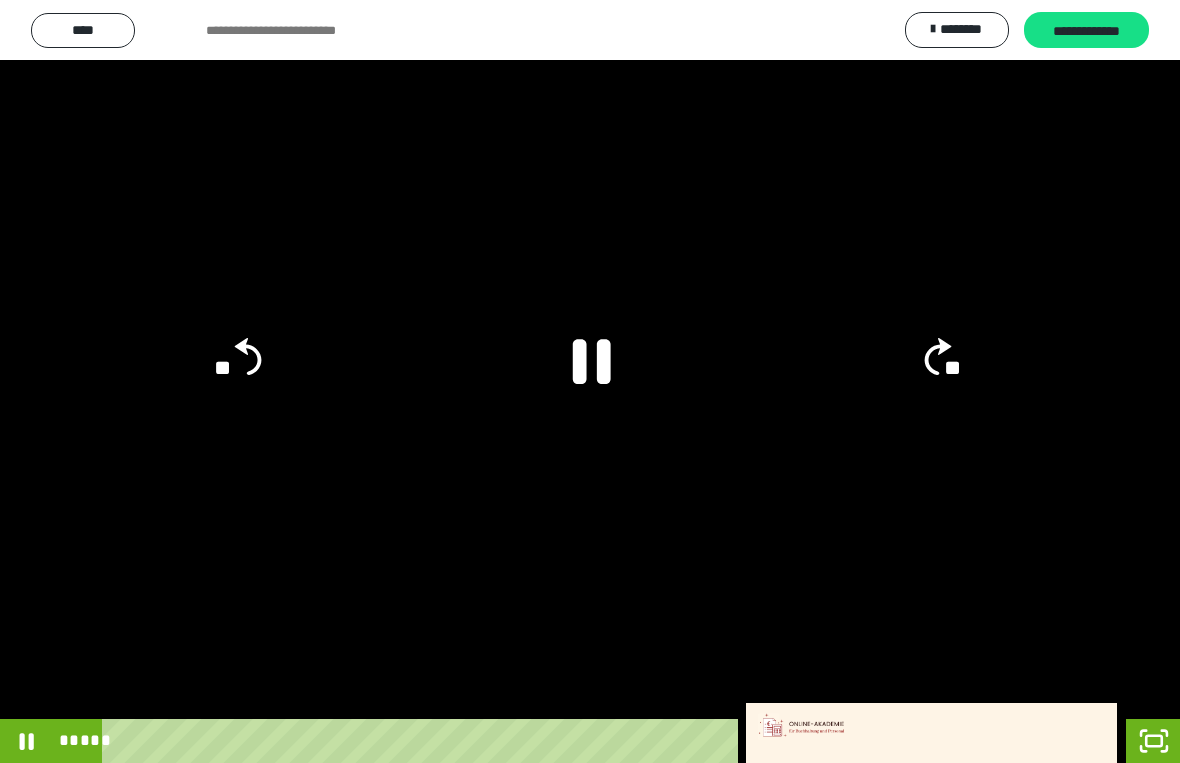 click on "**" 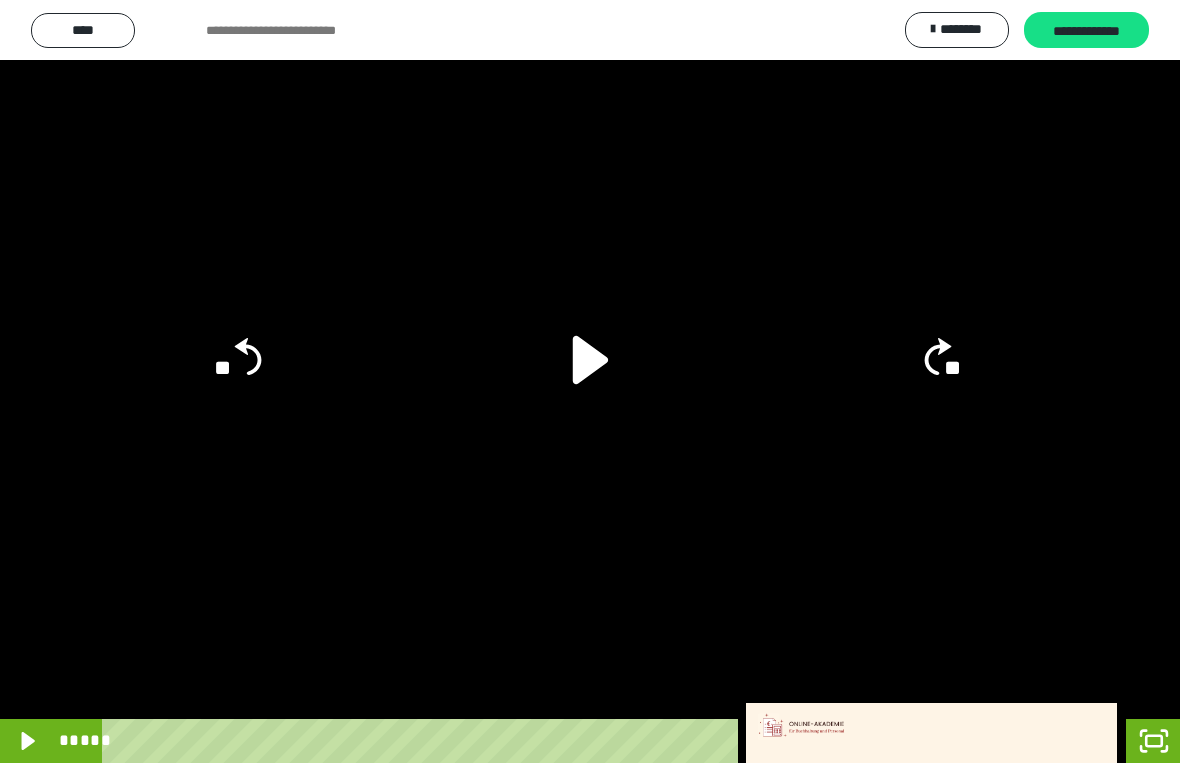 click at bounding box center (590, 381) 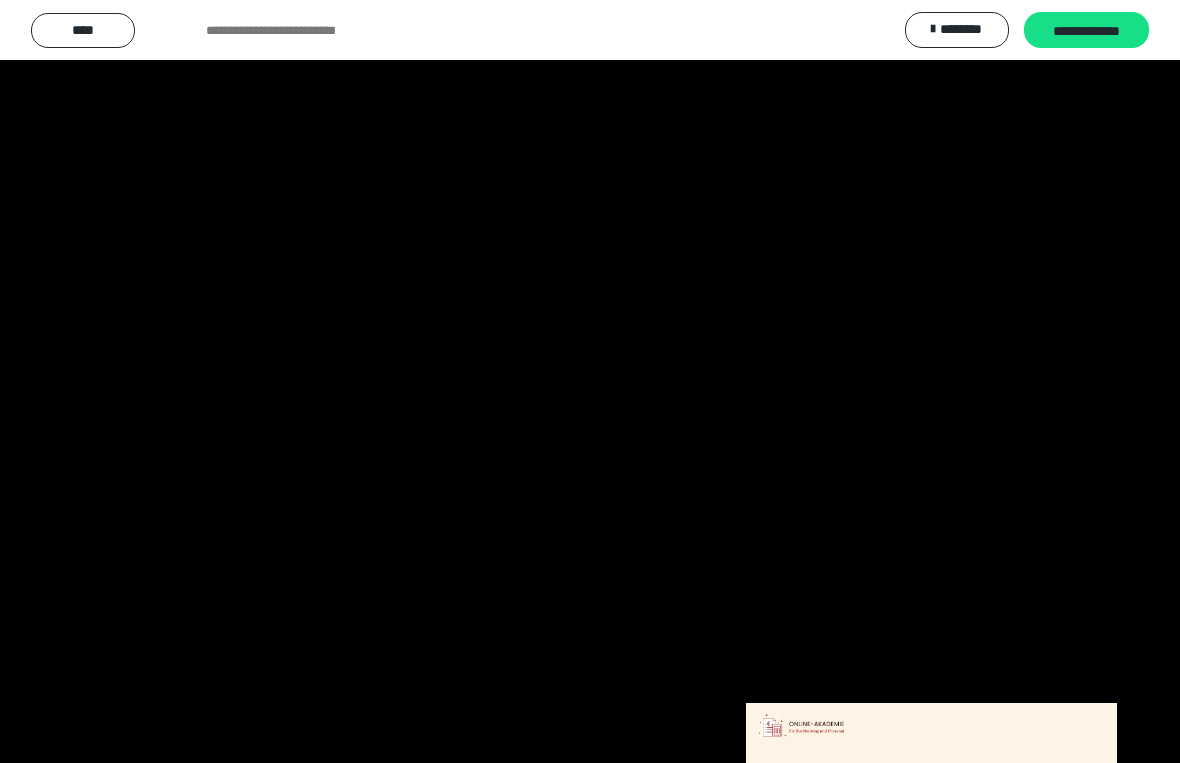 click at bounding box center (590, 381) 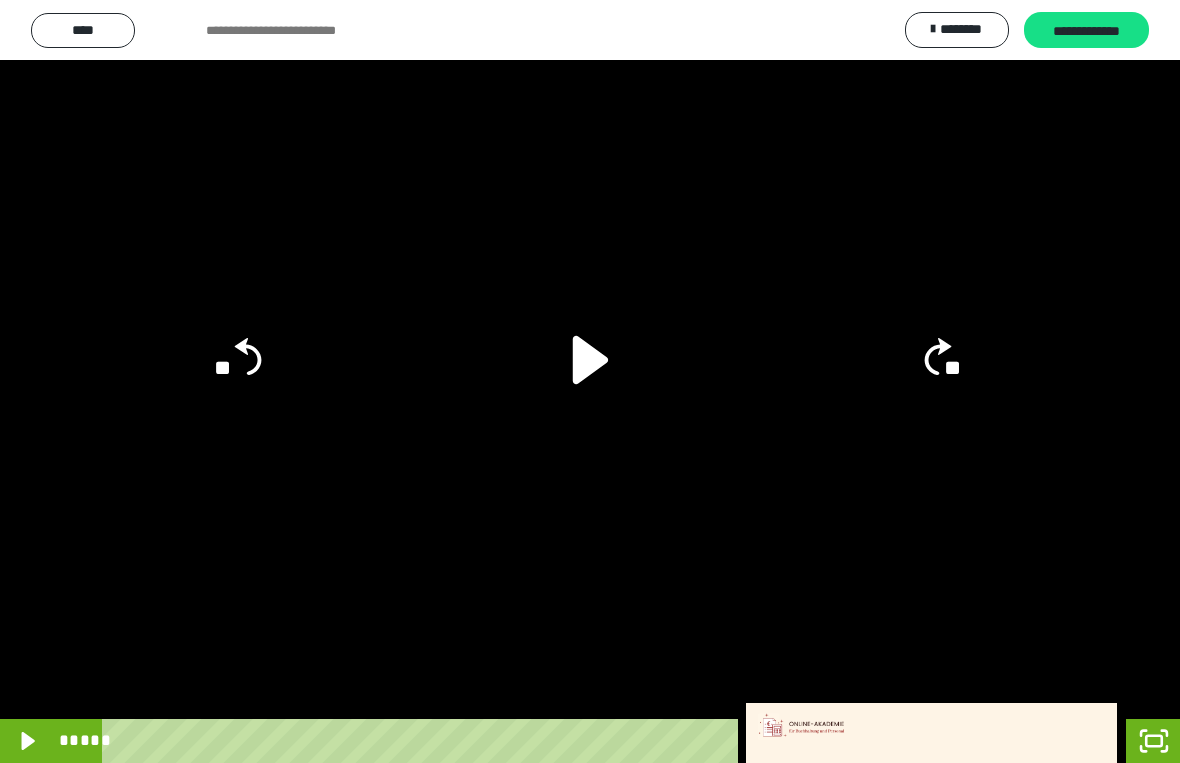 click 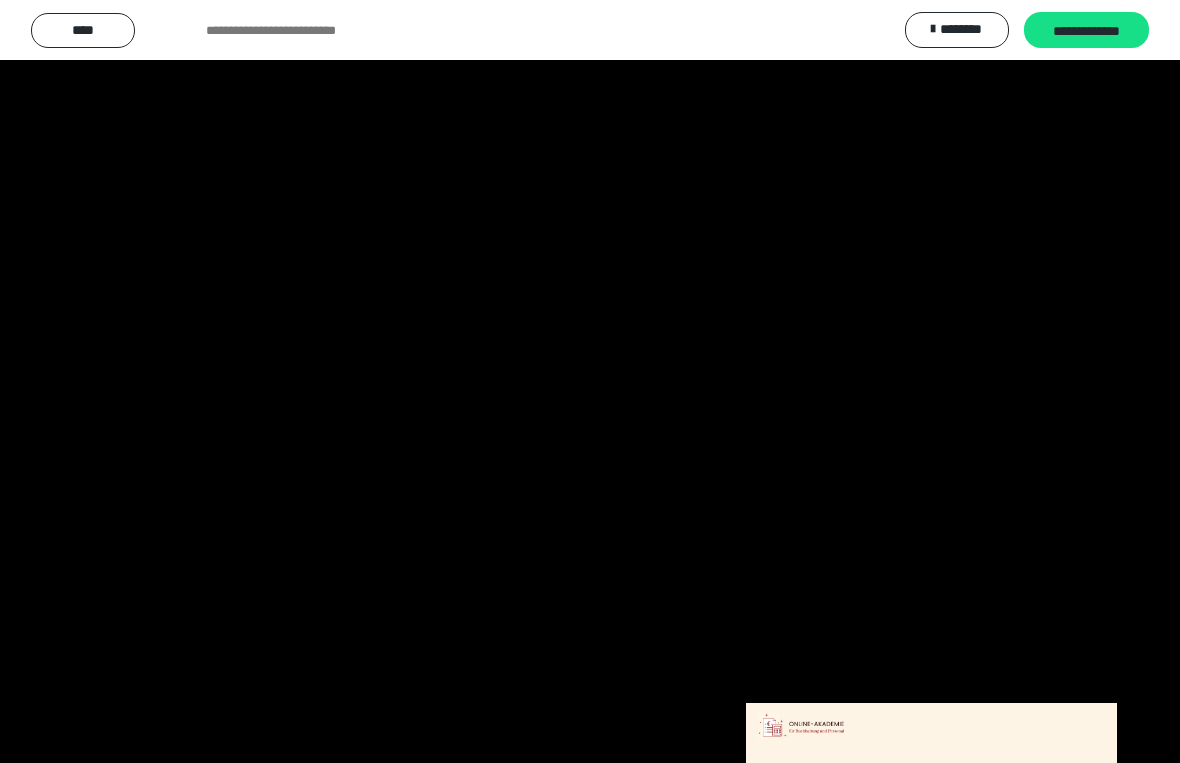 click at bounding box center [590, 381] 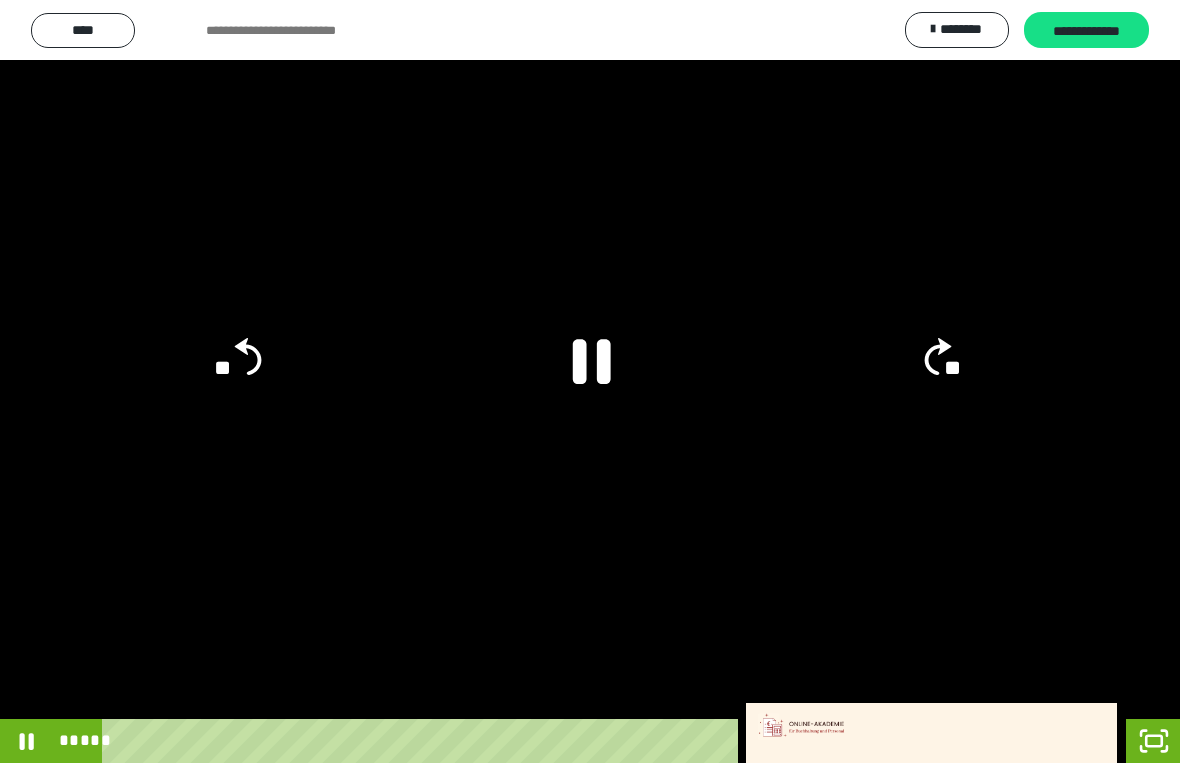 click 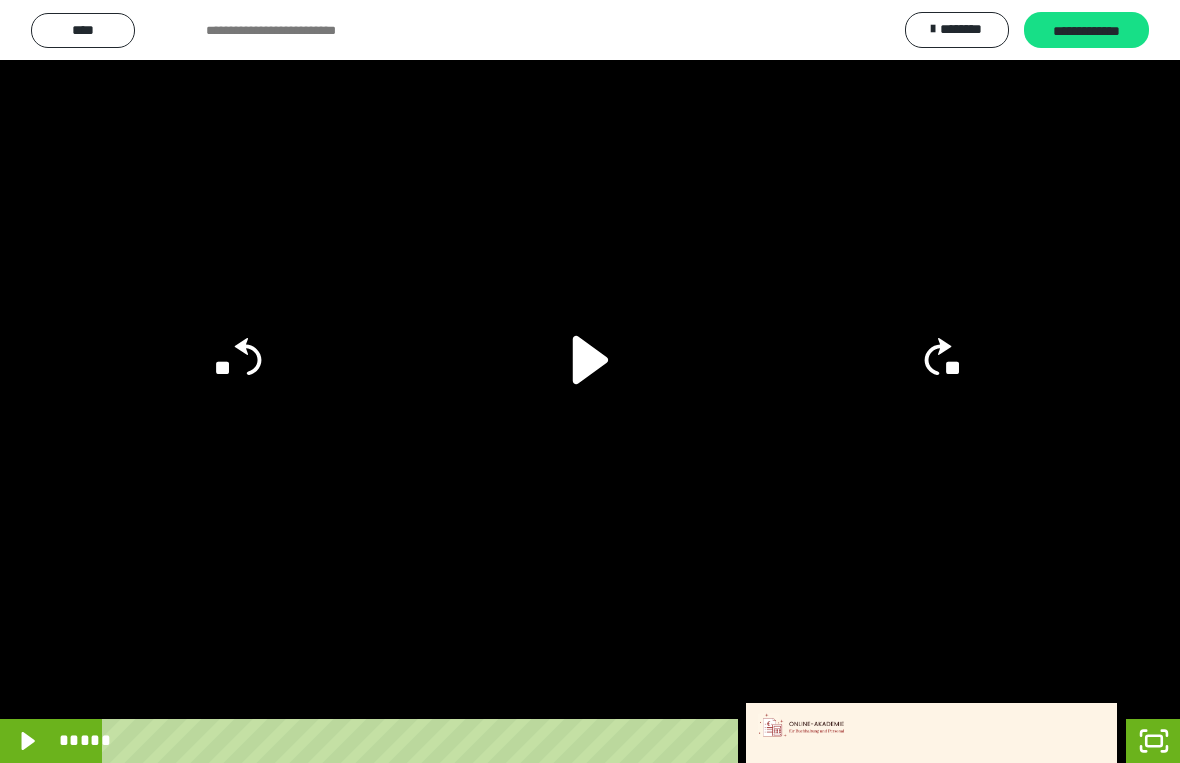 click 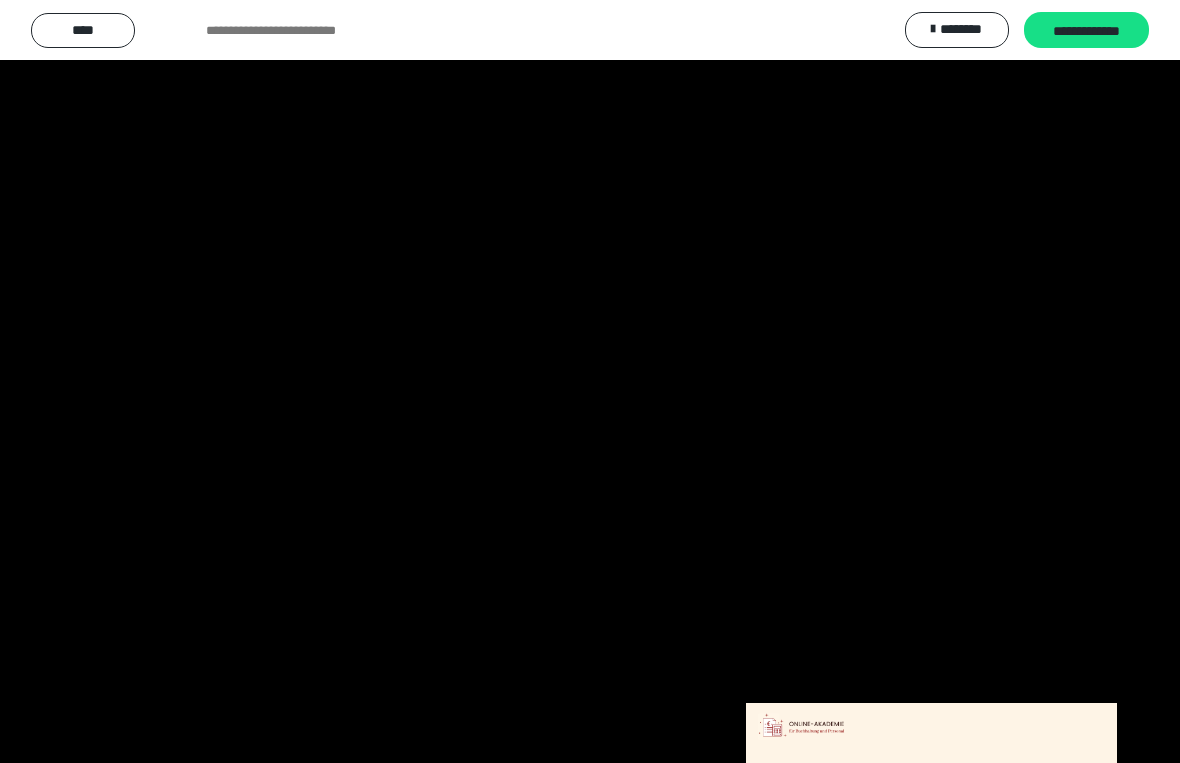 click at bounding box center [590, 381] 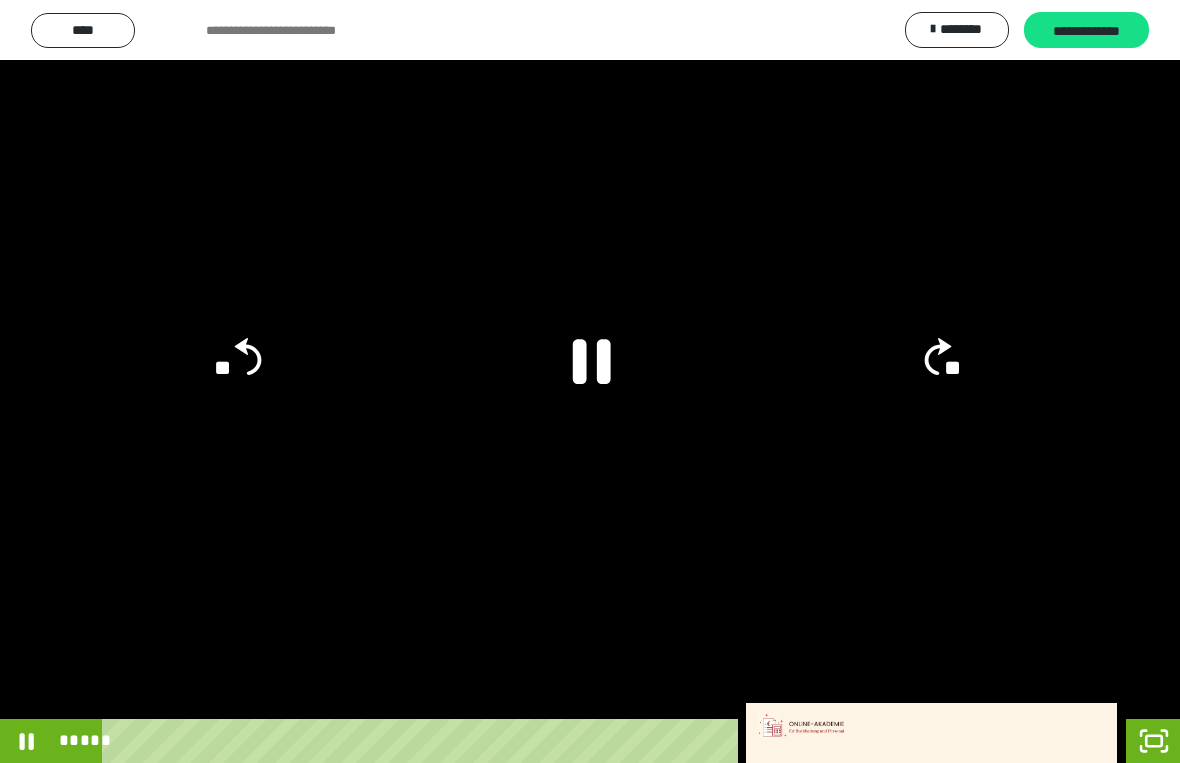 click 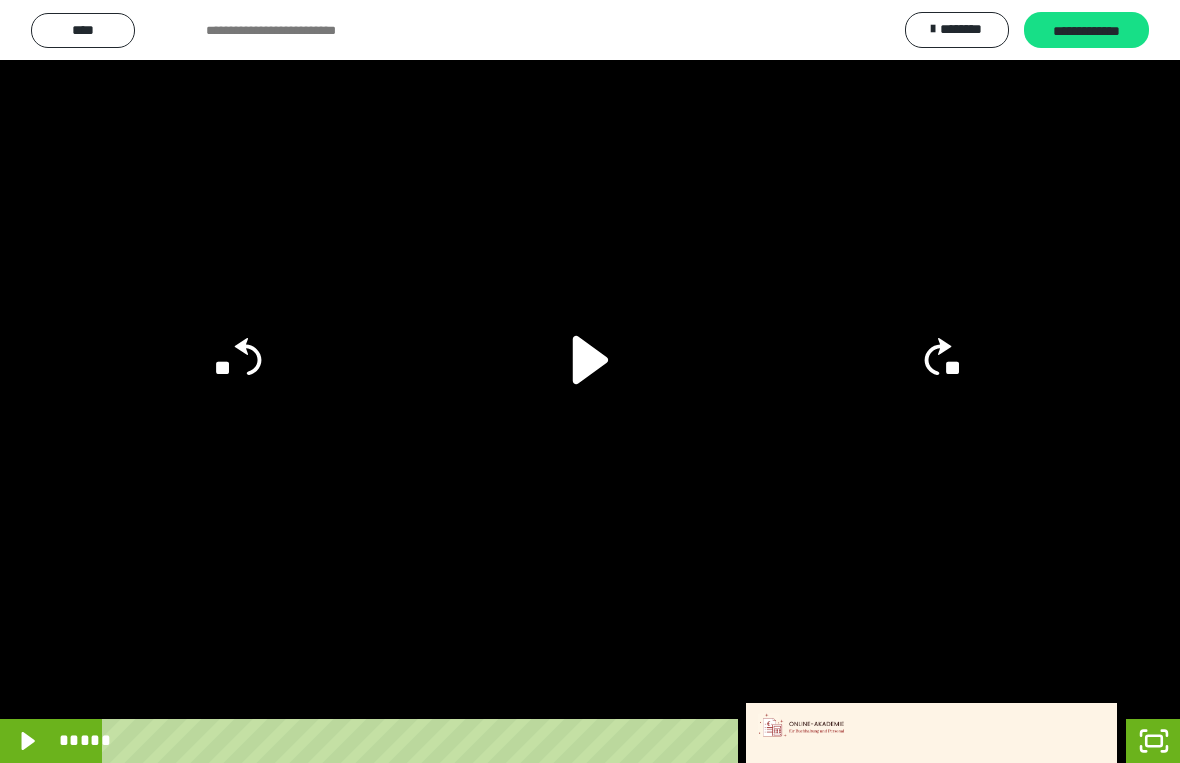 click 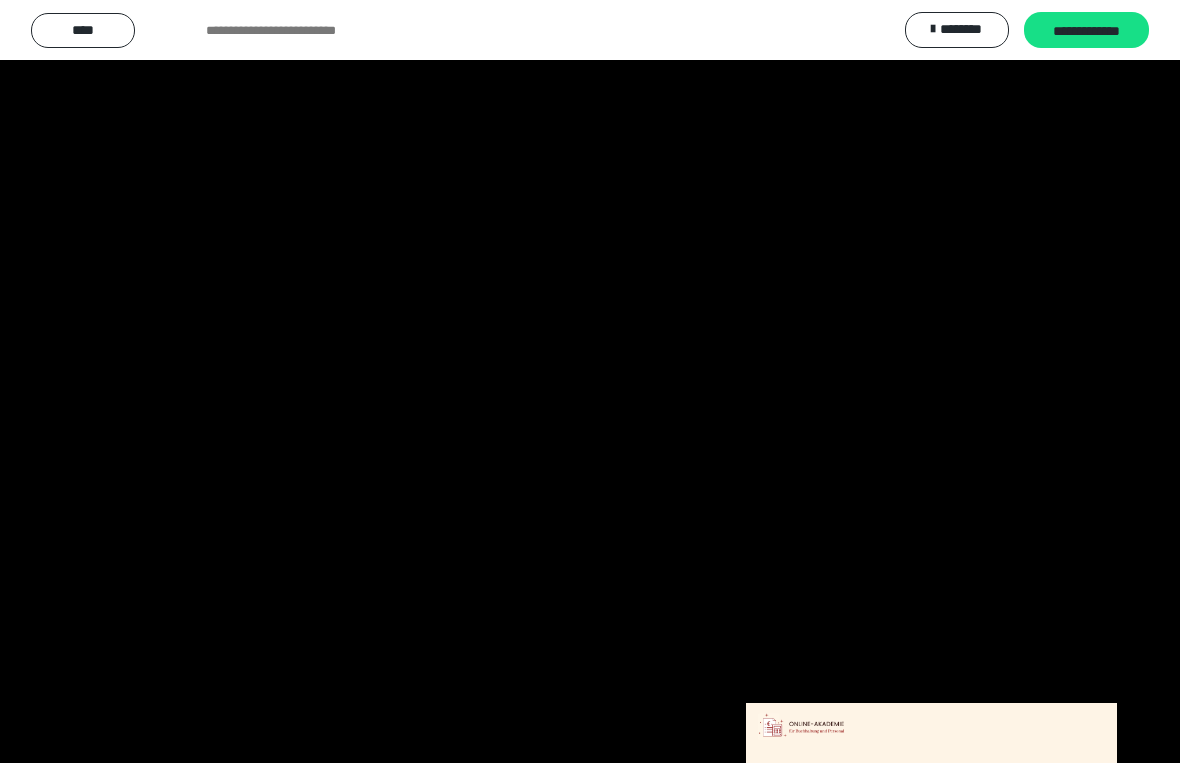 click at bounding box center (590, 381) 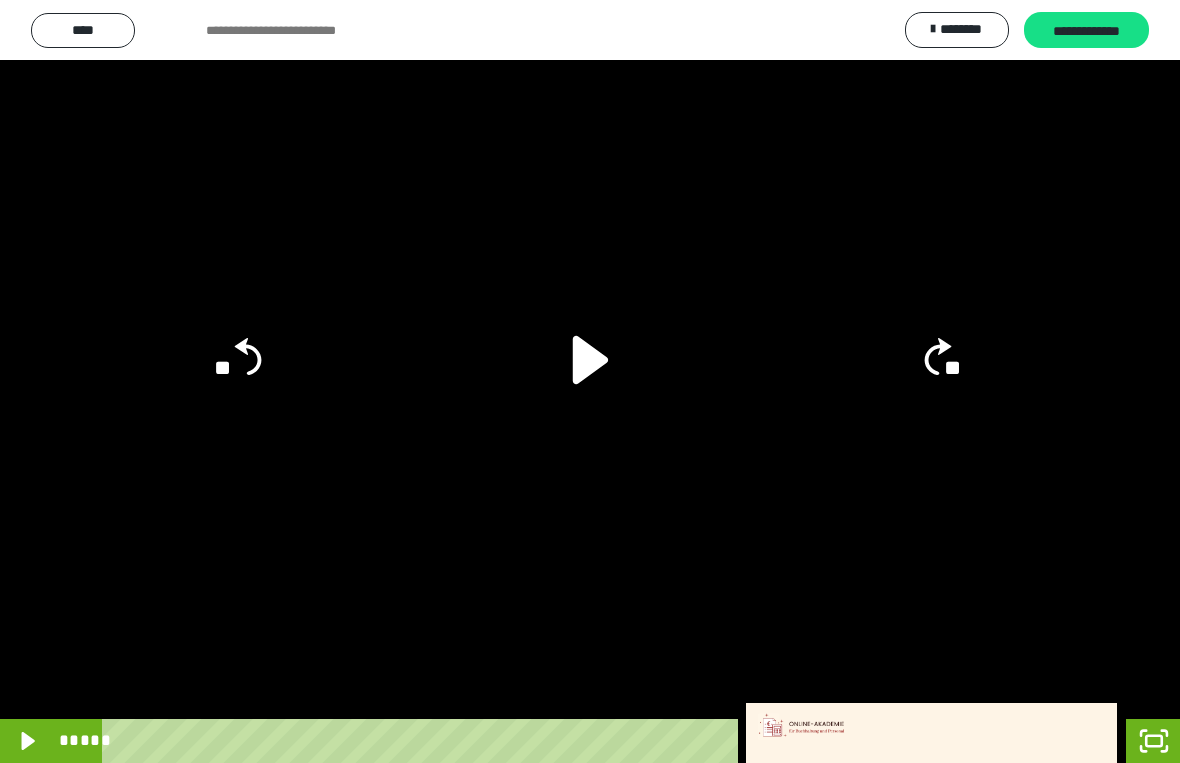 click 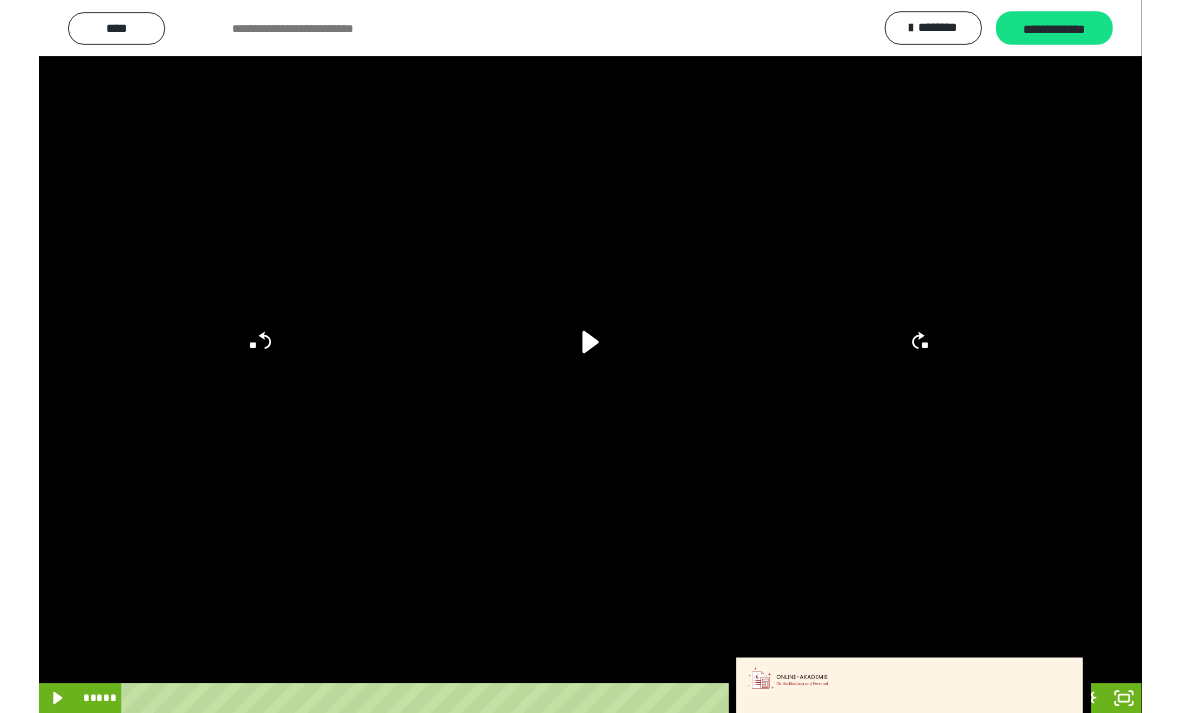 scroll, scrollTop: 384, scrollLeft: 0, axis: vertical 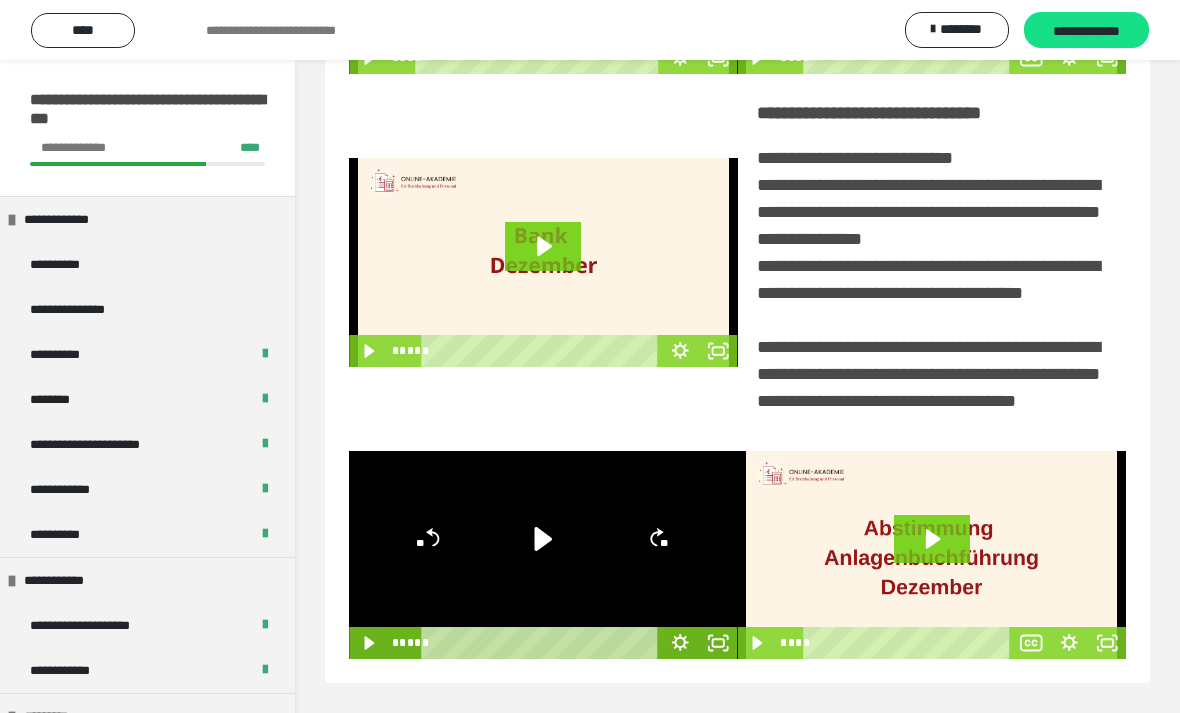 click 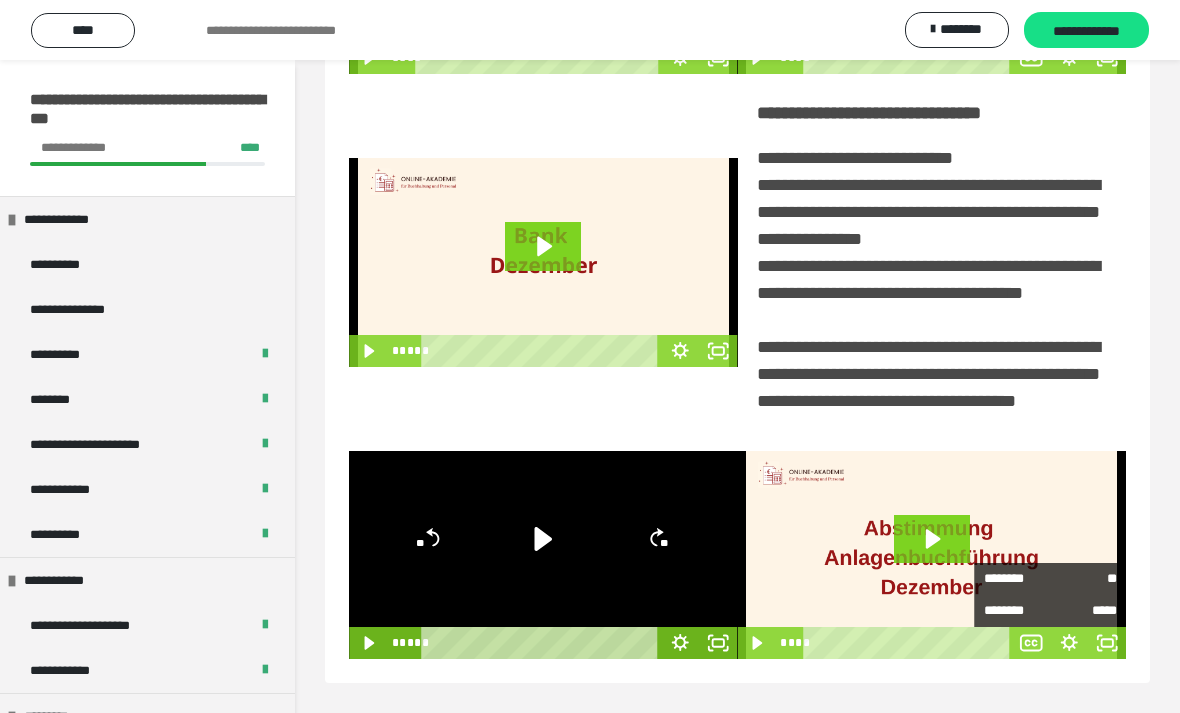 click on "********" at bounding box center (1017, 576) 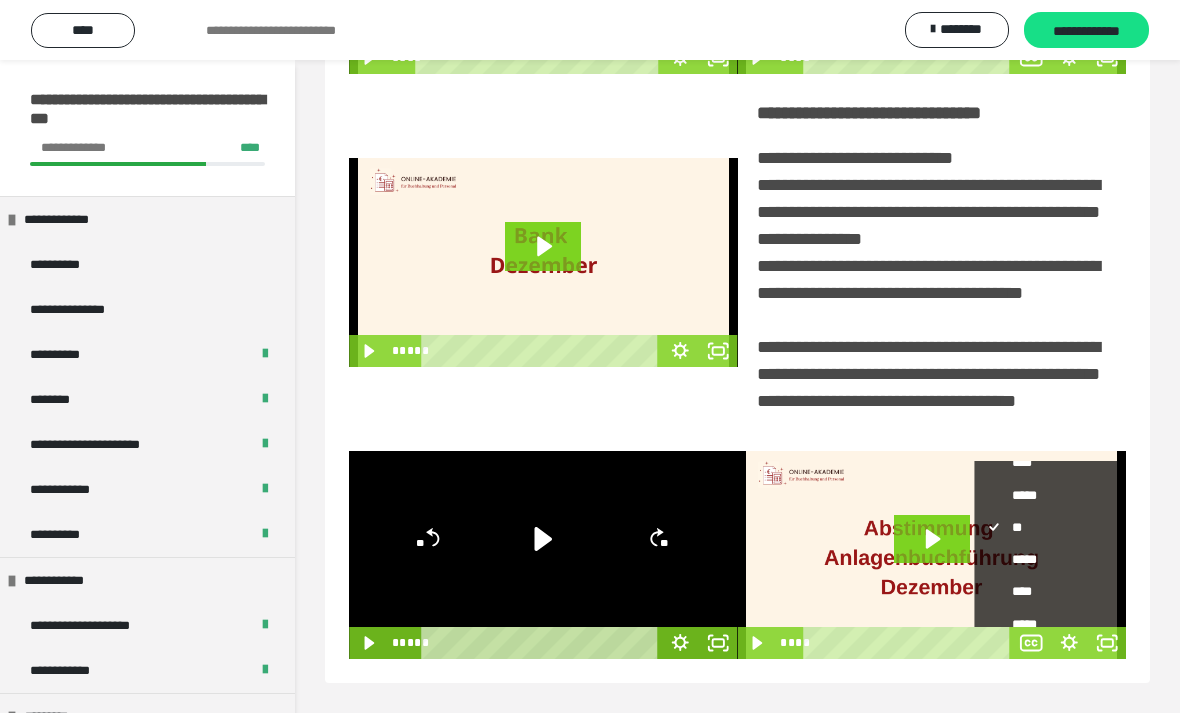 scroll, scrollTop: 50, scrollLeft: 0, axis: vertical 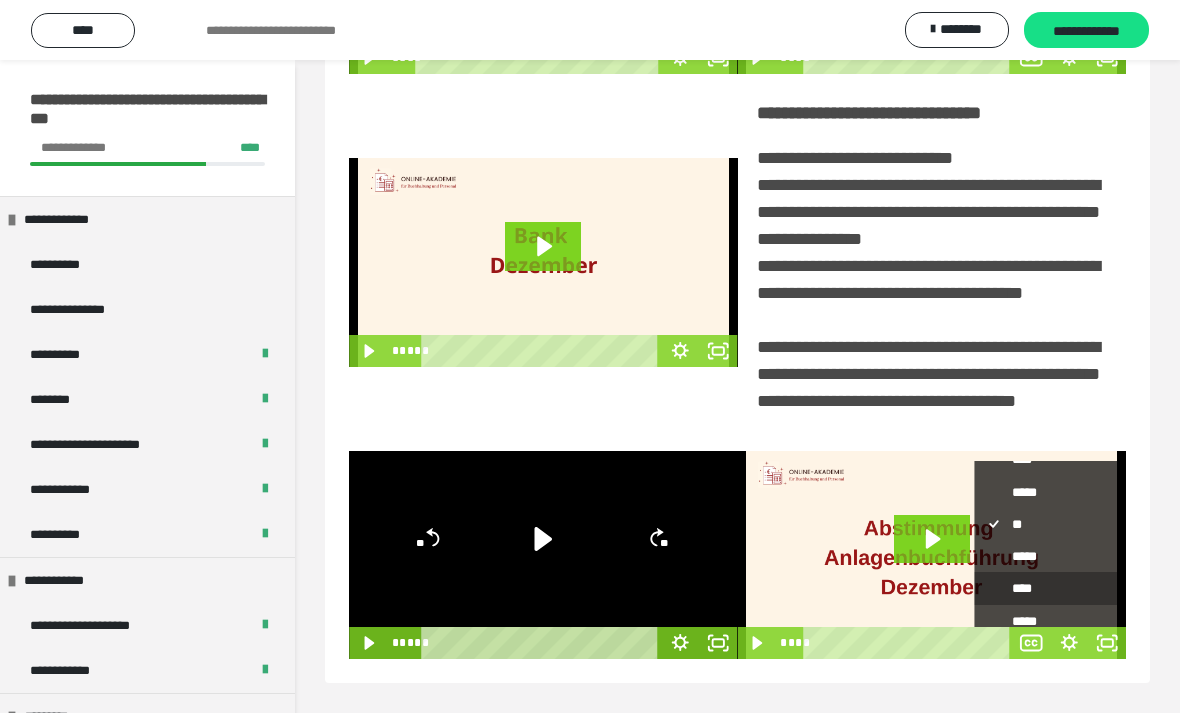 click on "****" at bounding box center [1050, 588] 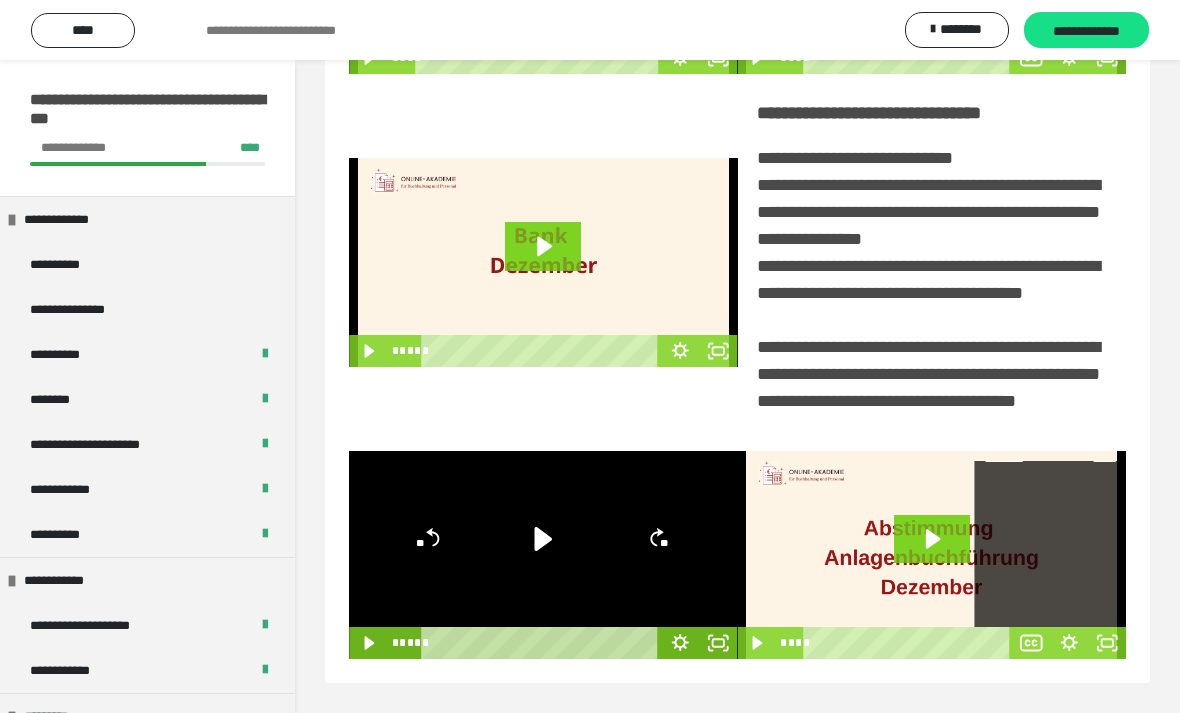 click 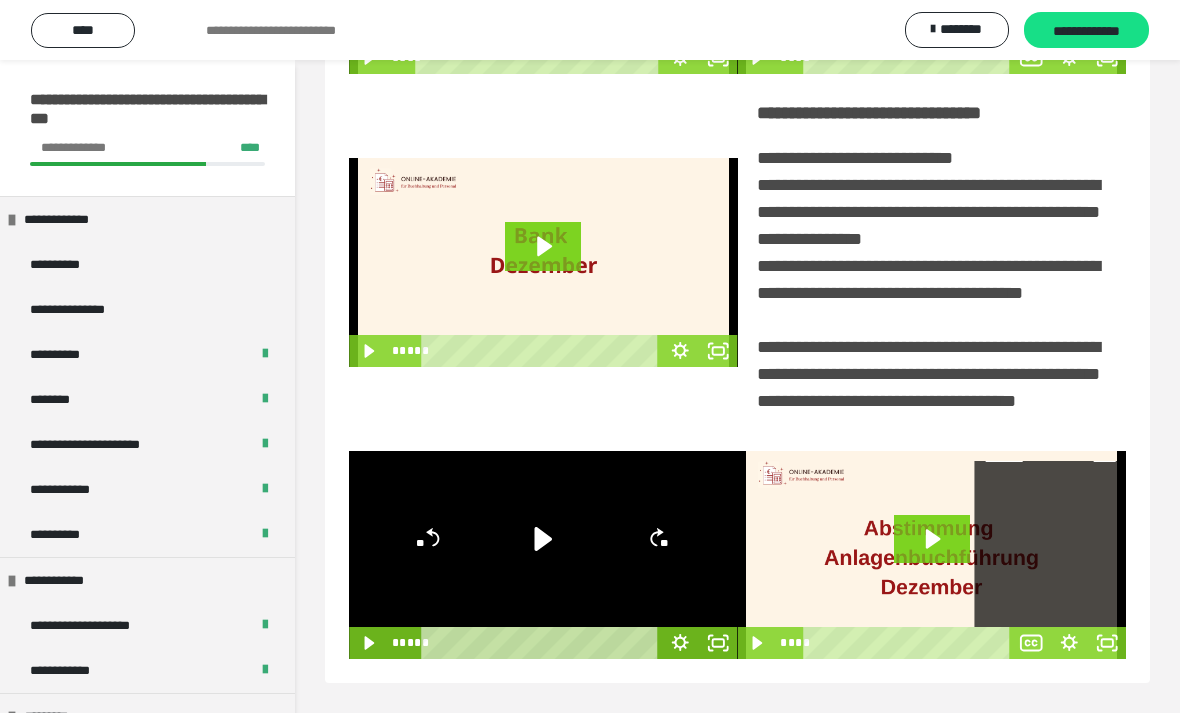 scroll, scrollTop: 0, scrollLeft: 0, axis: both 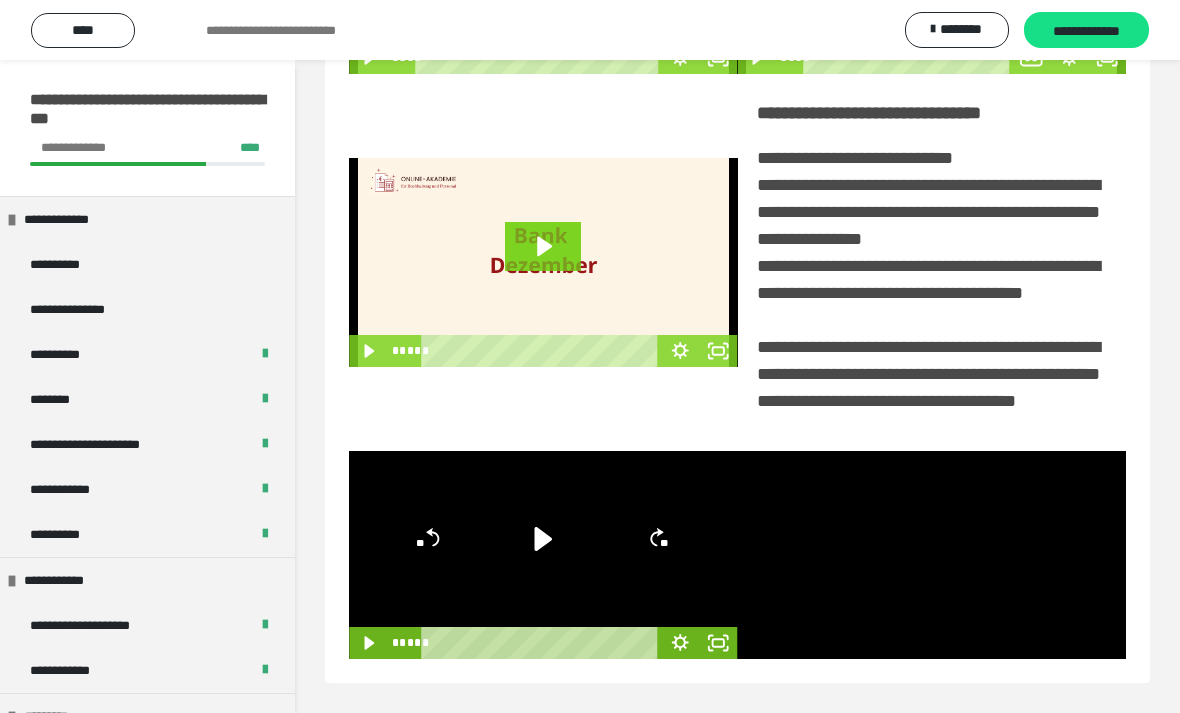 click at bounding box center (932, 555) 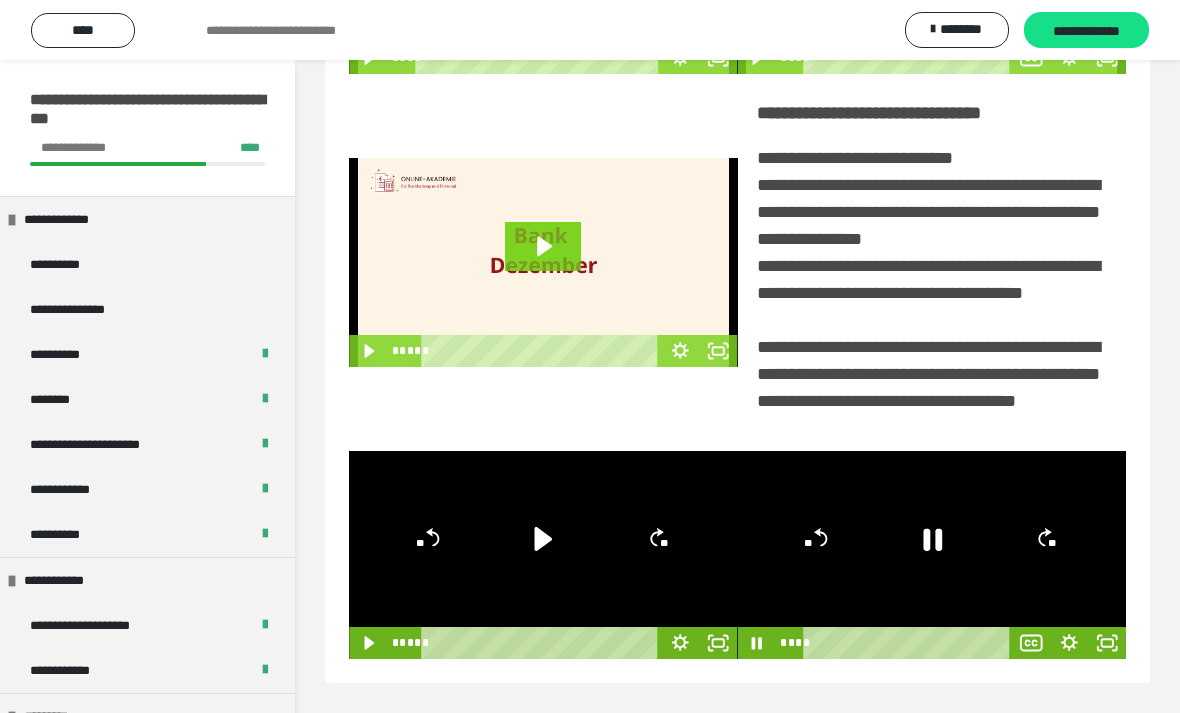 click 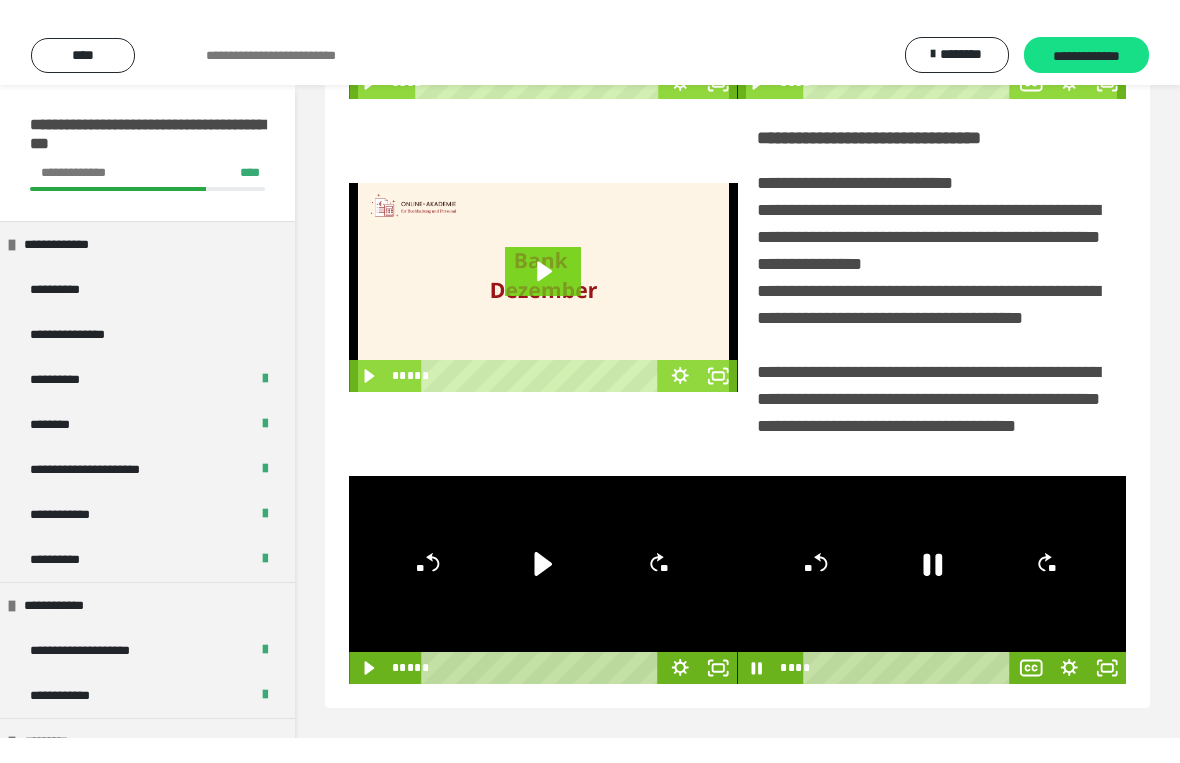 scroll, scrollTop: 24, scrollLeft: 0, axis: vertical 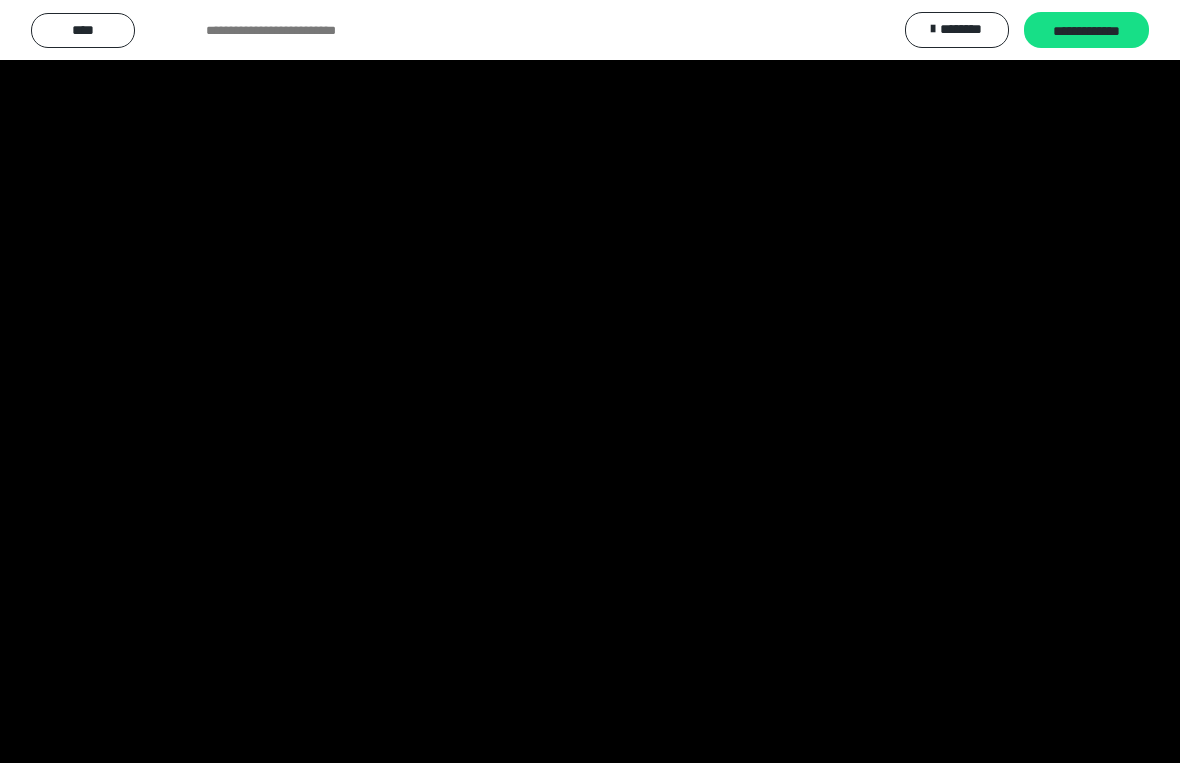click at bounding box center [590, 381] 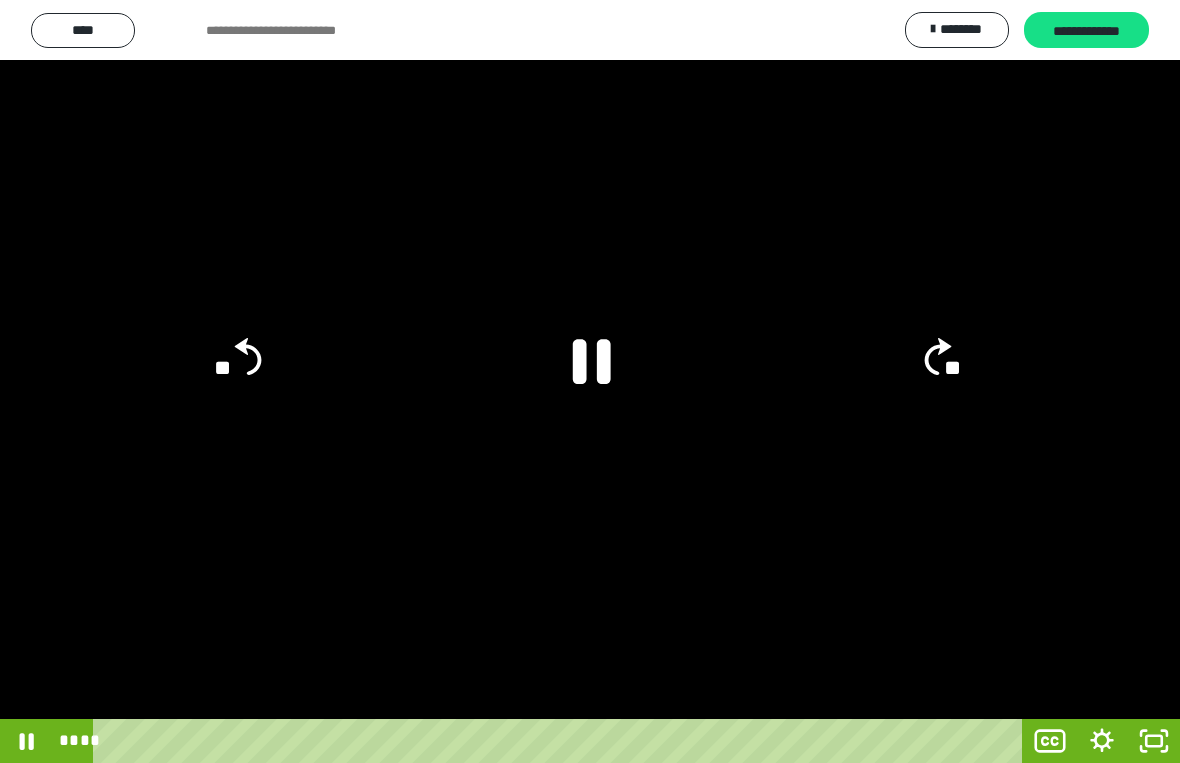 click 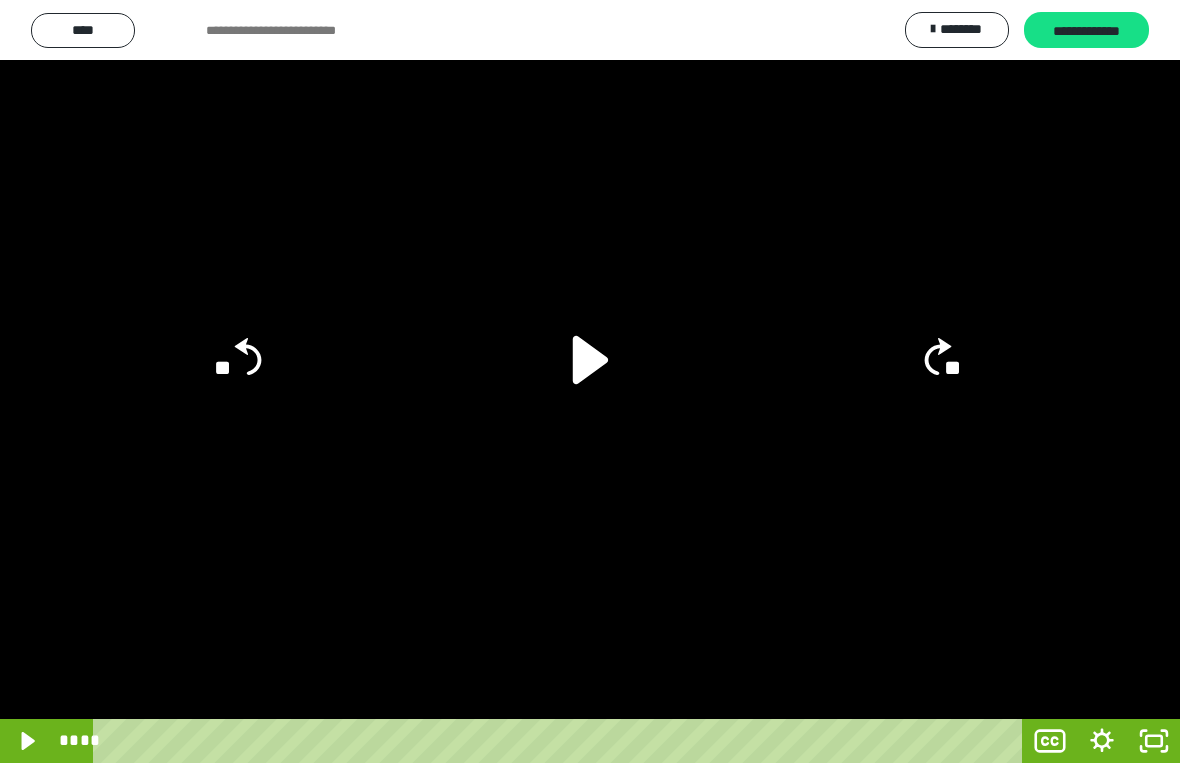 click 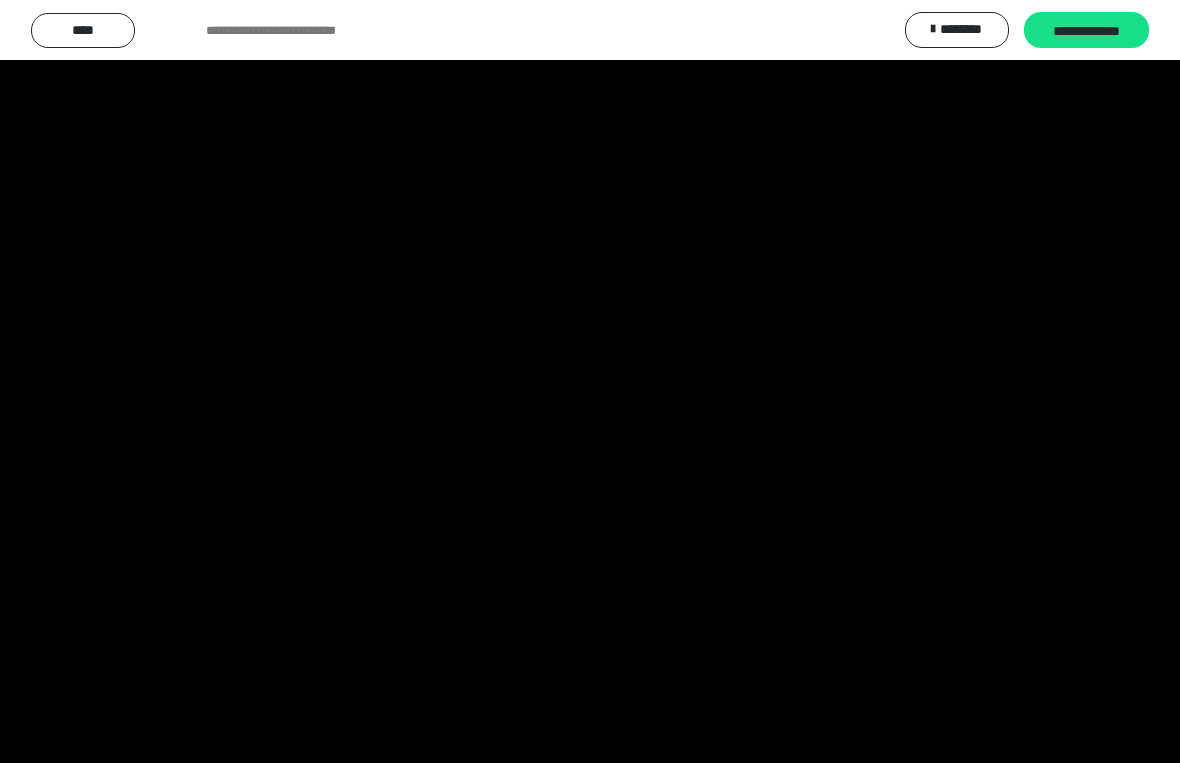 click at bounding box center [590, 381] 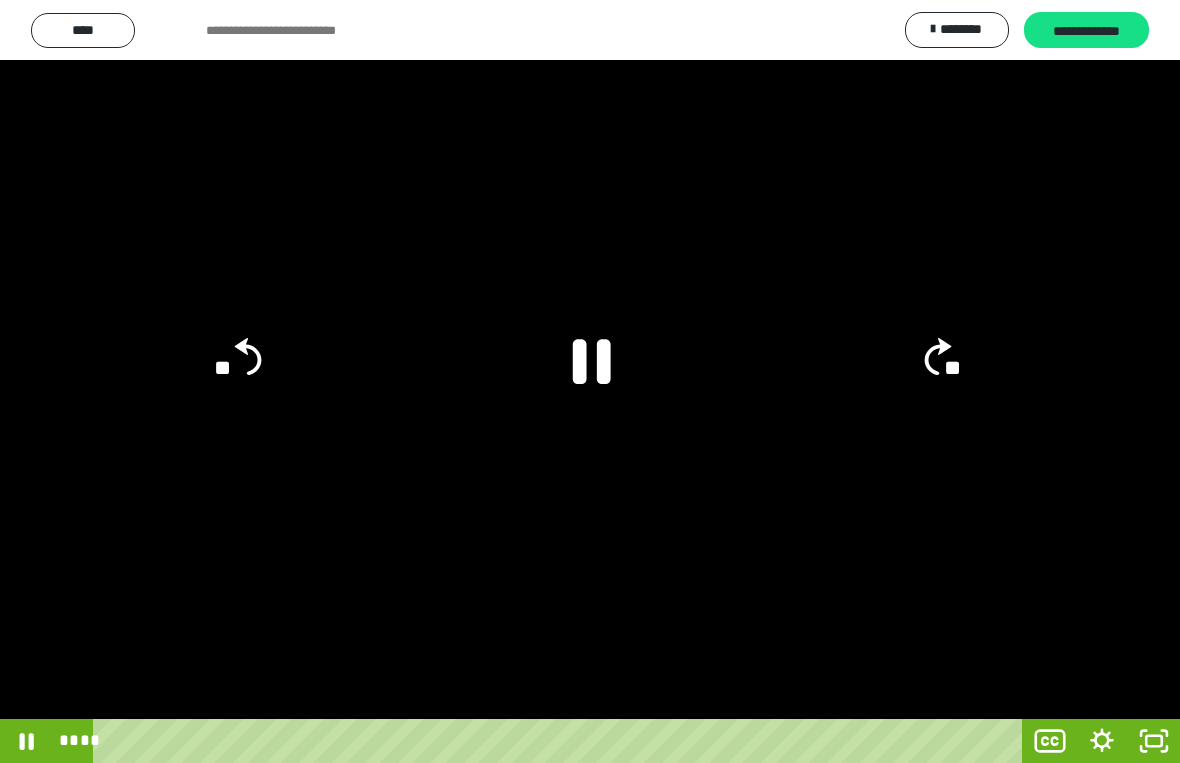 click 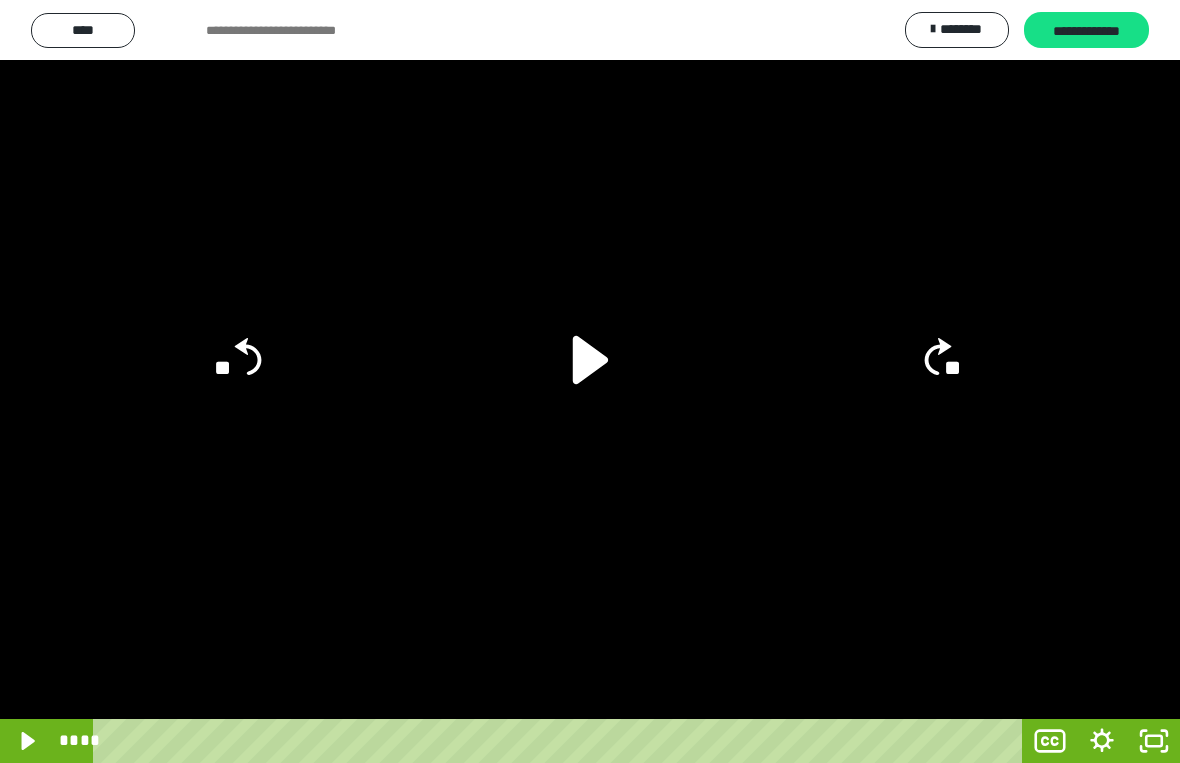click on "**" 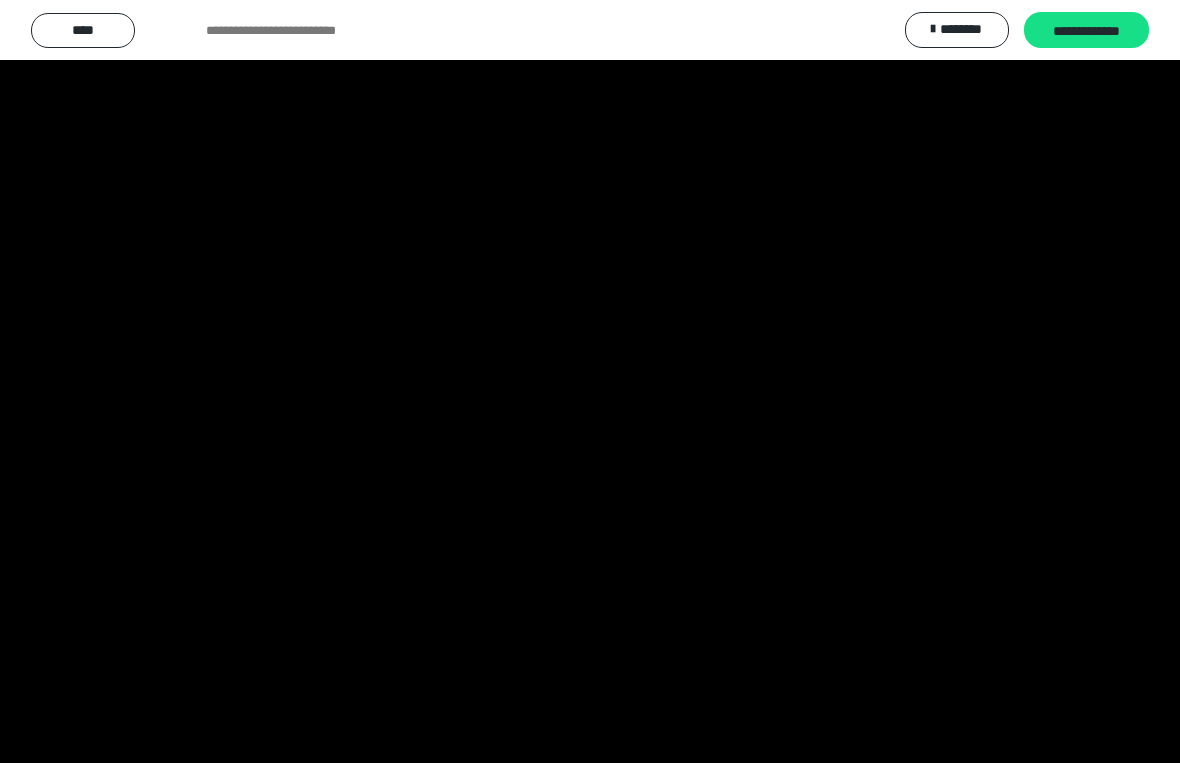 click at bounding box center (590, 381) 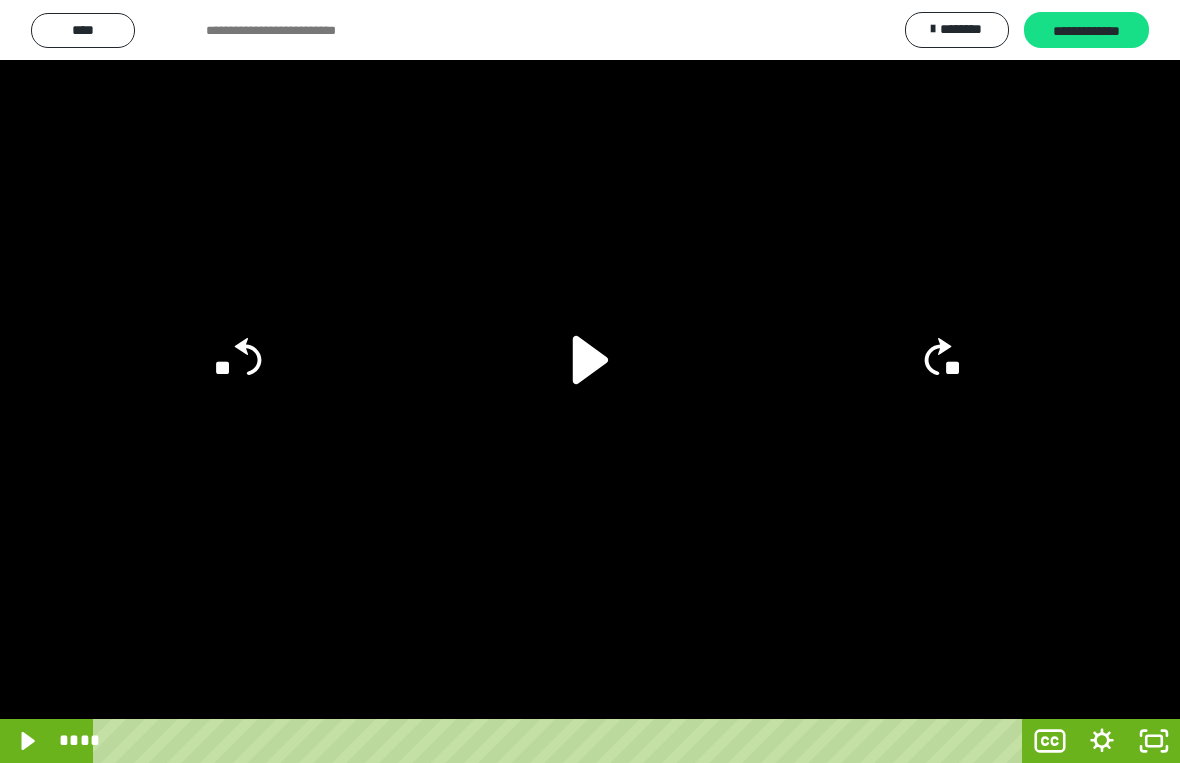 click 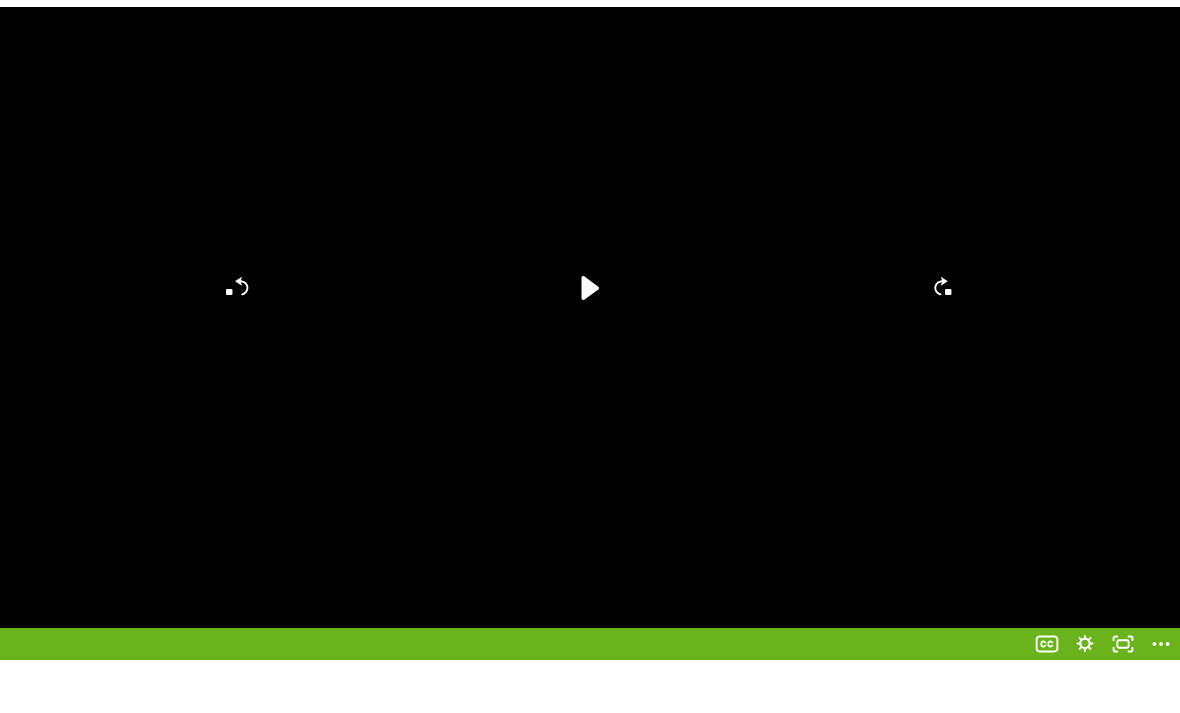 scroll, scrollTop: 384, scrollLeft: 0, axis: vertical 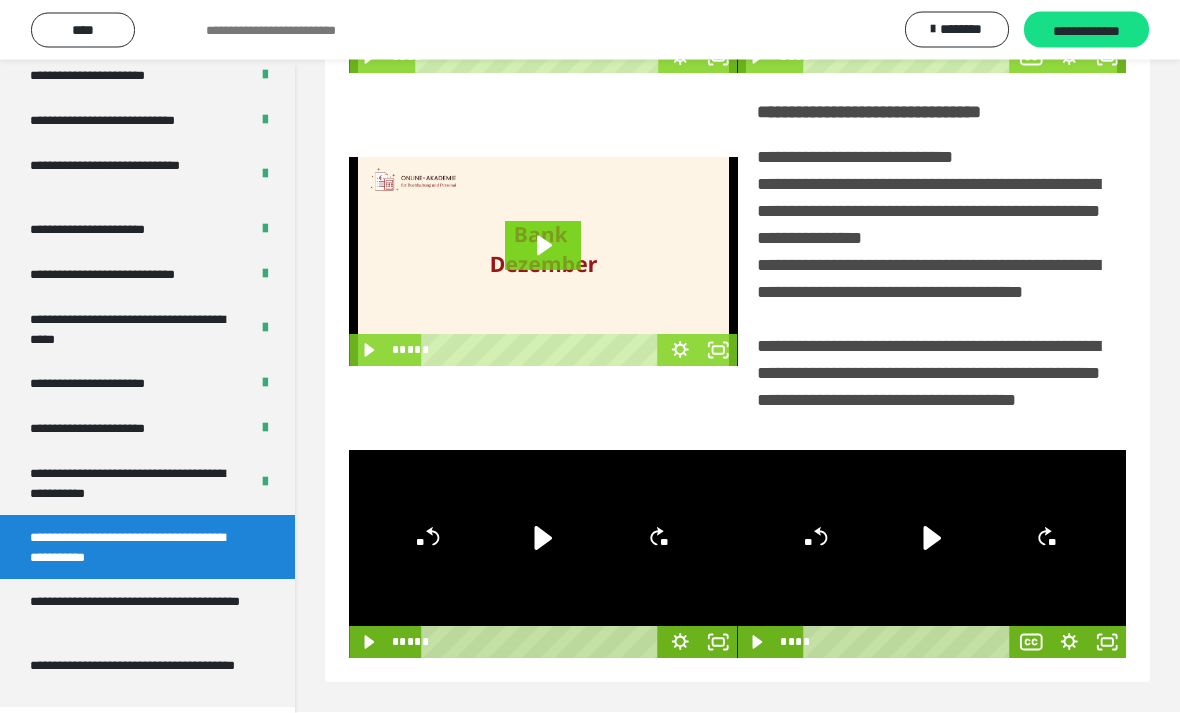 click on "**********" at bounding box center [1086, 31] 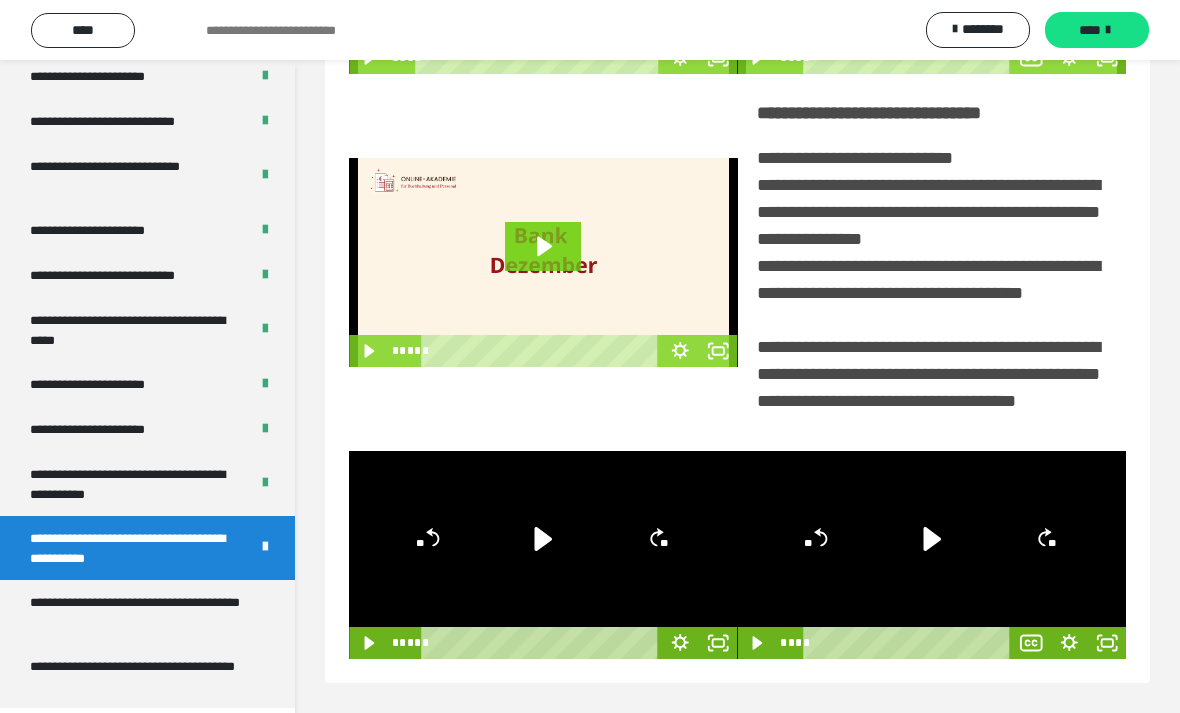 click on "**********" at bounding box center (139, 612) 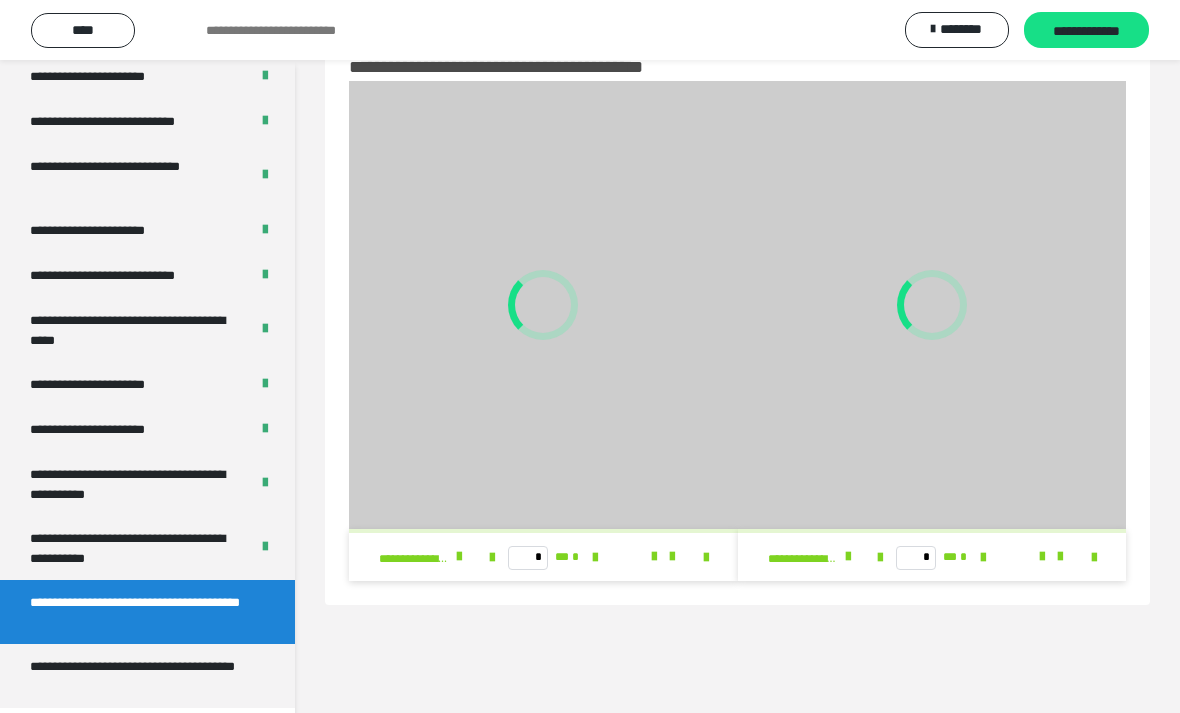 scroll, scrollTop: 124, scrollLeft: 0, axis: vertical 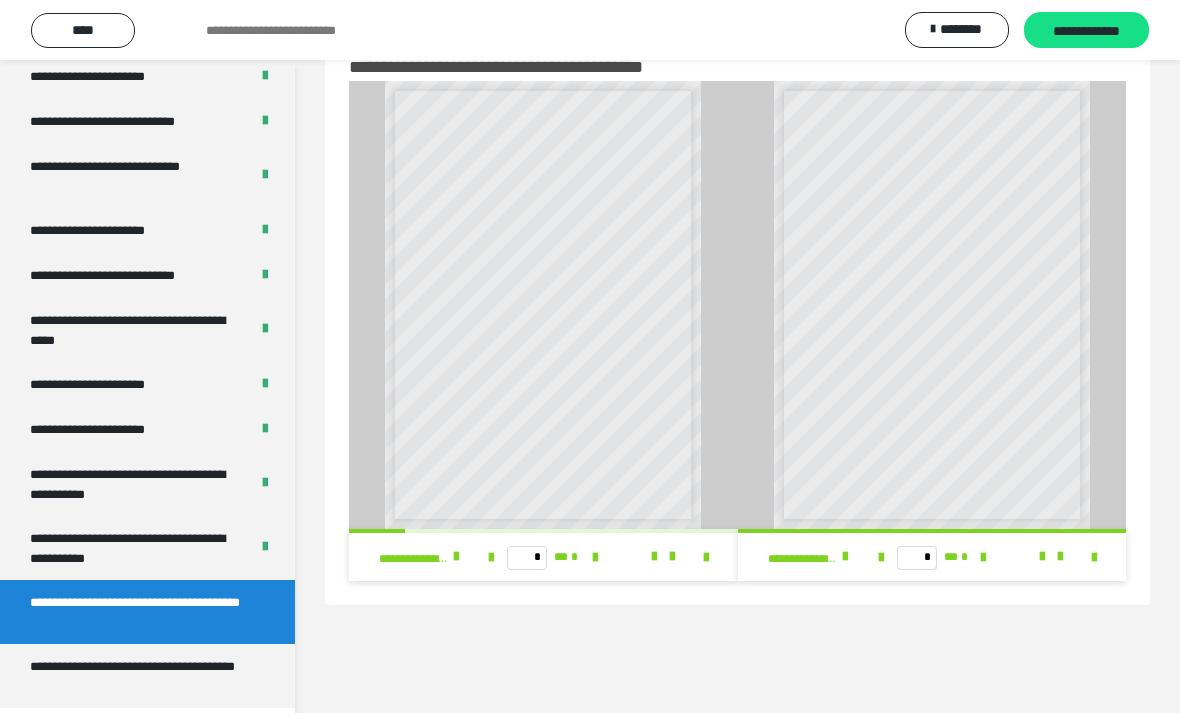 click on "**********" at bounding box center (413, 559) 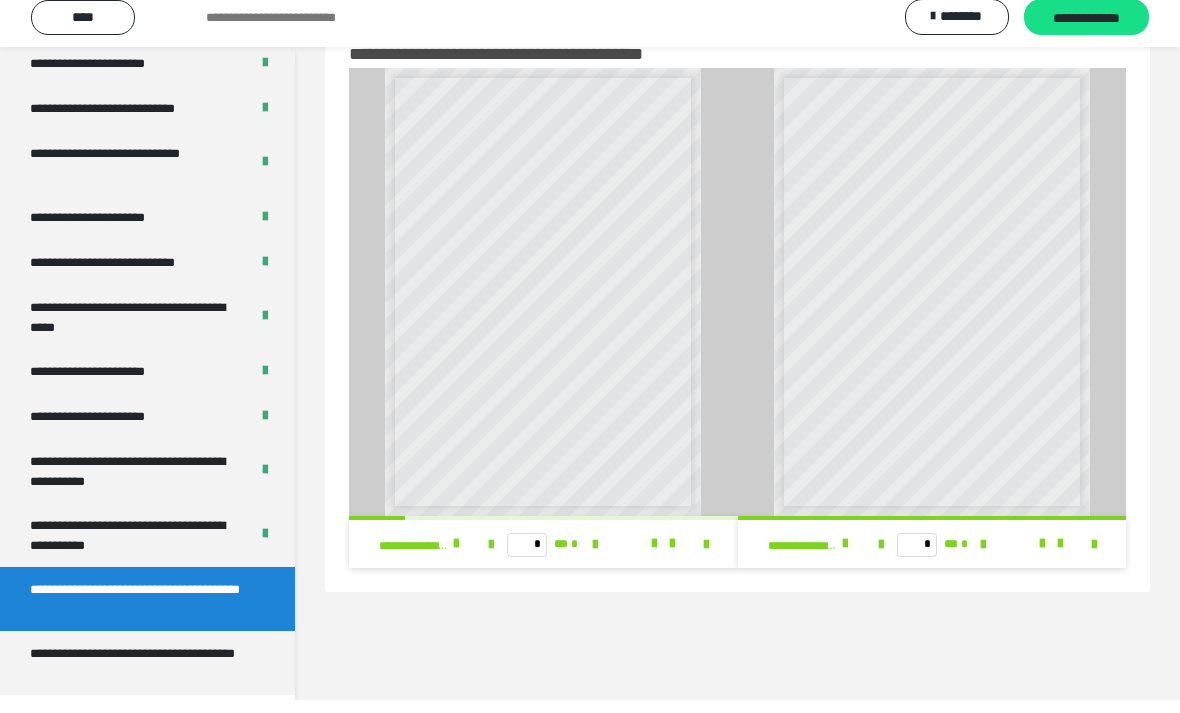 scroll, scrollTop: 125, scrollLeft: 0, axis: vertical 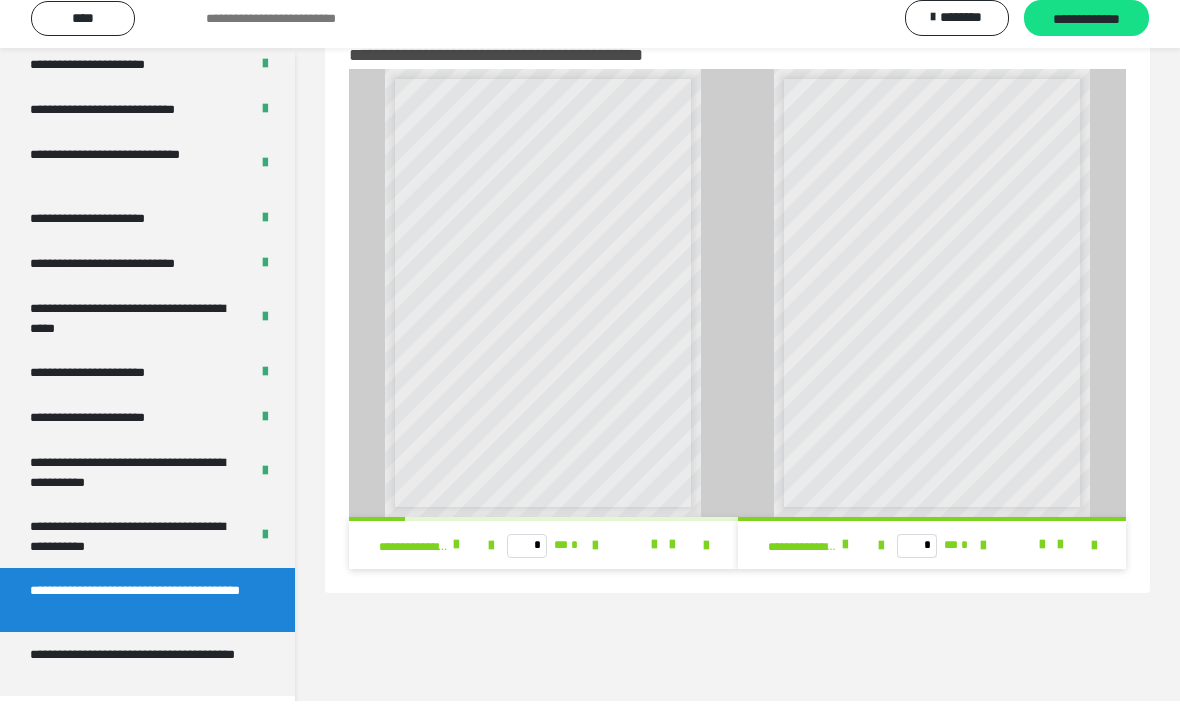 click at bounding box center (456, 557) 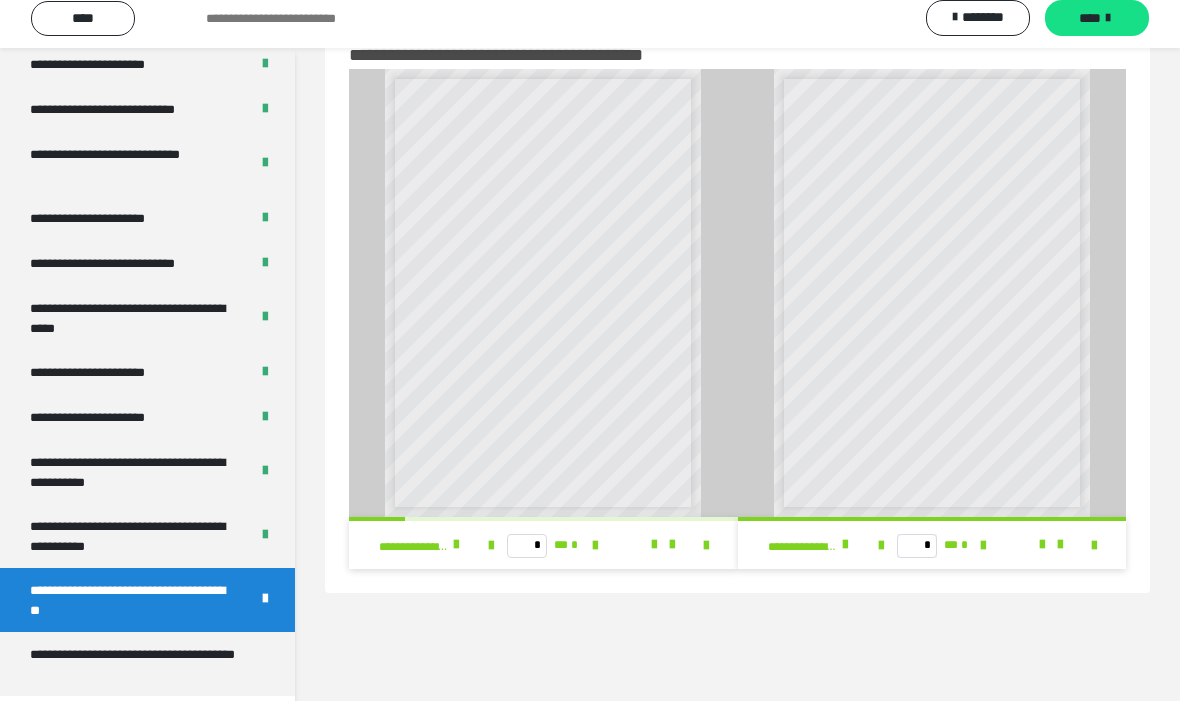 click on "**********" at bounding box center [139, 676] 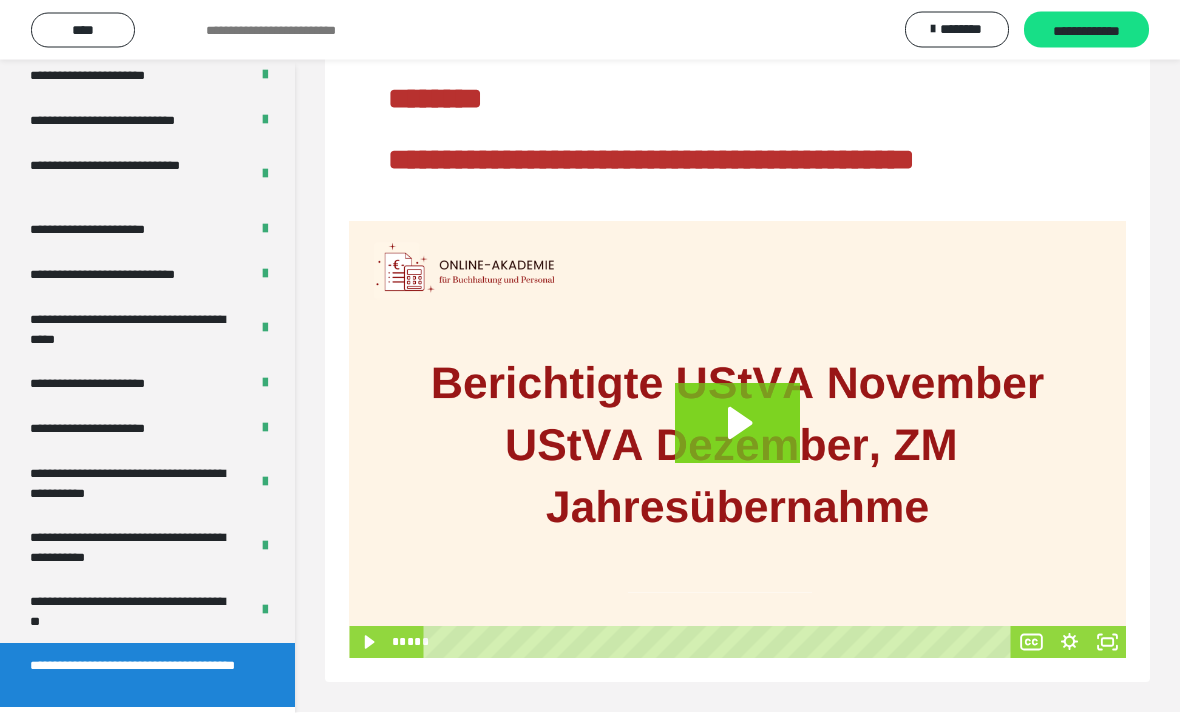 scroll, scrollTop: 148, scrollLeft: 0, axis: vertical 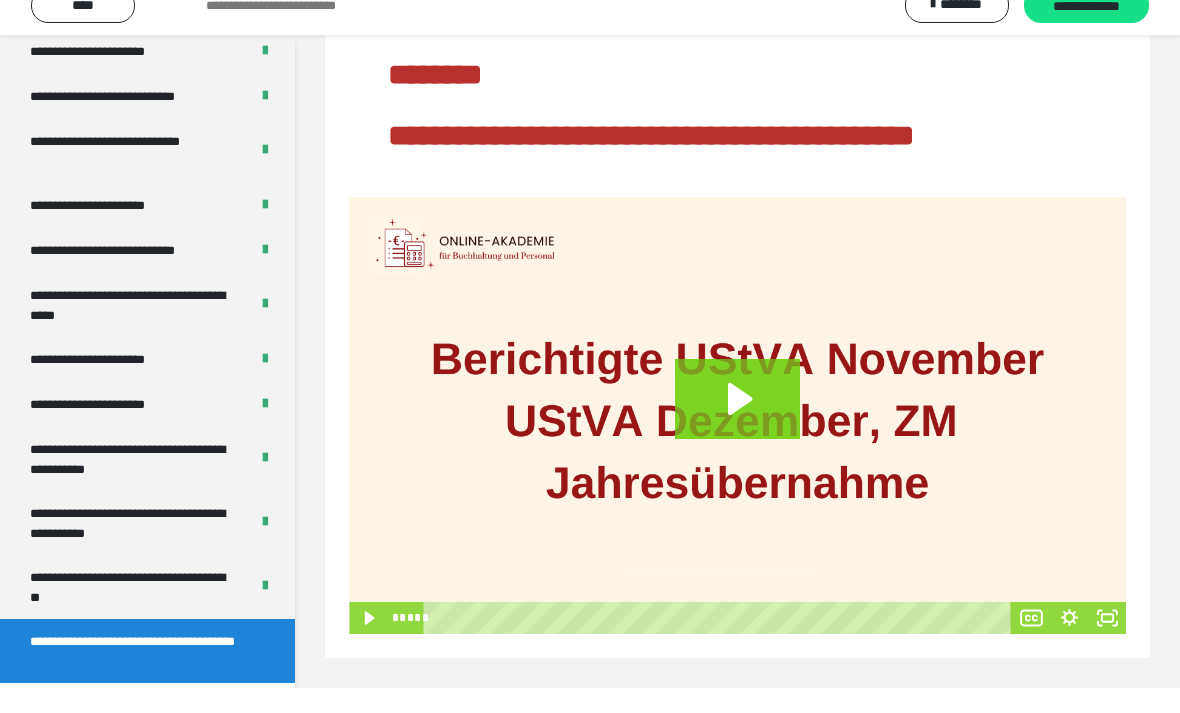 click 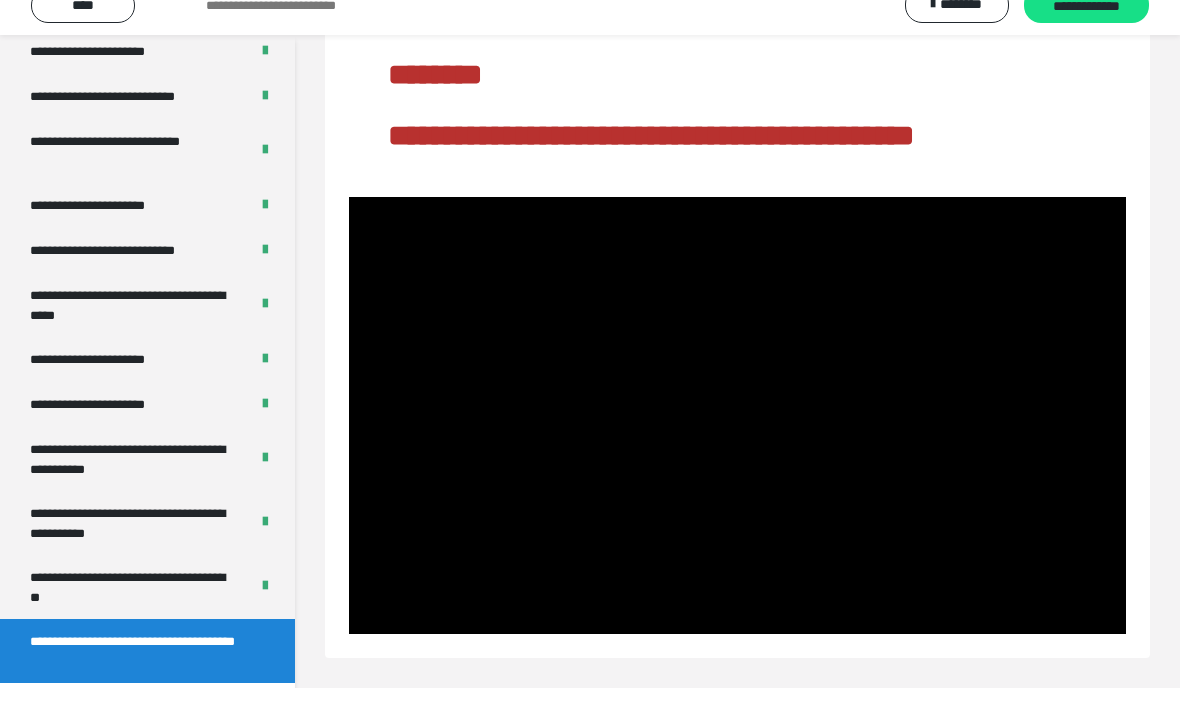 click at bounding box center [737, 440] 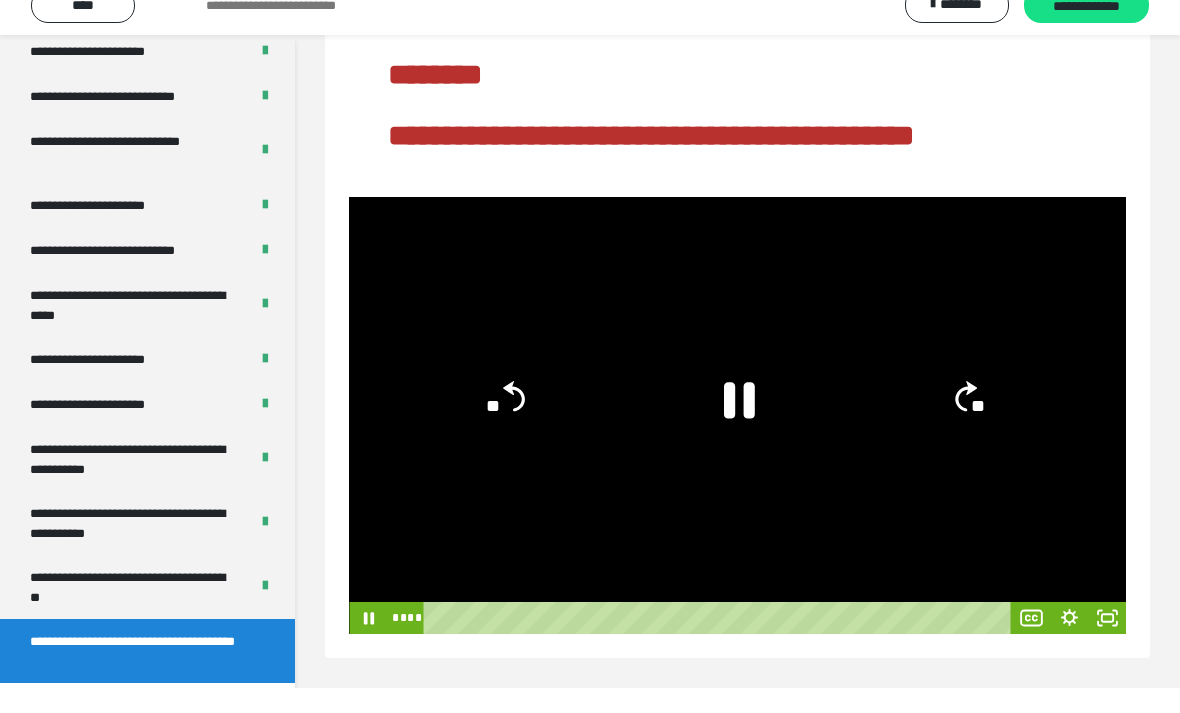 click 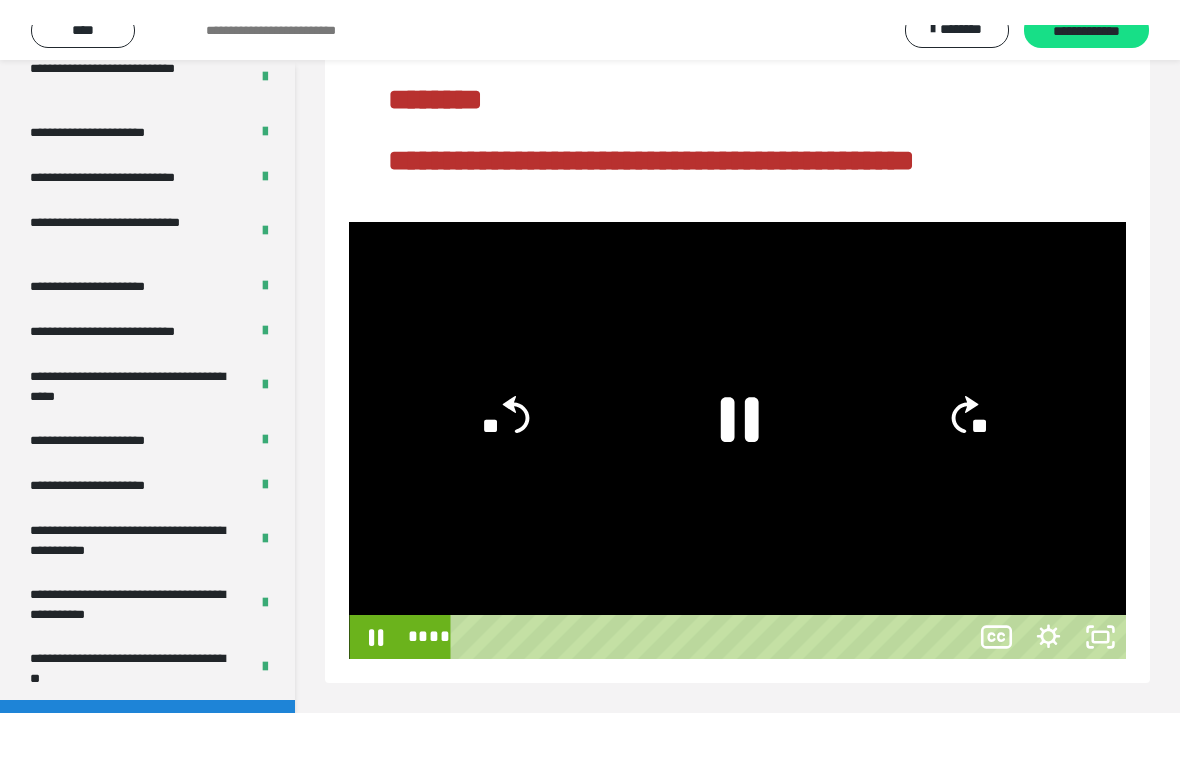 scroll, scrollTop: 24, scrollLeft: 0, axis: vertical 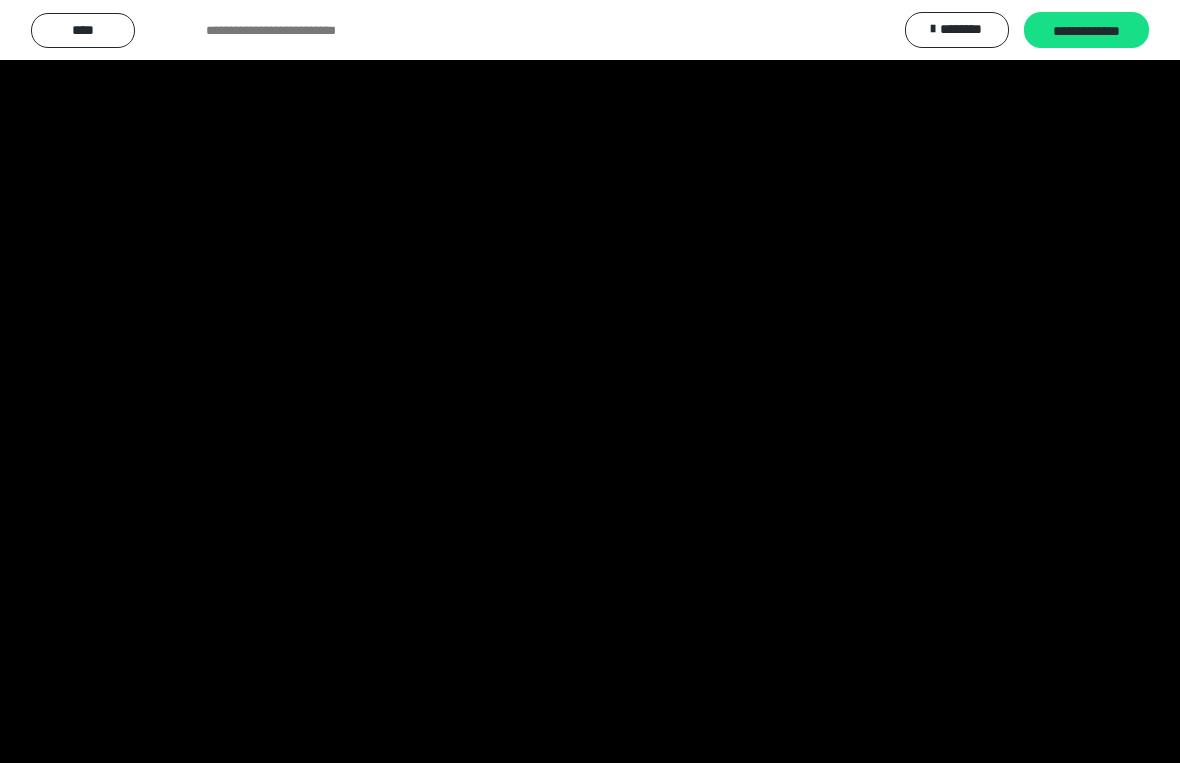 click at bounding box center (590, 381) 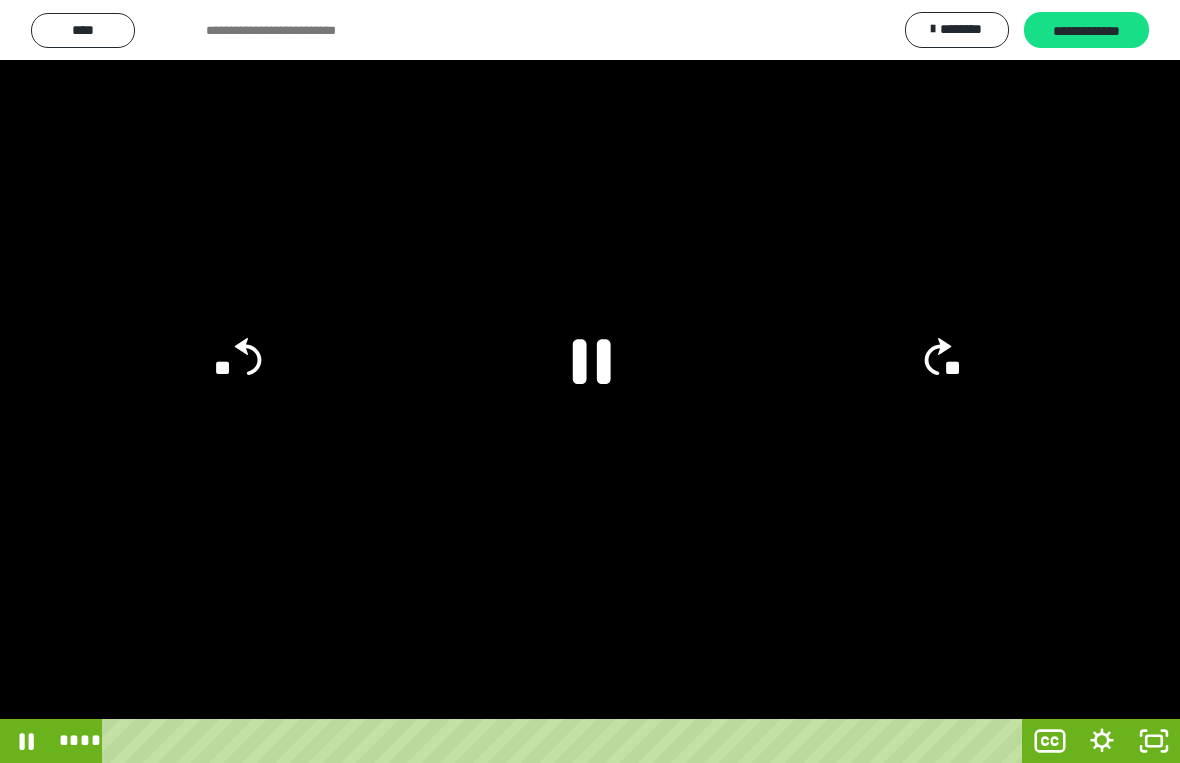 click 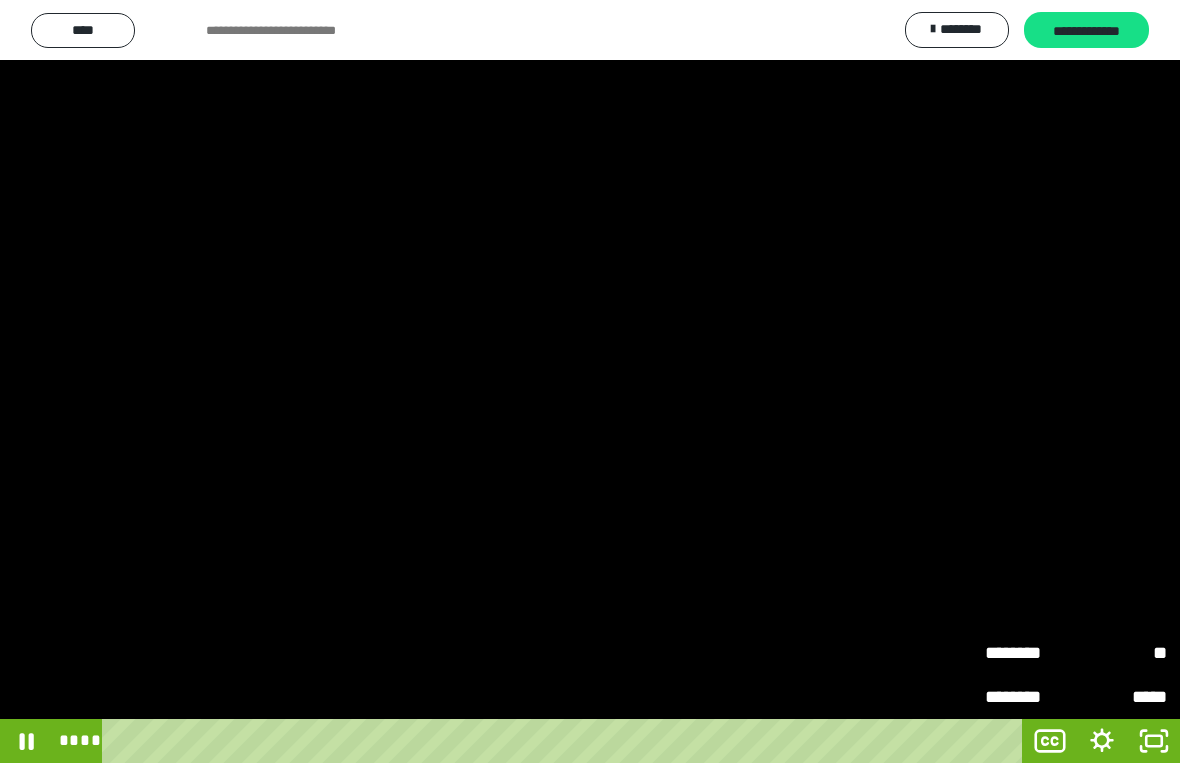 click on "********" at bounding box center [1030, 649] 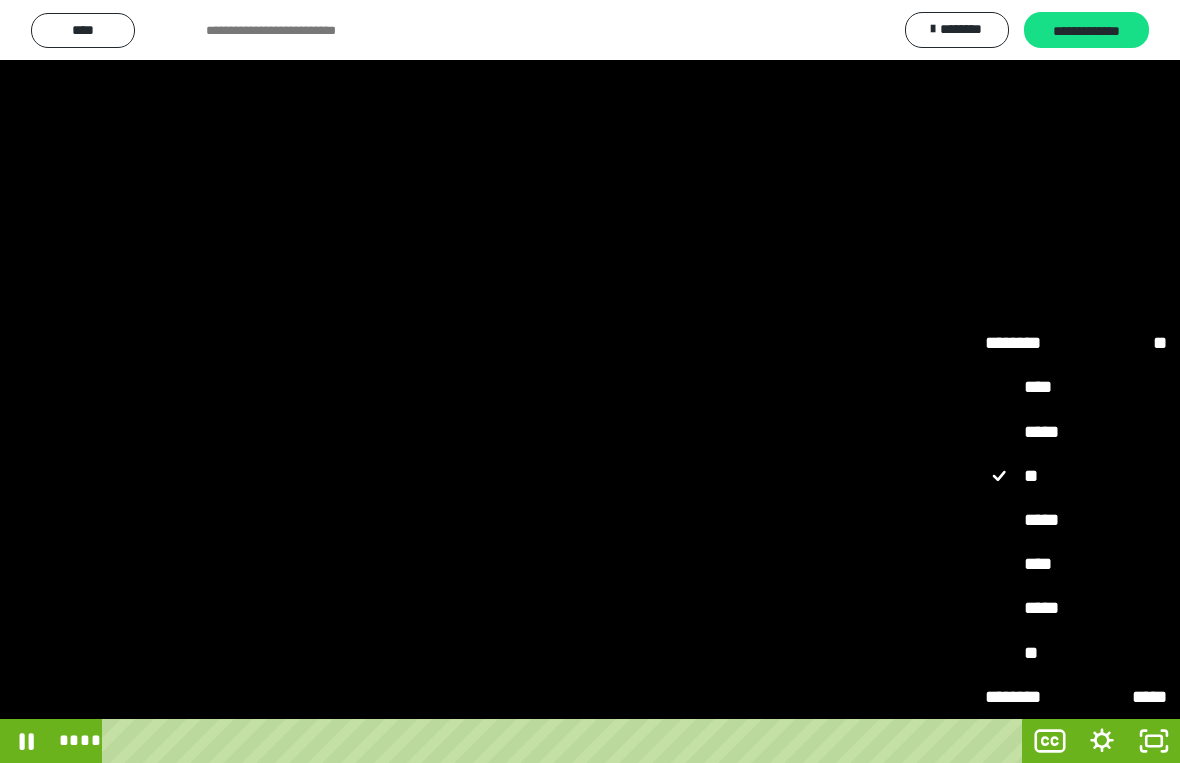 click on "****" at bounding box center (1076, 564) 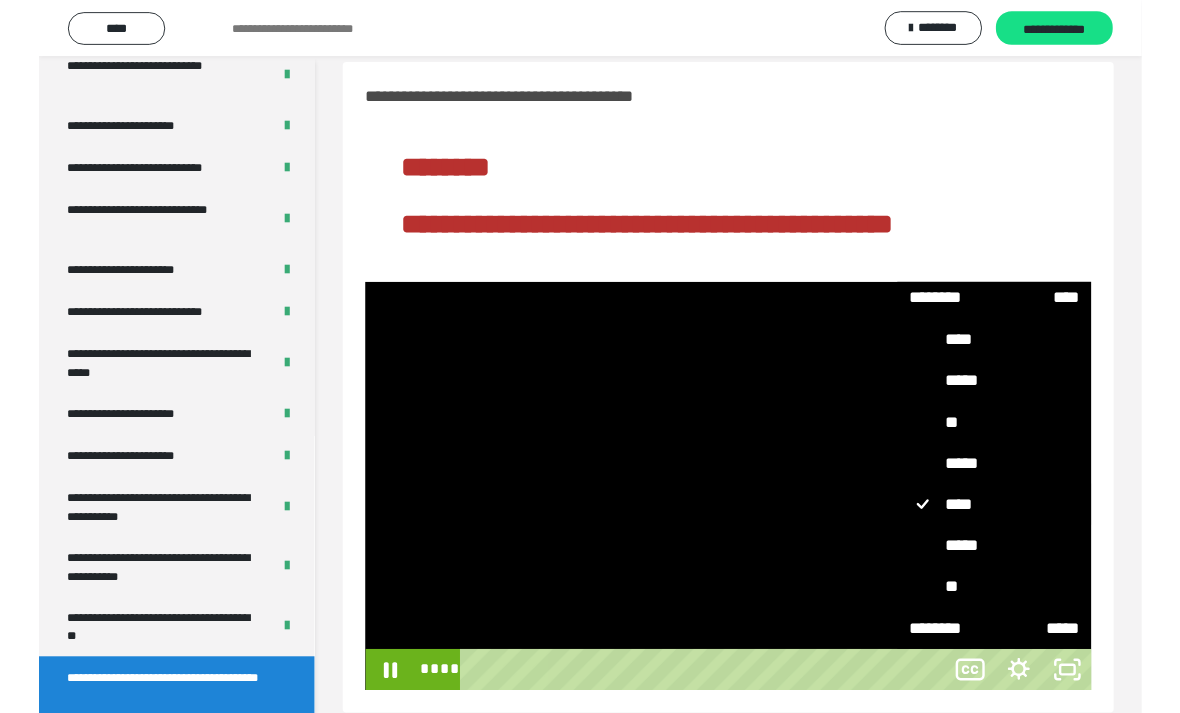scroll, scrollTop: 98, scrollLeft: 0, axis: vertical 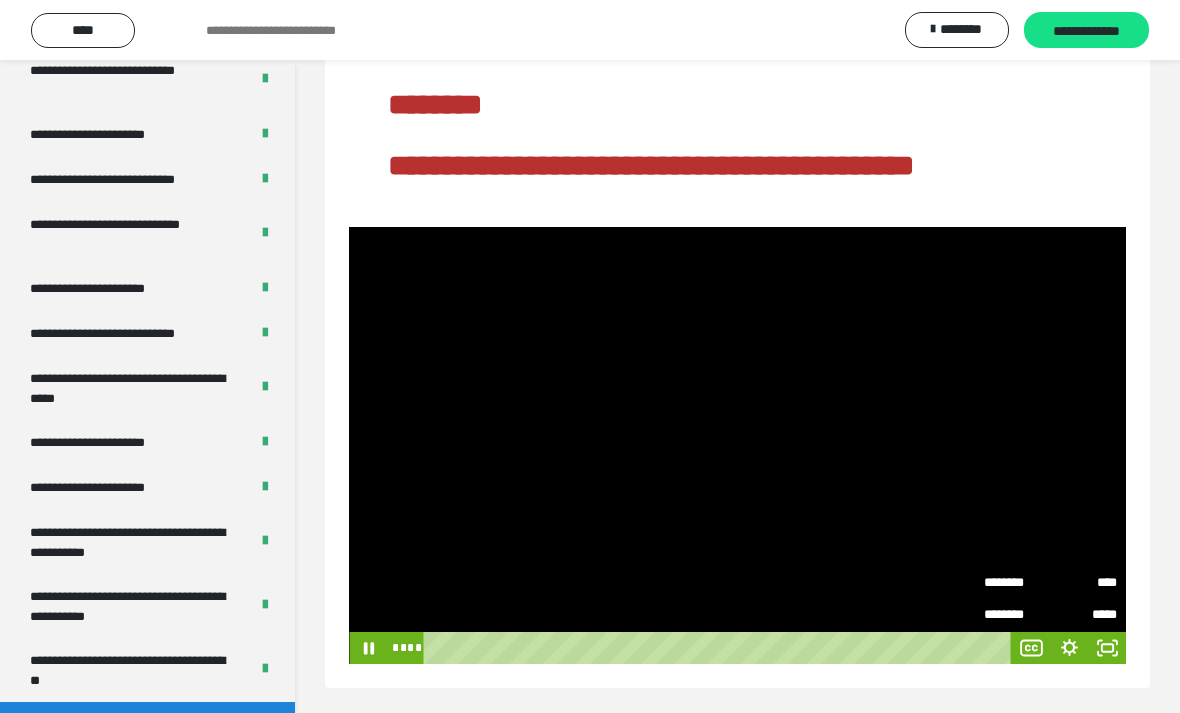 click at bounding box center (737, 445) 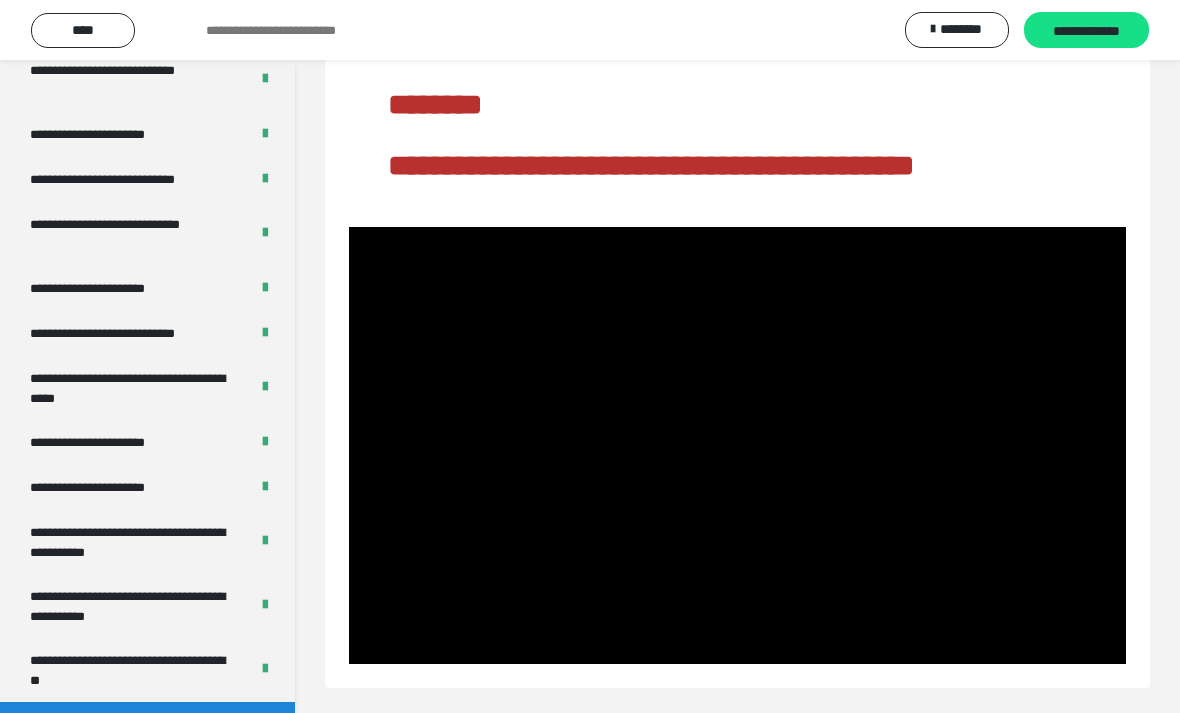 click at bounding box center [737, 445] 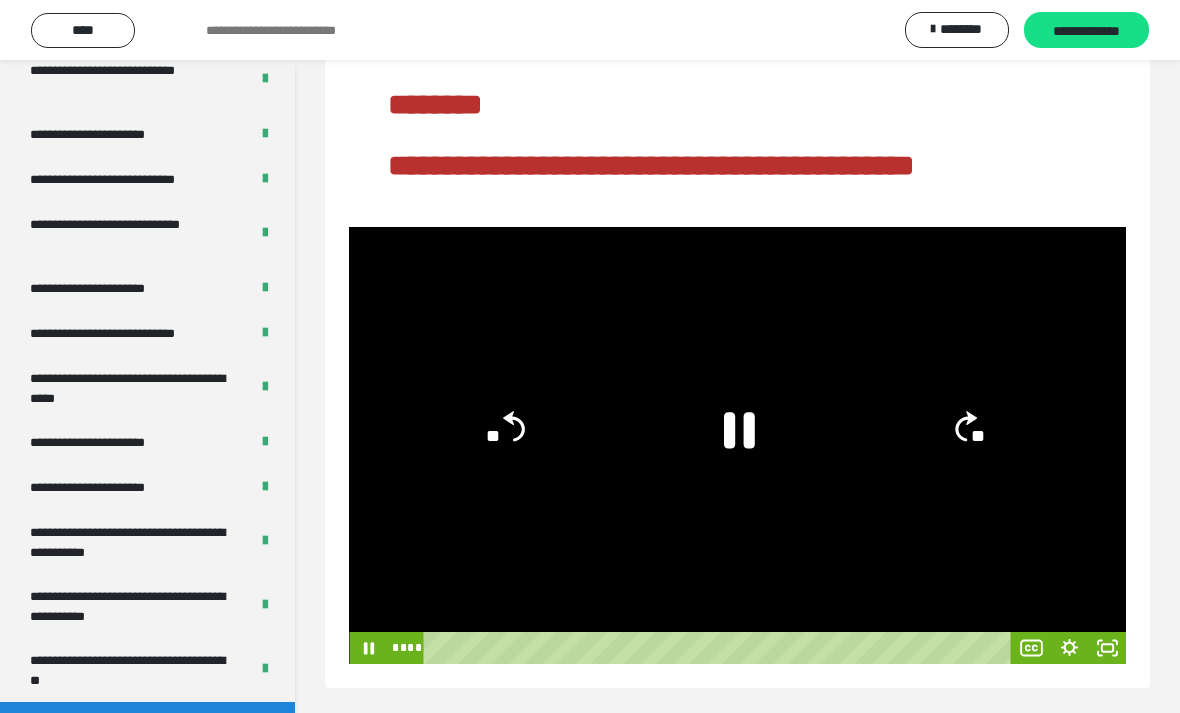click 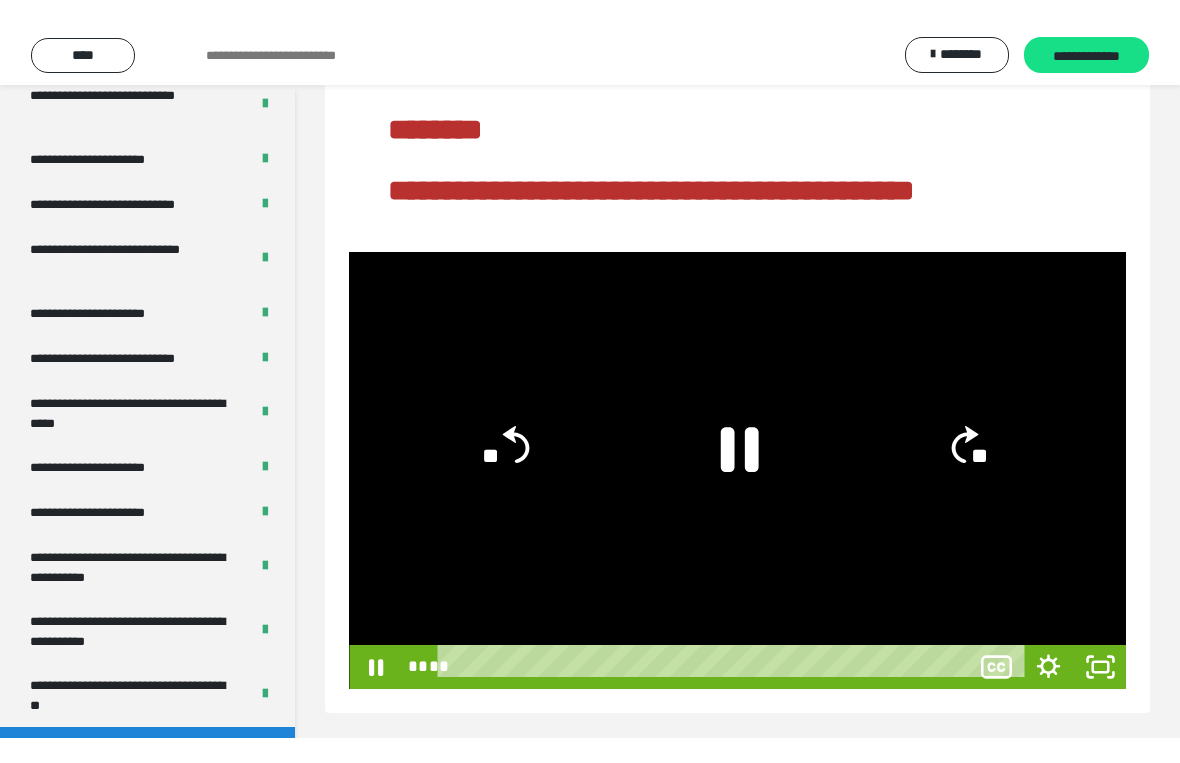 scroll, scrollTop: 24, scrollLeft: 0, axis: vertical 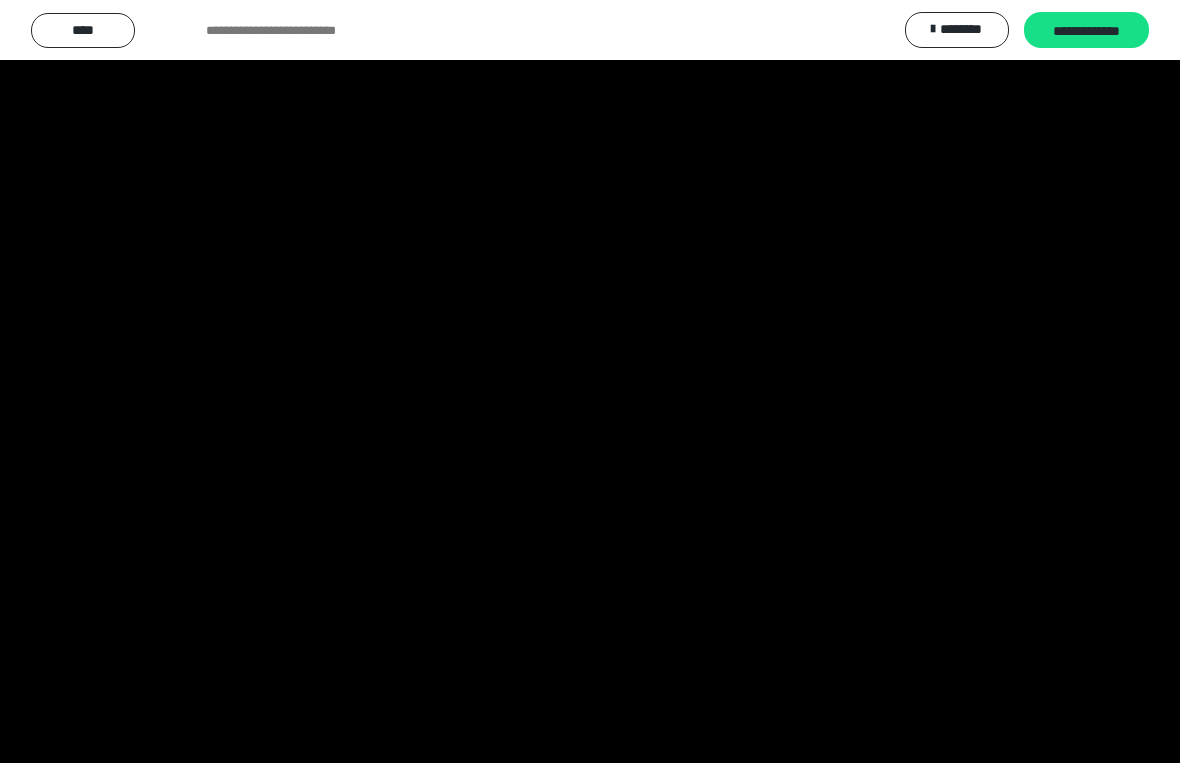 click at bounding box center (590, 381) 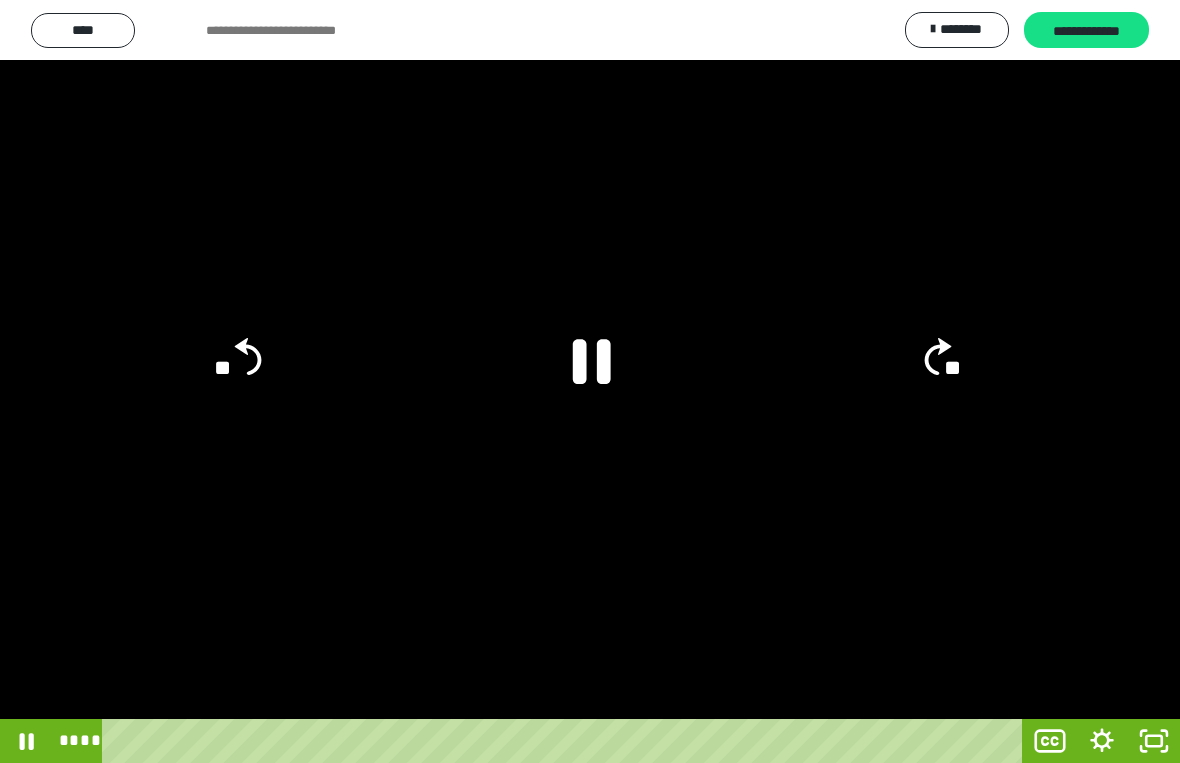 click on "**" 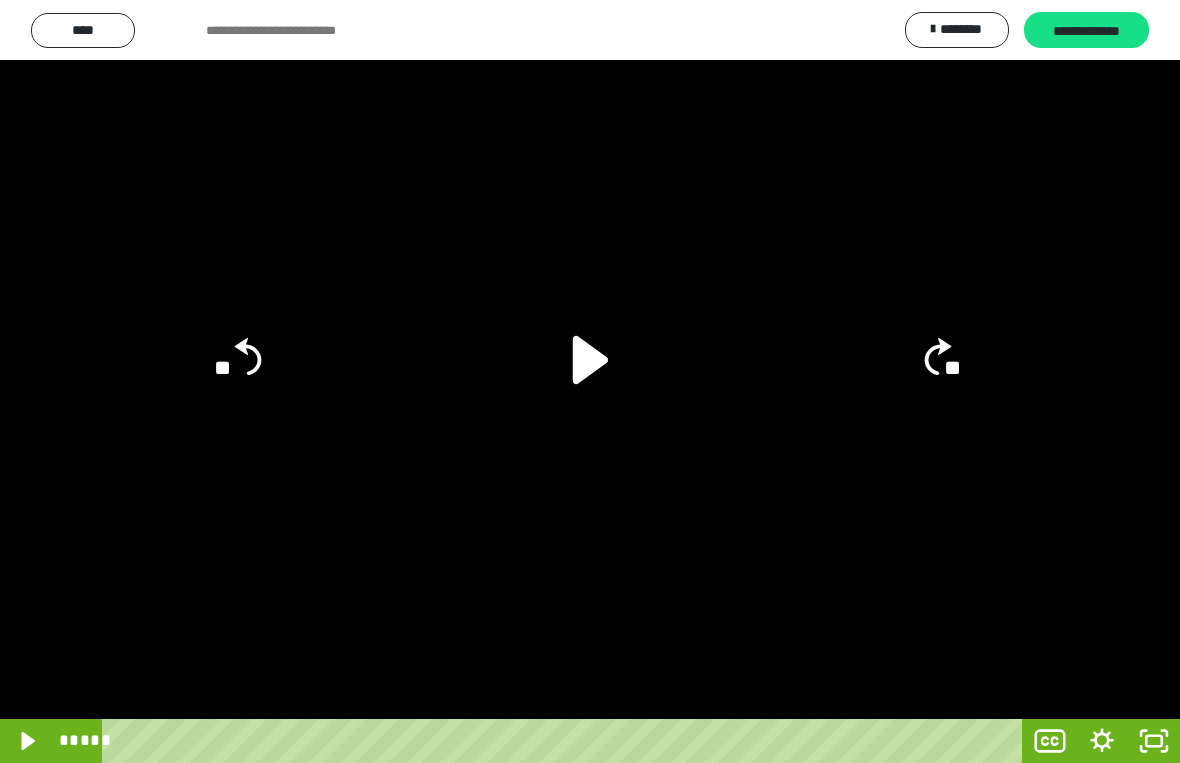 click 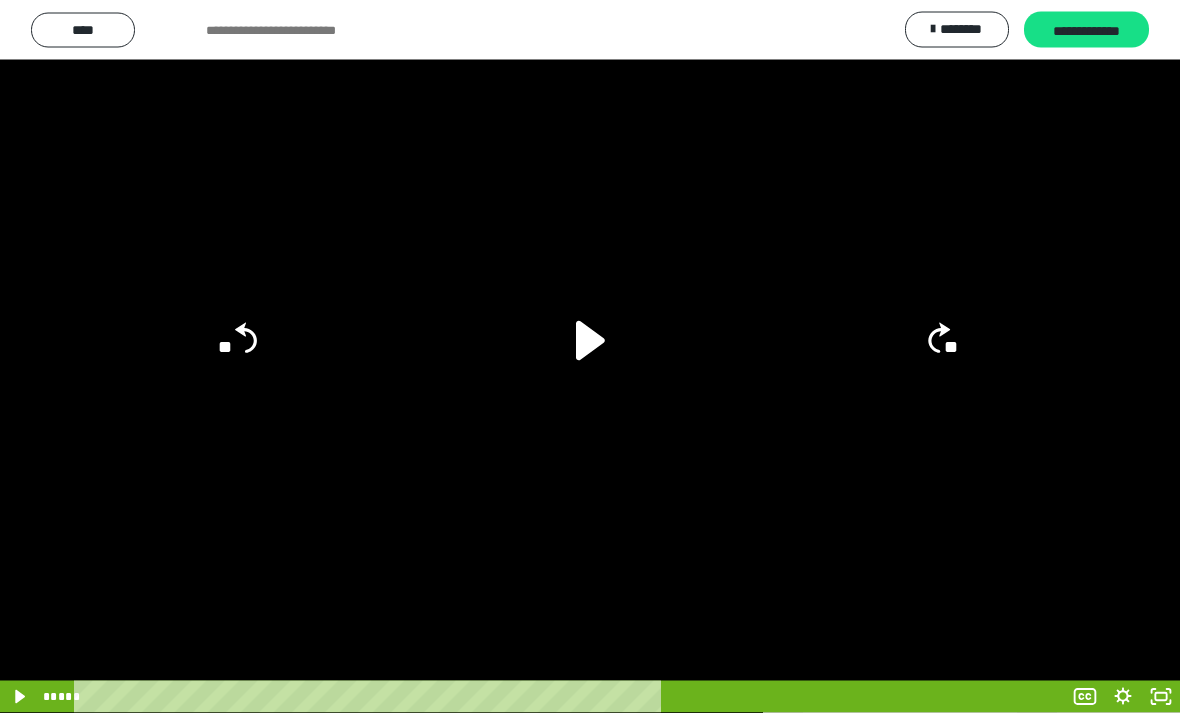scroll, scrollTop: 148, scrollLeft: 0, axis: vertical 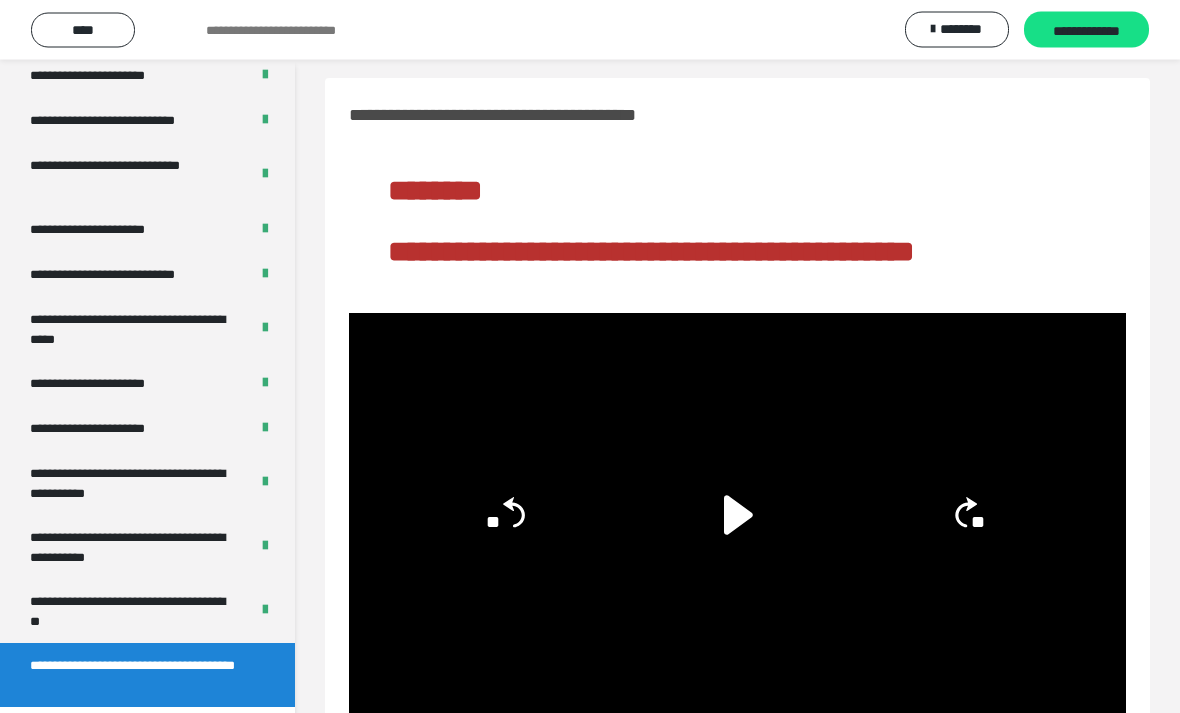 click on "**********" at bounding box center [1086, 31] 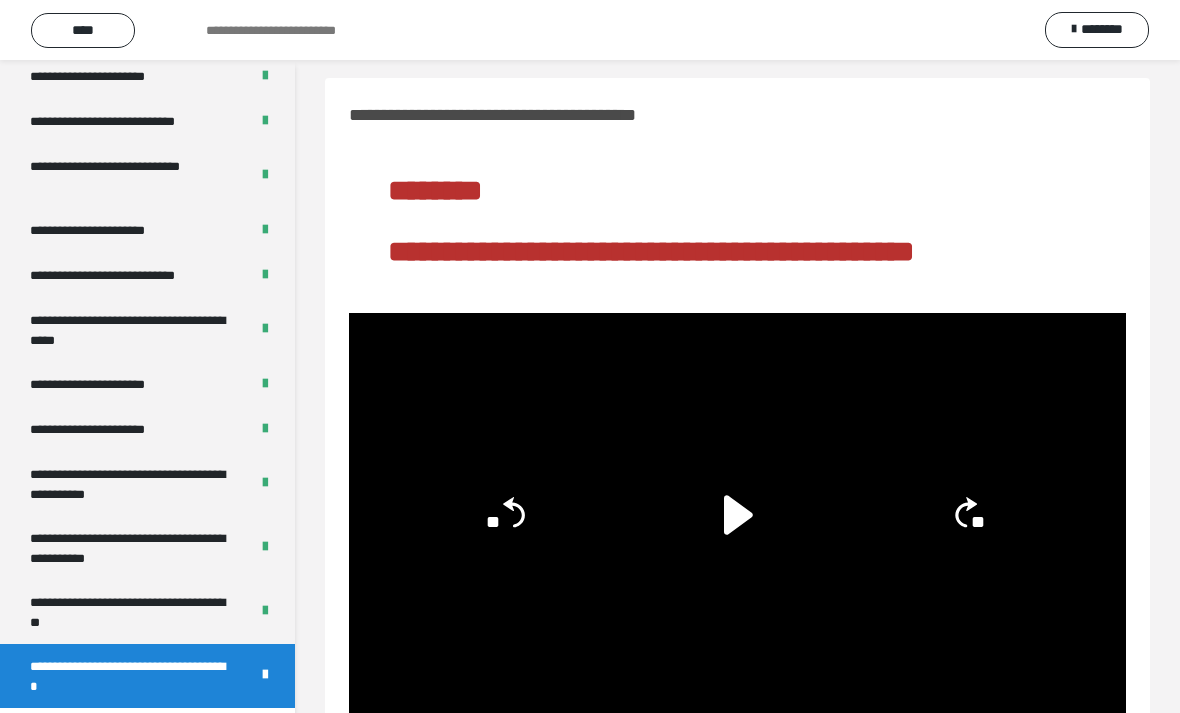 scroll, scrollTop: 92, scrollLeft: 0, axis: vertical 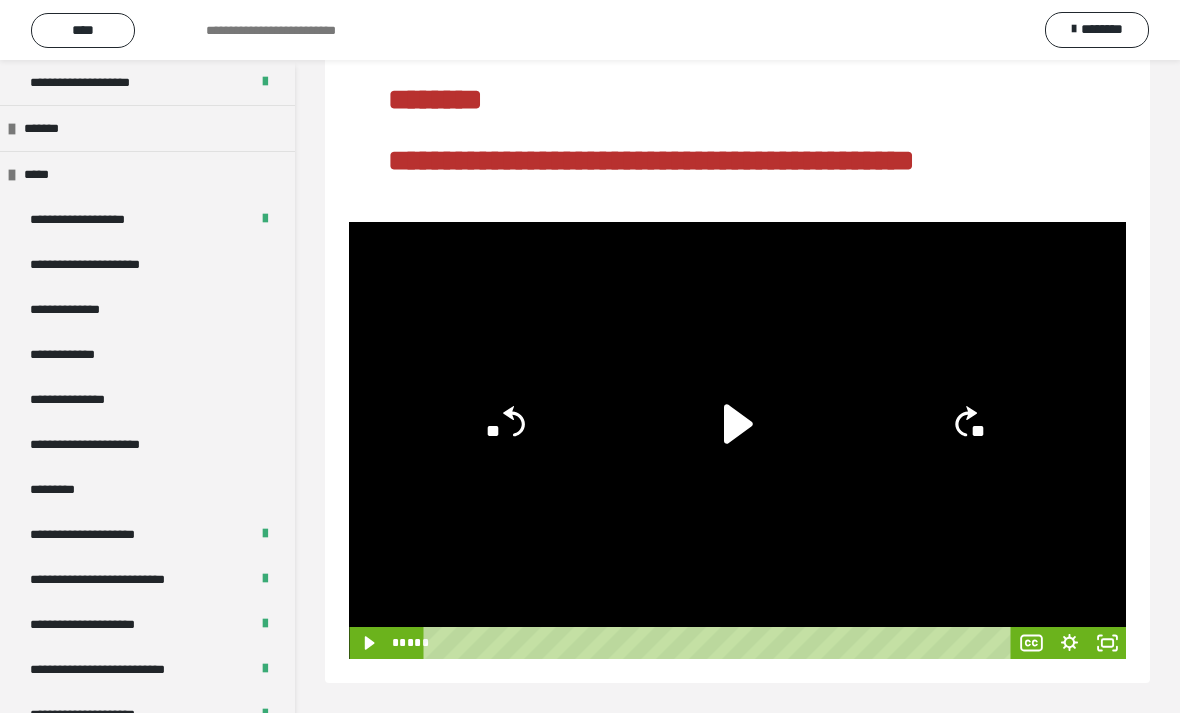 click on "**********" at bounding box center [118, 444] 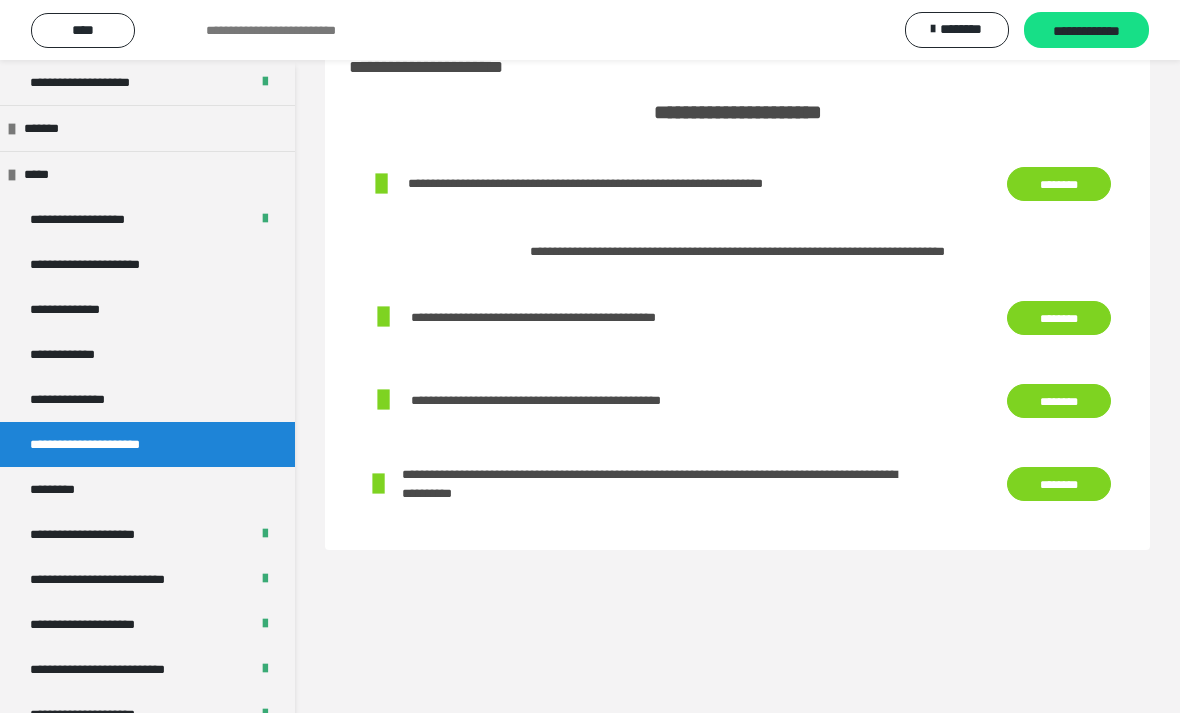scroll, scrollTop: 85, scrollLeft: 0, axis: vertical 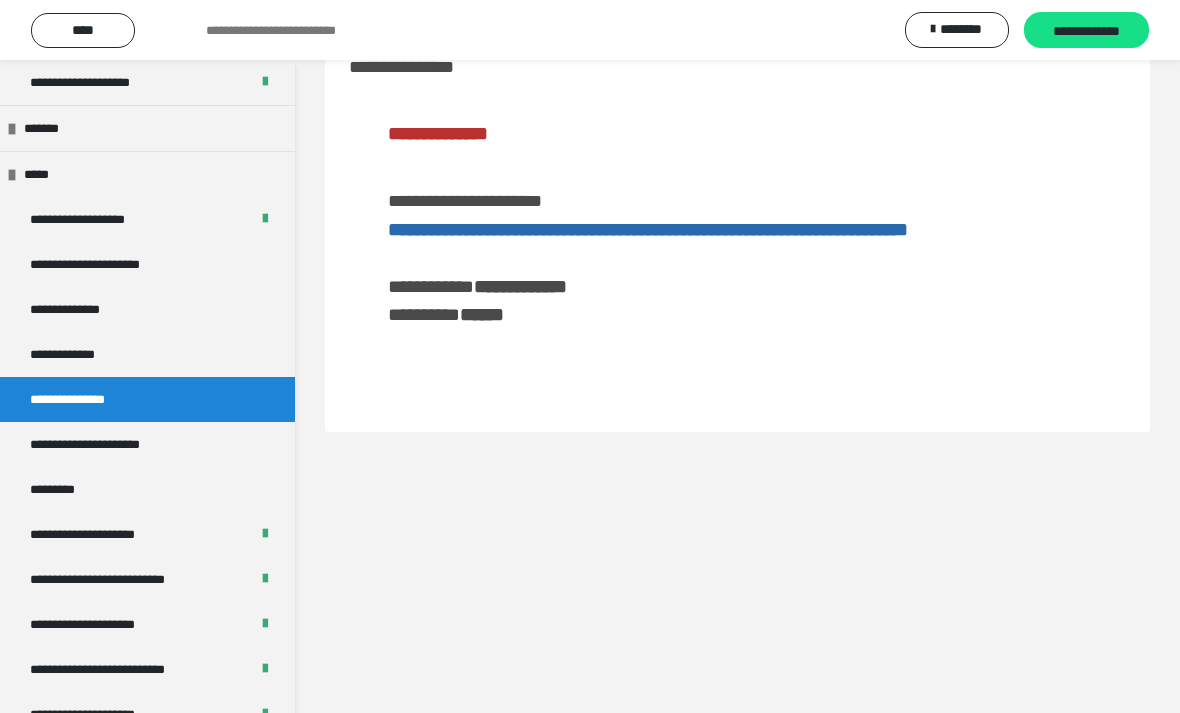 click on "**********" at bounding box center (1086, 31) 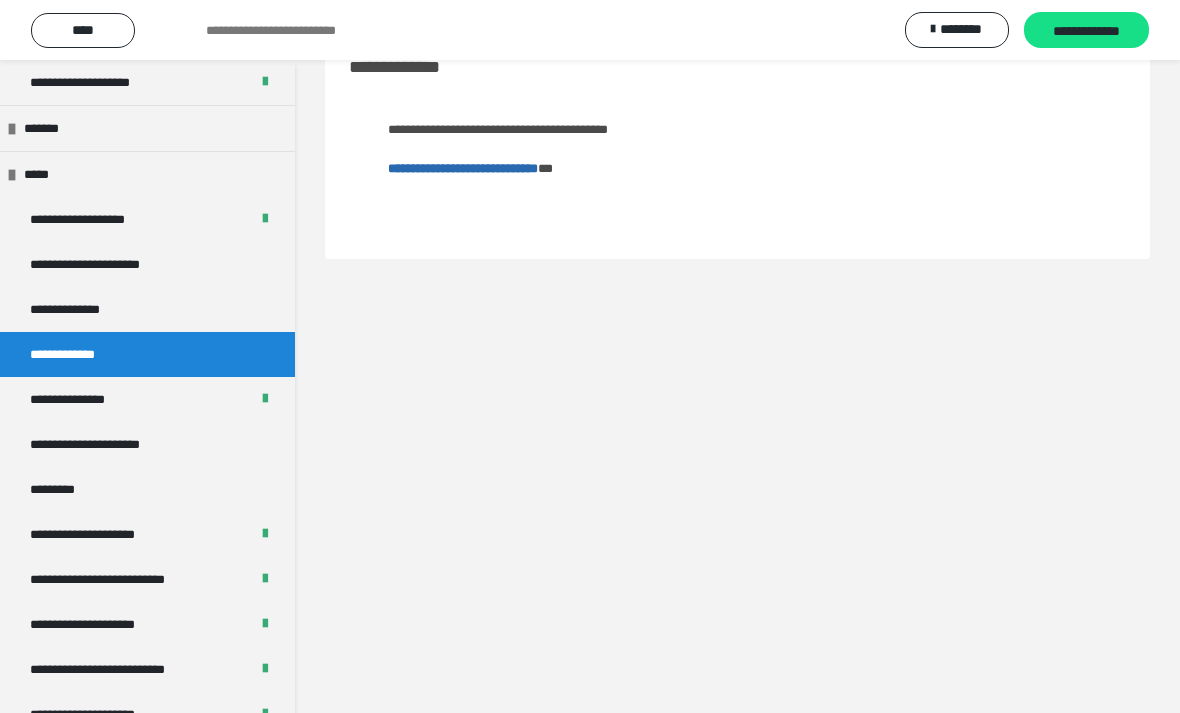 click on "**********" at bounding box center (590, 30) 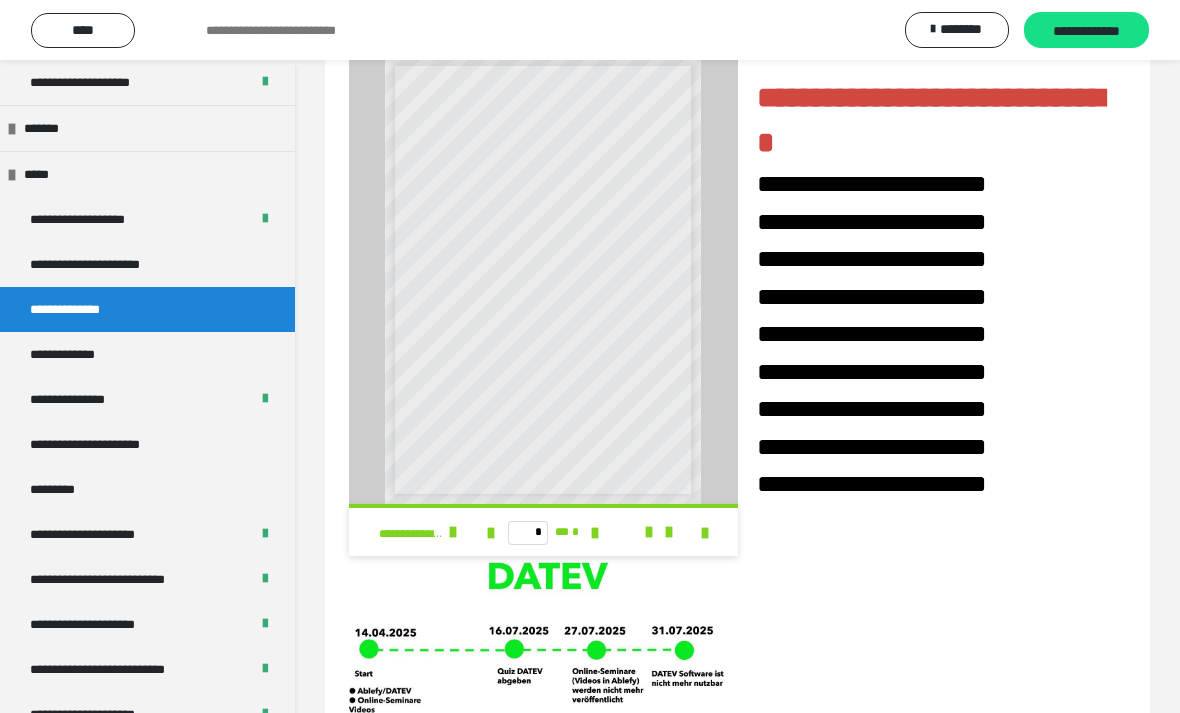 click on "**********" at bounding box center (1086, 31) 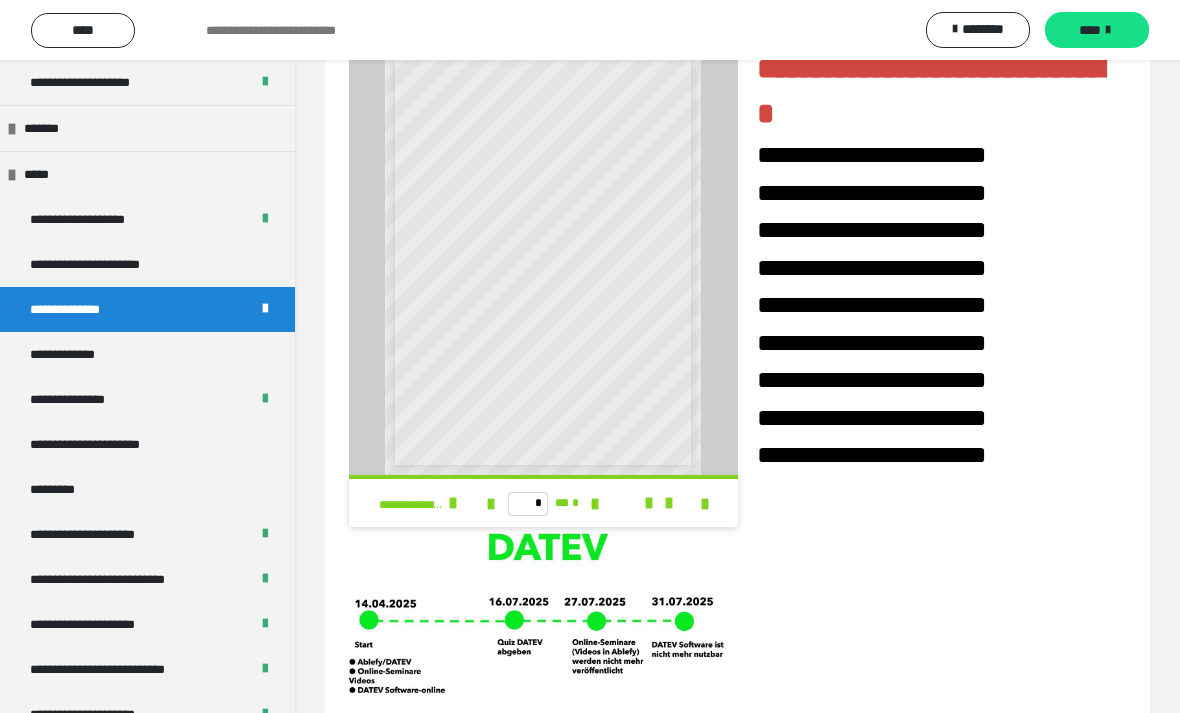scroll, scrollTop: 117, scrollLeft: 0, axis: vertical 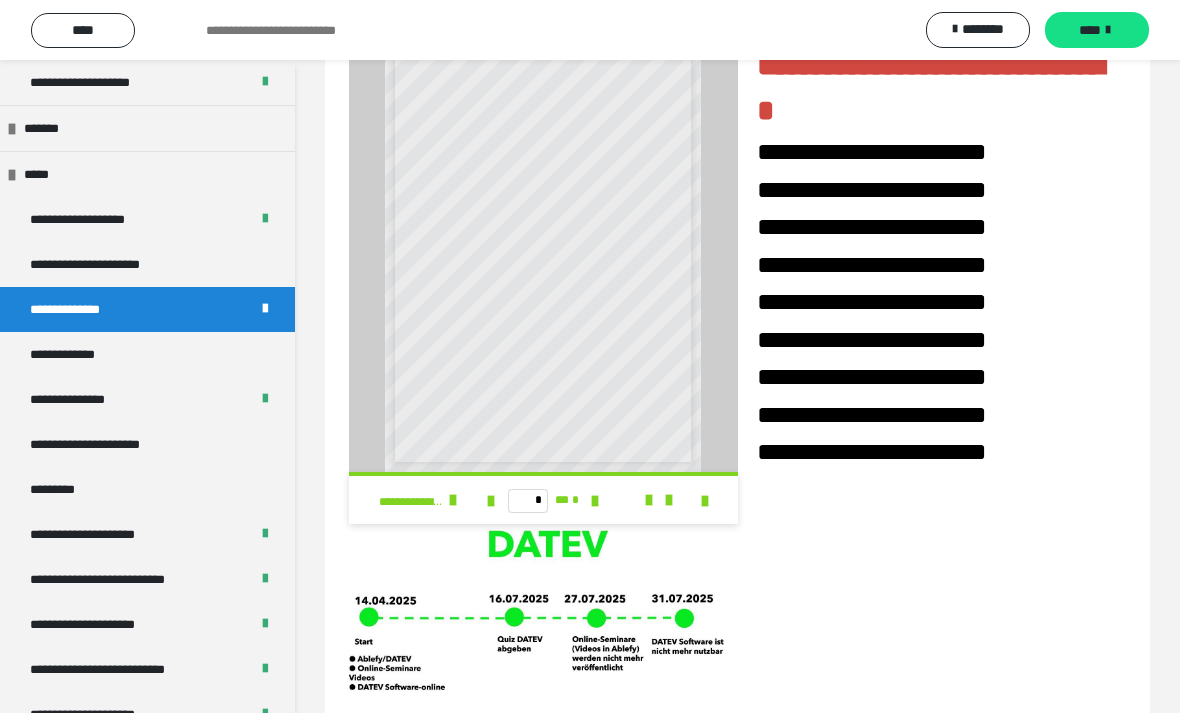 click on "**********" at bounding box center [78, 354] 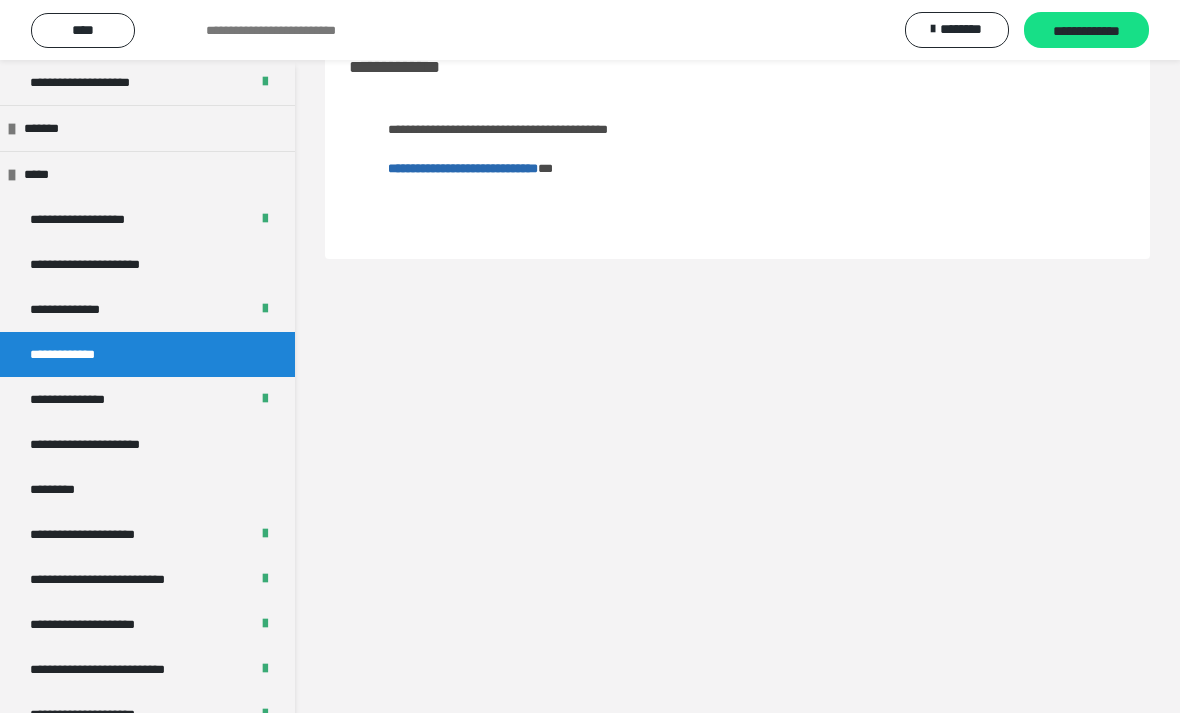 scroll, scrollTop: 84, scrollLeft: 0, axis: vertical 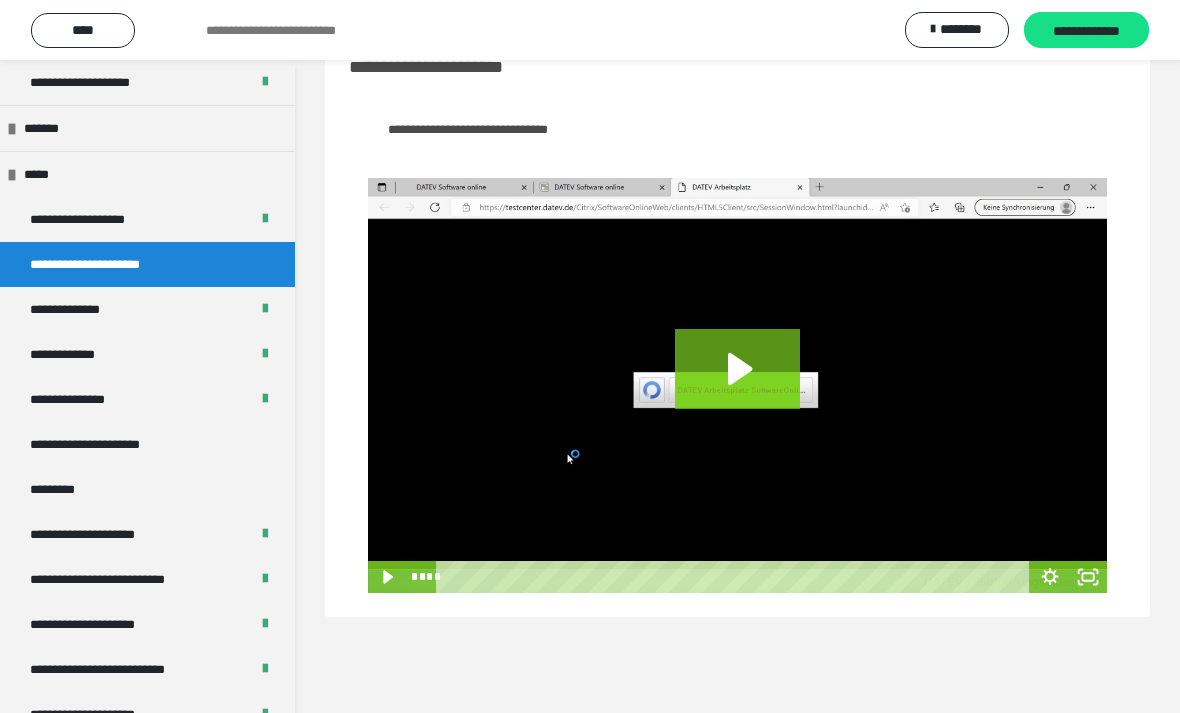 click on "**********" at bounding box center (1086, 30) 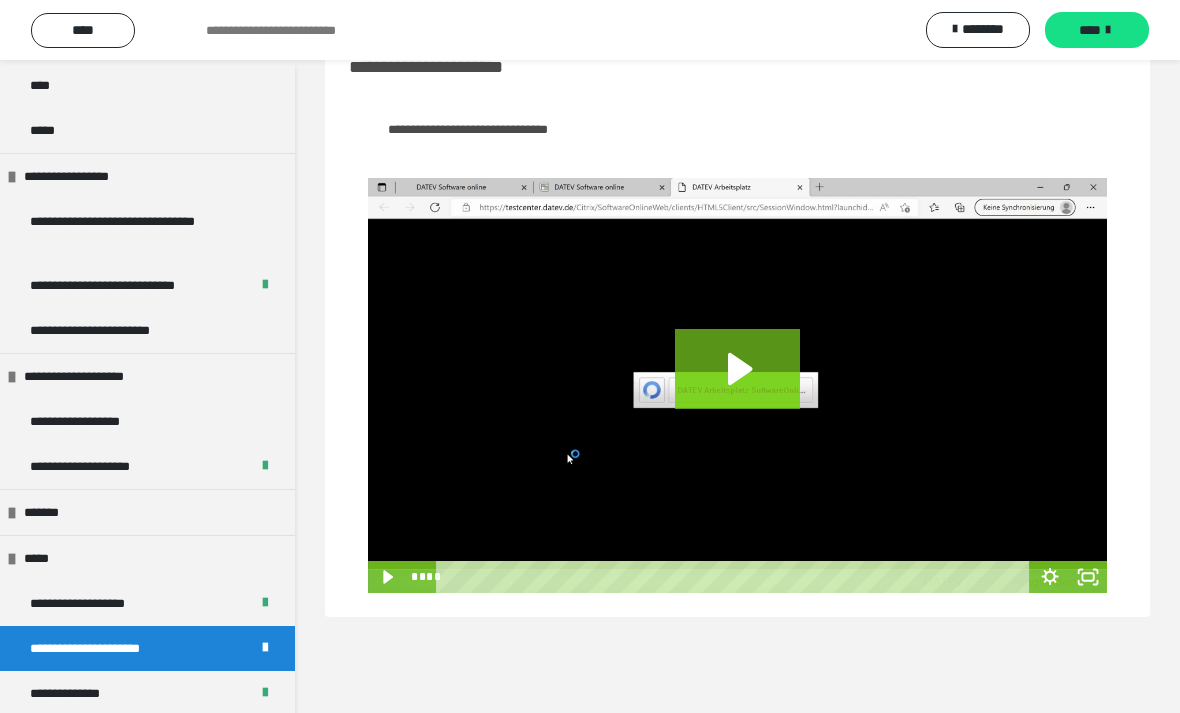 scroll, scrollTop: 1845, scrollLeft: 0, axis: vertical 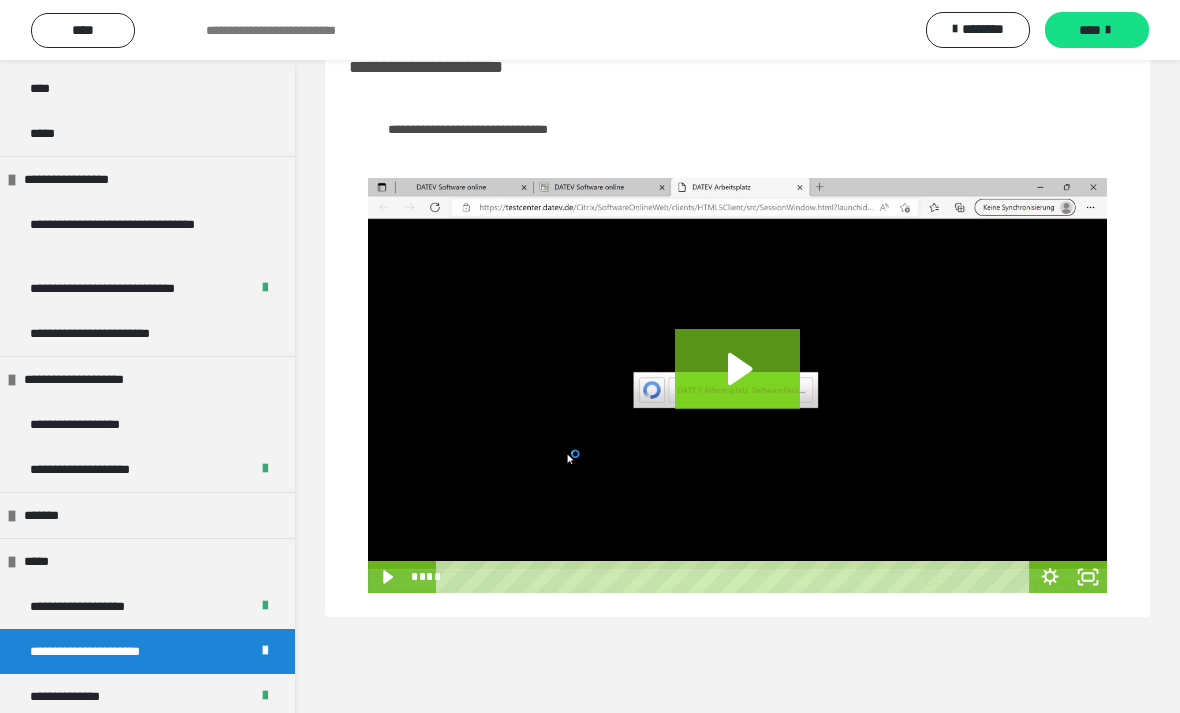 click on "**********" at bounding box center [98, 424] 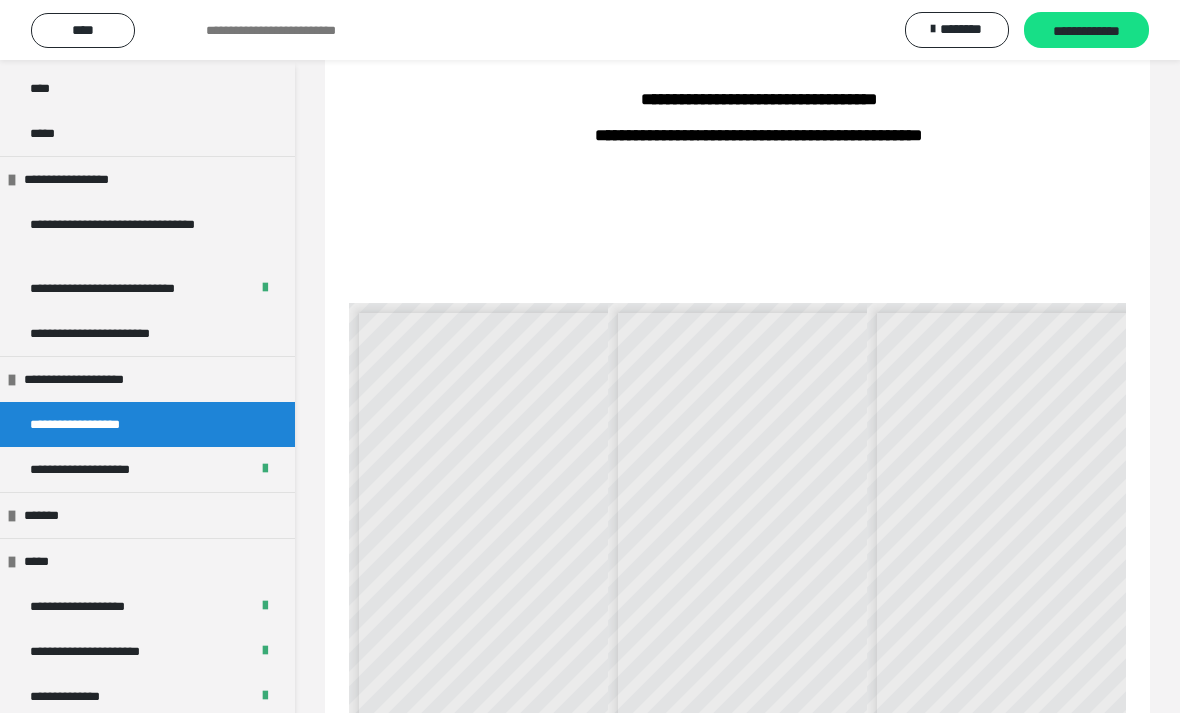 scroll, scrollTop: 390, scrollLeft: 0, axis: vertical 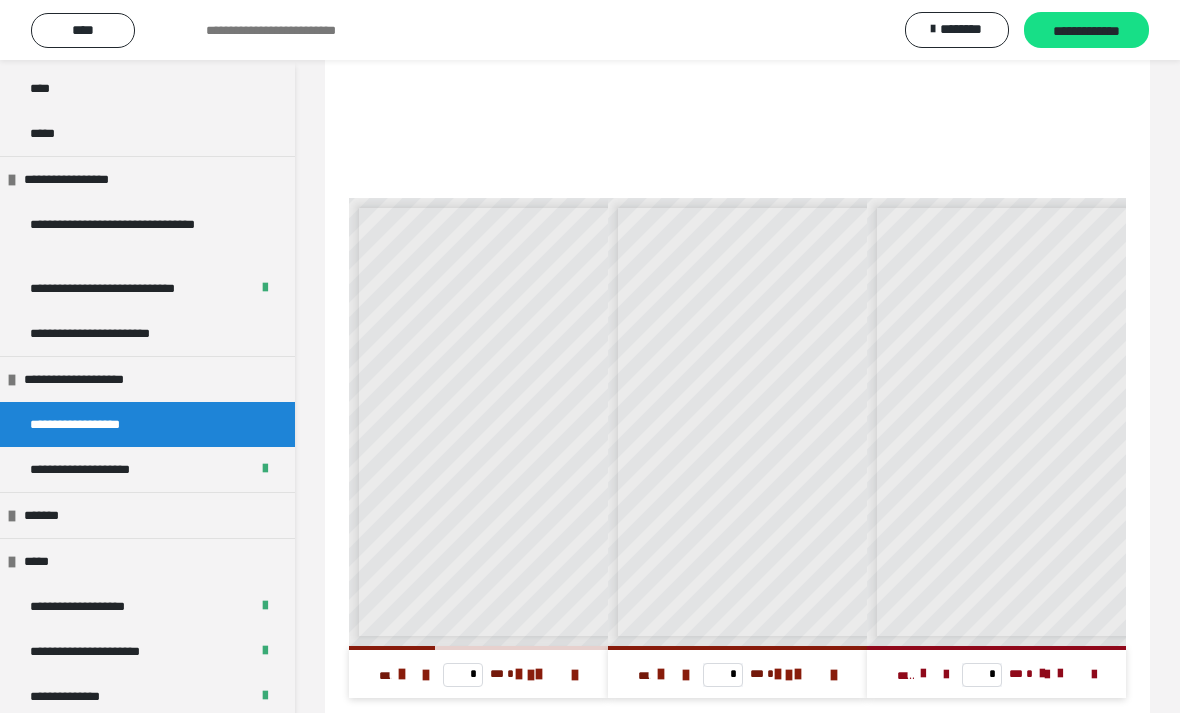 click at bounding box center [402, 674] 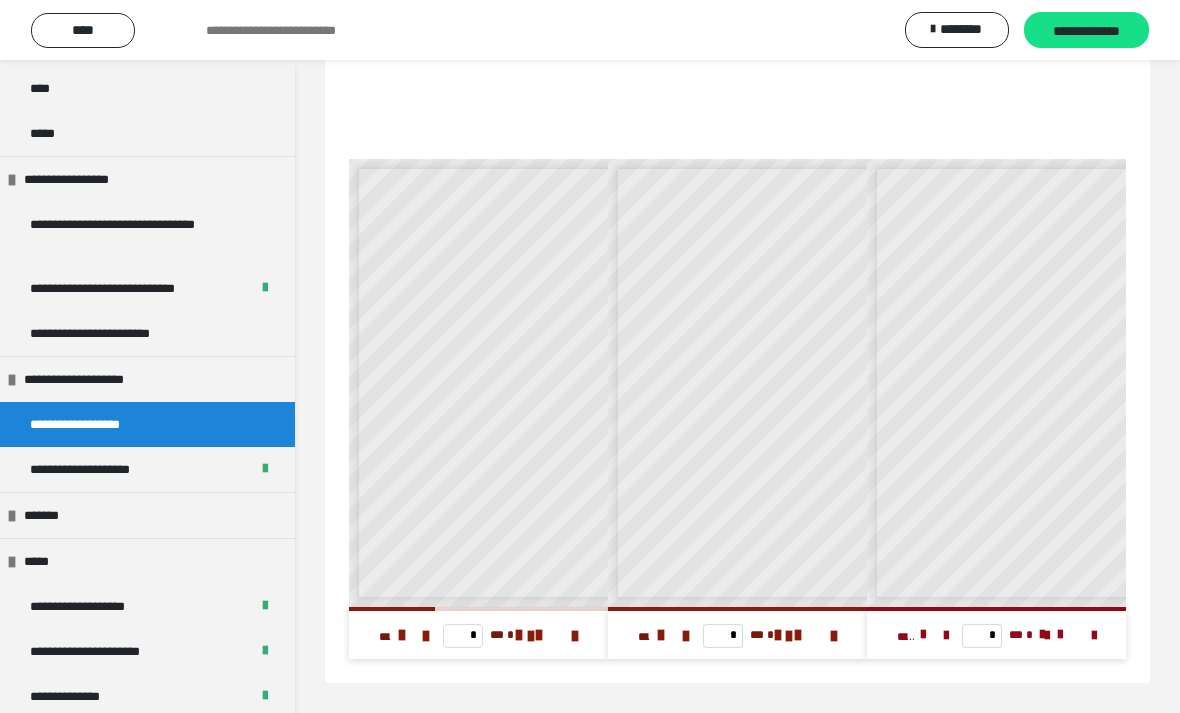click on "**********" at bounding box center [147, 469] 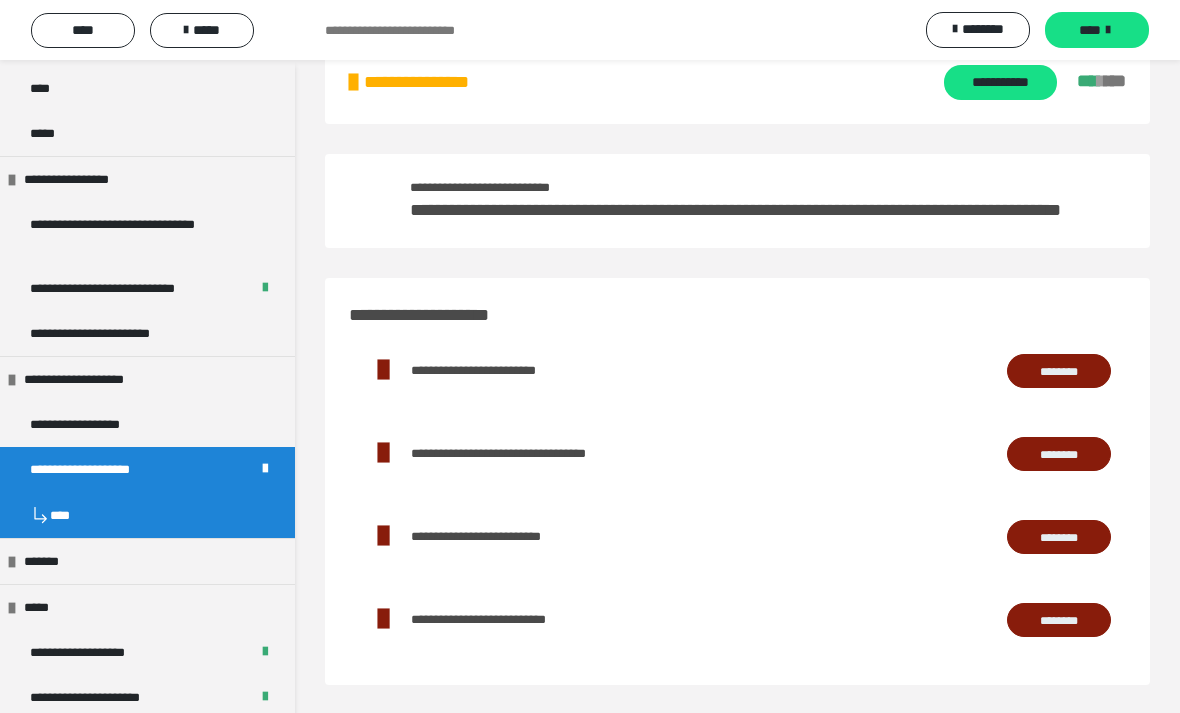 scroll, scrollTop: 85, scrollLeft: 0, axis: vertical 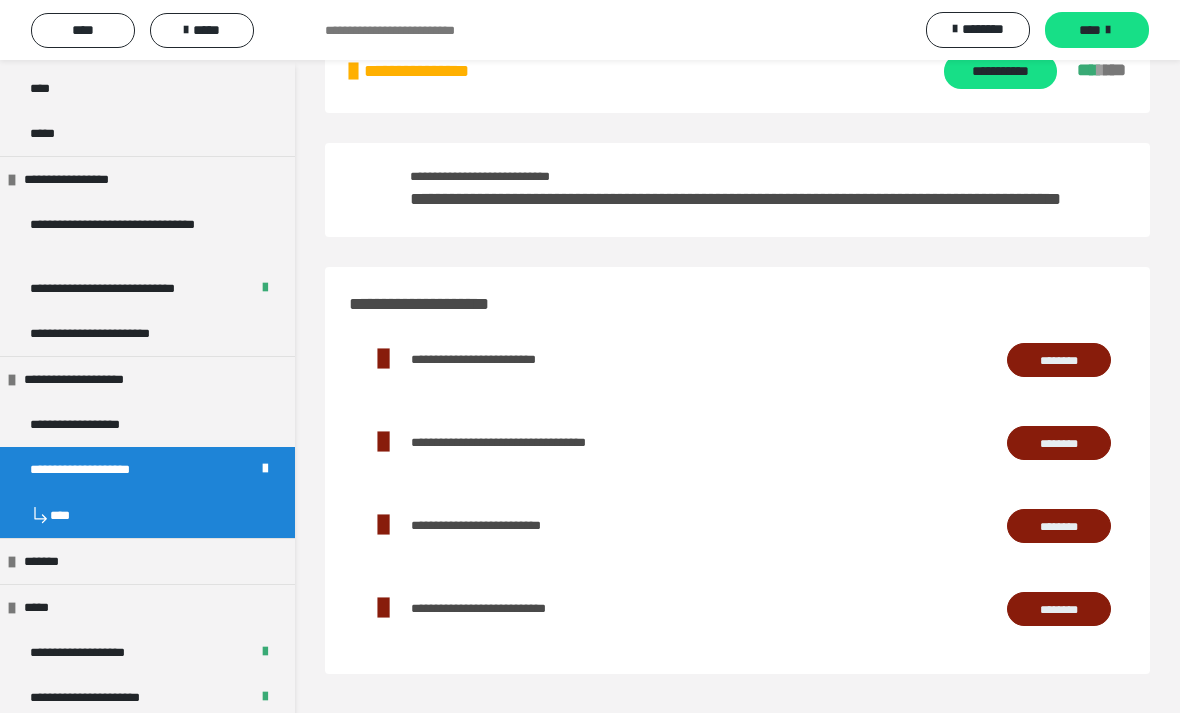 click on "********" at bounding box center (1059, 609) 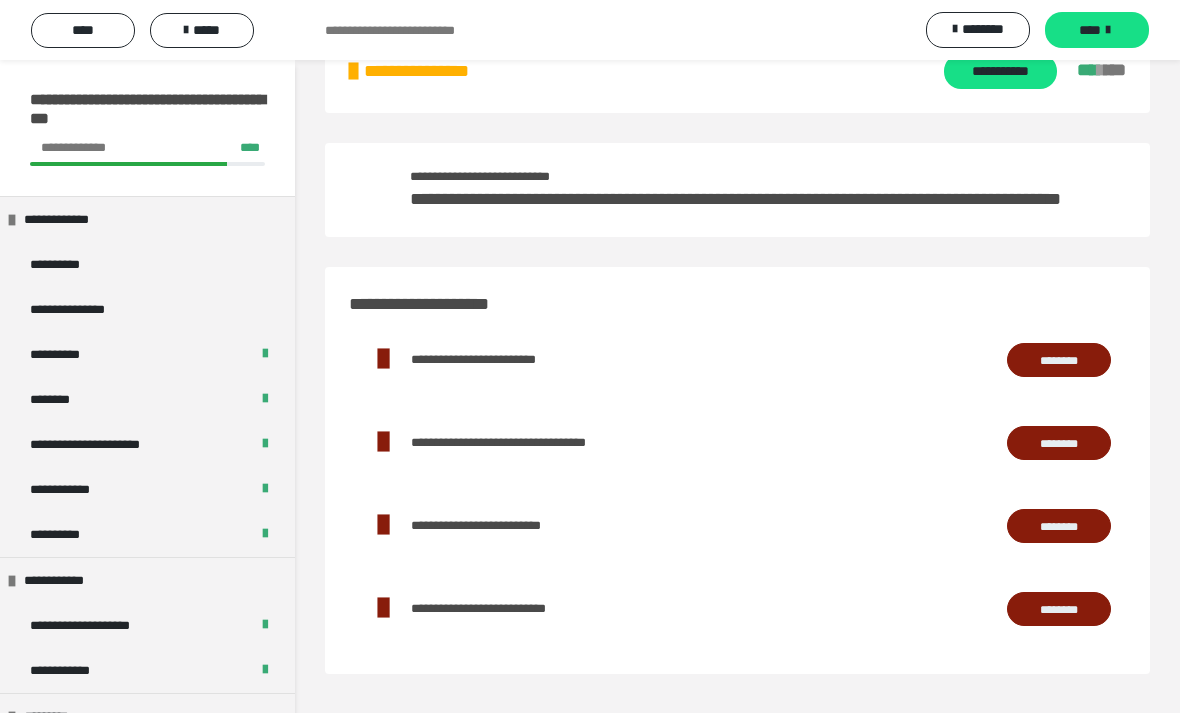 scroll, scrollTop: 0, scrollLeft: 0, axis: both 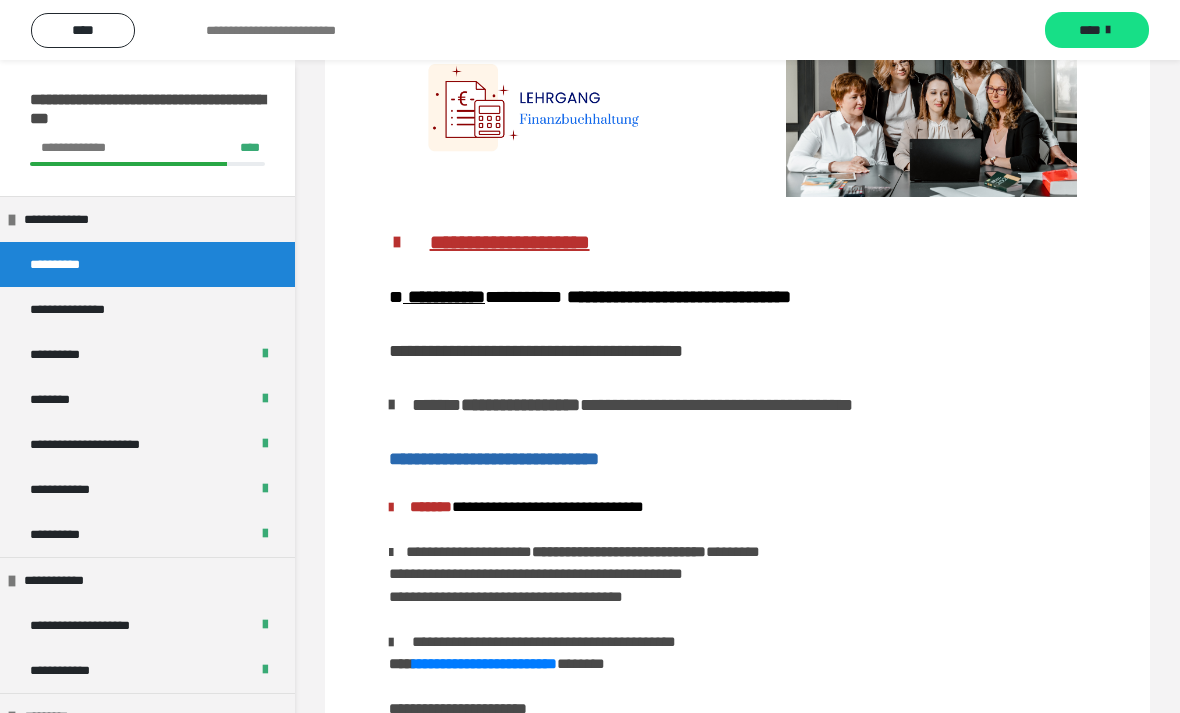click on "****" at bounding box center [1090, 30] 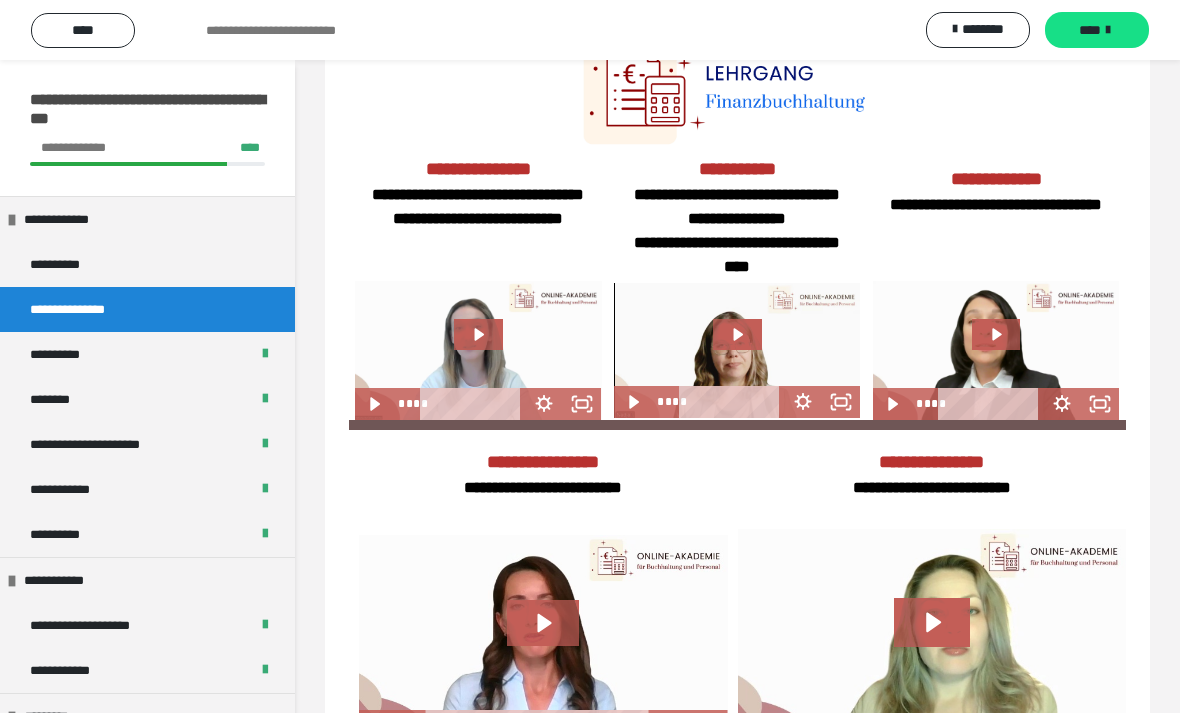 click on "****" at bounding box center (1090, 30) 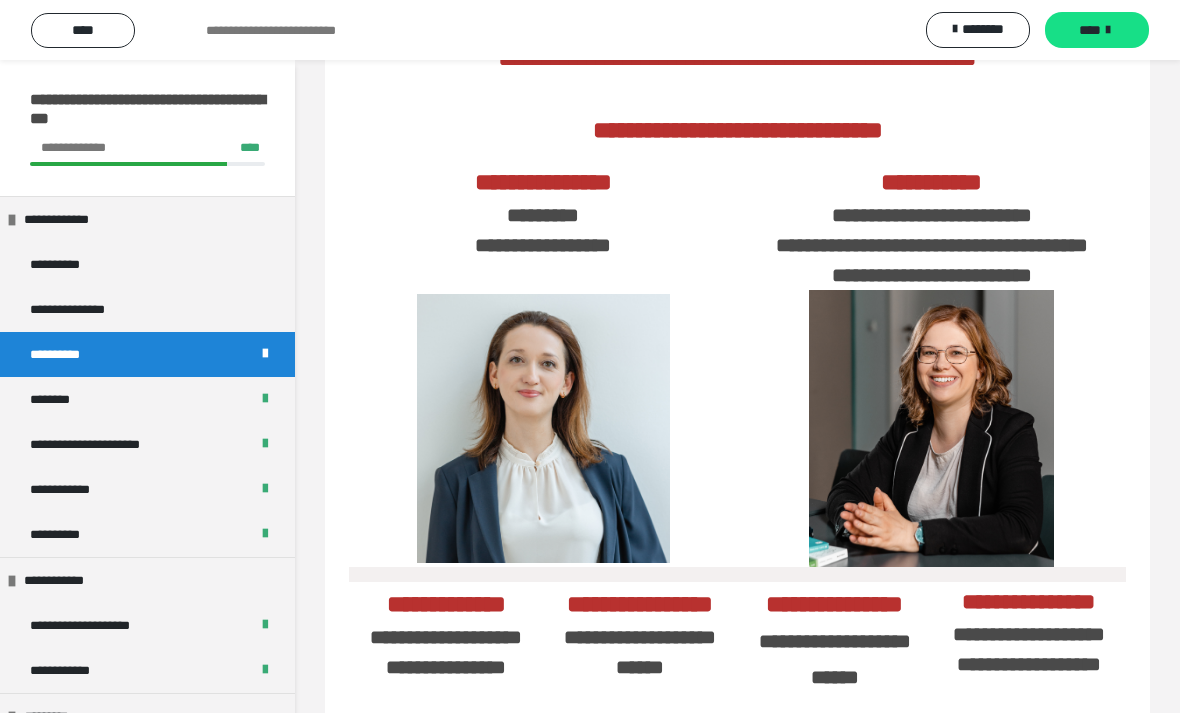 click on "**********" at bounding box center (88, 309) 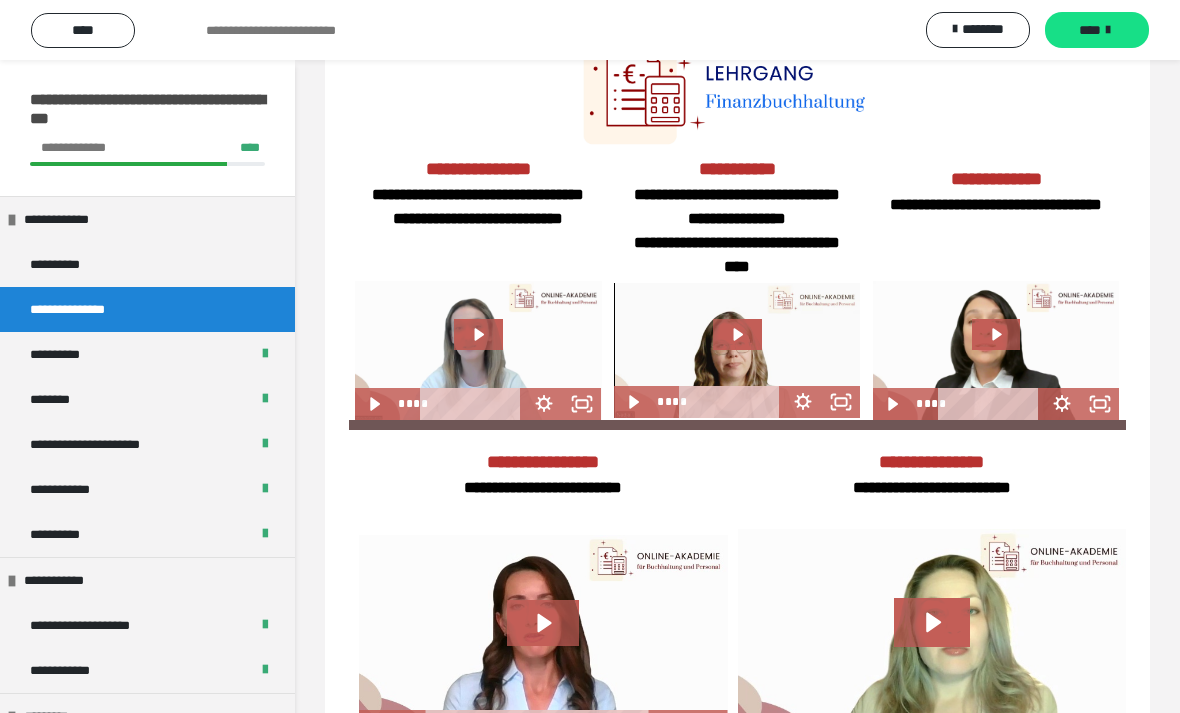 click at bounding box center (1108, 30) 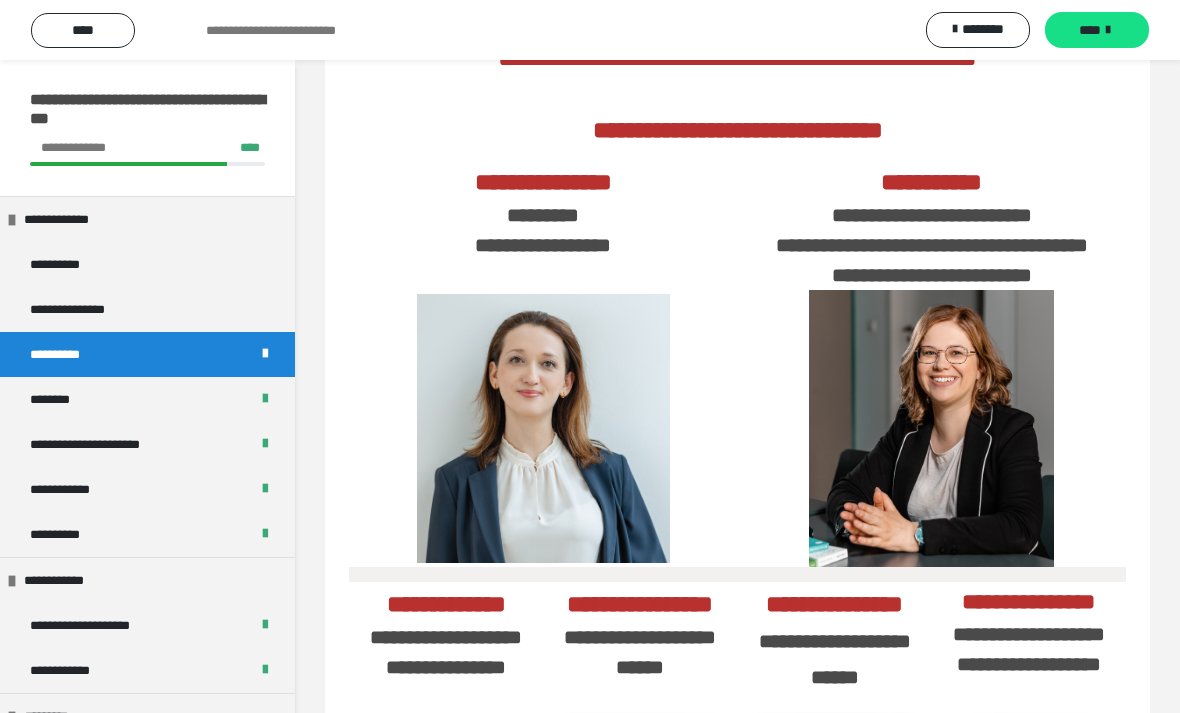 scroll, scrollTop: 0, scrollLeft: 0, axis: both 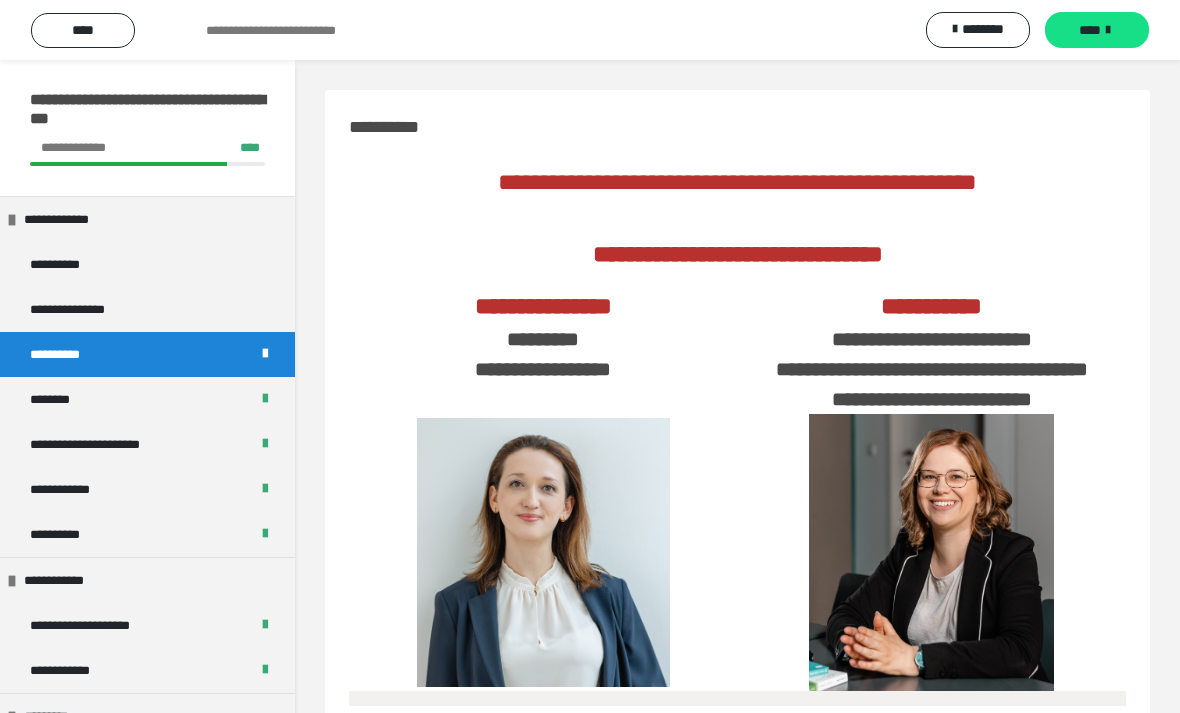 click on "**********" at bounding box center (88, 309) 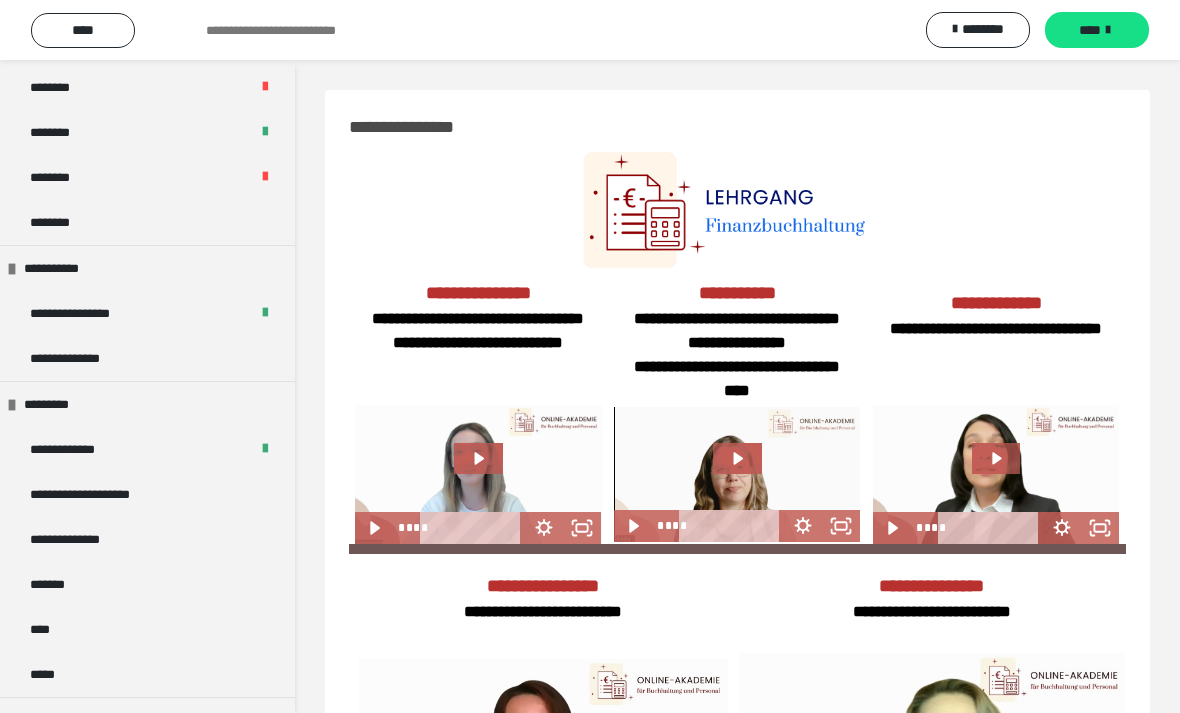 scroll, scrollTop: 1265, scrollLeft: 0, axis: vertical 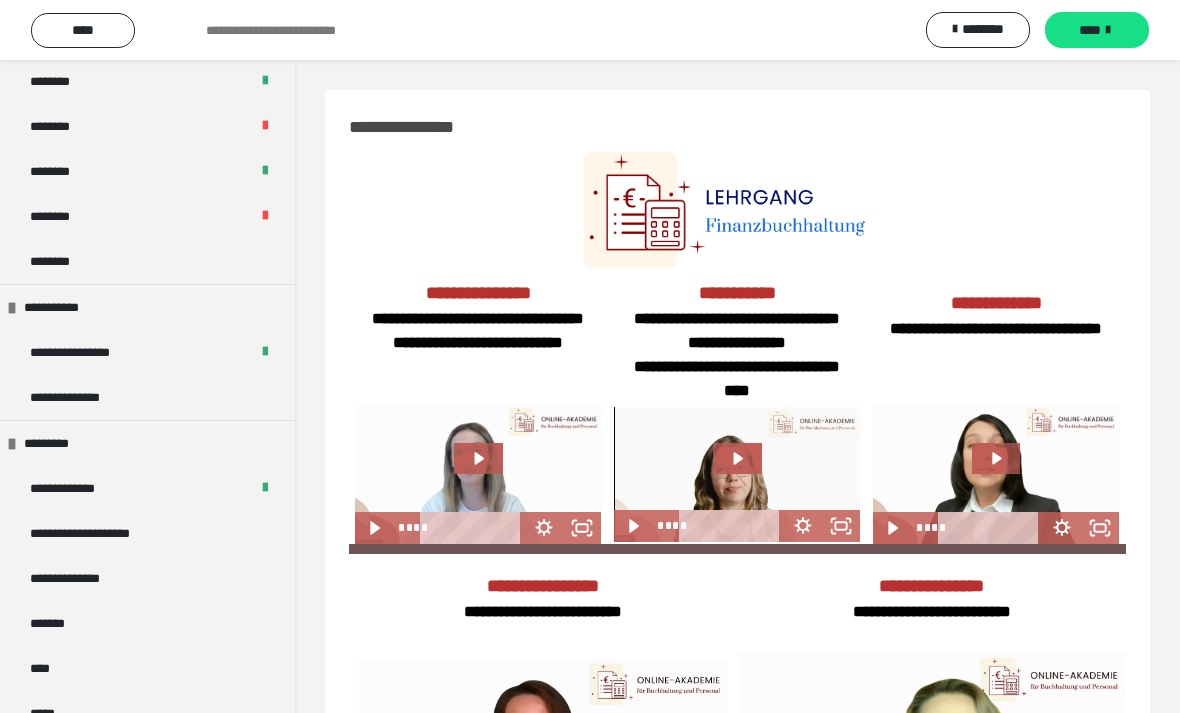 click on "********" at bounding box center (61, 261) 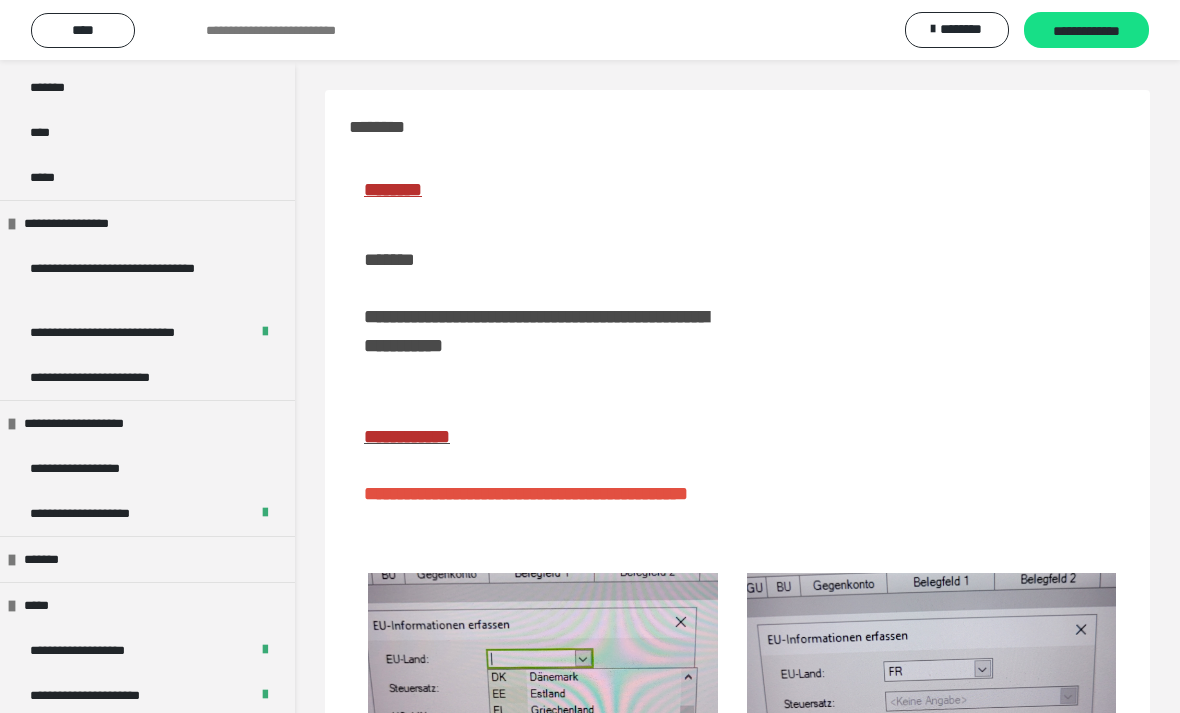 scroll, scrollTop: 1807, scrollLeft: 0, axis: vertical 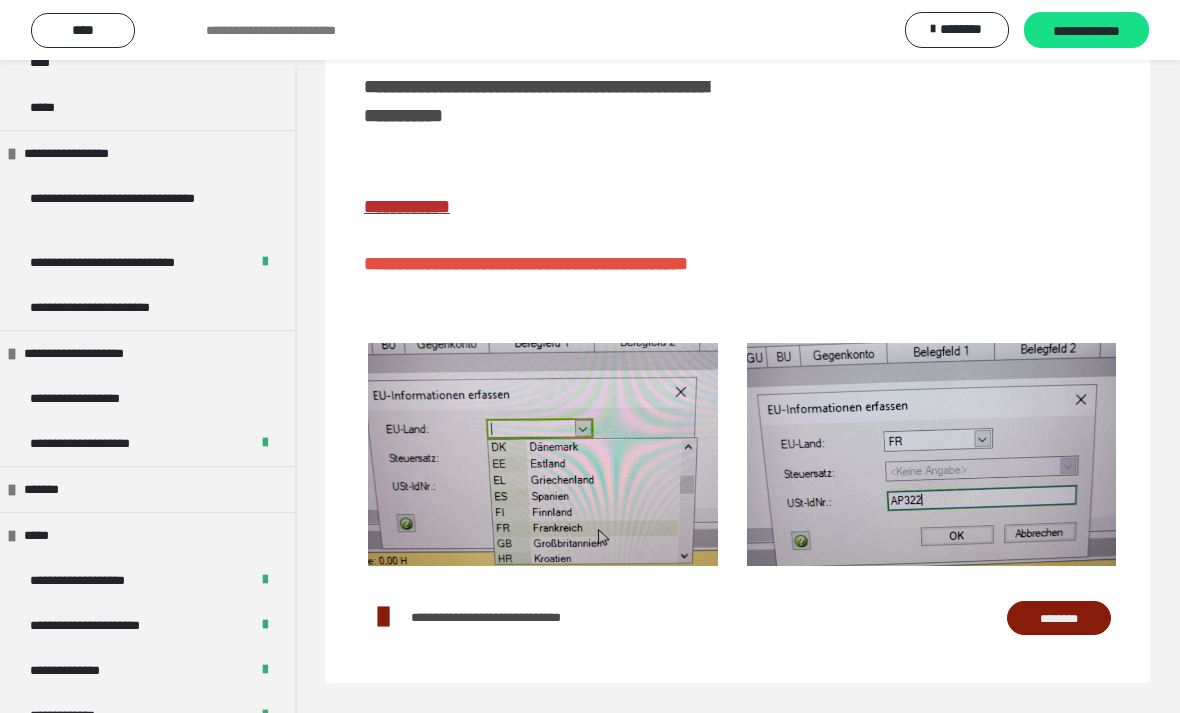 click on "**********" at bounding box center (98, 398) 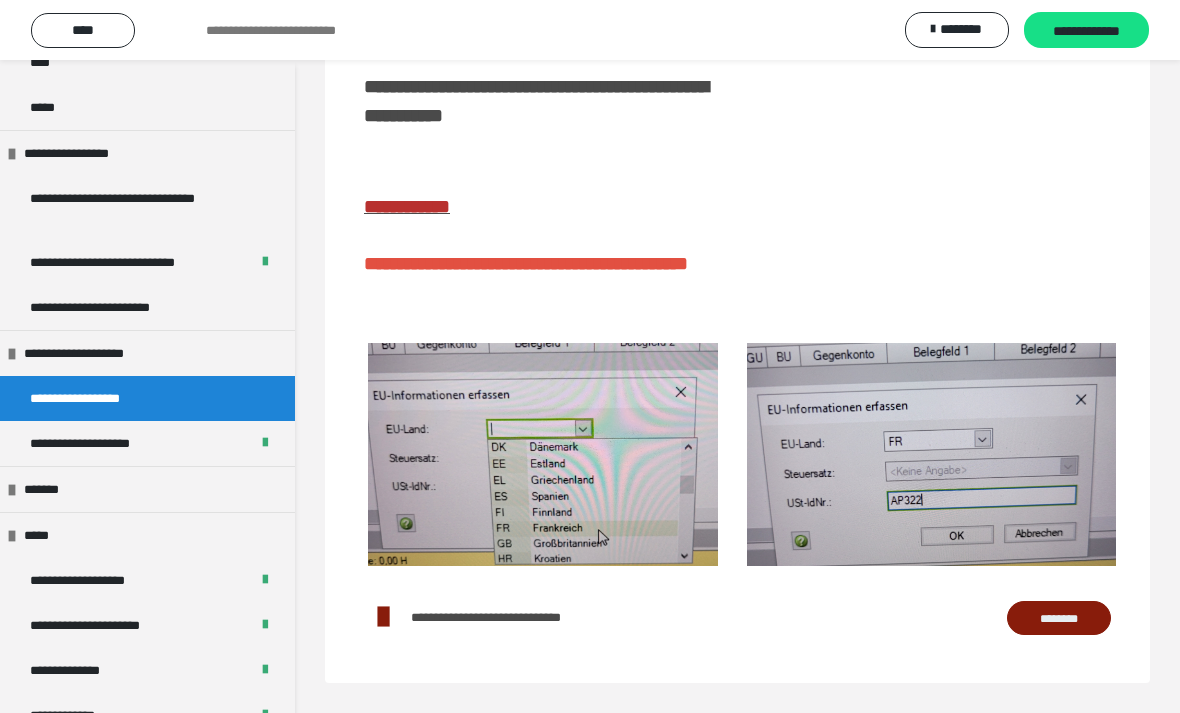 scroll, scrollTop: 85, scrollLeft: 0, axis: vertical 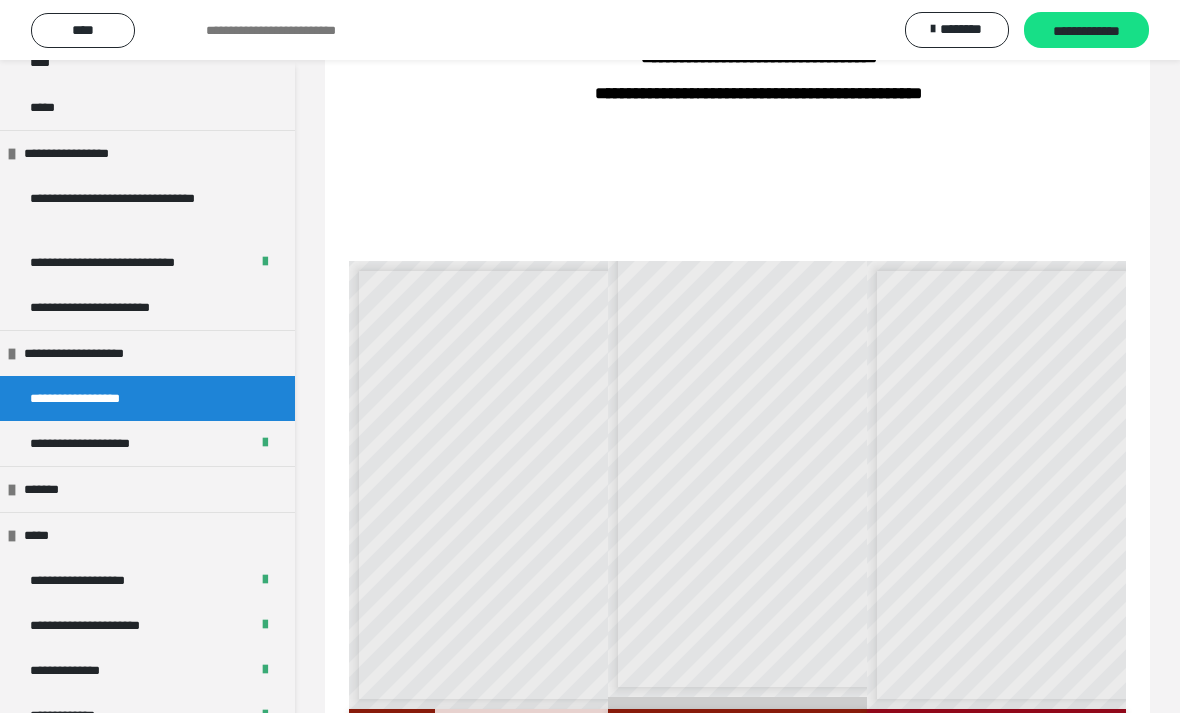 click on "**********" at bounding box center [385, 739] 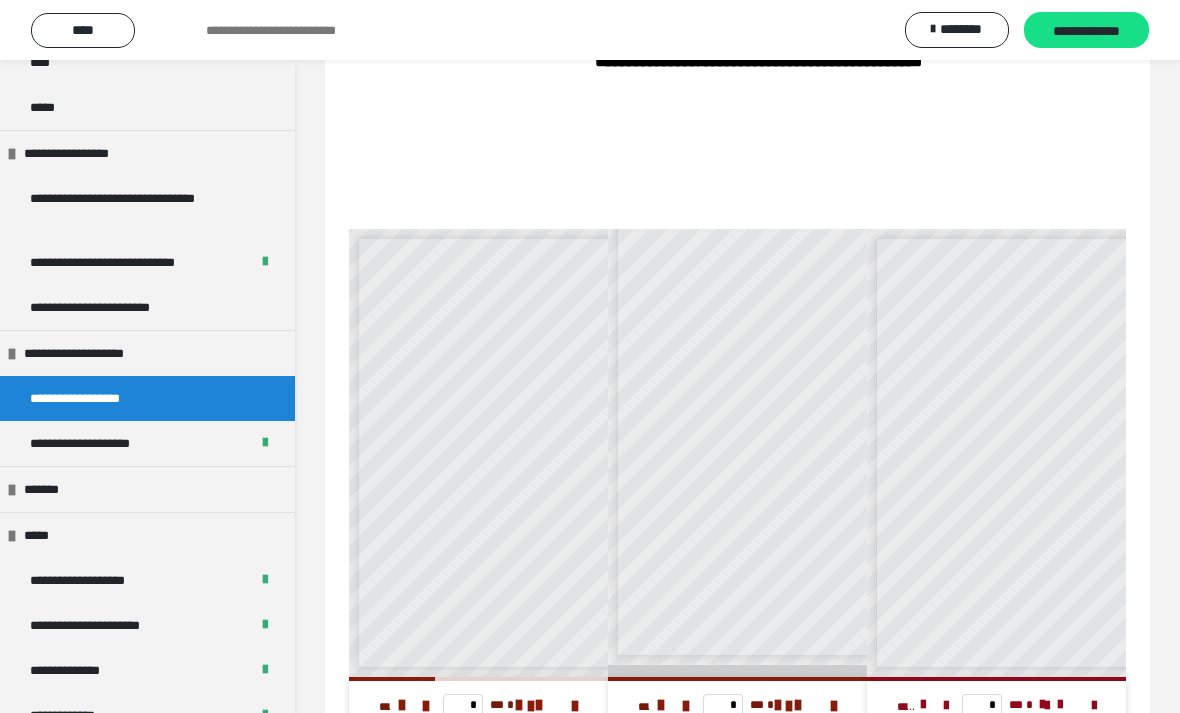 click on "**********" at bounding box center (1086, 31) 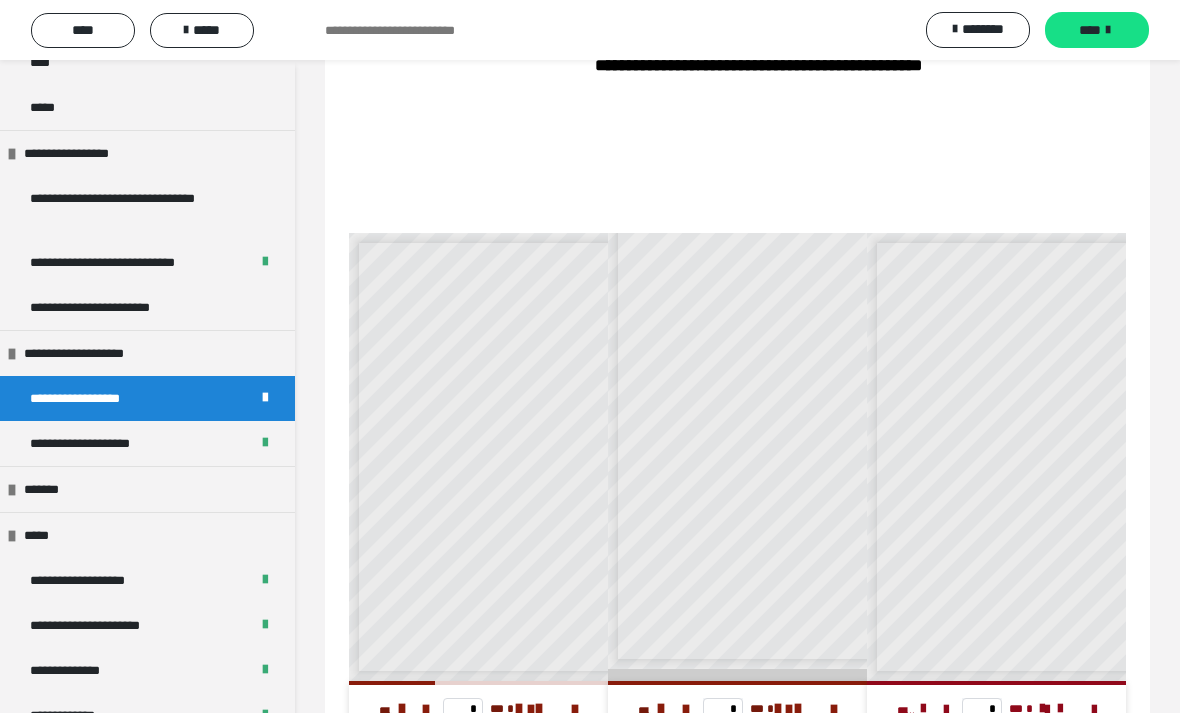 scroll, scrollTop: 345, scrollLeft: 0, axis: vertical 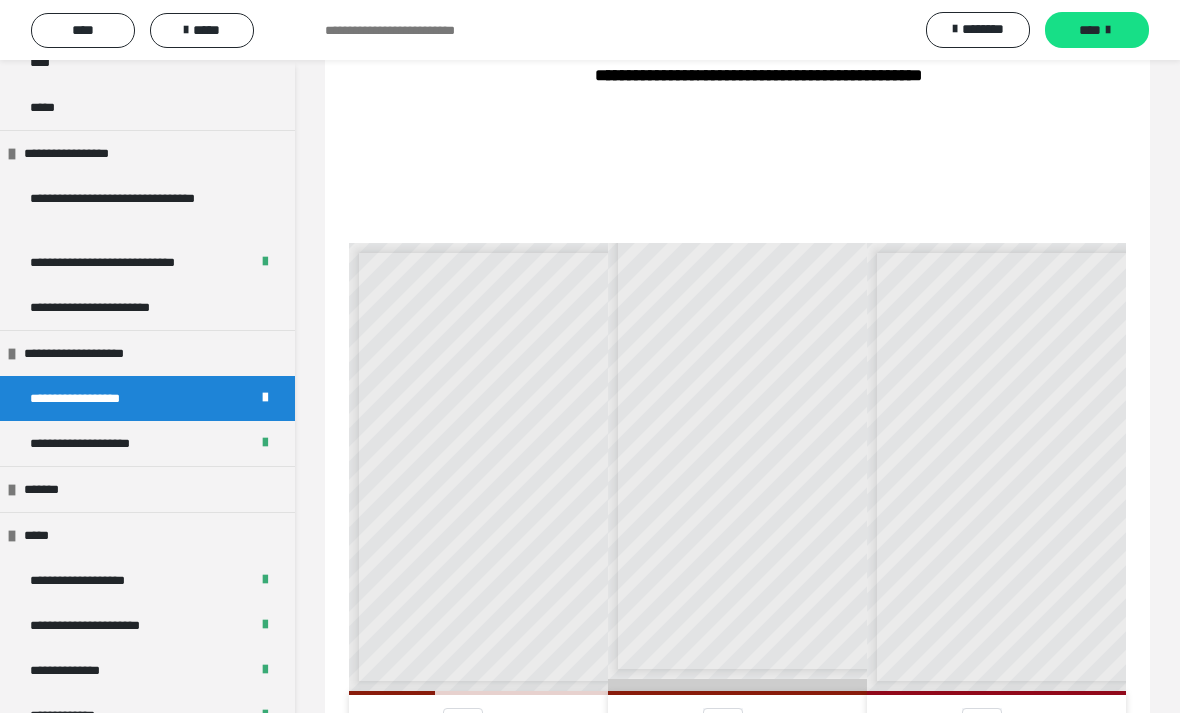 click on "**********" at bounding box center [147, 262] 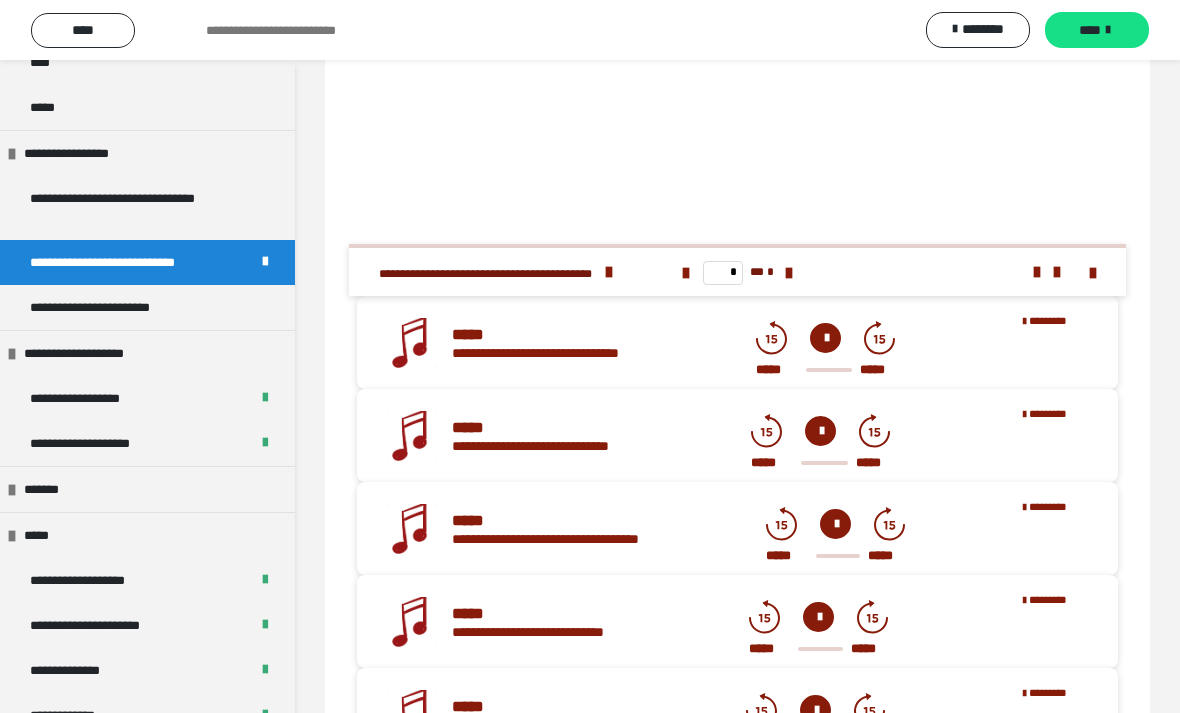 click on "**********" at bounding box center (147, 307) 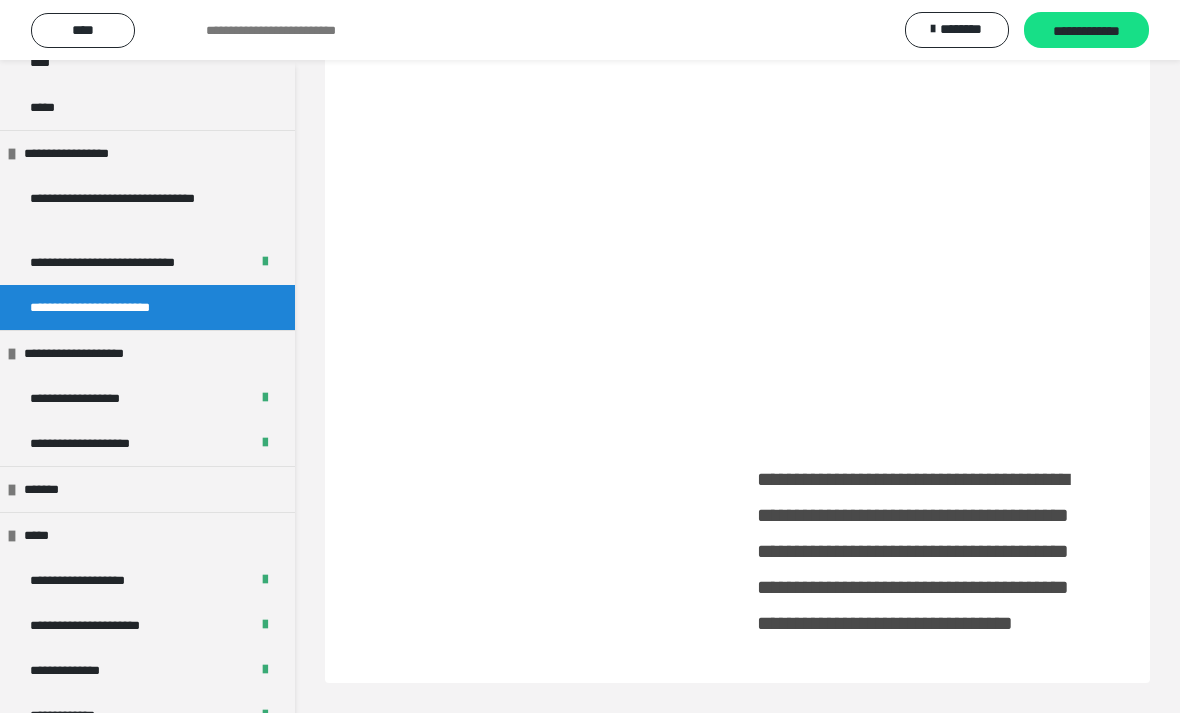 scroll, scrollTop: 60, scrollLeft: 0, axis: vertical 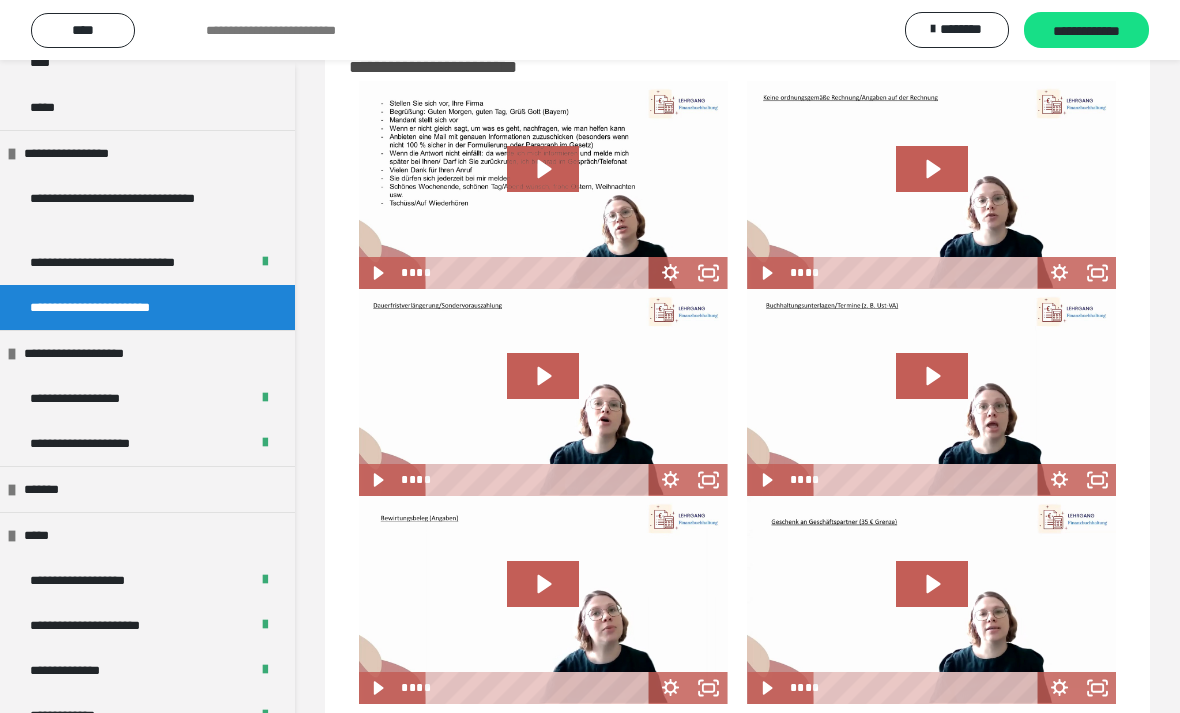 click on "**********" at bounding box center [139, 208] 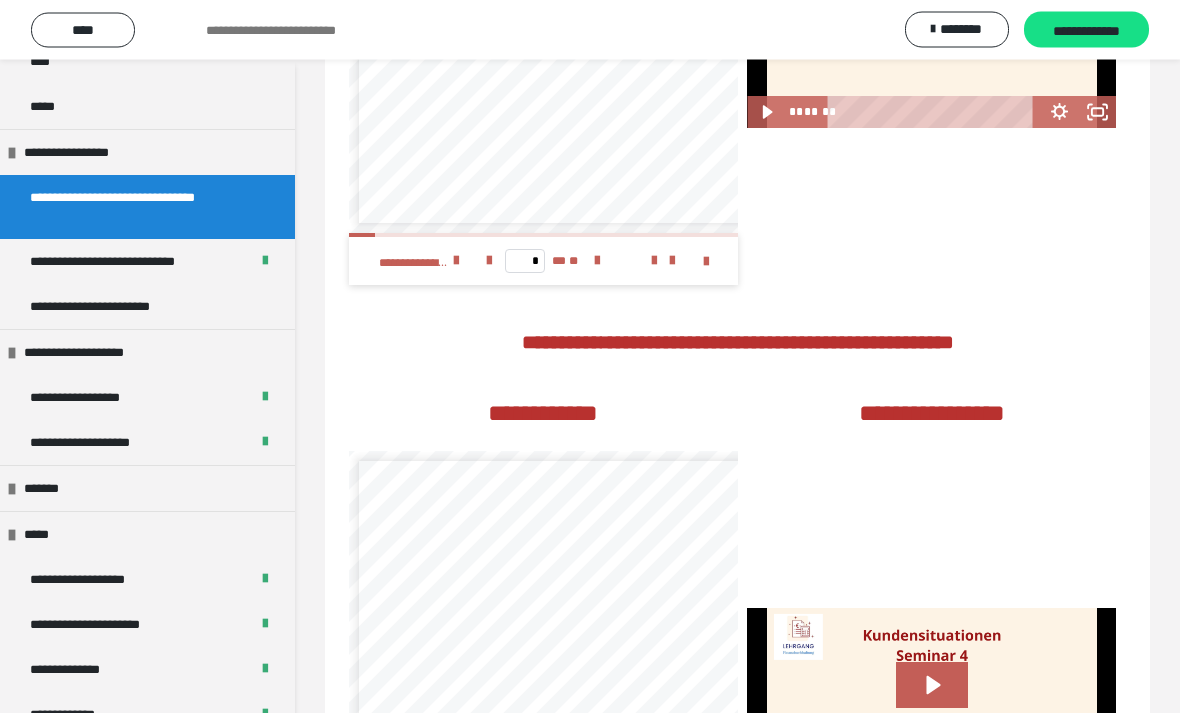 scroll, scrollTop: 2277, scrollLeft: 0, axis: vertical 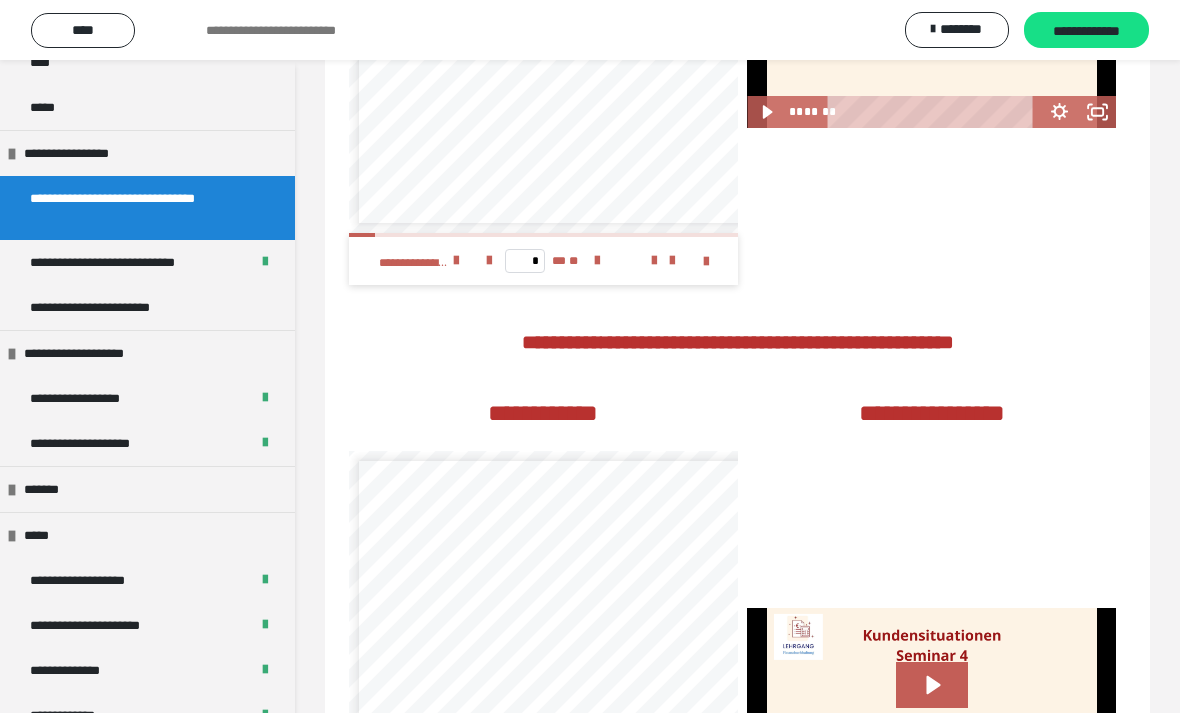 click on "*******" at bounding box center [48, 489] 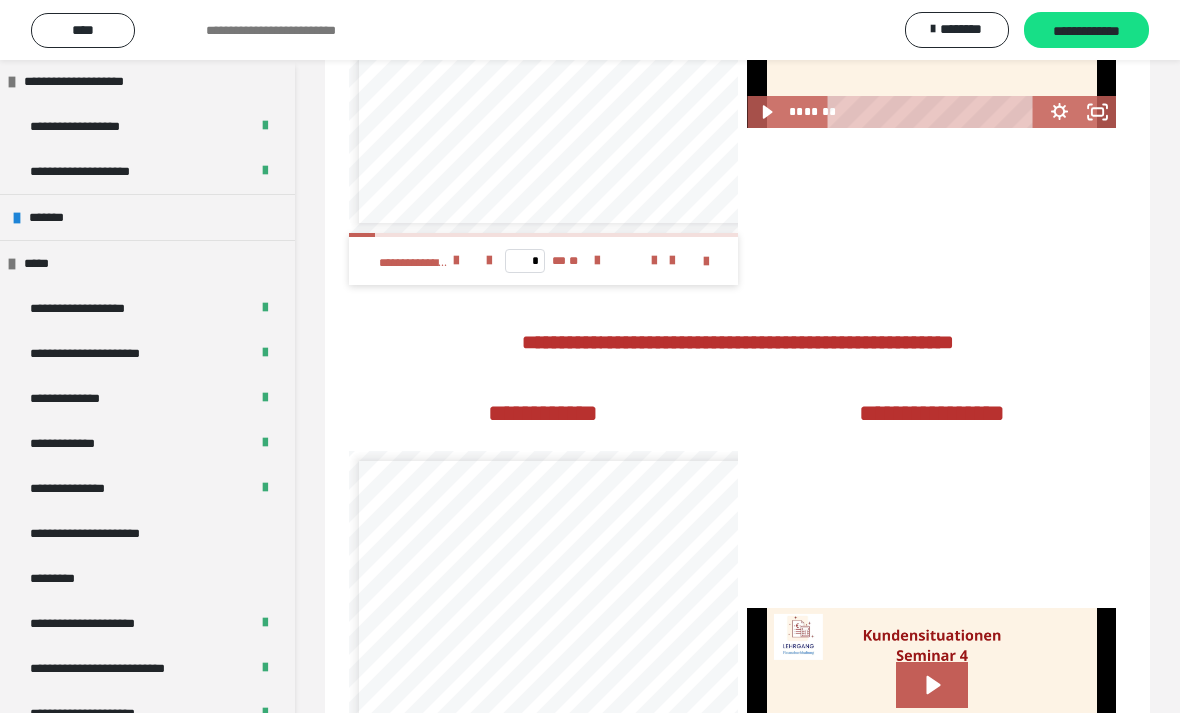 click on "*****" at bounding box center [45, 263] 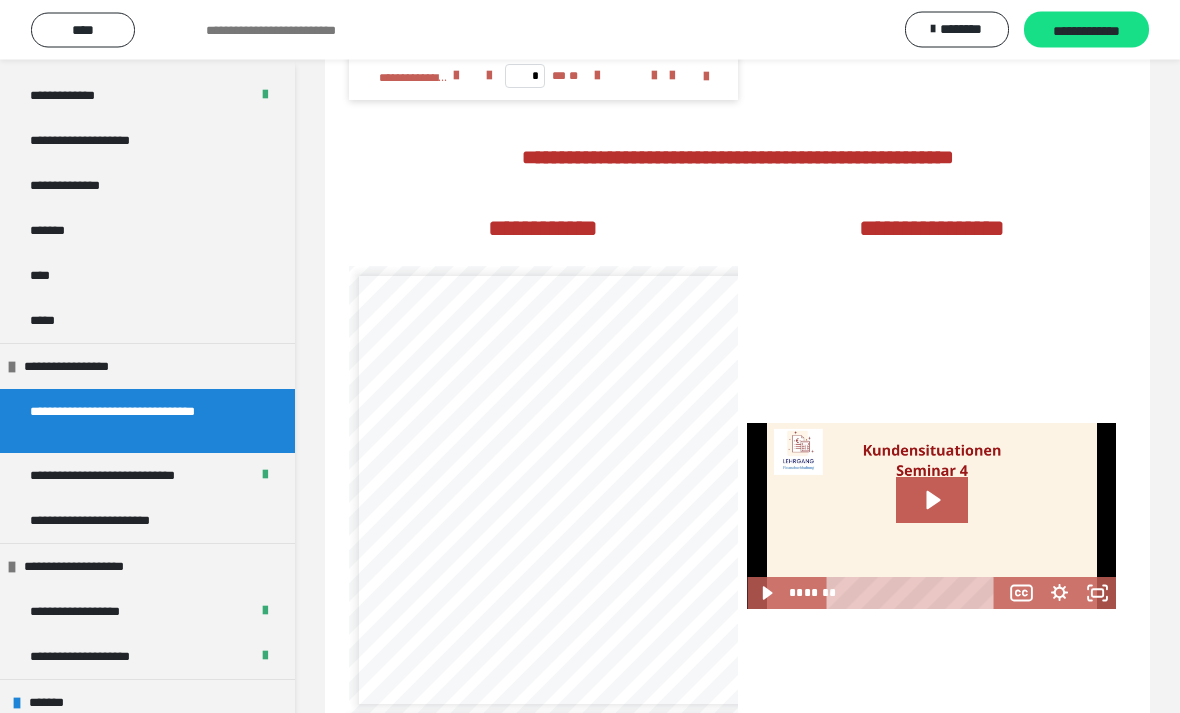 scroll, scrollTop: 2530, scrollLeft: 0, axis: vertical 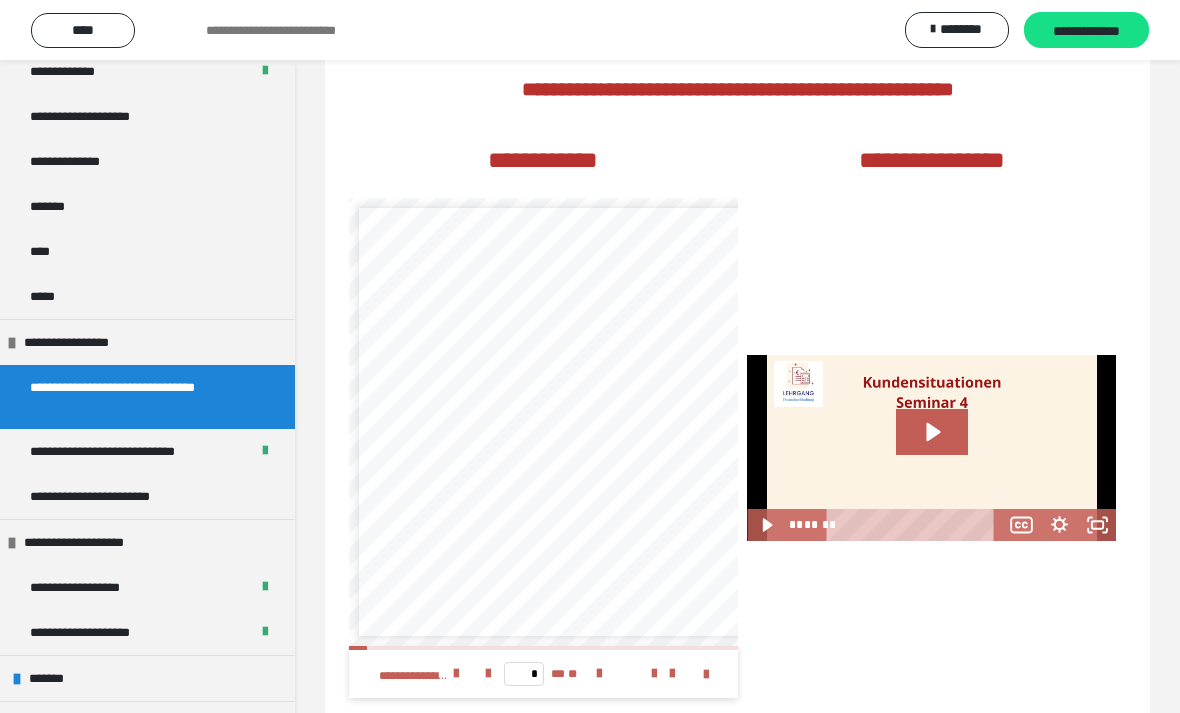 click on "*****" at bounding box center (147, 724) 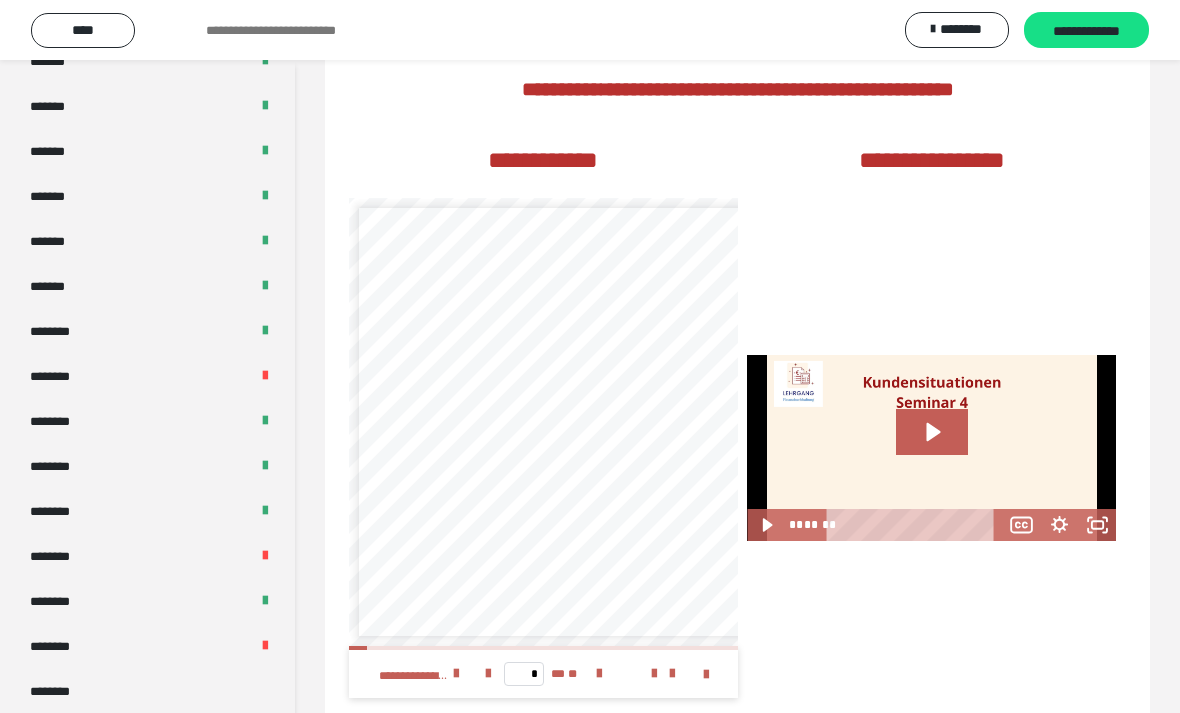 scroll, scrollTop: 836, scrollLeft: 0, axis: vertical 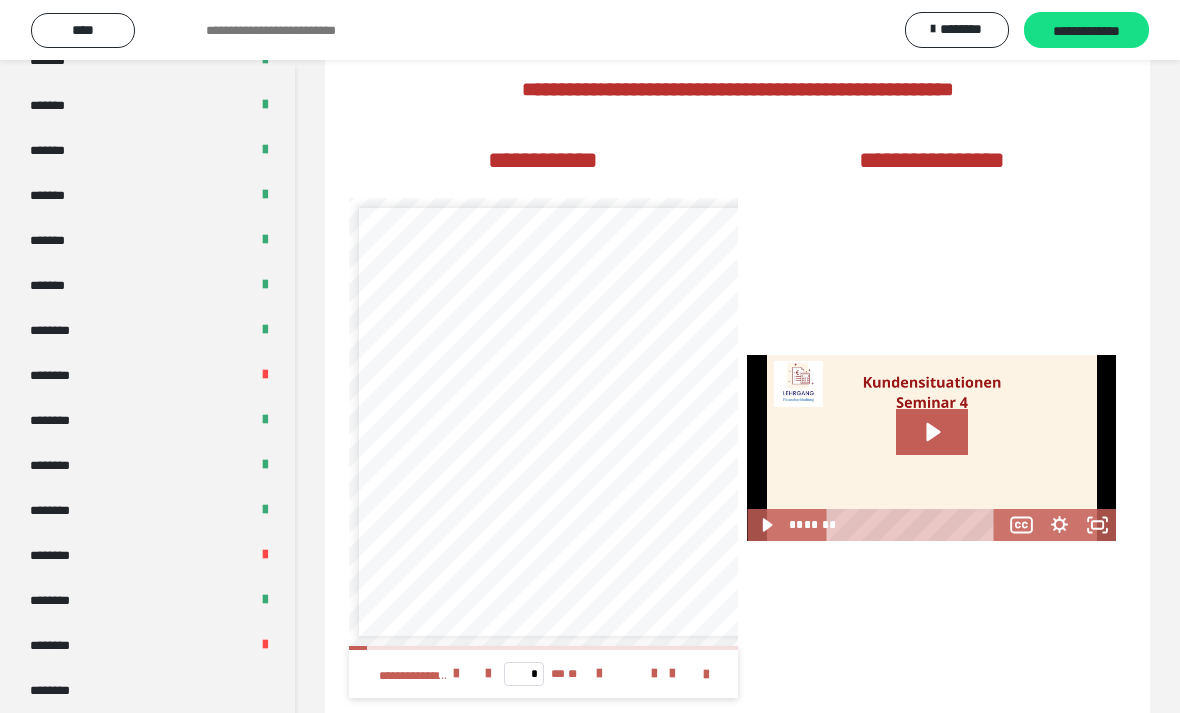 click on "********" at bounding box center [59, 375] 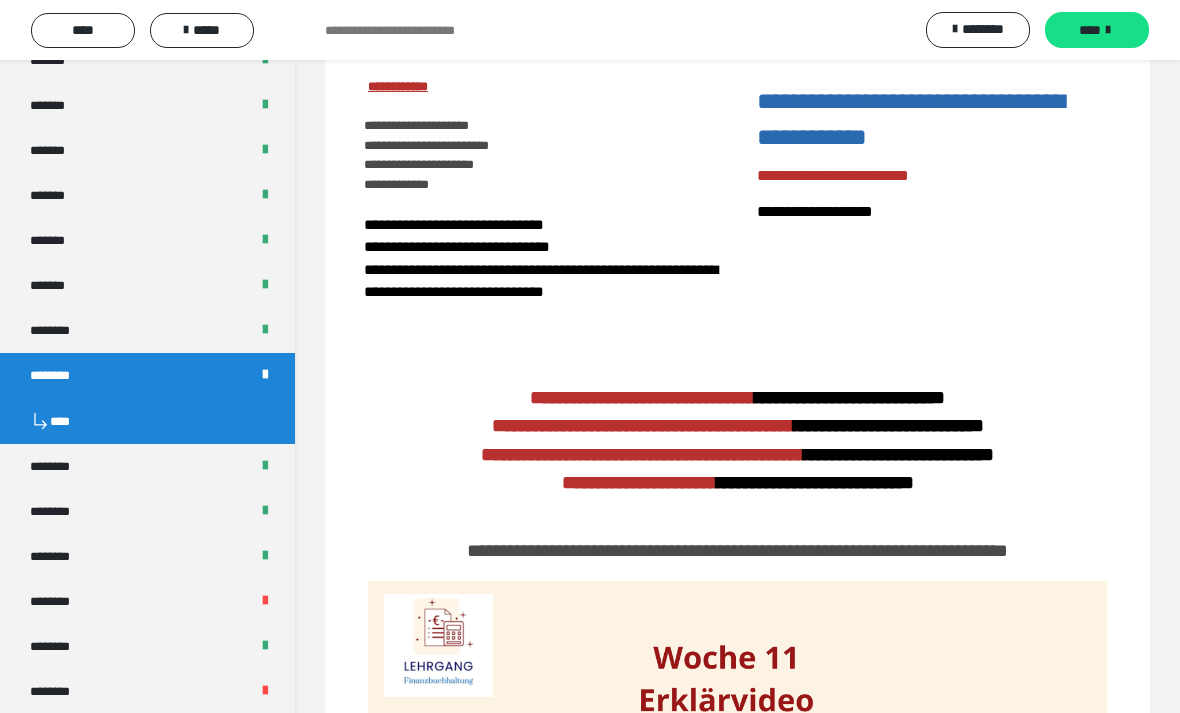 scroll, scrollTop: 0, scrollLeft: 0, axis: both 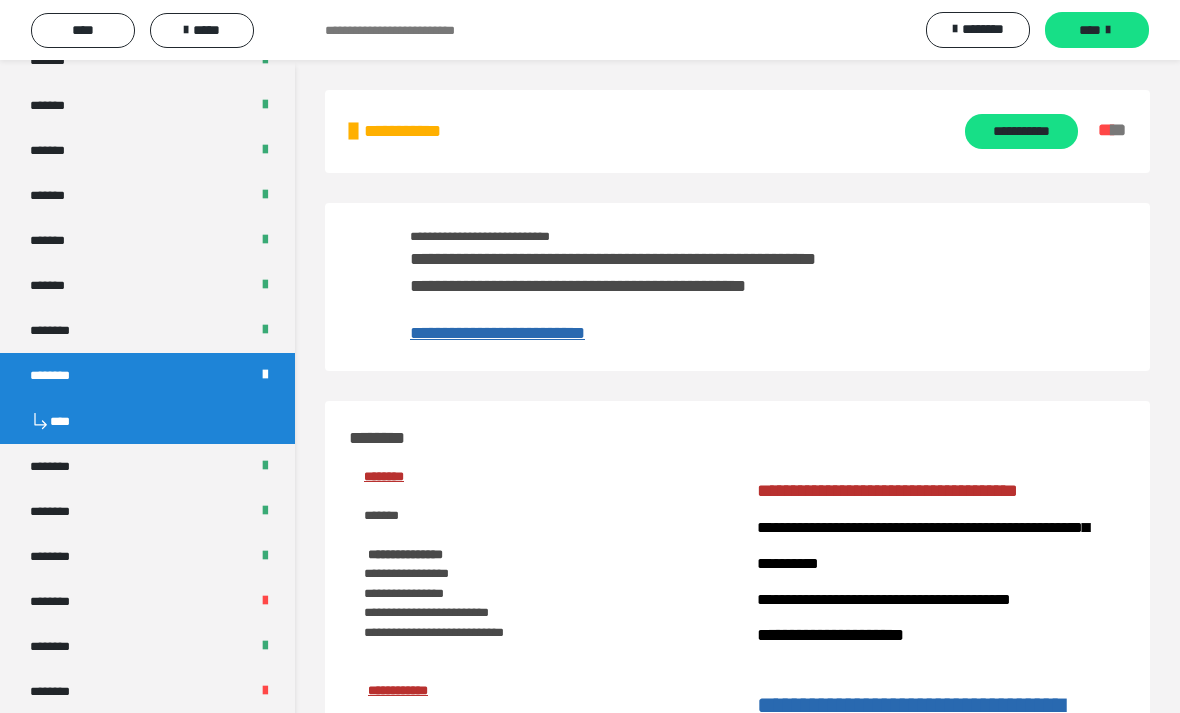 click on "**********" at bounding box center (1021, 131) 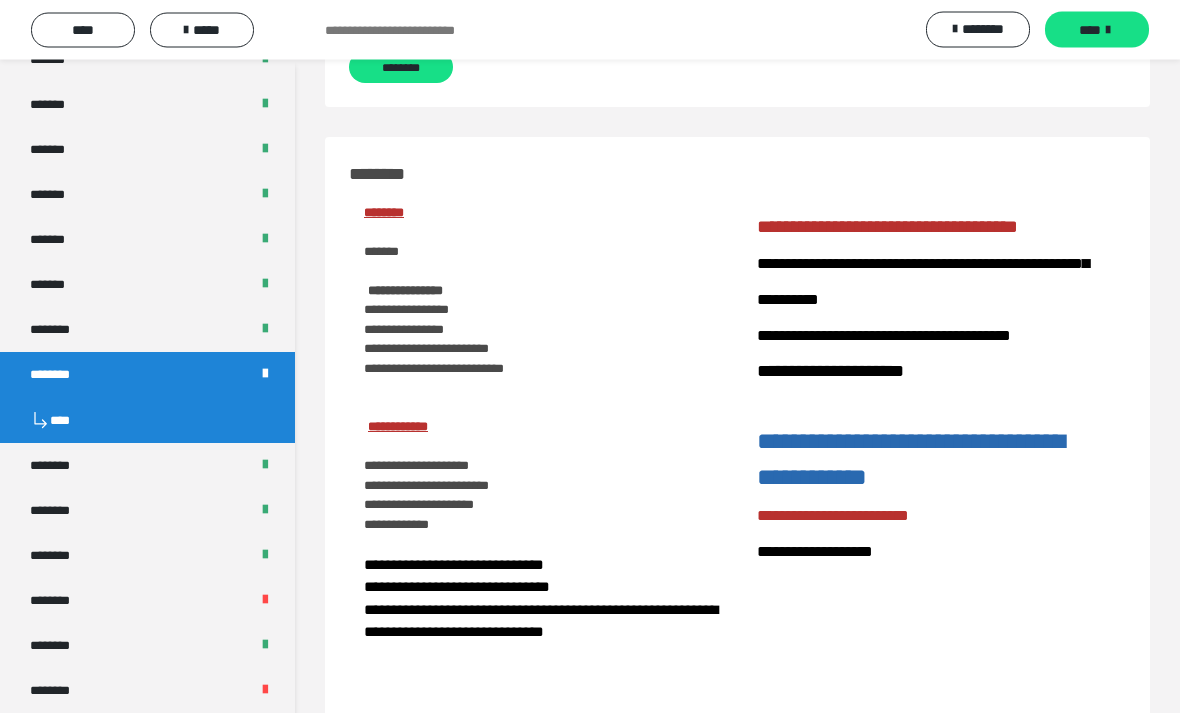 scroll, scrollTop: 2609, scrollLeft: 0, axis: vertical 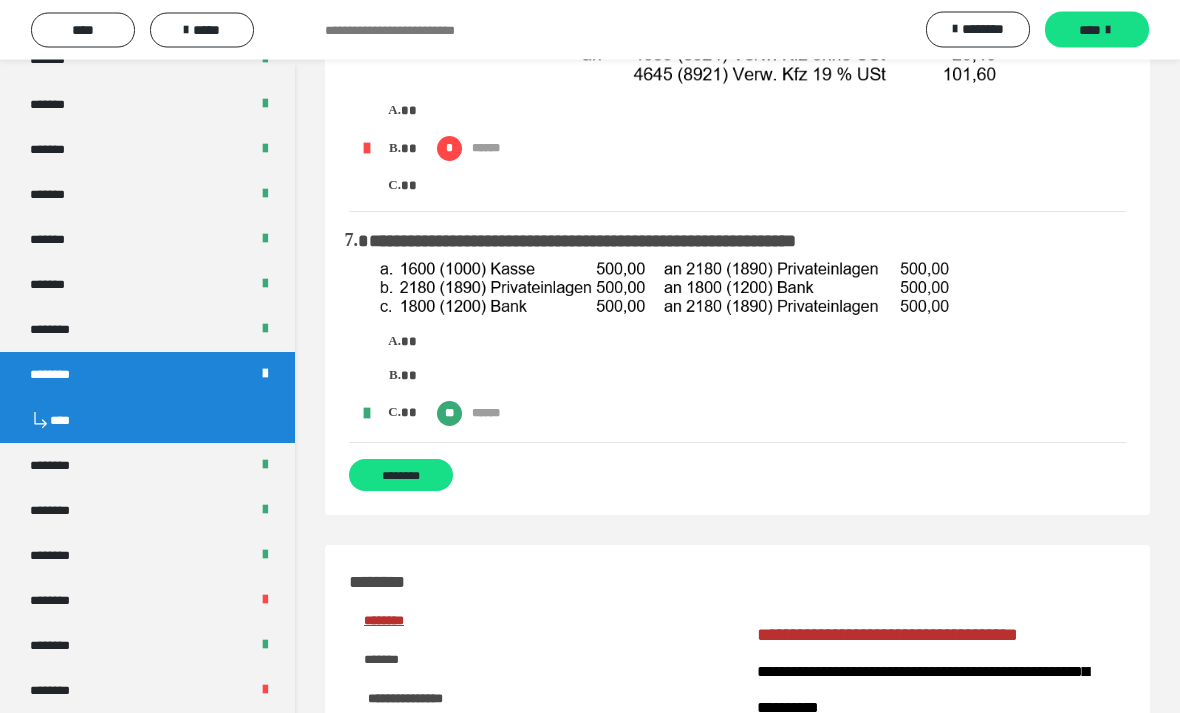 click on "********" at bounding box center [401, 476] 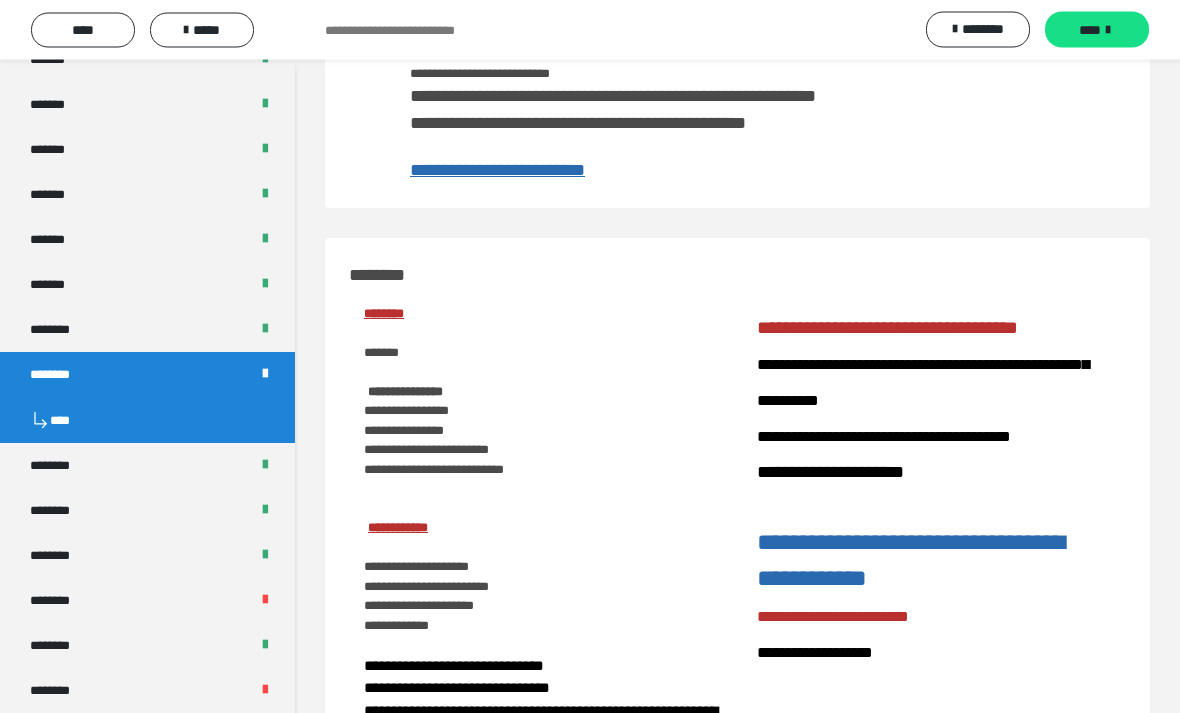 scroll, scrollTop: 0, scrollLeft: 0, axis: both 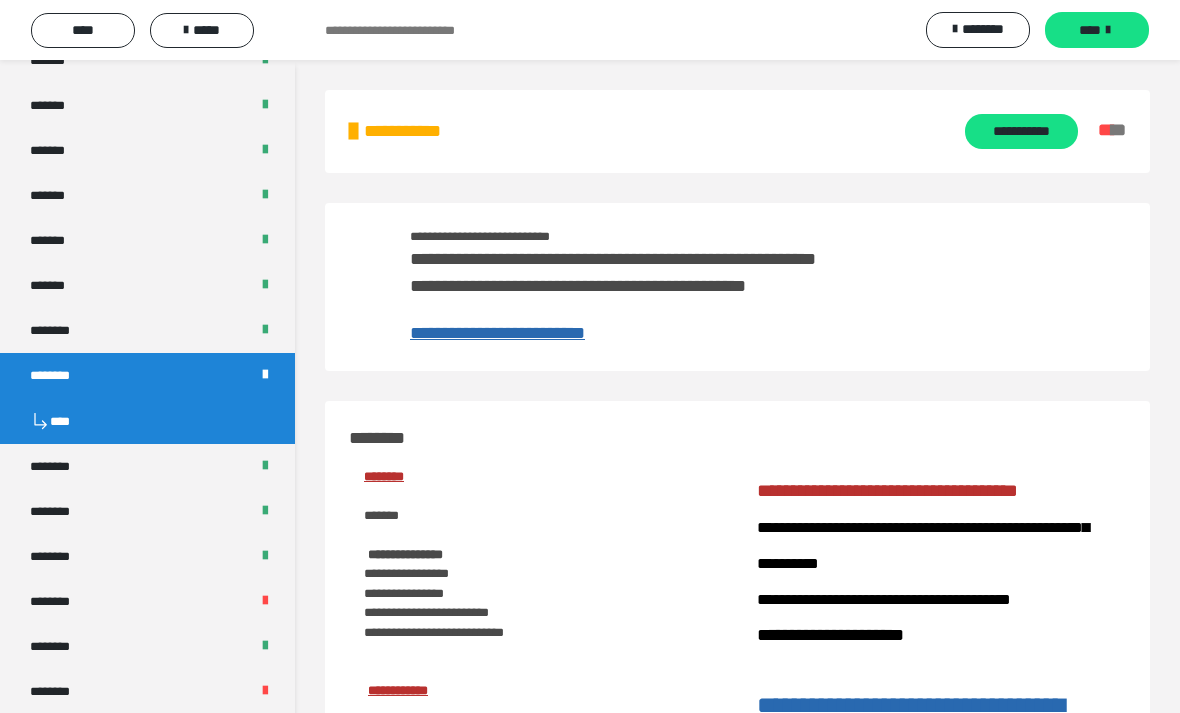 click on "**********" at bounding box center [420, 132] 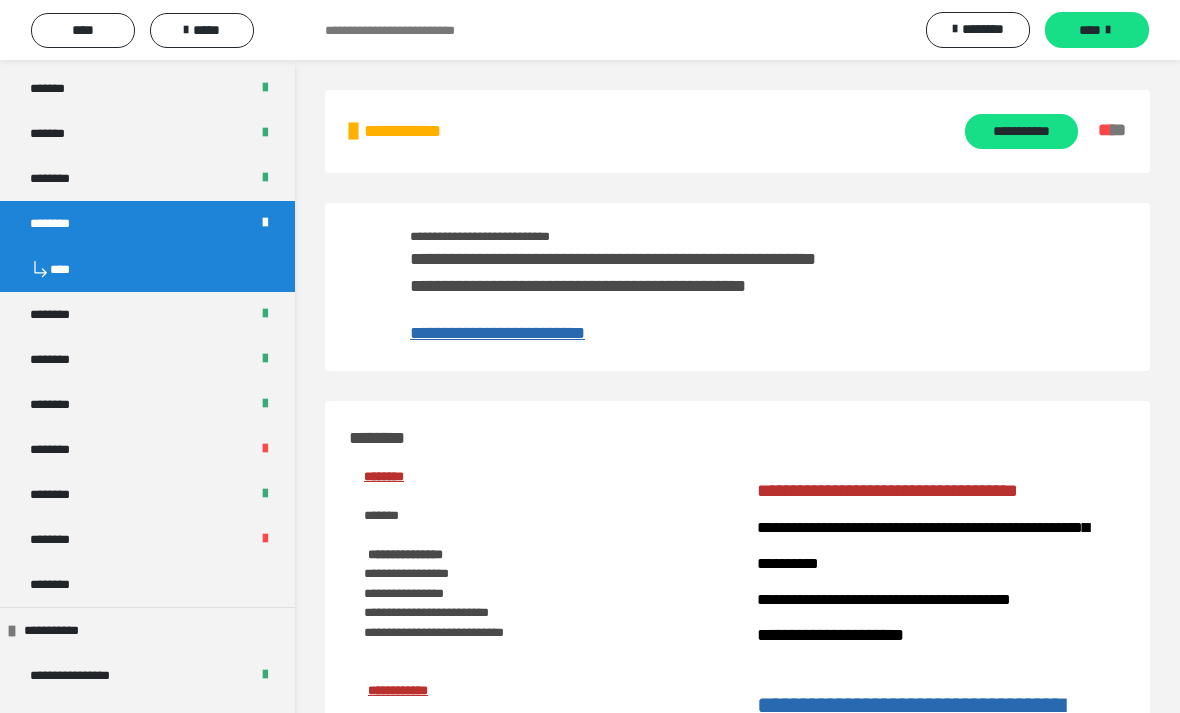 scroll, scrollTop: 998, scrollLeft: 0, axis: vertical 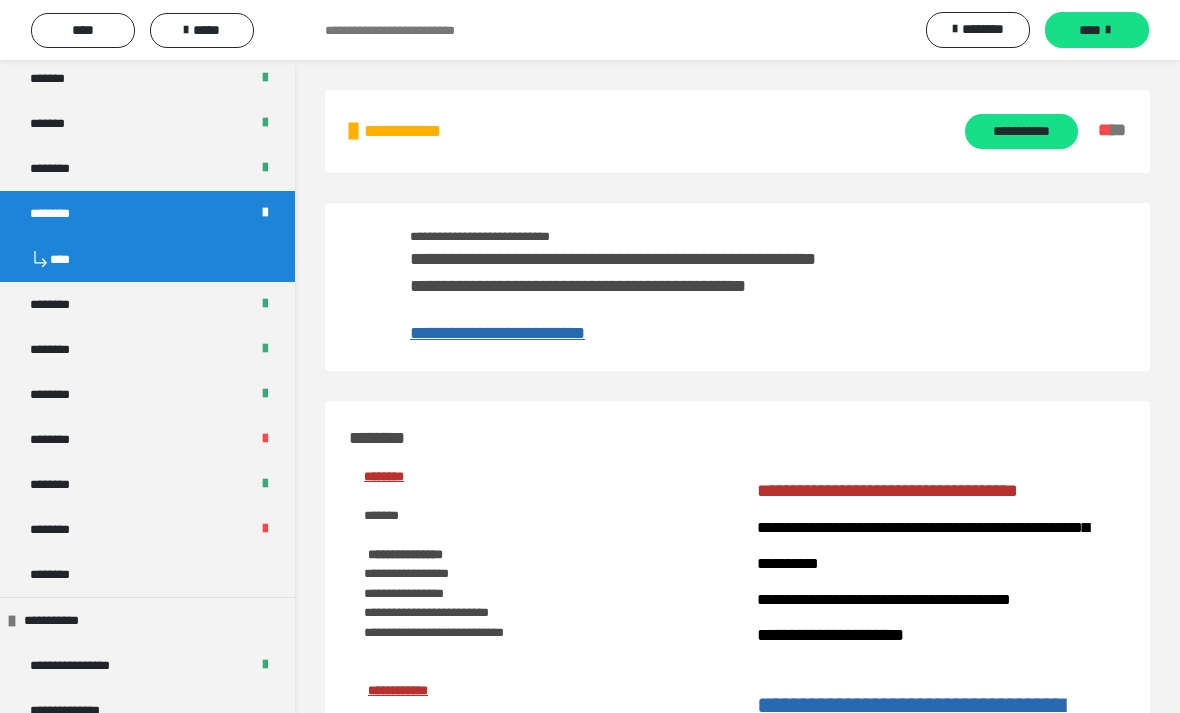 click on "********" at bounding box center [147, 439] 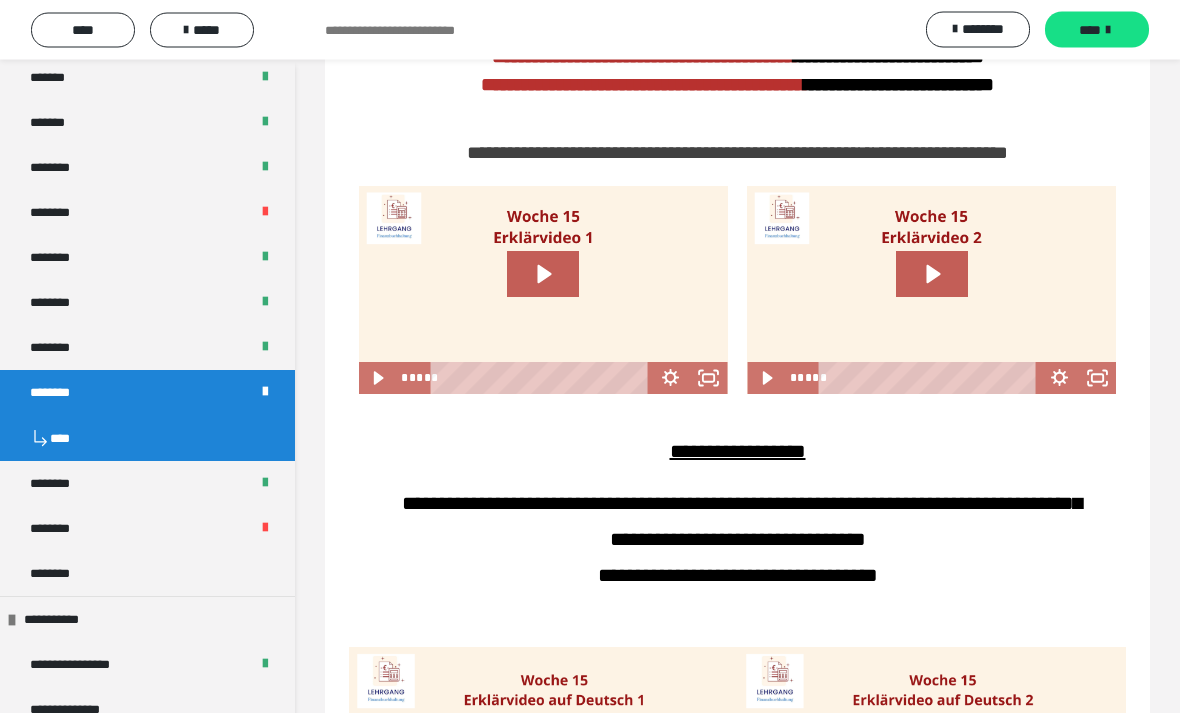 scroll, scrollTop: 853, scrollLeft: 0, axis: vertical 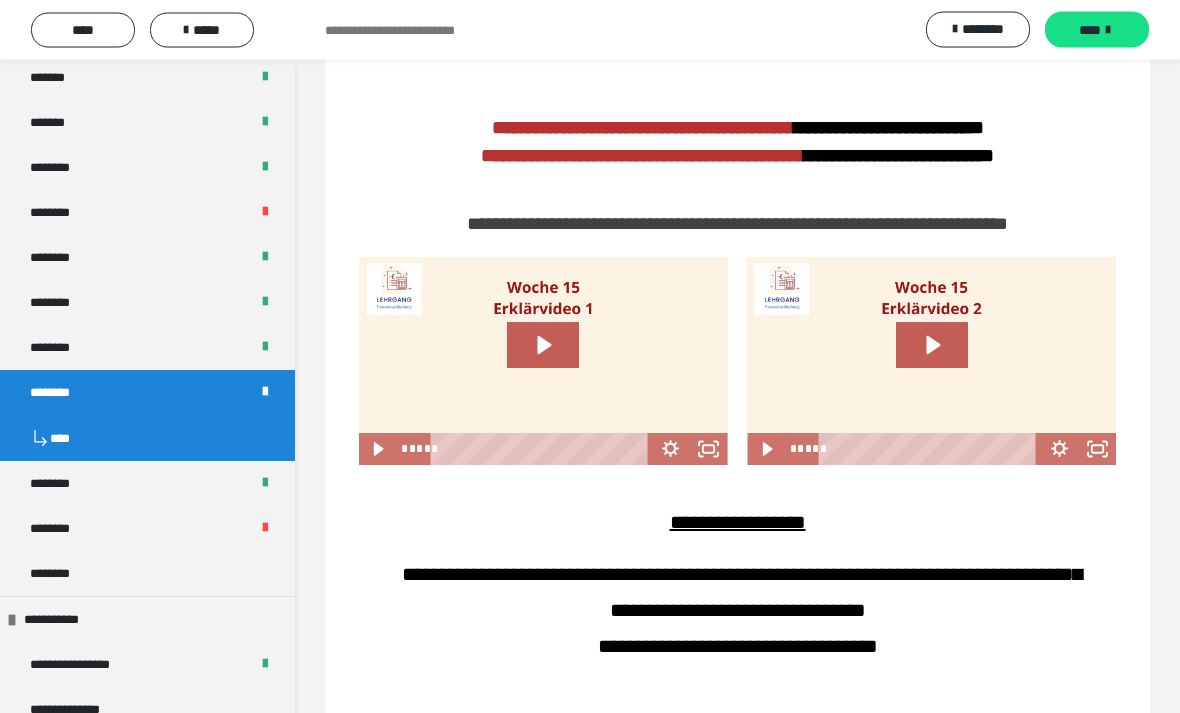 click on "********" at bounding box center [147, 529] 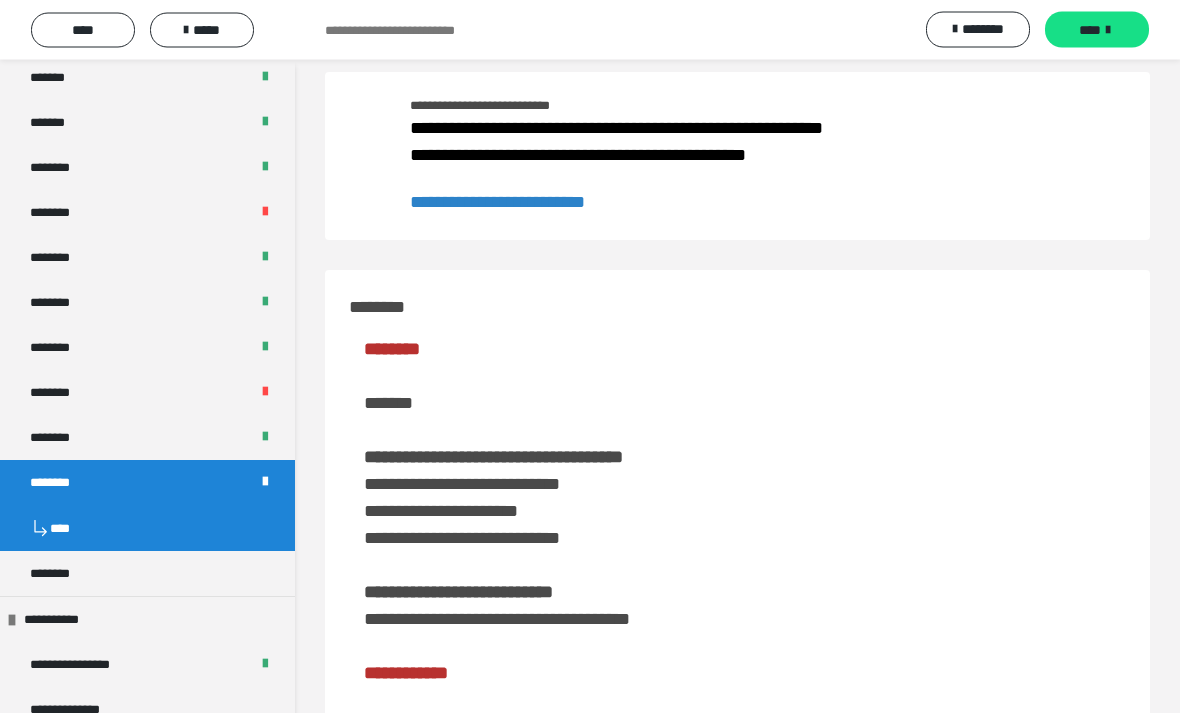 scroll, scrollTop: 0, scrollLeft: 0, axis: both 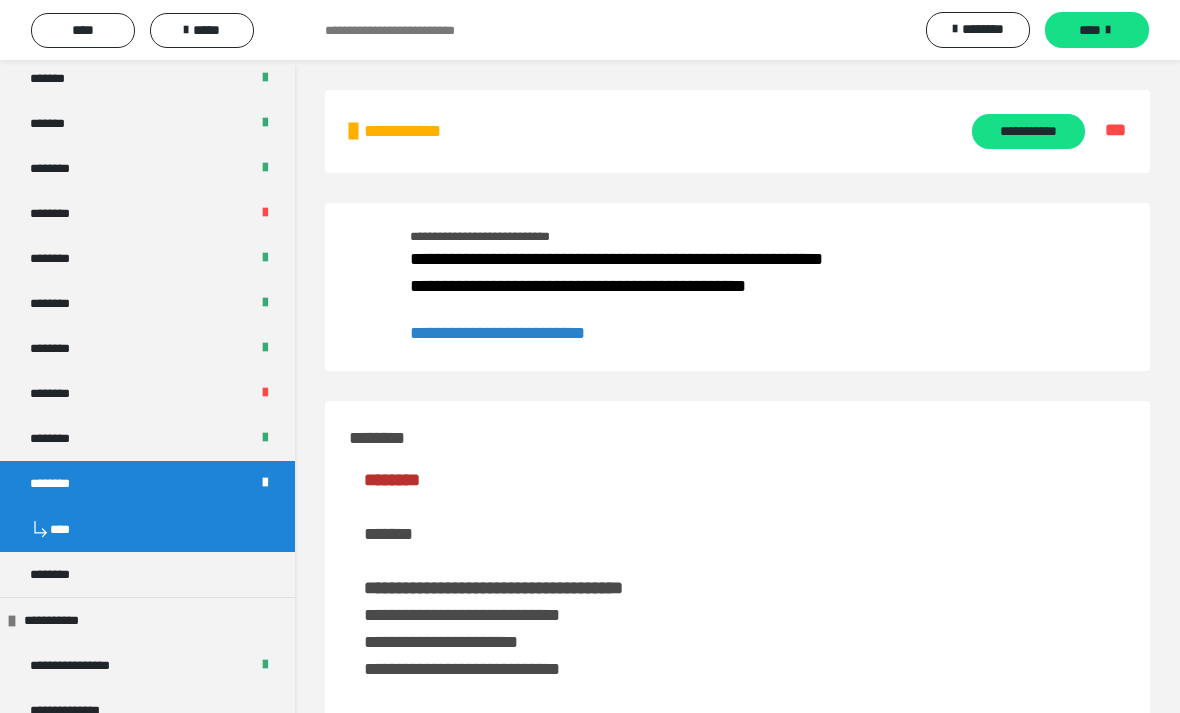 click on "********" at bounding box center [61, 574] 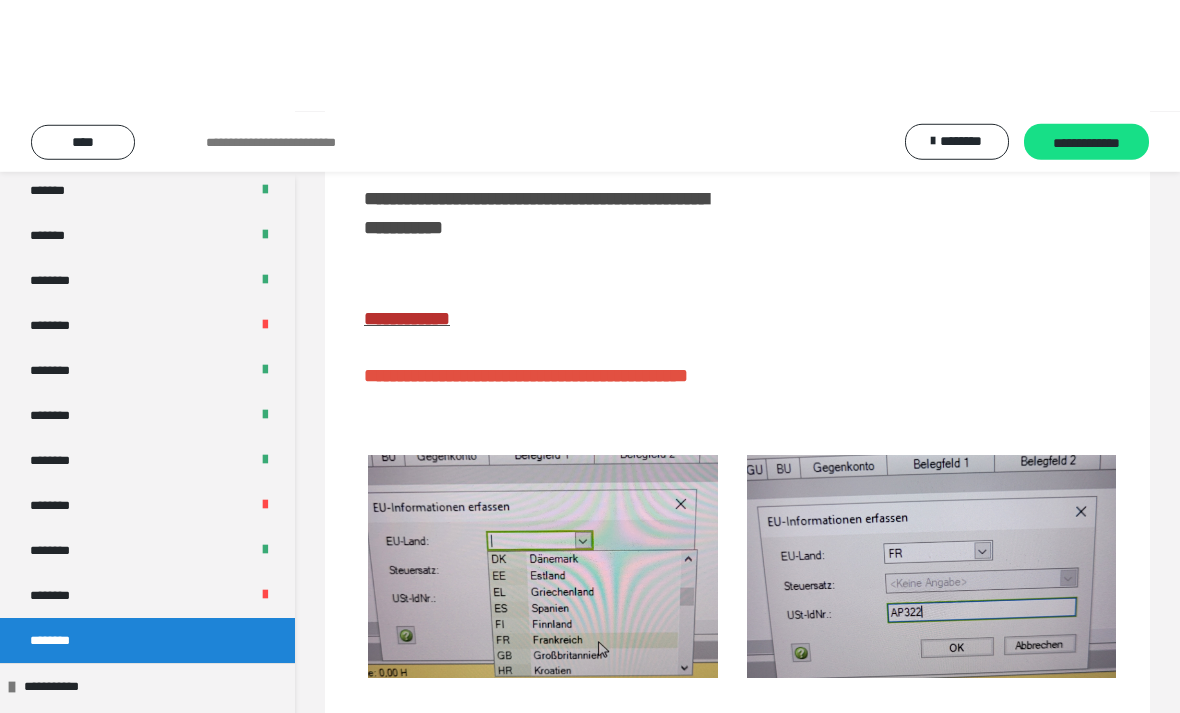 scroll, scrollTop: 0, scrollLeft: 0, axis: both 